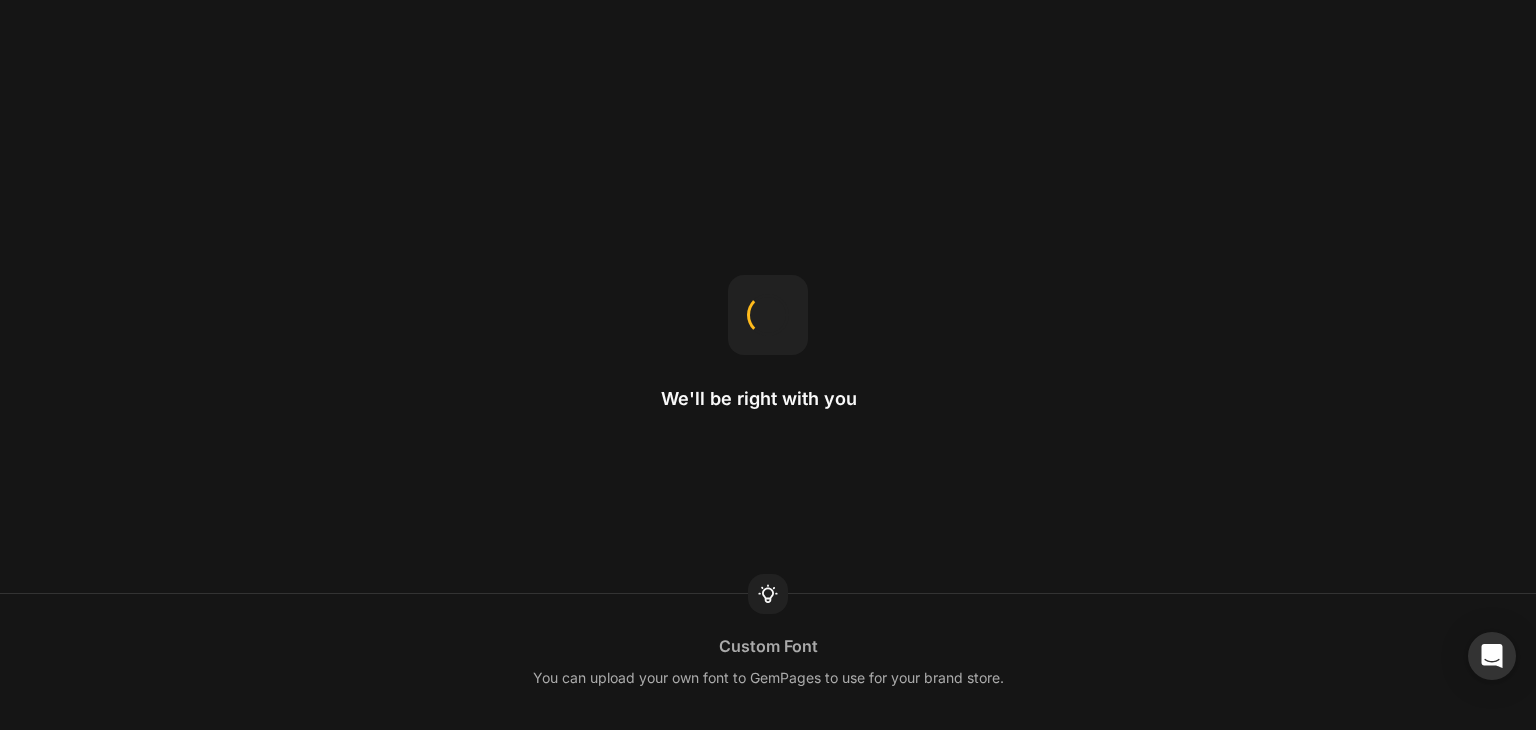 scroll, scrollTop: 0, scrollLeft: 0, axis: both 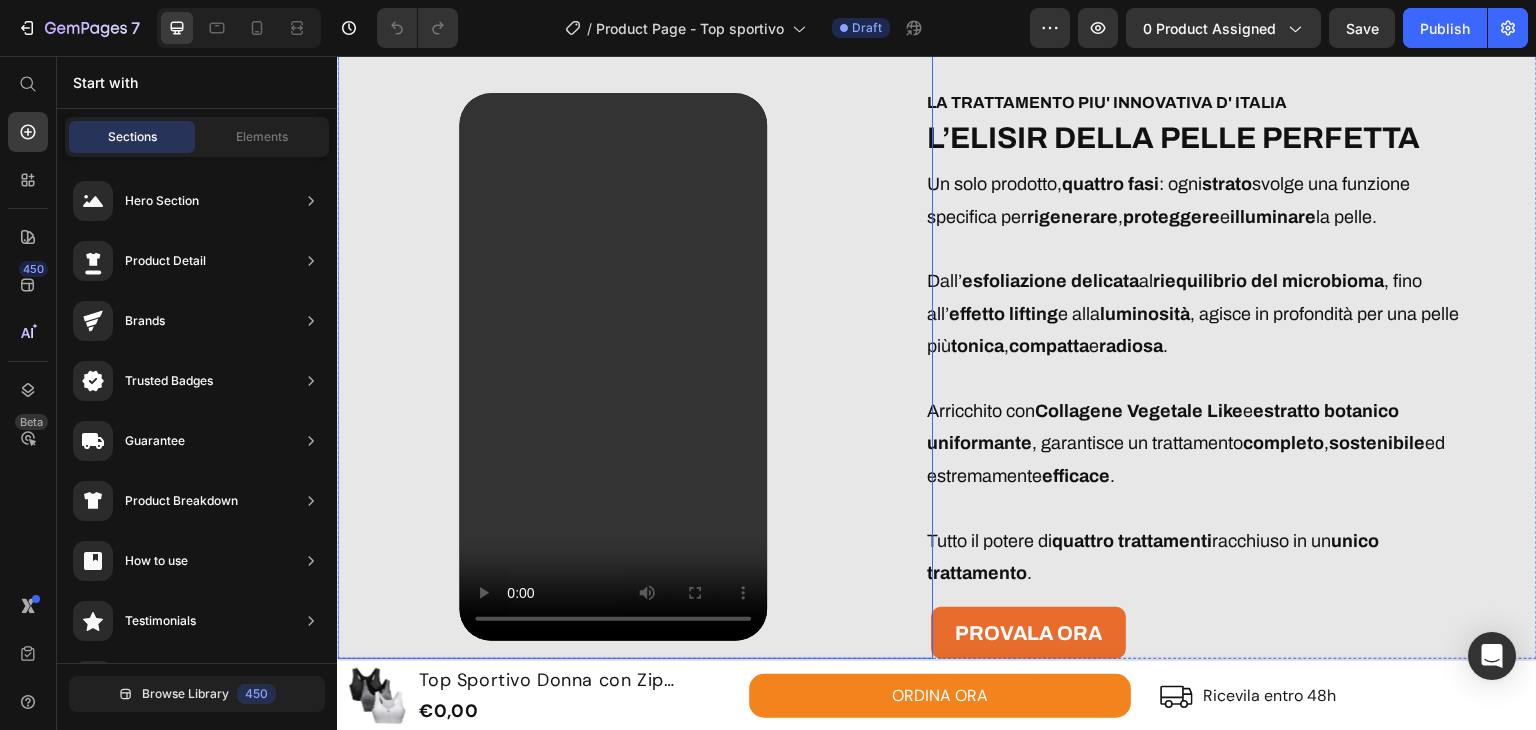 click at bounding box center (613, 367) 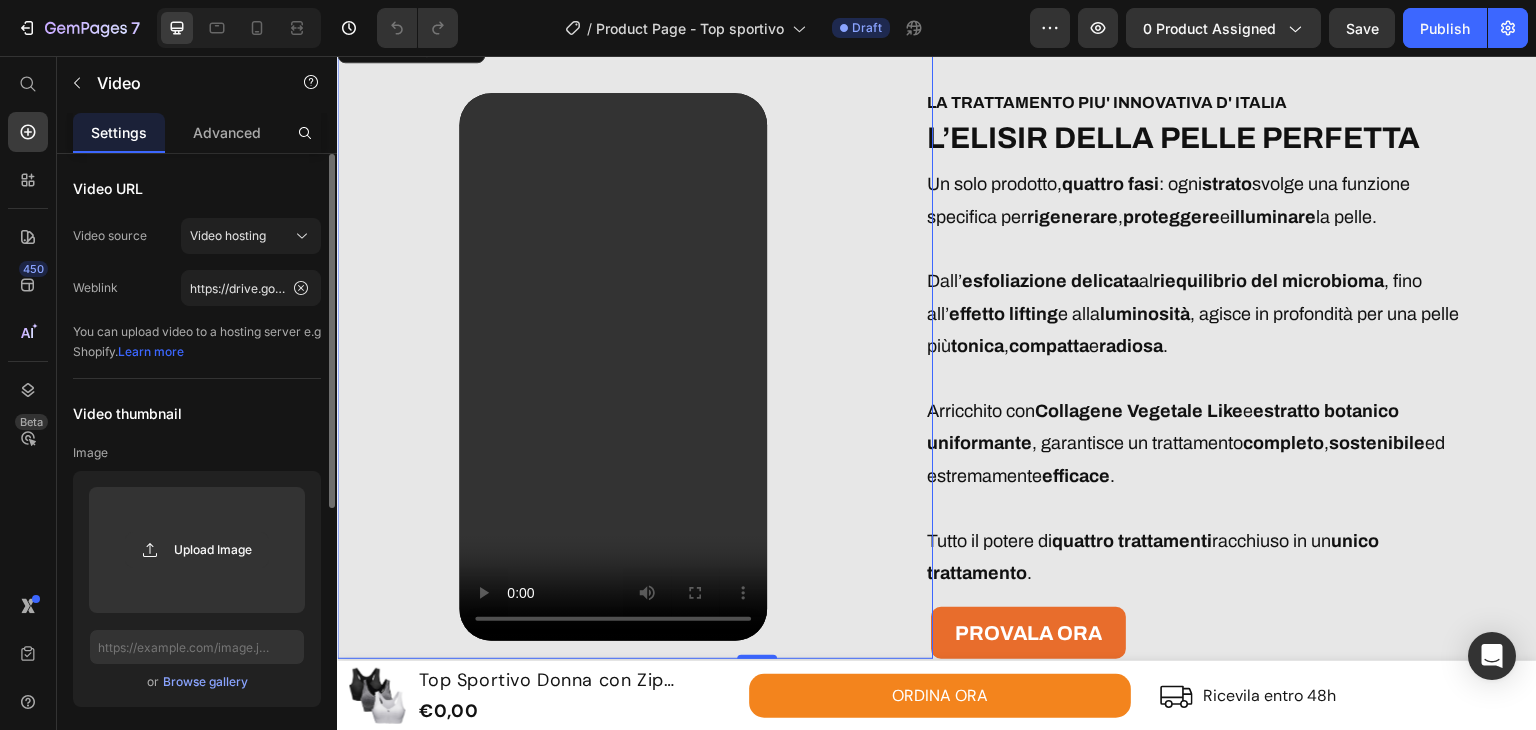 click on "Browse gallery" at bounding box center (205, 682) 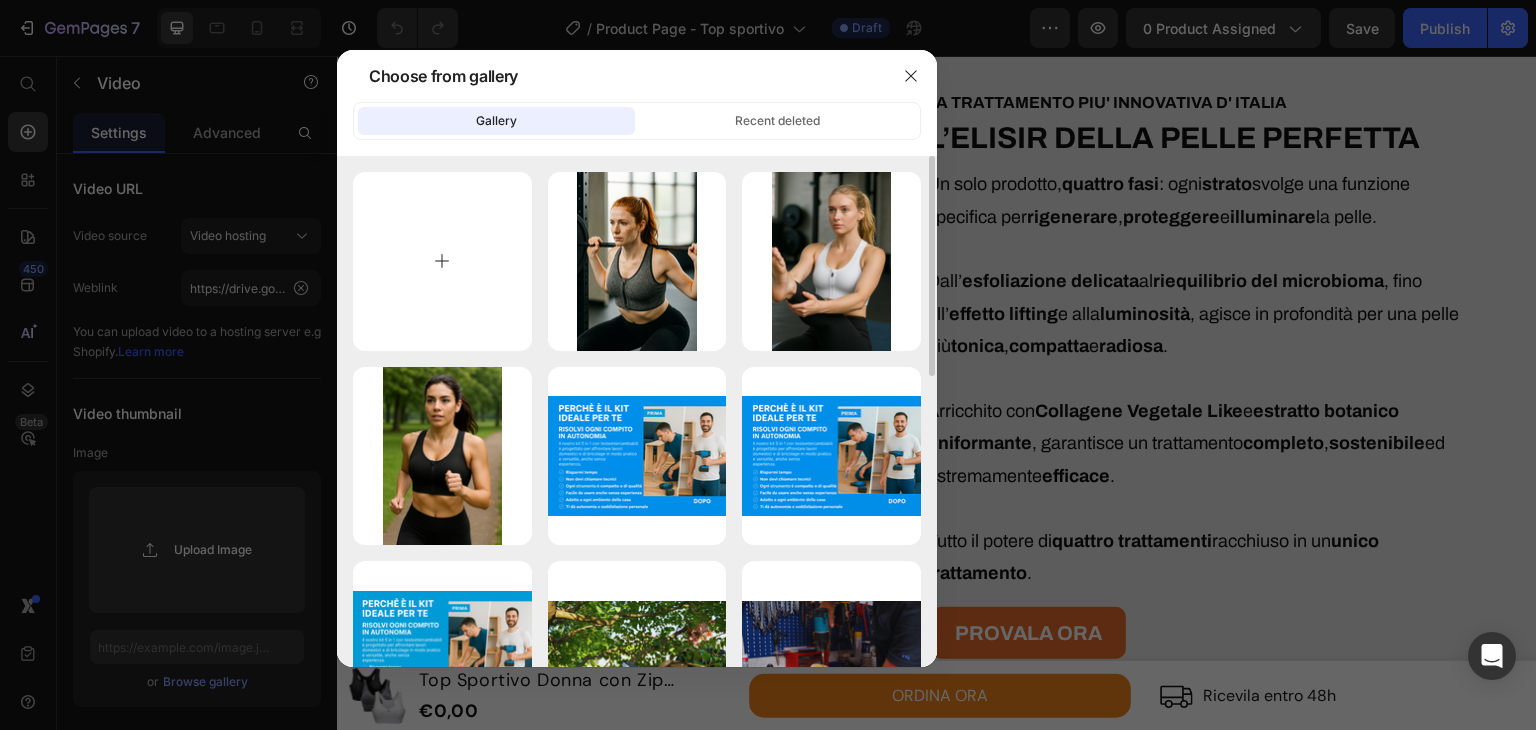 click at bounding box center (442, 261) 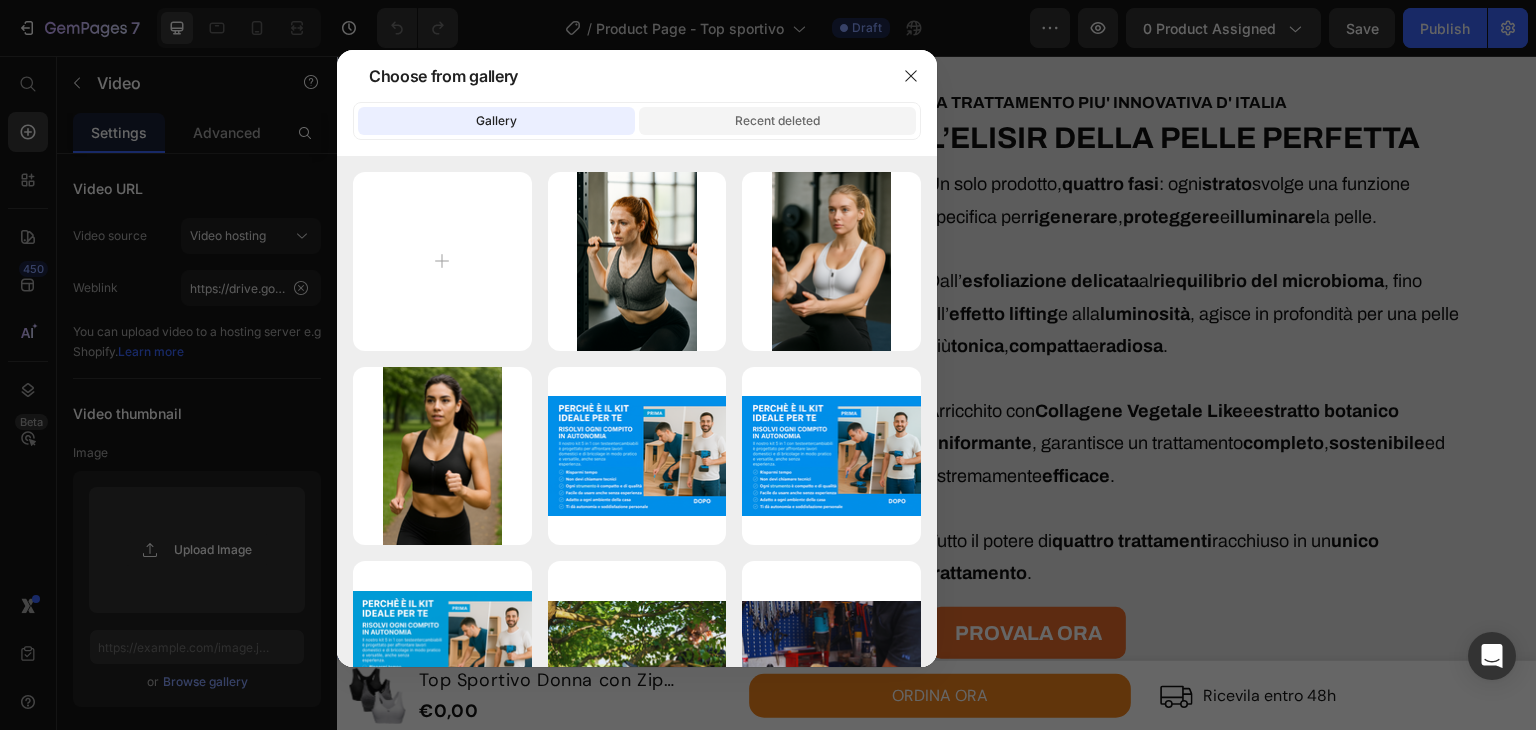 click on "Recent deleted" 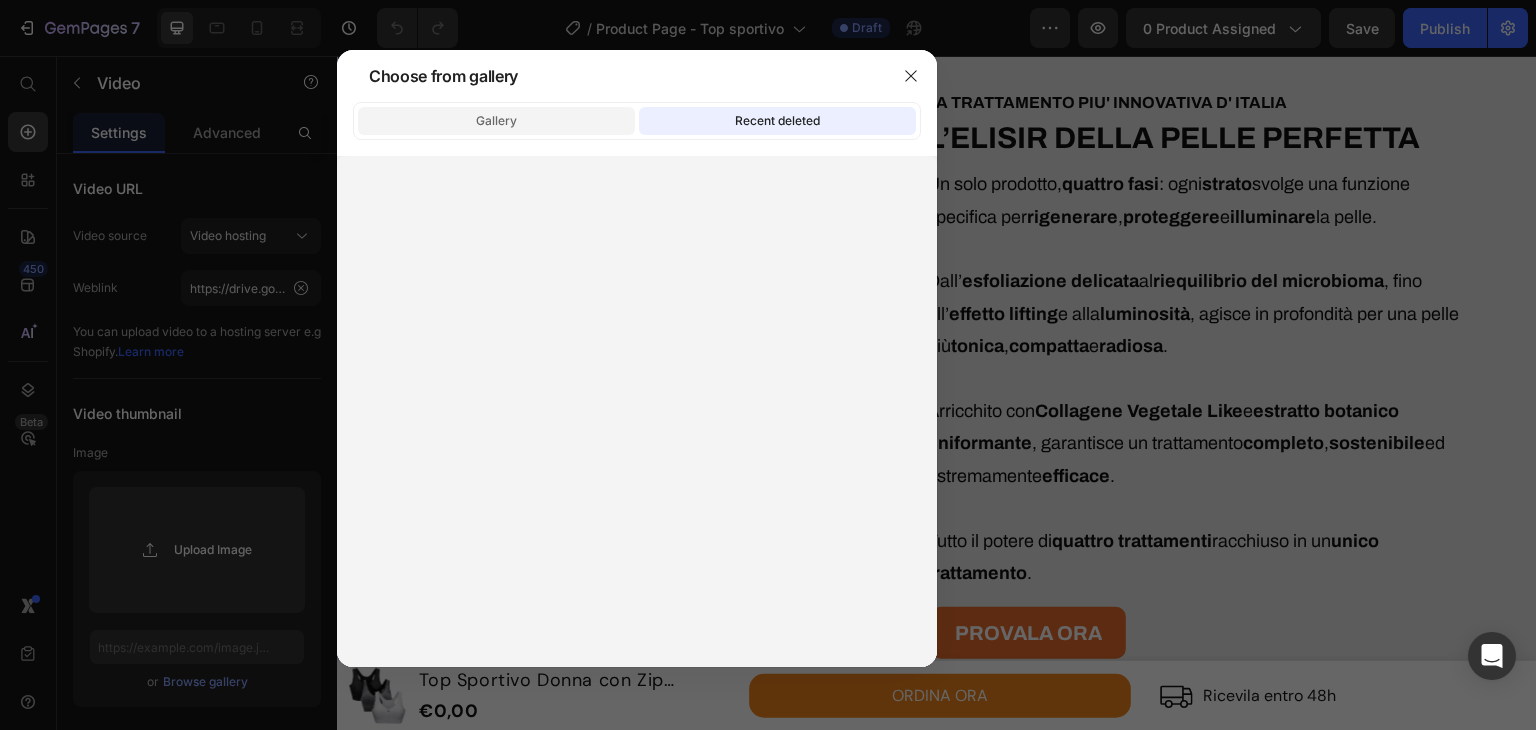 click on "Gallery" 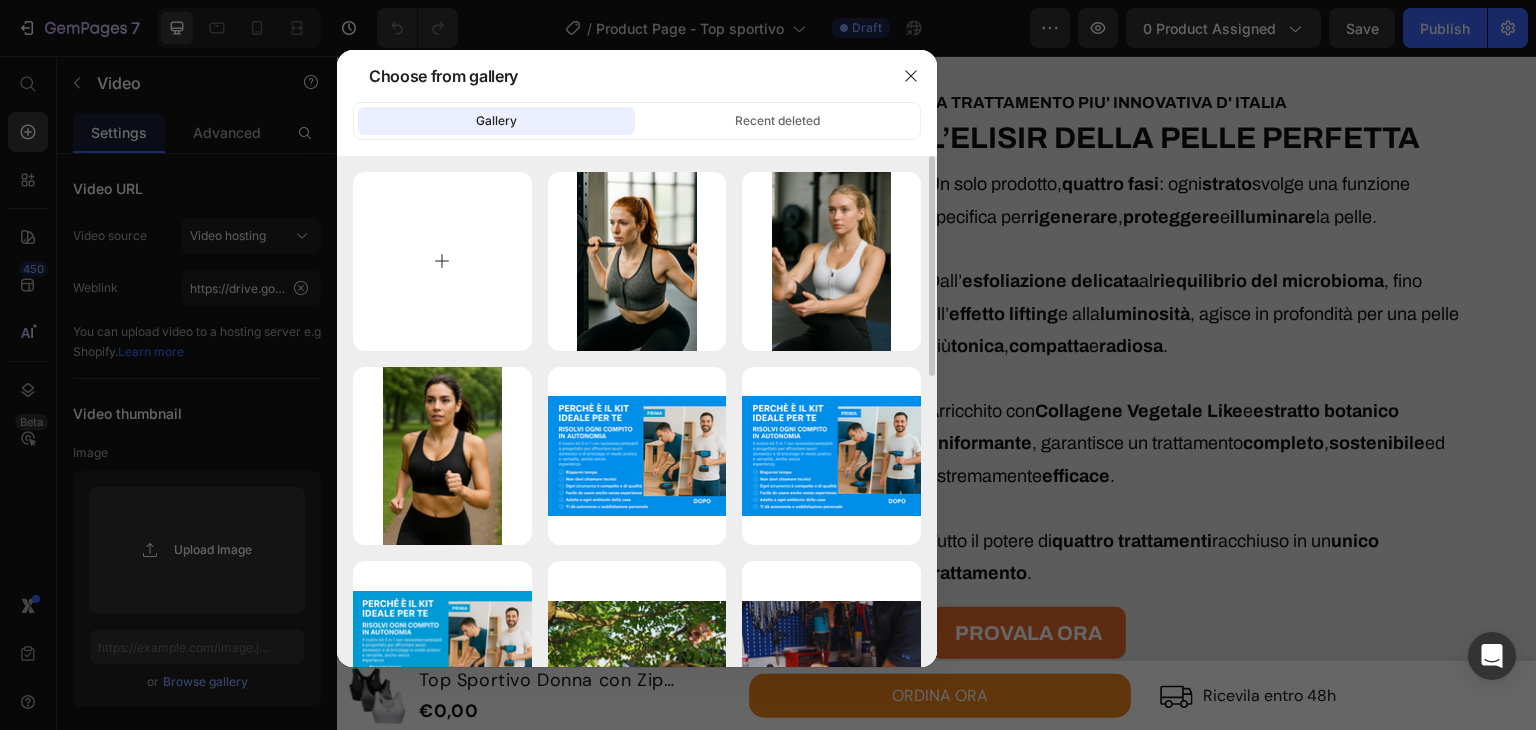 click at bounding box center (442, 261) 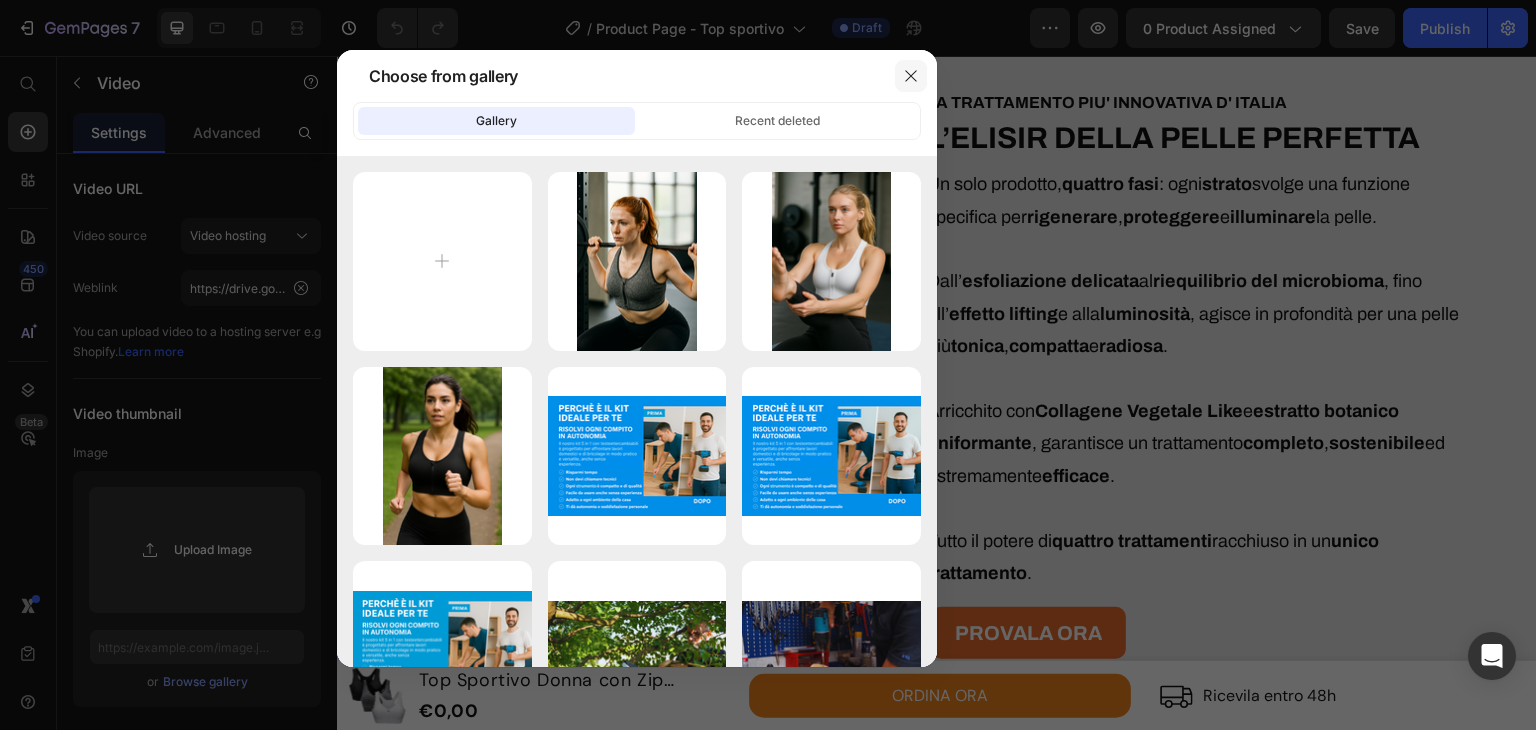 click at bounding box center (911, 76) 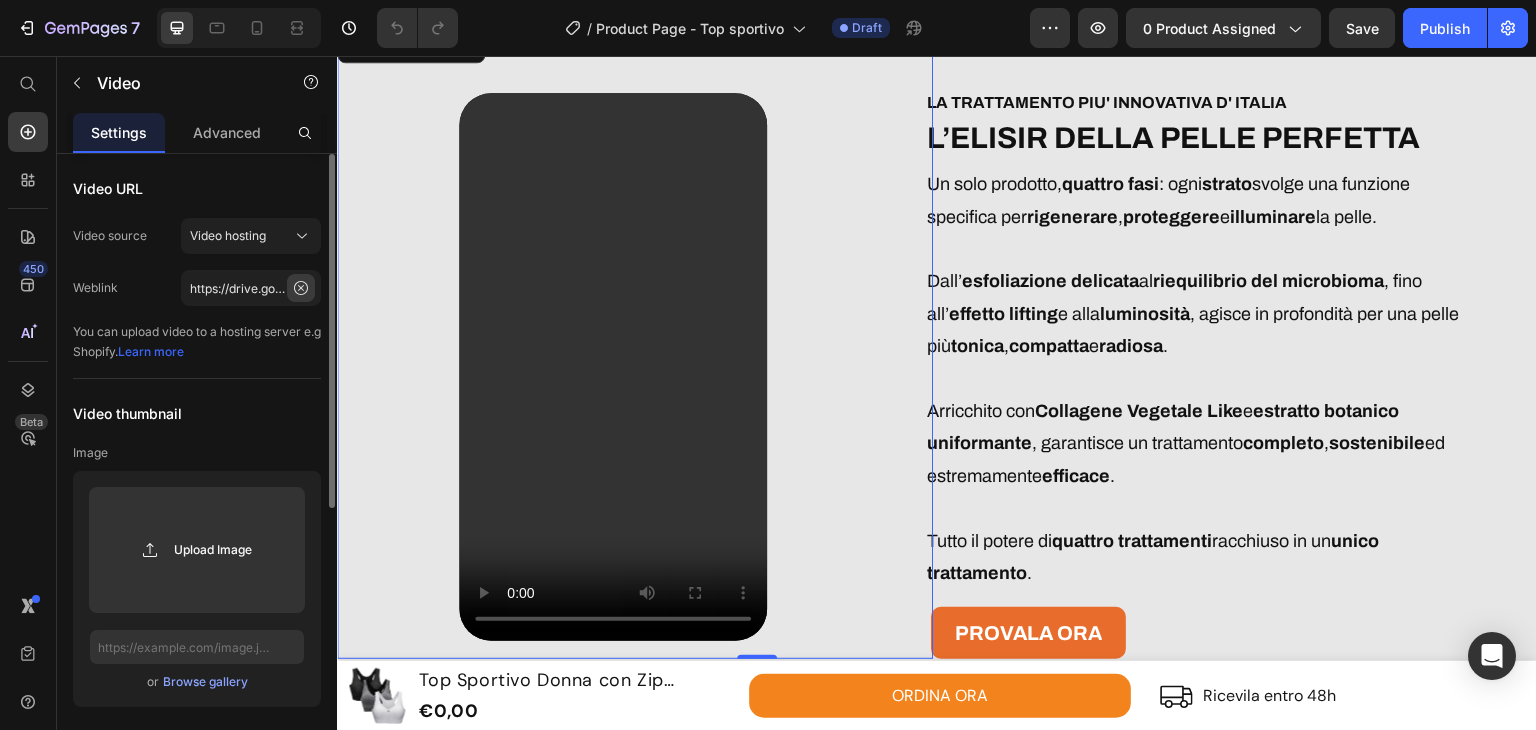 click 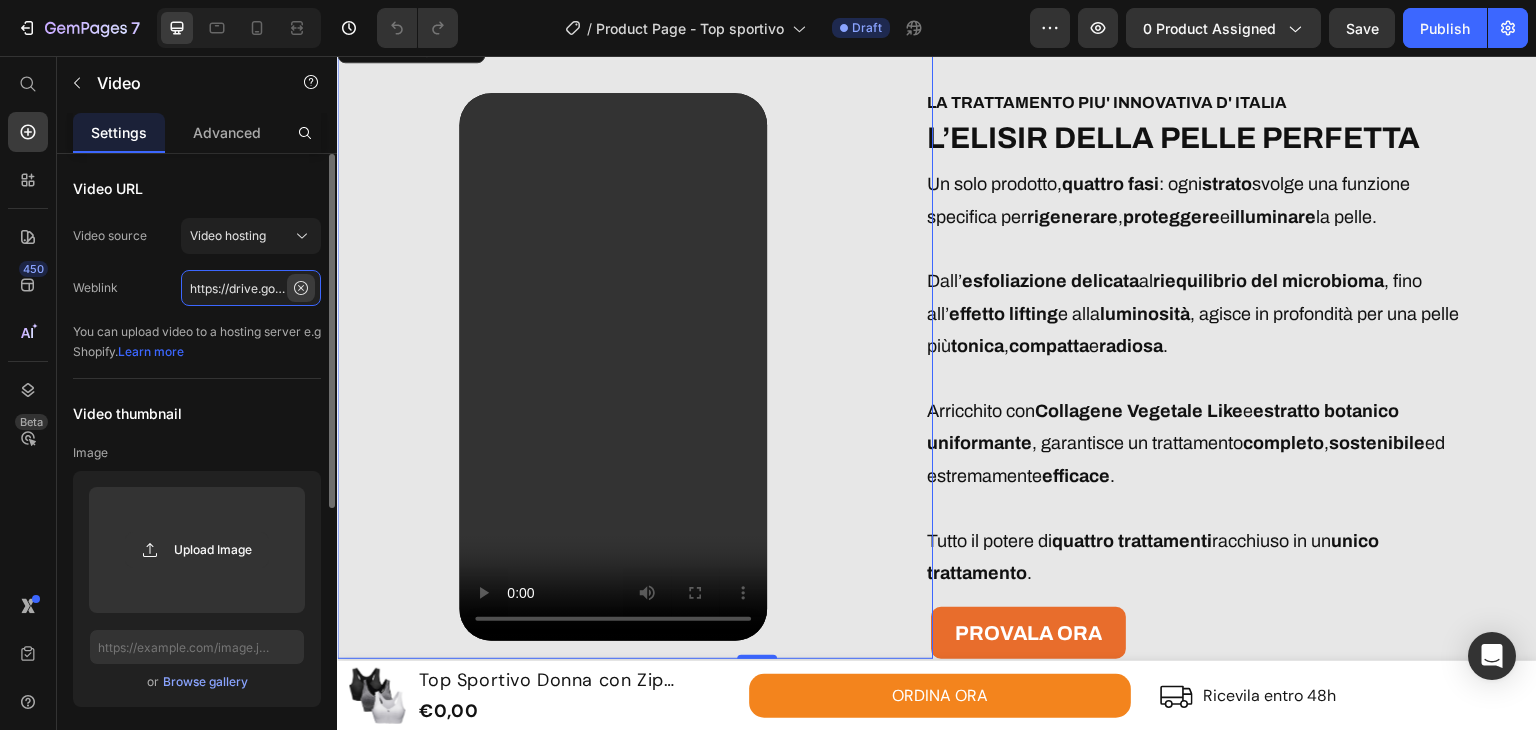 type 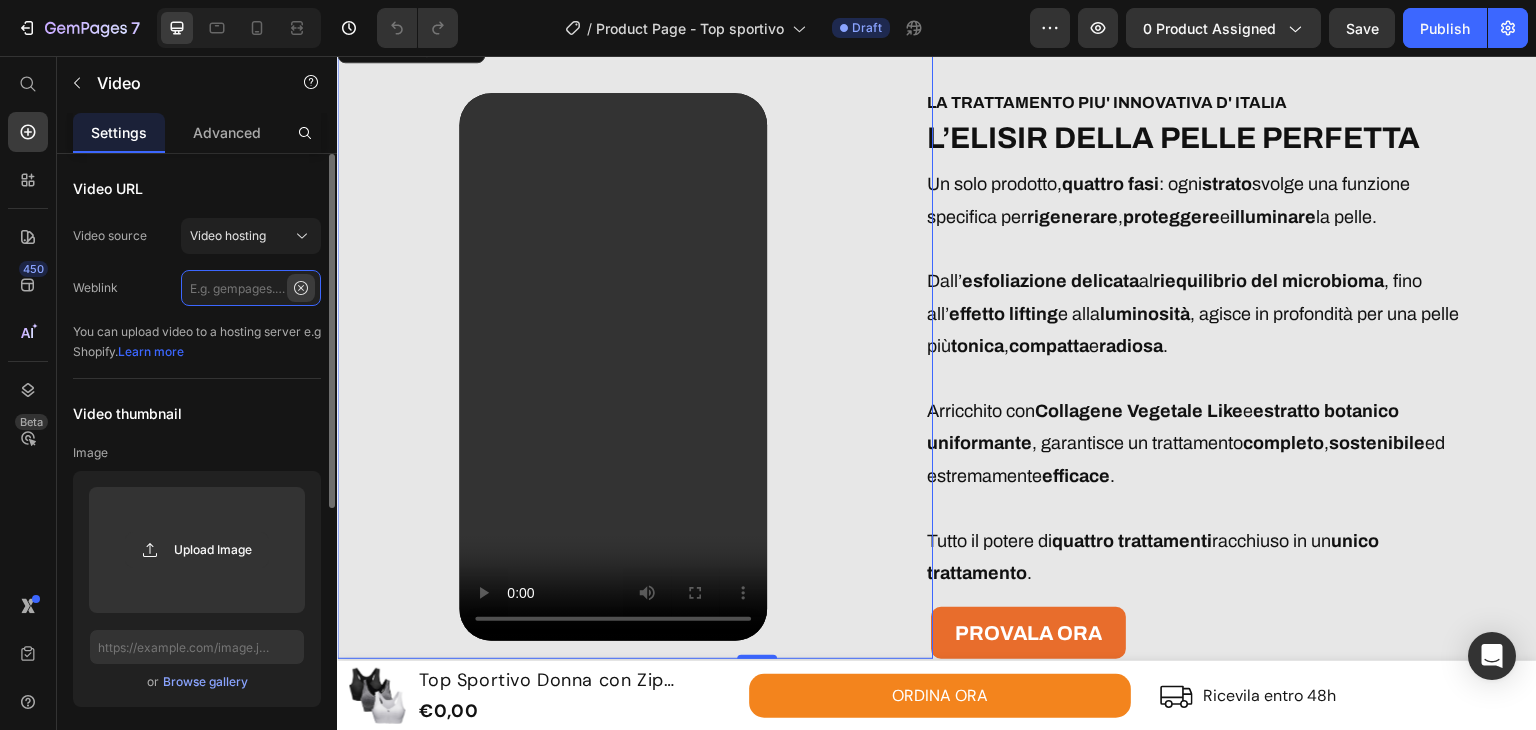 scroll, scrollTop: 0, scrollLeft: 0, axis: both 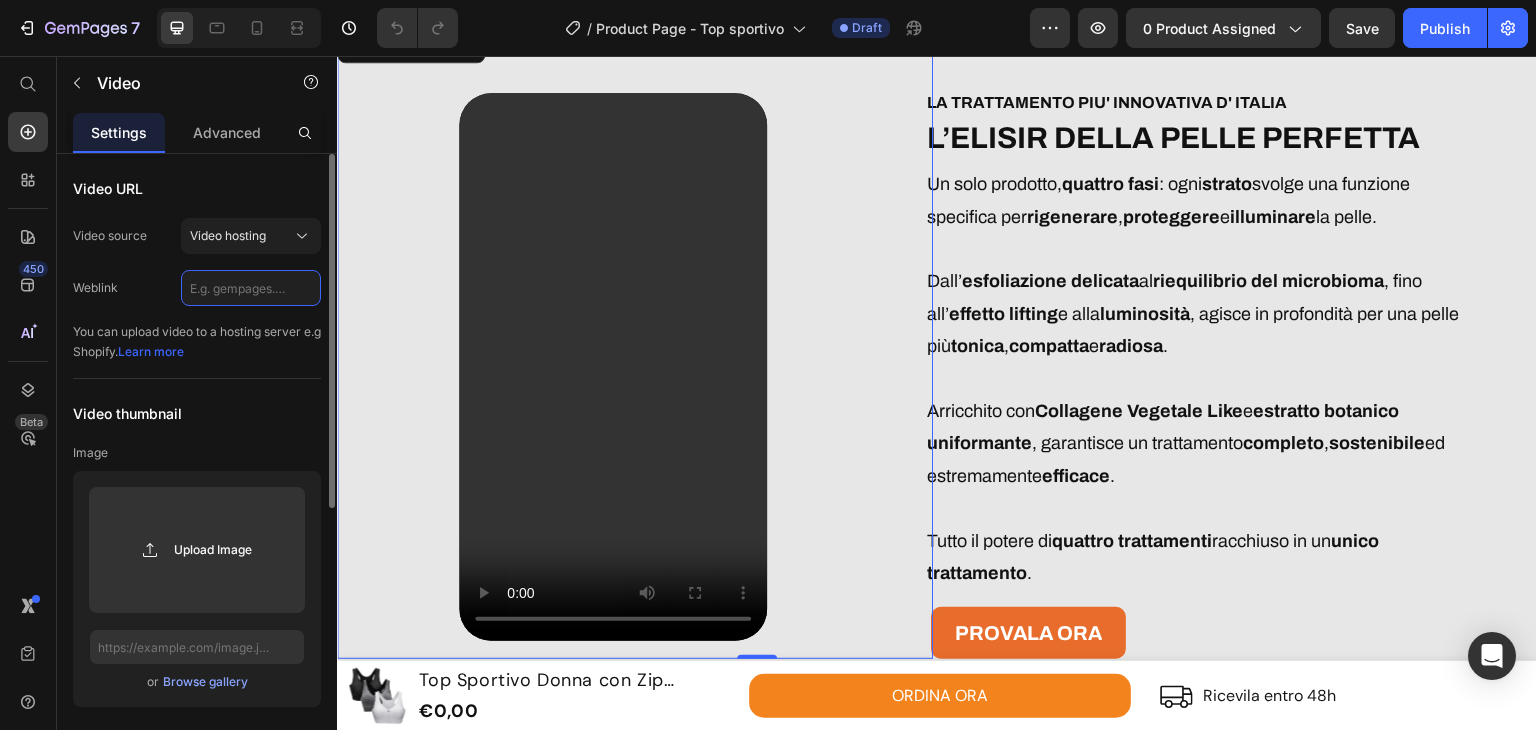 click 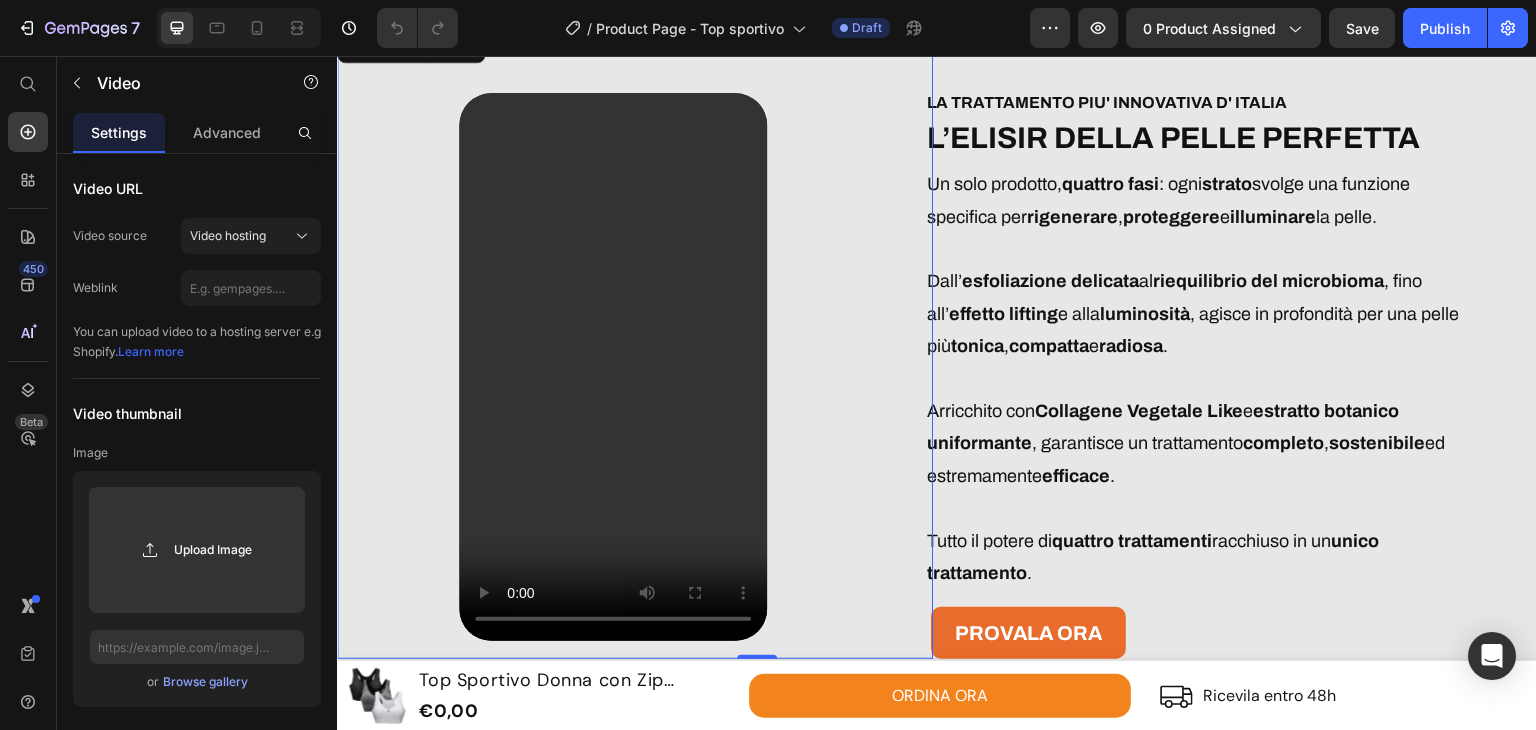 click on "Video   0" at bounding box center [635, 342] 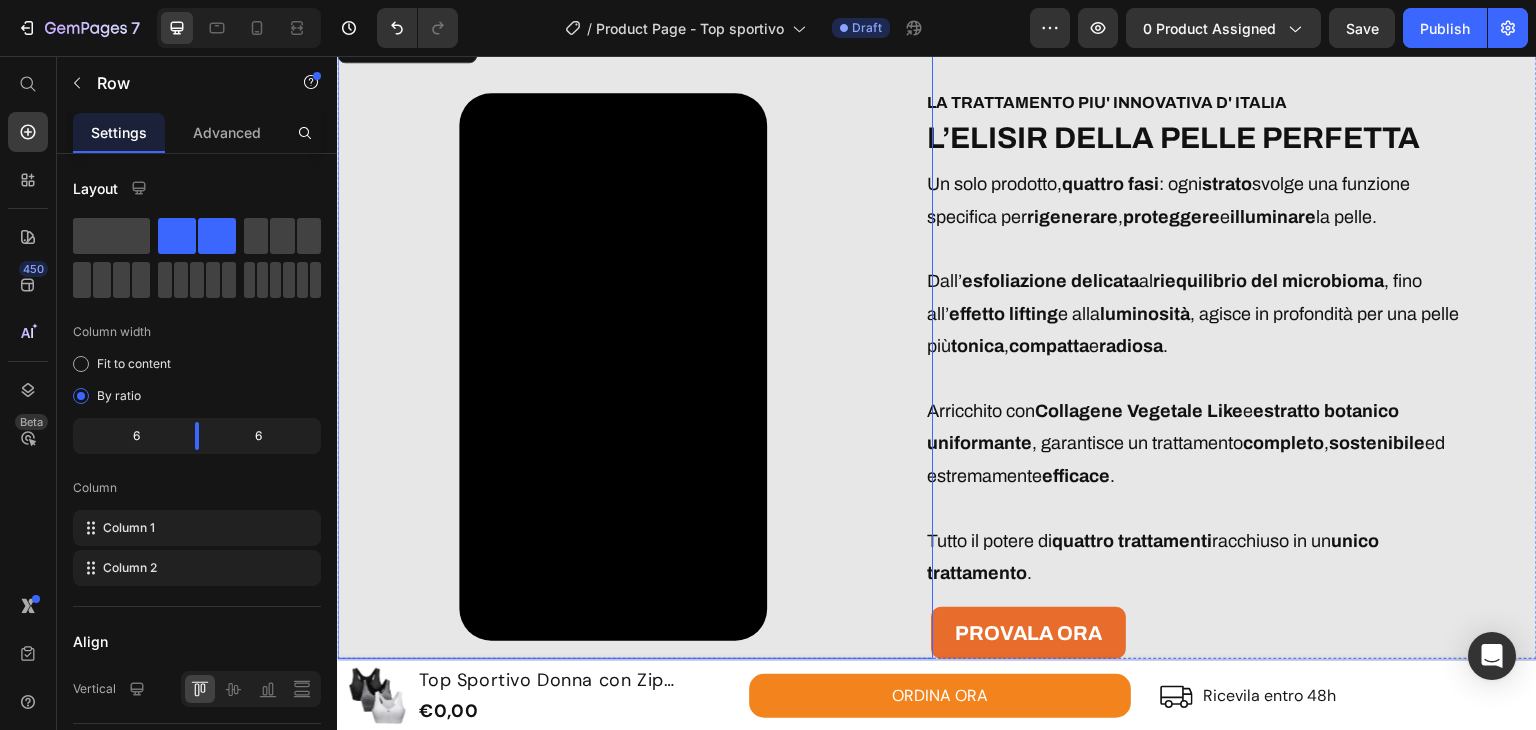 click on "Video" at bounding box center (613, 367) 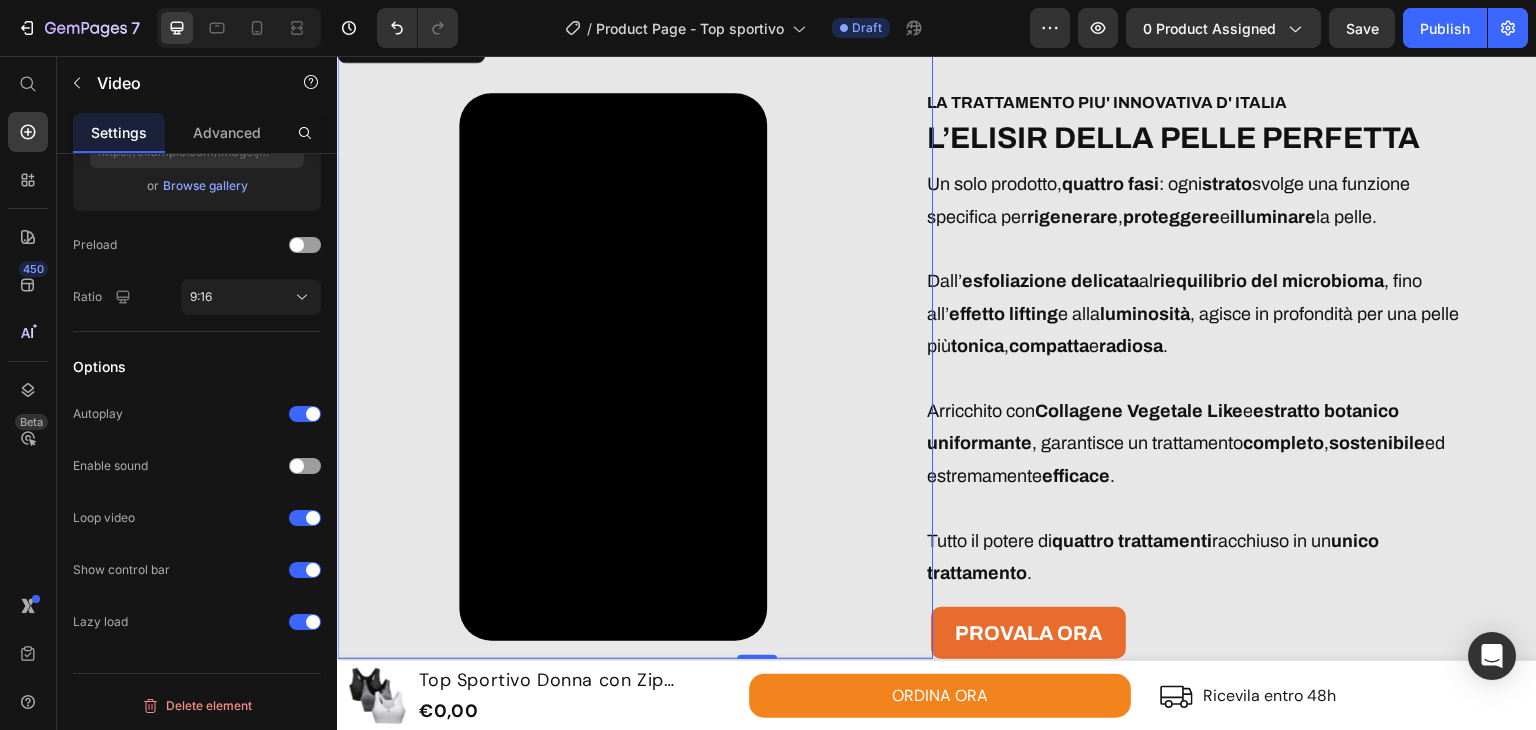 scroll, scrollTop: 0, scrollLeft: 0, axis: both 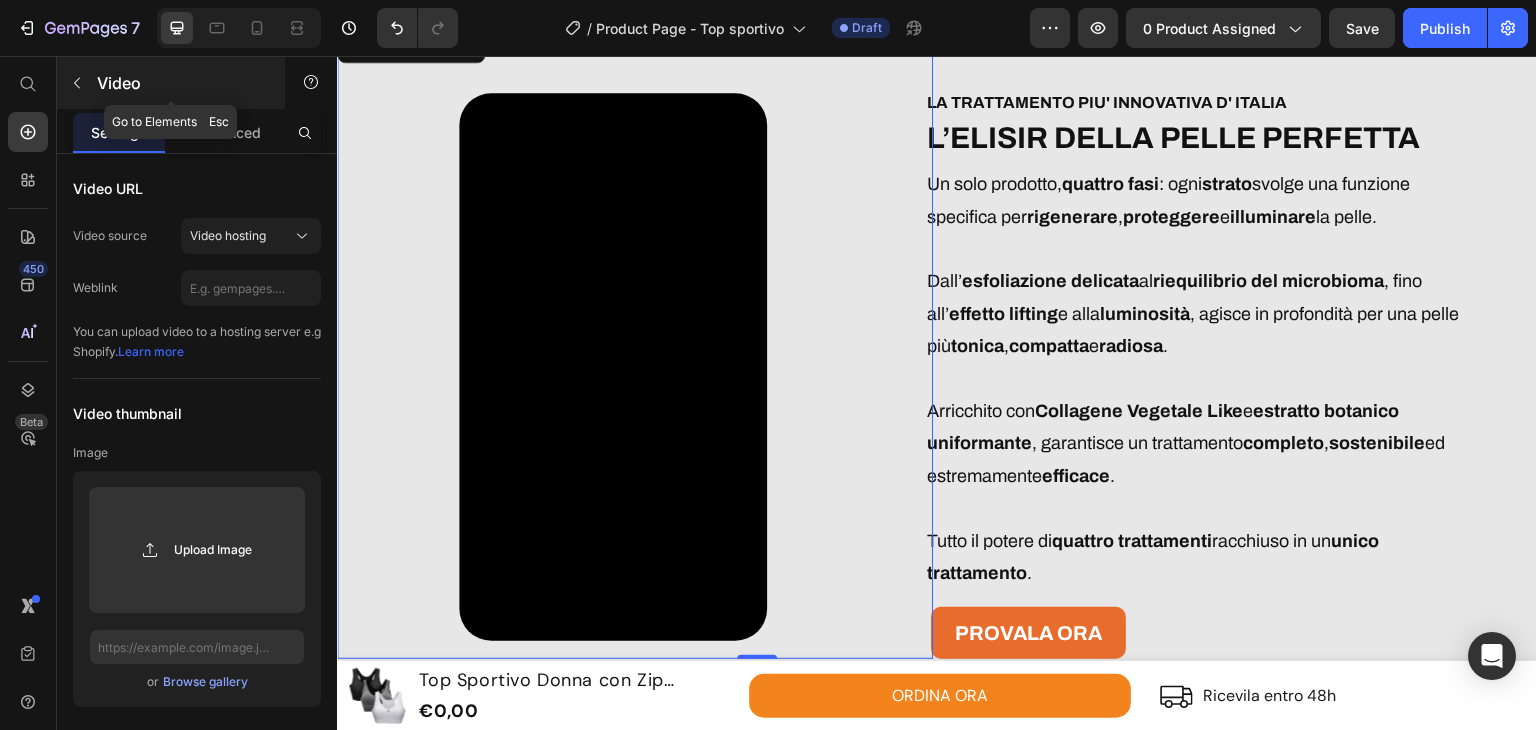 click 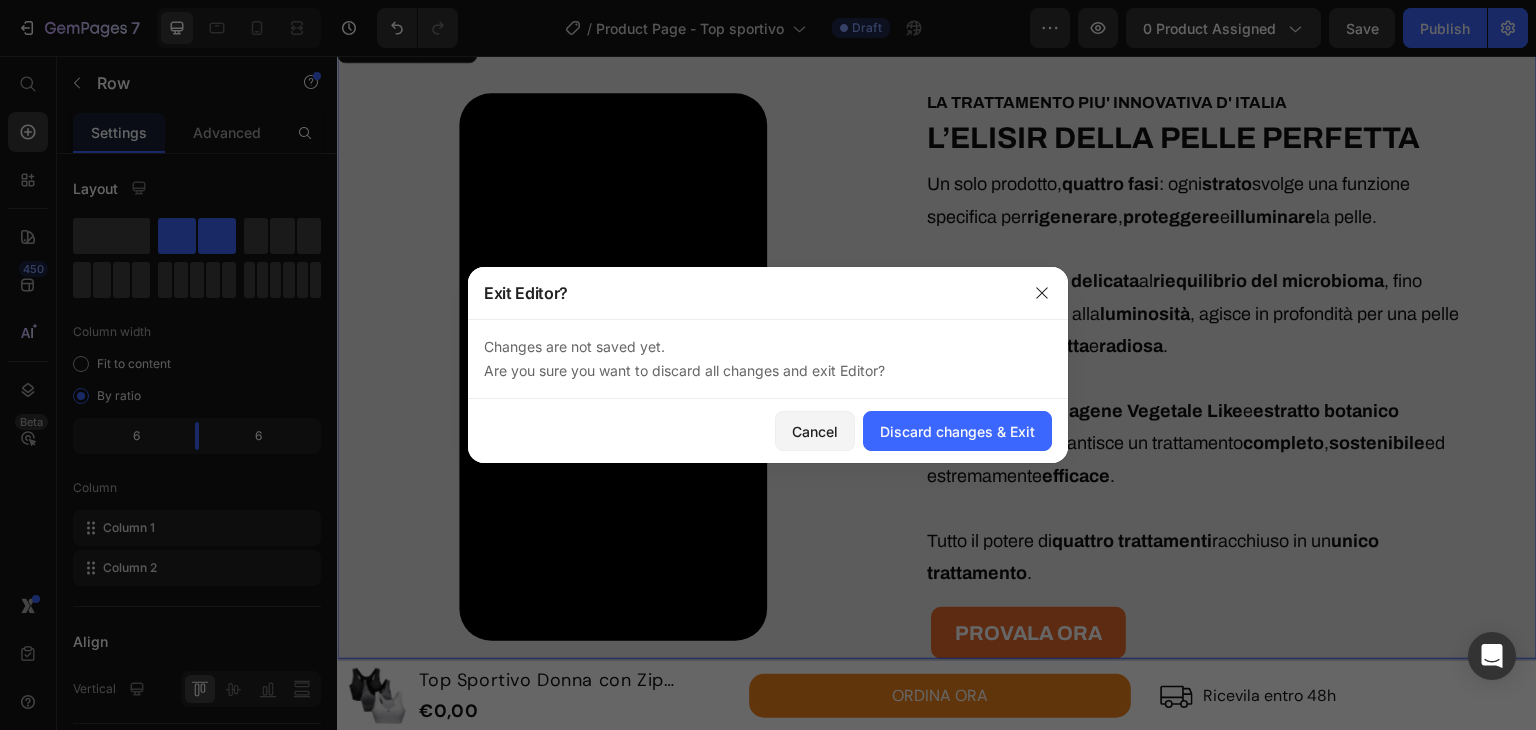 click at bounding box center [768, 365] 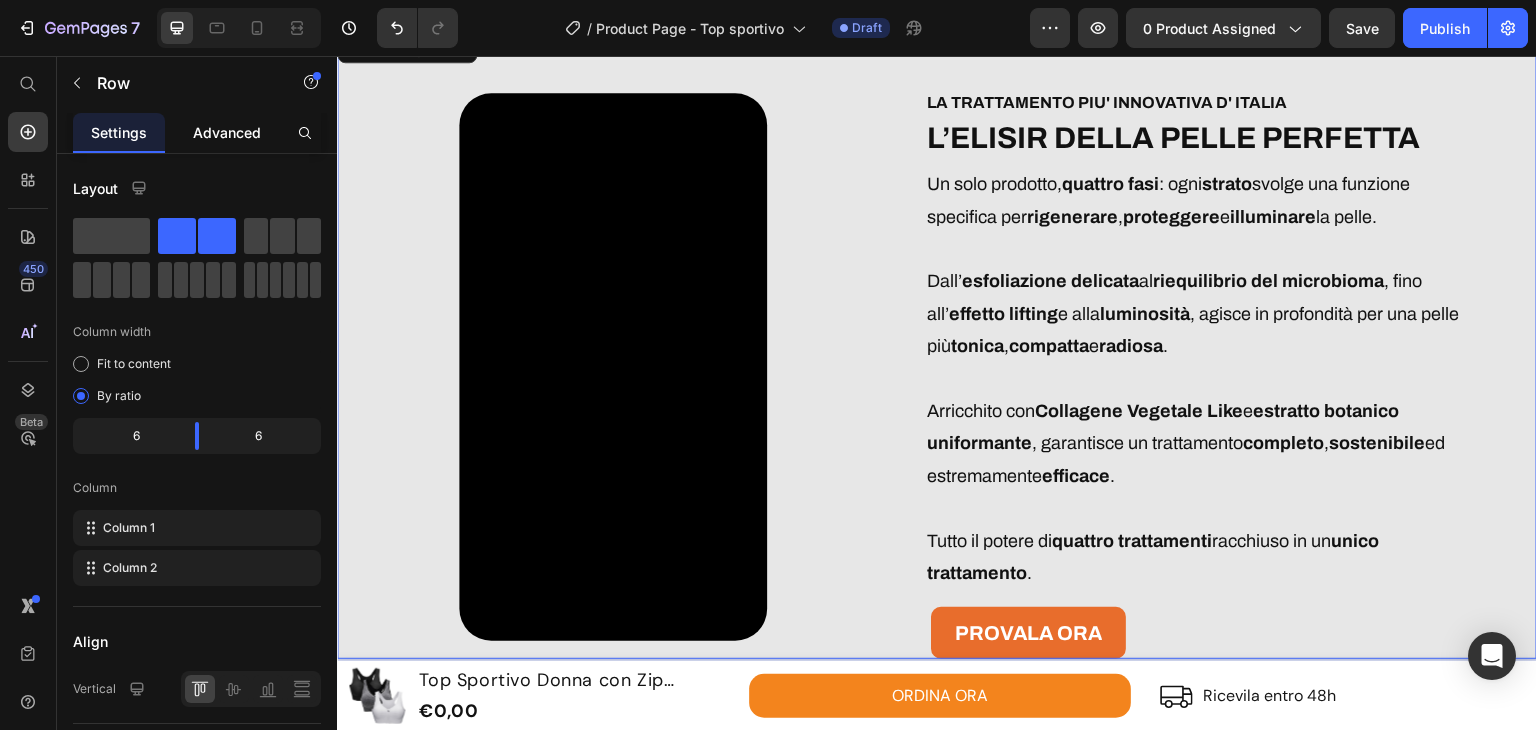 click on "Advanced" 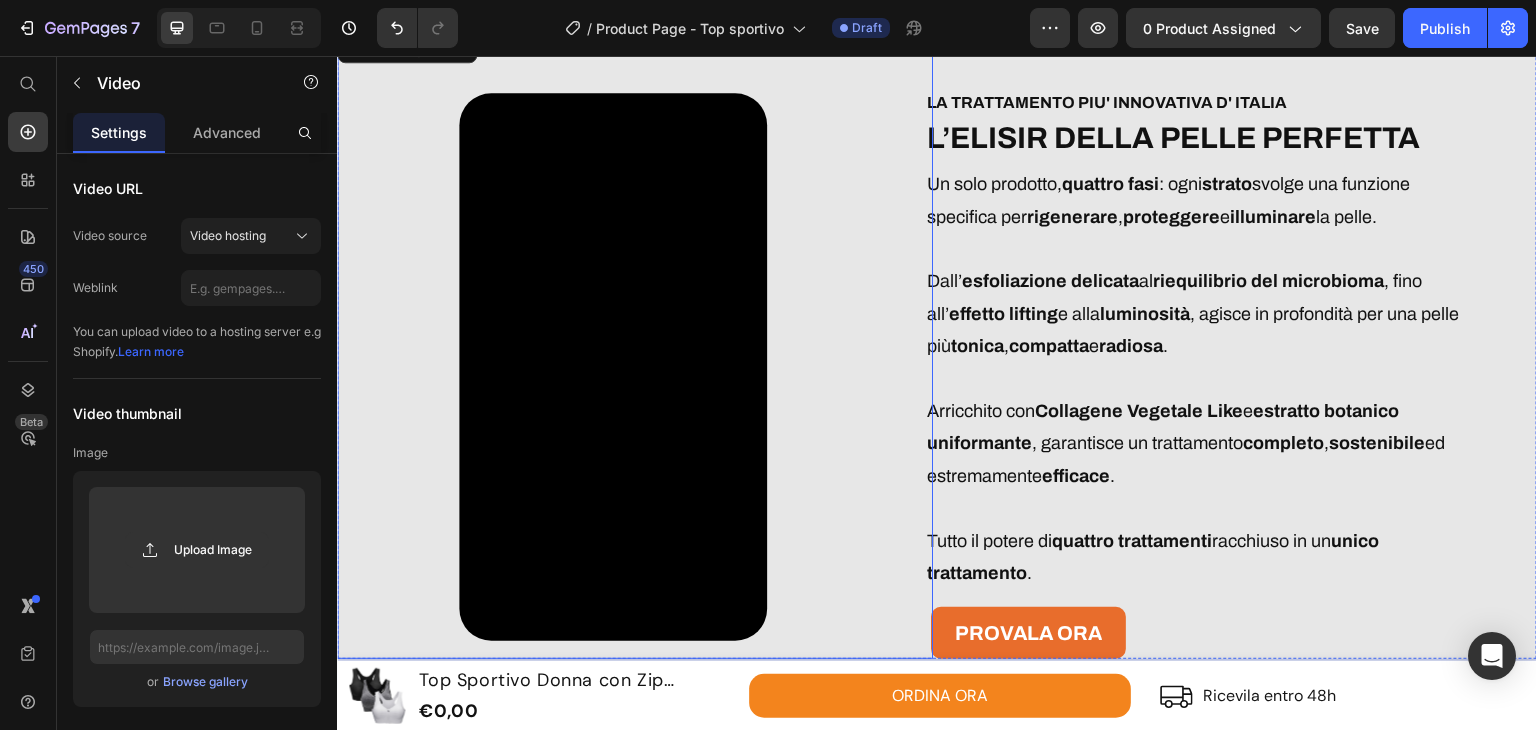 click on "Video" at bounding box center [613, 367] 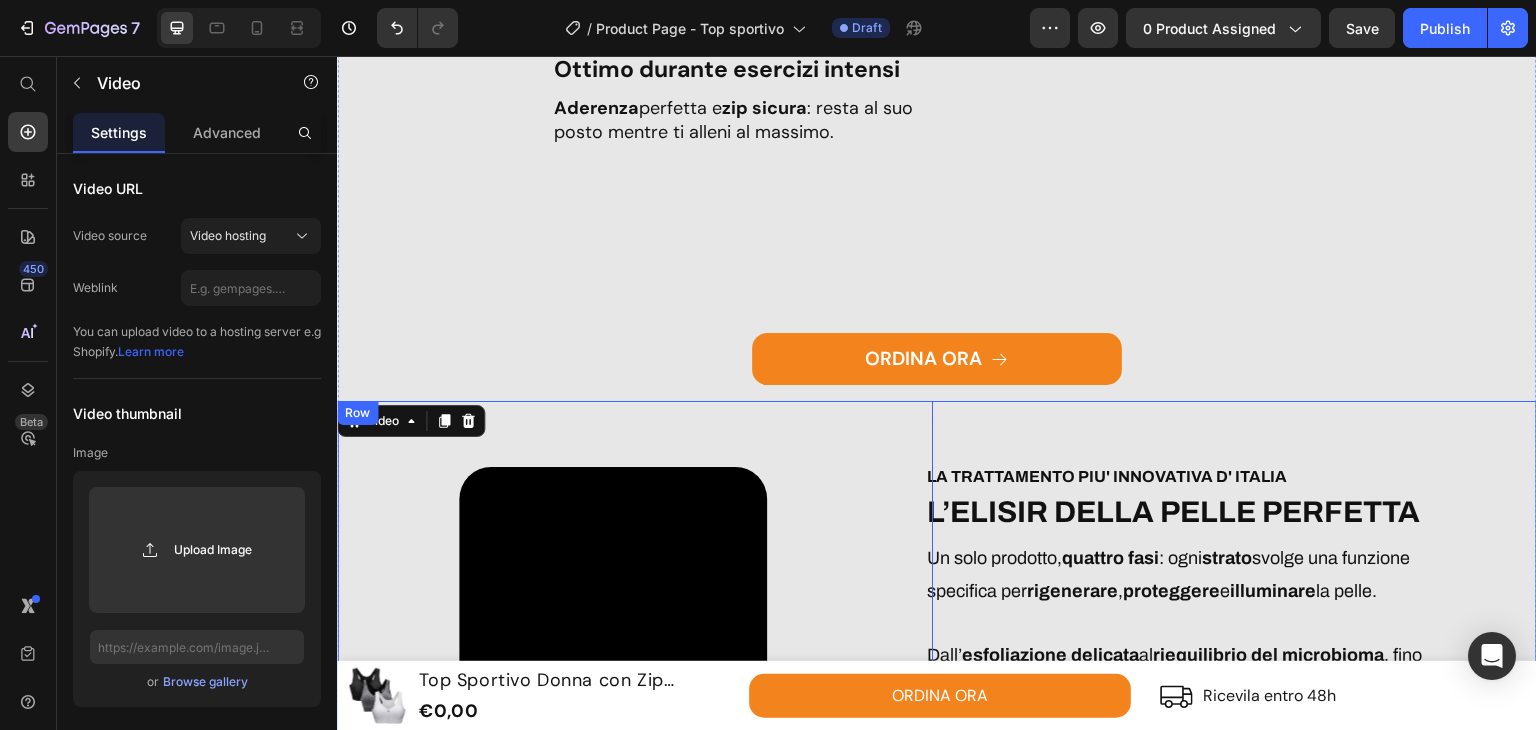 scroll, scrollTop: 2500, scrollLeft: 0, axis: vertical 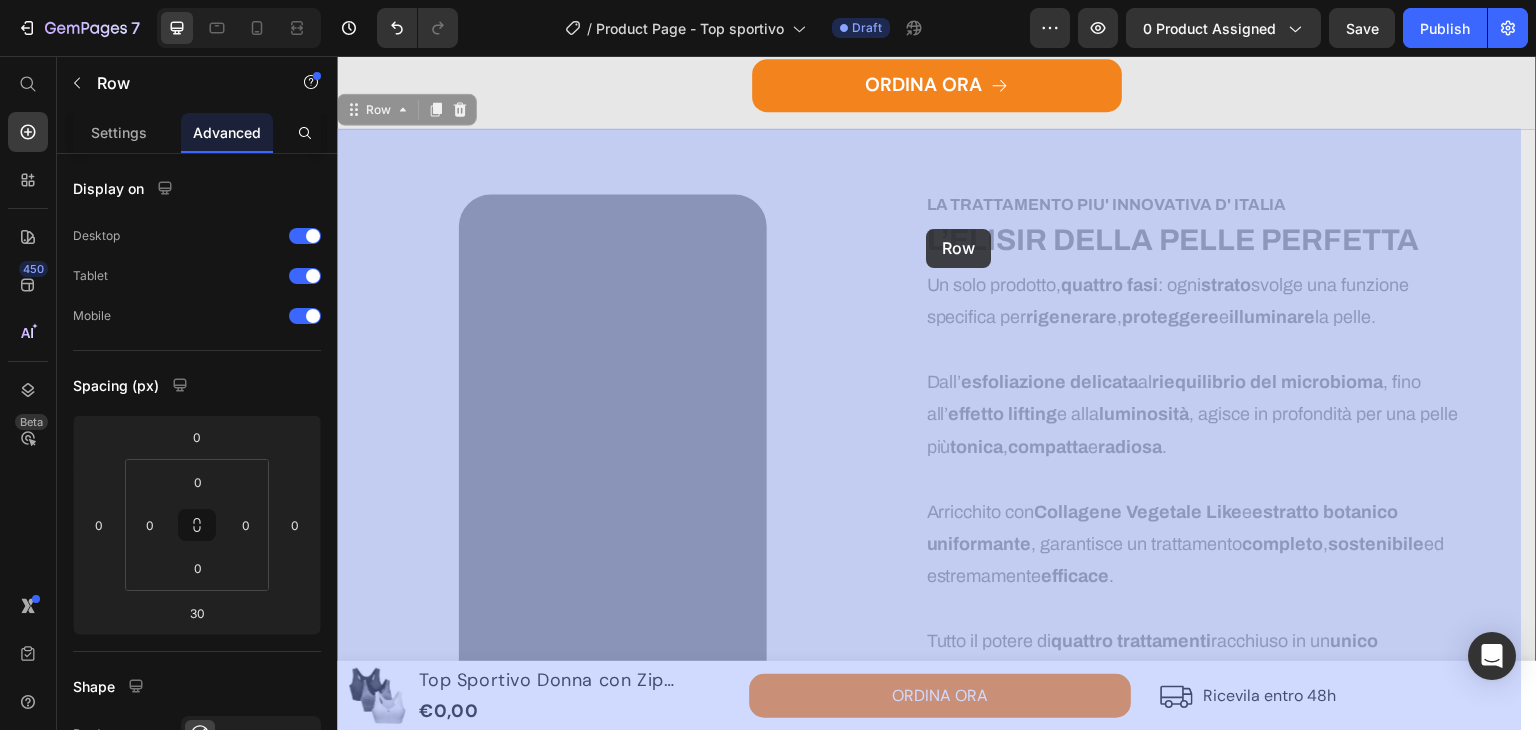 drag, startPoint x: 1096, startPoint y: 464, endPoint x: 926, endPoint y: 229, distance: 290.0431 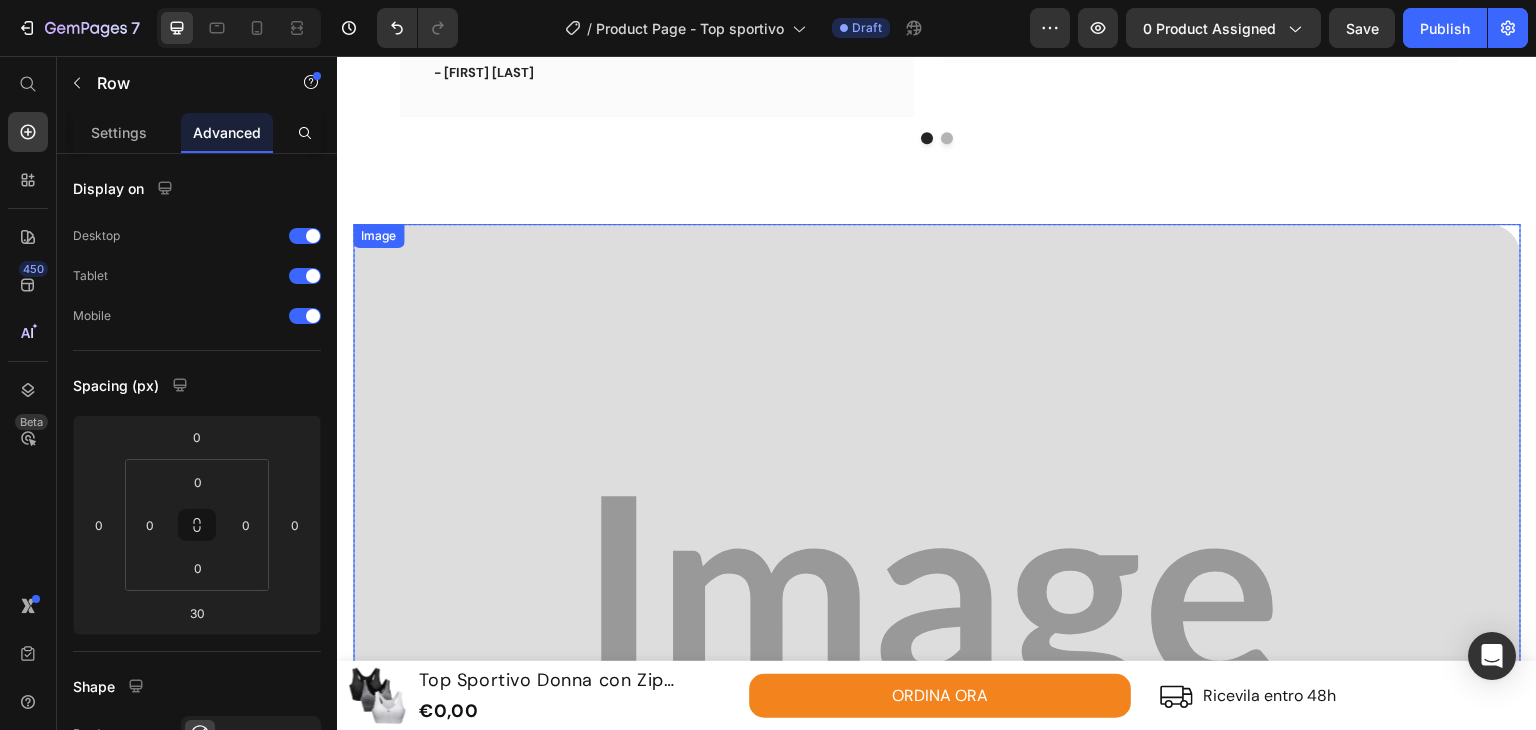 scroll, scrollTop: 3799, scrollLeft: 0, axis: vertical 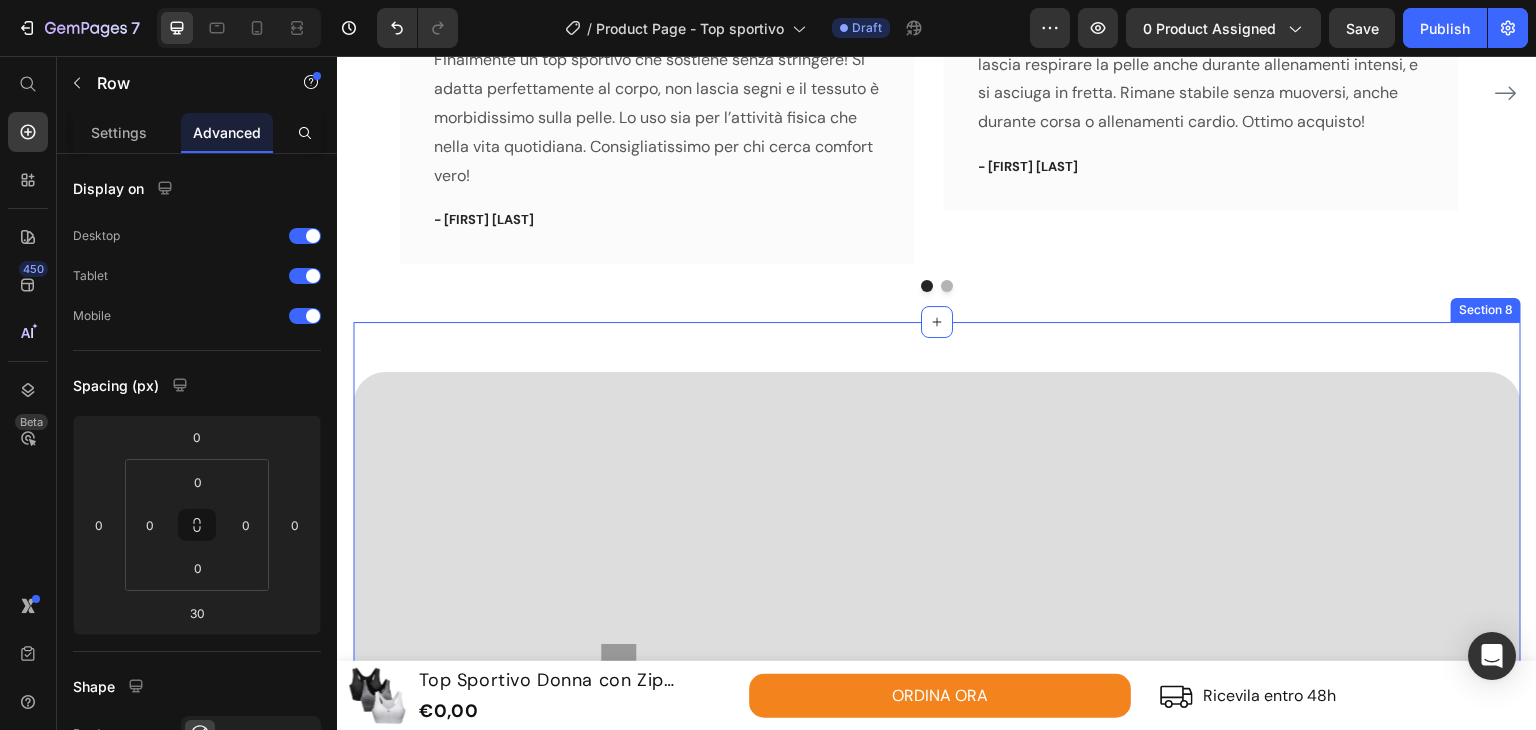 click on "Image Row Section 8" at bounding box center (937, 769) 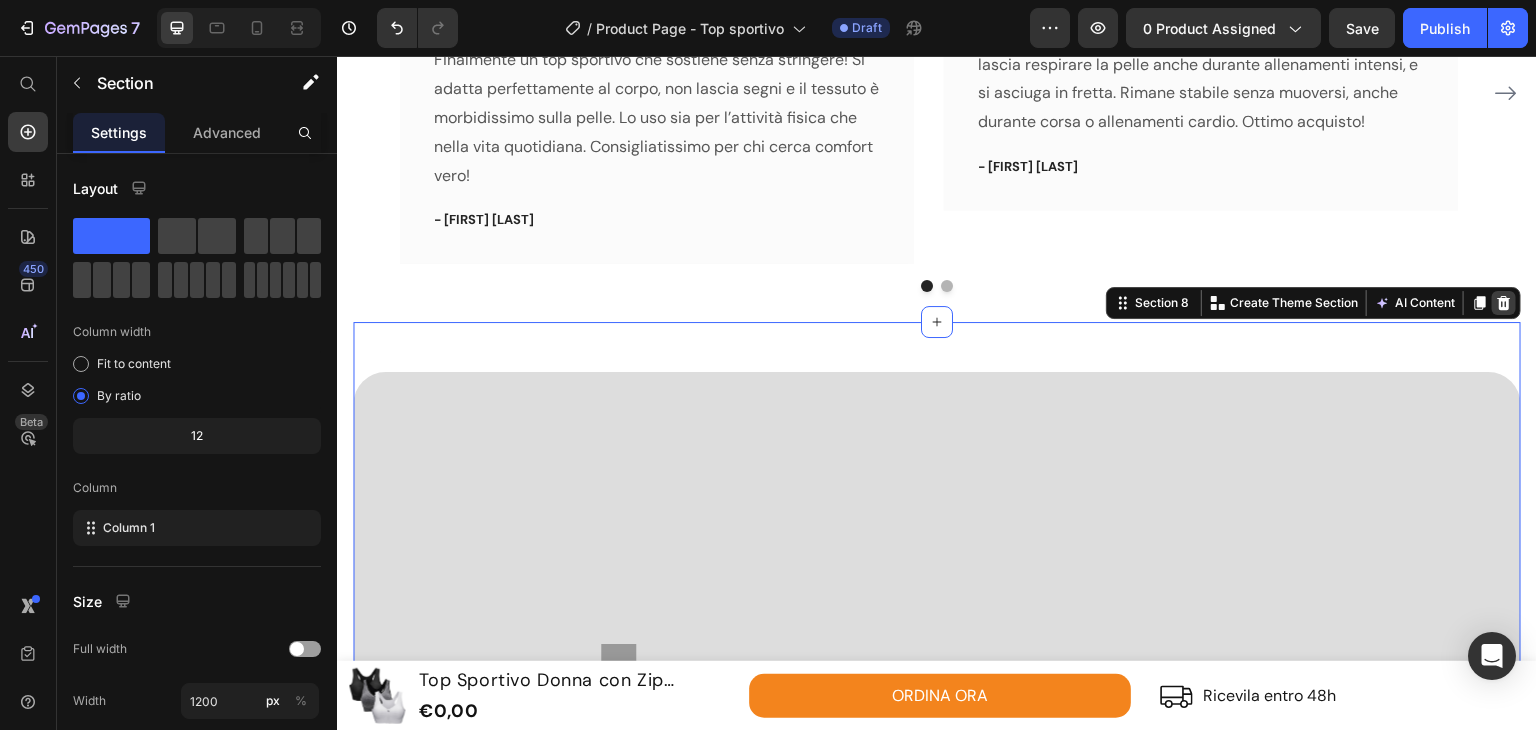 click 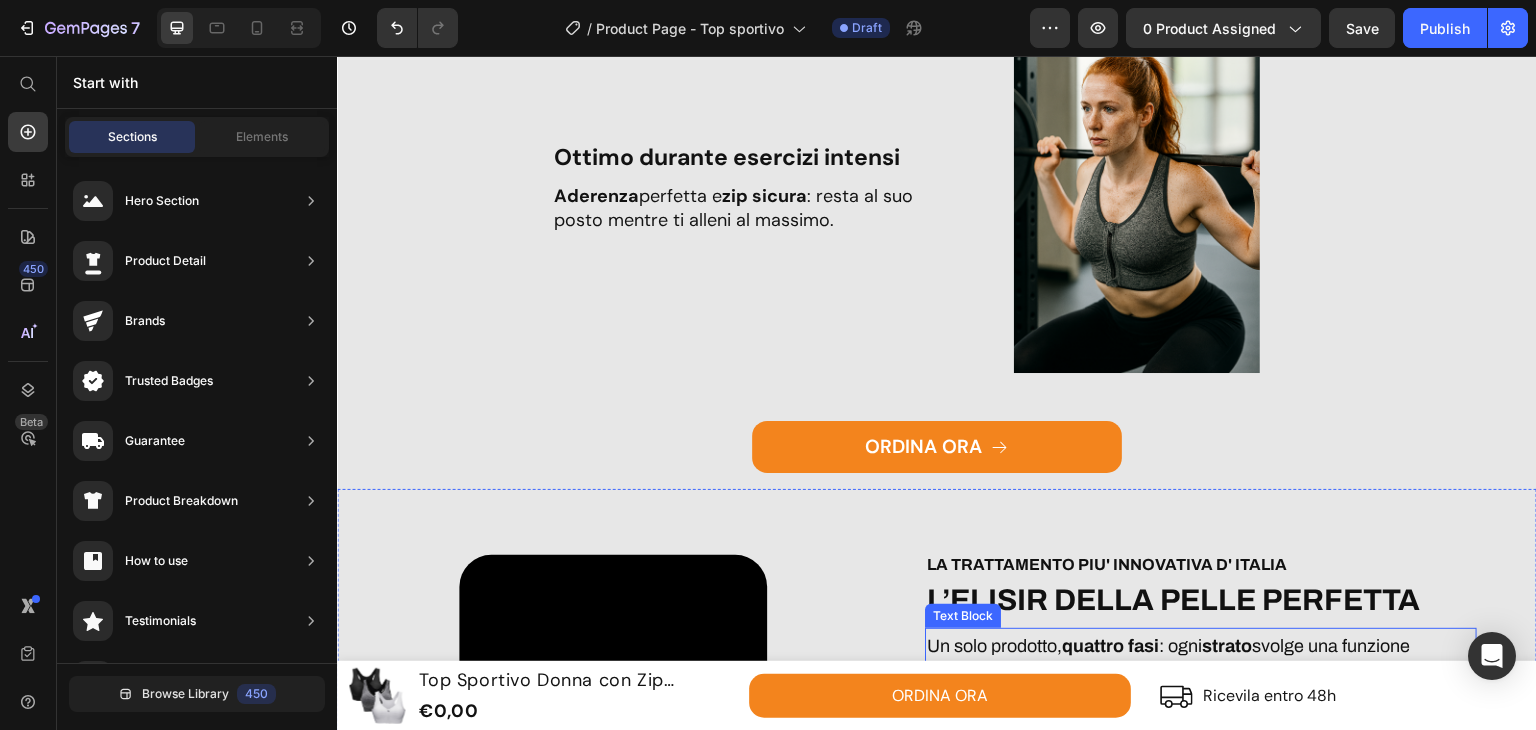 scroll, scrollTop: 2425, scrollLeft: 0, axis: vertical 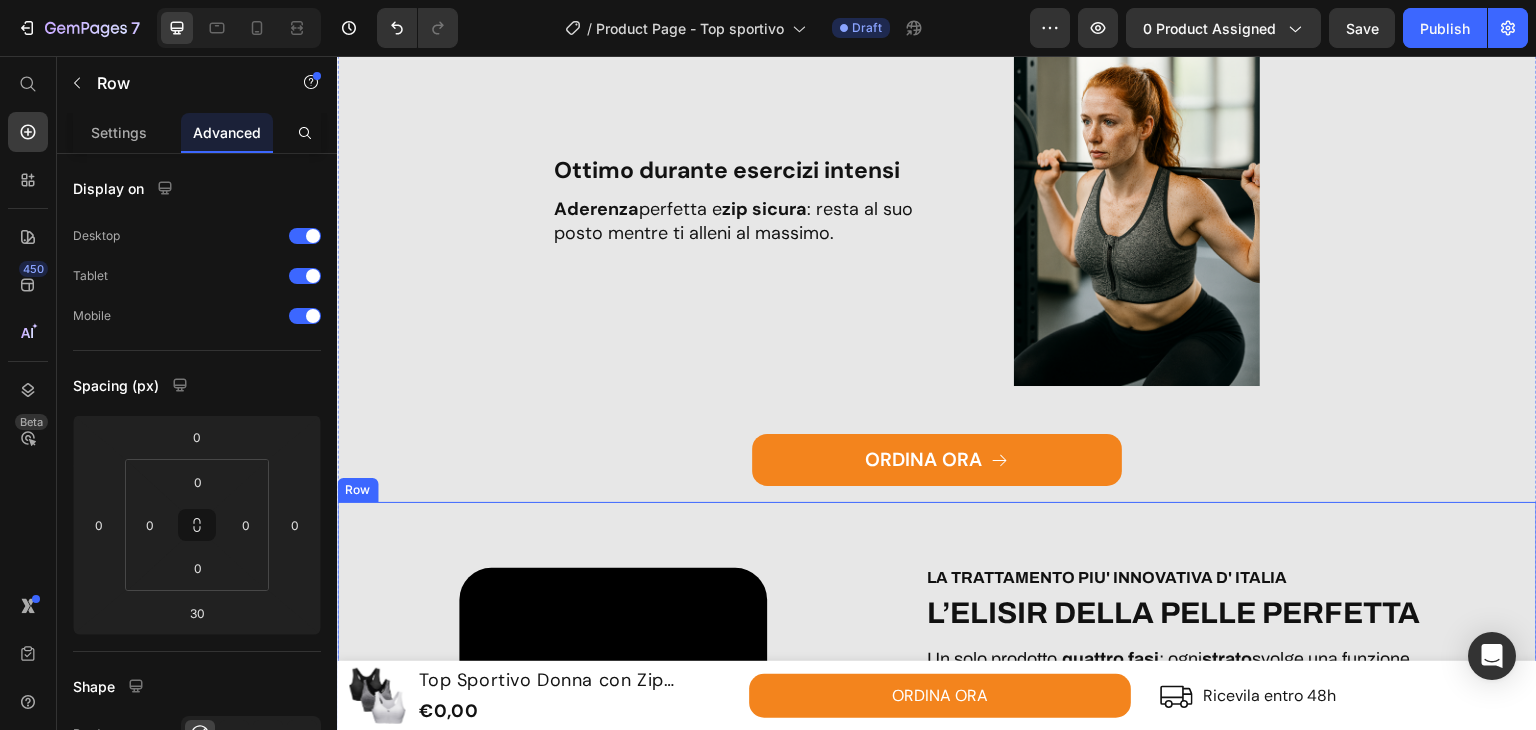 click on "Video" at bounding box center [635, 817] 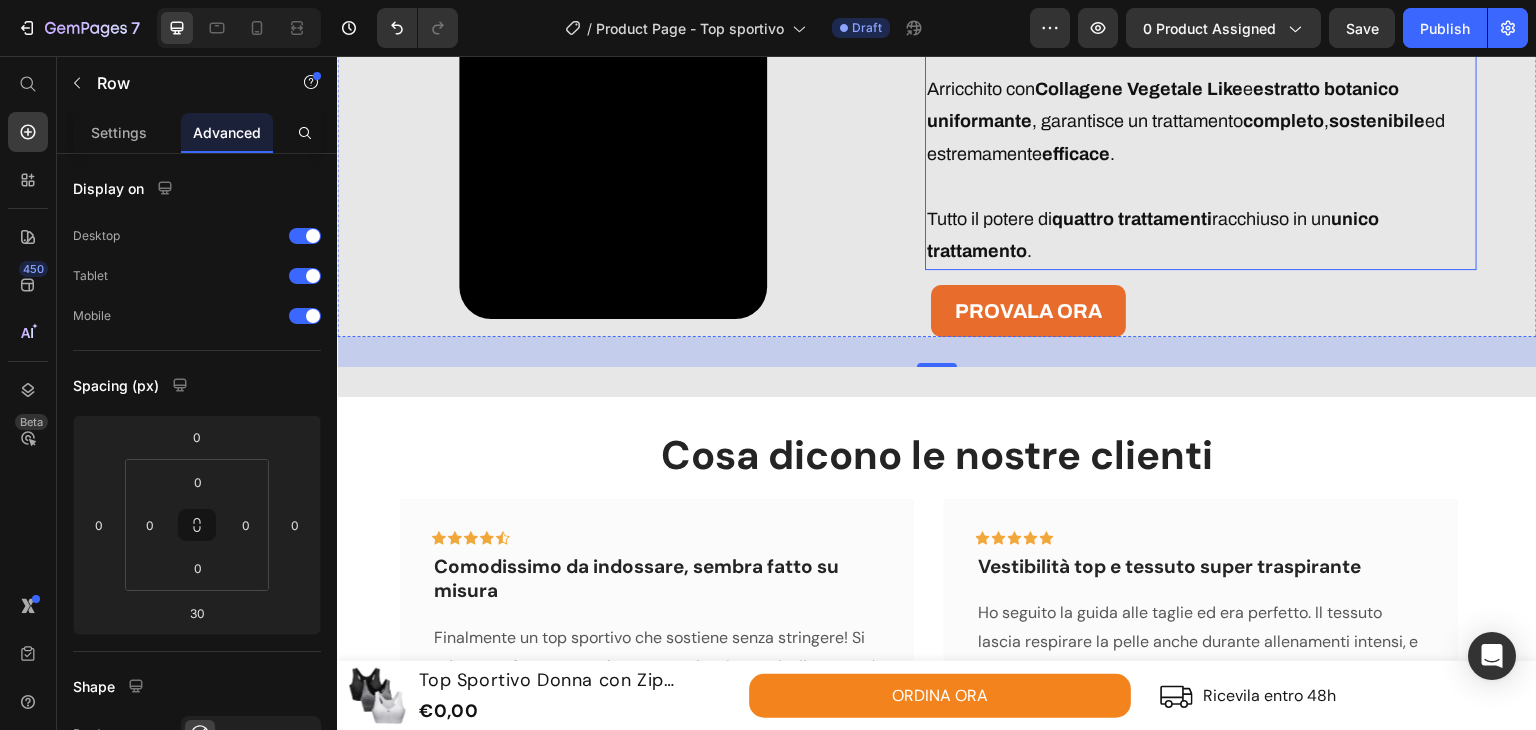 scroll, scrollTop: 3425, scrollLeft: 0, axis: vertical 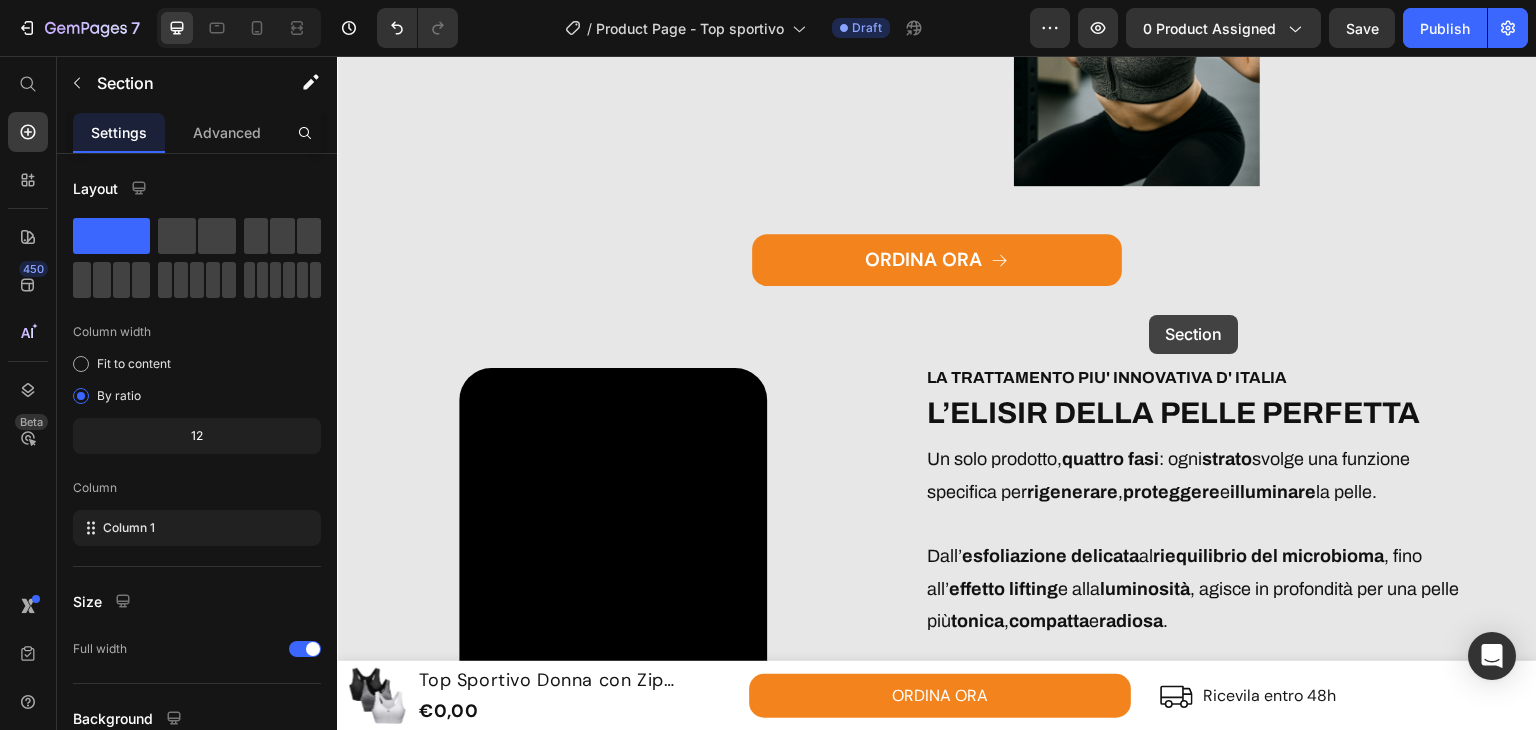 drag, startPoint x: 1251, startPoint y: 510, endPoint x: 1134, endPoint y: 323, distance: 220.58559 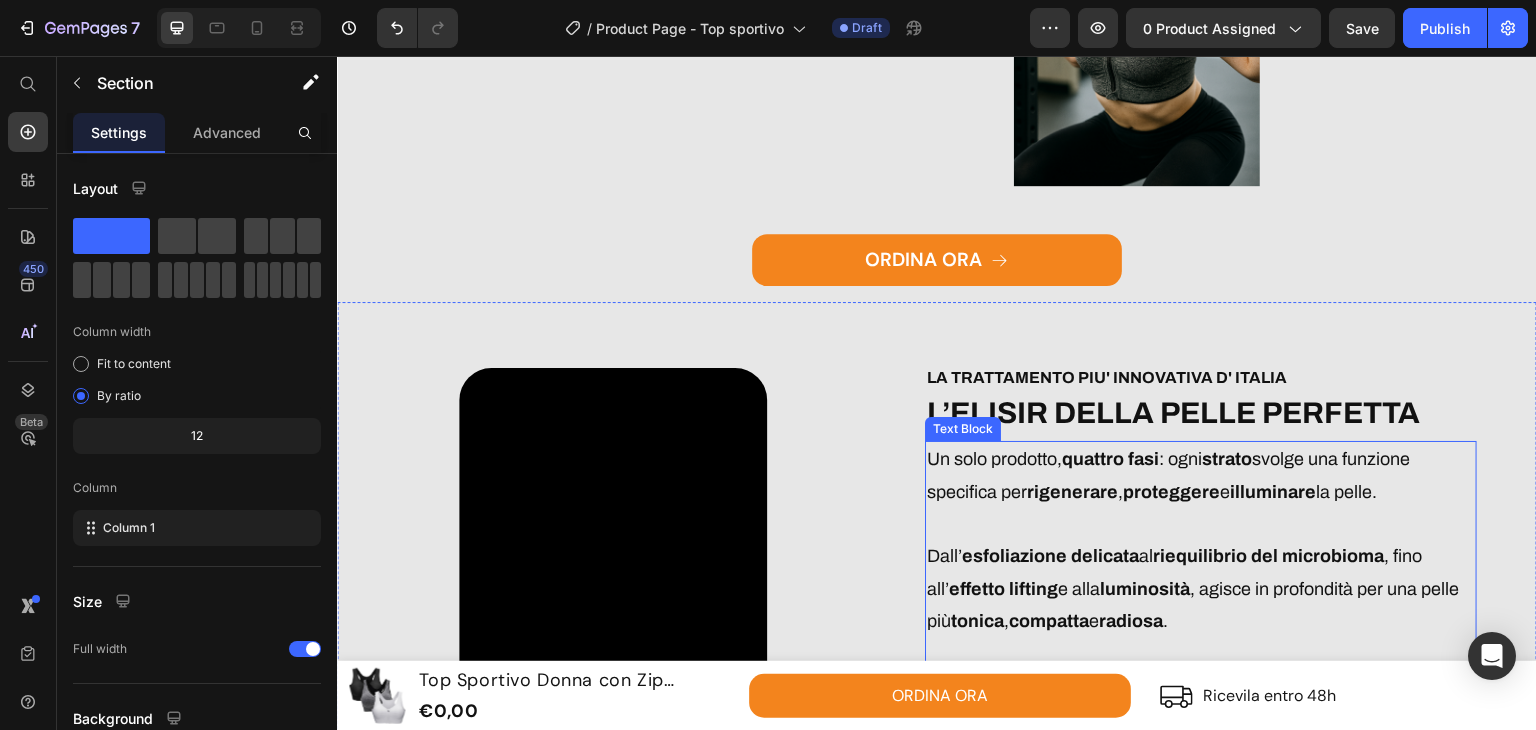 scroll, scrollTop: 3225, scrollLeft: 0, axis: vertical 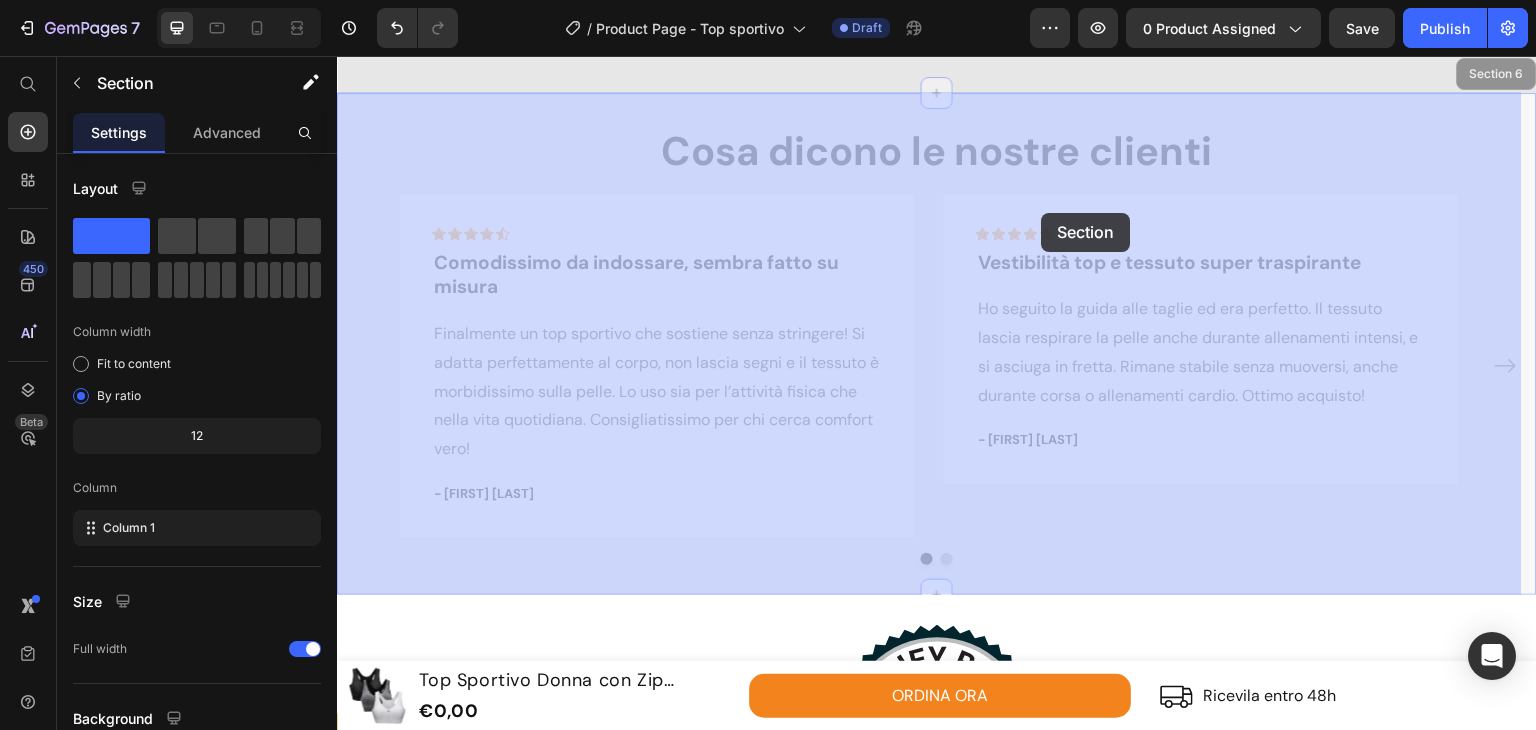 drag, startPoint x: 1231, startPoint y: 403, endPoint x: 1042, endPoint y: 210, distance: 270.1296 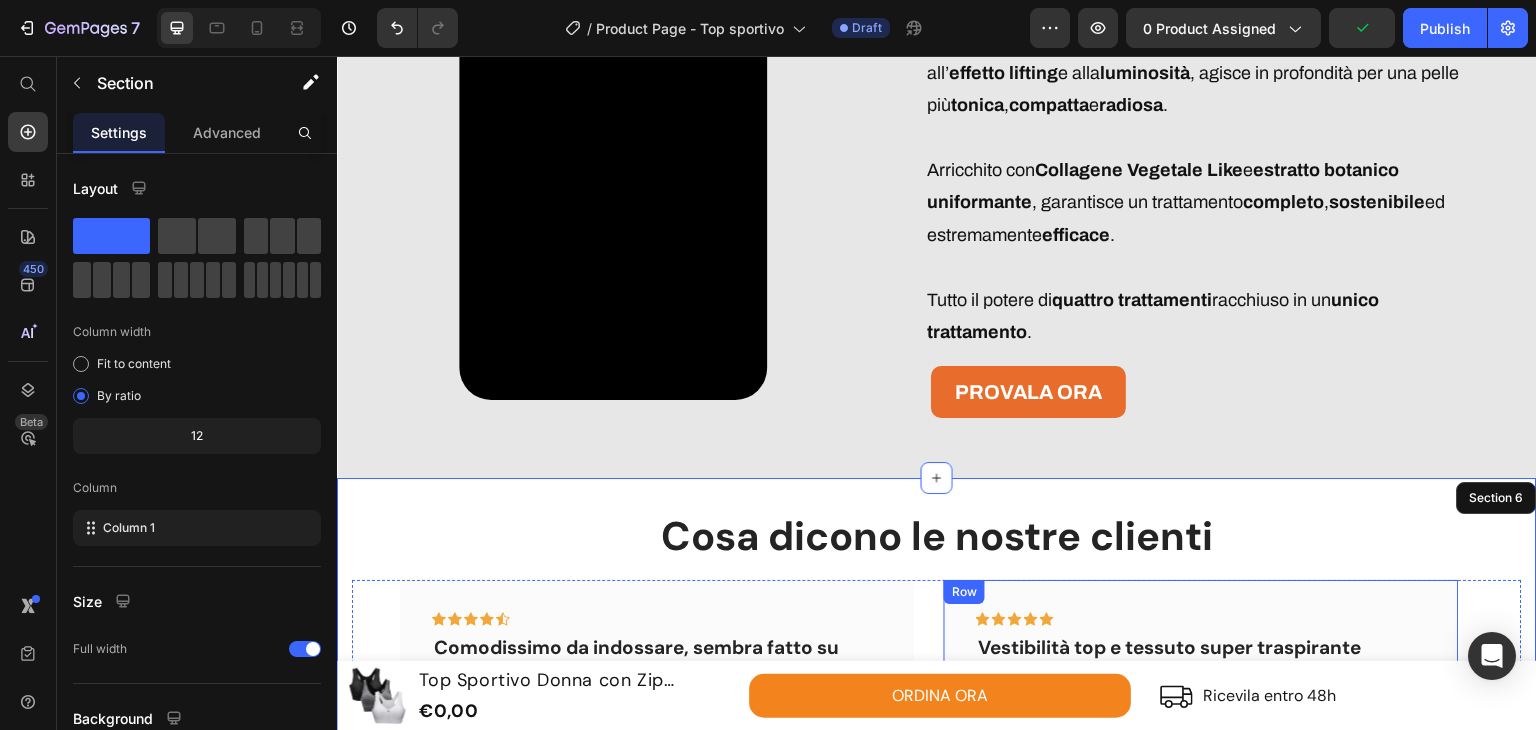 scroll, scrollTop: 3026, scrollLeft: 0, axis: vertical 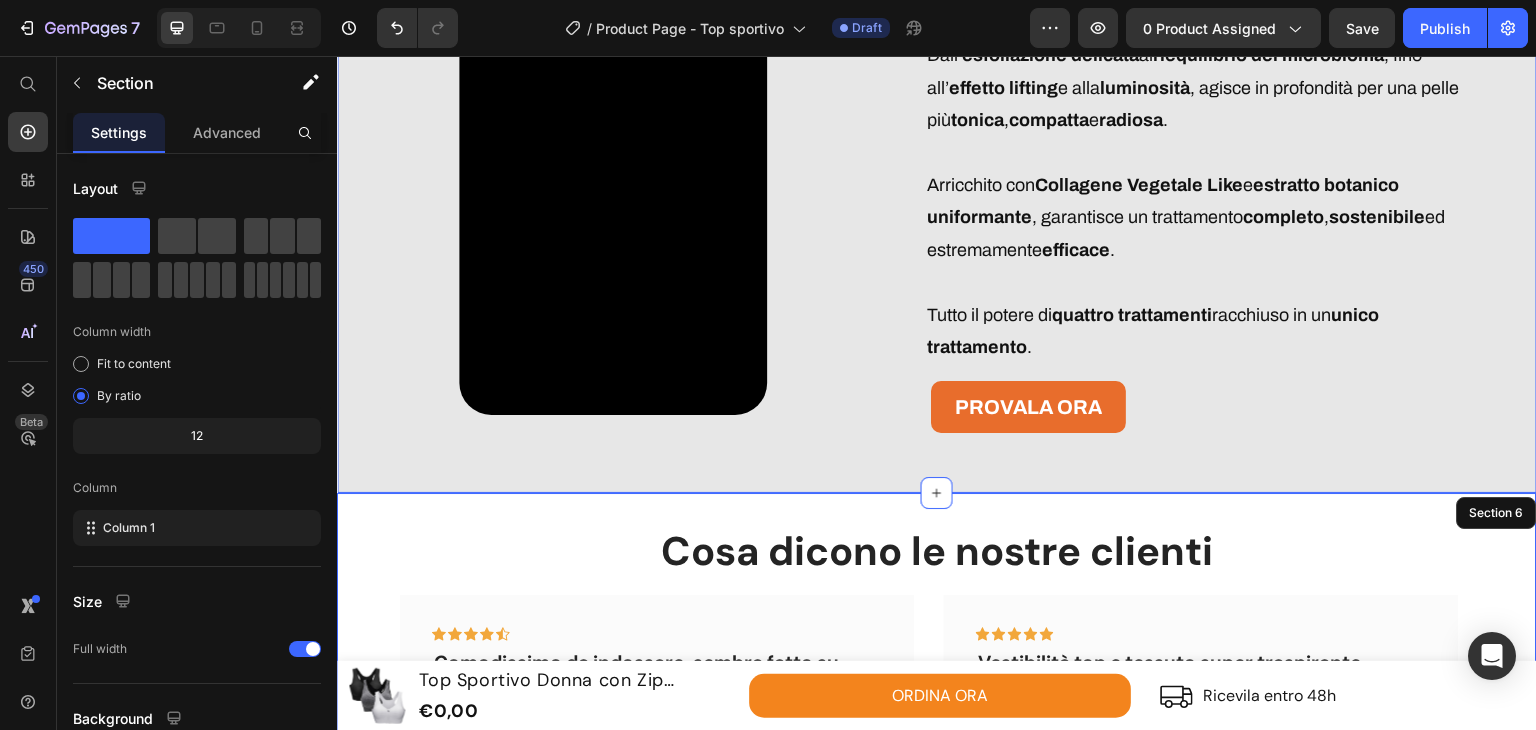 click on "Il tuo alleato per ogni allenamento Heading Row Perfetto per correre in libertà Text Block Massimo  sostegno  e  zero rimbalzi : resta fermo durante la corsa, senza comprimere. Text Block Image Row Image Ideale per yoga e pilates Text Block Tessuto  morbido  e  flessibile  che segue ogni movimento, senza cuciture fastidiose. Text Block Row Ottimo durante esercizi intensi Text Block Aderenza  perfetta e  zip sicura : resta al suo posto mentre ti alleni al massimo. Text Block Image Row
ORDINA ORA Button Row Video LA TRATTAMENTO PIU' INNOVATIVA D' ITALIA Text Block L’ELISIR DELLA PELLE PERFETTA Heading Un solo prodotto,  quattro fasi : ogni  strato  svolge una funzione specifica per  rigenerare ,  proteggere  e  illuminare  la pelle. Dall’ esfoliazione delicata  al  riequilibrio del microbioma , fino all’ effetto lifting  e alla  luminosità , agisce in profondità per una pelle più  tonica ,  compatta  e  radiosa . Arricchito con  Collagene Vegetale Like  e  estratto botanico uniformante" at bounding box center (937, -624) 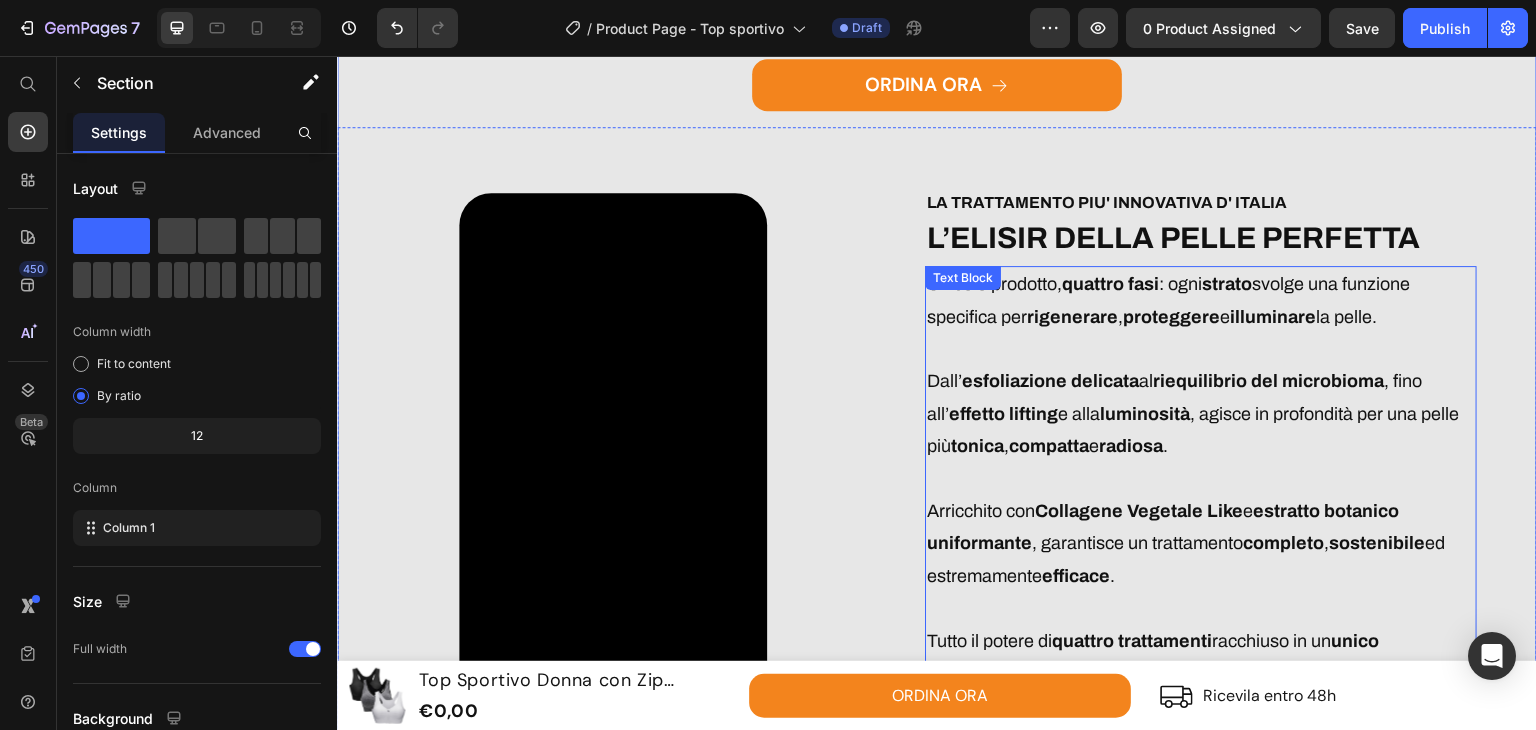 scroll, scrollTop: 2626, scrollLeft: 0, axis: vertical 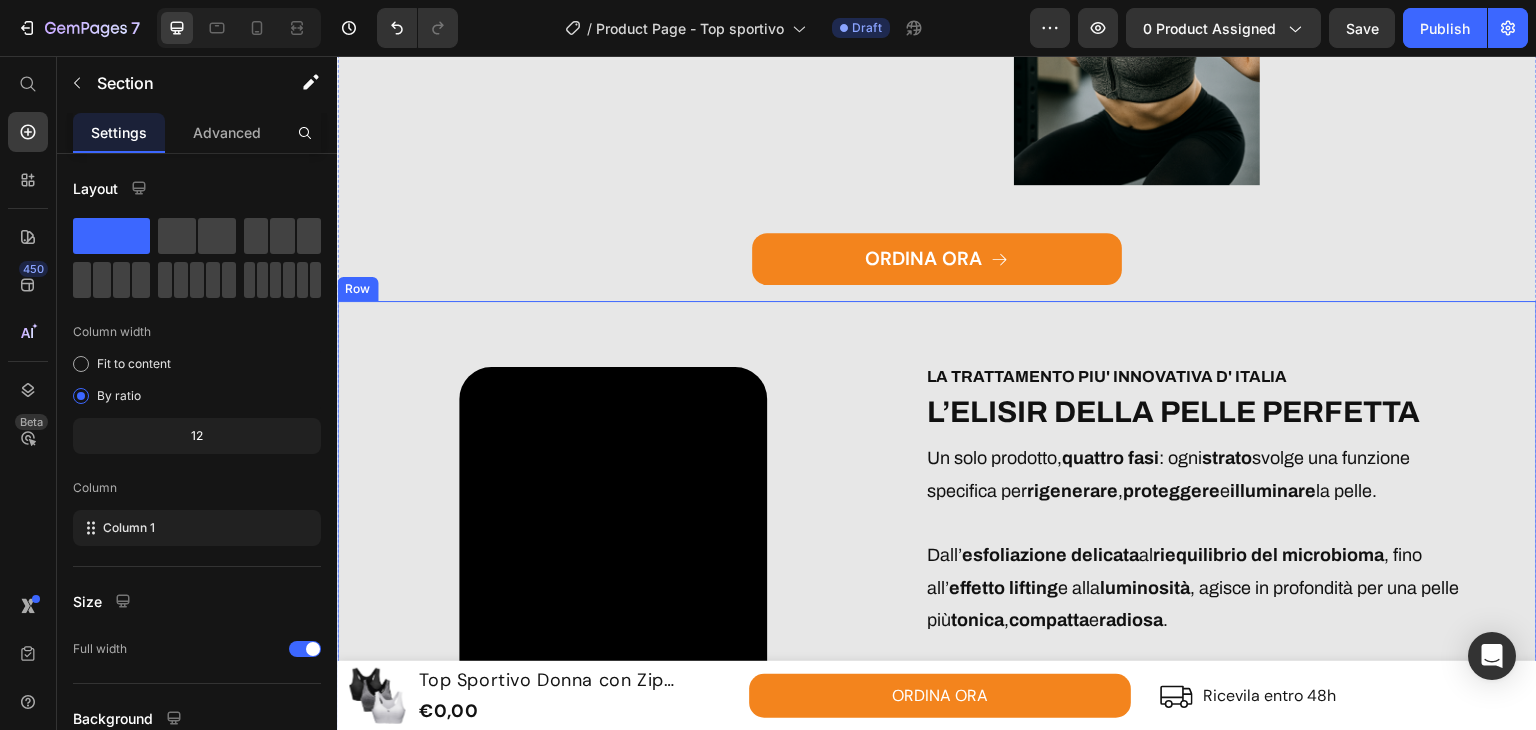click on "LA TRATTAMENTO PIU' INNOVATIVA D' ITALIA Text Block L’ELISIR DELLA PELLE PERFETTA Heading Un solo prodotto,  quattro fasi : ogni  strato  svolge una funzione specifica per  rigenerare ,  proteggere  e  illuminare  la pelle. Dall’ esfoliazione delicata  al  riequilibrio del microbioma , fino all’ effetto lifting  e alla  luminosità , agisce in profondità per una pelle più  tonica ,  compatta  e  radiosa . Arricchito con  Collagene Vegetale Like  e  estratto botanico uniformante , garantisce un trattamento  completo ,  sostenibile  ed estremamente  efficace . Tutto il potere di  quattro trattamenti  racchiuso in un  unico trattamento . Text Block PROVALA ORA Button" at bounding box center [1239, 616] 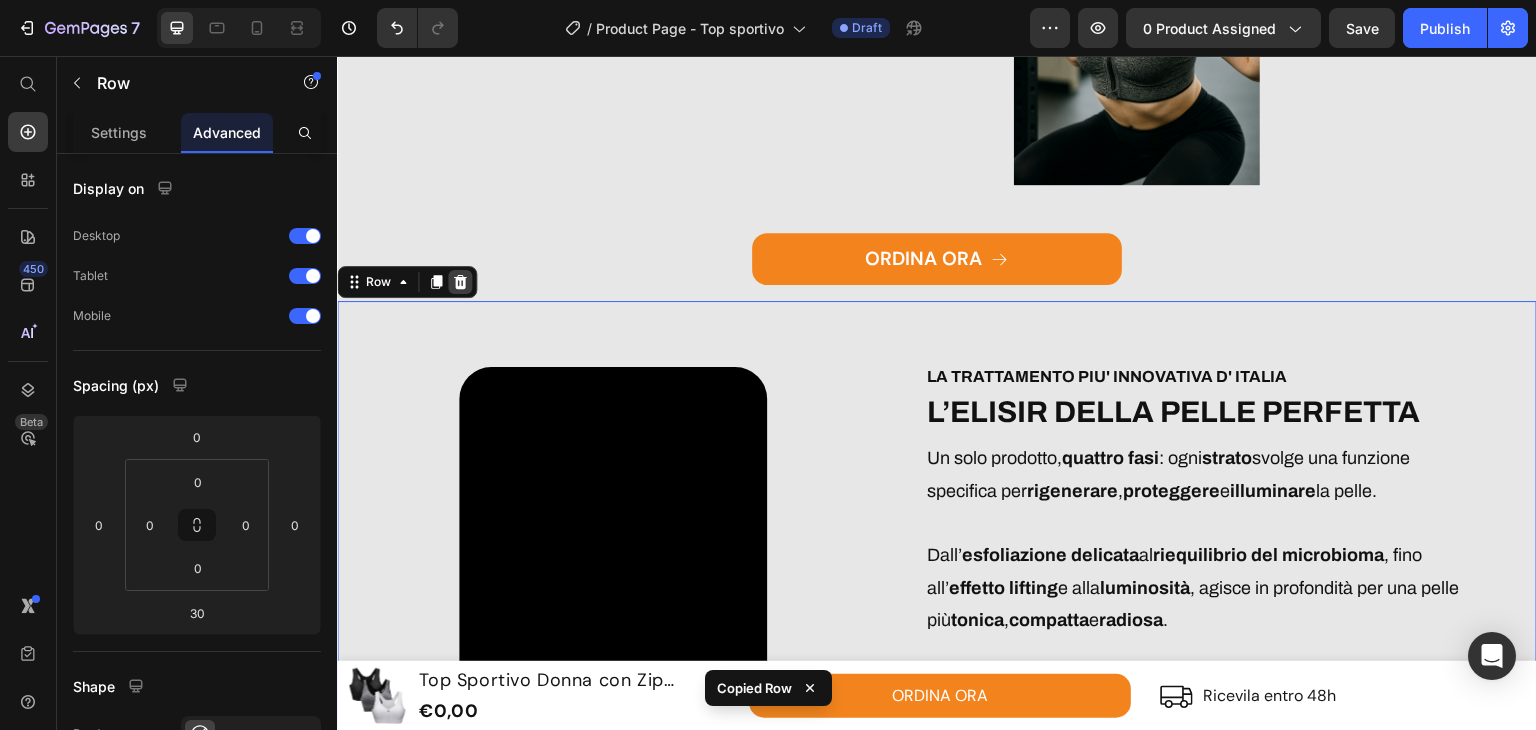 click 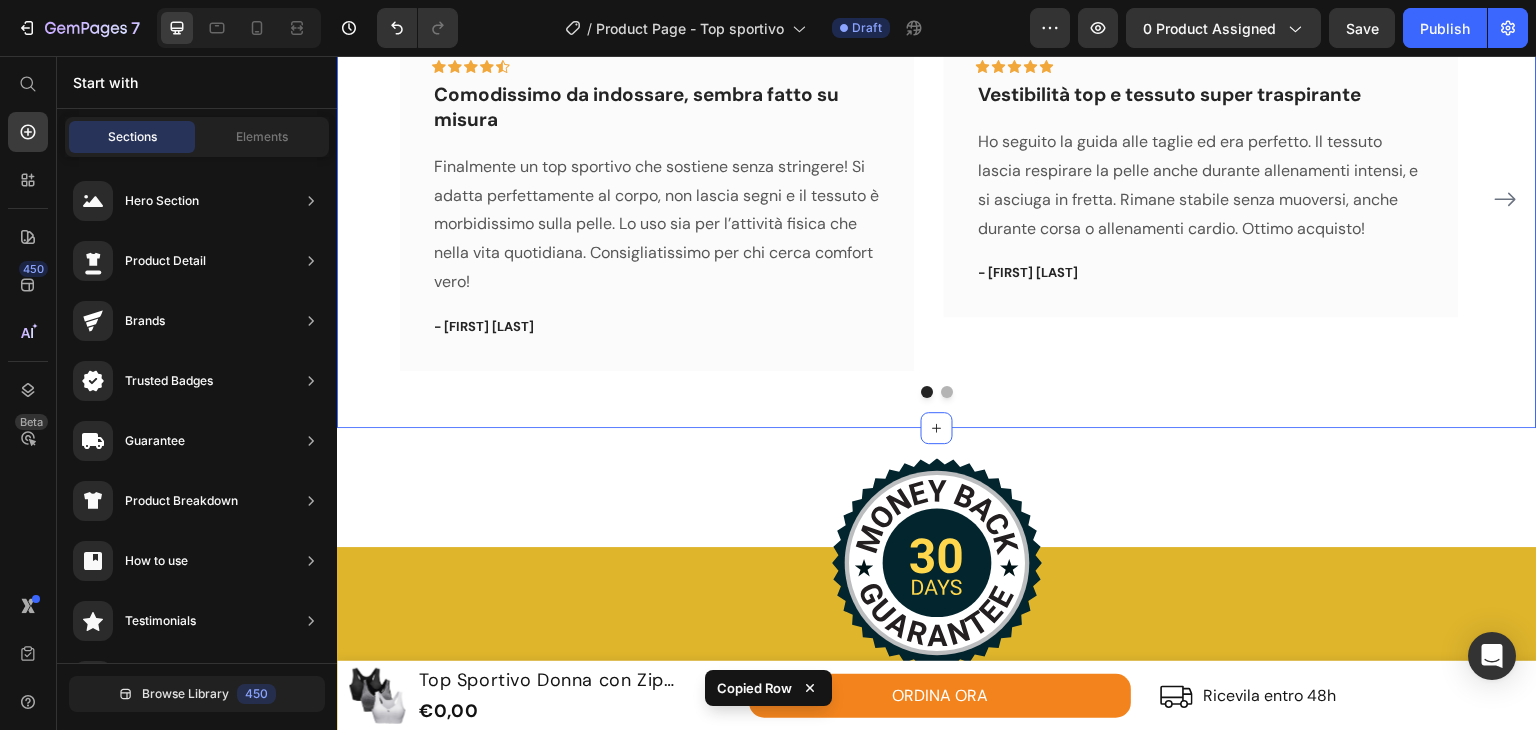 scroll, scrollTop: 3126, scrollLeft: 0, axis: vertical 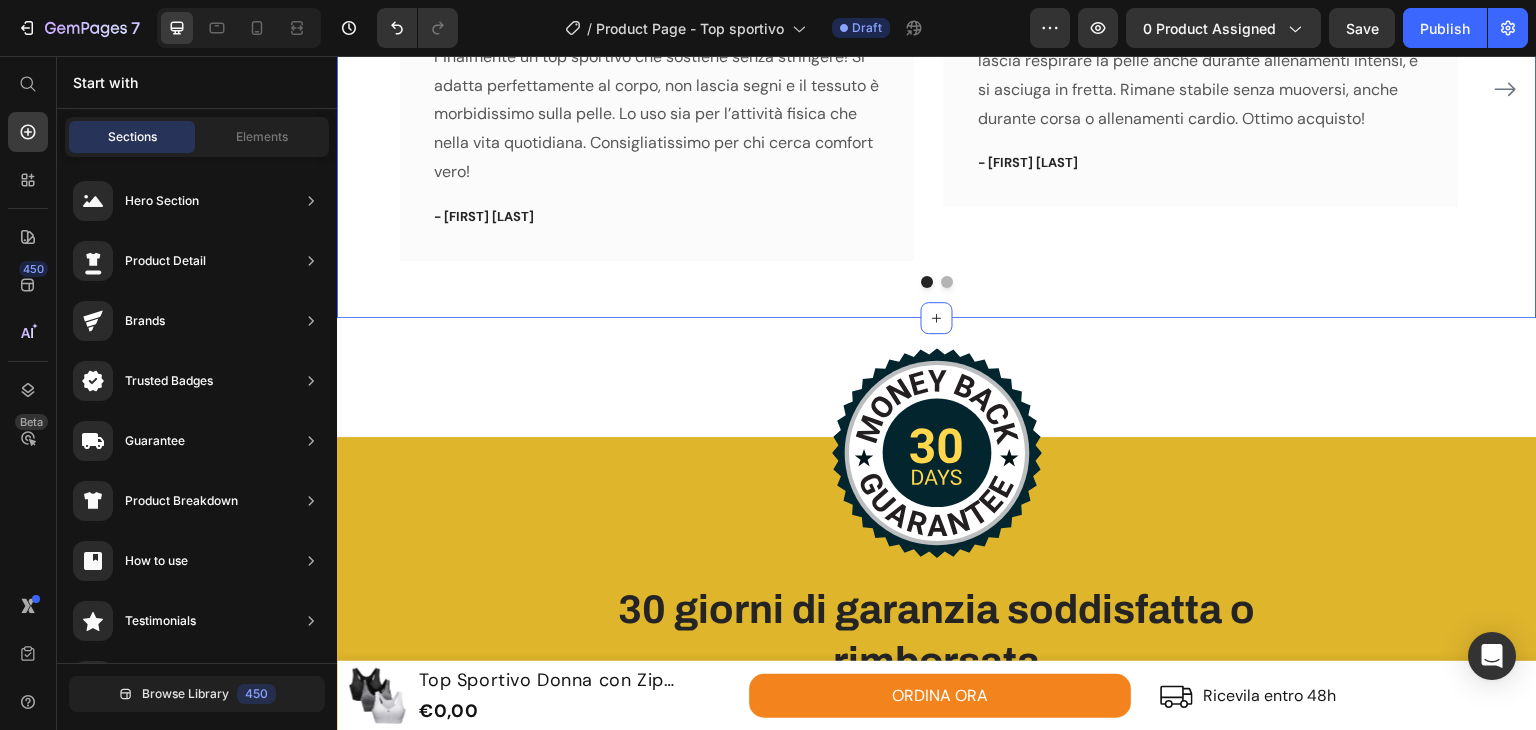 click on "Cosa dicono le nostre clienti Heading
Icon
Icon
Icon
Icon
Icon Row Comodissimo da indossare, sembra fatto su misura Text block Finalmente un top sportivo che sostiene senza stringere! Si adatta perfettamente al corpo, non lascia segni e il tessuto è morbidissimo sulla pelle. Lo uso sia per l’attività fisica che nella vita quotidiana. Consigliatissimo per chi cerca comfort vero! Text block - [NAME] Text block Row
Icon
Icon
Icon
Icon
Icon Row Vestibilità top e tessuto super traspirante Text block Ho seguito la guida alle taglie ed era perfetto. Il tessuto lascia respirare la pelle anche durante allenamenti intensi, e si asciuga in fretta. Rimane stabile senza muoversi, anche durante corsa o allenamenti cardio. Ottimo acquisto! Text block - [NAME] Text block Row
Icon
Icon
Icon Icon" at bounding box center (937, 66) 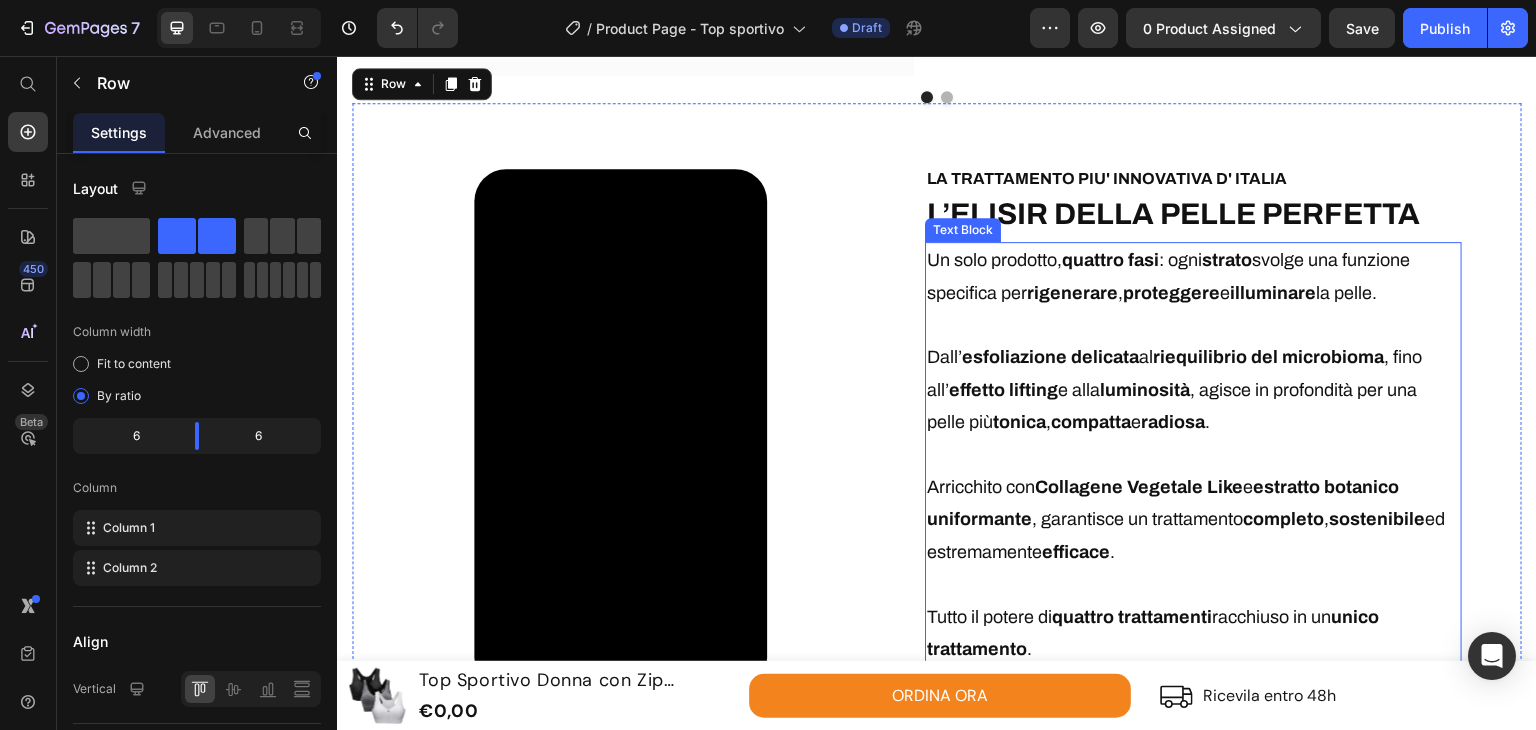scroll, scrollTop: 3426, scrollLeft: 0, axis: vertical 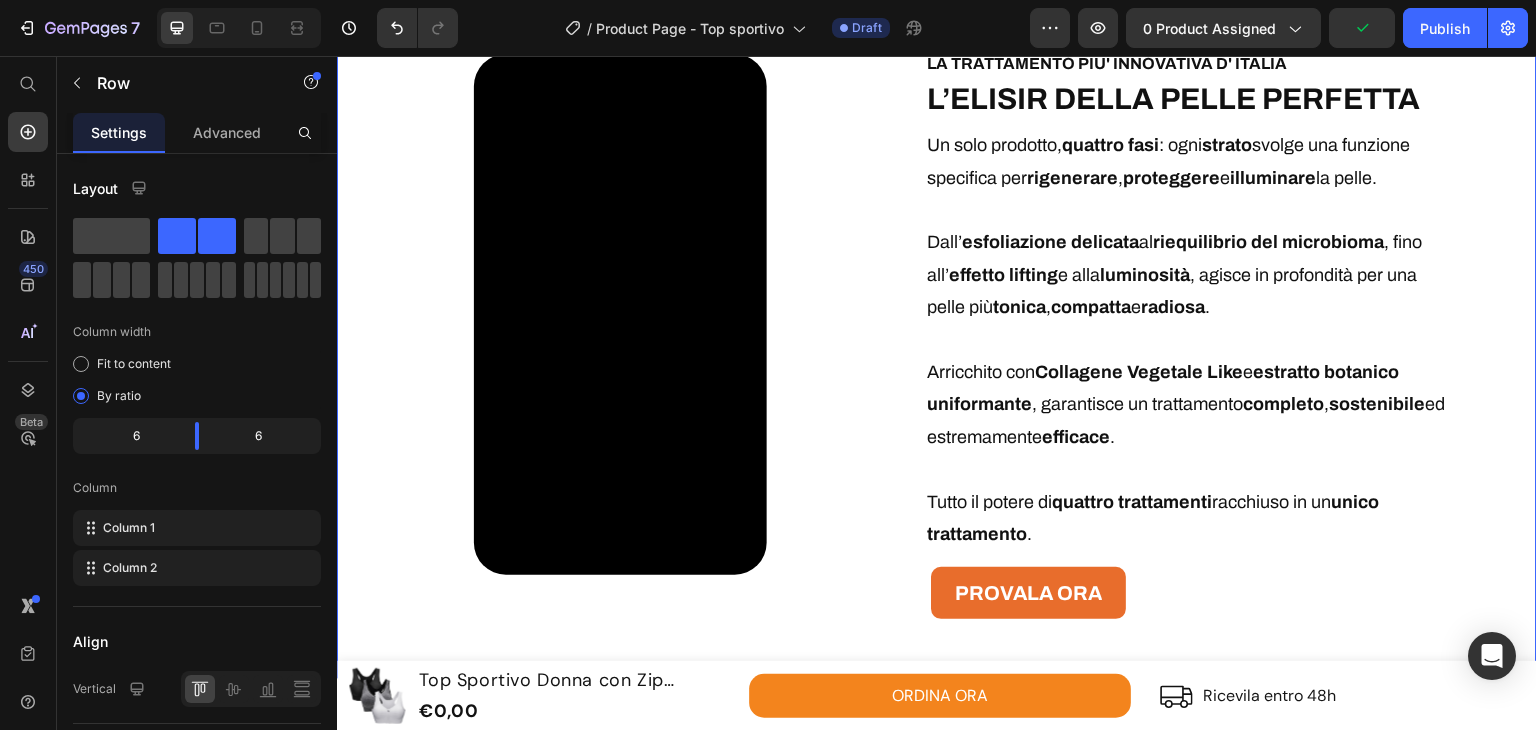 click on "Cosa dicono le nostre clienti Heading
Icon
Icon
Icon
Icon
Icon Row Comodissimo da indossare, sembra fatto su misura Text block Finalmente un top sportivo che sostiene senza stringere! Si adatta perfettamente al corpo, non lascia segni e il tessuto è morbidissimo sulla pelle. Lo uso sia per l’attività fisica che nella vita quotidiana. Consigliatissimo per chi cerca comfort vero! Text block - [NAME] Text block Row
Icon
Icon
Icon
Icon
Icon Row Vestibilità top e tessuto super traspirante Text block Ho seguito la guida alle taglie ed era perfetto. Il tessuto lascia respirare la pelle anche durante allenamenti intensi, e si asciuga in fretta. Rimane stabile senza muoversi, anche durante corsa o allenamenti cardio. Ottimo acquisto! Text block - [NAME] Text block Row
Icon
Icon
Icon Icon" at bounding box center (937, 97) 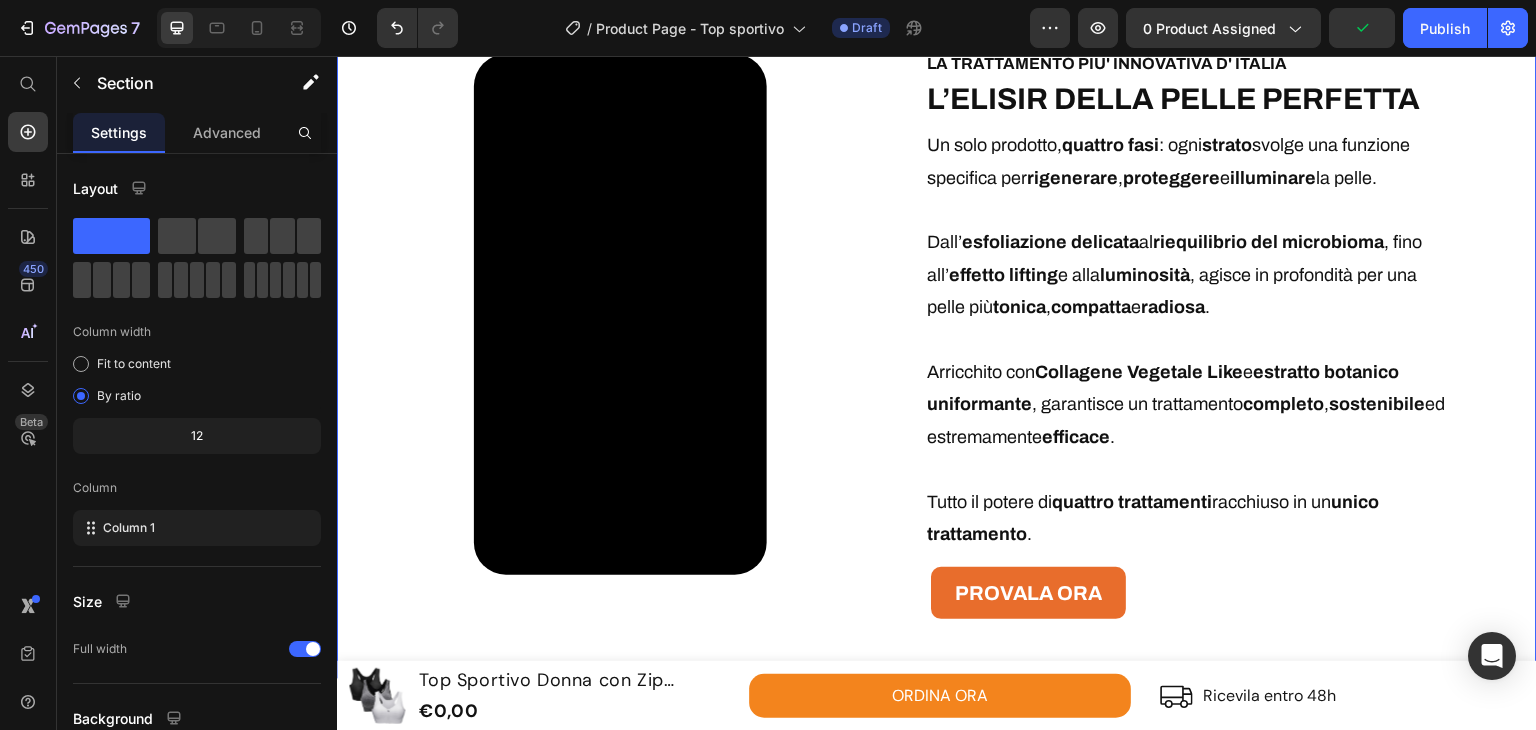 click on "Cosa dicono le nostre clienti Heading
Icon
Icon
Icon
Icon
Icon Row Comodissimo da indossare, sembra fatto su misura Text block Finalmente un top sportivo che sostiene senza stringere! Si adatta perfettamente al corpo, non lascia segni e il tessuto è morbidissimo sulla pelle. Lo uso sia per l’attività fisica che nella vita quotidiana. Consigliatissimo per chi cerca comfort vero! Text block - [NAME] Text block Row
Icon
Icon
Icon
Icon
Icon Row Vestibilità top e tessuto super traspirante Text block Ho seguito la guida alle taglie ed era perfetto. Il tessuto lascia respirare la pelle anche durante allenamenti intensi, e si asciuga in fretta. Rimane stabile senza muoversi, anche durante corsa o allenamenti cardio. Ottimo acquisto! Text block - [NAME] Text block Row
Icon
Icon
Icon Icon" at bounding box center [937, 97] 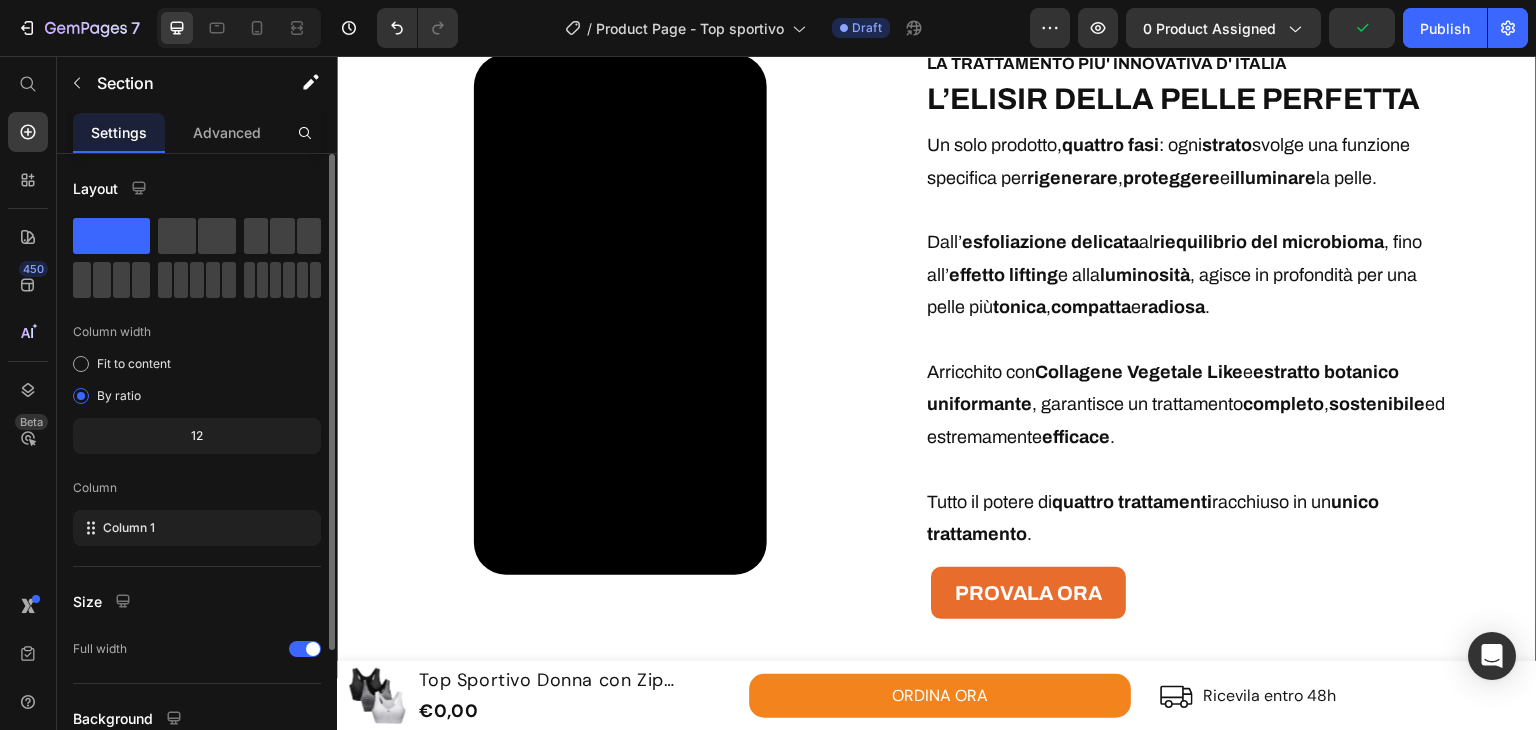 scroll, scrollTop: 173, scrollLeft: 0, axis: vertical 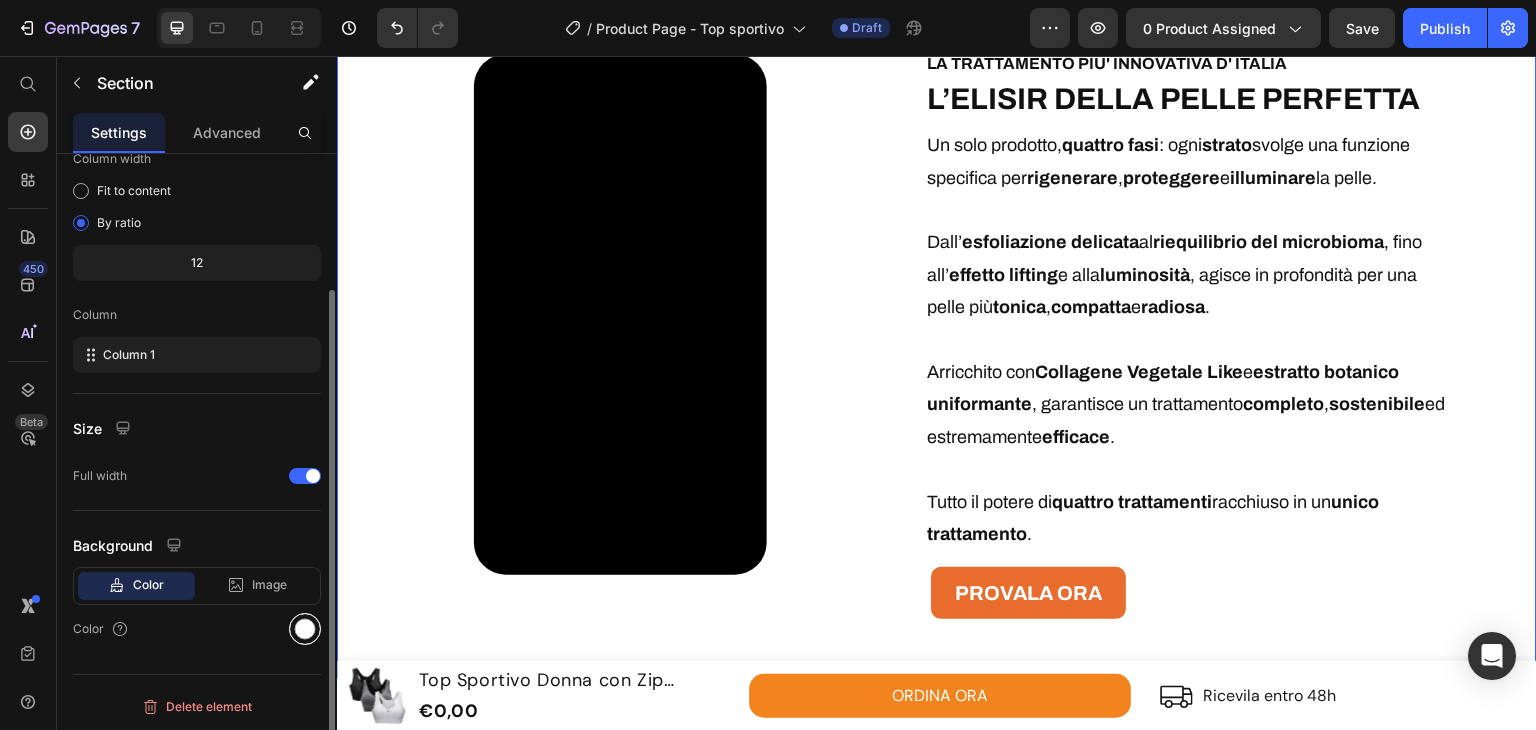 click at bounding box center [305, 629] 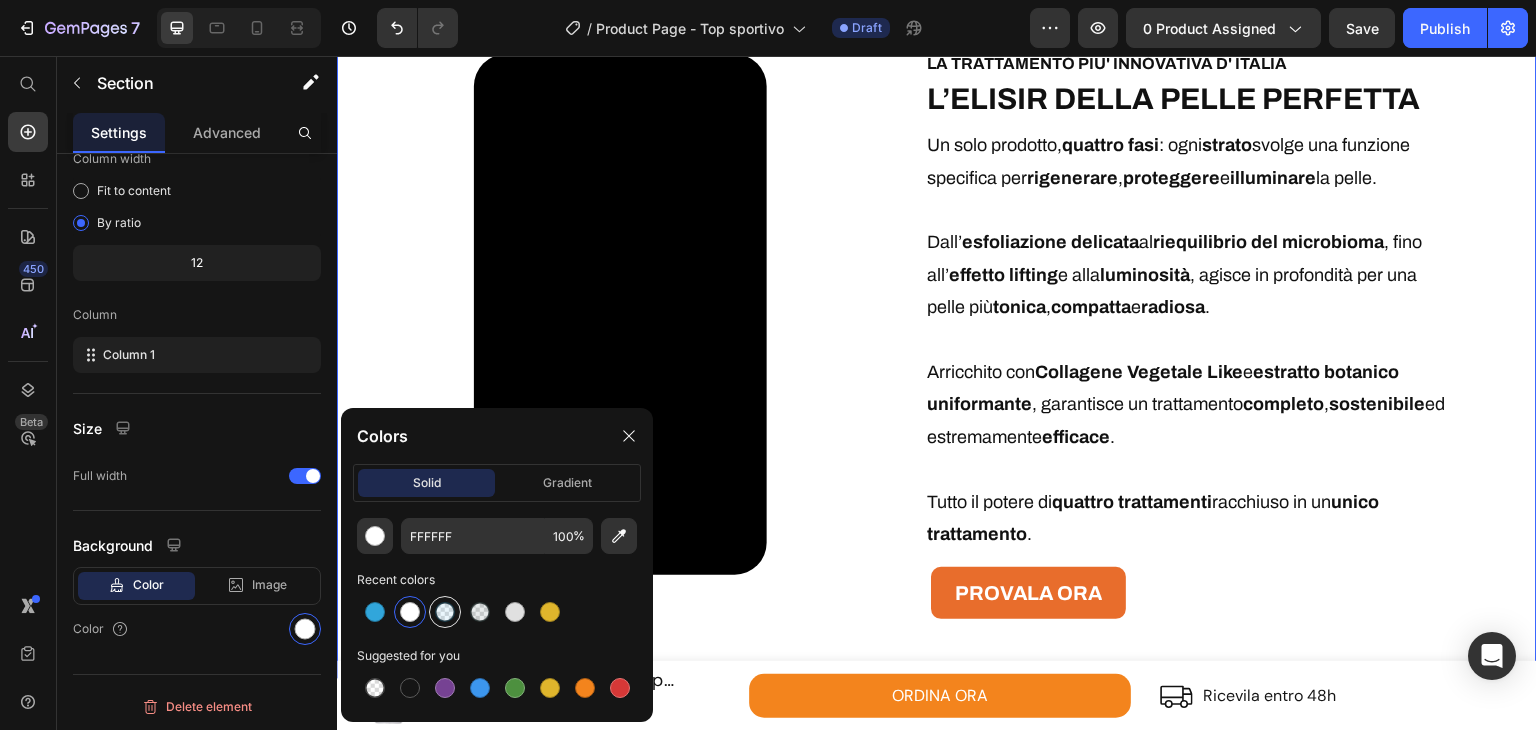 click at bounding box center (445, 612) 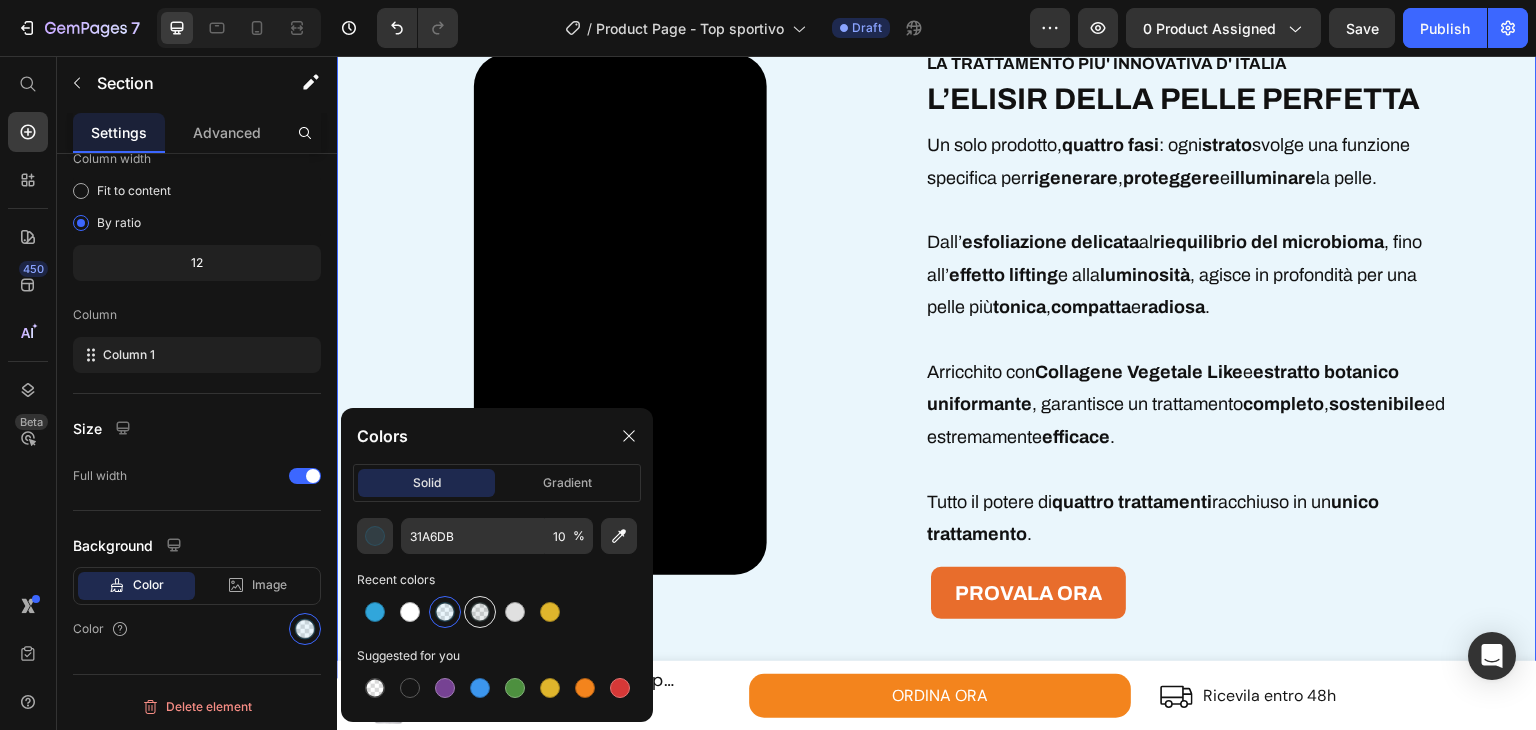 drag, startPoint x: 460, startPoint y: 616, endPoint x: 479, endPoint y: 605, distance: 21.954498 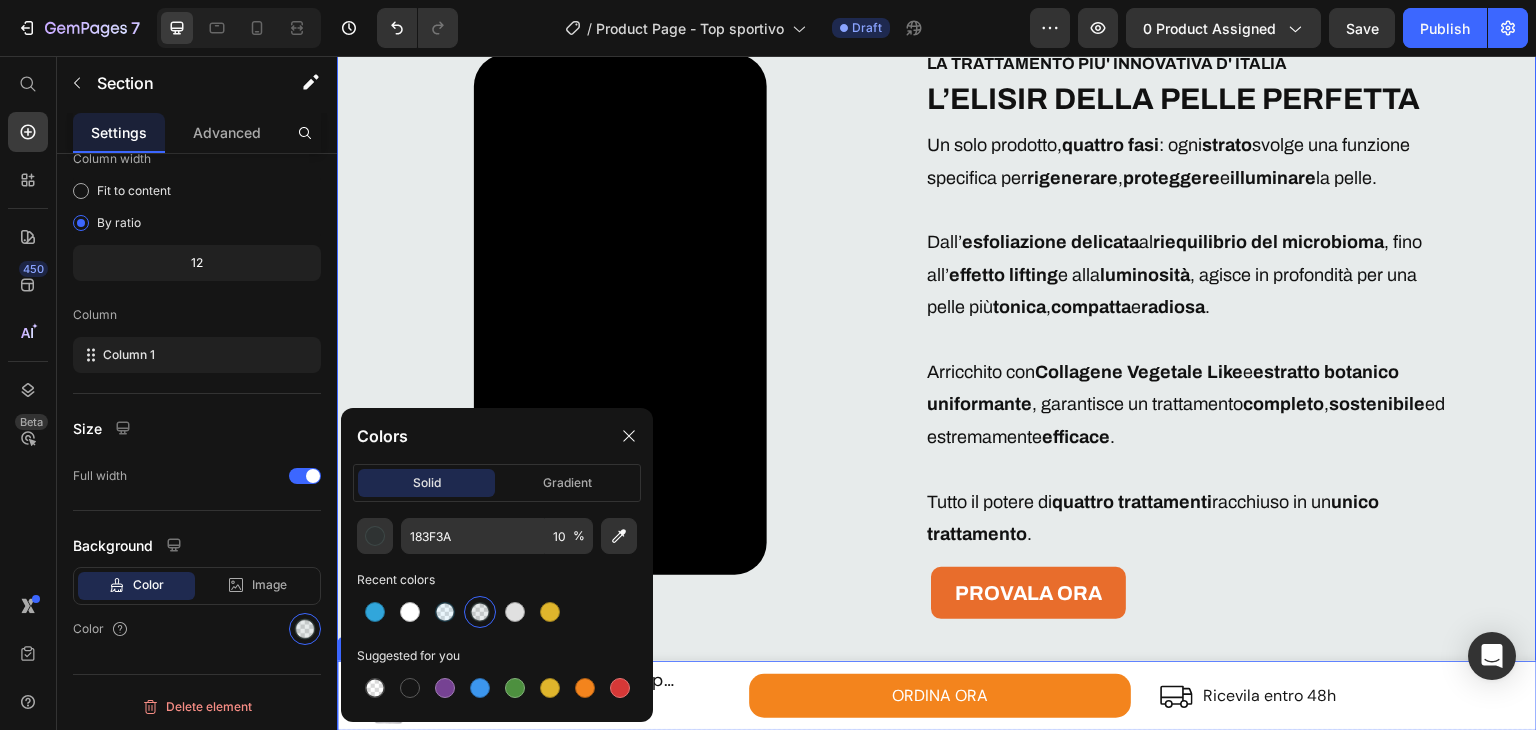 click on "Cosa dicono le nostre clienti Heading
Icon
Icon
Icon
Icon
Icon Row Comodissimo da indossare, sembra fatto su misura Text block Finalmente un top sportivo che sostiene senza stringere! Si adatta perfettamente al corpo, non lascia segni e il tessuto è morbidissimo sulla pelle. Lo uso sia per l’attività fisica che nella vita quotidiana. Consigliatissimo per chi cerca comfort vero! Text block - [NAME] Text block Row
Icon
Icon
Icon
Icon
Icon Row Vestibilità top e tessuto super traspirante Text block Ho seguito la guida alle taglie ed era perfetto. Il tessuto lascia respirare la pelle anche durante allenamenti intensi, e si asciuga in fretta. Rimane stabile senza muoversi, anche durante corsa o allenamenti cardio. Ottimo acquisto! Text block - [NAME] Text block Row
Icon
Icon
Icon Icon" at bounding box center (937, 97) 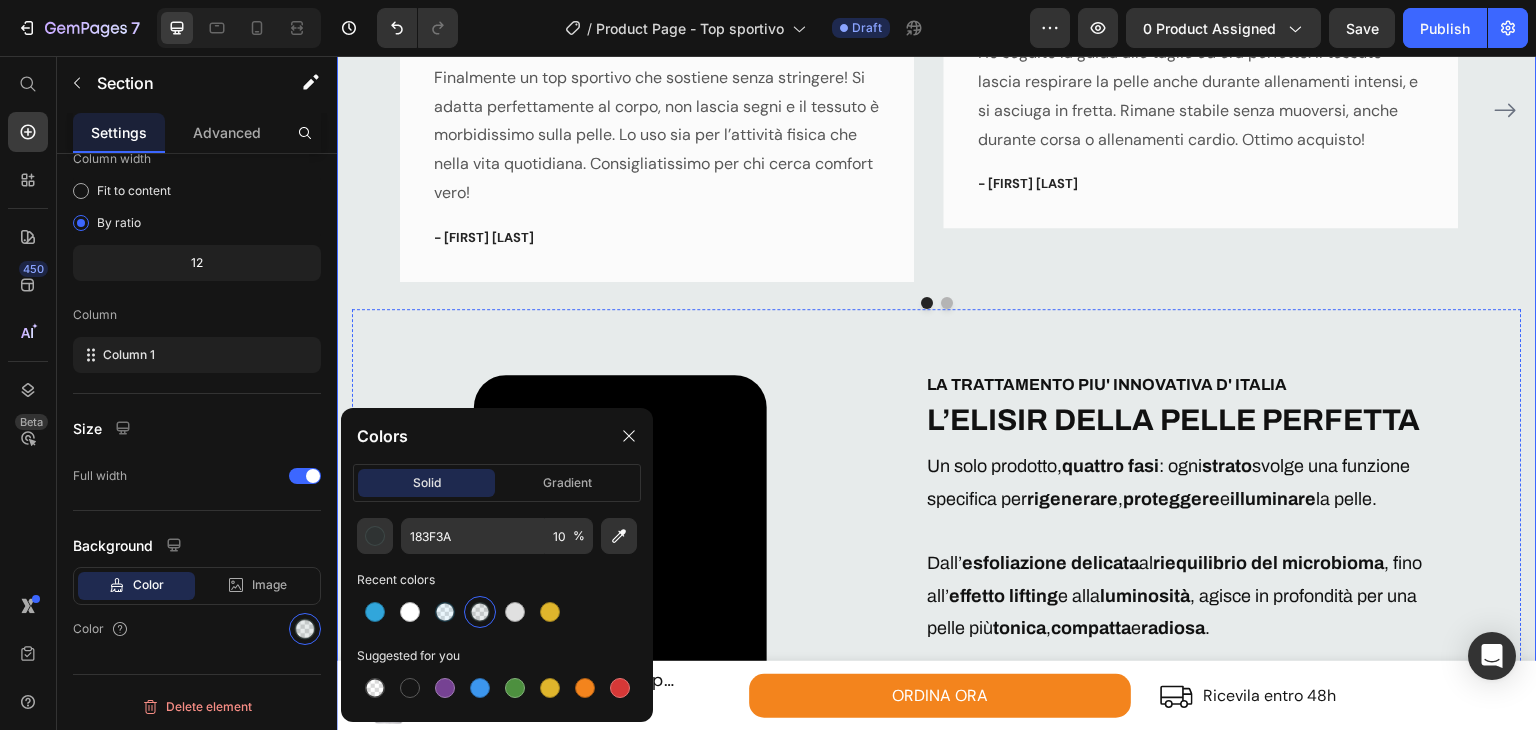 scroll, scrollTop: 3026, scrollLeft: 0, axis: vertical 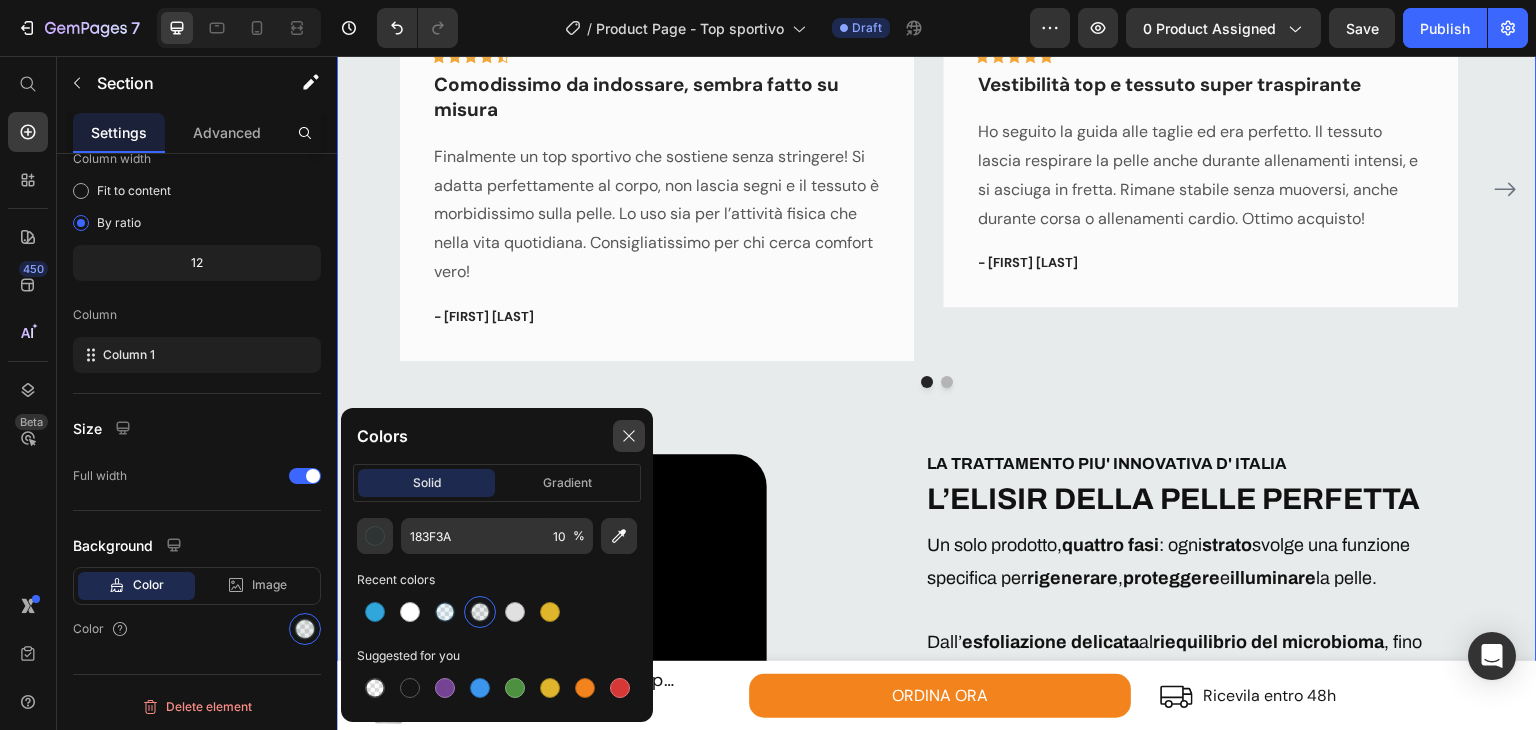click on "Colors" 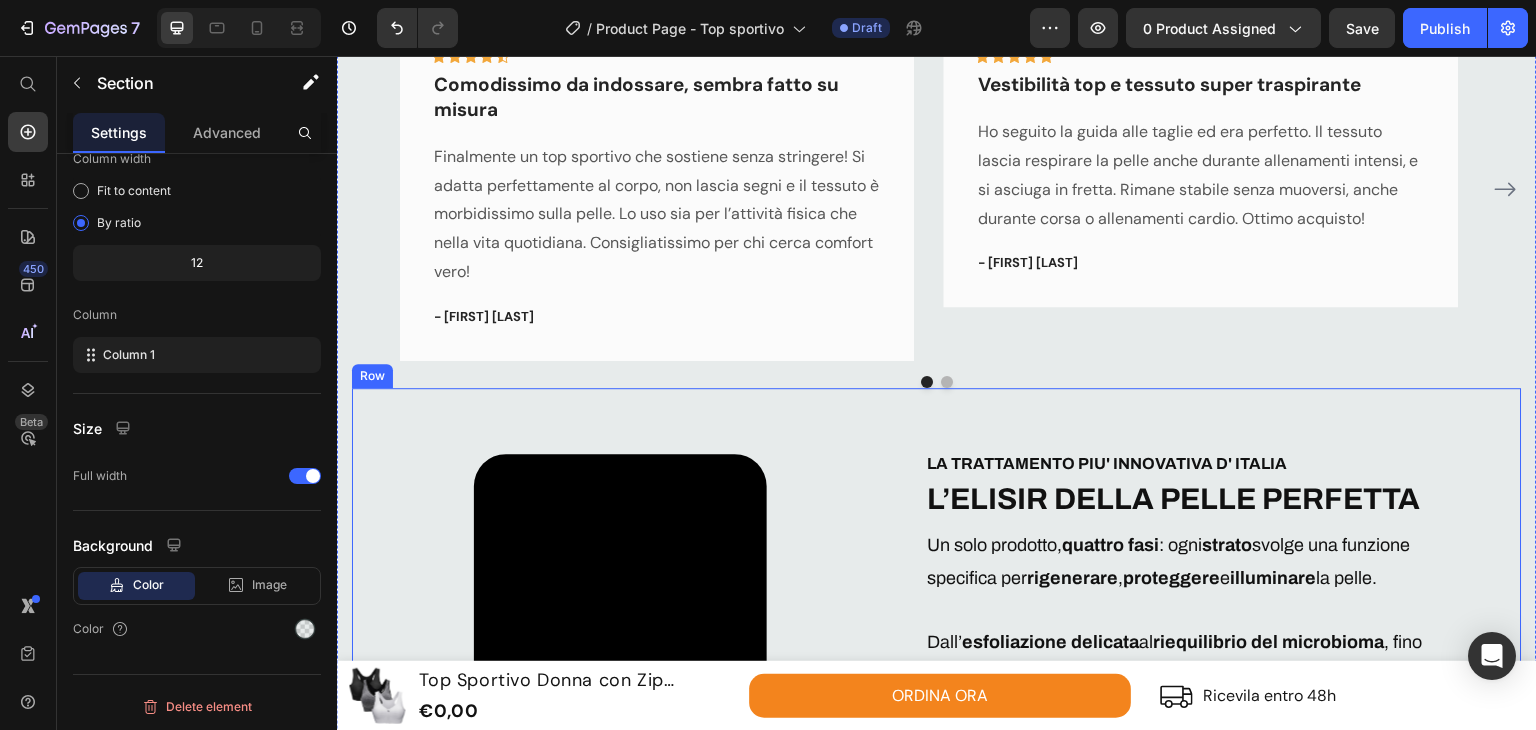 click on "Video" at bounding box center (642, 703) 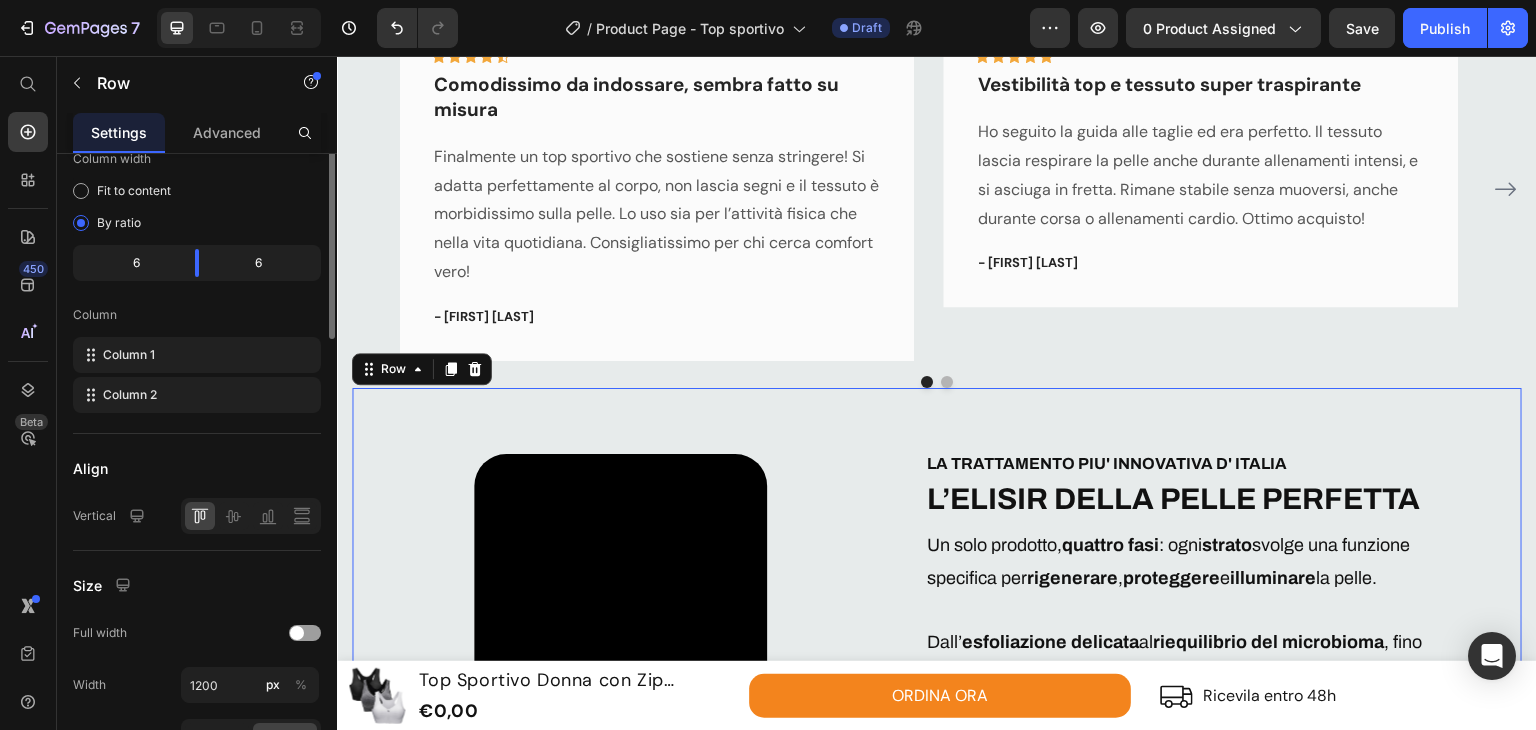 scroll, scrollTop: 0, scrollLeft: 0, axis: both 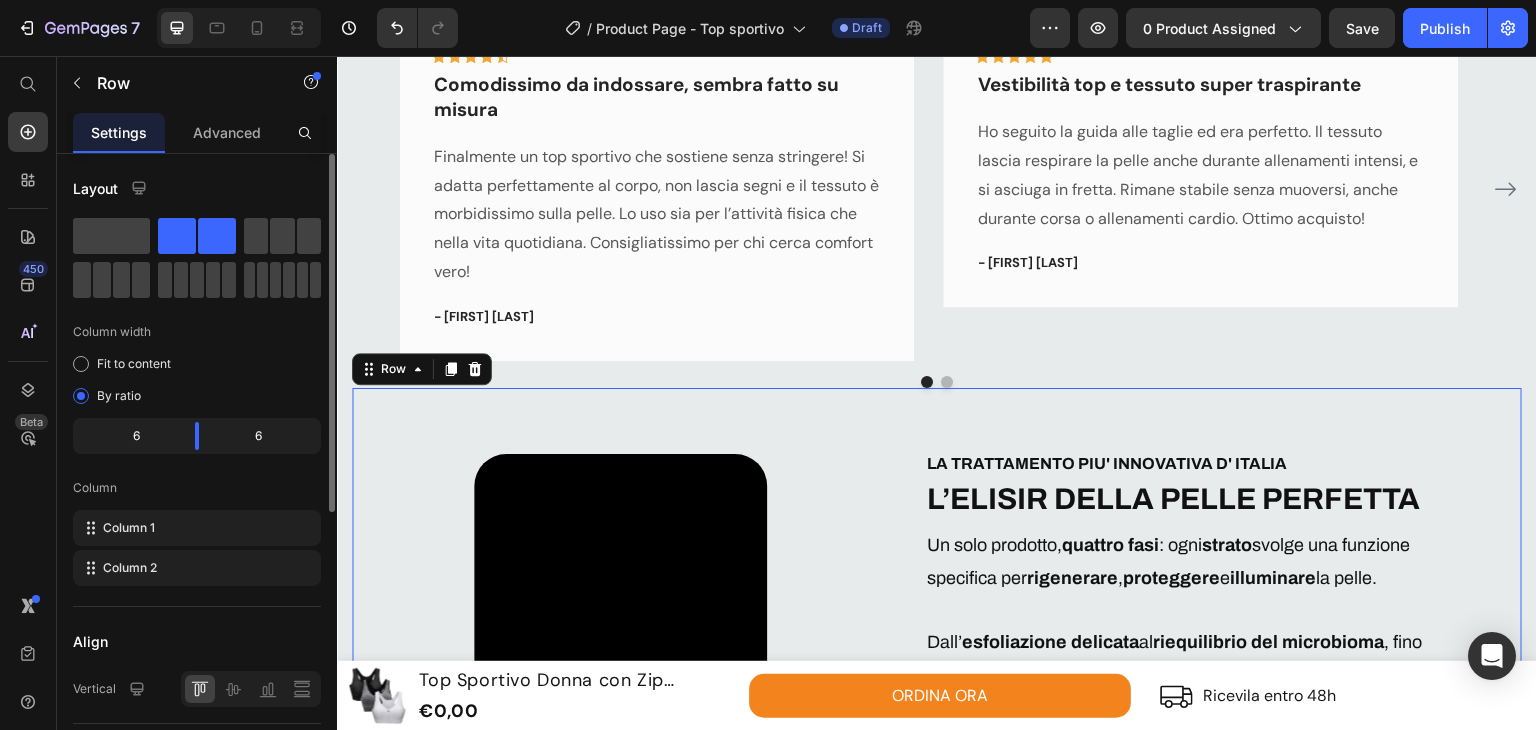 click on "Row" at bounding box center [422, 369] 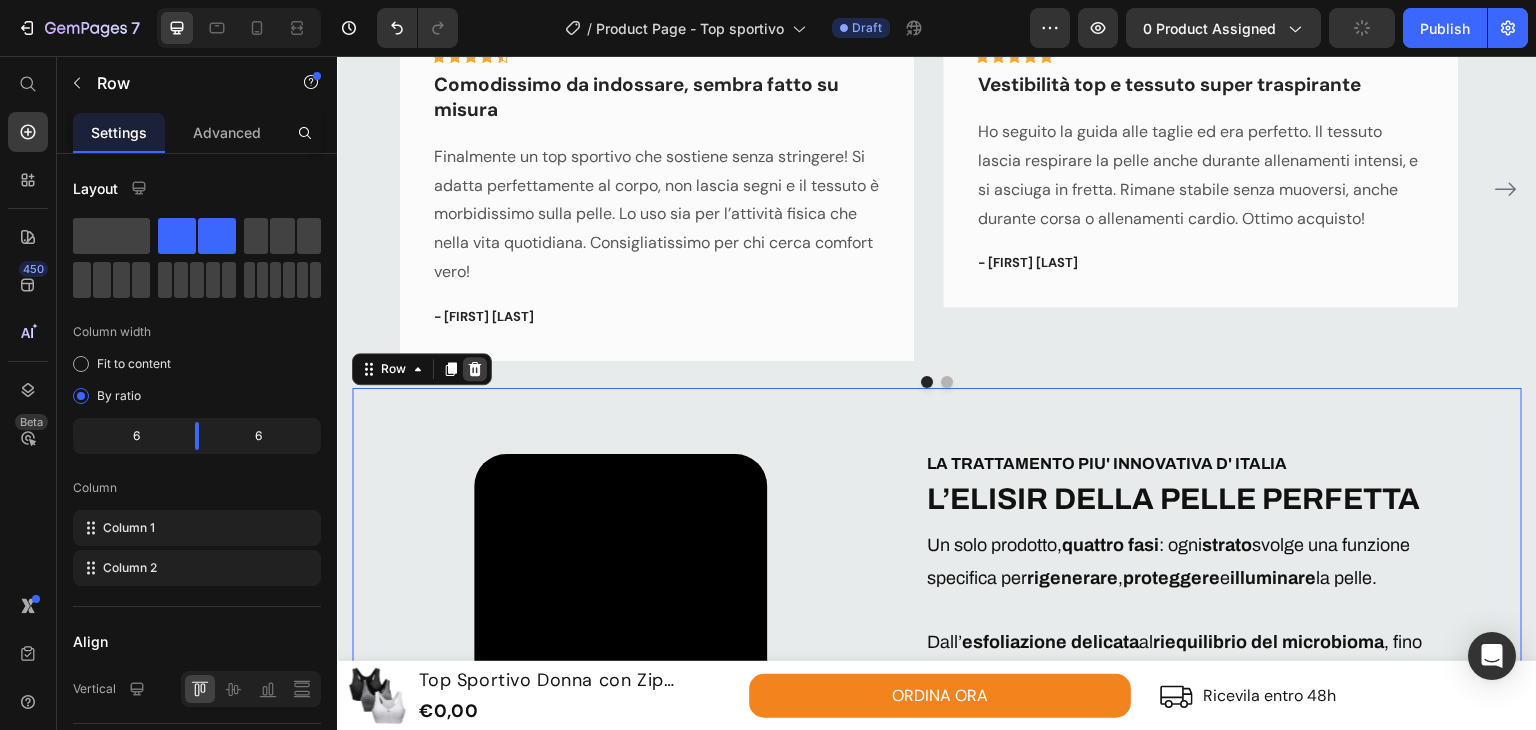 click 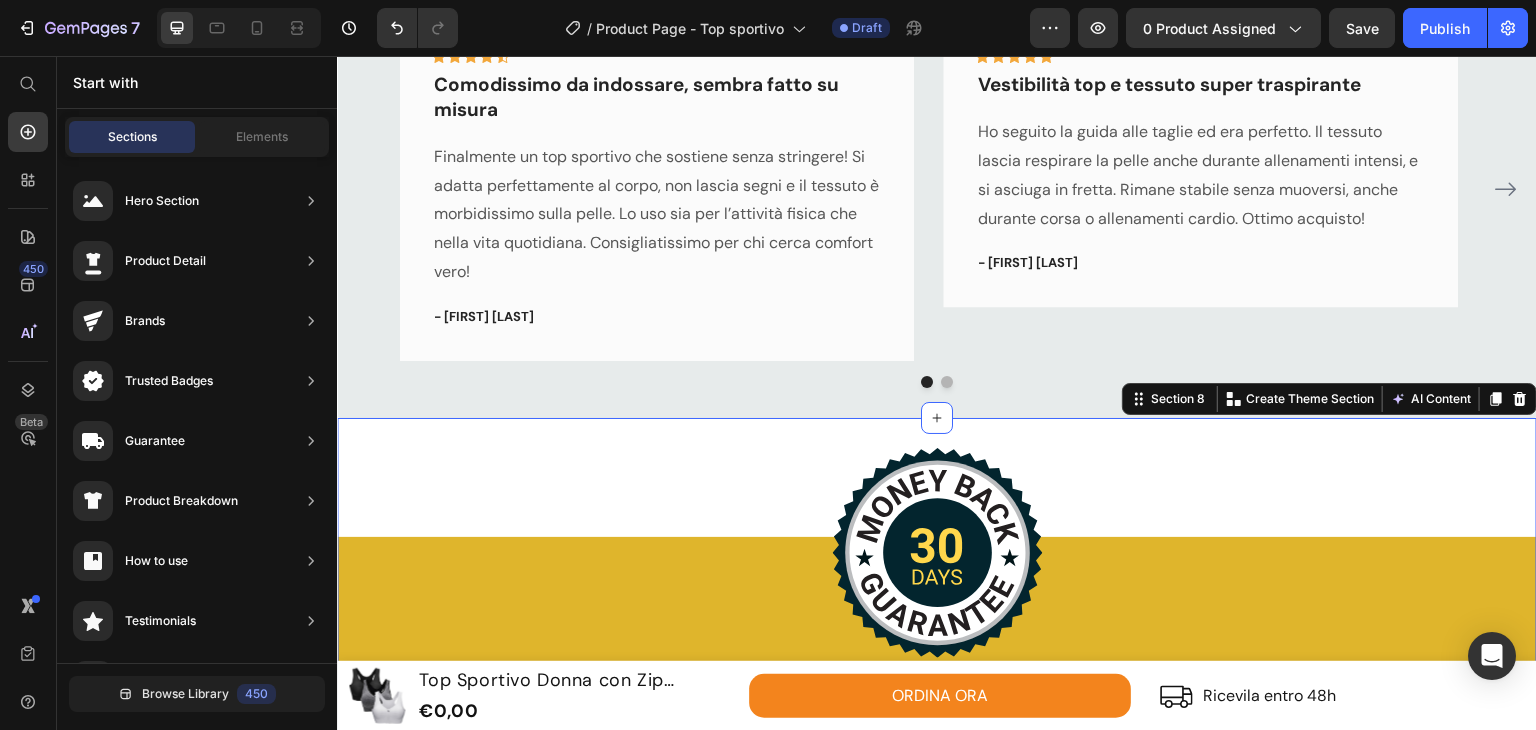 click on "Image 30 giorni di garanzia soddisfatta o rimborsata Heading Row Row Section 8   You can create reusable sections Create Theme Section AI Content Write with GemAI What would you like to describe here? Tone and Voice Persuasive Product Top Sportivo Donna con Zip Anteriore - Reggiseno Contenitivo Senza Ferretto, Traspirante e Confortevole Show more Generate" at bounding box center [937, 681] 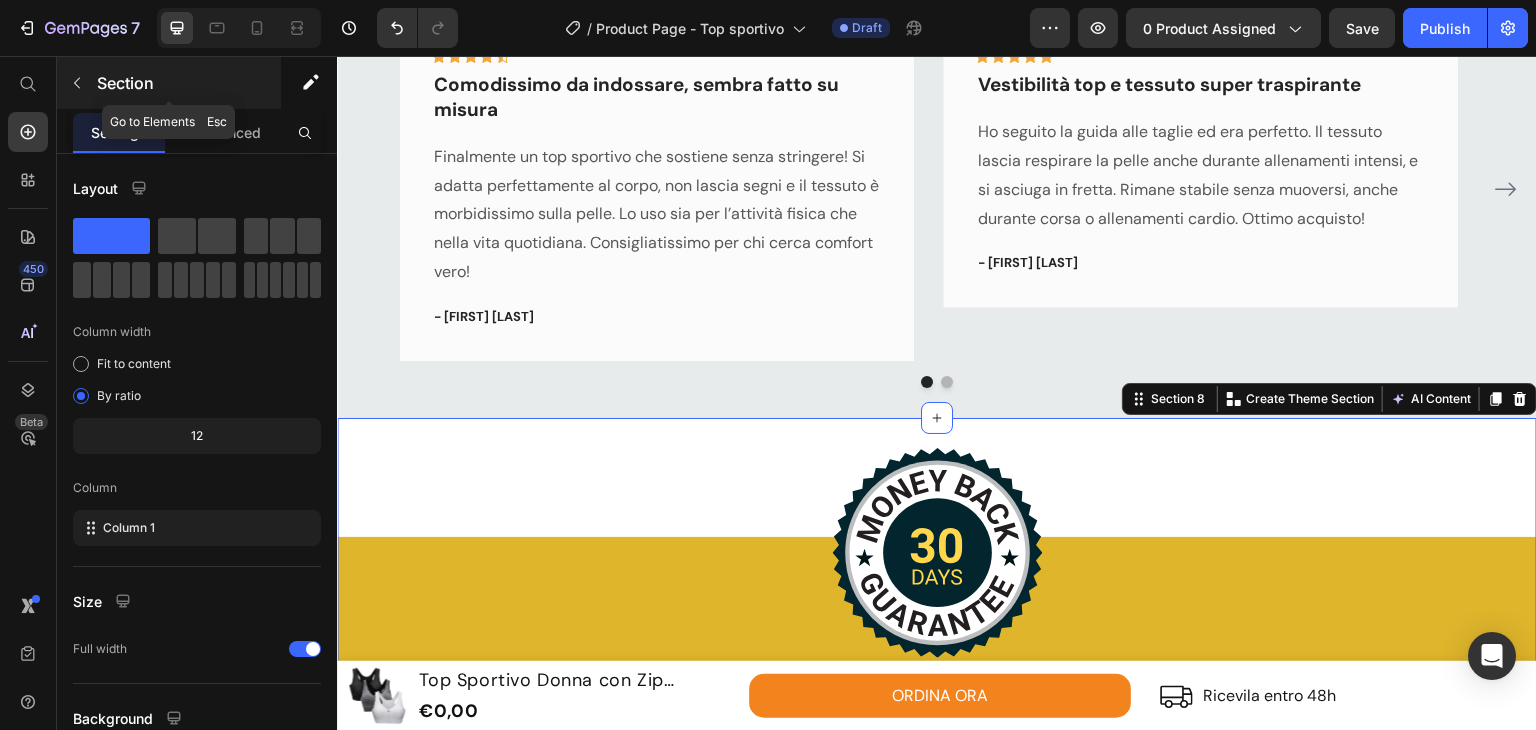 click at bounding box center [77, 83] 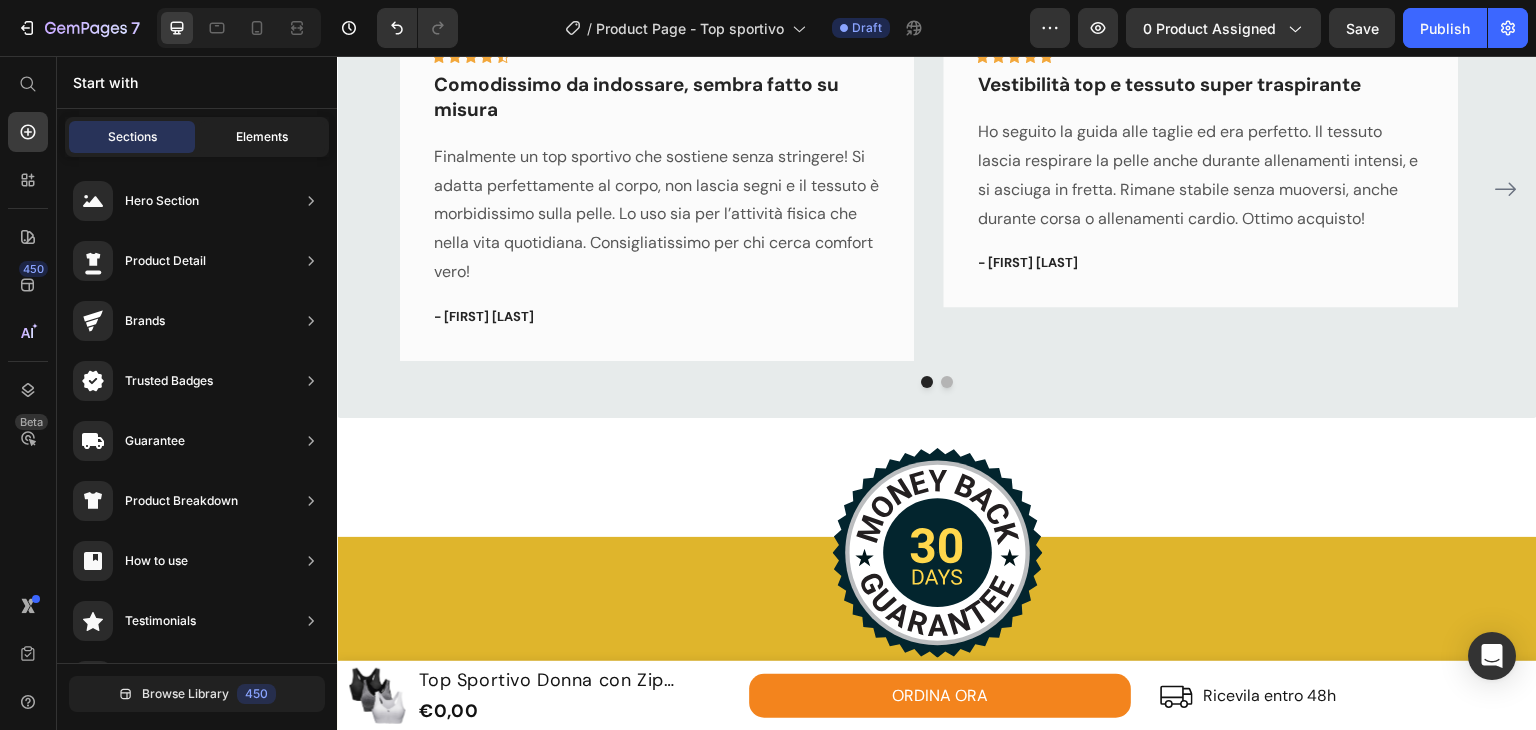 click on "Elements" 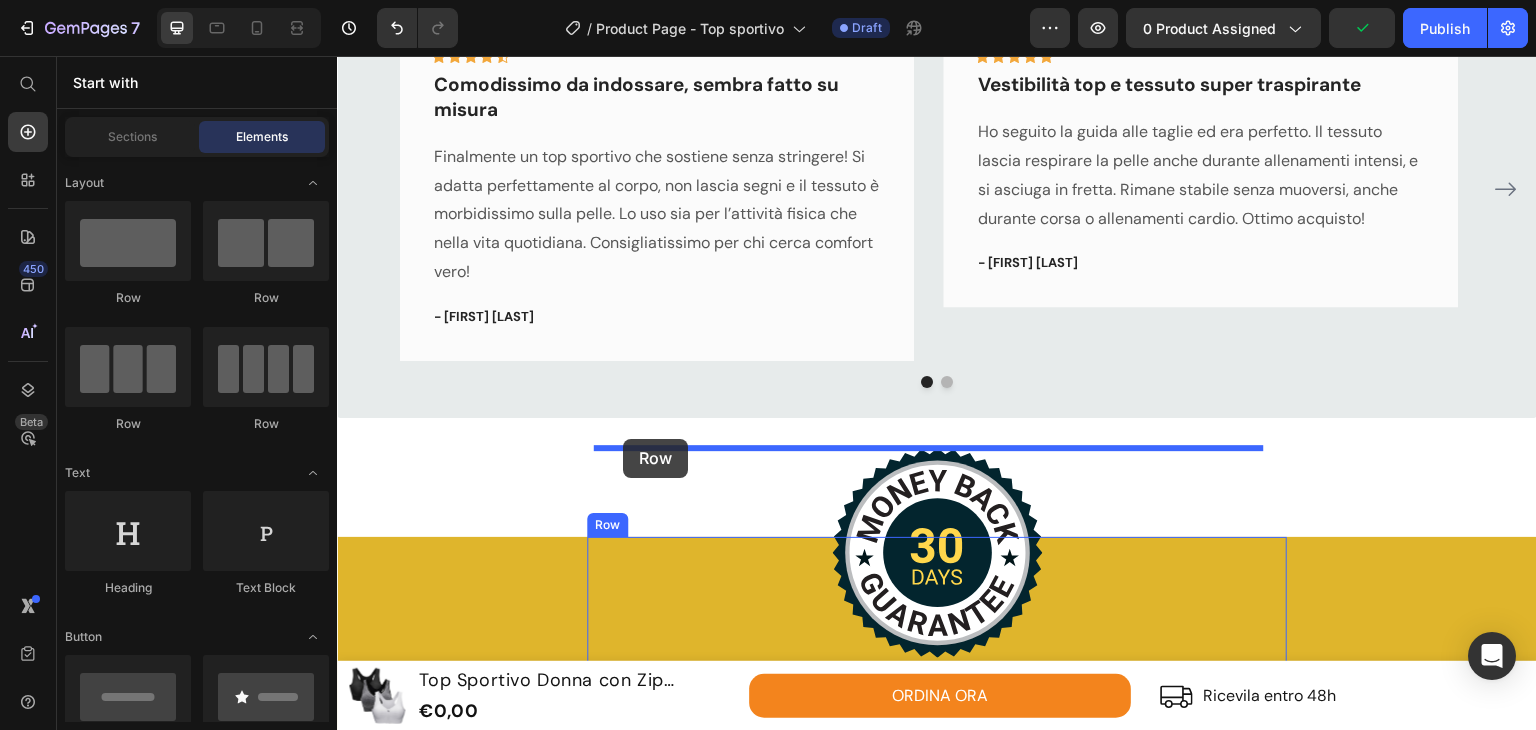 scroll, scrollTop: 3426, scrollLeft: 0, axis: vertical 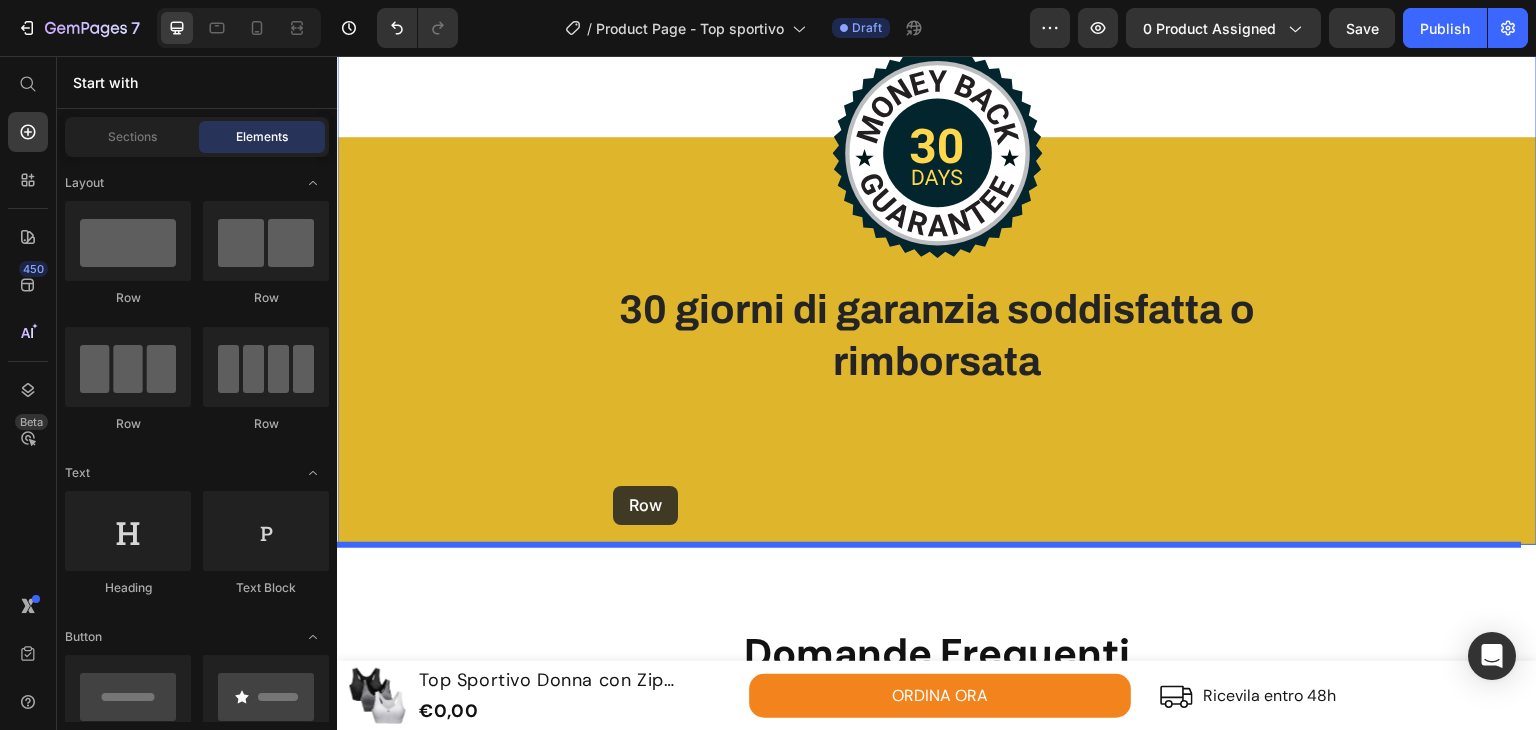 drag, startPoint x: 433, startPoint y: 297, endPoint x: 601, endPoint y: 486, distance: 252.87349 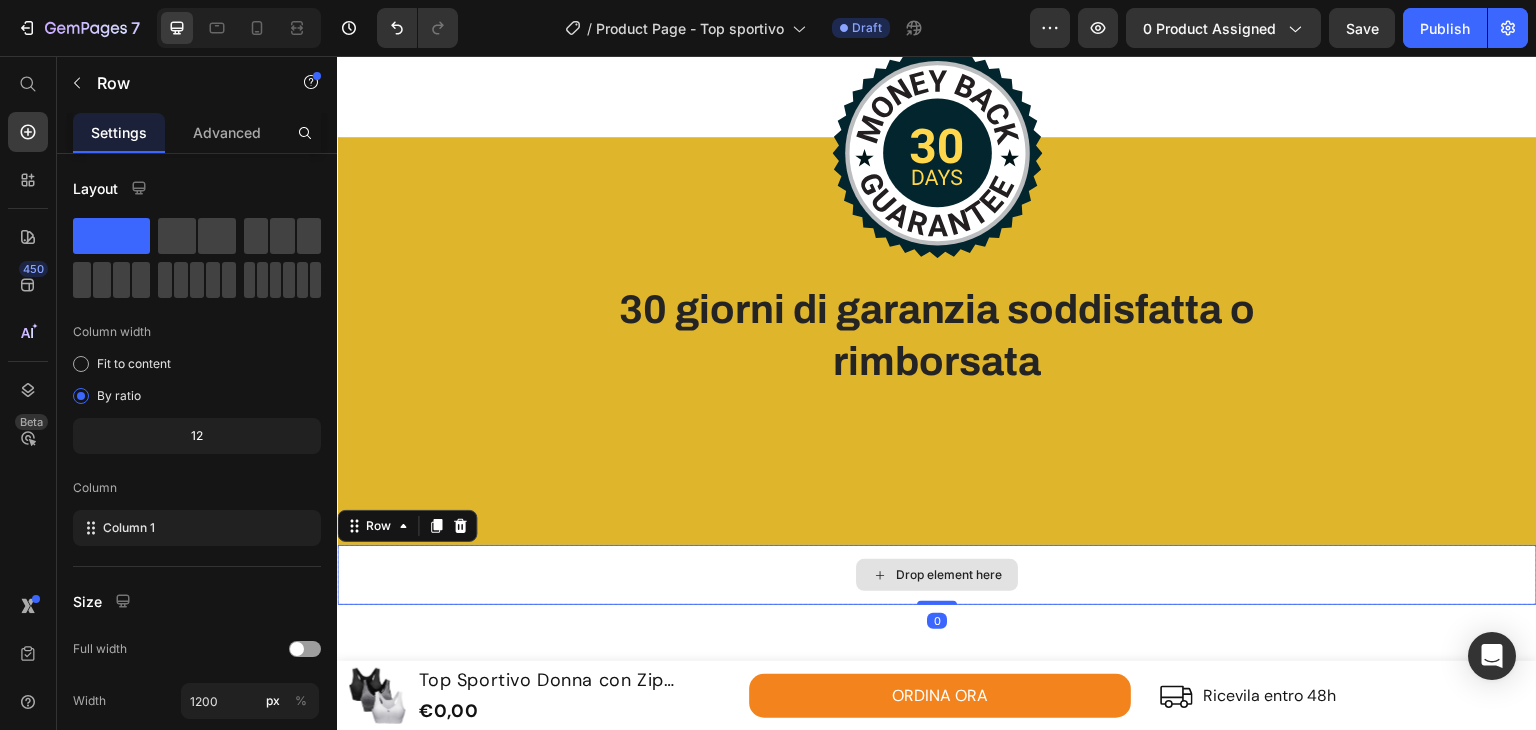 click on "Drop element here" at bounding box center [949, 575] 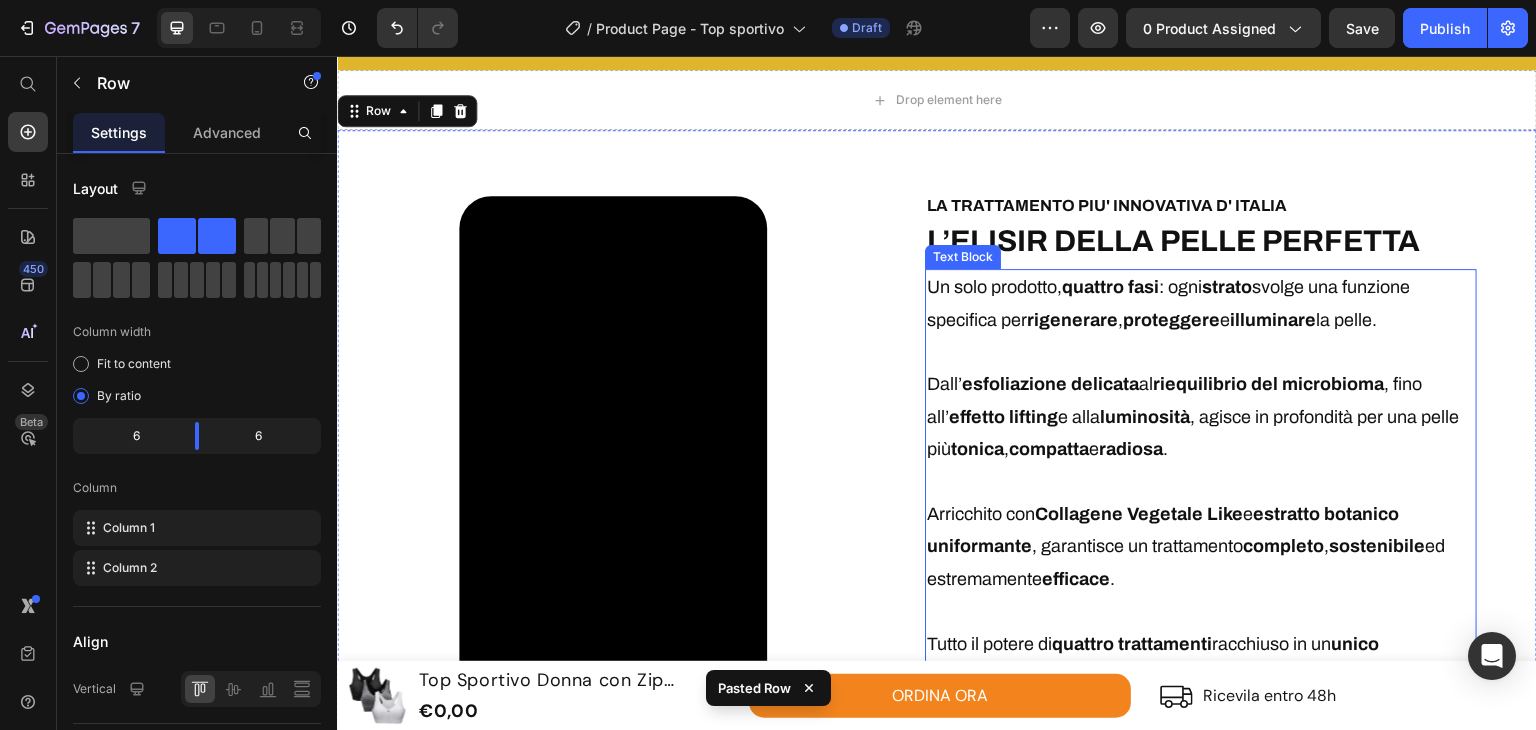 scroll, scrollTop: 3904, scrollLeft: 0, axis: vertical 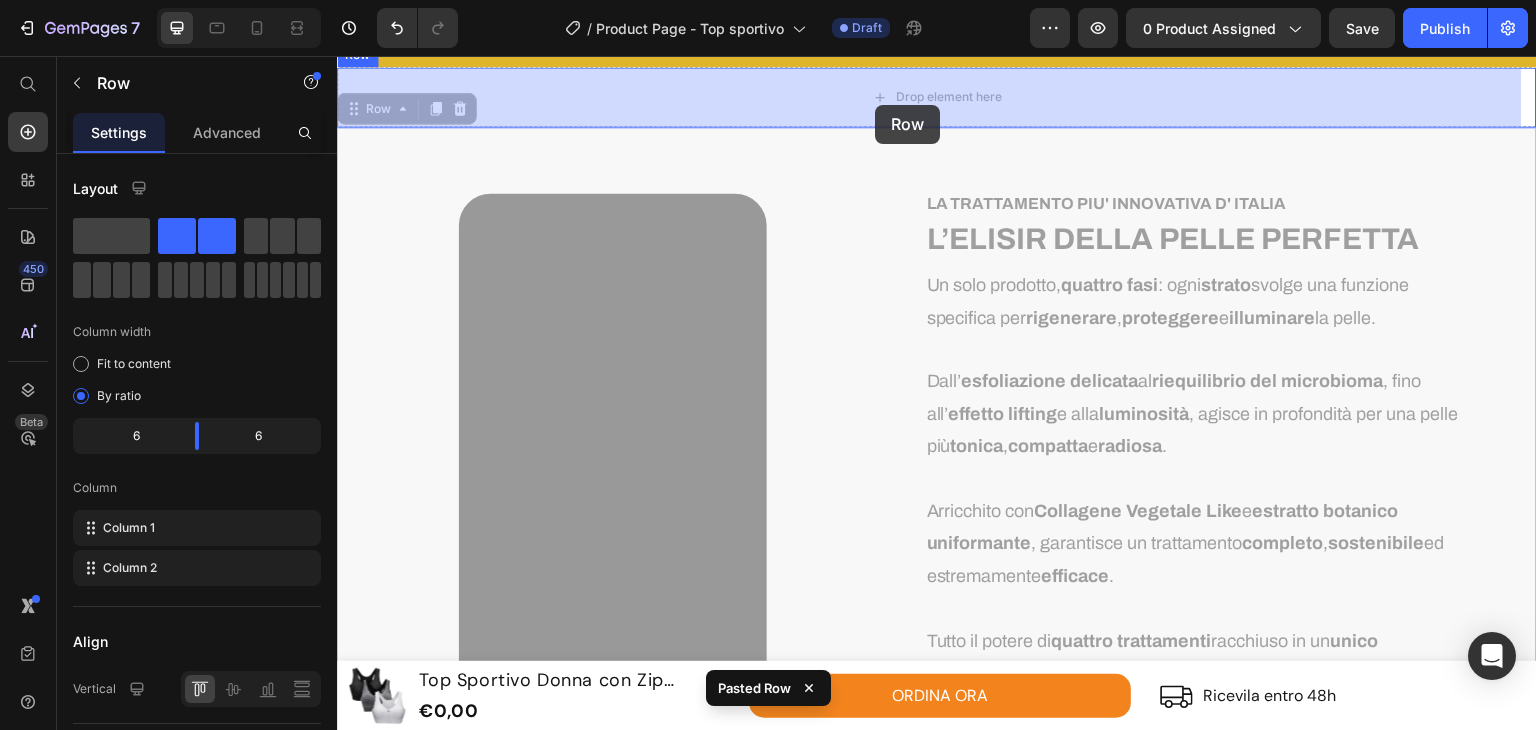 drag, startPoint x: 853, startPoint y: 173, endPoint x: 875, endPoint y: 105, distance: 71.470276 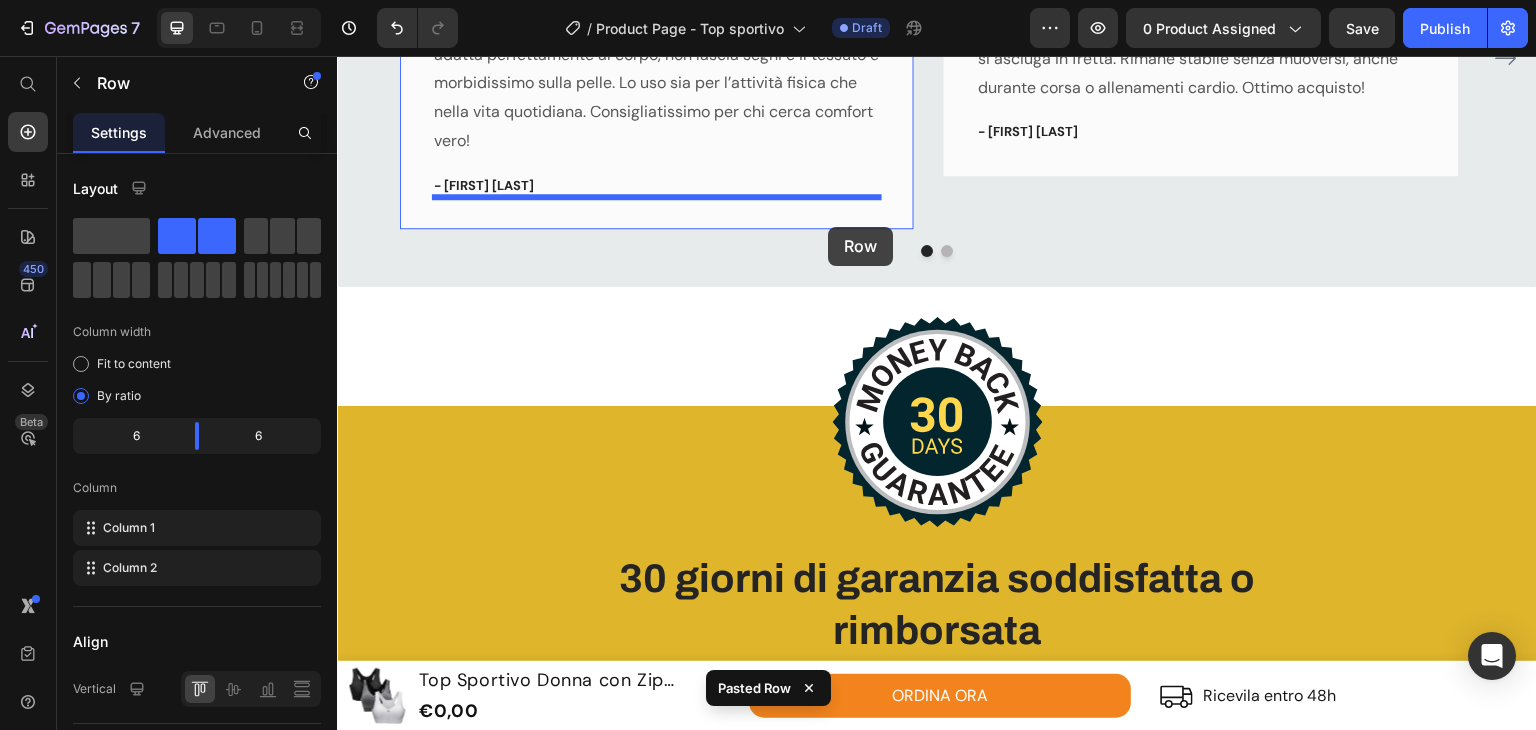 scroll, scrollTop: 3104, scrollLeft: 0, axis: vertical 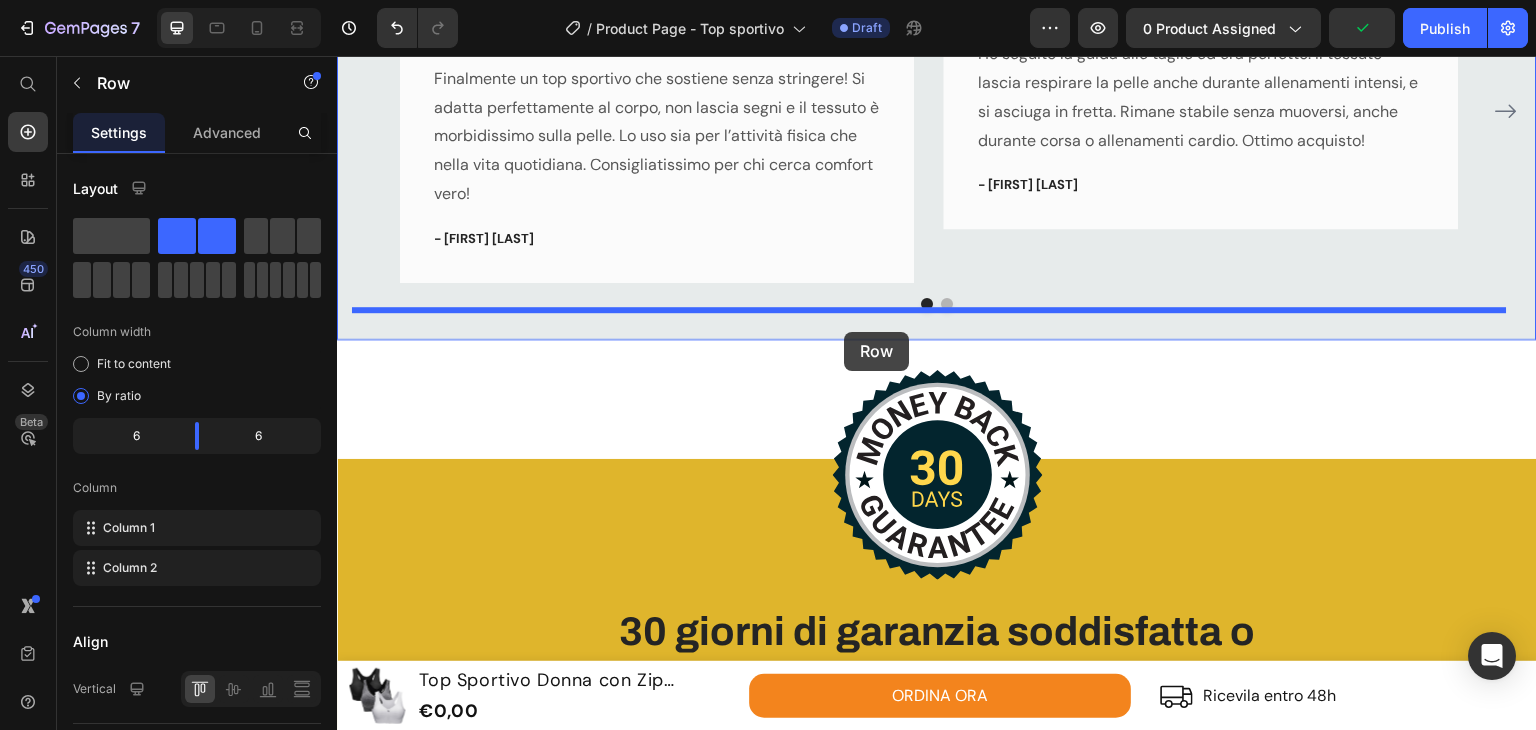 drag, startPoint x: 902, startPoint y: 113, endPoint x: 843, endPoint y: 333, distance: 227.77402 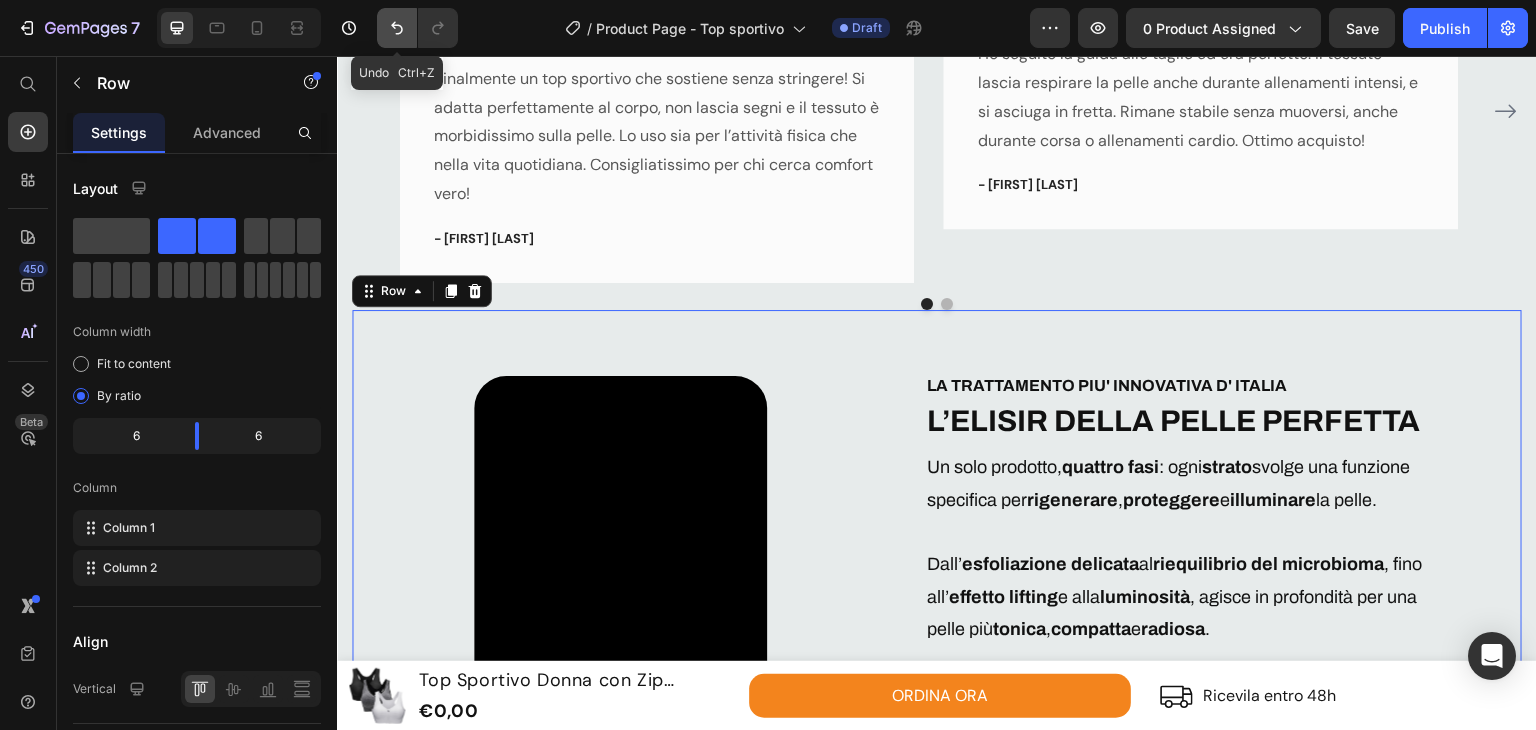 click 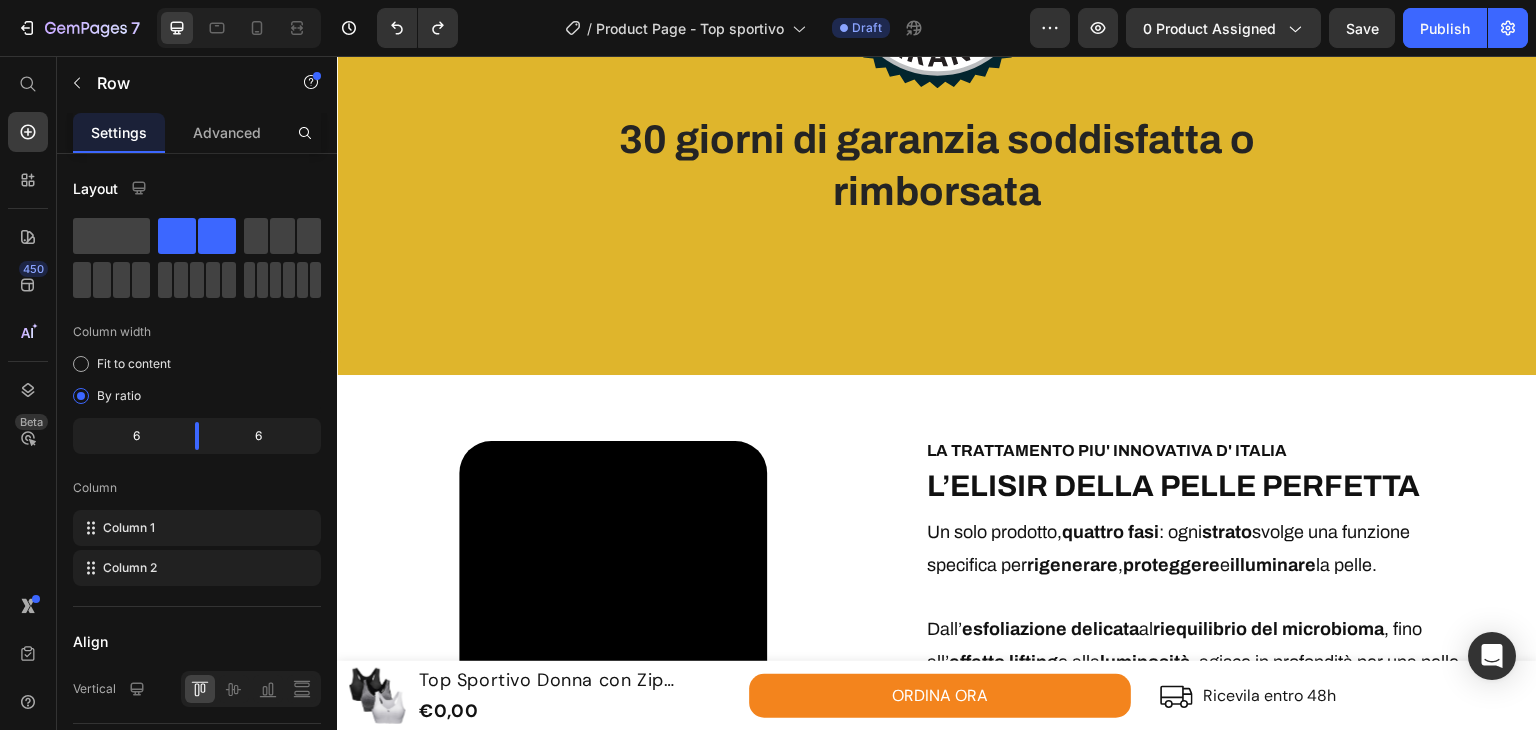 scroll, scrollTop: 3704, scrollLeft: 0, axis: vertical 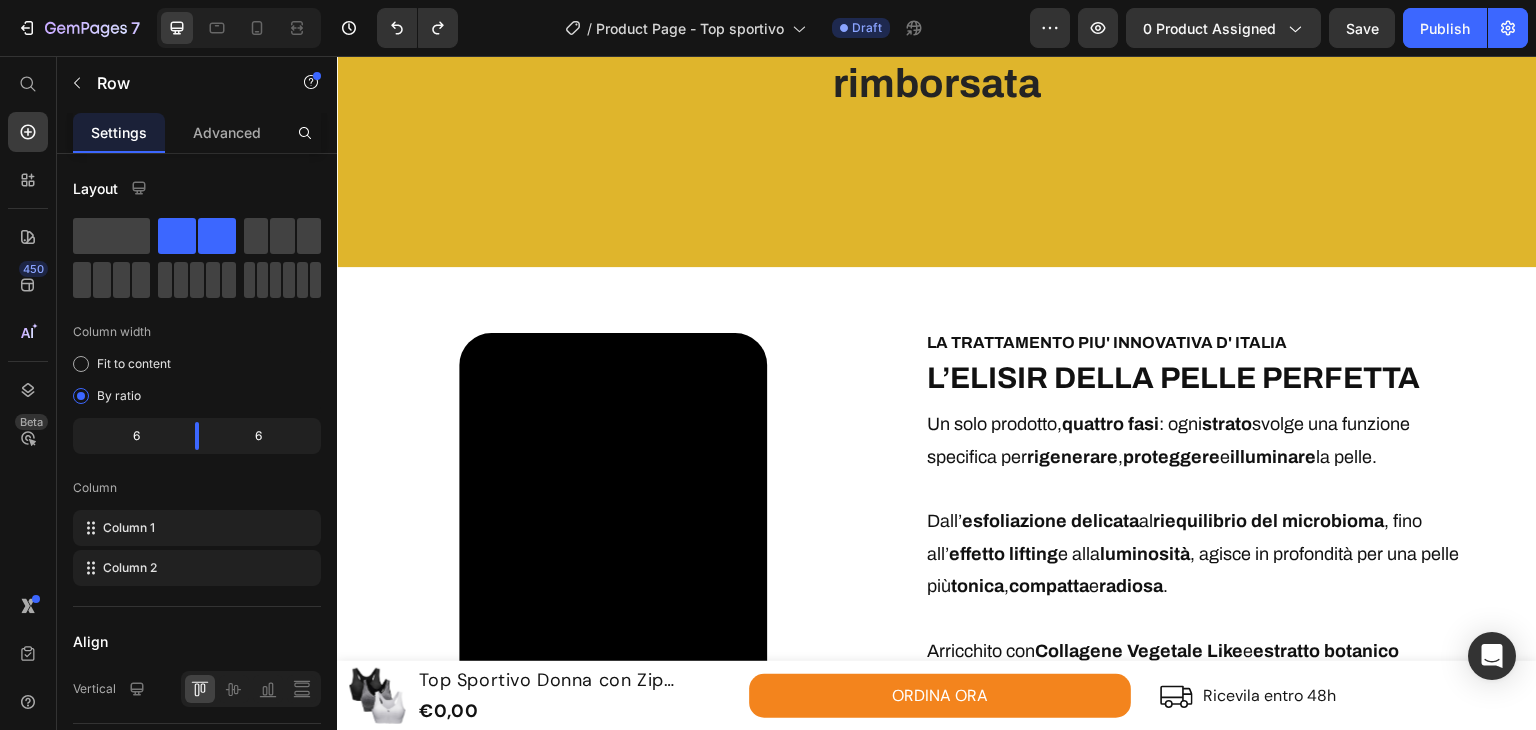click on "Video" at bounding box center (635, 582) 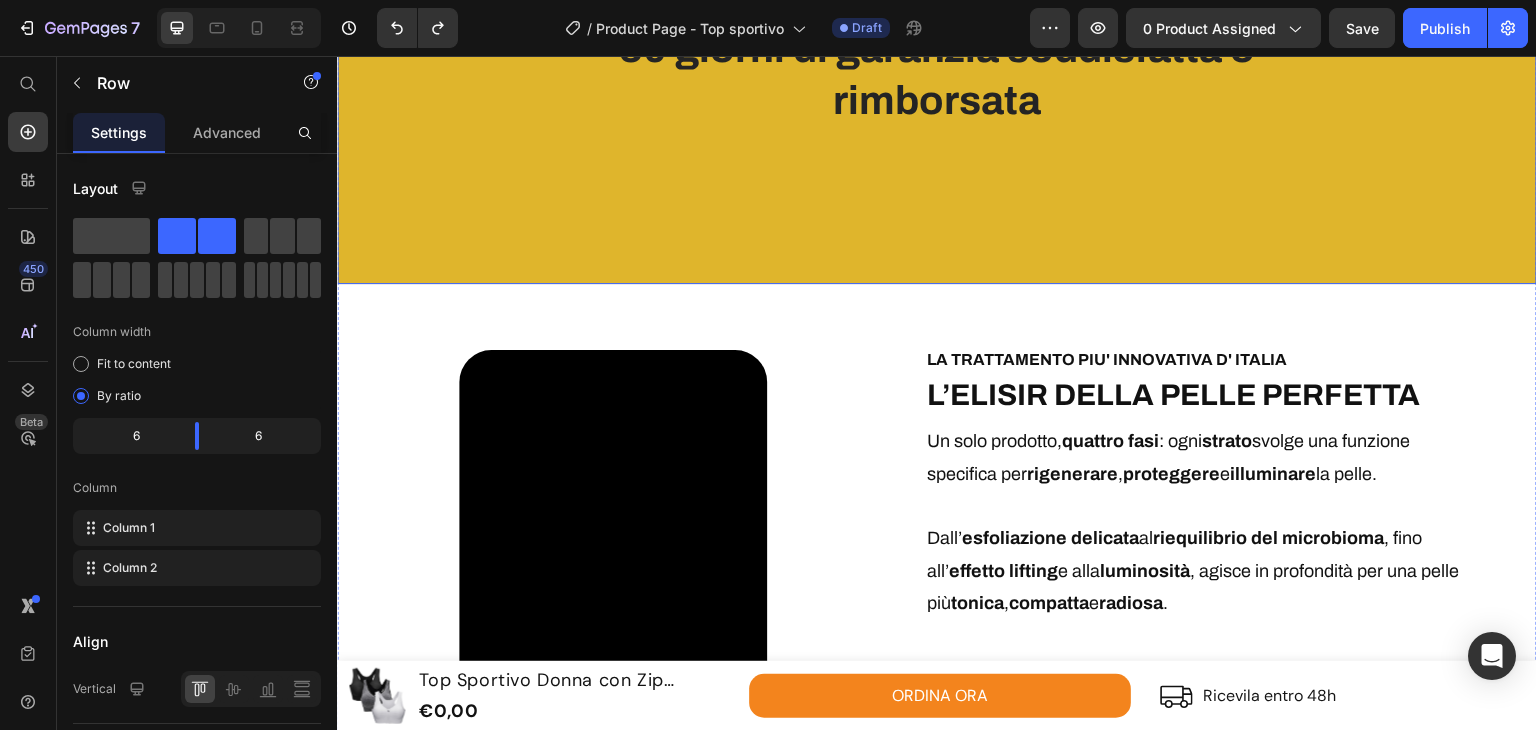 scroll, scrollTop: 3804, scrollLeft: 0, axis: vertical 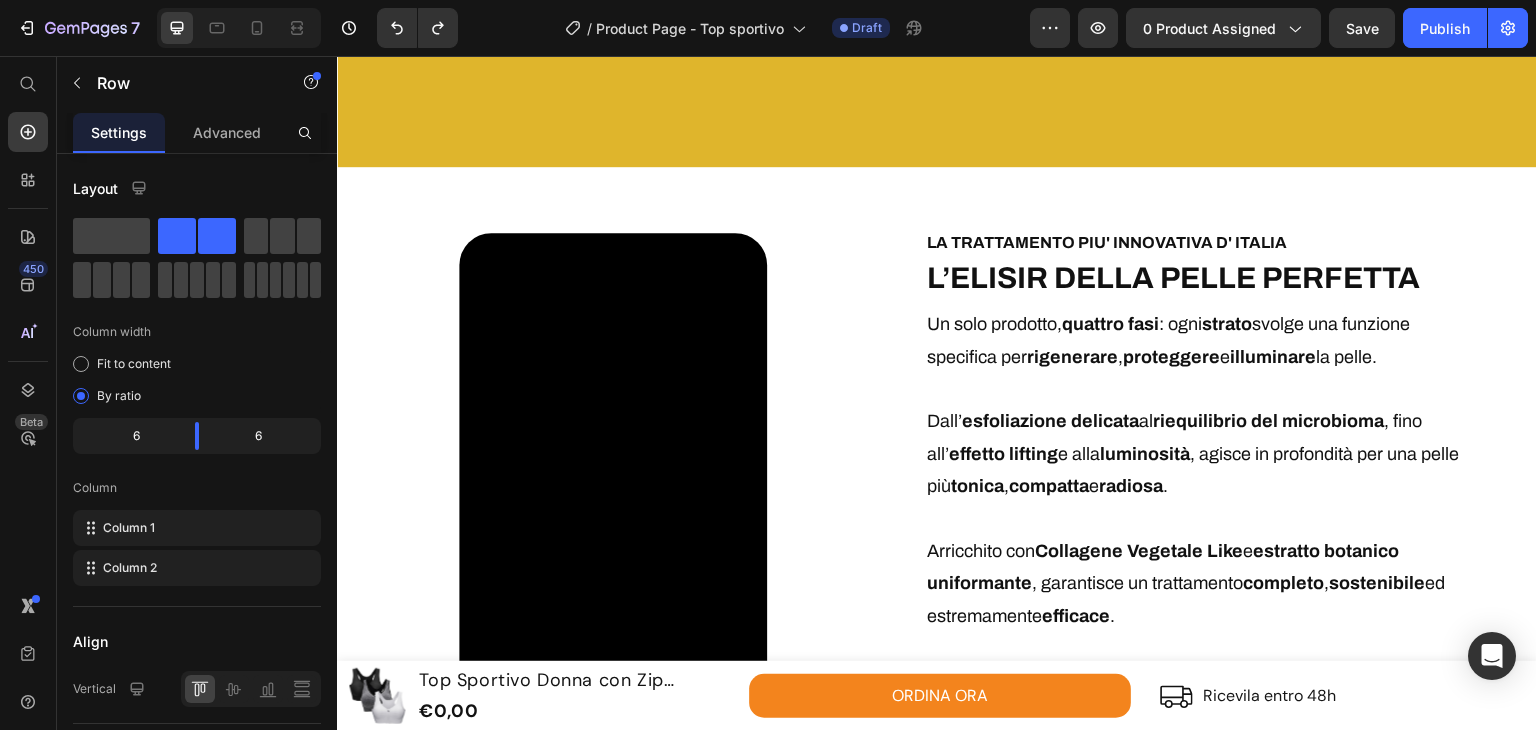 click on "Video" at bounding box center [635, 482] 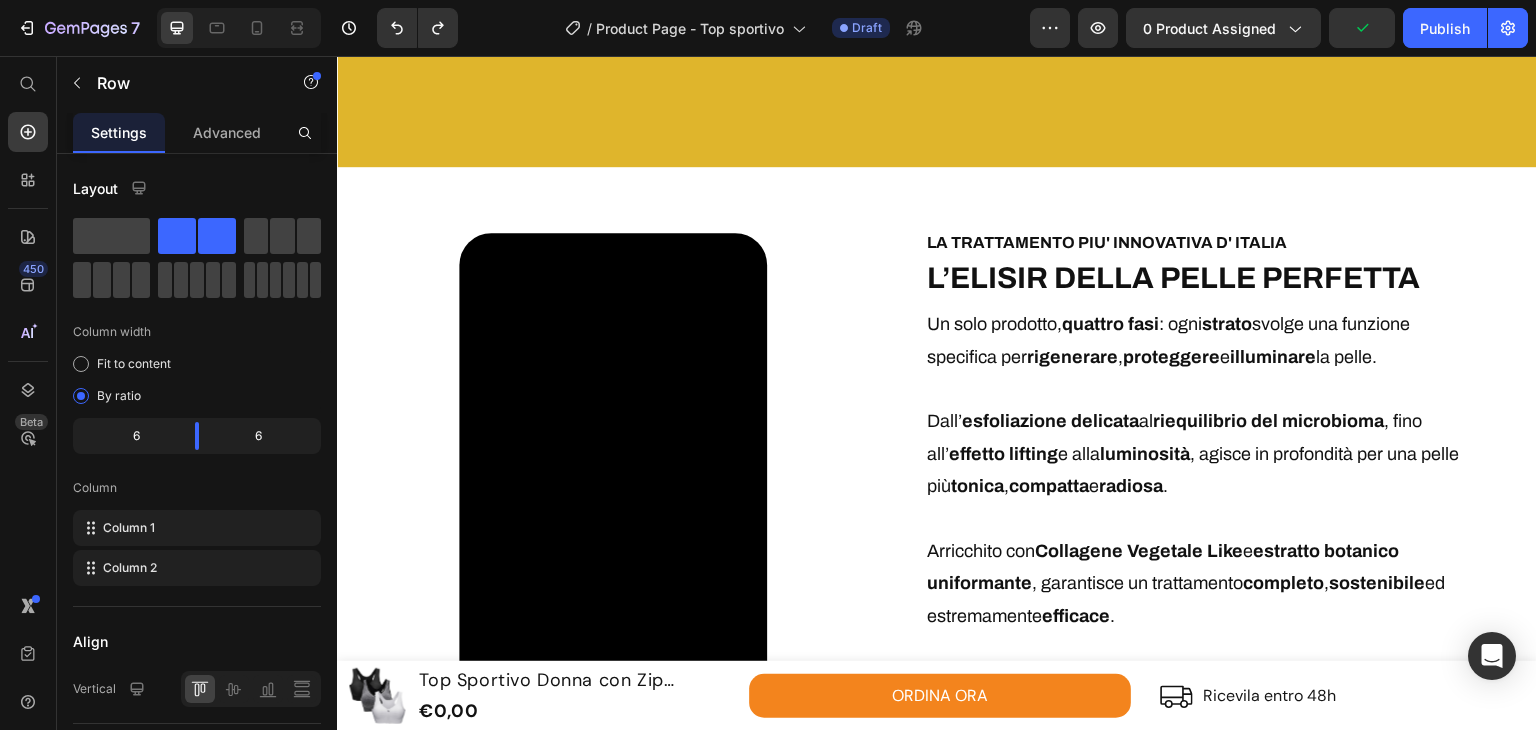 scroll, scrollTop: 4204, scrollLeft: 0, axis: vertical 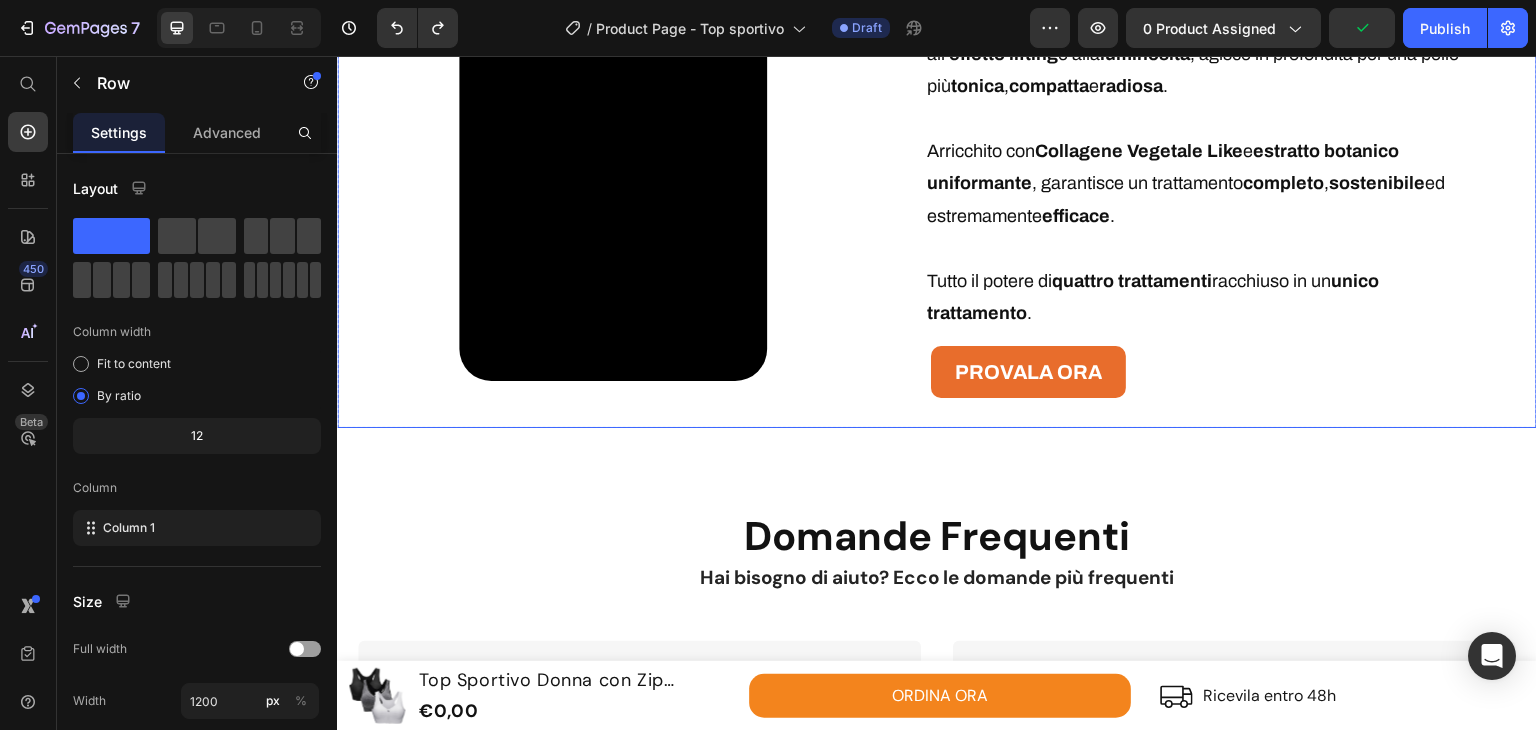 click on "Video LA TRATTAMENTO PIU' INNOVATIVA D' ITALIA Text Block L’ELISIR DELLA PELLE PERFETTA Heading Un solo prodotto,  quattro fasi : ogni  strato  svolge una funzione specifica per  rigenerare ,  proteggere  e  illuminare  la pelle. Dall’ esfoliazione delicata  al  riequilibrio del microbioma , fino all’ effetto lifting  e alla  luminosità , agisce in profondità per una pelle più  tonica ,  compatta  e  radiosa . Arricchito con  Collagene Vegetale Like  e  estratto botanico uniformante , garantisce un trattamento  completo ,  sostenibile  ed estremamente  efficace . Tutto il potere di  quattro trattamenti  racchiuso in un  unico trattamento . Text Block PROVALA ORA Button Row" at bounding box center [937, 97] 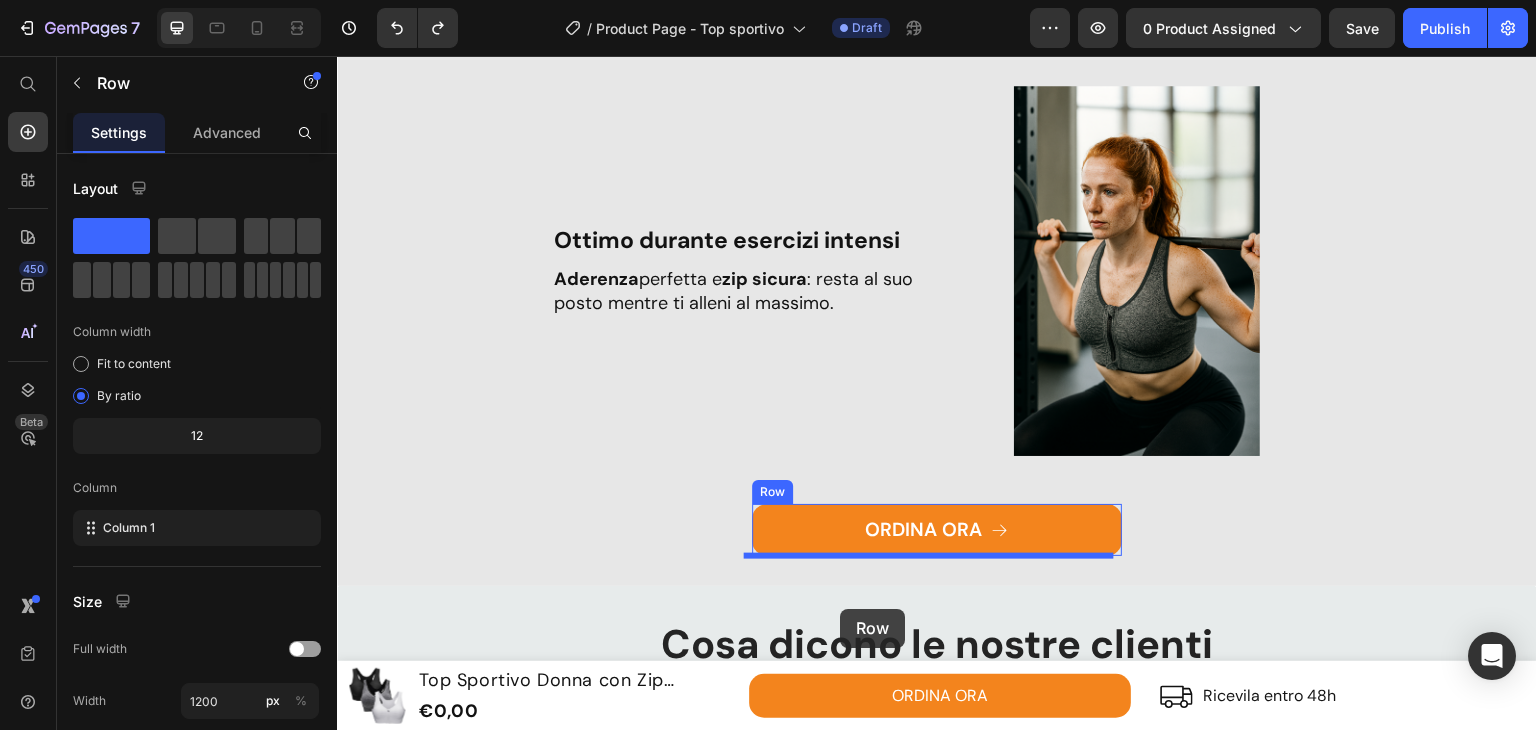 scroll, scrollTop: 2403, scrollLeft: 0, axis: vertical 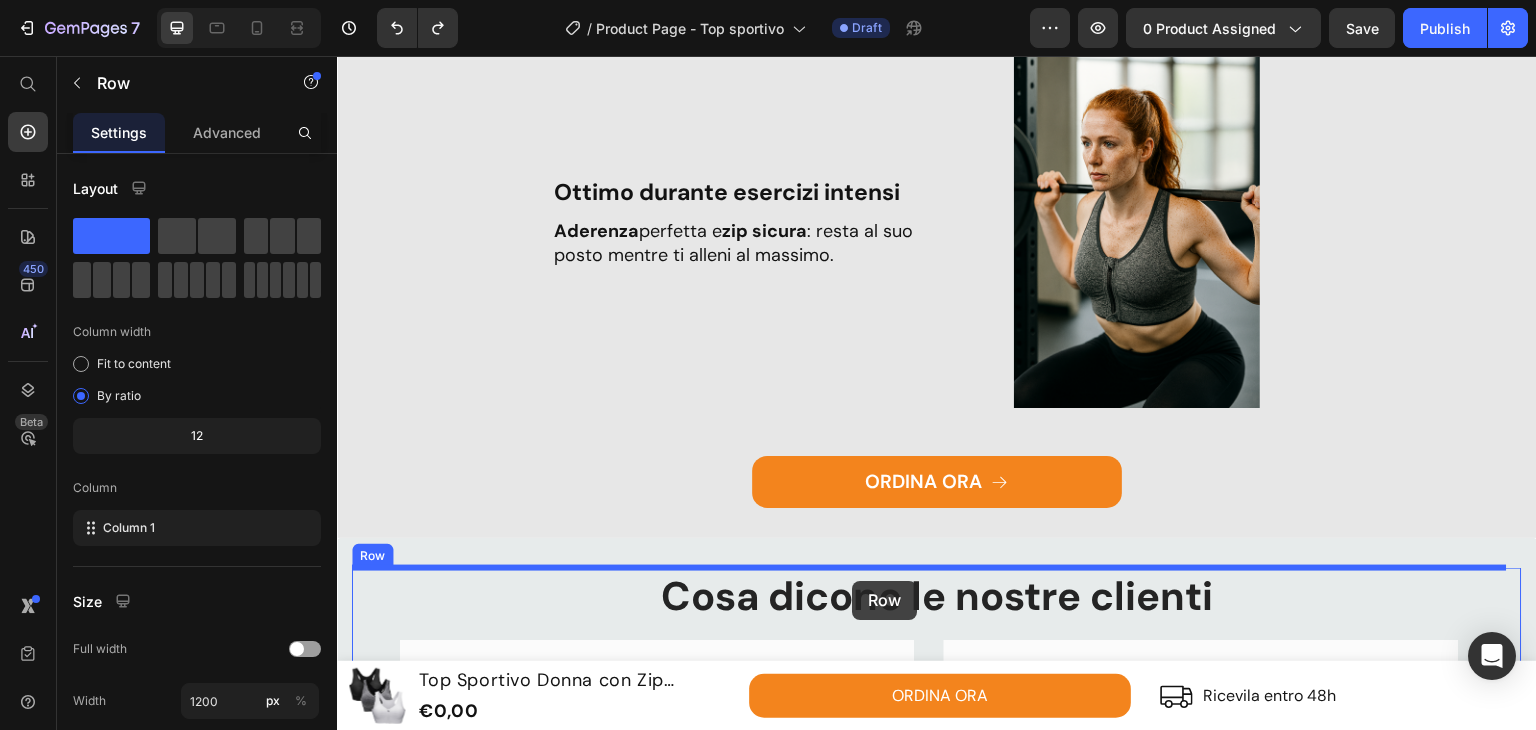 drag, startPoint x: 890, startPoint y: 410, endPoint x: 853, endPoint y: 583, distance: 176.91241 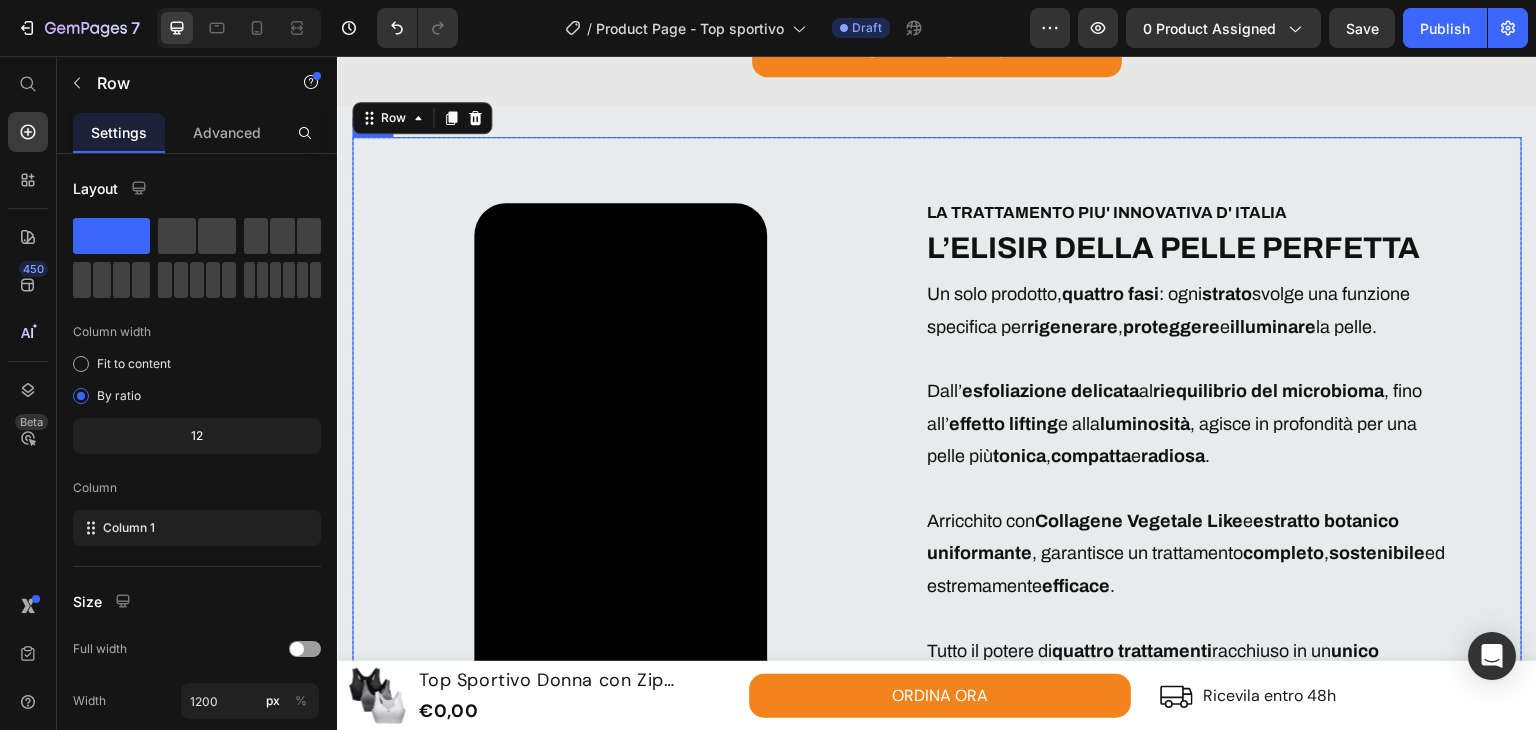 scroll, scrollTop: 2903, scrollLeft: 0, axis: vertical 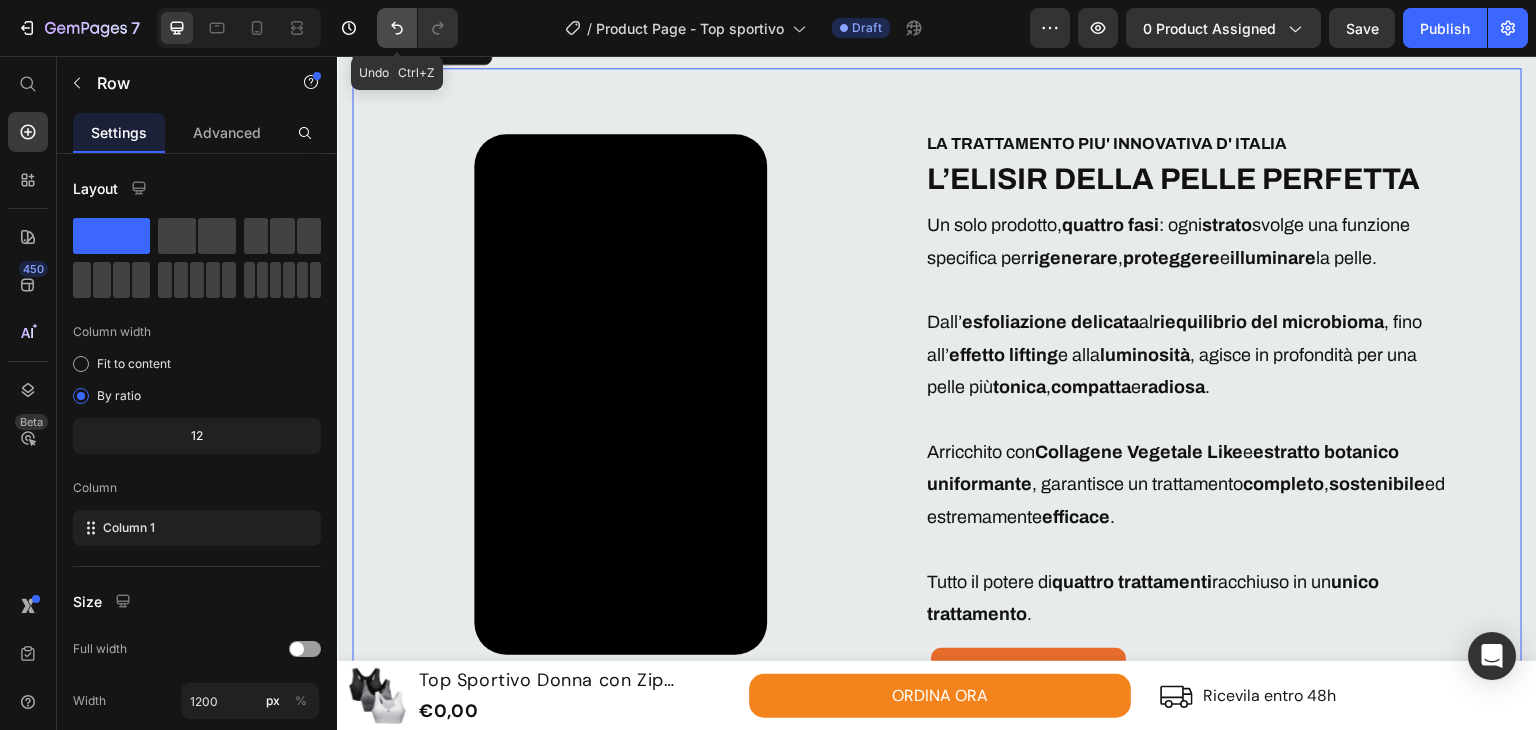 click 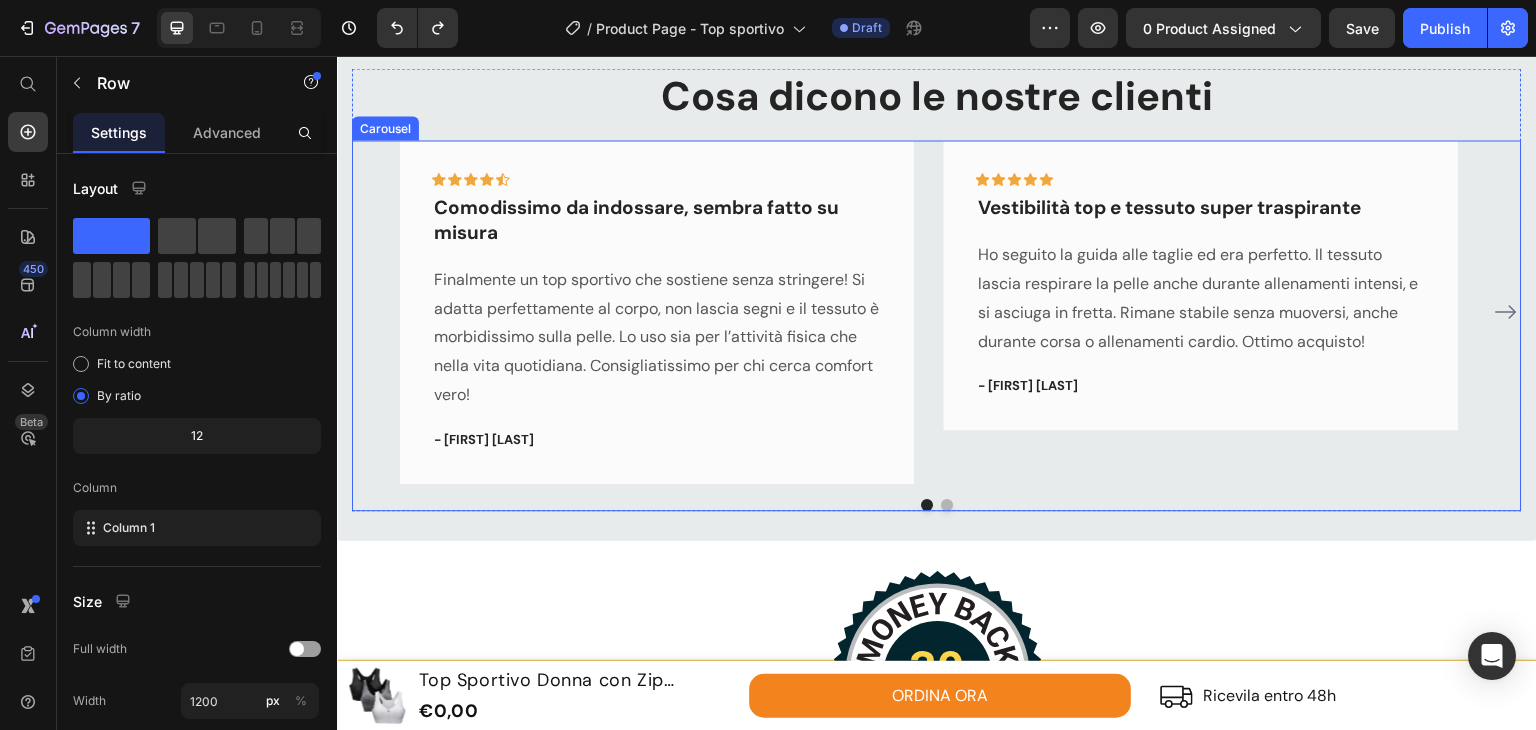 click on "Icon
Icon
Icon
Icon
Icon Row Comodissimo da indossare, sembra fatto su misura Text block Finalmente un top sportivo che sostiene senza stringere! Si adatta perfettamente al corpo, non lascia segni e il tessuto è morbidissimo sulla pelle. Lo uso sia per l’attività fisica che nella vita quotidiana. Consigliatissimo per chi cerca comfort vero! Text block - [NAME] Text block Row
Icon
Icon
Icon
Icon
Icon Row Vestibilità top e tessuto super traspirante Text block Ho seguito la guida alle taglie ed era perfetto. Il tessuto lascia respirare la pelle anche durante allenamenti intensi, e si asciuga in fretta. Rimane stabile senza muoversi, anche durante corsa o allenamenti cardio. Ottimo acquisto! Text block - [NAME] Text block Row
Icon
Icon
Icon
Icon
Icon" at bounding box center [937, 325] 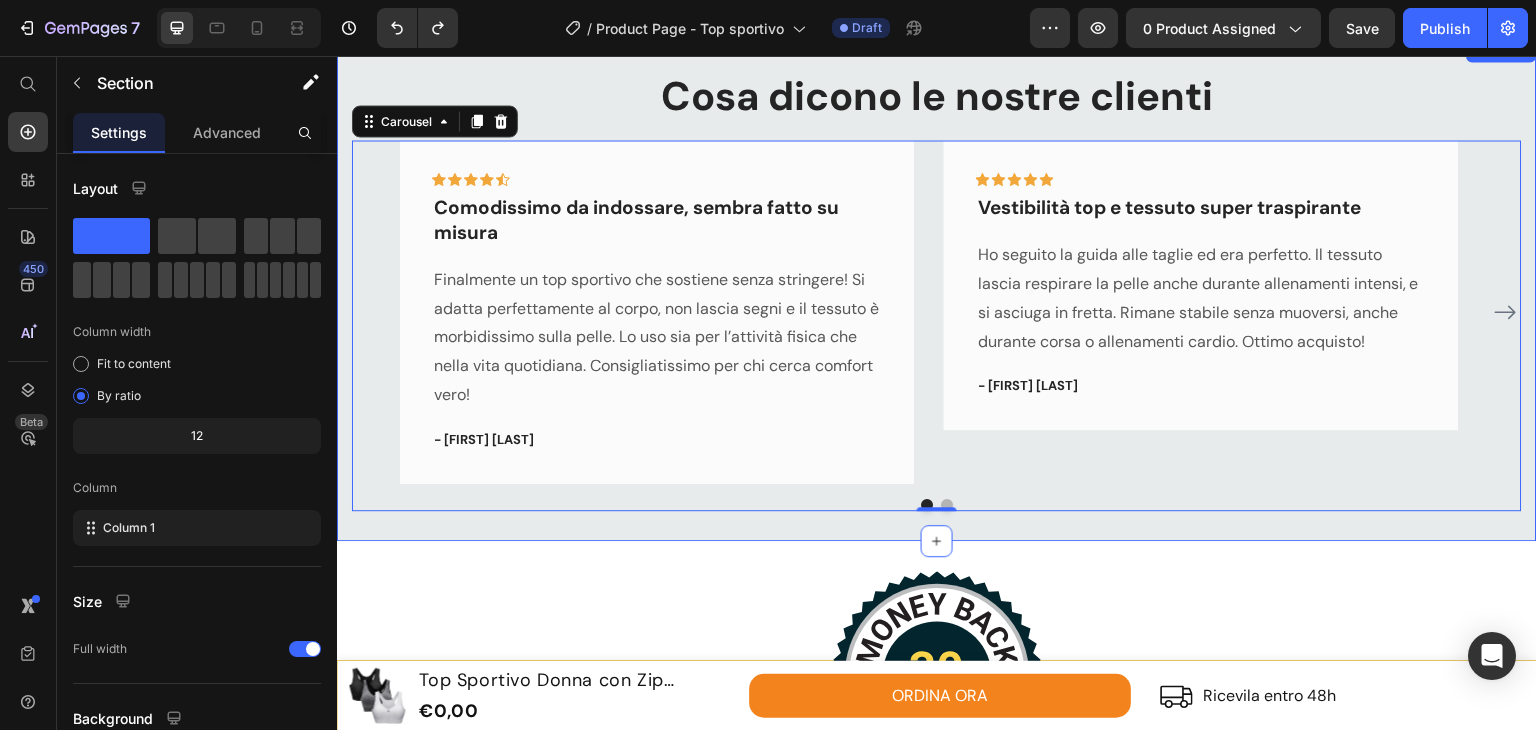 click on "Cosa dicono le nostre clienti Heading
Icon
Icon
Icon
Icon
Icon Row Comodissimo da indossare, sembra fatto su misura Text block Finalmente un top sportivo che sostiene senza stringere! Si adatta perfettamente al corpo, non lascia segni e il tessuto è morbidissimo sulla pelle. Lo uso sia per l’attività fisica che nella vita quotidiana. Consigliatissimo per chi cerca comfort vero! Text block - [NAME] Text block Row
Icon
Icon
Icon
Icon
Icon Row Vestibilità top e tessuto super traspirante Text block Ho seguito la guida alle taglie ed era perfetto. Il tessuto lascia respirare la pelle anche durante allenamenti intensi, e si asciuga in fretta. Rimane stabile senza muoversi, anche durante corsa o allenamenti cardio. Ottimo acquisto! Text block - [NAME] Text block Row
Icon
Icon
Icon Icon" at bounding box center (937, 289) 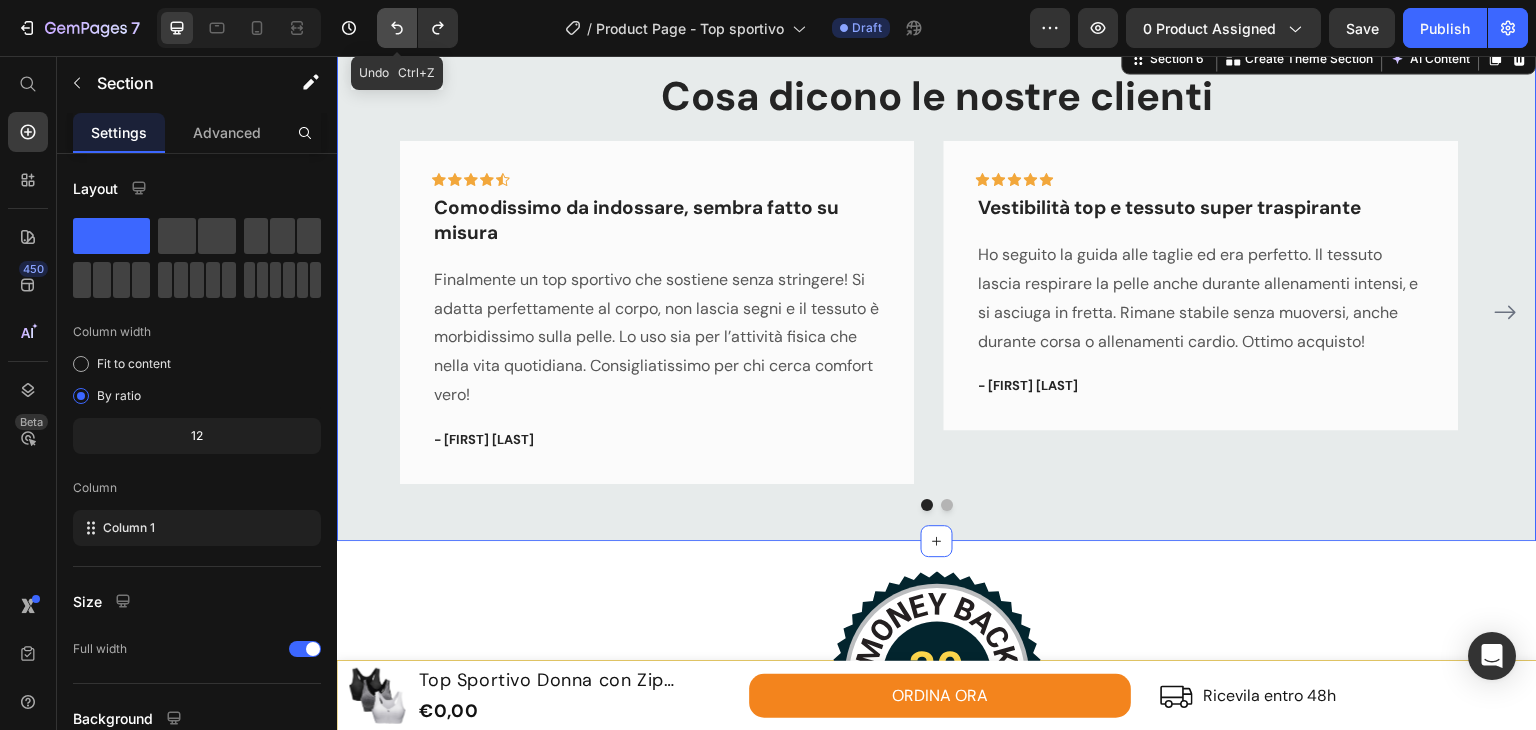 click 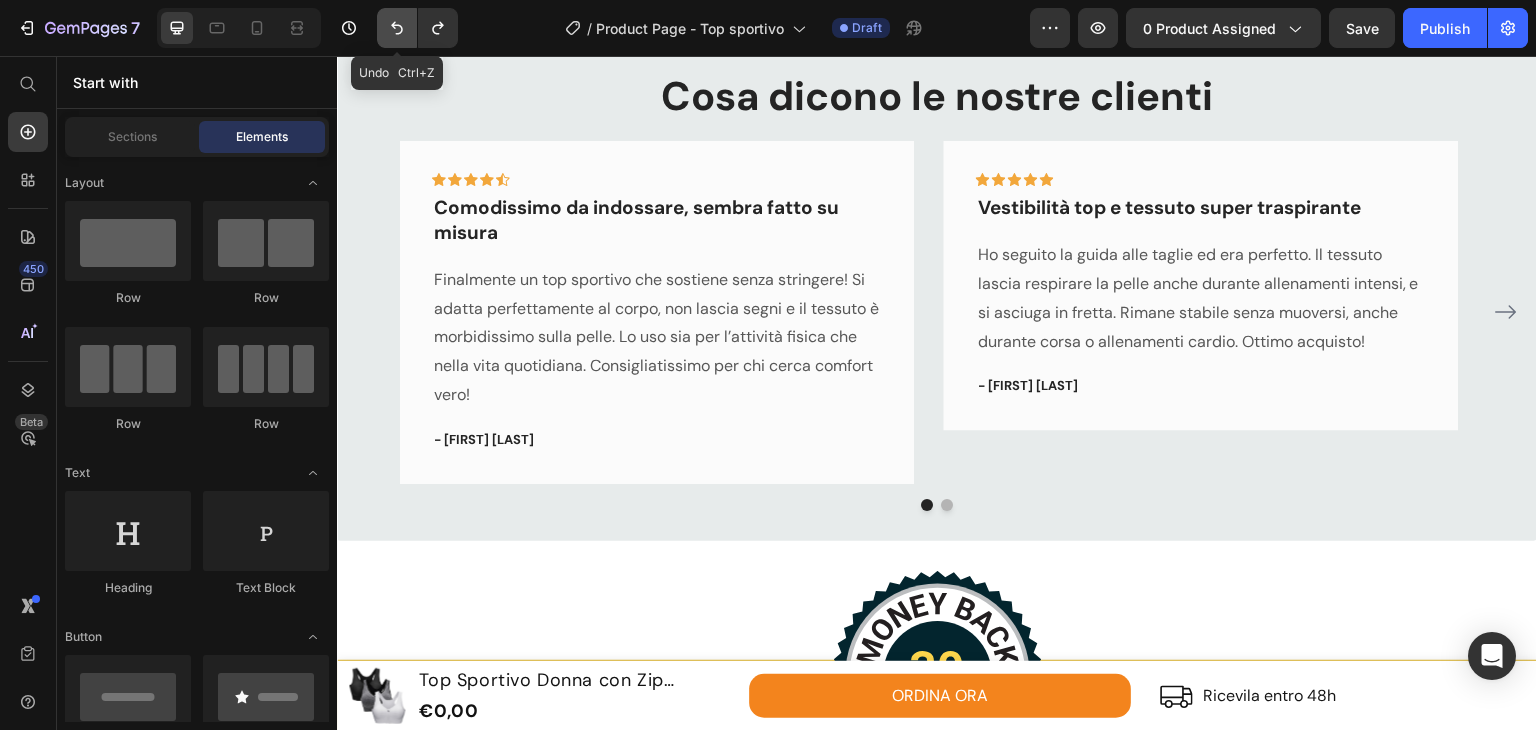 click 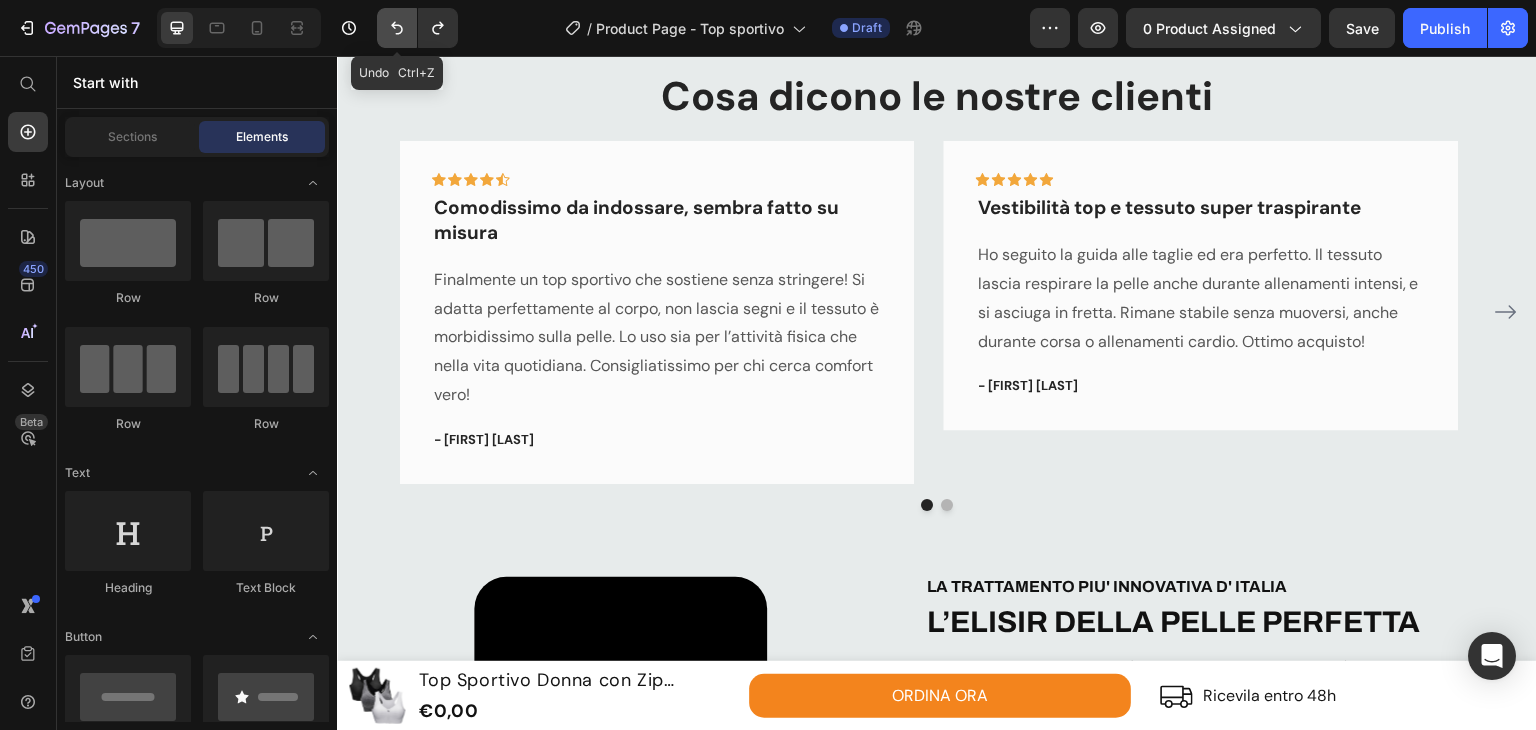 click 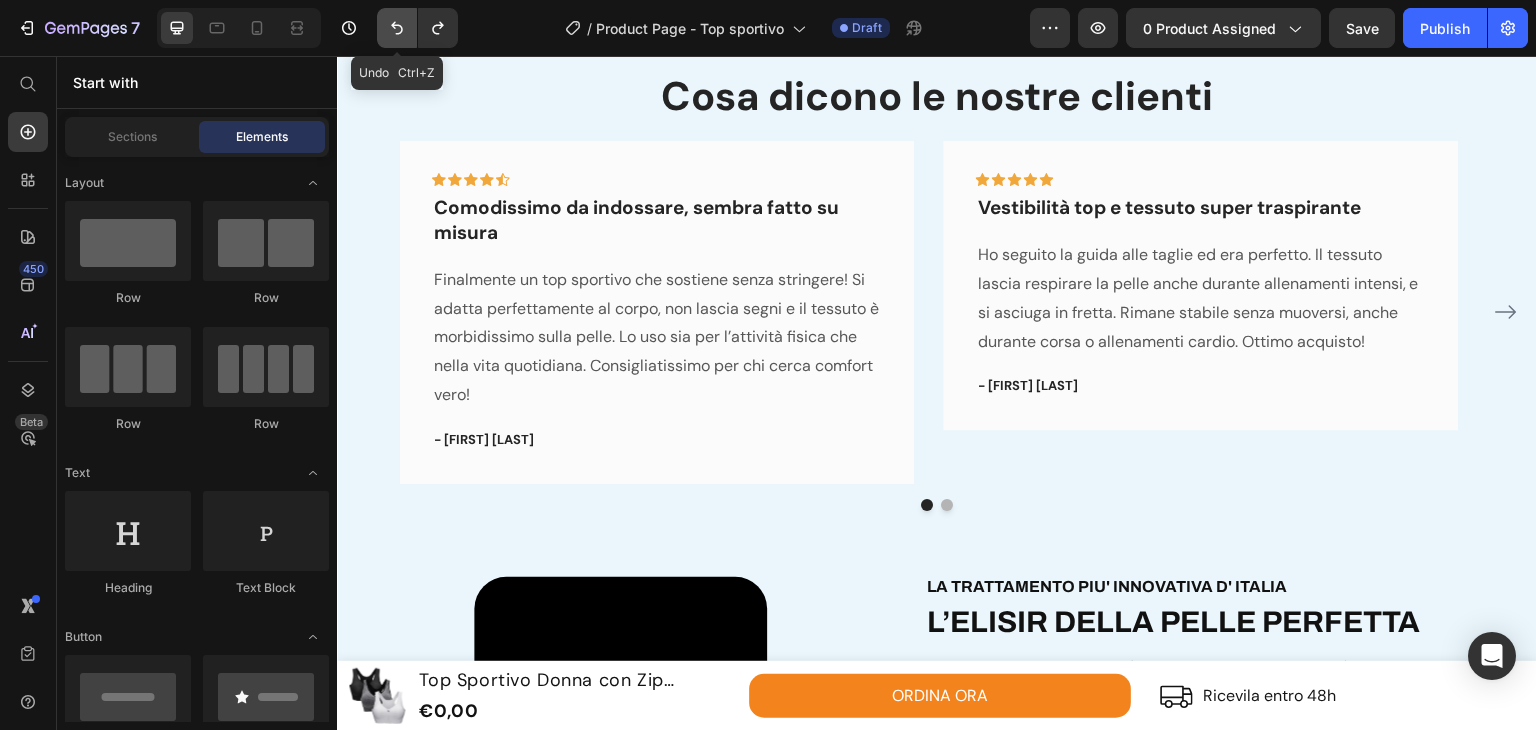 click 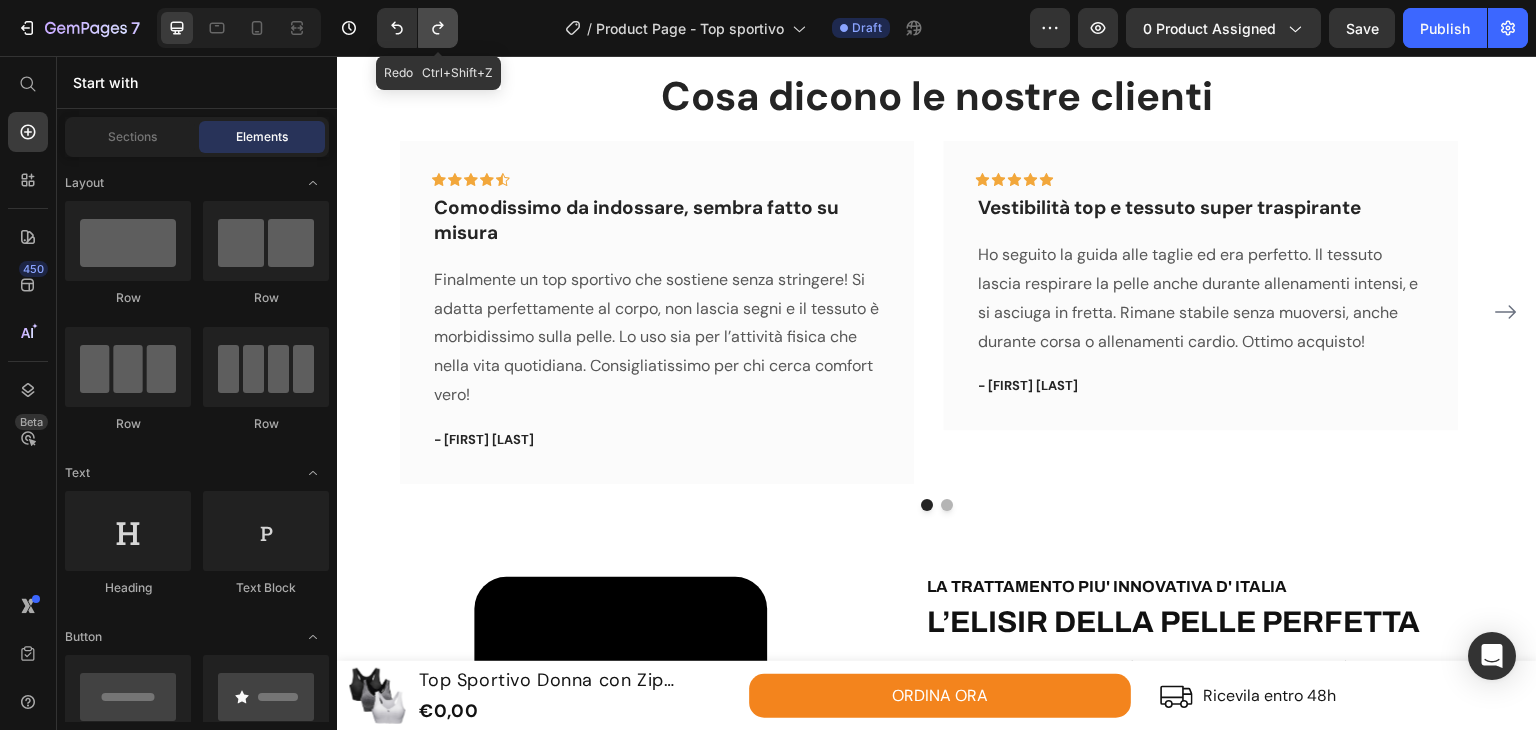 click 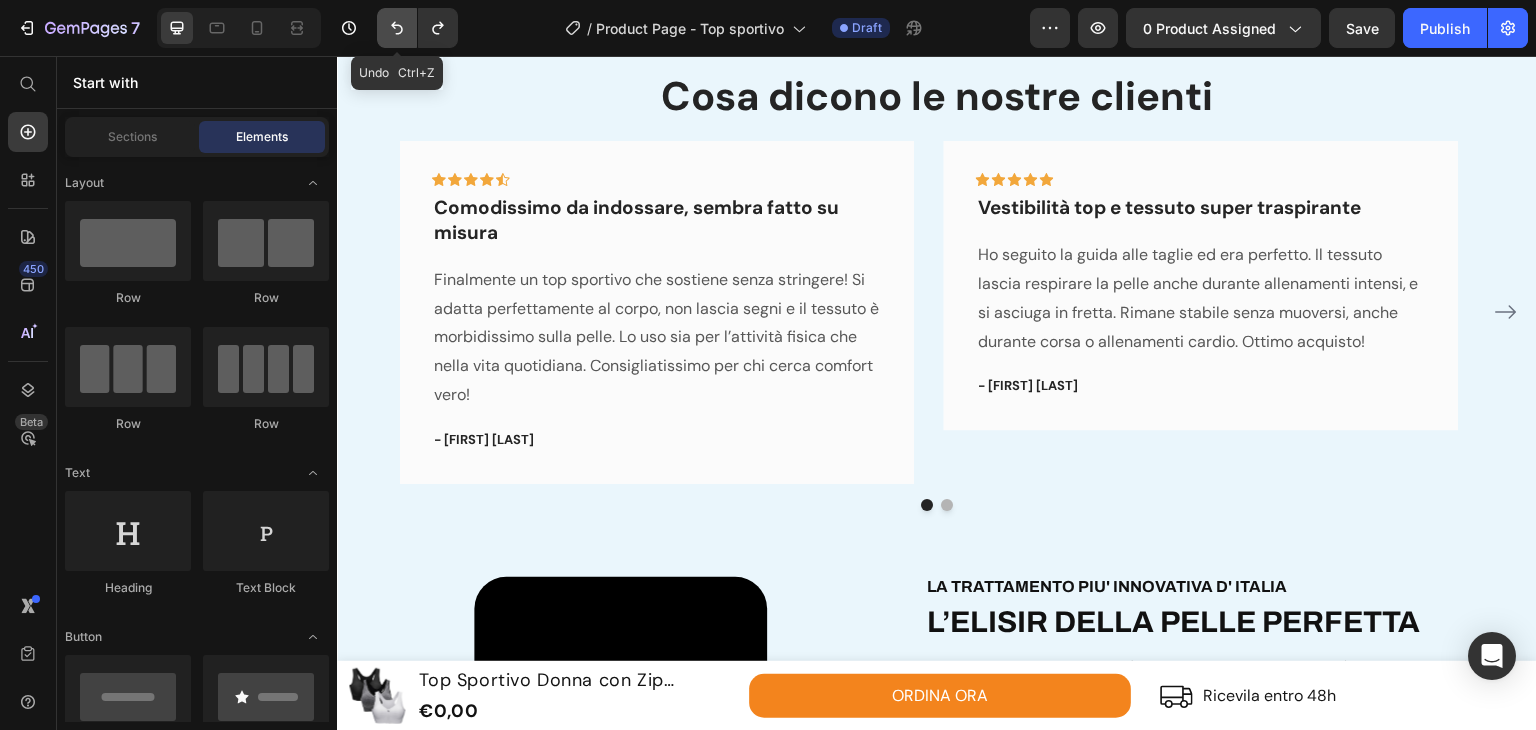 click 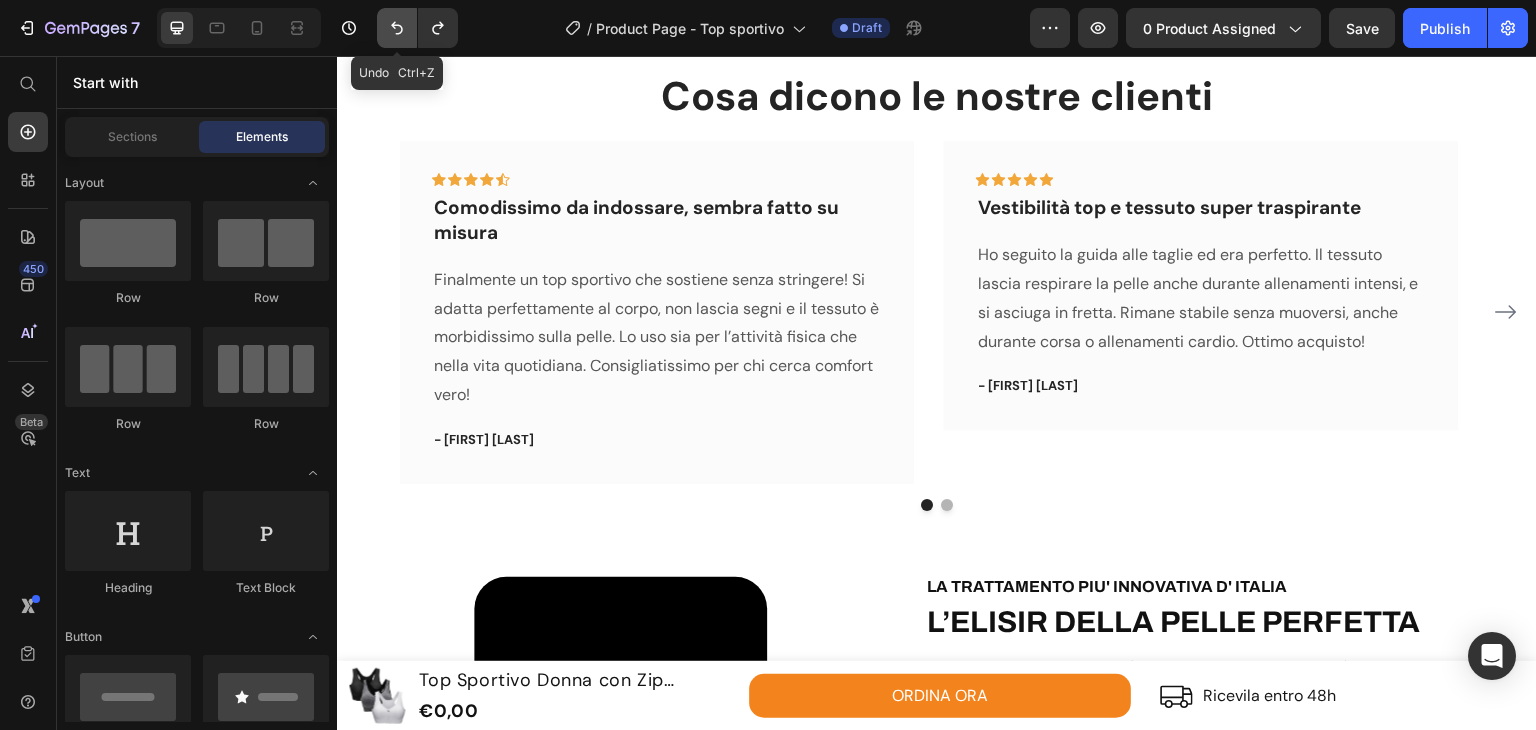 click 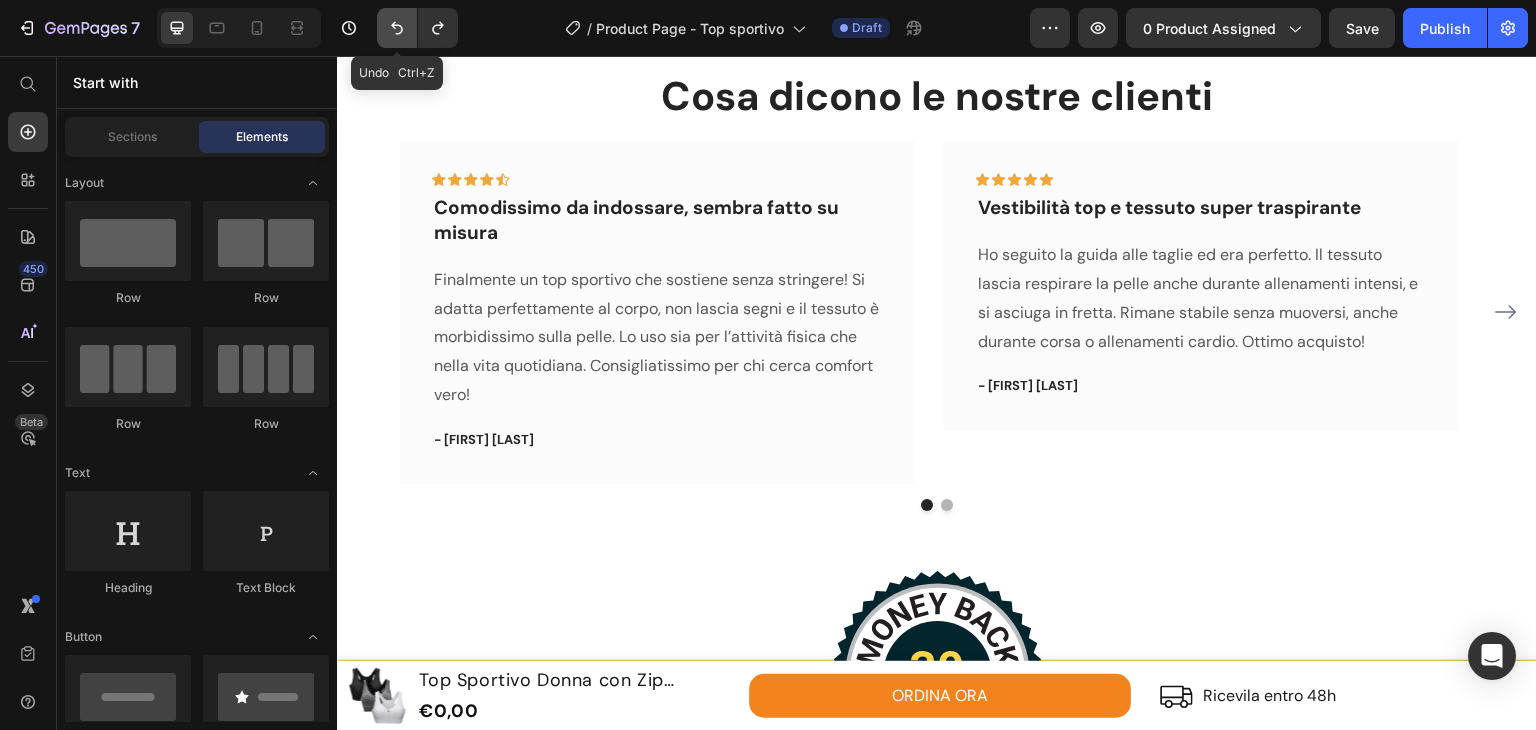 click 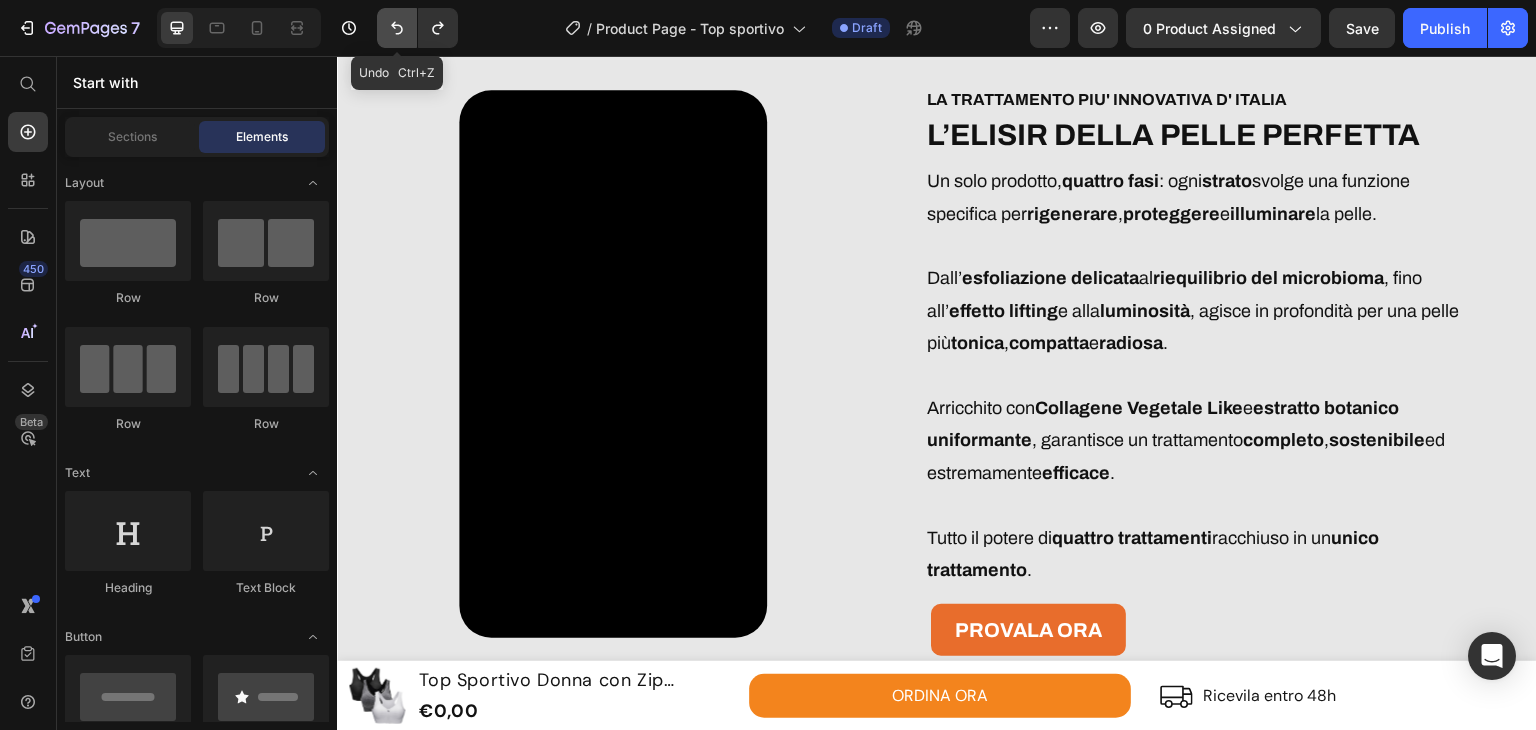 scroll, scrollTop: 3580, scrollLeft: 0, axis: vertical 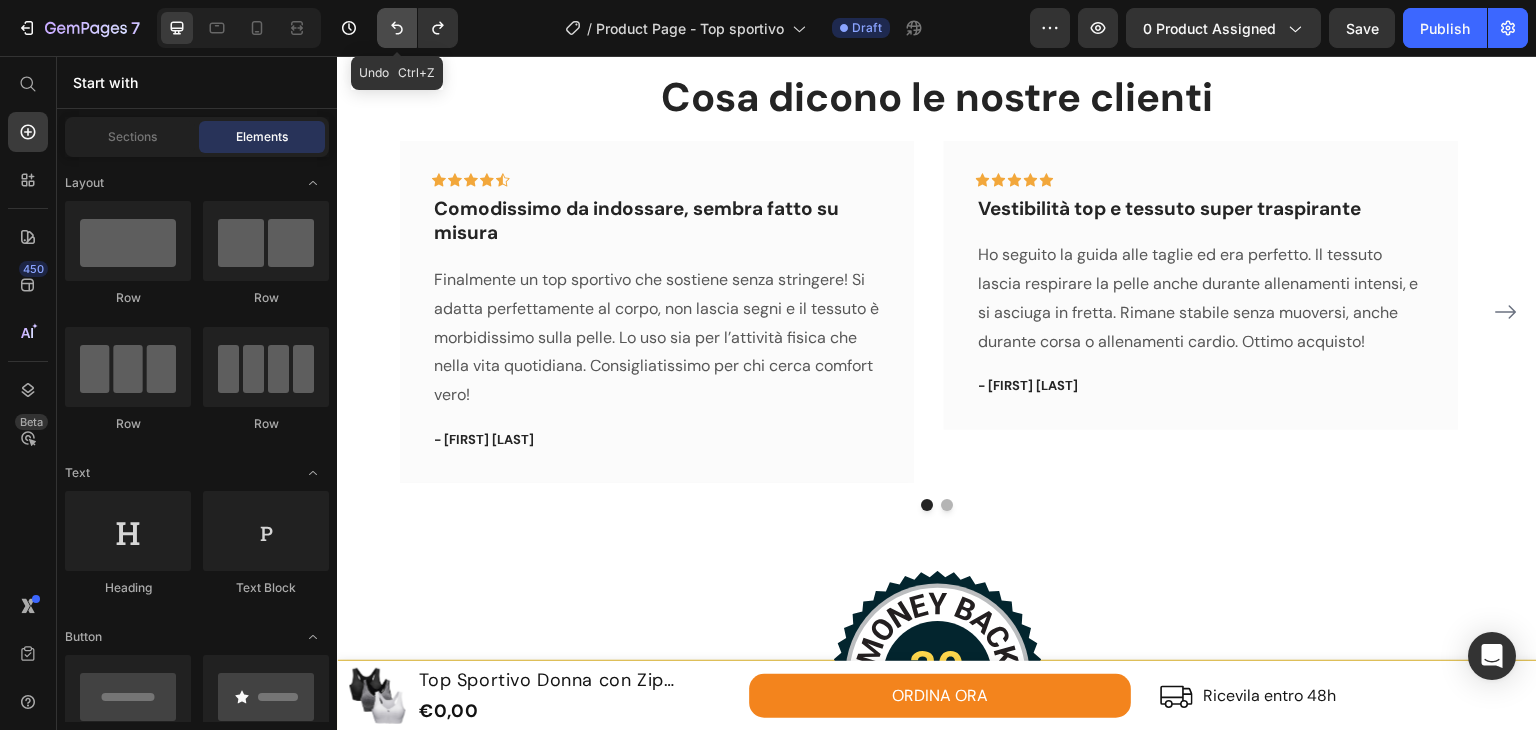 click 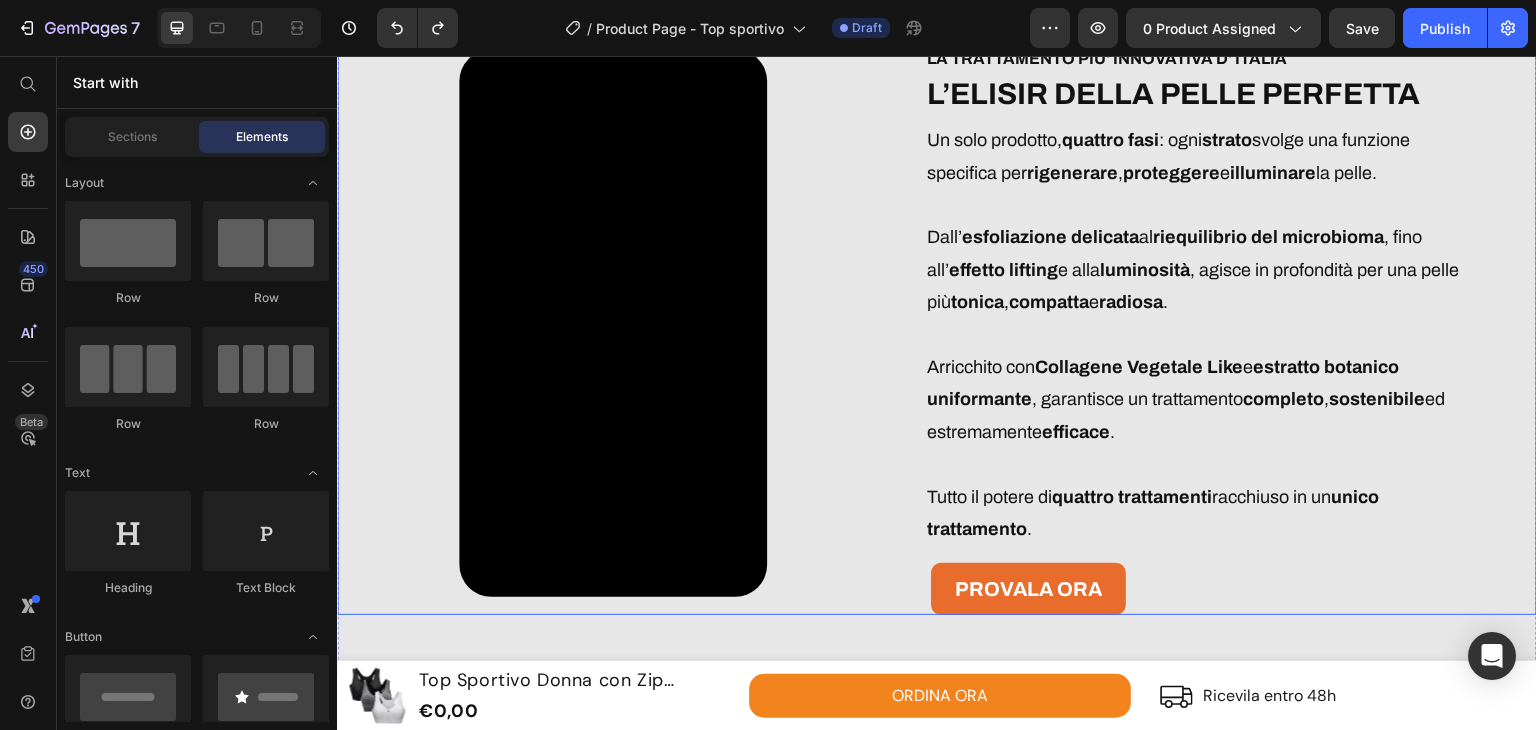 scroll, scrollTop: 2680, scrollLeft: 0, axis: vertical 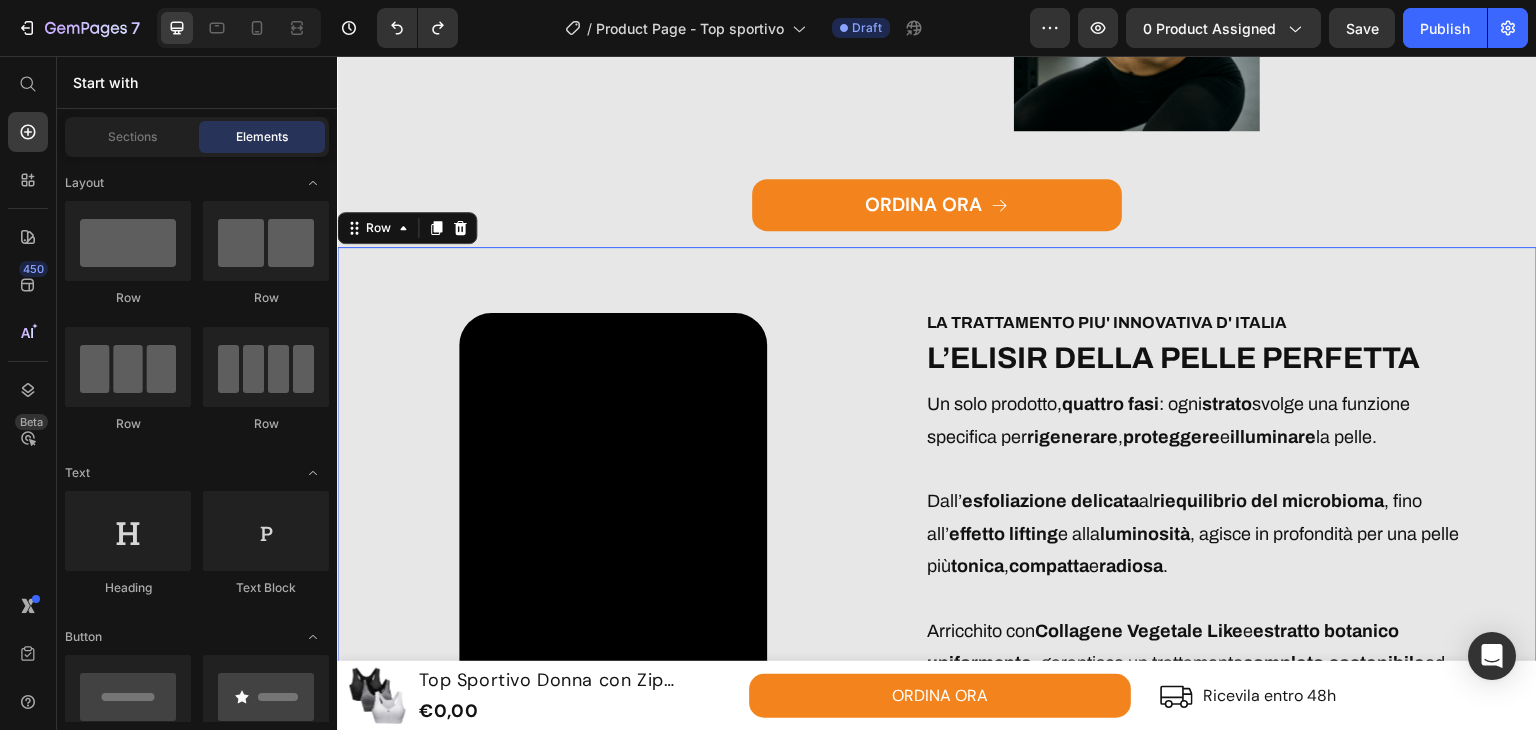 drag, startPoint x: 877, startPoint y: 261, endPoint x: 869, endPoint y: 268, distance: 10.630146 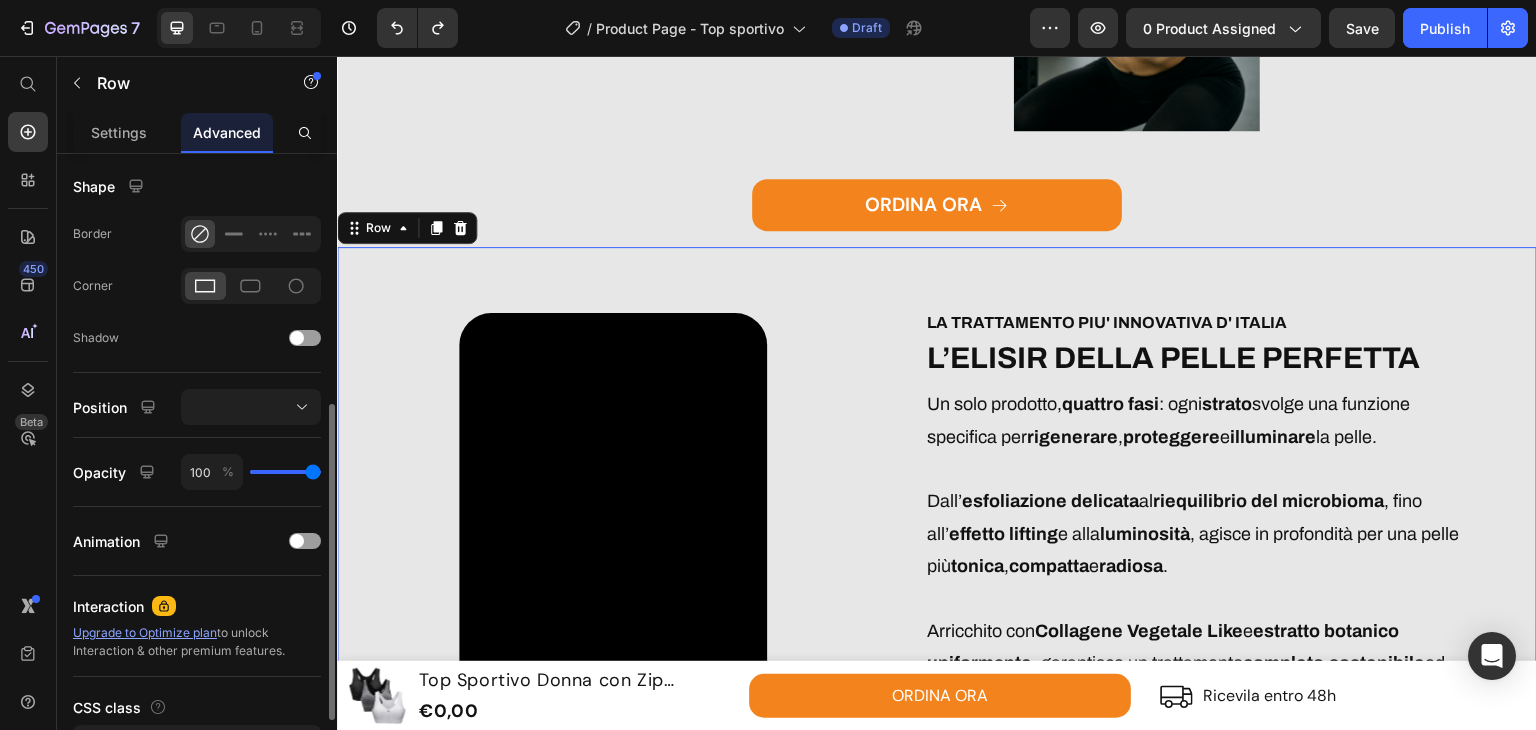 scroll, scrollTop: 634, scrollLeft: 0, axis: vertical 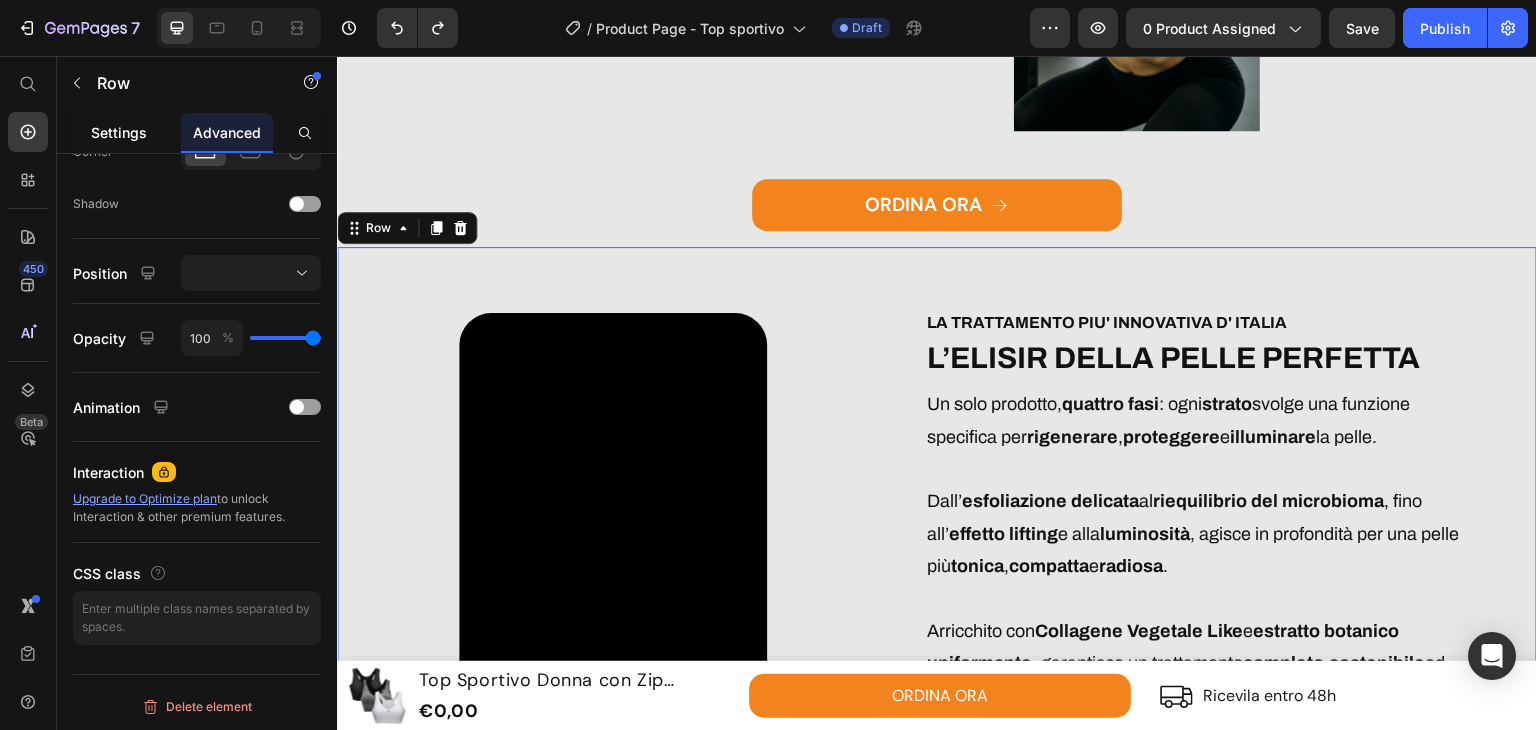 drag, startPoint x: 119, startPoint y: 117, endPoint x: 131, endPoint y: 145, distance: 30.463093 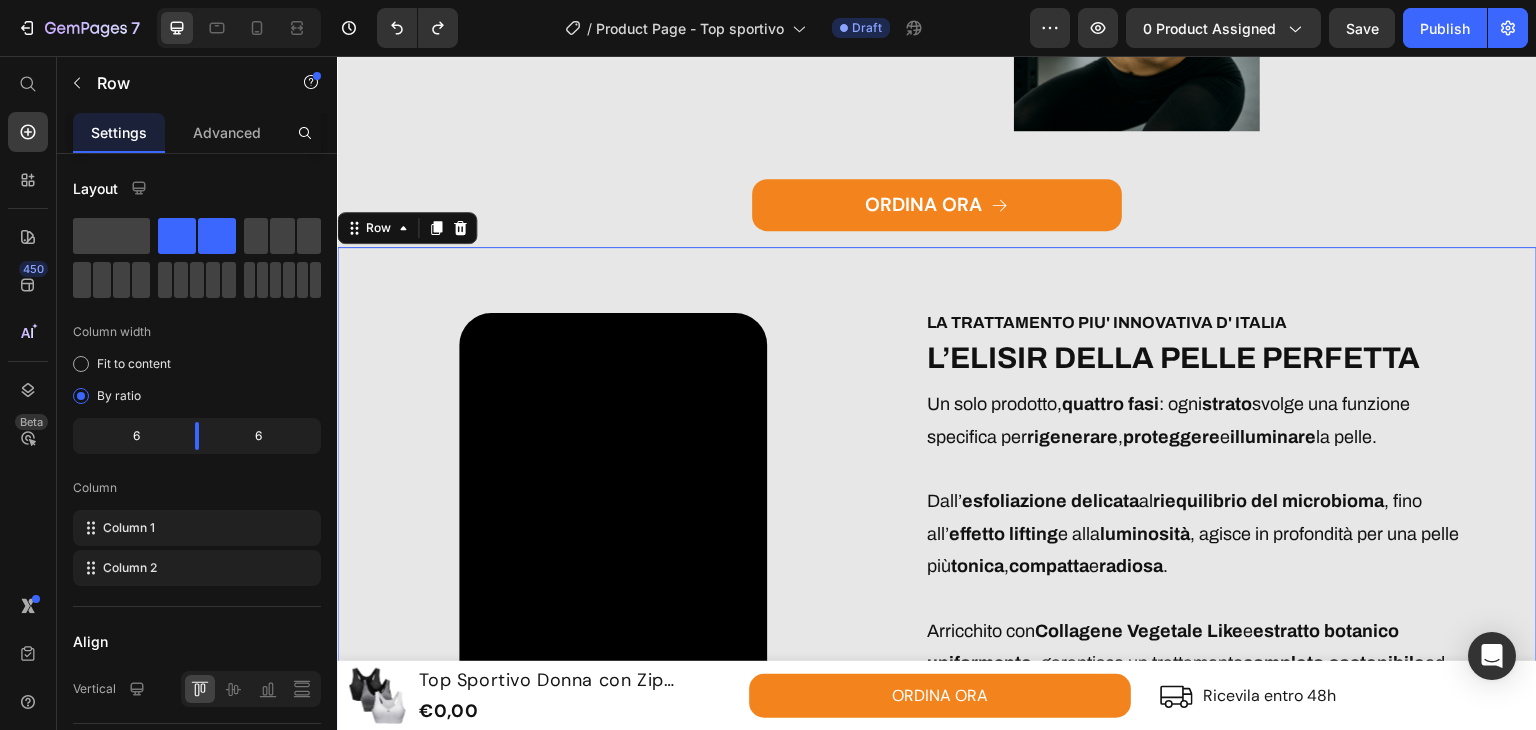scroll, scrollTop: 486, scrollLeft: 0, axis: vertical 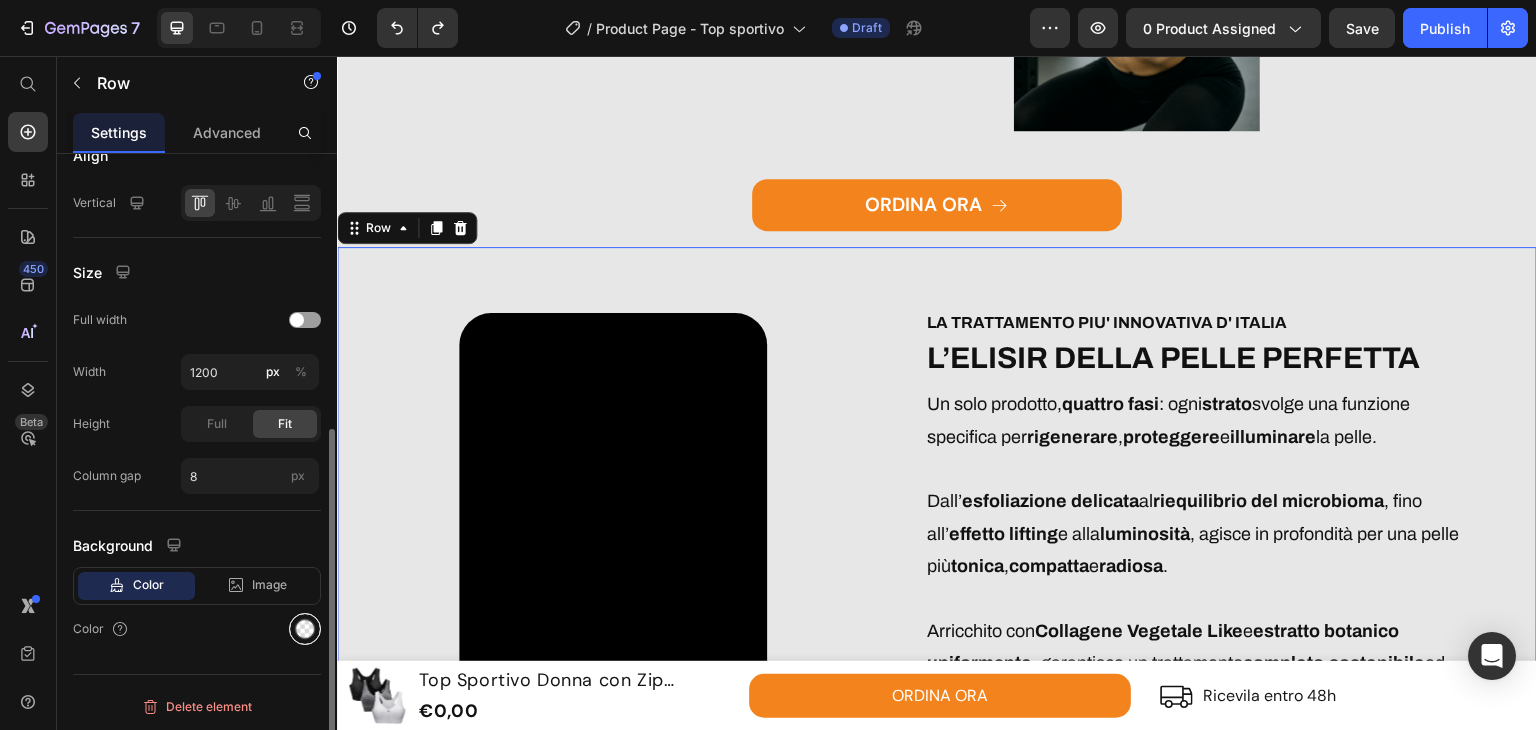click at bounding box center [305, 629] 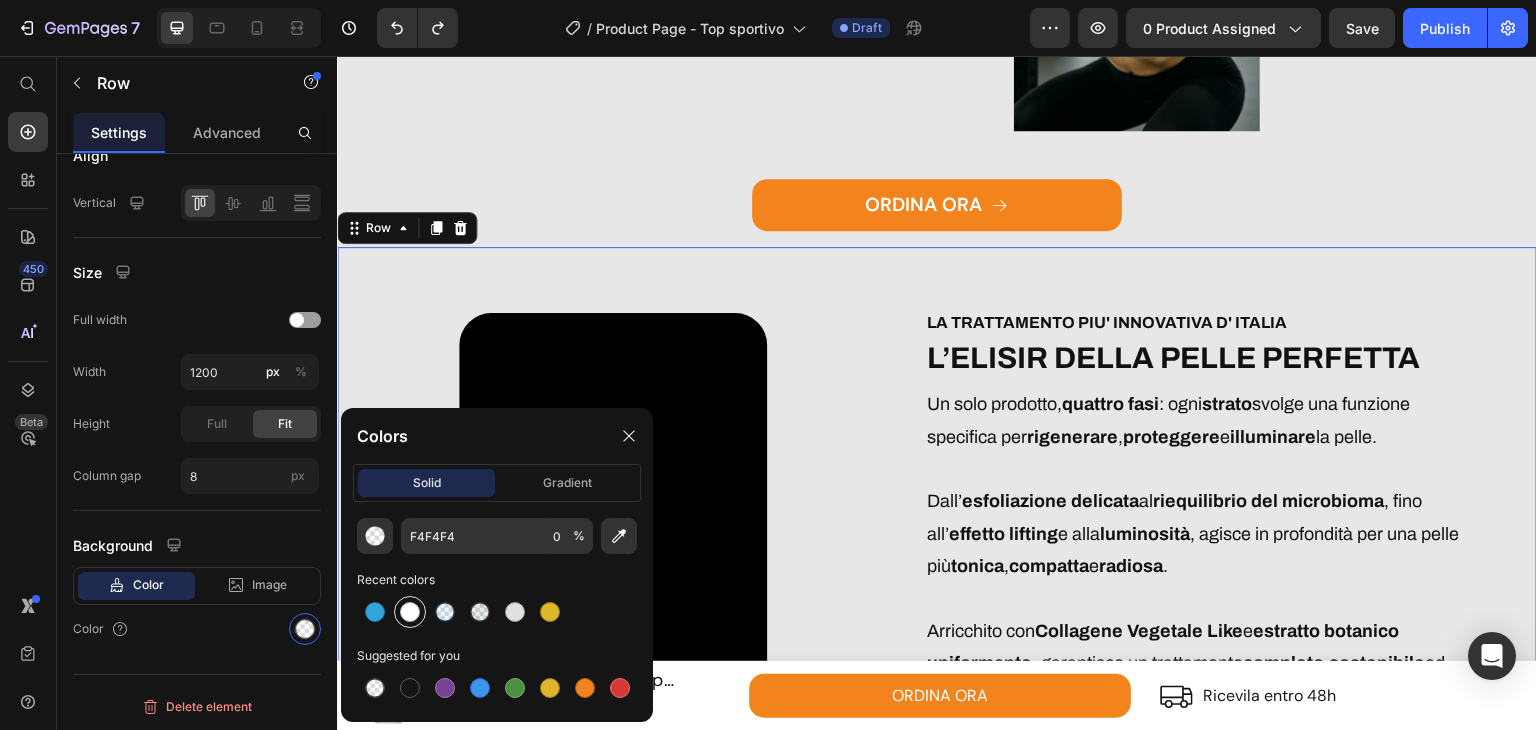 click at bounding box center [410, 612] 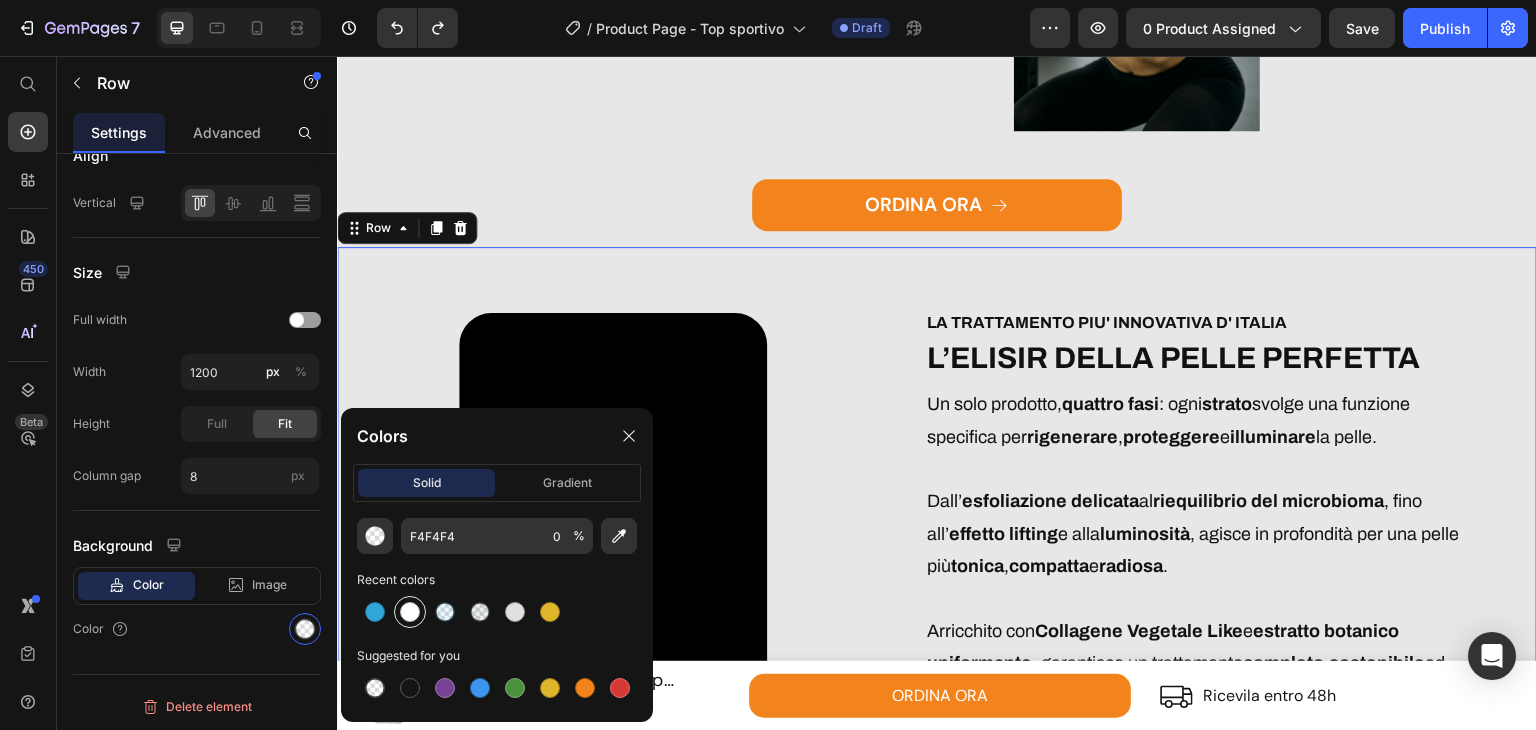 type on "FFFFFF" 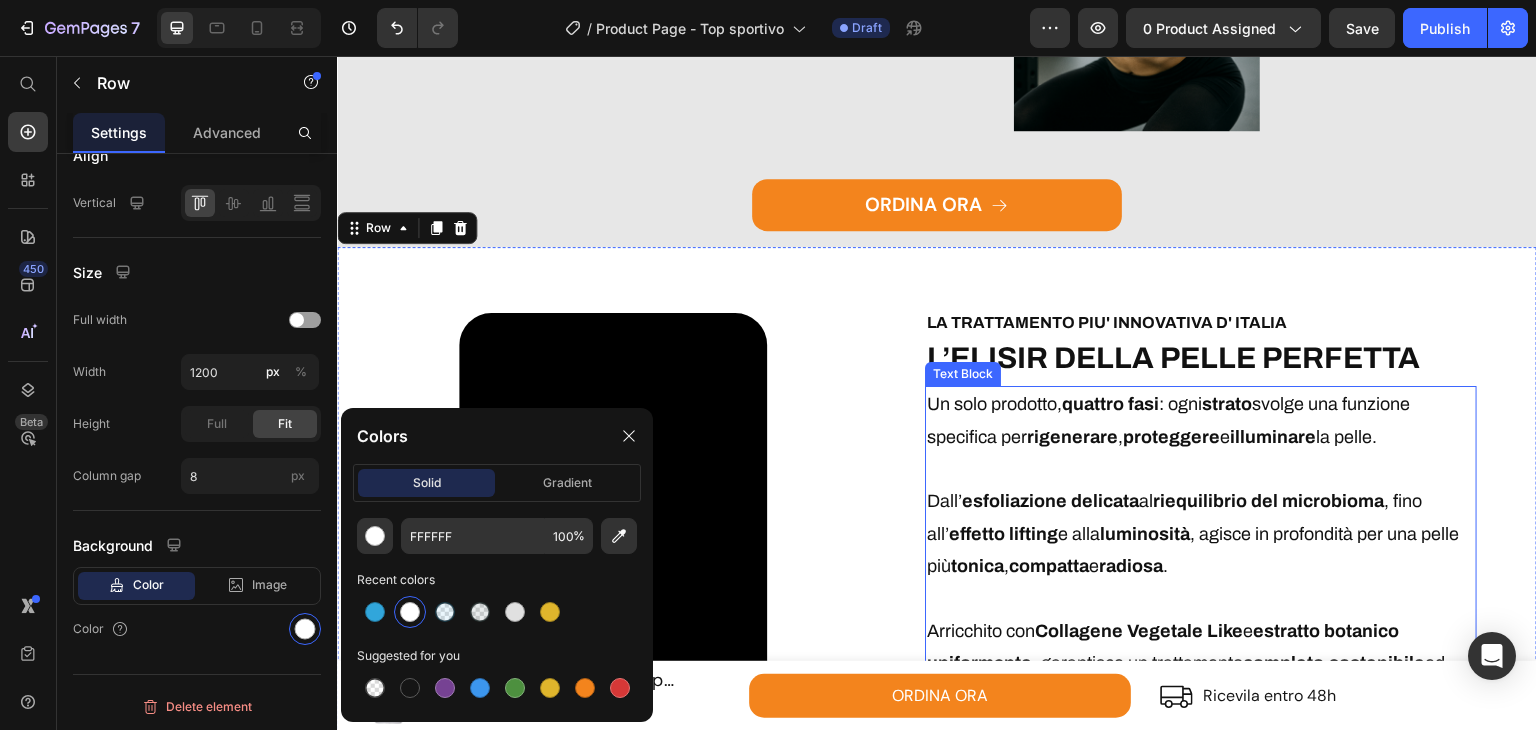 scroll, scrollTop: 3180, scrollLeft: 0, axis: vertical 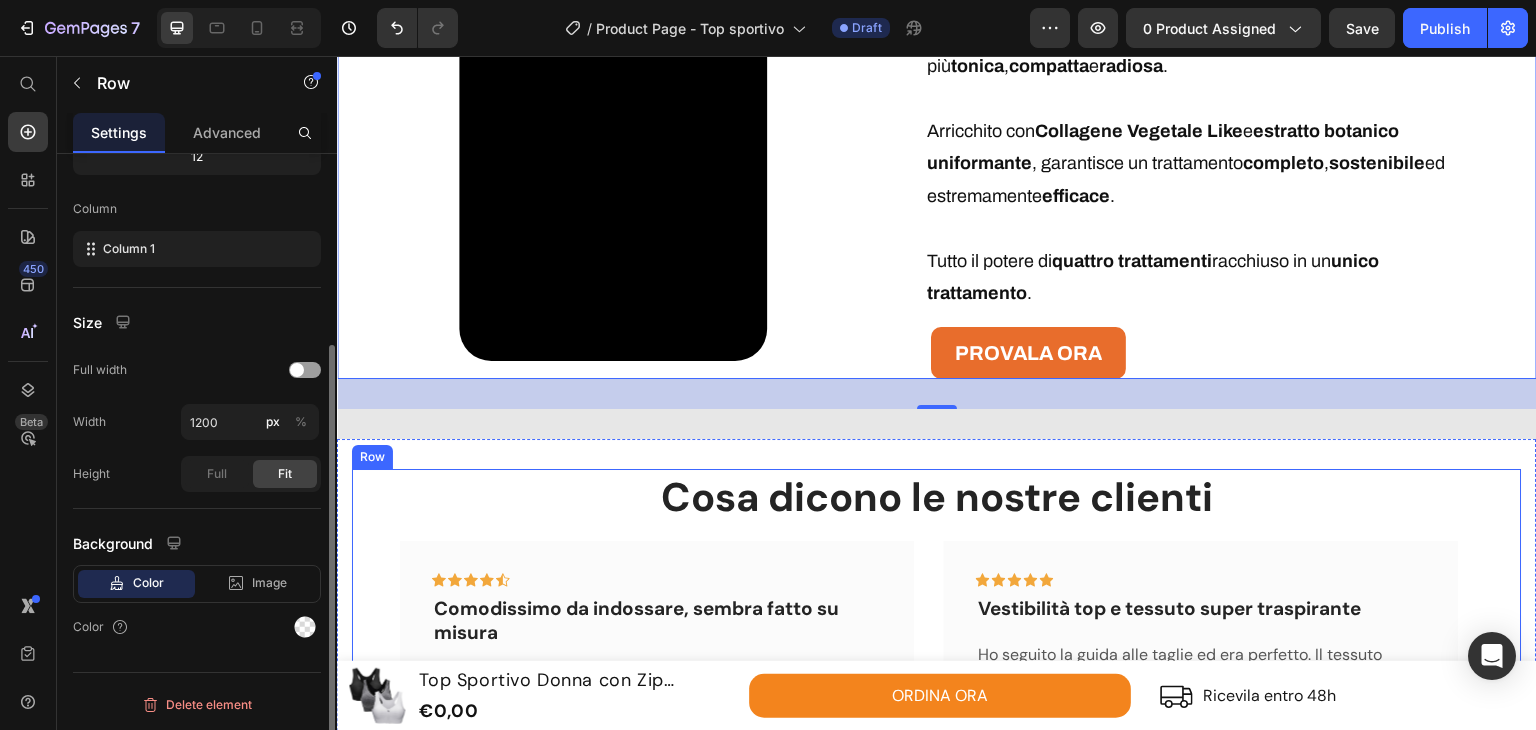 click on "Cosa dicono le nostre clienti Heading
Icon
Icon
Icon
Icon
Icon Row Comodissimo da indossare, sembra fatto su misura Text block Finalmente un top sportivo che sostiene senza stringere! Si adatta perfettamente al corpo, non lascia segni e il tessuto è morbidissimo sulla pelle. Lo uso sia per l’attività fisica che nella vita quotidiana. Consigliatissimo per chi cerca comfort vero! Text block - [NAME] Text block Row
Icon
Icon
Icon
Icon
Icon Row Vestibilità top e tessuto super traspirante Text block Ho seguito la guida alle taglie ed era perfetto. Il tessuto lascia respirare la pelle anche durante allenamenti intensi, e si asciuga in fretta. Rimane stabile senza muoversi, anche durante corsa o allenamenti cardio. Ottimo acquisto! Text block - [NAME] Text block Row
Icon
Icon
Icon Icon" at bounding box center (937, 690) 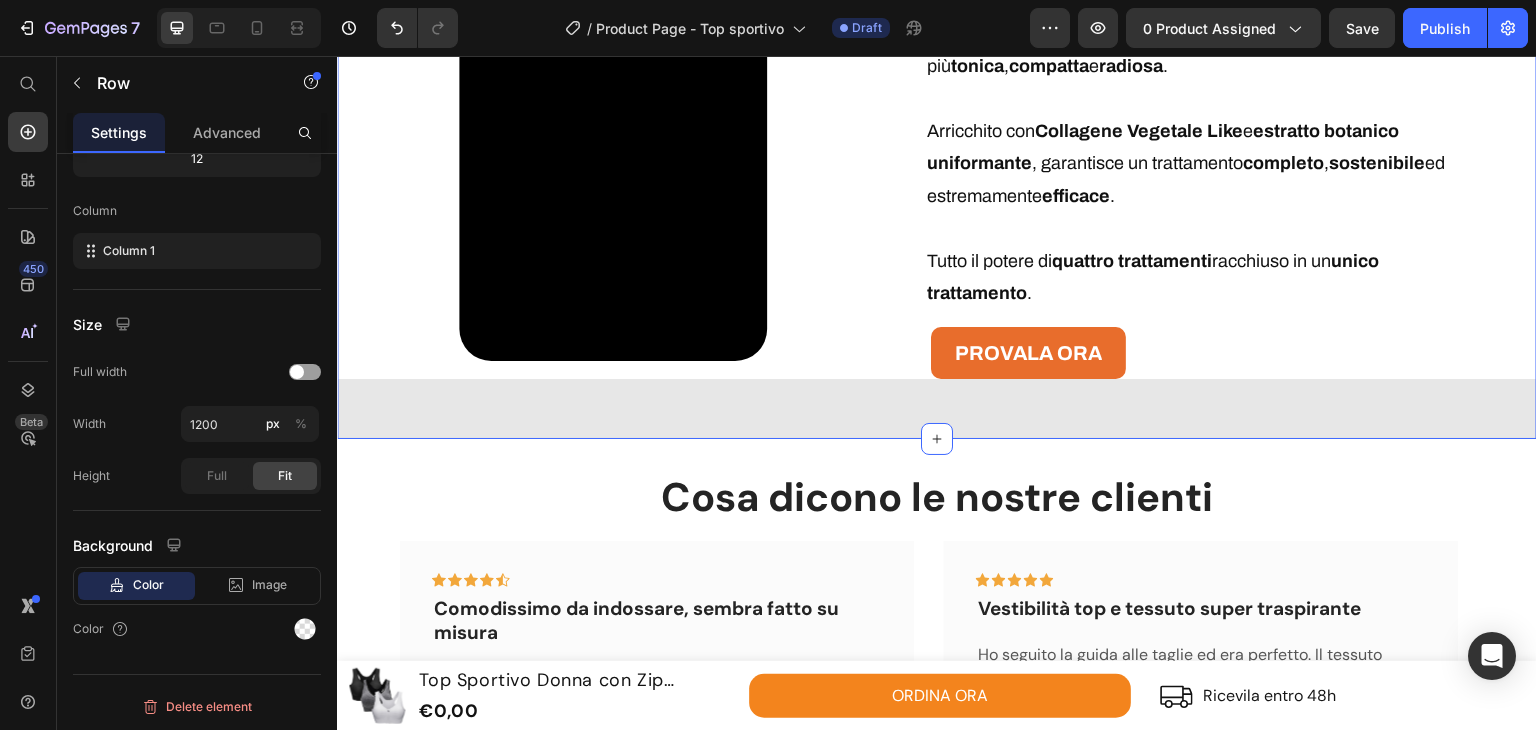 click on "Il tuo alleato per ogni allenamento Heading Row Perfetto per correre in libertà Text Block Massimo  sostegno  e  zero rimbalzi : resta fermo durante la corsa, senza comprimere. Text Block Image Row Image Ideale per yoga e pilates Text Block Tessuto  morbido  e  flessibile  che segue ogni movimento, senza cuciture fastidiose. Text Block Row Ottimo durante esercizi intensi Text Block Aderenza  perfetta e  zip sicura : resta al suo posto mentre ti alleni al massimo. Text Block Image Row
ORDINA ORA Button Row Video LA TRATTAMENTO PIU' INNOVATIVA D' ITALIA Text Block L’ELISIR DELLA PELLE PERFETTA Heading Un solo prodotto,  quattro fasi : ogni  strato  svolge una funzione specifica per  rigenerare ,  proteggere  e  illuminare  la pelle. Dall’ esfoliazione delicata  al  riequilibrio del microbioma , fino all’ effetto lifting  e alla  luminosità , agisce in profondità per una pelle più  tonica ,  compatta  e  radiosa . Arricchito con  Collagene Vegetale Like  e  estratto botanico uniformante" at bounding box center (937, -678) 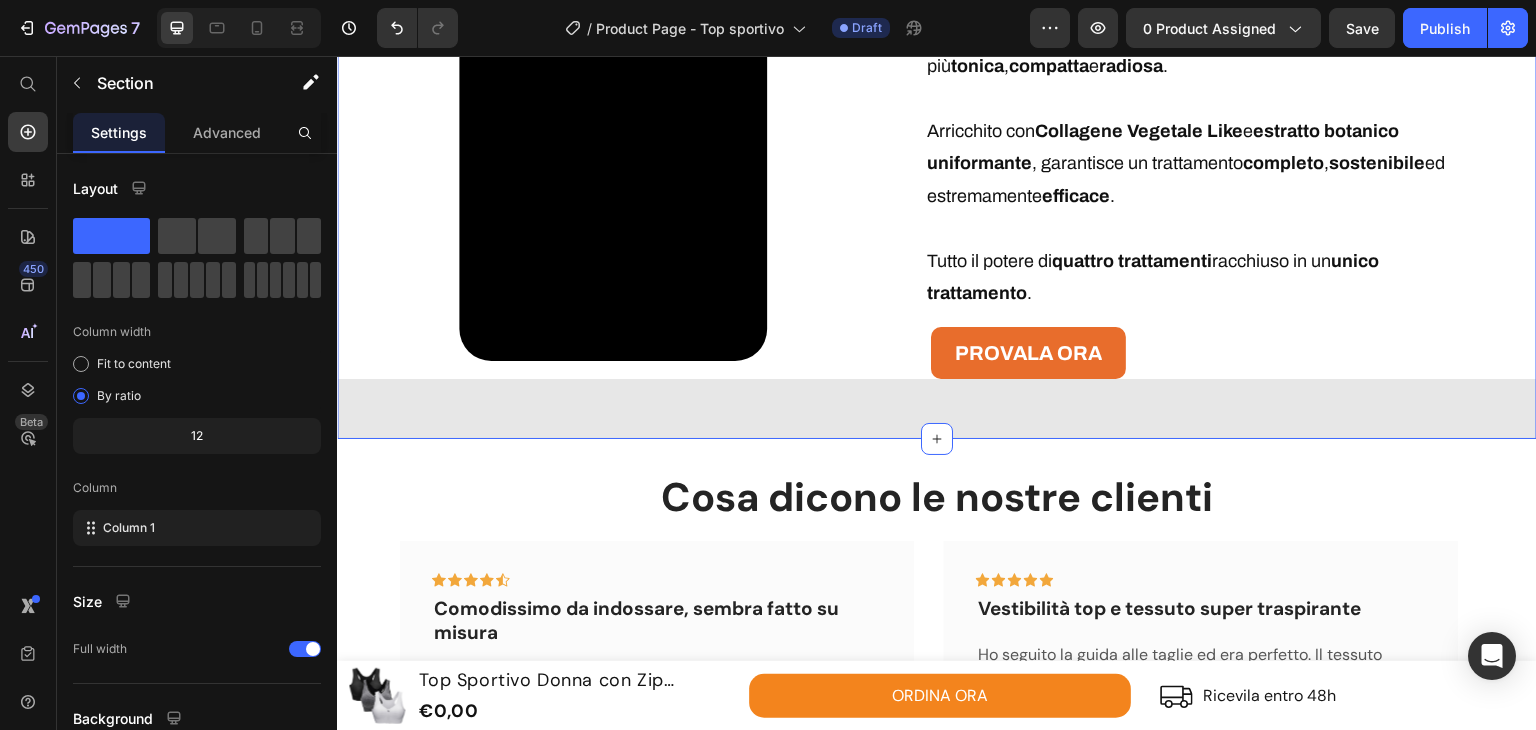click on "Il tuo alleato per ogni allenamento Heading Row Perfetto per correre in libertà Text Block Massimo  sostegno  e  zero rimbalzi : resta fermo durante la corsa, senza comprimere. Text Block Image Row Image Ideale per yoga e pilates Text Block Tessuto  morbido  e  flessibile  che segue ogni movimento, senza cuciture fastidiose. Text Block Row Ottimo durante esercizi intensi Text Block Aderenza  perfetta e  zip sicura : resta al suo posto mentre ti alleni al massimo. Text Block Image Row
ORDINA ORA Button Row Video LA TRATTAMENTO PIU' INNOVATIVA D' ITALIA Text Block L’ELISIR DELLA PELLE PERFETTA Heading Un solo prodotto,  quattro fasi : ogni  strato  svolge una funzione specifica per  rigenerare ,  proteggere  e  illuminare  la pelle. Dall’ esfoliazione delicata  al  riequilibrio del microbioma , fino all’ effetto lifting  e alla  luminosità , agisce in profondità per una pelle più  tonica ,  compatta  e  radiosa . Arricchito con  Collagene Vegetale Like  e  estratto botanico uniformante" at bounding box center (937, -678) 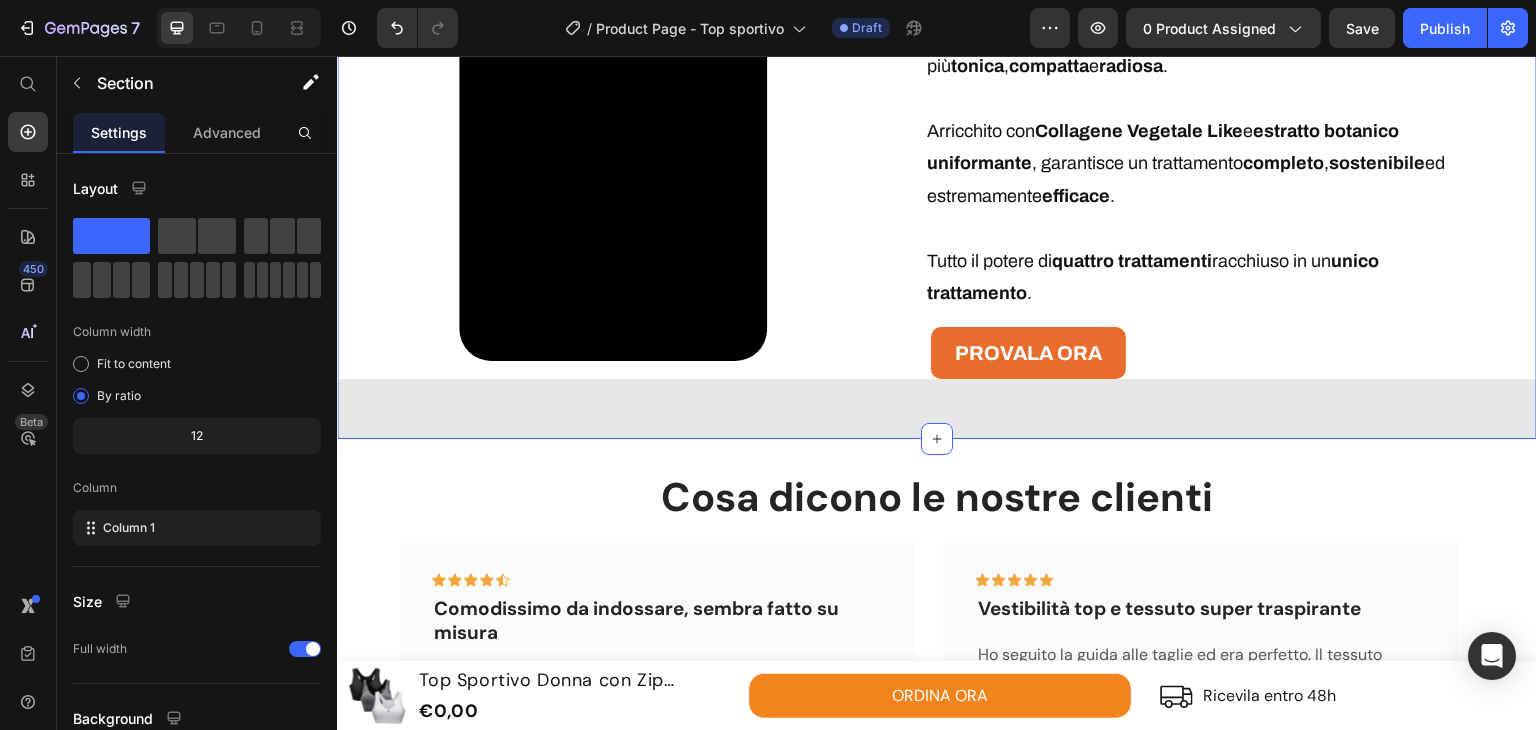 click on "Il tuo alleato per ogni allenamento Heading Row Perfetto per correre in libertà Text Block Massimo  sostegno  e  zero rimbalzi : resta fermo durante la corsa, senza comprimere. Text Block Image Row Image Ideale per yoga e pilates Text Block Tessuto  morbido  e  flessibile  che segue ogni movimento, senza cuciture fastidiose. Text Block Row Ottimo durante esercizi intensi Text Block Aderenza  perfetta e  zip sicura : resta al suo posto mentre ti alleni al massimo. Text Block Image Row
ORDINA ORA Button Row Video LA TRATTAMENTO PIU' INNOVATIVA D' ITALIA Text Block L’ELISIR DELLA PELLE PERFETTA Heading Un solo prodotto,  quattro fasi : ogni  strato  svolge una funzione specifica per  rigenerare ,  proteggere  e  illuminare  la pelle. Dall’ esfoliazione delicata  al  riequilibrio del microbioma , fino all’ effetto lifting  e alla  luminosità , agisce in profondità per una pelle più  tonica ,  compatta  e  radiosa . Arricchito con  Collagene Vegetale Like  e  estratto botanico uniformante" at bounding box center (937, -678) 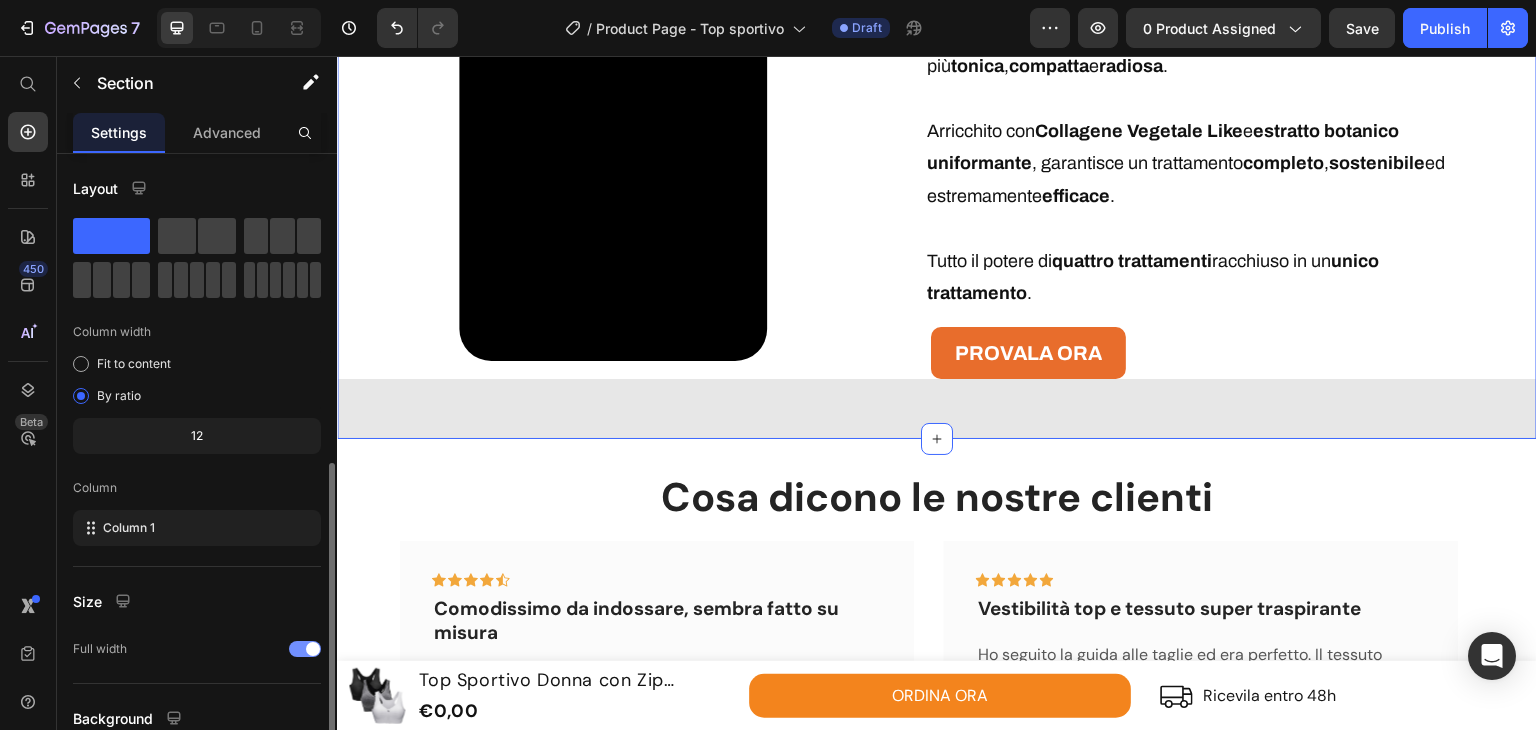 scroll, scrollTop: 173, scrollLeft: 0, axis: vertical 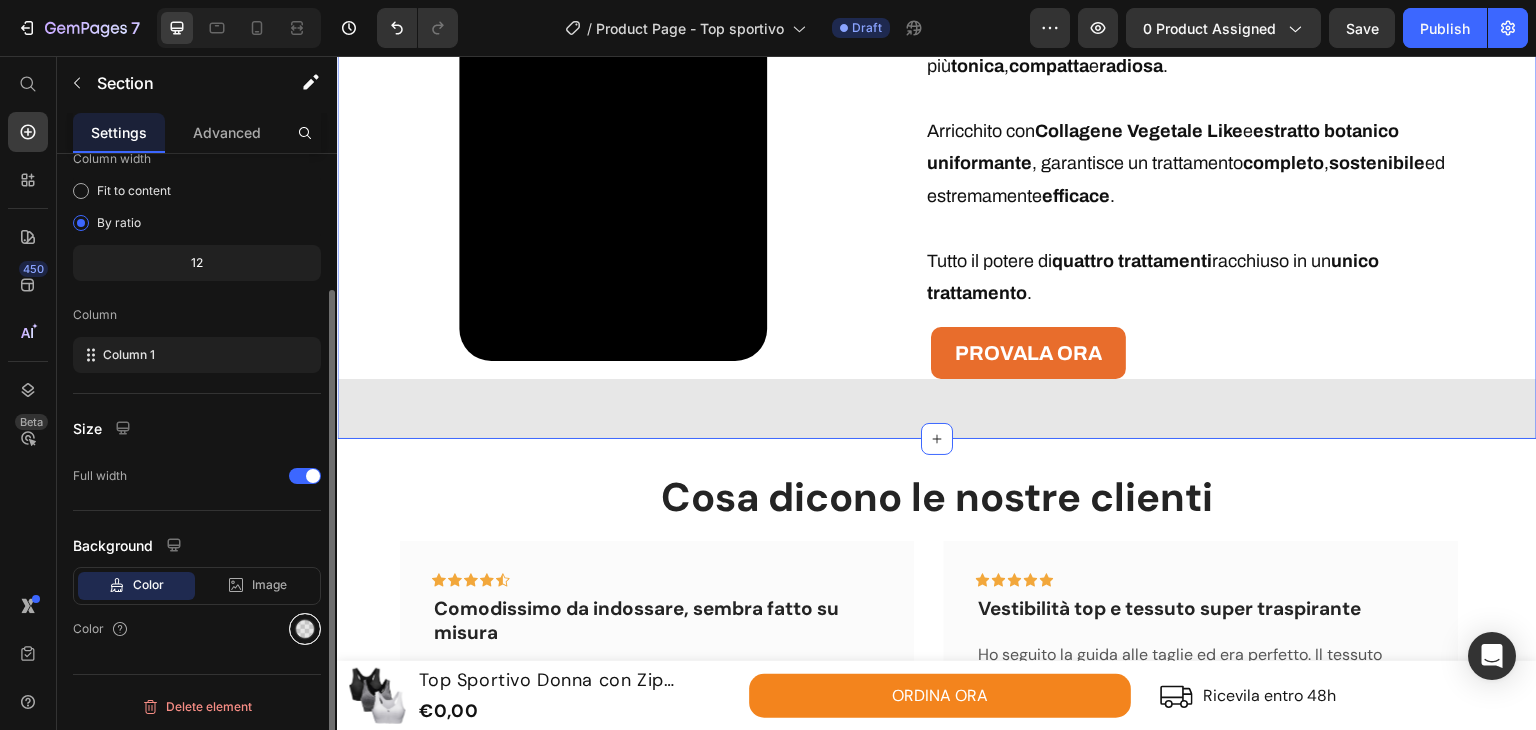 click at bounding box center (305, 629) 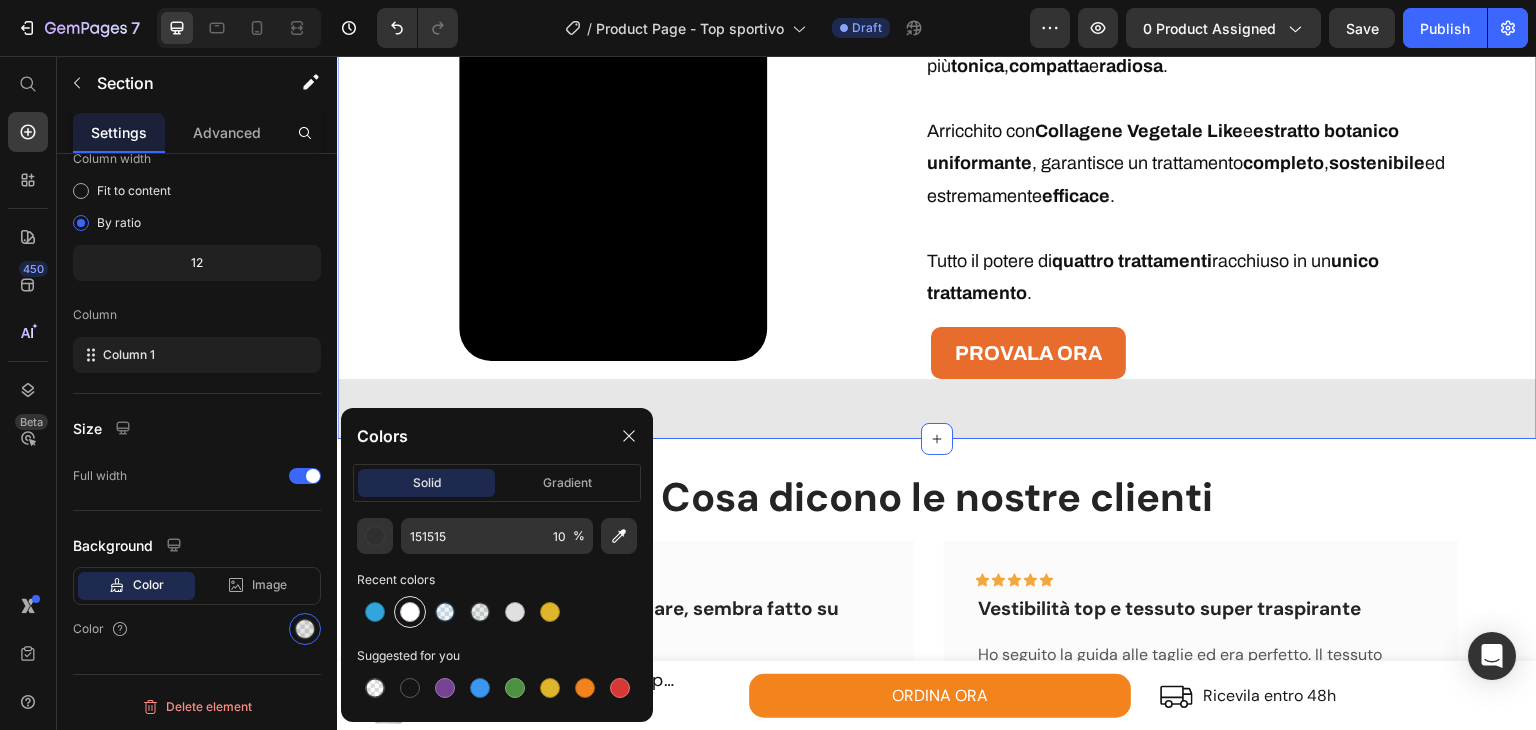 click at bounding box center [410, 612] 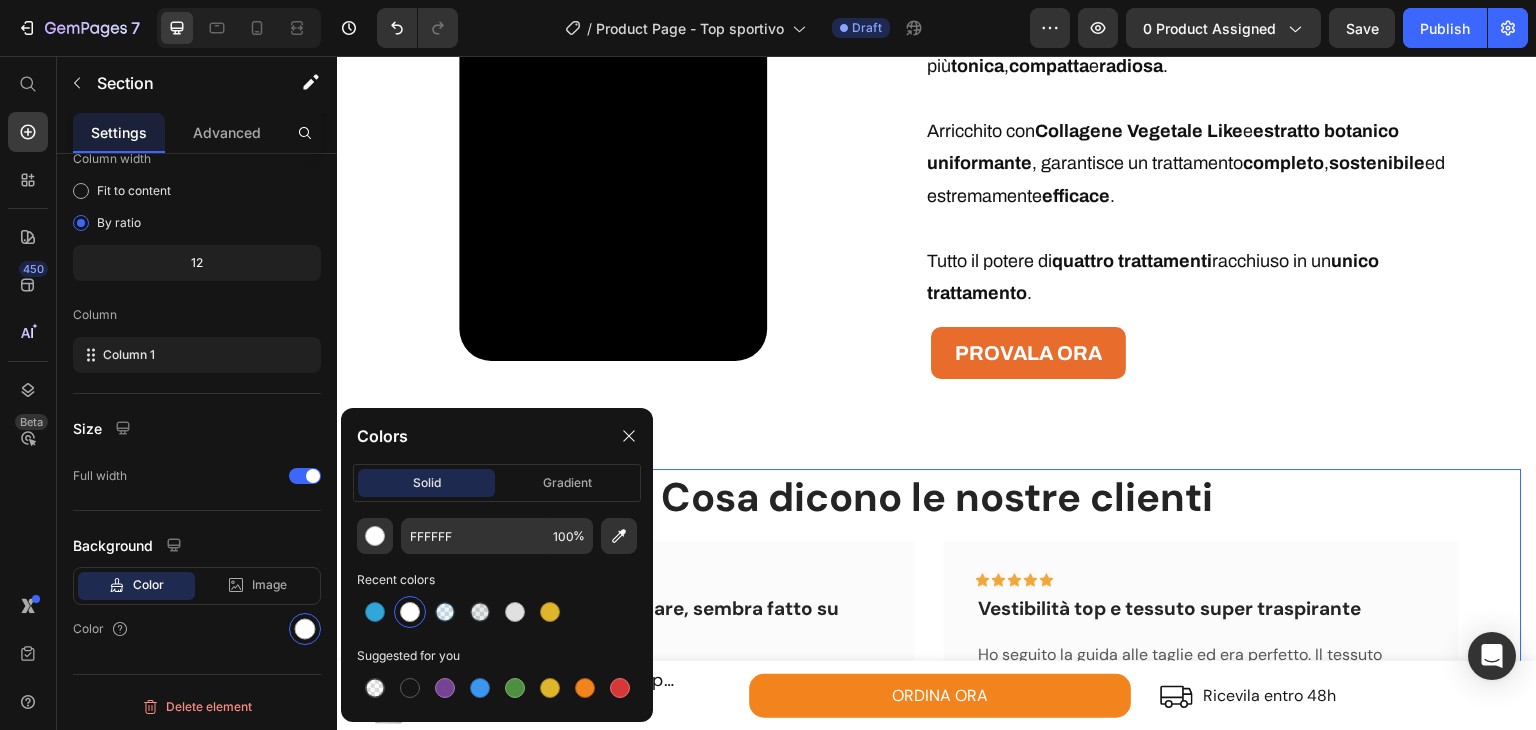 drag, startPoint x: 1384, startPoint y: 538, endPoint x: 1377, endPoint y: 526, distance: 13.892444 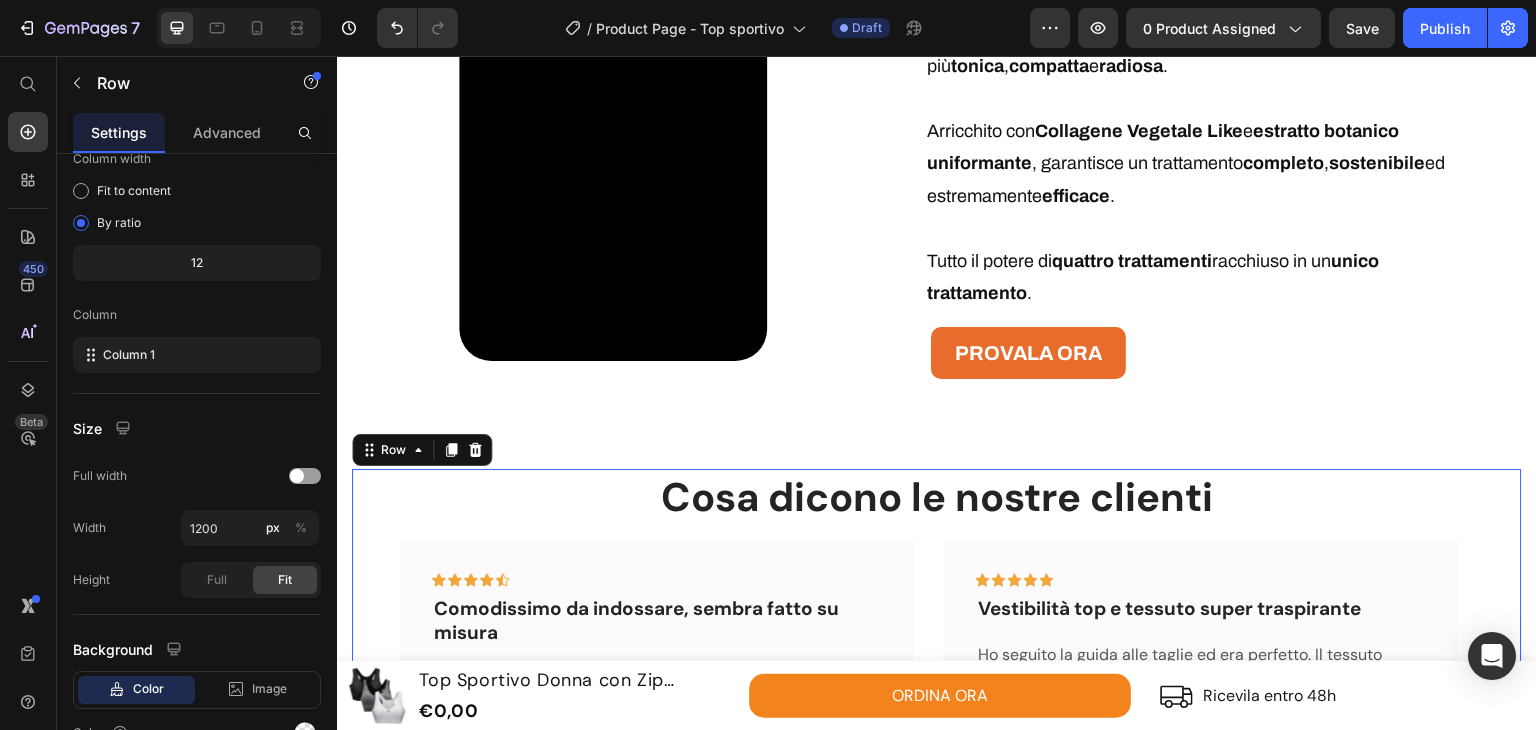 scroll, scrollTop: 0, scrollLeft: 0, axis: both 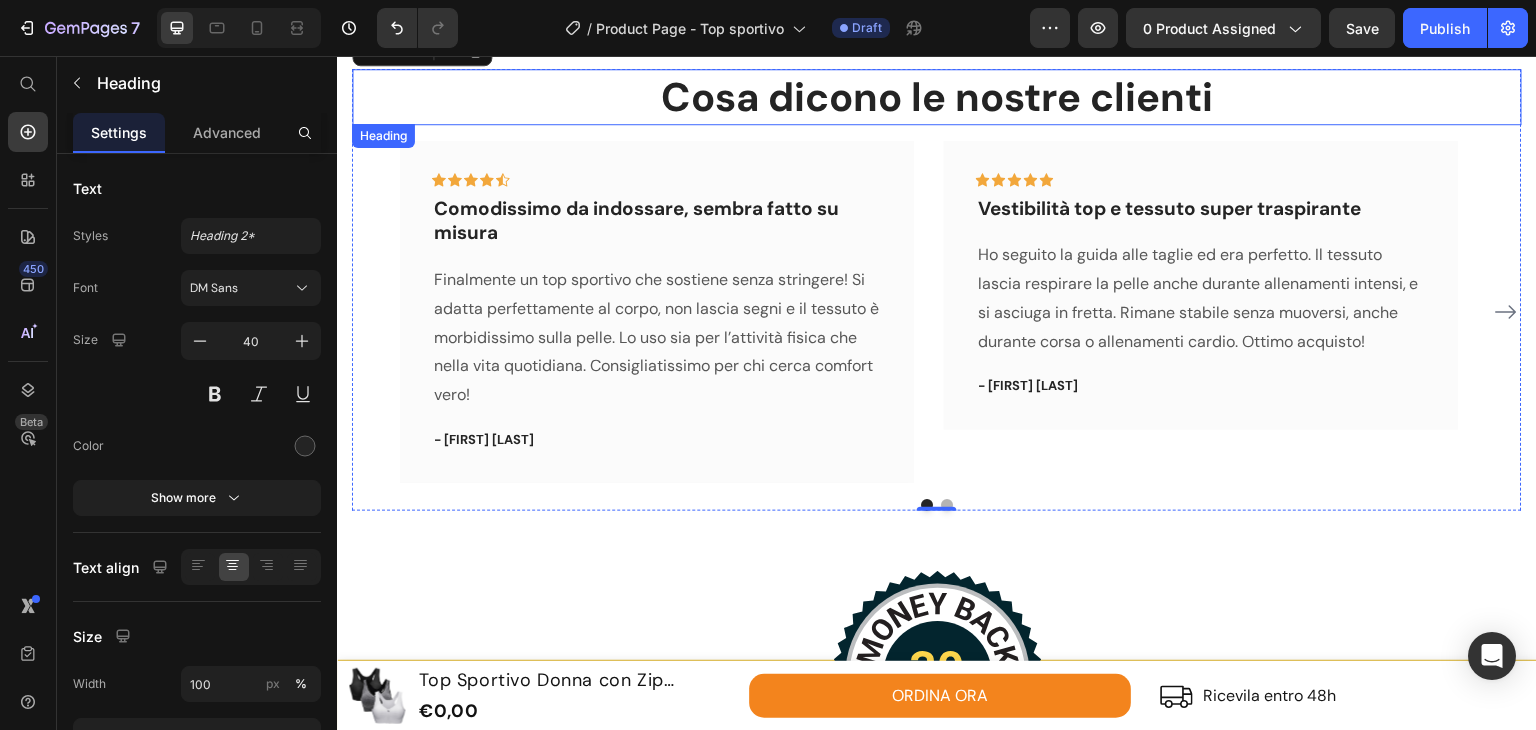 click on "Cosa dicono le nostre clienti" at bounding box center [937, 97] 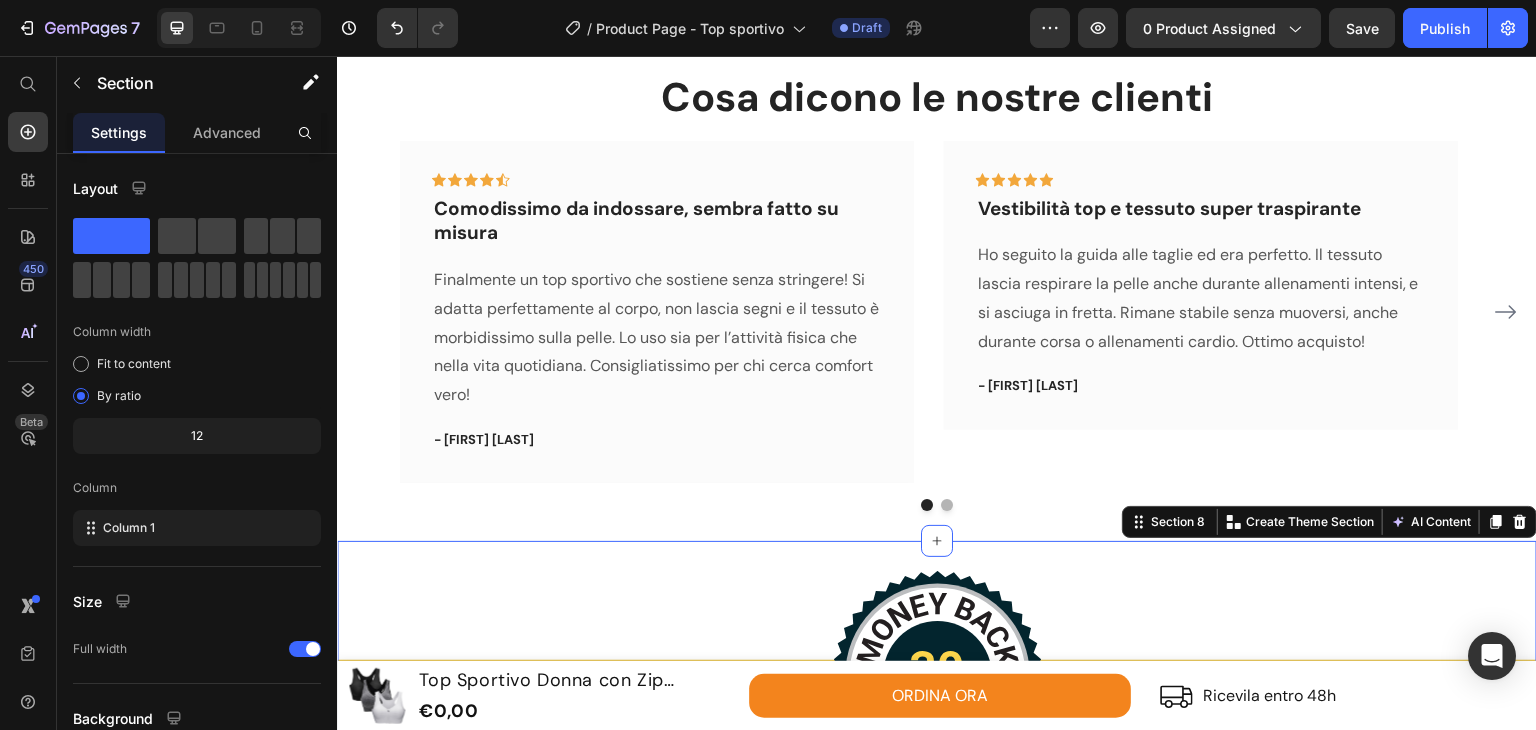 click on "Image 30 giorni di garanzia soddisfatta o rimborsata Heading Row Row Section 8   You can create reusable sections Create Theme Section AI Content Write with GemAI What would you like to describe here? Tone and Voice Persuasive Product Show more Generate" at bounding box center (937, 804) 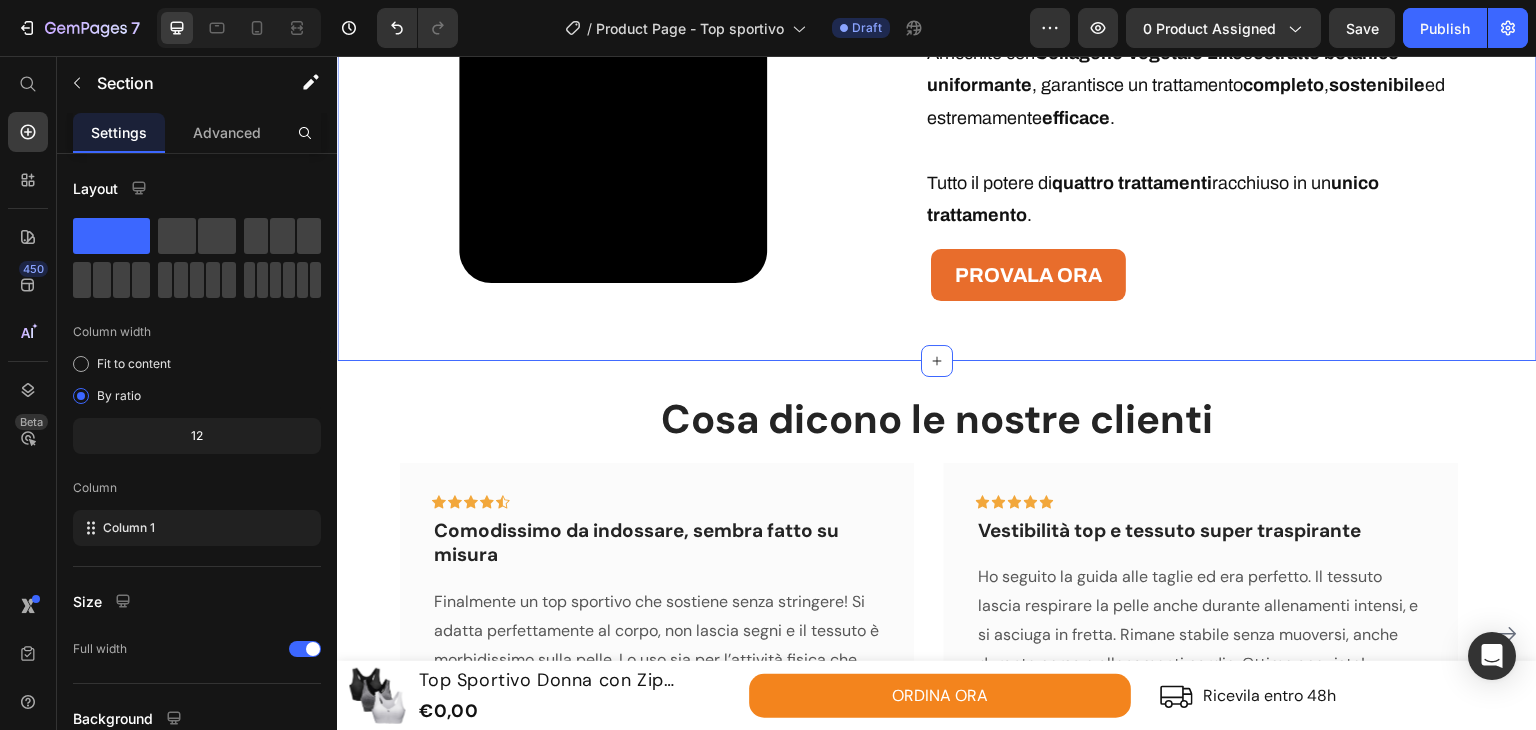 scroll, scrollTop: 3180, scrollLeft: 0, axis: vertical 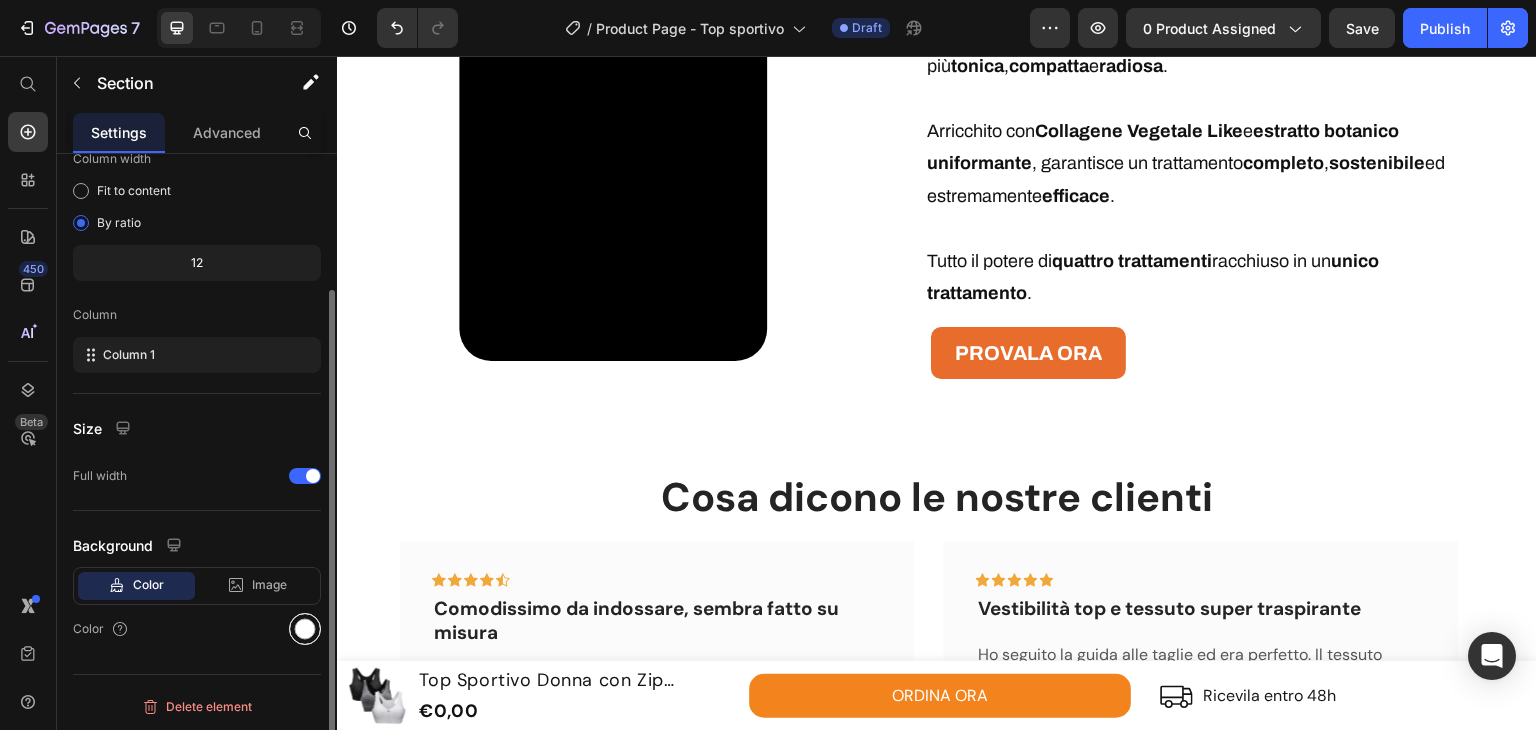 click at bounding box center (305, 629) 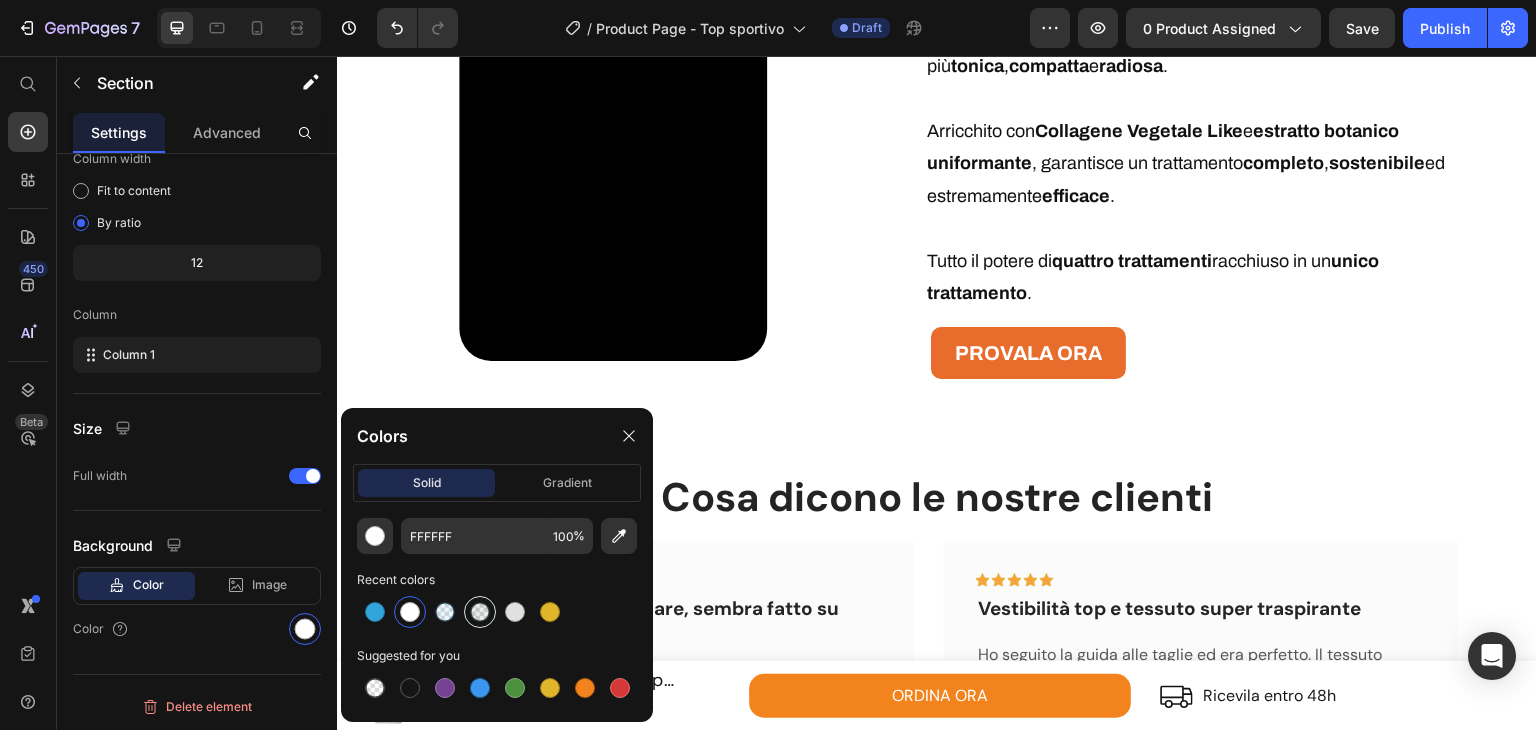 click at bounding box center [480, 612] 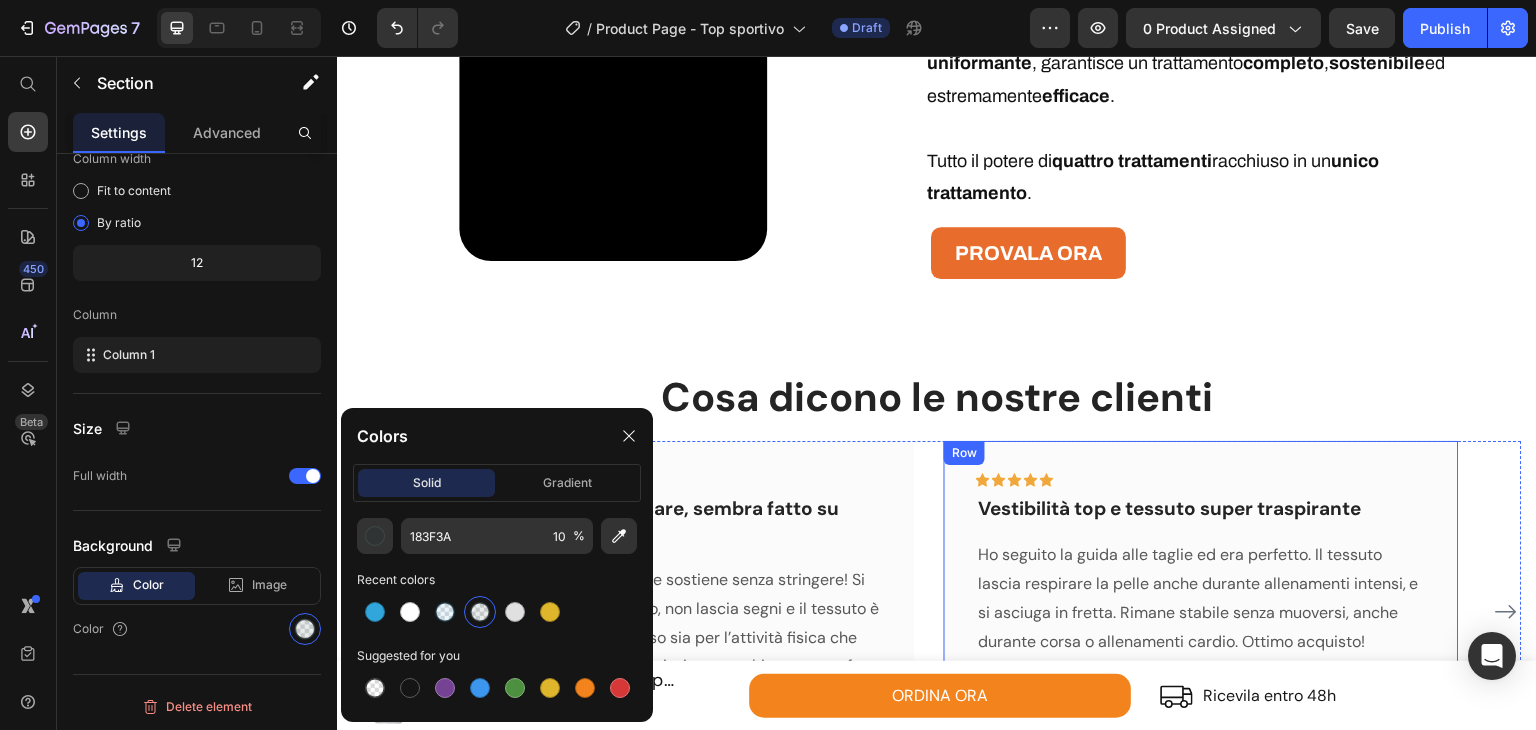 scroll, scrollTop: 3780, scrollLeft: 0, axis: vertical 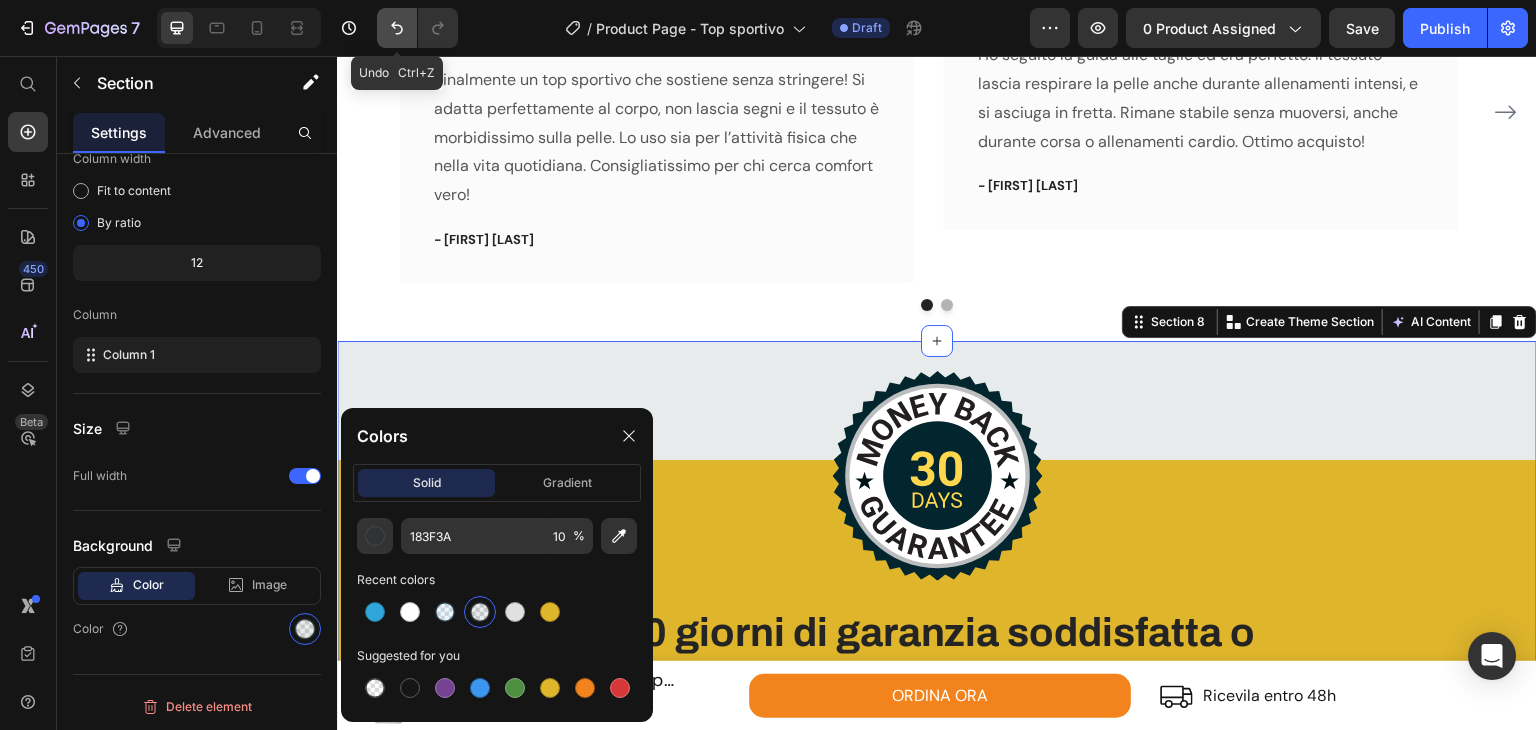 click 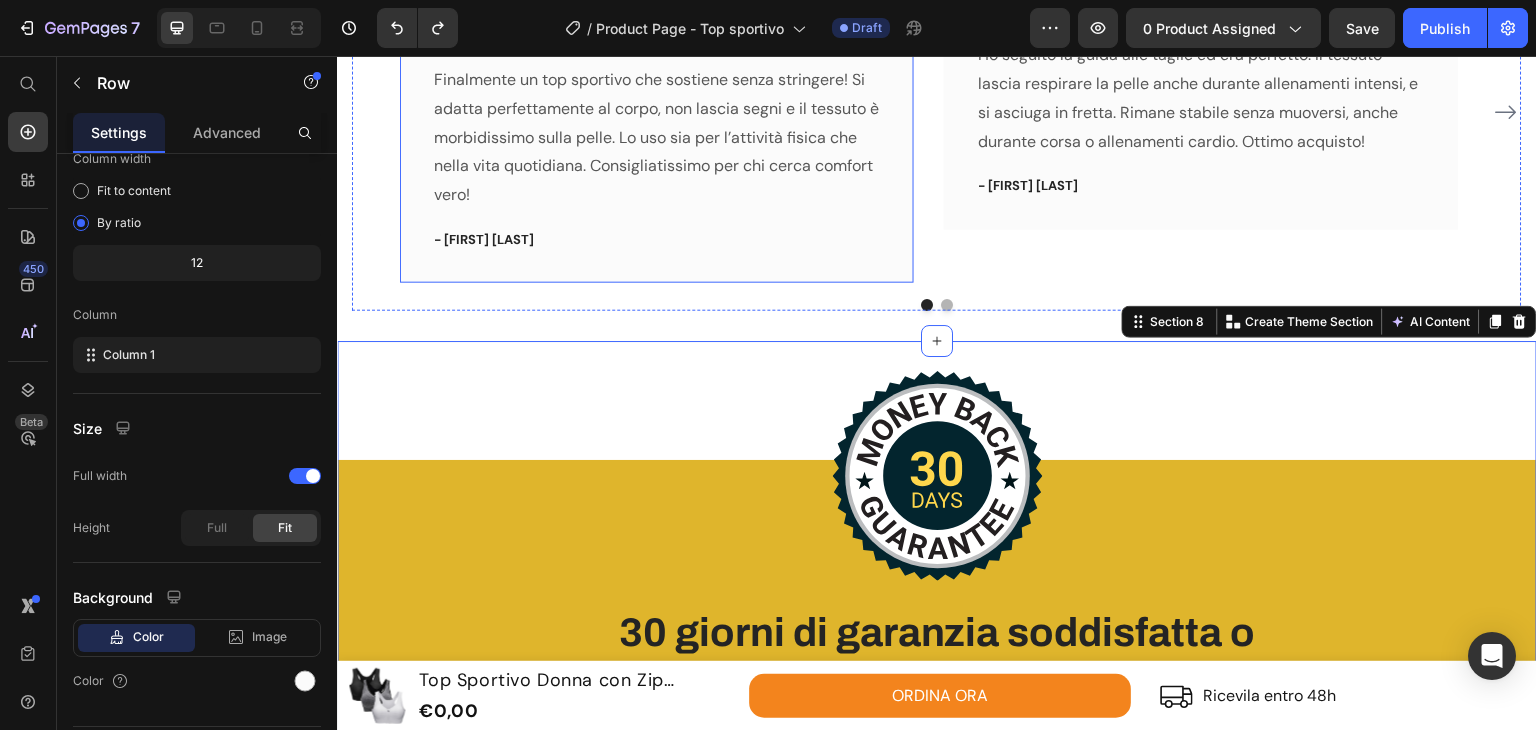 click on "Icon
Icon
Icon
Icon
Icon Row Comodissimo da indossare, sembra fatto su misura Text block Finalmente un top sportivo che sostiene senza stringere! Si adatta perfettamente al corpo, non lascia segni e il tessuto è morbidissimo sulla pelle. Lo uso sia per l’attività fisica che nella vita quotidiana. Consigliatissimo per chi cerca comfort vero! Text block - Giulia T. Text block Row" at bounding box center [657, 112] 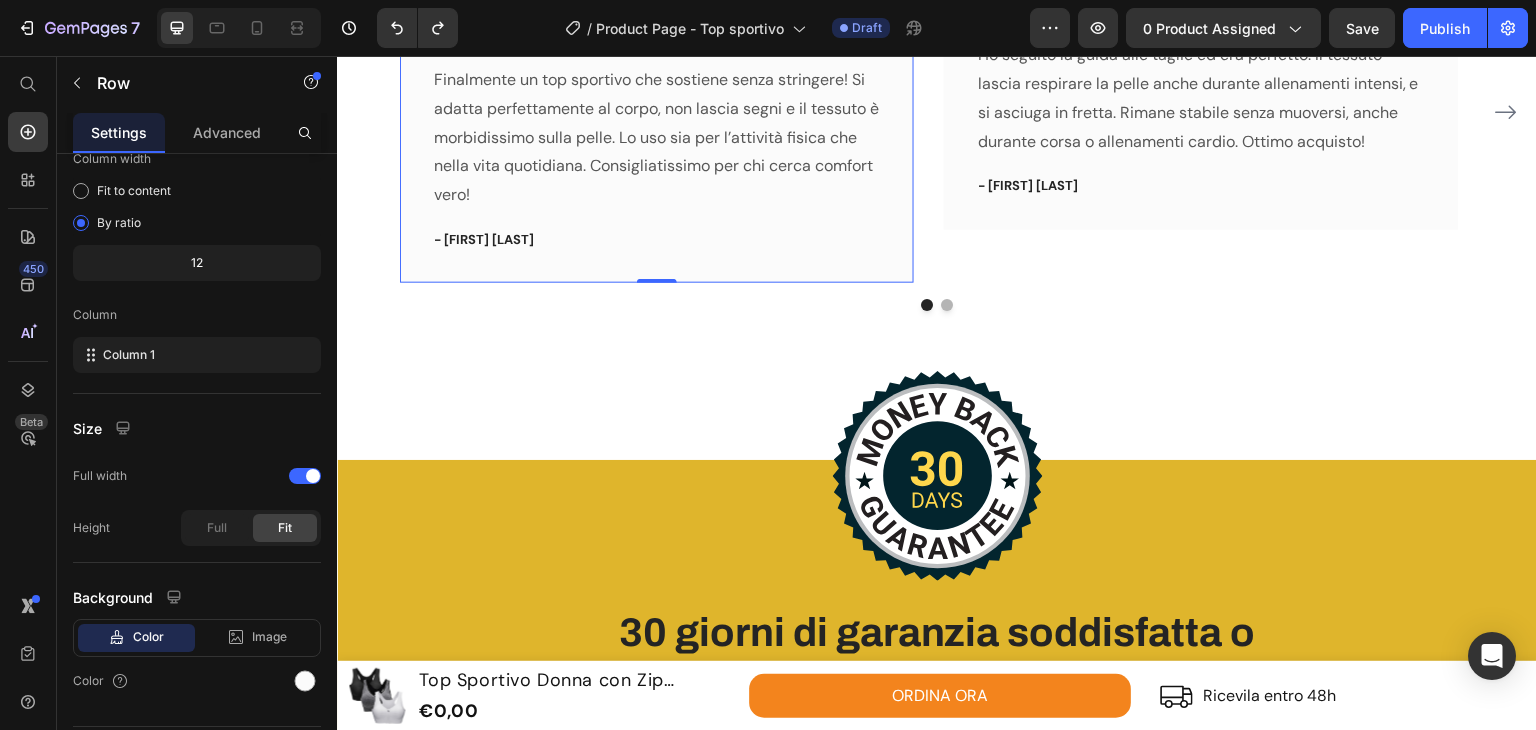 scroll, scrollTop: 0, scrollLeft: 0, axis: both 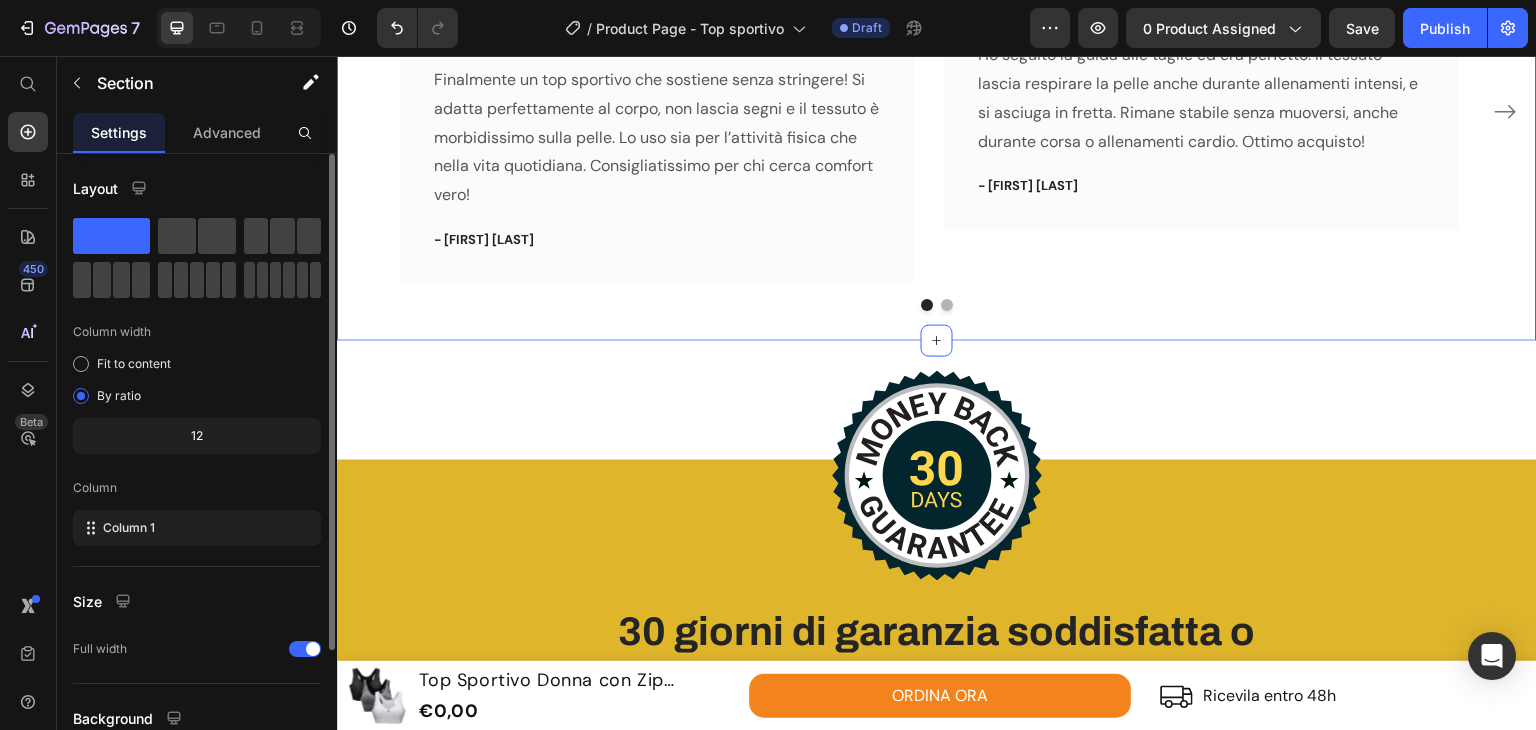 click on "Cosa dicono le nostre clienti Heading
Icon
Icon
Icon
Icon
Icon Row Comodissimo da indossare, sembra fatto su misura Text block Finalmente un top sportivo che sostiene senza stringere! Si adatta perfettamente al corpo, non lascia segni e il tessuto è morbidissimo sulla pelle. Lo uso sia per l’attività fisica che nella vita quotidiana. Consigliatissimo per chi cerca comfort vero! Text block - [NAME] Text block Row
Icon
Icon
Icon
Icon
Icon Row Vestibilità top e tessuto super traspirante Text block Ho seguito la guida alle taglie ed era perfetto. Il tessuto lascia respirare la pelle anche durante allenamenti intensi, e si asciuga in fretta. Rimane stabile senza muoversi, anche durante corsa o allenamenti cardio. Ottimo acquisto! Text block - [NAME] Text block Row
Icon
Icon
Icon Icon" at bounding box center [937, 90] 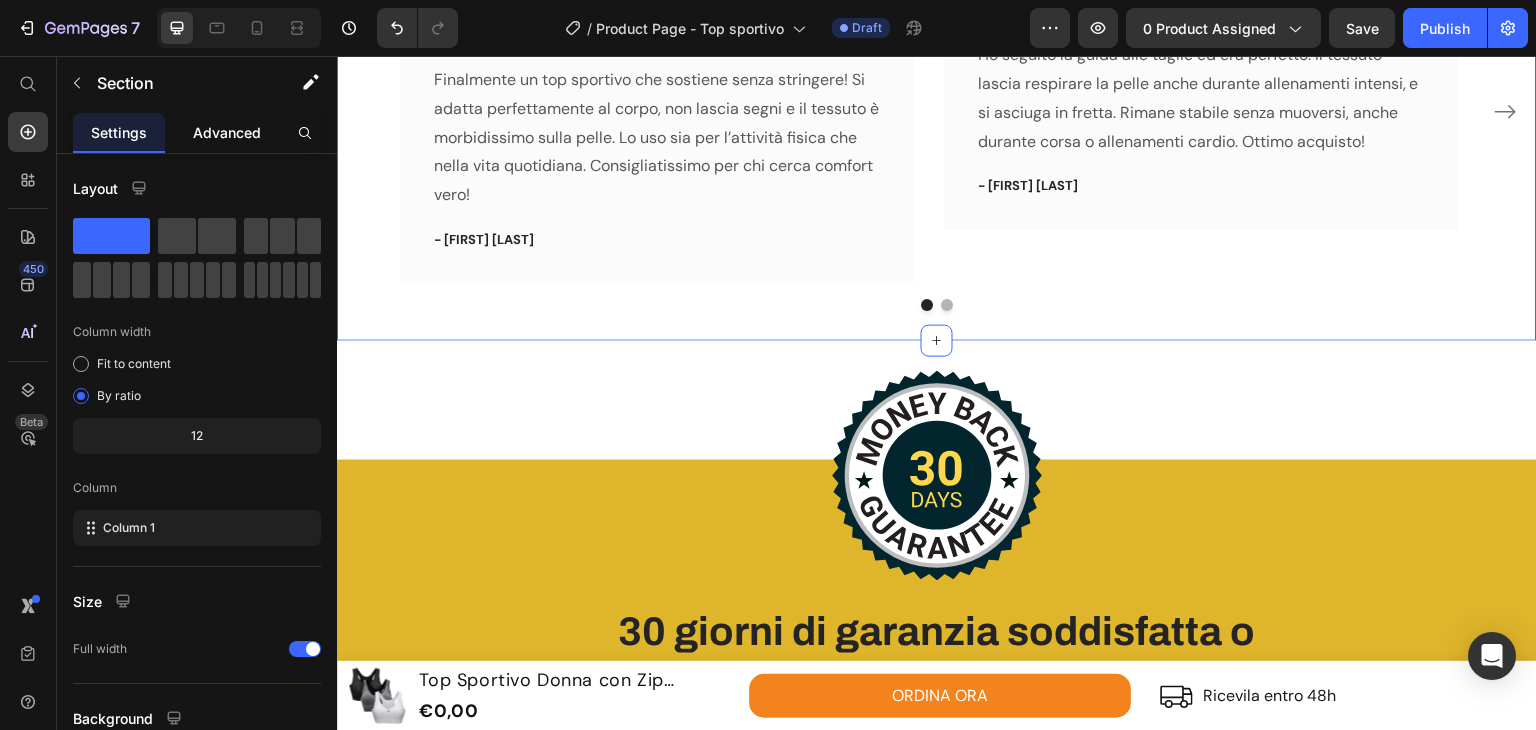 click on "Advanced" 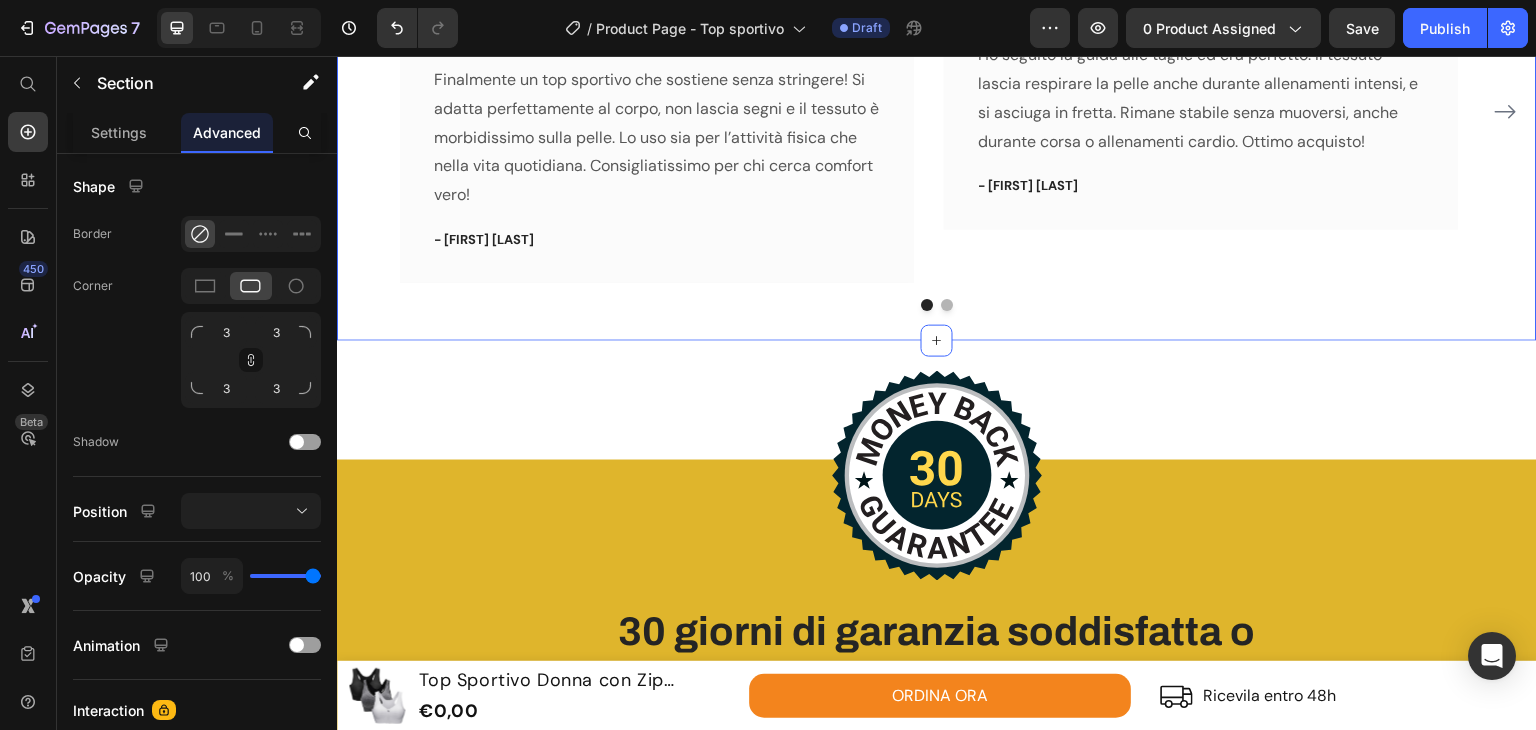 scroll, scrollTop: 738, scrollLeft: 0, axis: vertical 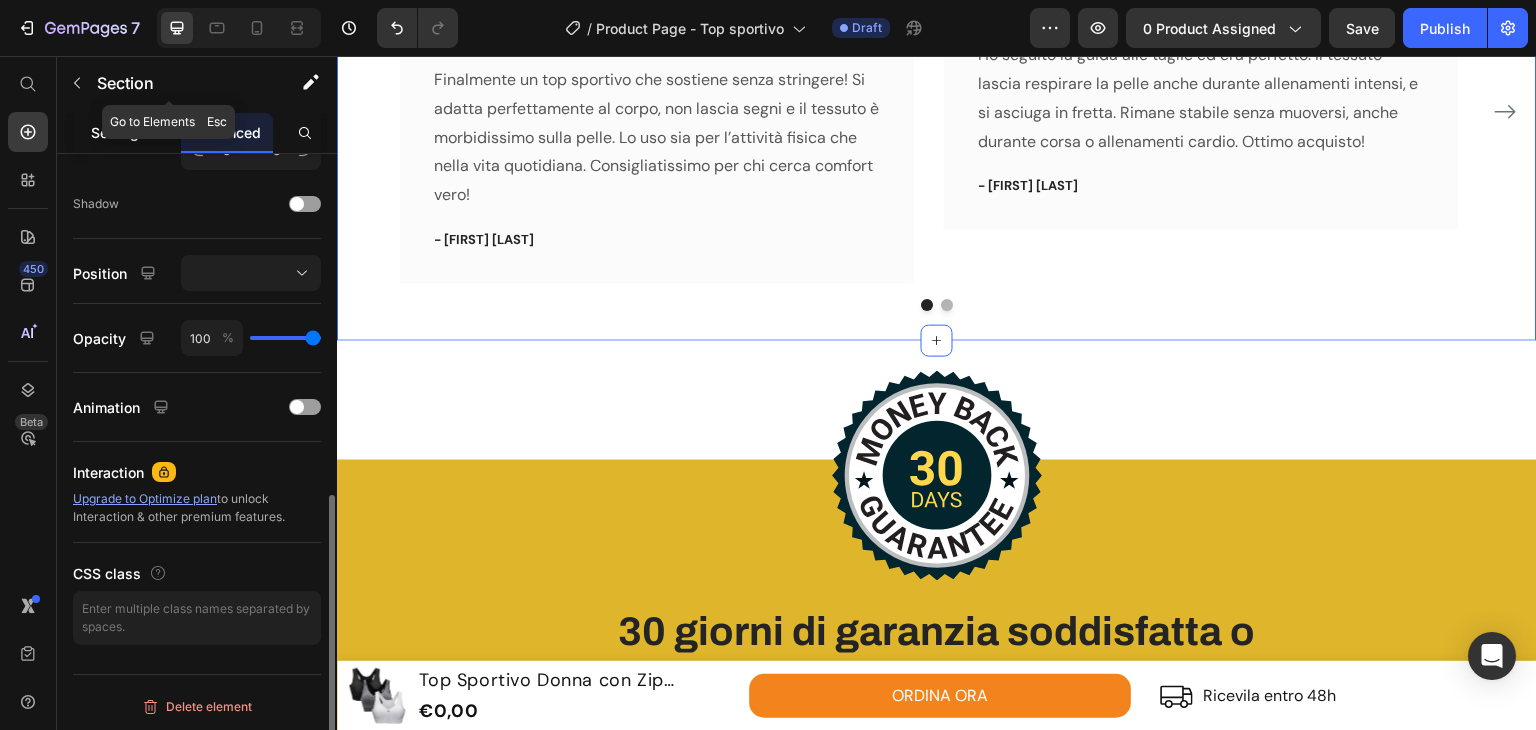 drag, startPoint x: 72, startPoint y: 108, endPoint x: 81, endPoint y: 117, distance: 12.727922 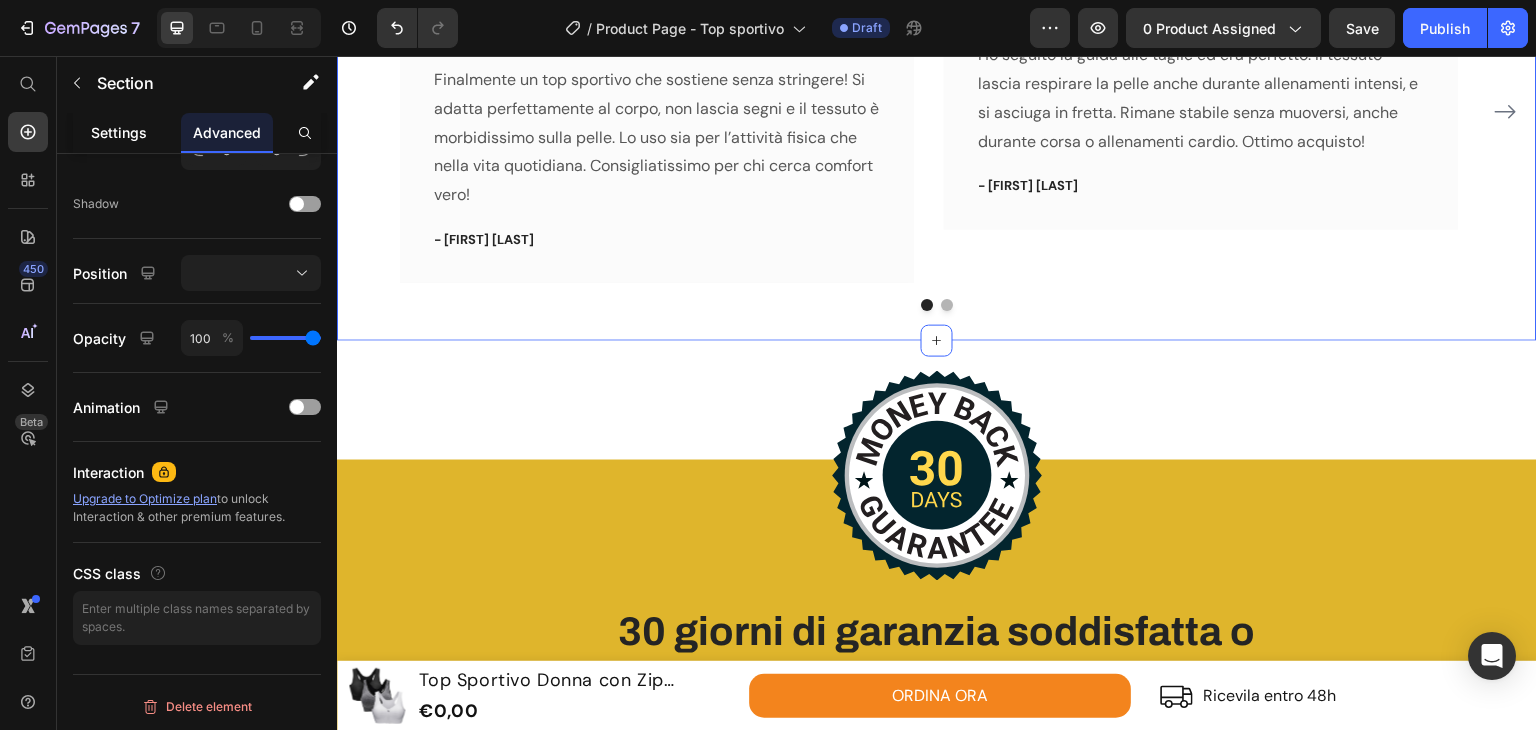 click on "Settings" 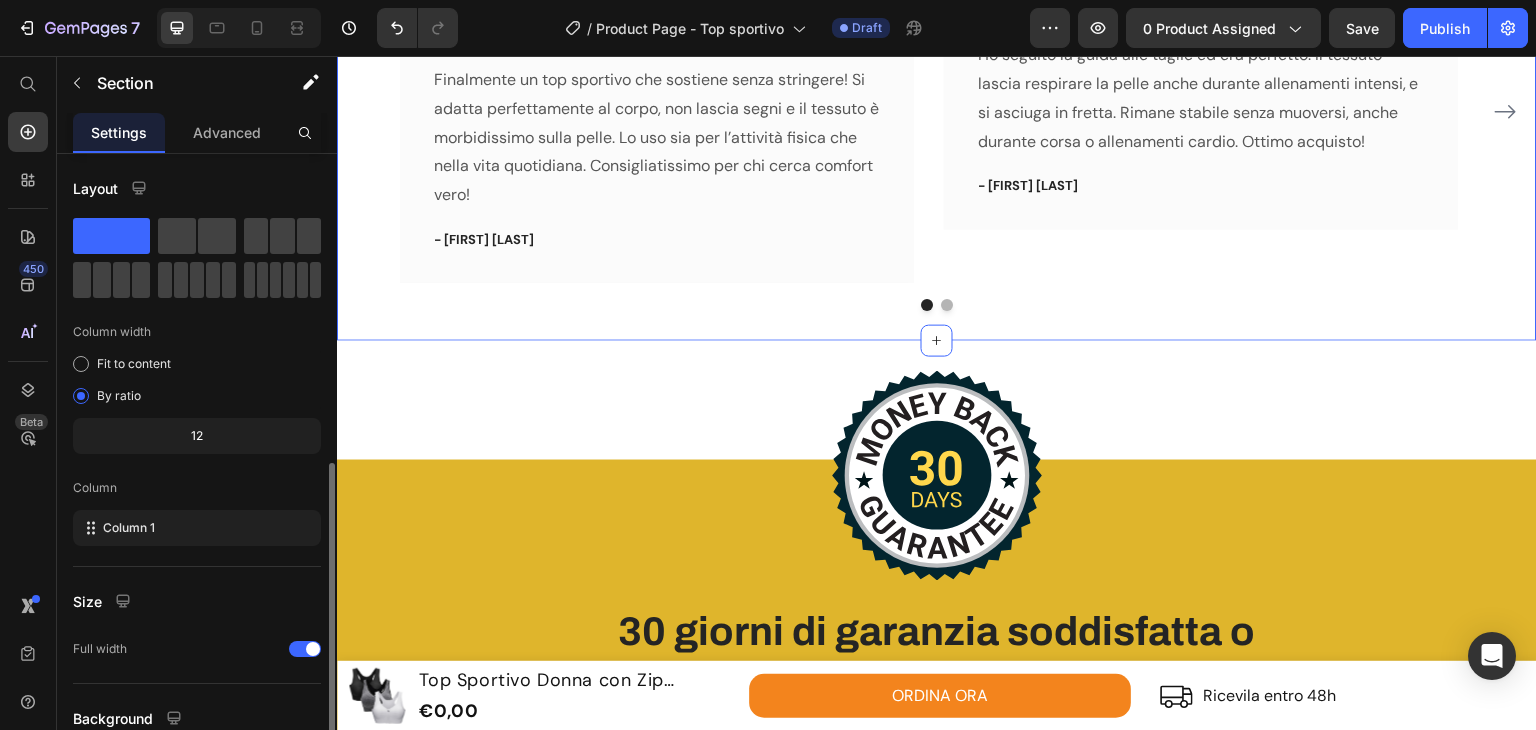 scroll, scrollTop: 173, scrollLeft: 0, axis: vertical 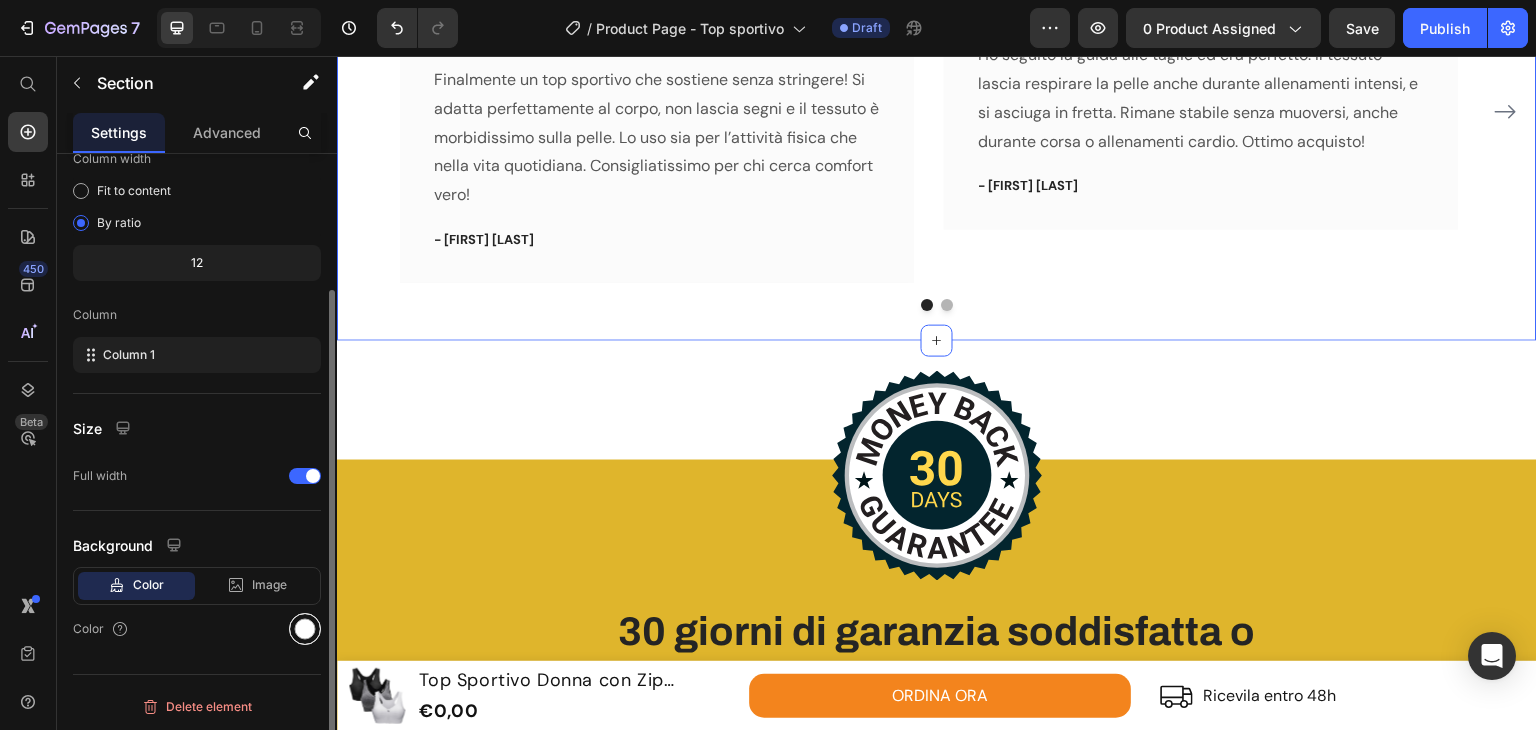 drag, startPoint x: 304, startPoint y: 617, endPoint x: 291, endPoint y: 640, distance: 26.41969 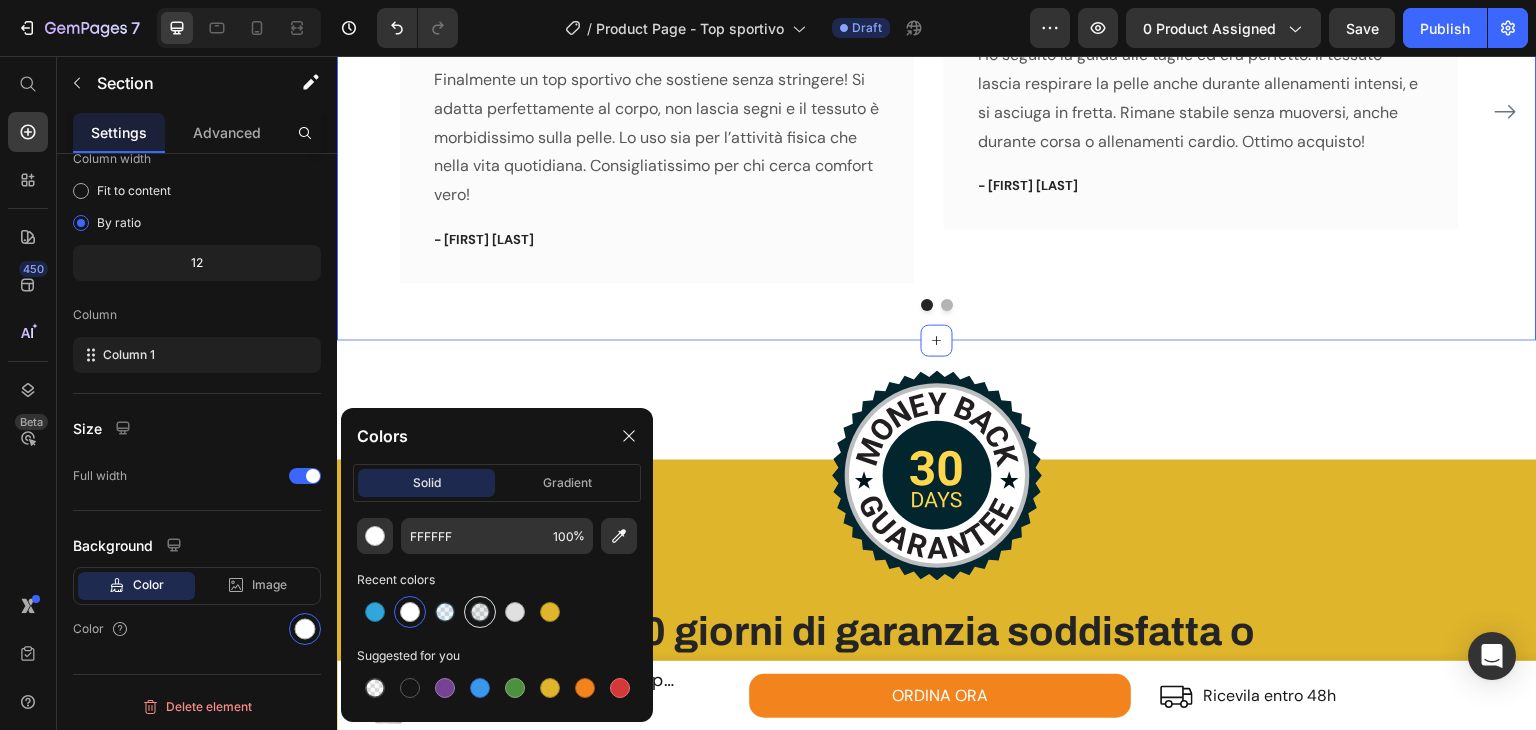 click at bounding box center [480, 612] 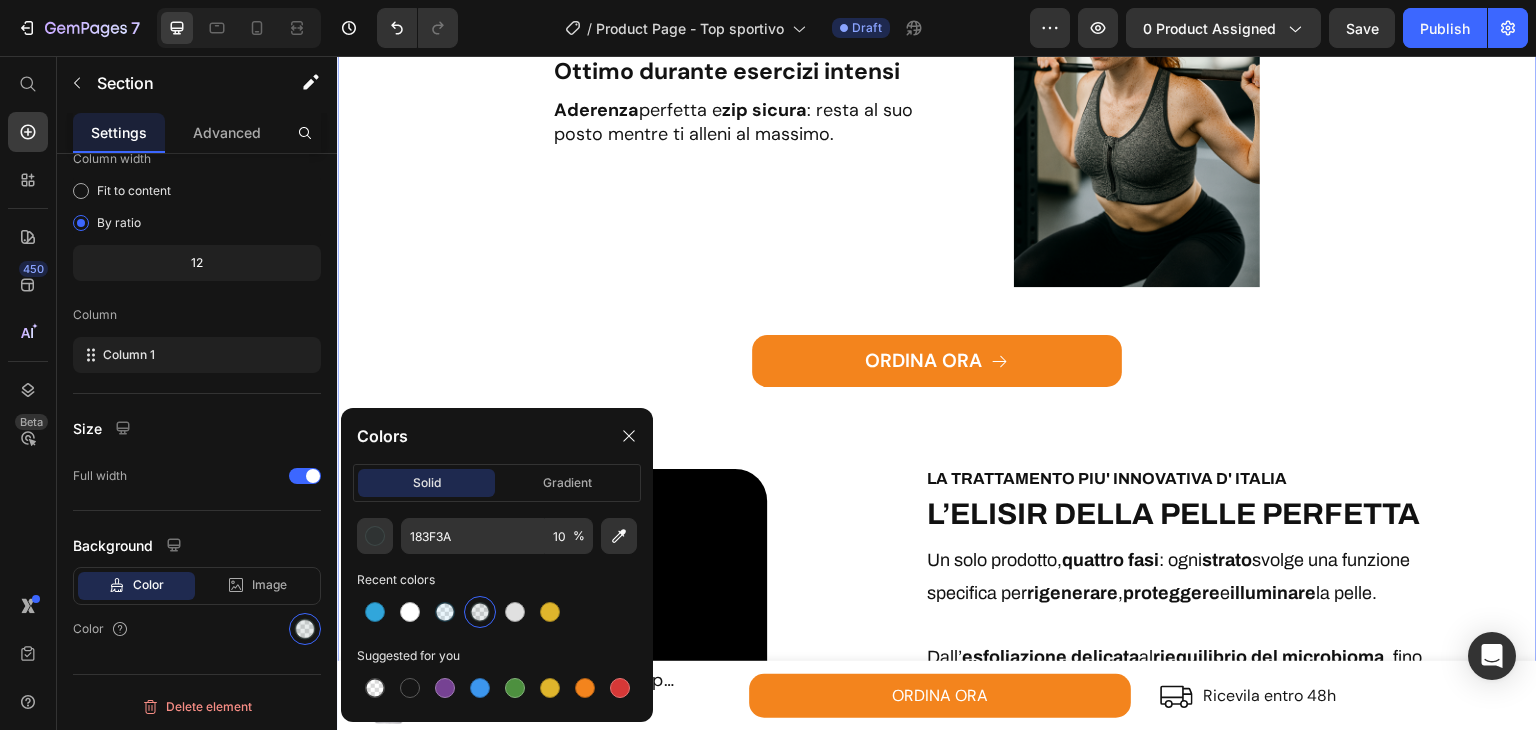 scroll, scrollTop: 2580, scrollLeft: 0, axis: vertical 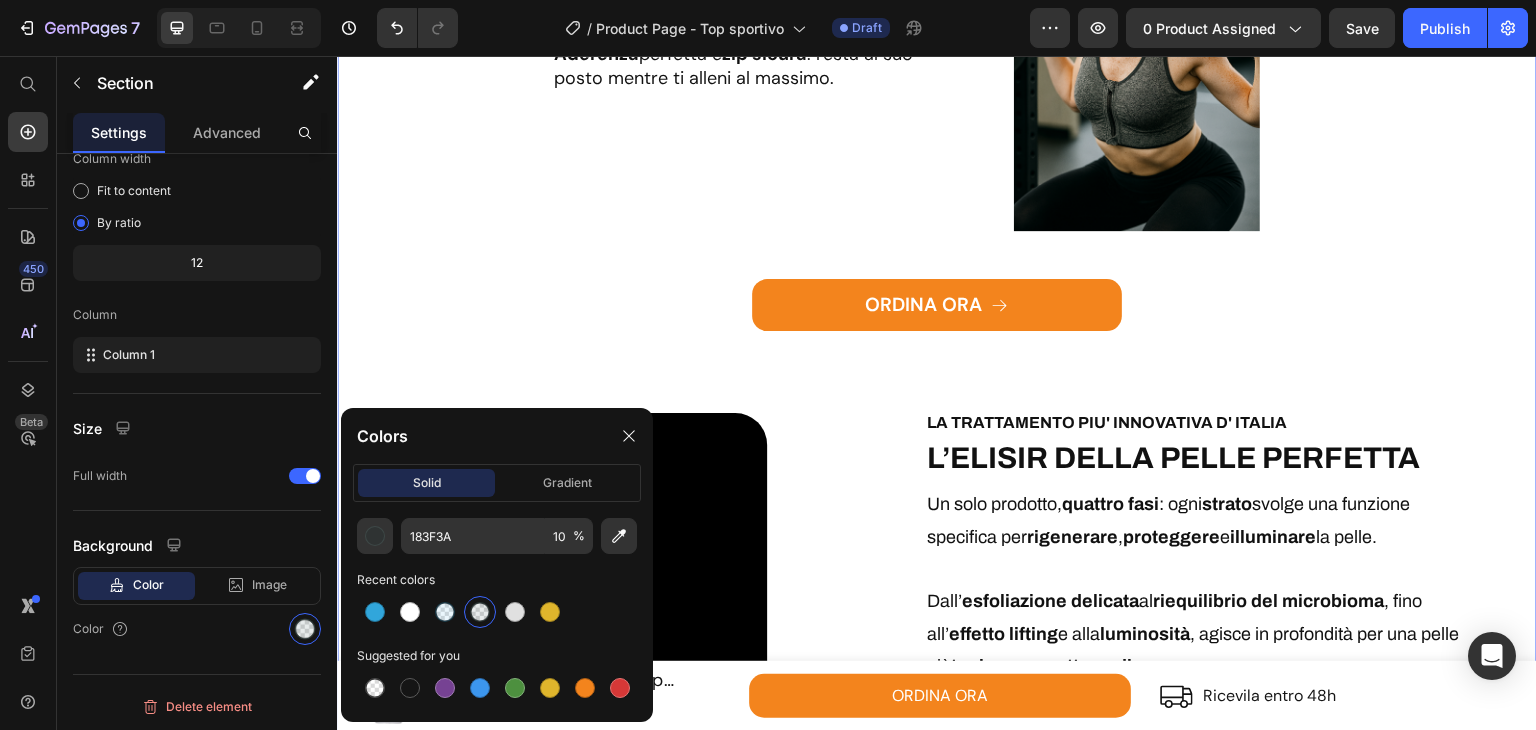 click on "Il tuo alleato per ogni allenamento Heading Row Perfetto per correre in libertà Text Block Massimo  sostegno  e  zero rimbalzi : resta fermo durante la corsa, senza comprimere. Text Block Image Row Image Ideale per yoga e pilates Text Block Tessuto  morbido  e  flessibile  che segue ogni movimento, senza cuciture fastidiose. Text Block Row Ottimo durante esercizi intensi Text Block Aderenza  perfetta e  zip sicura : resta al suo posto mentre ti alleni al massimo. Text Block Image Row
ORDINA ORA Button Row Video LA TRATTAMENTO PIU' INNOVATIVA D' ITALIA Text Block L’ELISIR DELLA PELLE PERFETTA Heading Un solo prodotto,  quattro fasi : ogni  strato  svolge una funzione specifica per  rigenerare ,  proteggere  e  illuminare  la pelle. Dall’ esfoliazione delicata  al  riequilibrio del microbioma , fino all’ effetto lifting  e alla  luminosità , agisce in profondità per una pelle più  tonica ,  compatta  e  radiosa . Arricchito con  Collagene Vegetale Like  e  estratto botanico uniformante" at bounding box center [937, -78] 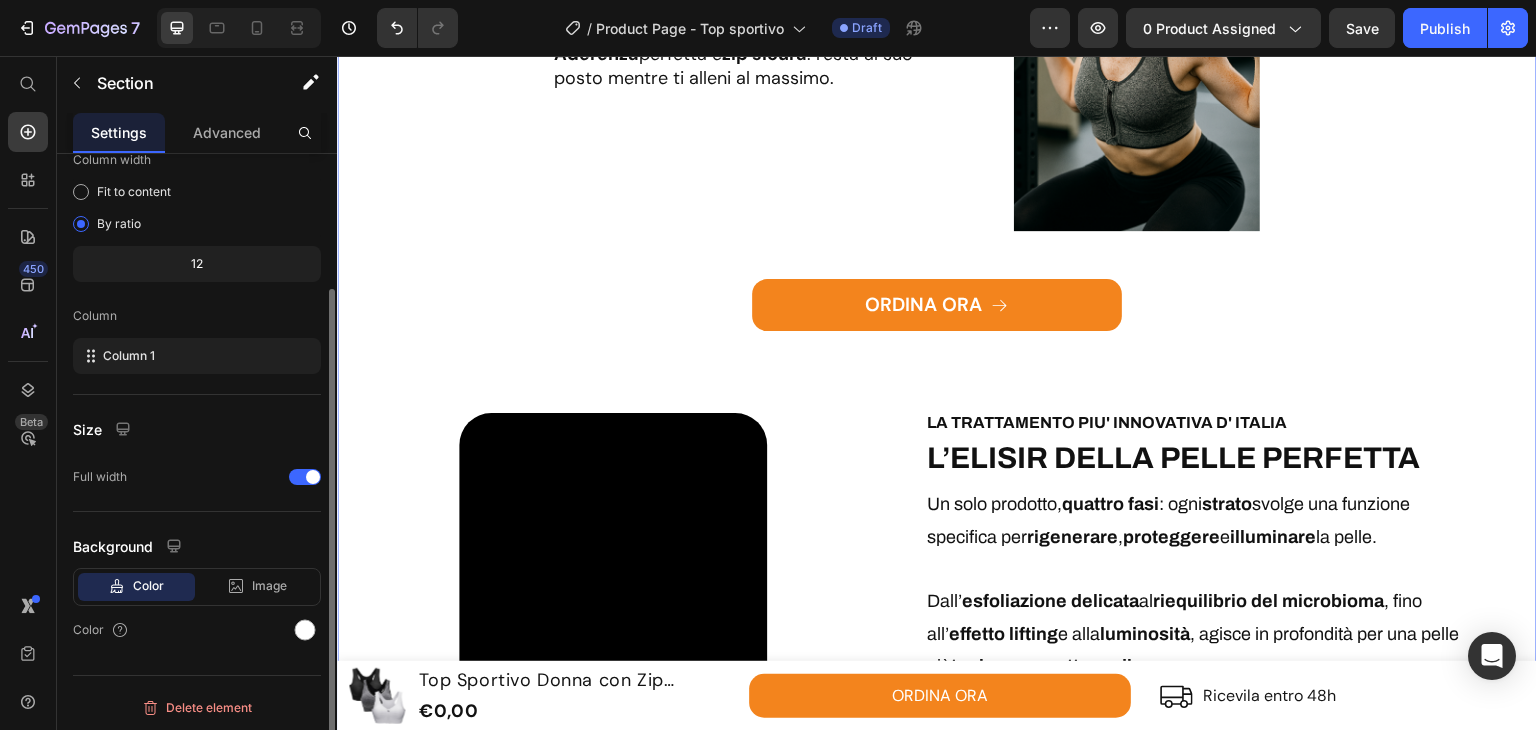 click on "Il tuo alleato per ogni allenamento Heading Row Perfetto per correre in libertà Text Block Massimo  sostegno  e  zero rimbalzi : resta fermo durante la corsa, senza comprimere. Text Block Image Row Image Ideale per yoga e pilates Text Block Tessuto  morbido  e  flessibile  che segue ogni movimento, senza cuciture fastidiose. Text Block Row Ottimo durante esercizi intensi Text Block Aderenza  perfetta e  zip sicura : resta al suo posto mentre ti alleni al massimo. Text Block Image Row
ORDINA ORA Button Row Video LA TRATTAMENTO PIU' INNOVATIVA D' ITALIA Text Block L’ELISIR DELLA PELLE PERFETTA Heading Un solo prodotto,  quattro fasi : ogni  strato  svolge una funzione specifica per  rigenerare ,  proteggere  e  illuminare  la pelle. Dall’ esfoliazione delicata  al  riequilibrio del microbioma , fino all’ effetto lifting  e alla  luminosità , agisce in profondità per una pelle più  tonica ,  compatta  e  radiosa . Arricchito con  Collagene Vegetale Like  e  estratto botanico uniformante" at bounding box center (937, -78) 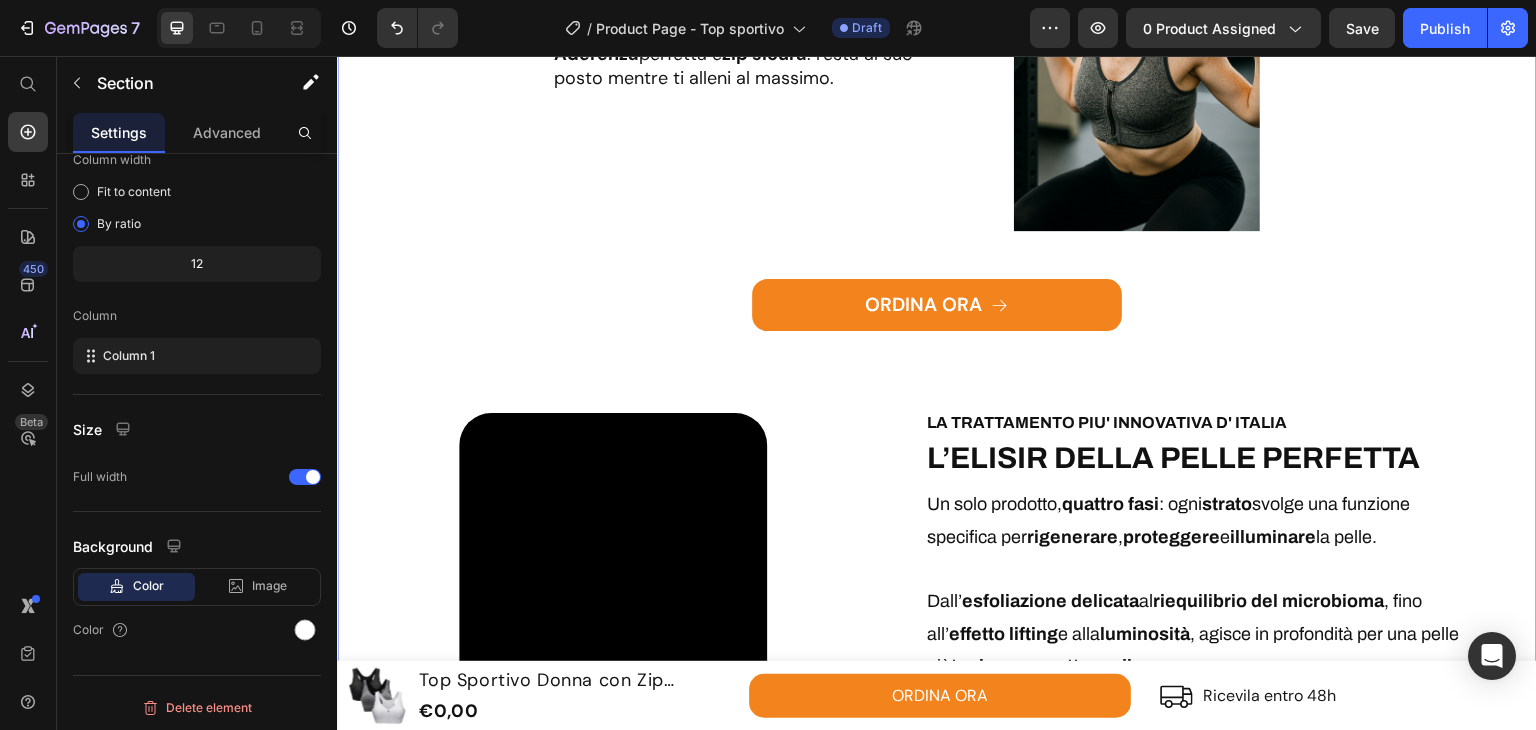 click on "Il tuo alleato per ogni allenamento Heading Row Perfetto per correre in libertà Text Block Massimo  sostegno  e  zero rimbalzi : resta fermo durante la corsa, senza comprimere. Text Block Image Row Image Ideale per yoga e pilates Text Block Tessuto  morbido  e  flessibile  che segue ogni movimento, senza cuciture fastidiose. Text Block Row Ottimo durante esercizi intensi Text Block Aderenza  perfetta e  zip sicura : resta al suo posto mentre ti alleni al massimo. Text Block Image Row
ORDINA ORA Button Row Video LA TRATTAMENTO PIU' INNOVATIVA D' ITALIA Text Block L’ELISIR DELLA PELLE PERFETTA Heading Un solo prodotto,  quattro fasi : ogni  strato  svolge una funzione specifica per  rigenerare ,  proteggere  e  illuminare  la pelle. Dall’ esfoliazione delicata  al  riequilibrio del microbioma , fino all’ effetto lifting  e alla  luminosità , agisce in profondità per una pelle più  tonica ,  compatta  e  radiosa . Arricchito con  Collagene Vegetale Like  e  estratto botanico uniformante" at bounding box center [937, -78] 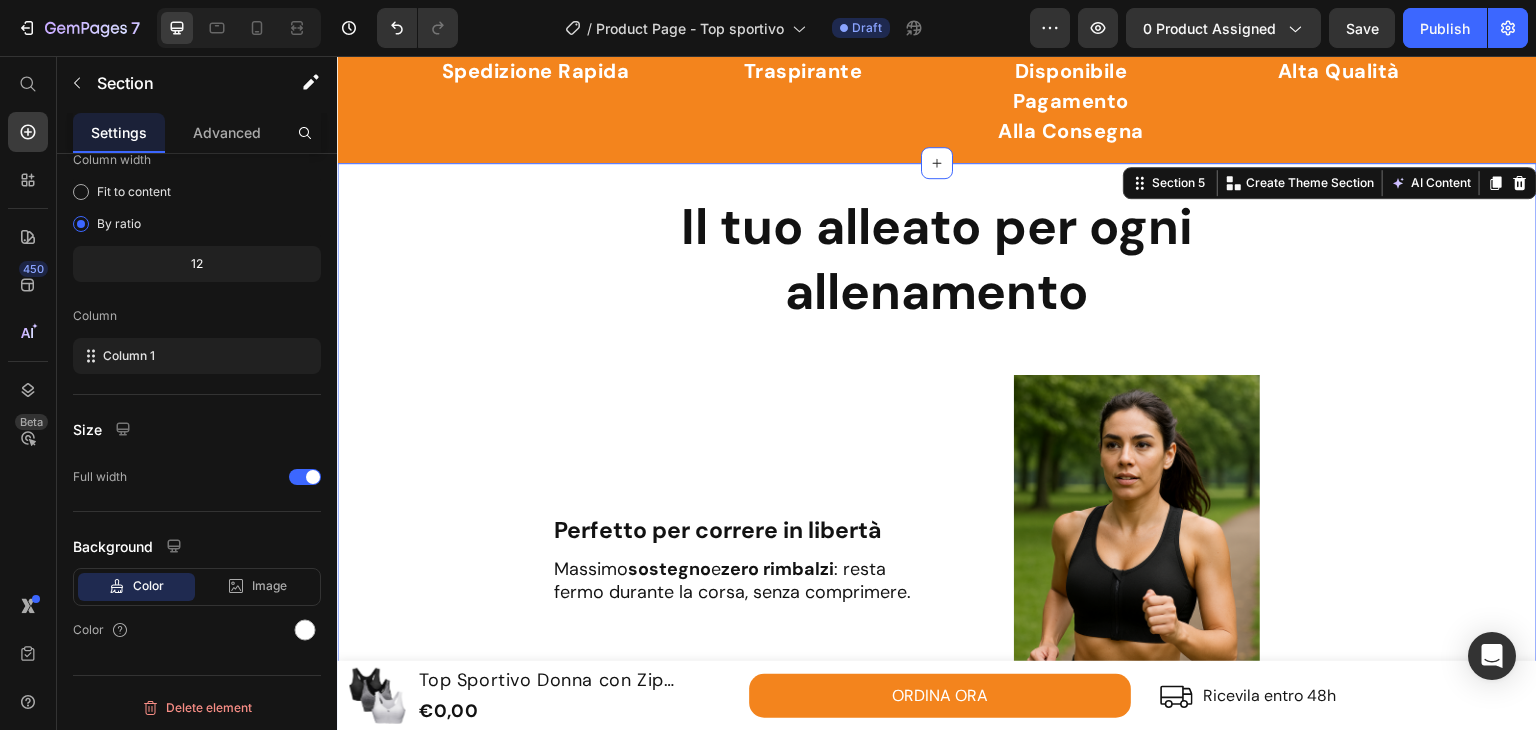 scroll, scrollTop: 1180, scrollLeft: 0, axis: vertical 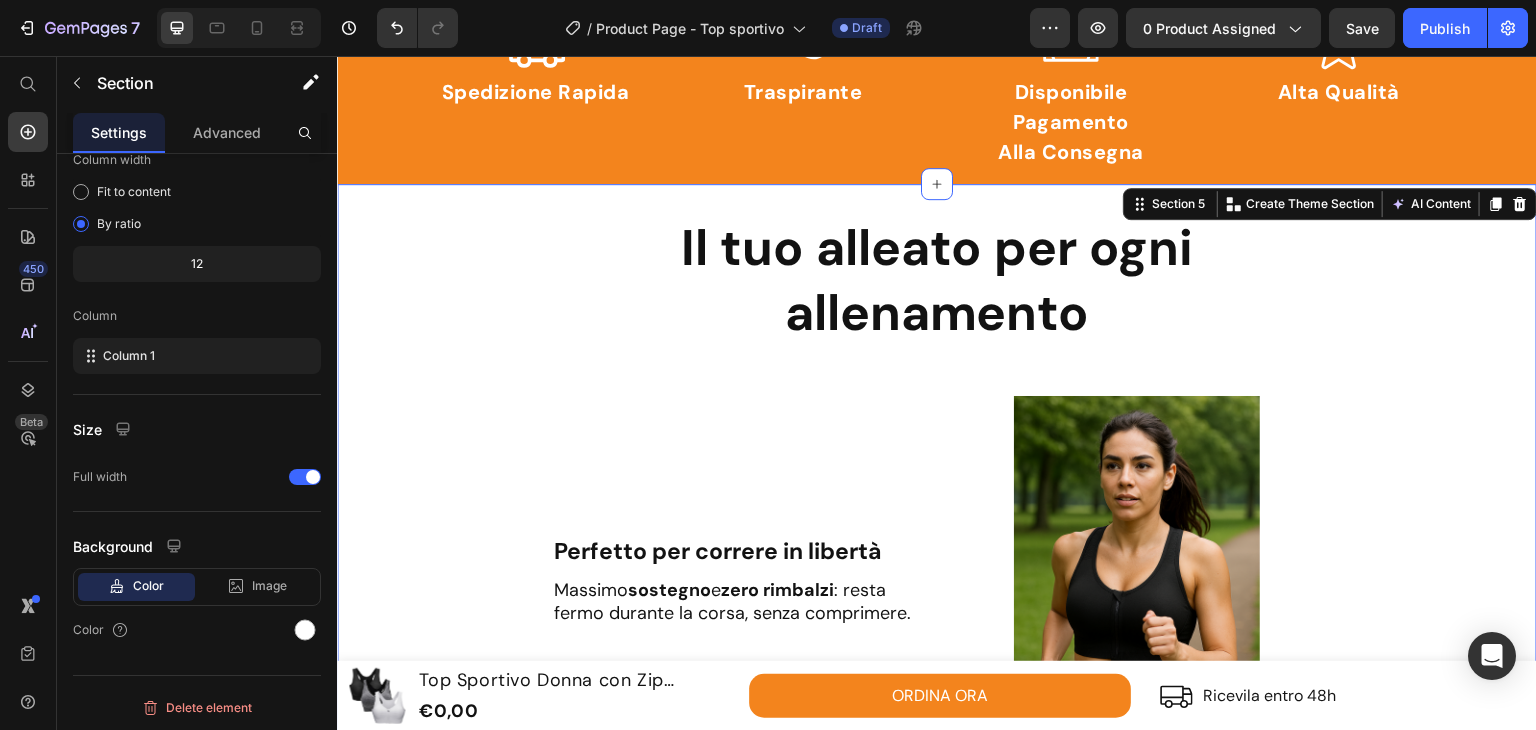 click on "Il tuo alleato per ogni allenamento Heading Row Perfetto per correre in libertà Text Block Massimo  sostegno  e  zero rimbalzi : resta fermo durante la corsa, senza comprimere. Text Block Image Row Image Ideale per yoga e pilates Text Block Tessuto  morbido  e  flessibile  che segue ogni movimento, senza cuciture fastidiose. Text Block Row Ottimo durante esercizi intensi Text Block Aderenza  perfetta e  zip sicura : resta al suo posto mentre ti alleni al massimo. Text Block Image Row
ORDINA ORA Button Row Video LA TRATTAMENTO PIU' INNOVATIVA D' ITALIA Text Block L’ELISIR DELLA PELLE PERFETTA Heading Un solo prodotto,  quattro fasi : ogni  strato  svolge una funzione specifica per  rigenerare ,  proteggere  e  illuminare  la pelle. Dall’ esfoliazione delicata  al  riequilibrio del microbioma , fino all’ effetto lifting  e alla  luminosità , agisce in profondità per una pelle più  tonica ,  compatta  e  radiosa . Arricchito con  Collagene Vegetale Like  e  estratto botanico uniformante" at bounding box center [937, 1301] 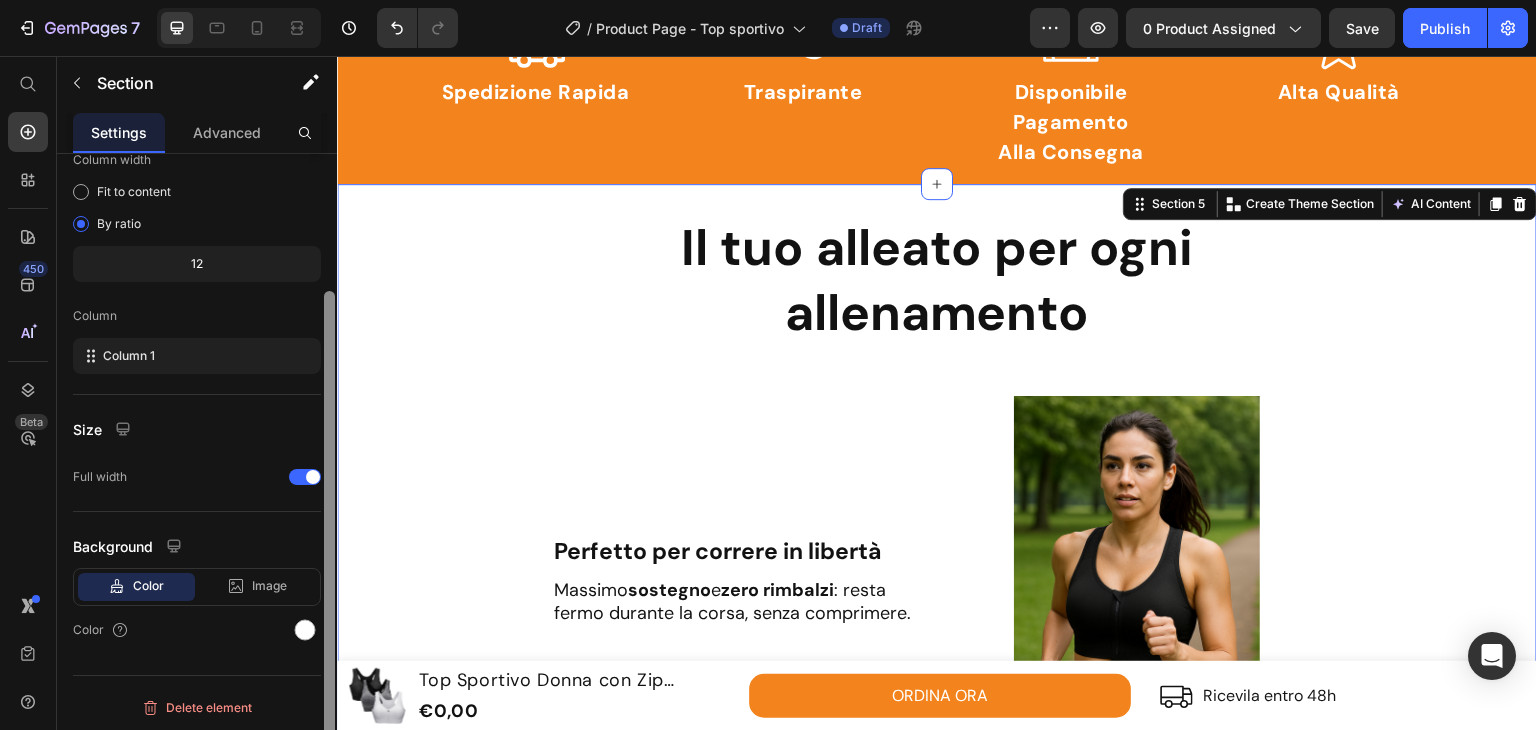 scroll, scrollTop: 173, scrollLeft: 0, axis: vertical 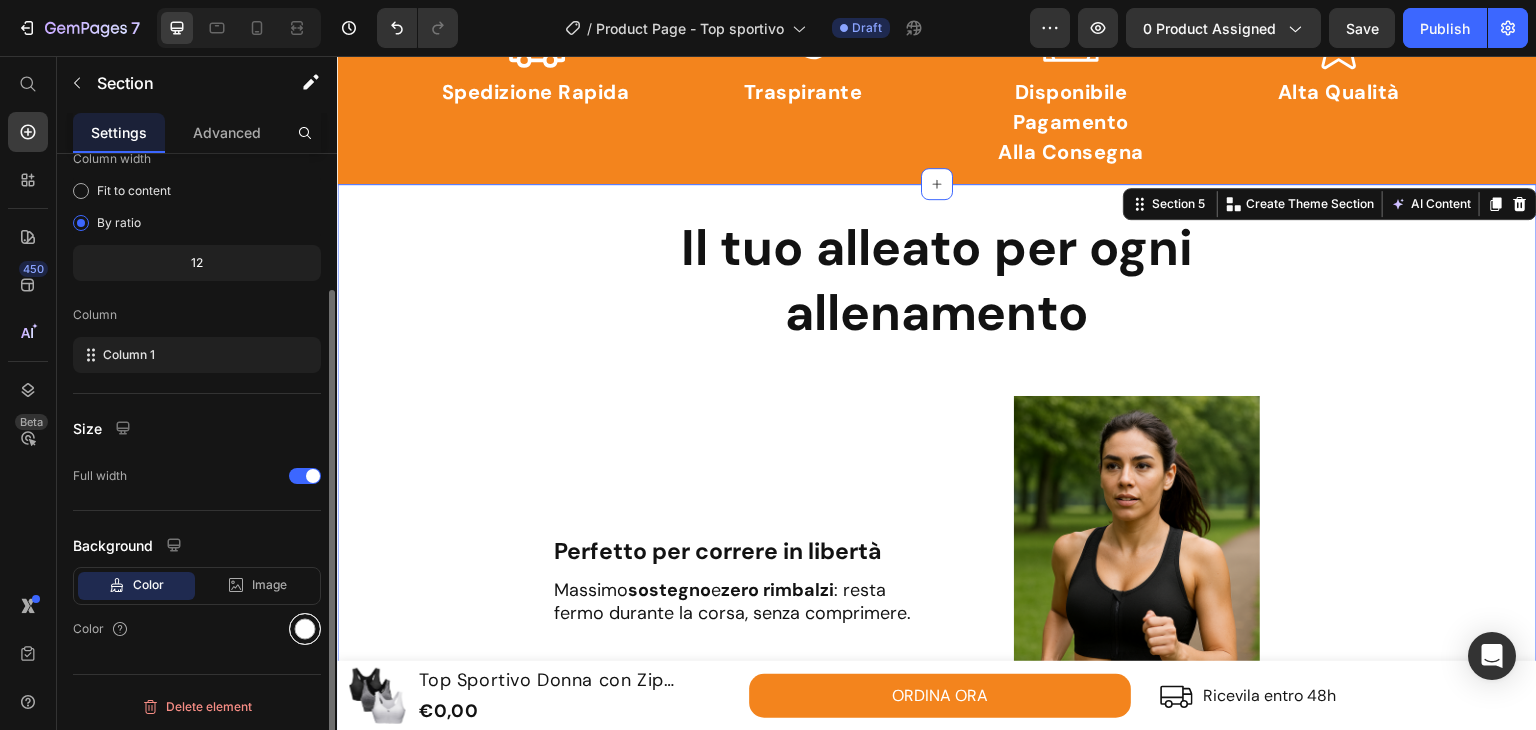 click at bounding box center [305, 629] 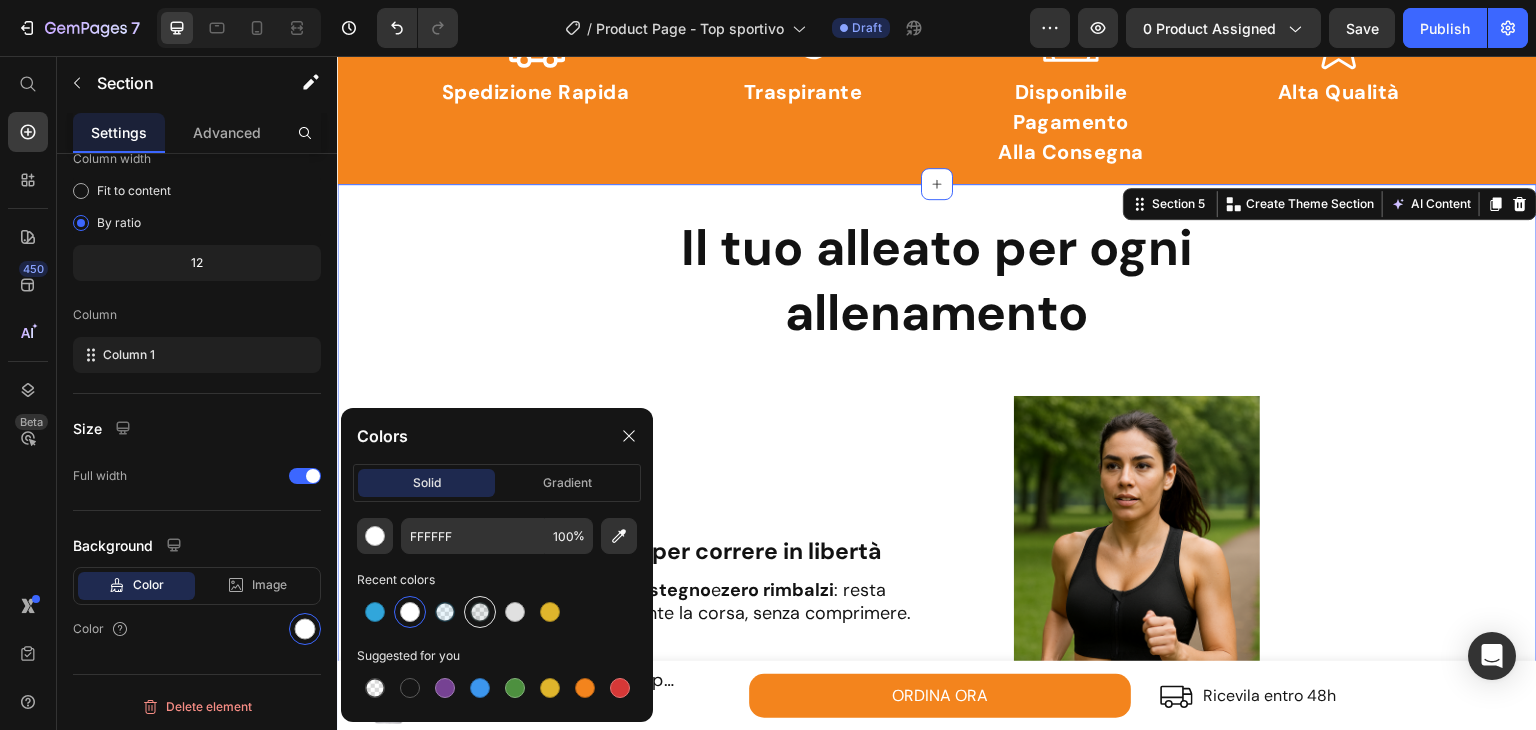 click at bounding box center (480, 612) 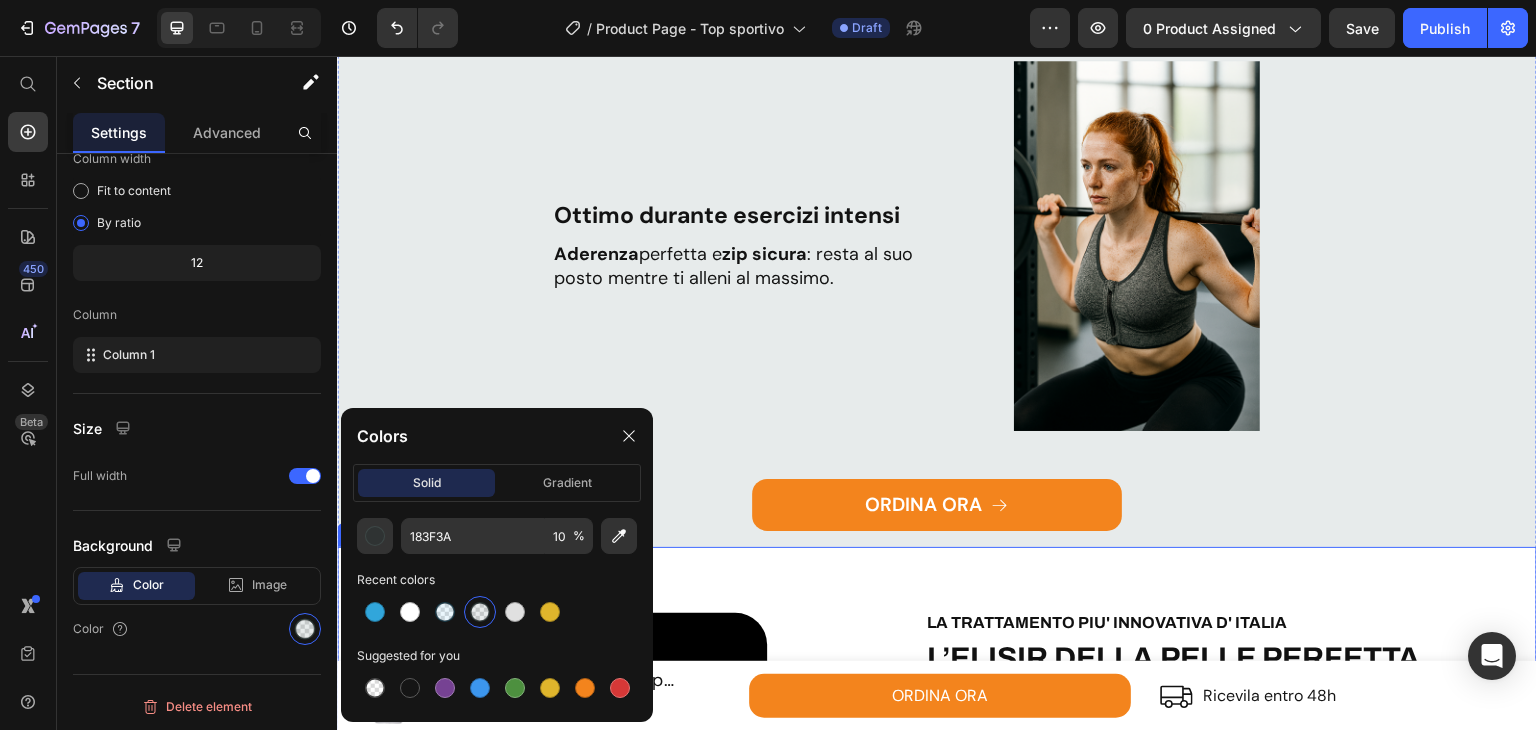 scroll, scrollTop: 2880, scrollLeft: 0, axis: vertical 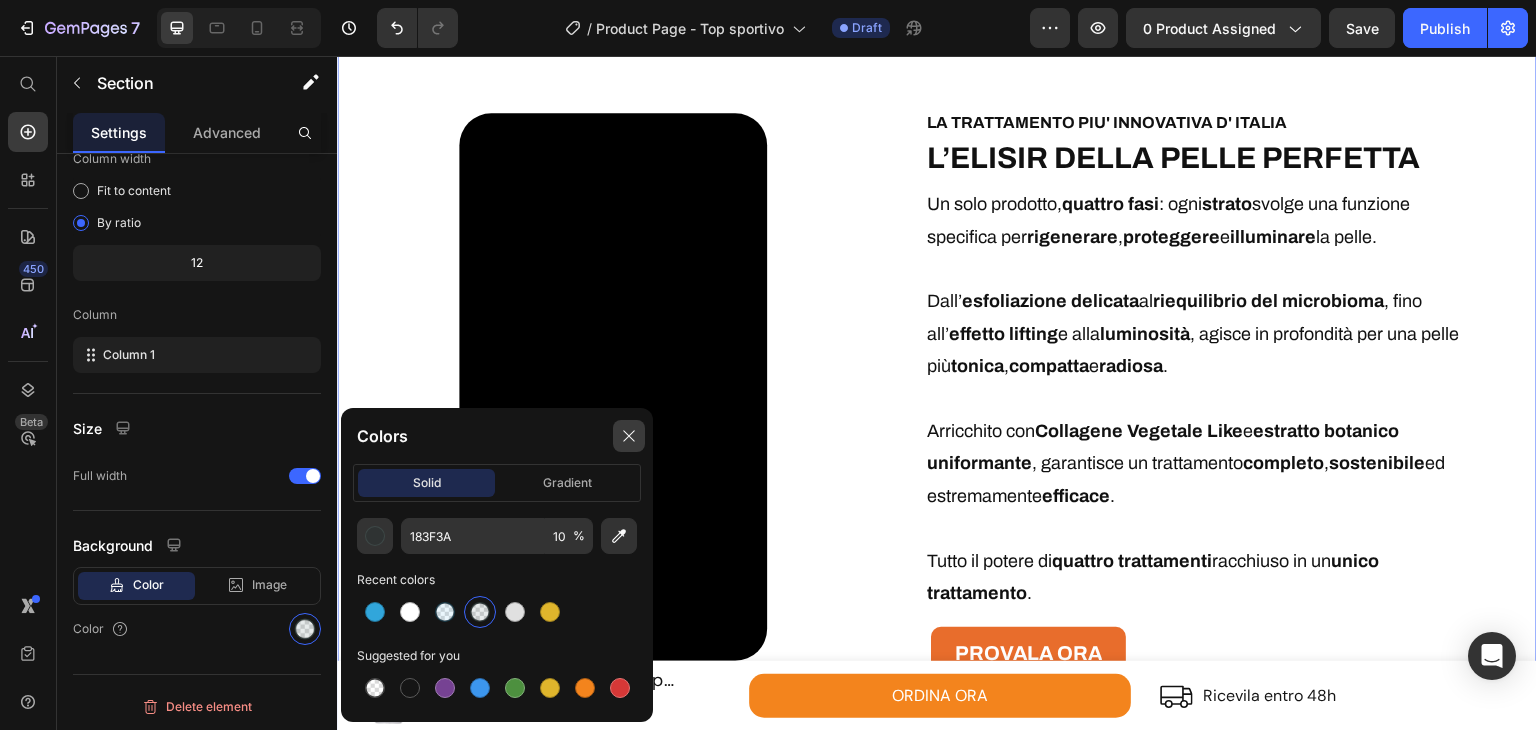 click at bounding box center (629, 436) 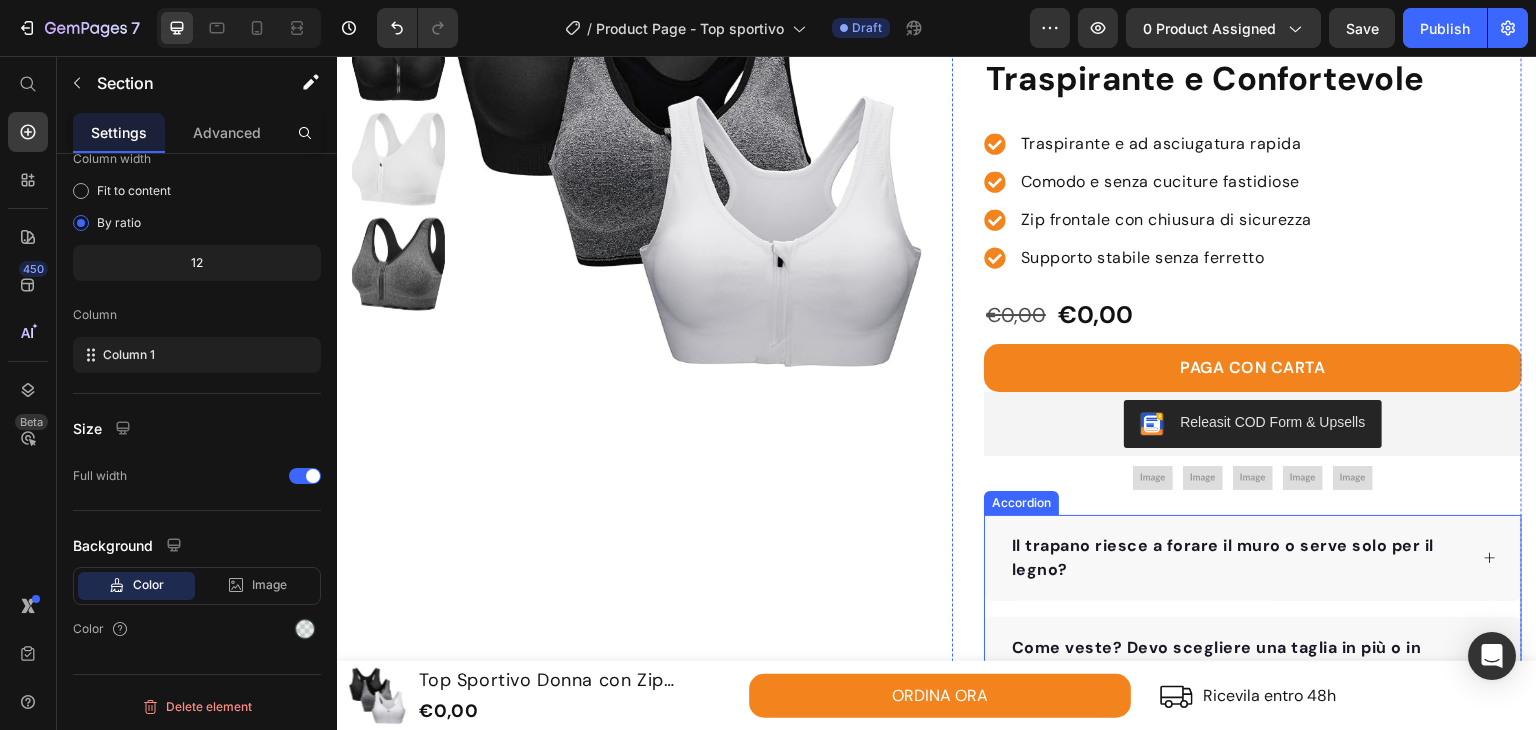scroll, scrollTop: 100, scrollLeft: 0, axis: vertical 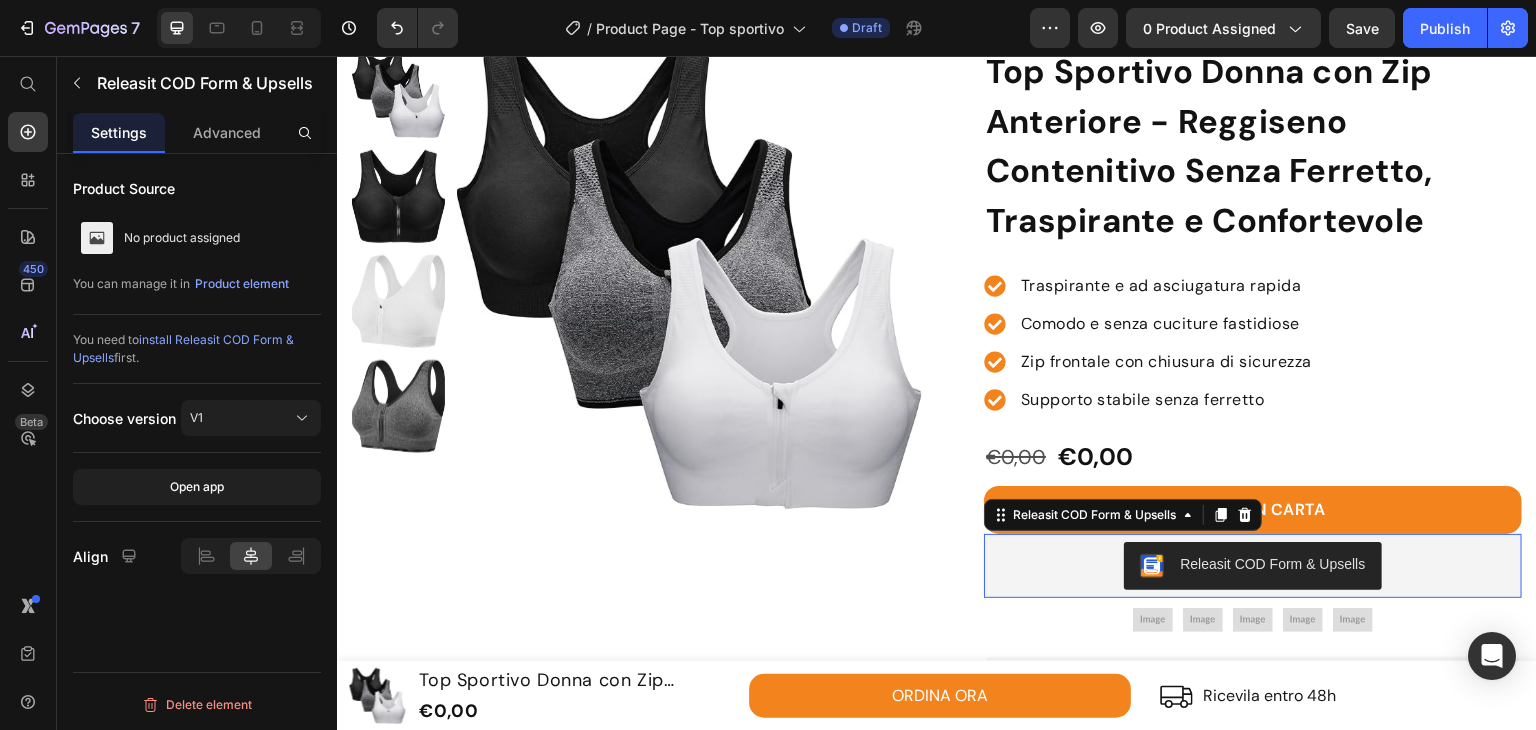 click on "Releasit COD Form & Upsells" at bounding box center (1253, 566) 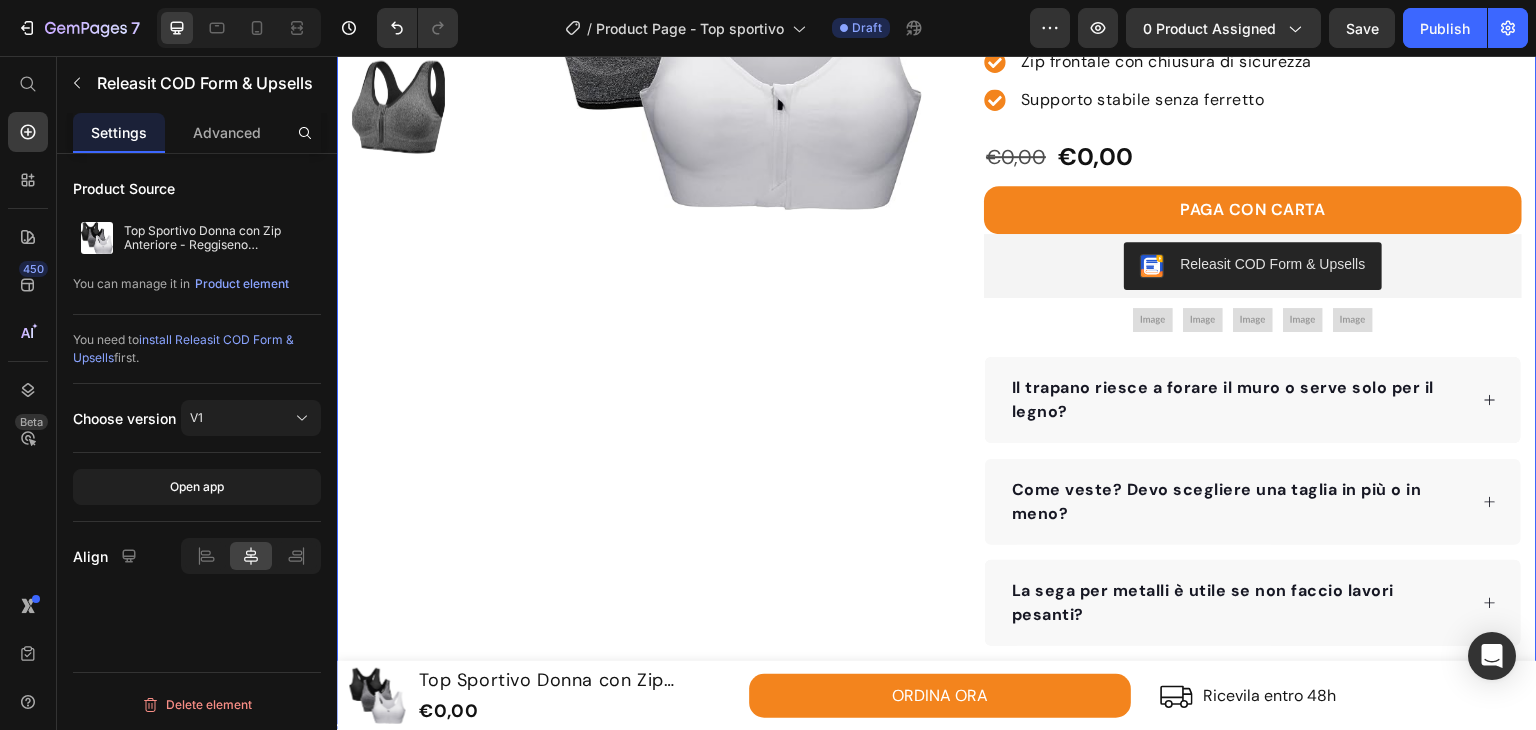 scroll, scrollTop: 400, scrollLeft: 0, axis: vertical 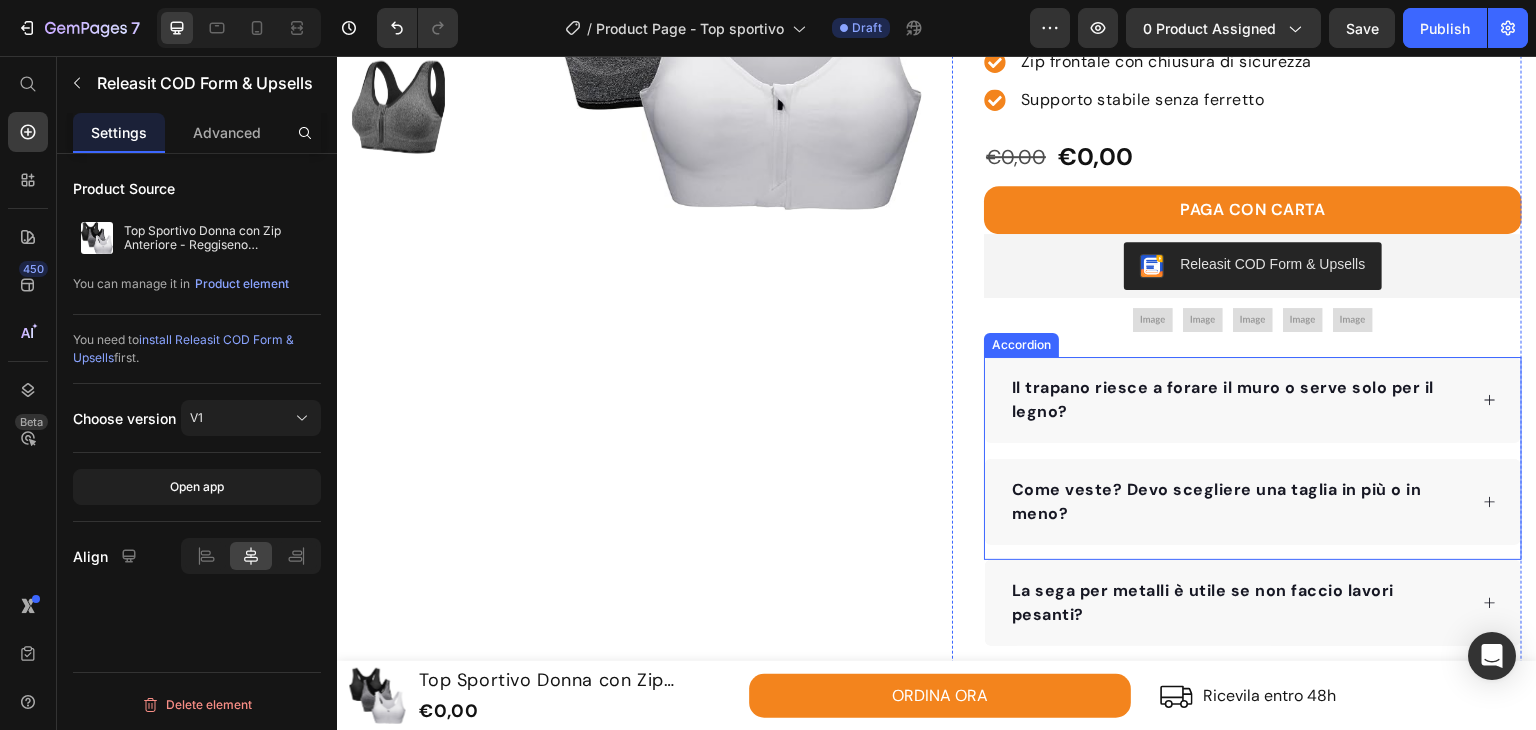 click on "Il trapano riesce a forare il muro o serve solo per il legno?" at bounding box center (1238, 400) 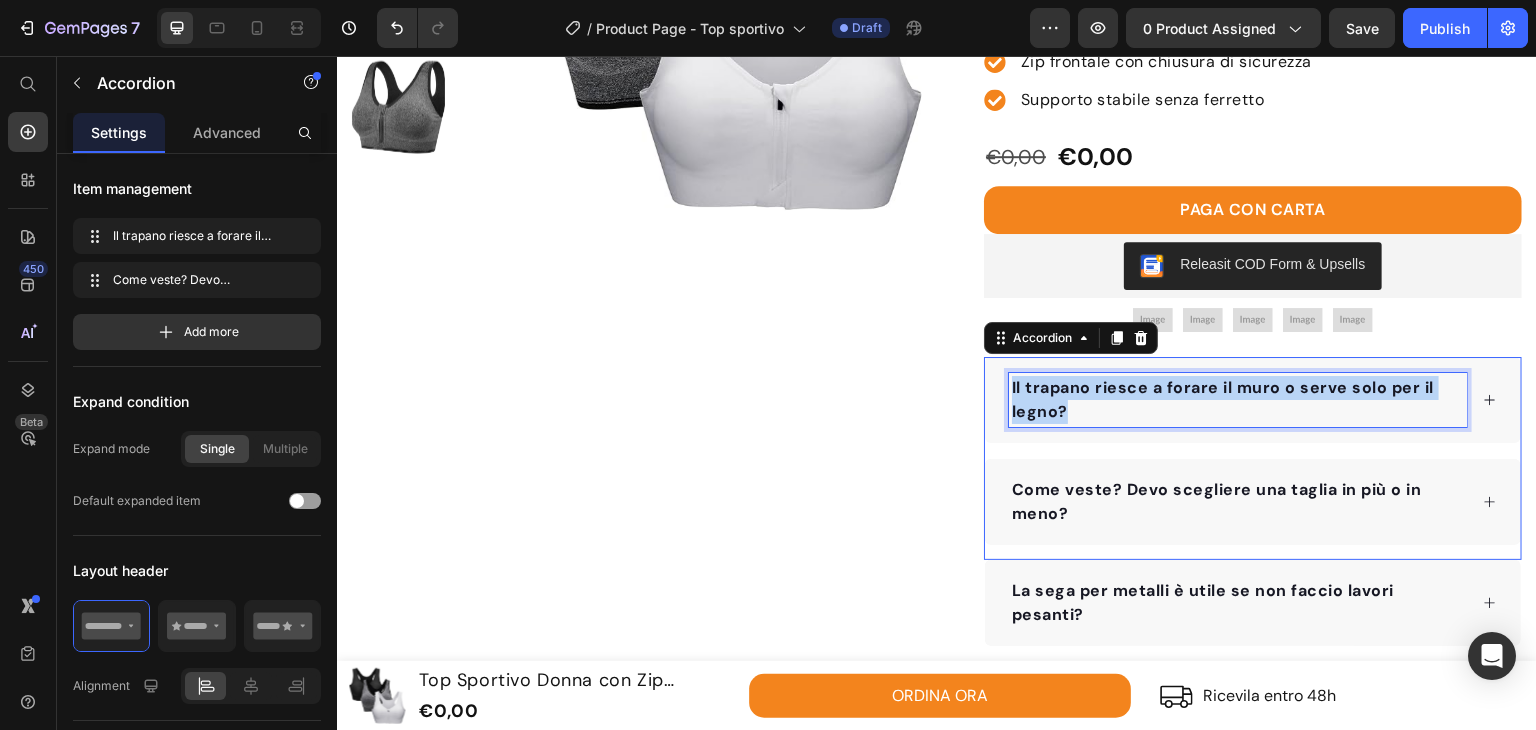 click on "Il trapano riesce a forare il muro o serve solo per il legno?" at bounding box center (1238, 400) 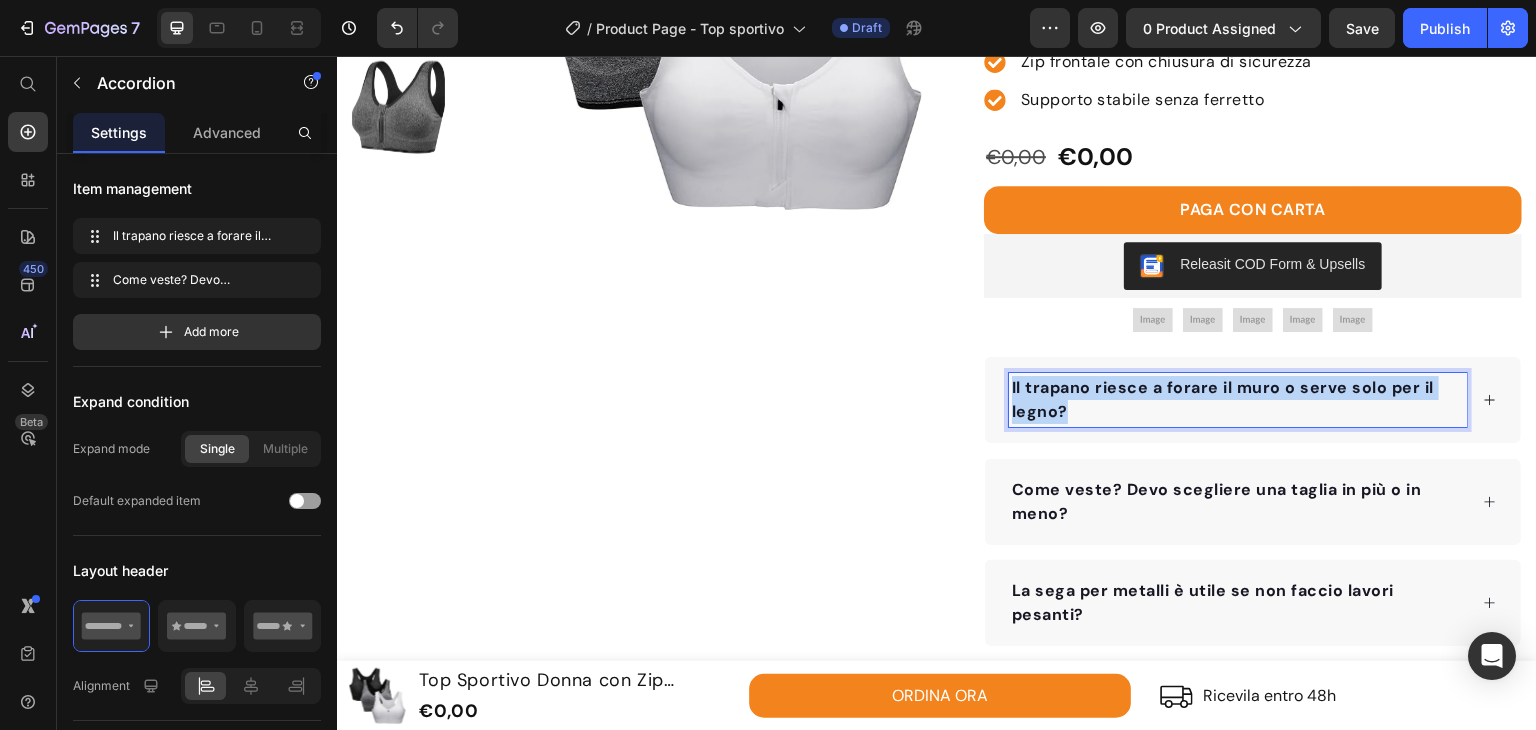 click on "Il trapano riesce a forare il muro o serve solo per il legno?" at bounding box center [1238, 400] 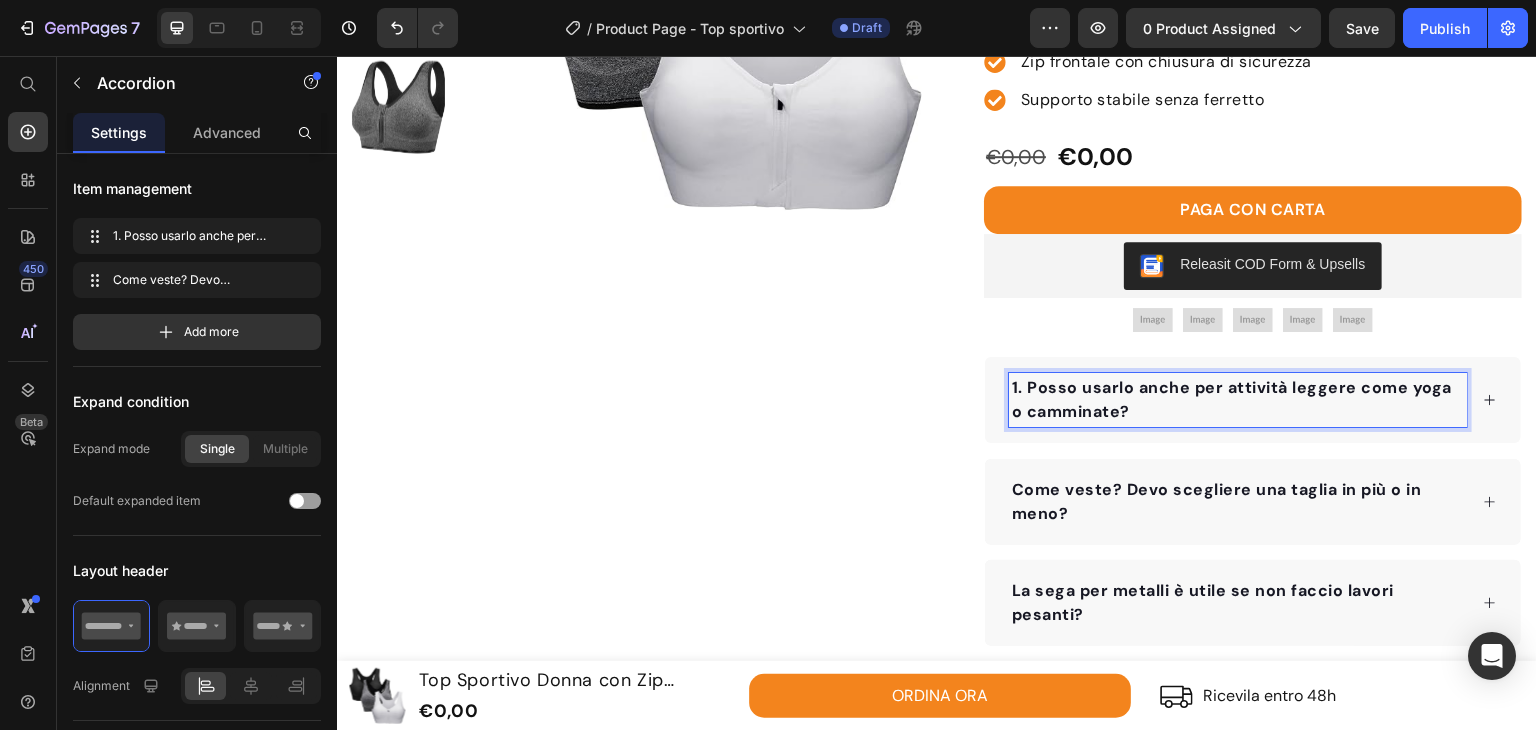 click on "1. Posso usarlo anche per attività leggere come yoga o camminate?" at bounding box center [1238, 400] 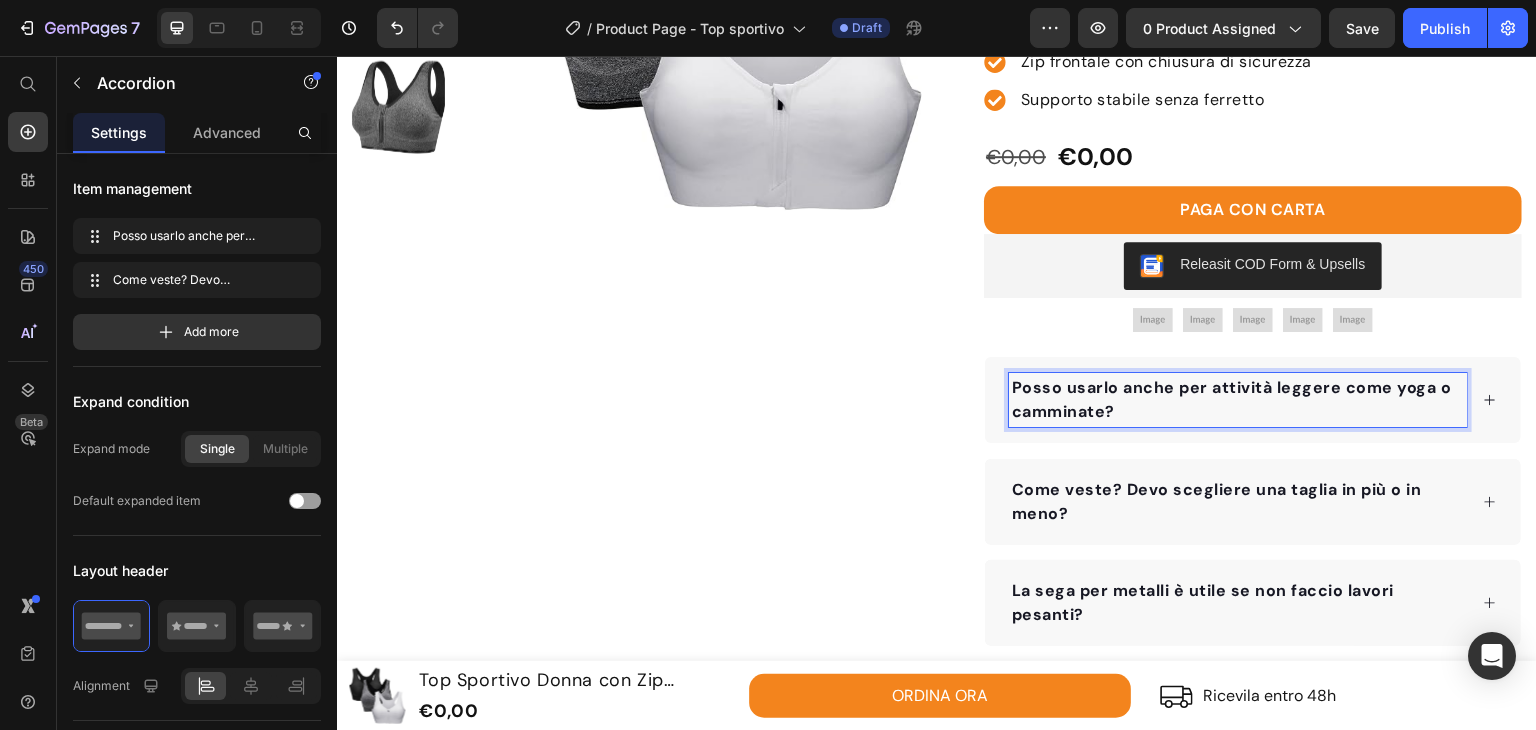 click on "Posso usarlo anche per attività leggere come yoga o camminate?" at bounding box center [1253, 400] 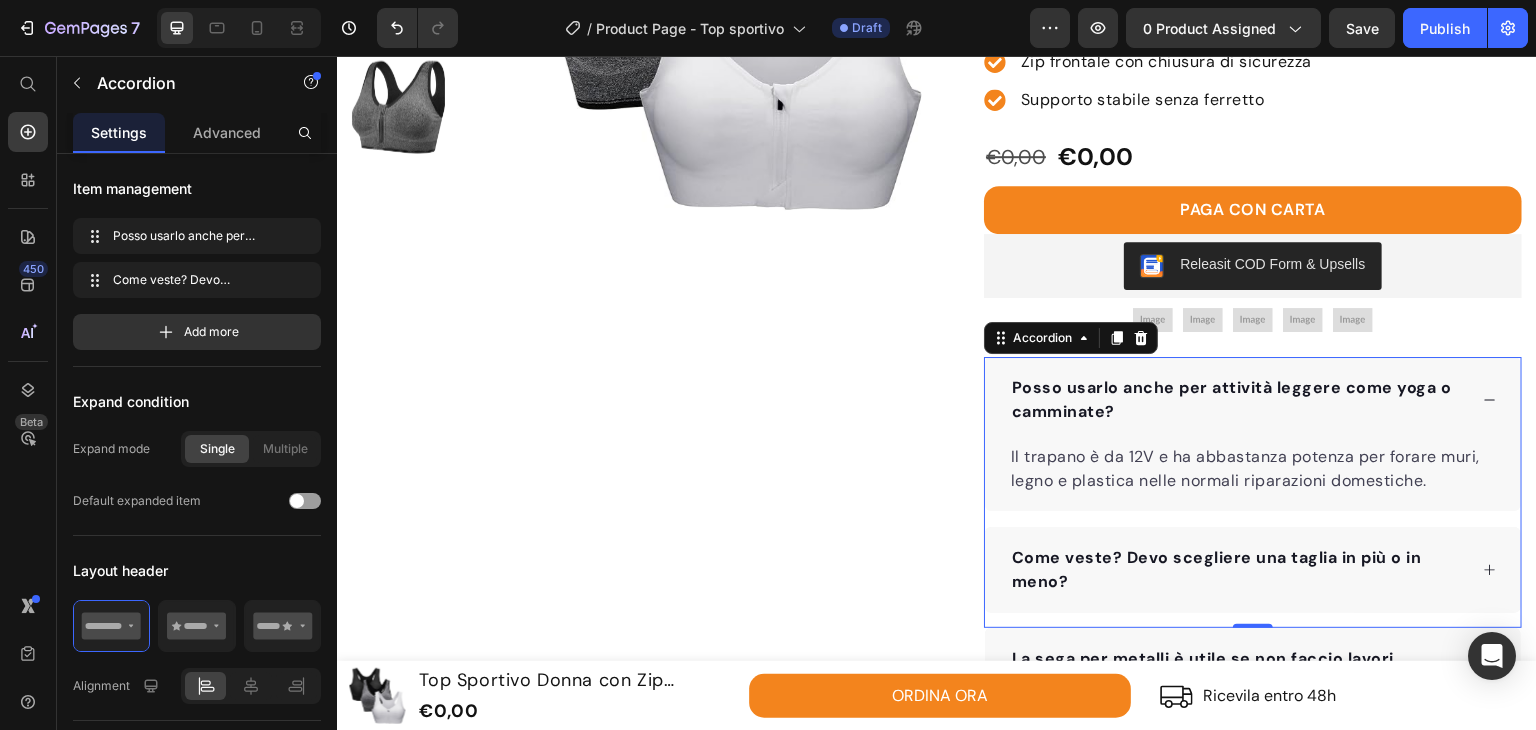 click on "Il trapano è da 12V e ha abbastanza potenza per forare muri, legno e plastica nelle normali riparazioni domestiche." at bounding box center [1253, 469] 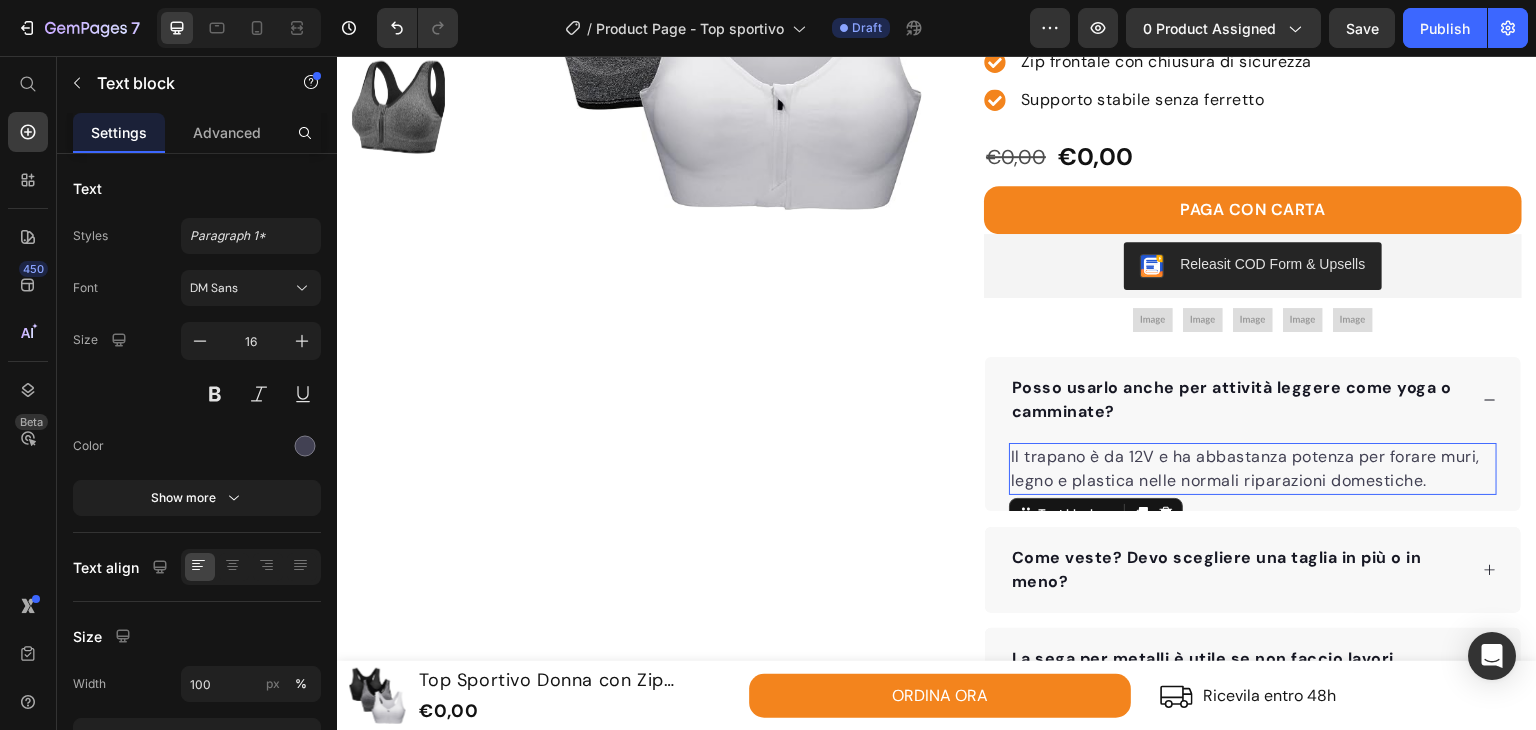 click on "Il trapano è da 12V e ha abbastanza potenza per forare muri, legno e plastica nelle normali riparazioni domestiche." at bounding box center [1253, 469] 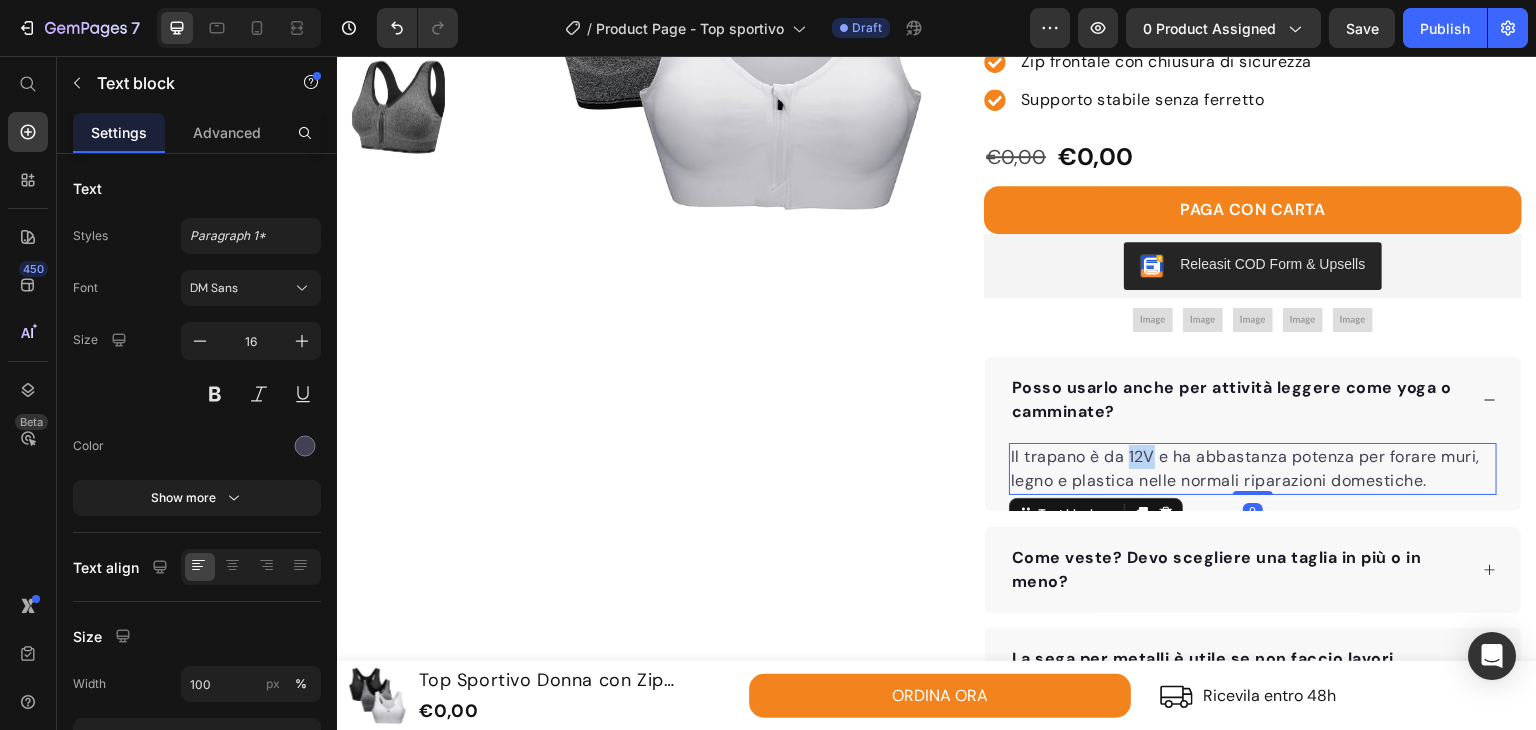 click on "Il trapano è da 12V e ha abbastanza potenza per forare muri, legno e plastica nelle normali riparazioni domestiche." at bounding box center (1253, 469) 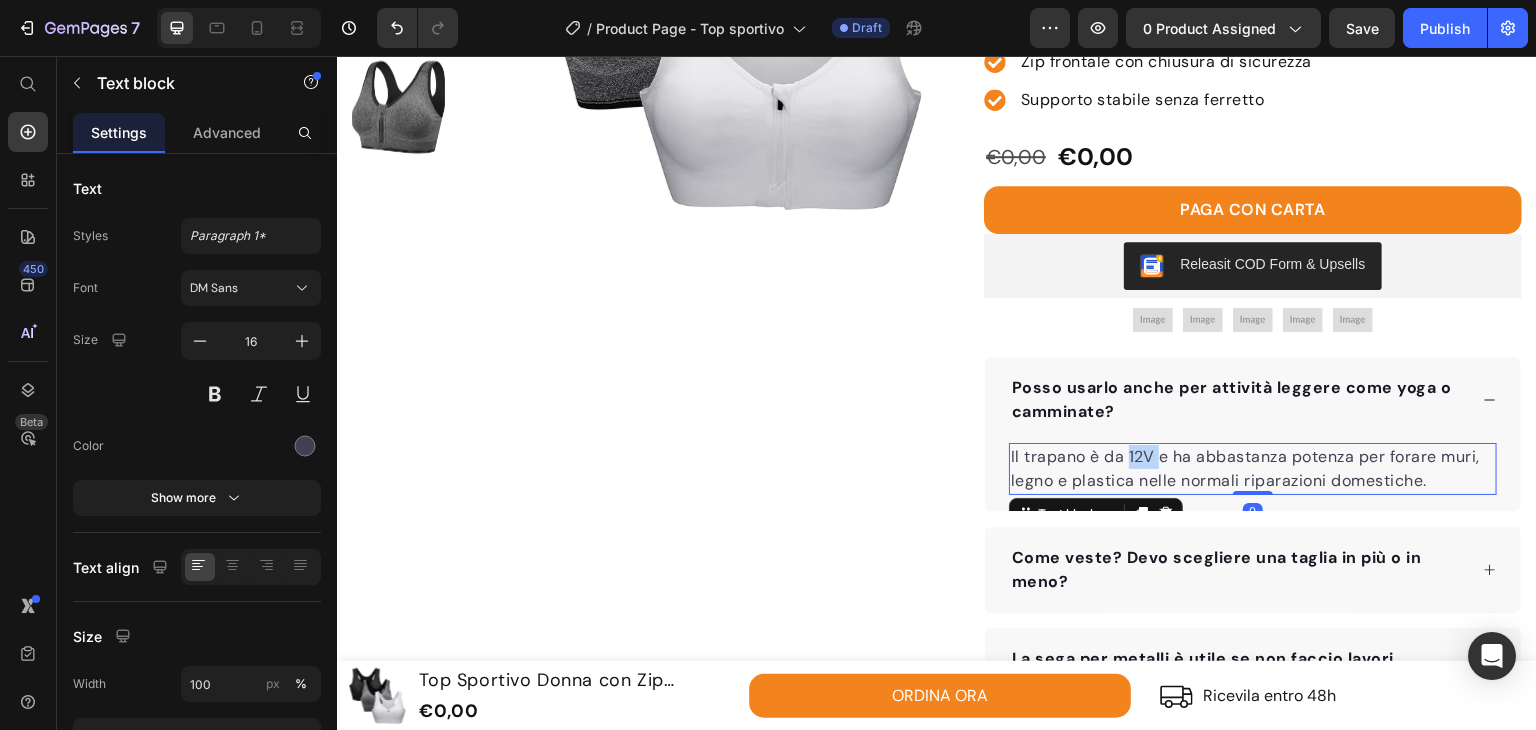 click on "Il trapano è da 12V e ha abbastanza potenza per forare muri, legno e plastica nelle normali riparazioni domestiche." at bounding box center [1253, 469] 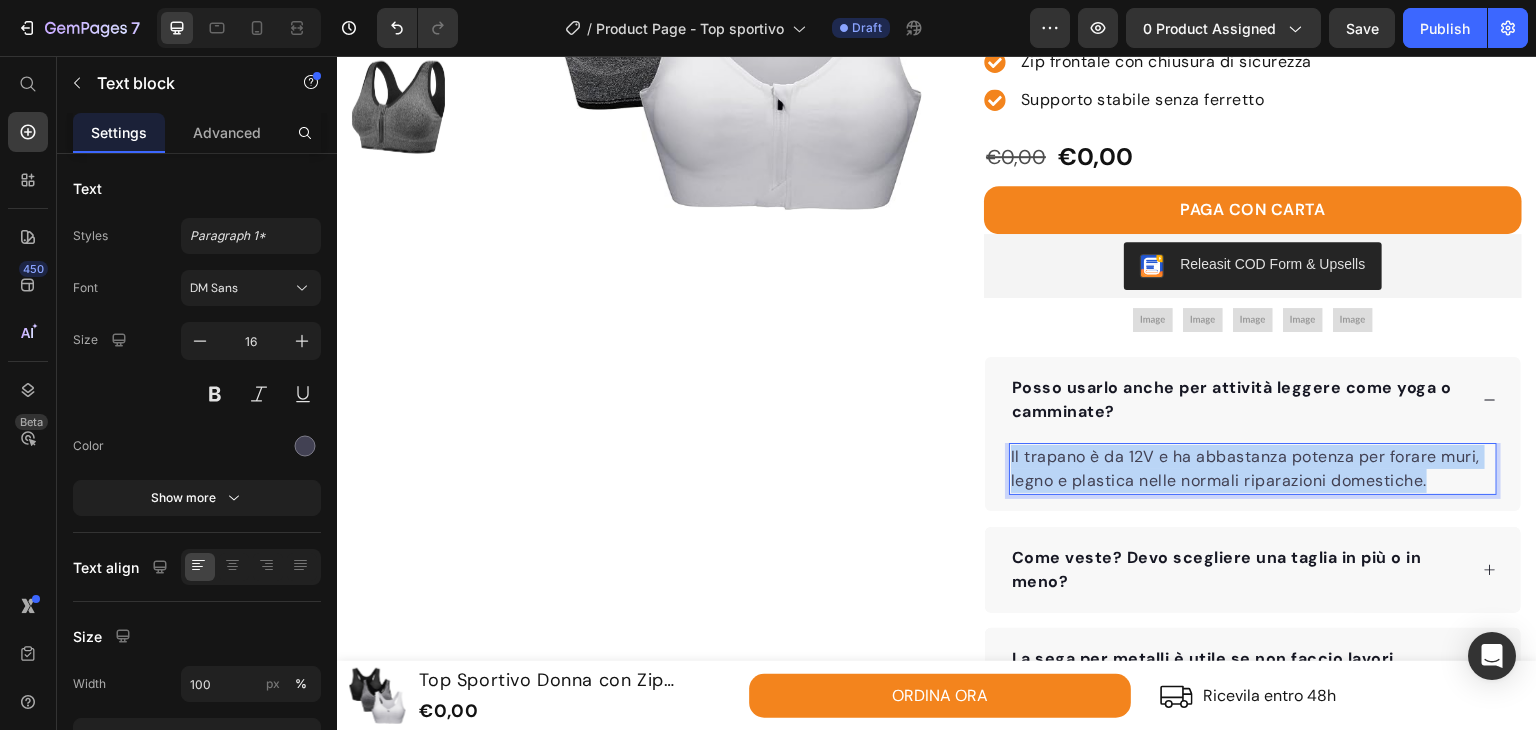 click on "Il trapano è da 12V e ha abbastanza potenza per forare muri, legno e plastica nelle normali riparazioni domestiche." at bounding box center [1253, 469] 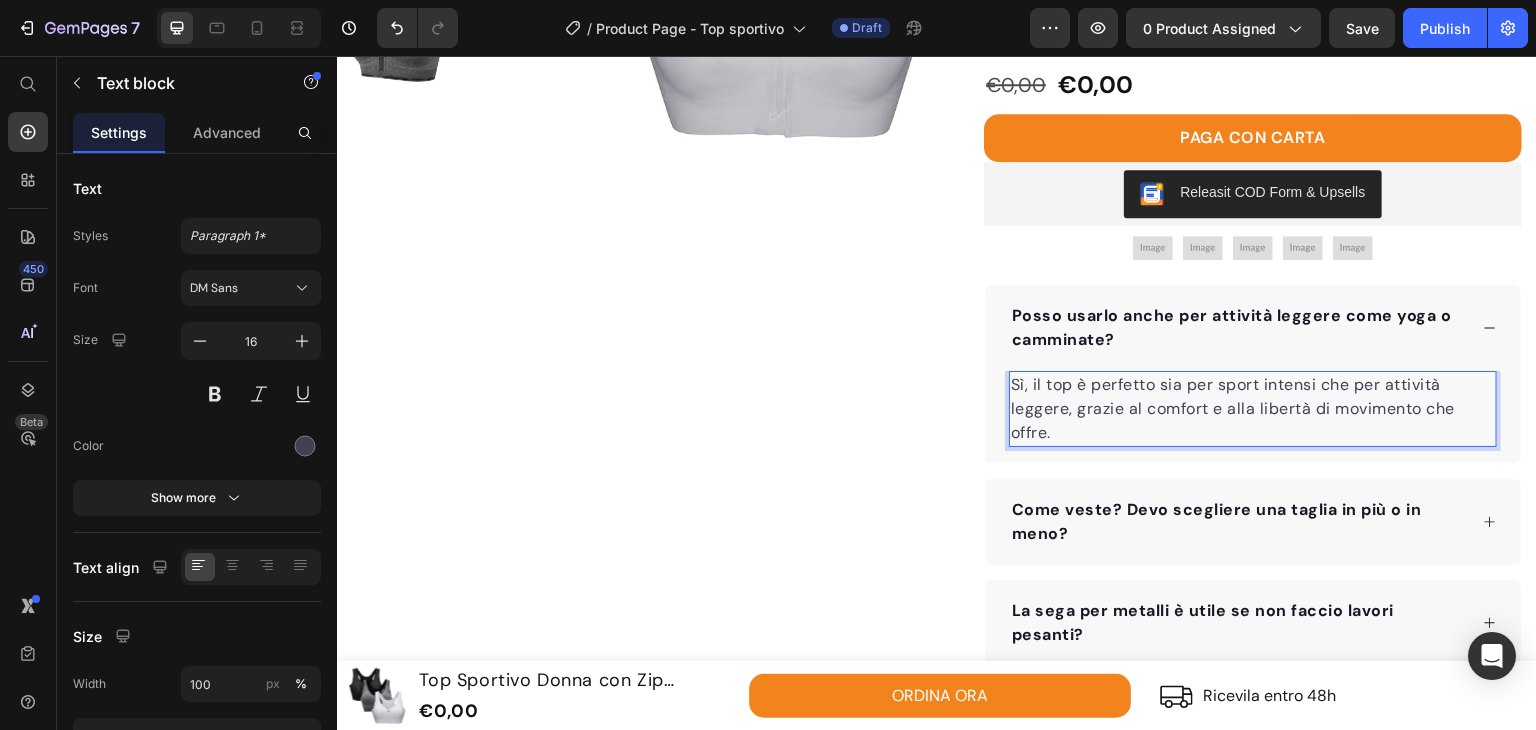 scroll, scrollTop: 600, scrollLeft: 0, axis: vertical 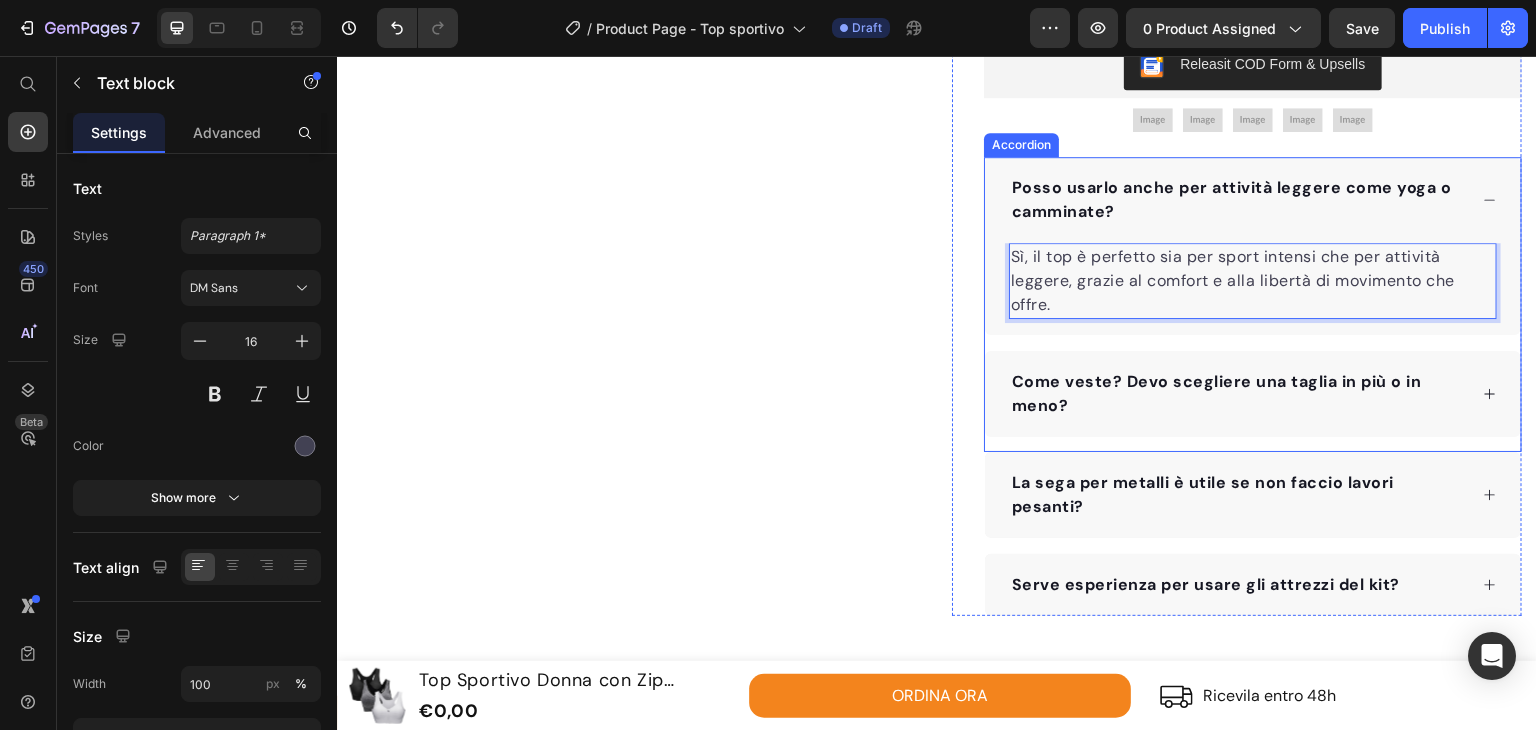 click on "Come veste? Devo scegliere una taglia in più o in meno?" at bounding box center [1217, 393] 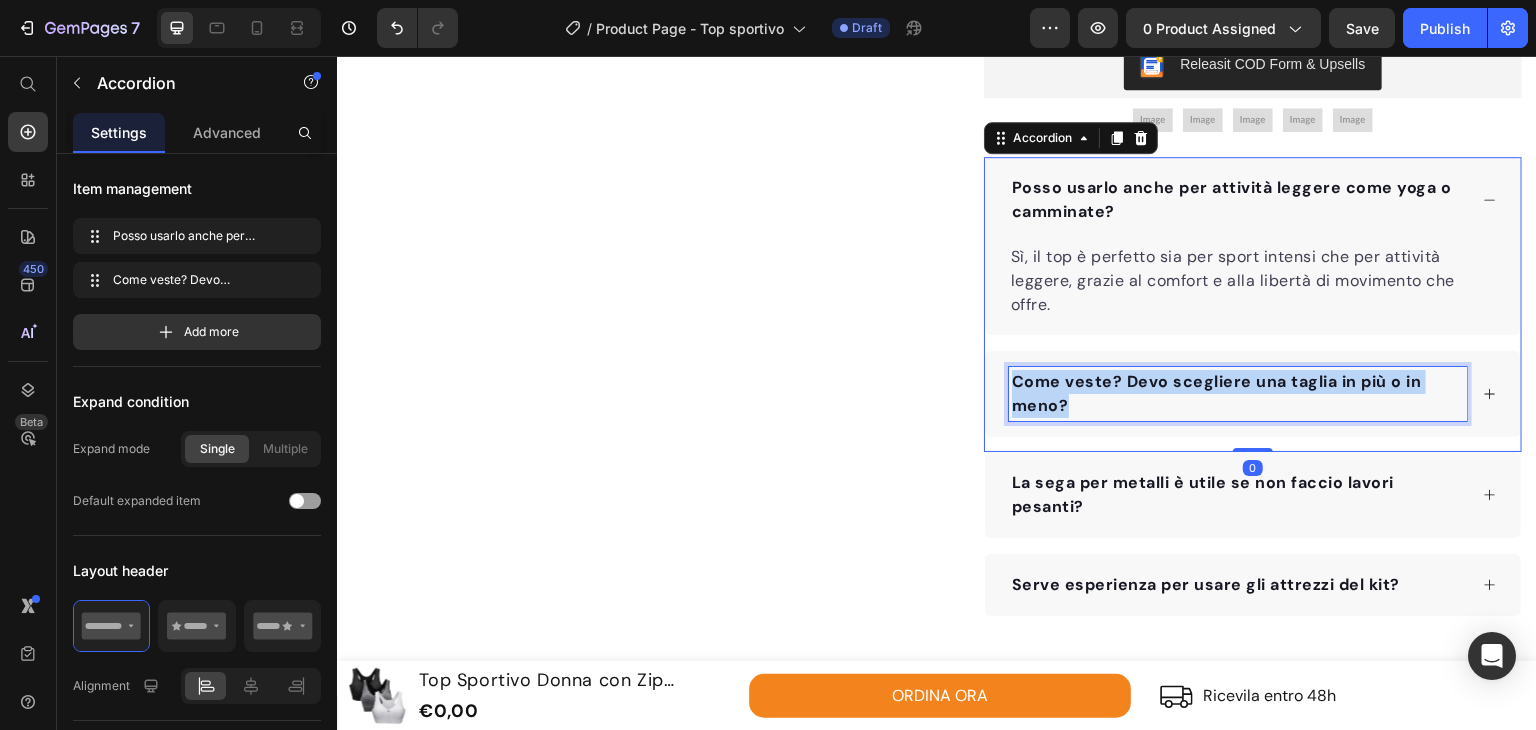 click on "Come veste? Devo scegliere una taglia in più o in meno?" at bounding box center [1217, 393] 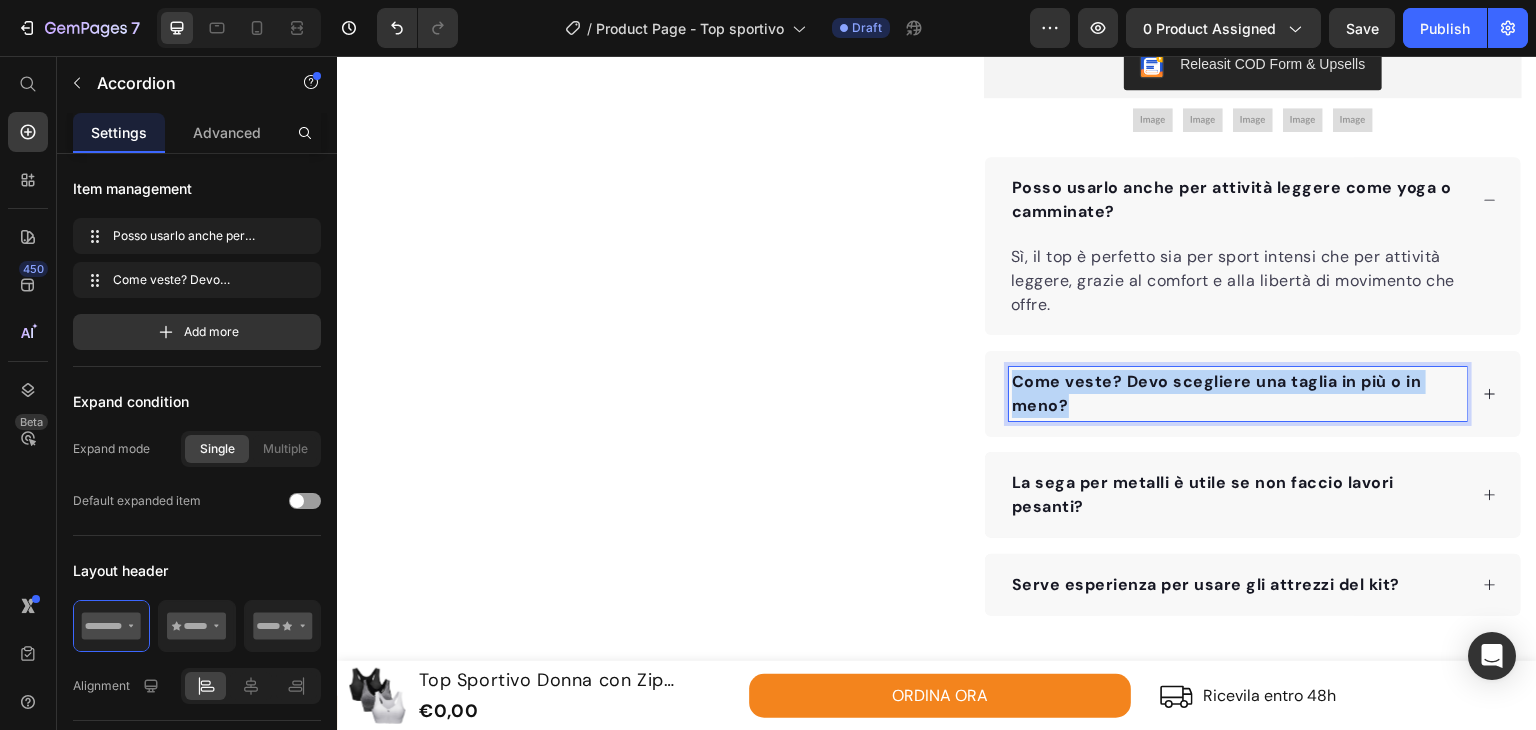 click on "Come veste? Devo scegliere una taglia in più o in meno?" at bounding box center [1217, 393] 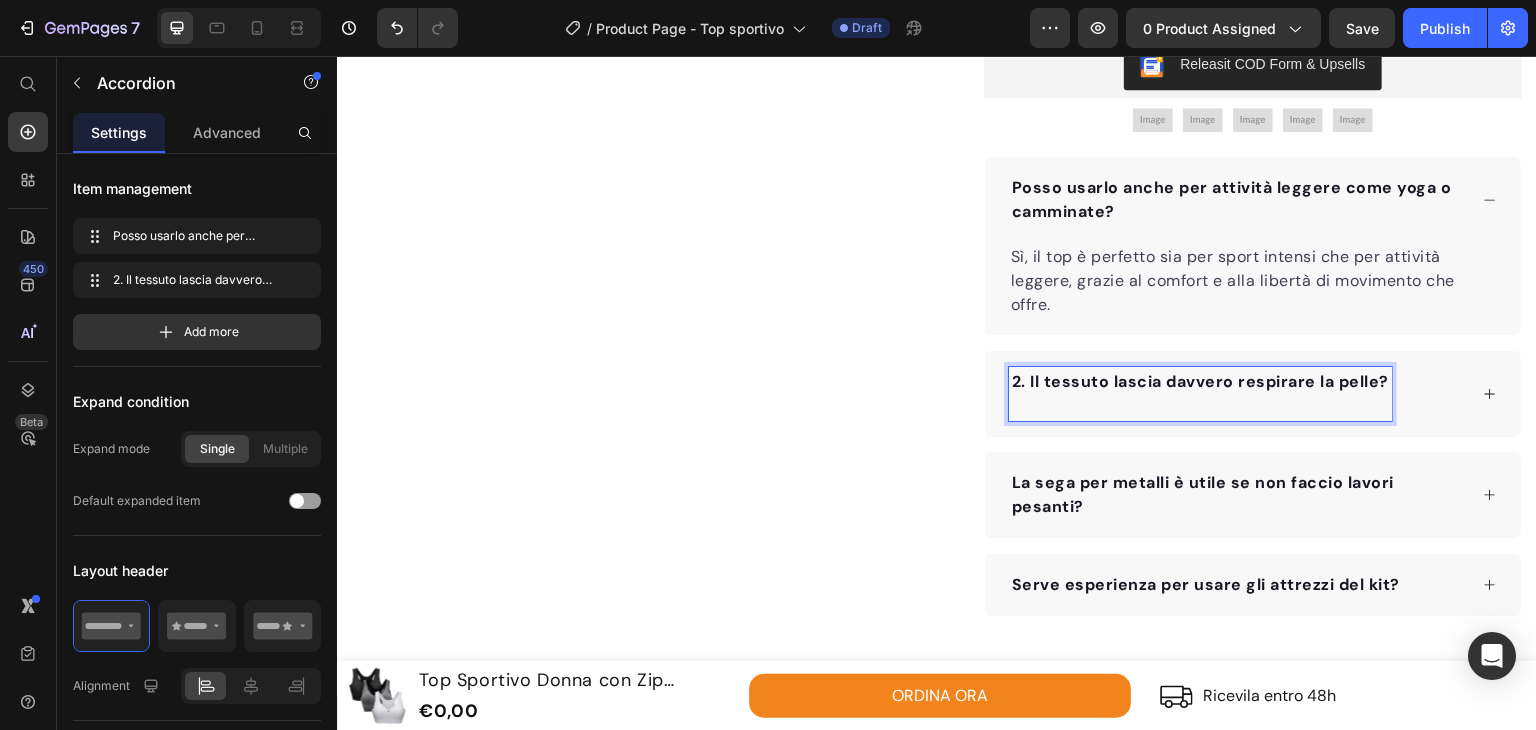 click on "2. Il tessuto lascia davvero respirare la pelle?" at bounding box center (1200, 381) 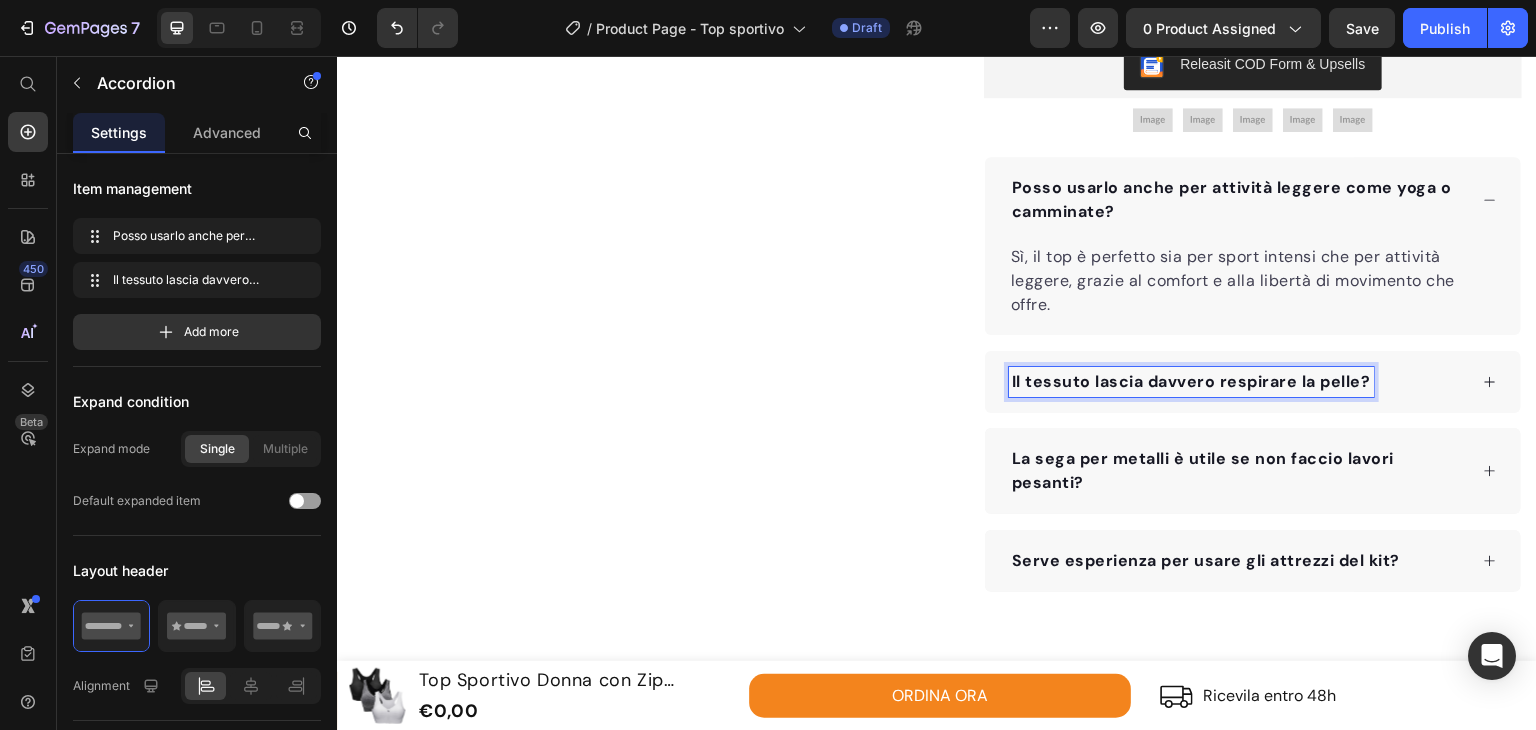 click on "Il tessuto lascia davvero respirare la pelle?" at bounding box center (1238, 382) 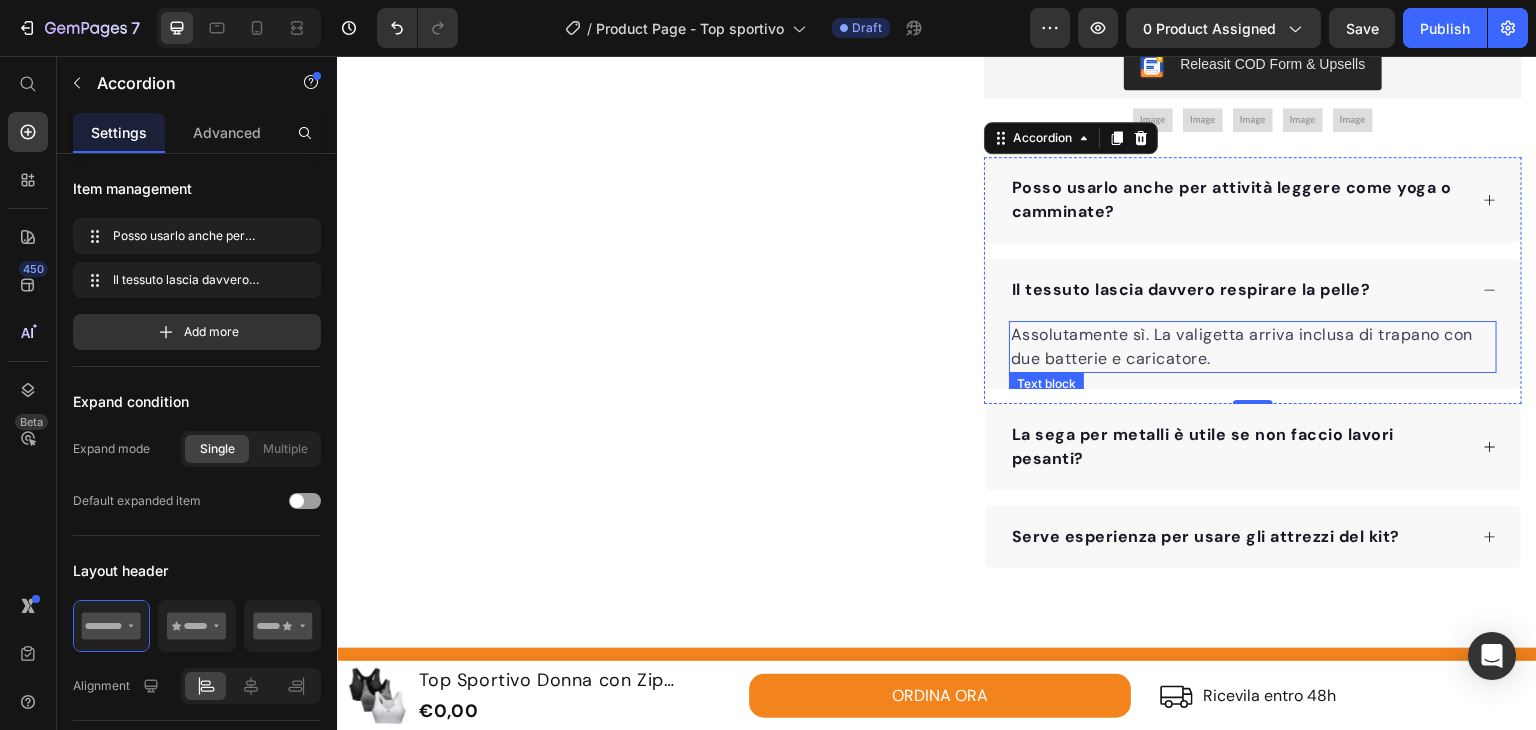 click on "Assolutamente sì. La valigetta arriva inclusa di trapano con due batterie e caricatore." at bounding box center [1253, 347] 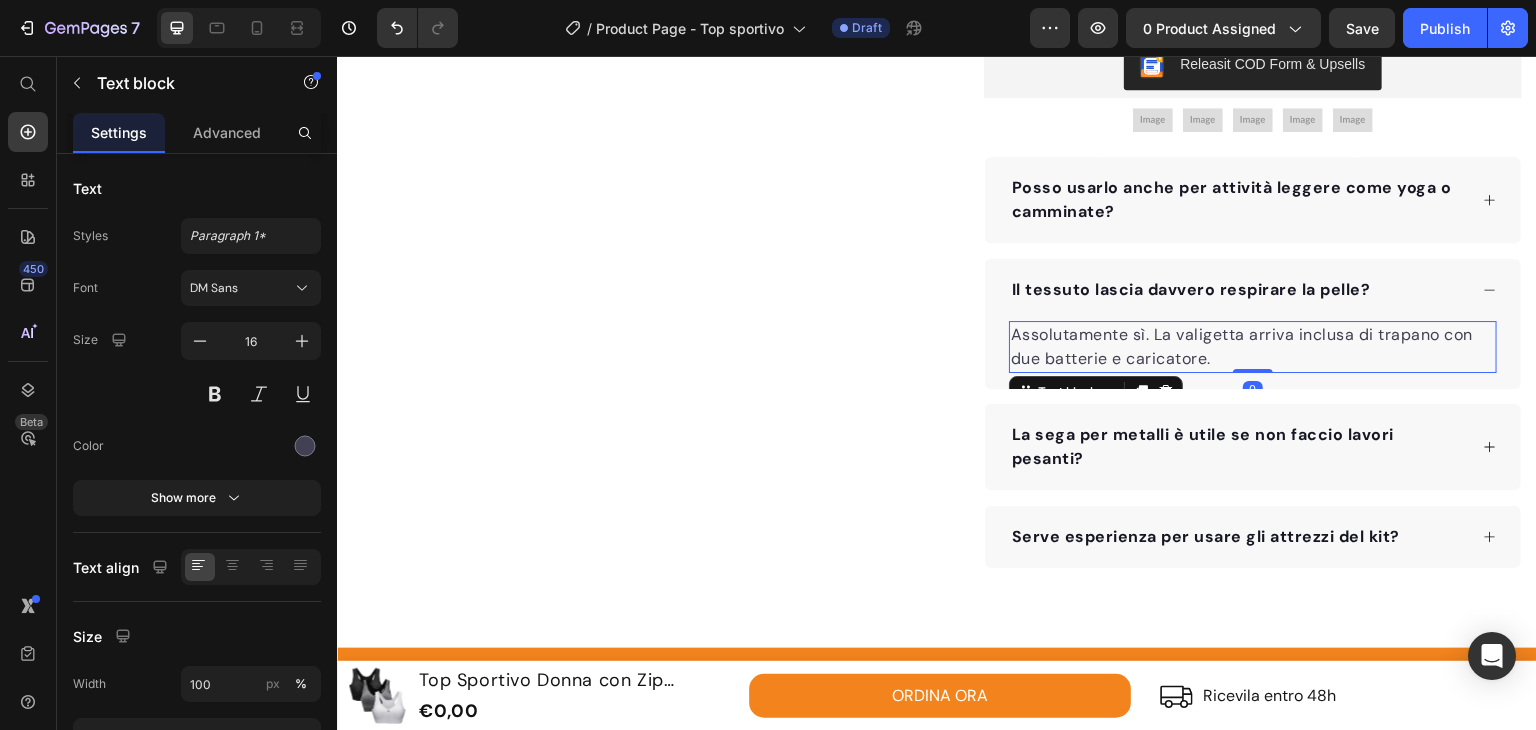 click on "Assolutamente sì. La valigetta arriva inclusa di trapano con due batterie e caricatore." at bounding box center (1253, 347) 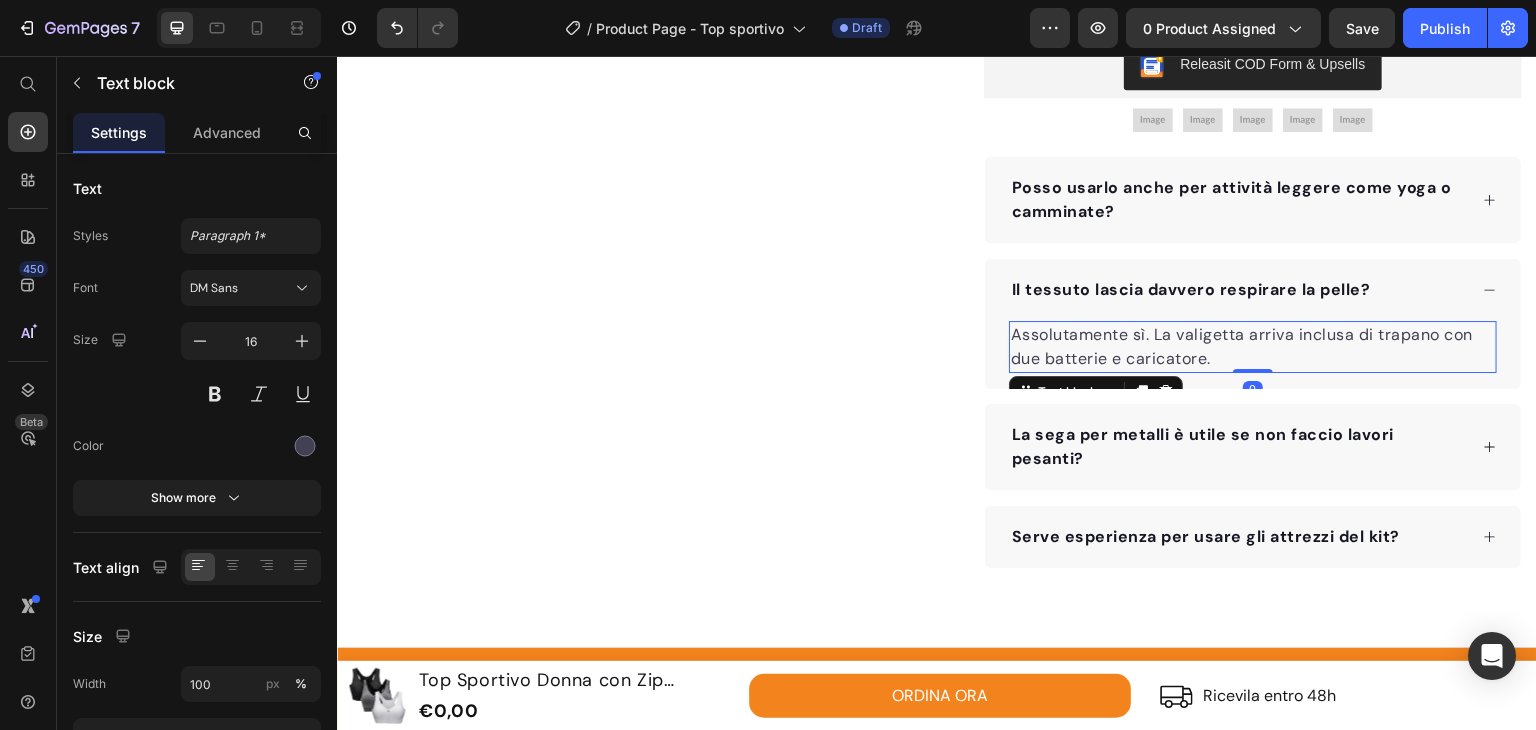 click on "Assolutamente sì. La valigetta arriva inclusa di trapano con due batterie e caricatore." at bounding box center [1253, 347] 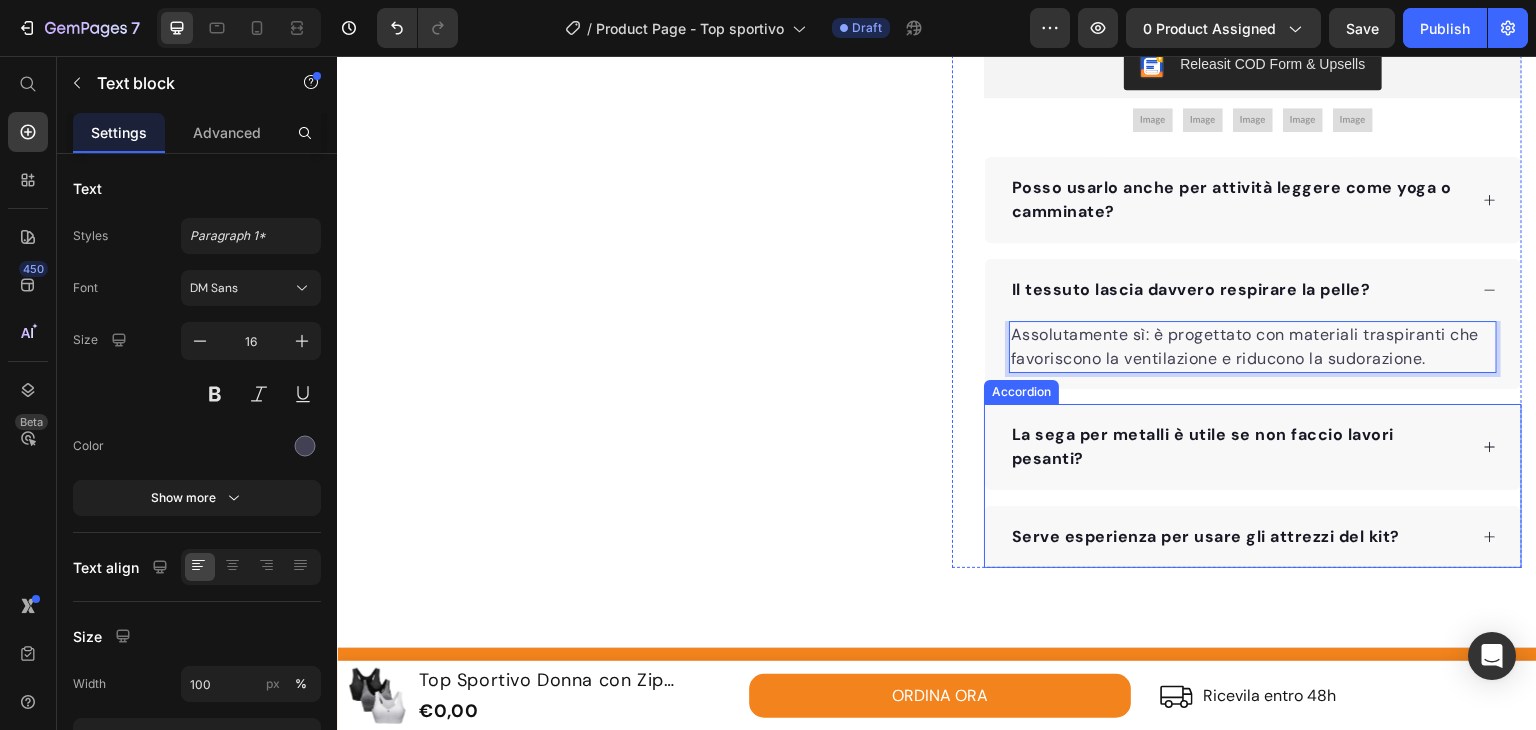click on "La sega per metalli è utile se non faccio lavori pesanti?" at bounding box center (1203, 446) 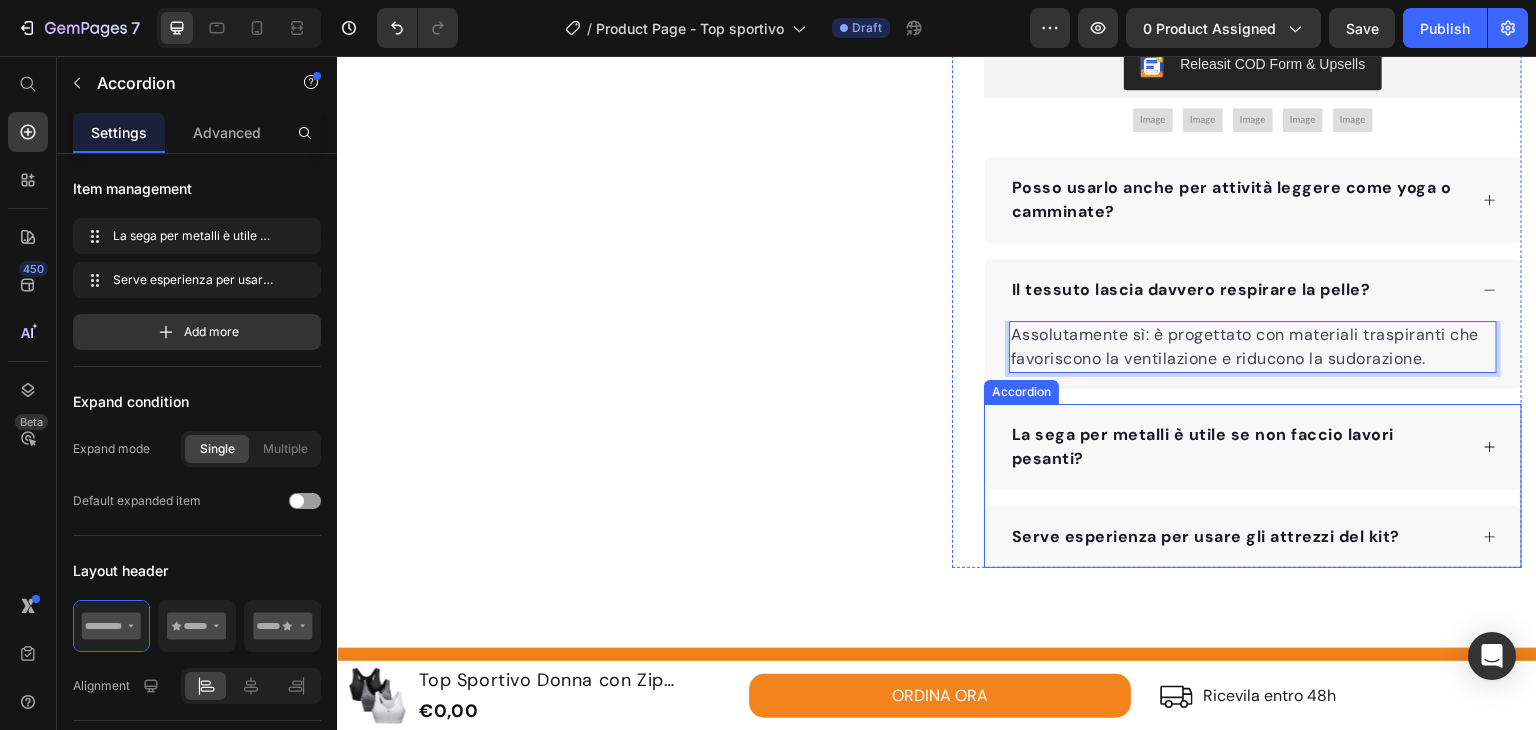 click on "La sega per metalli è utile se non faccio lavori pesanti?" at bounding box center [1203, 446] 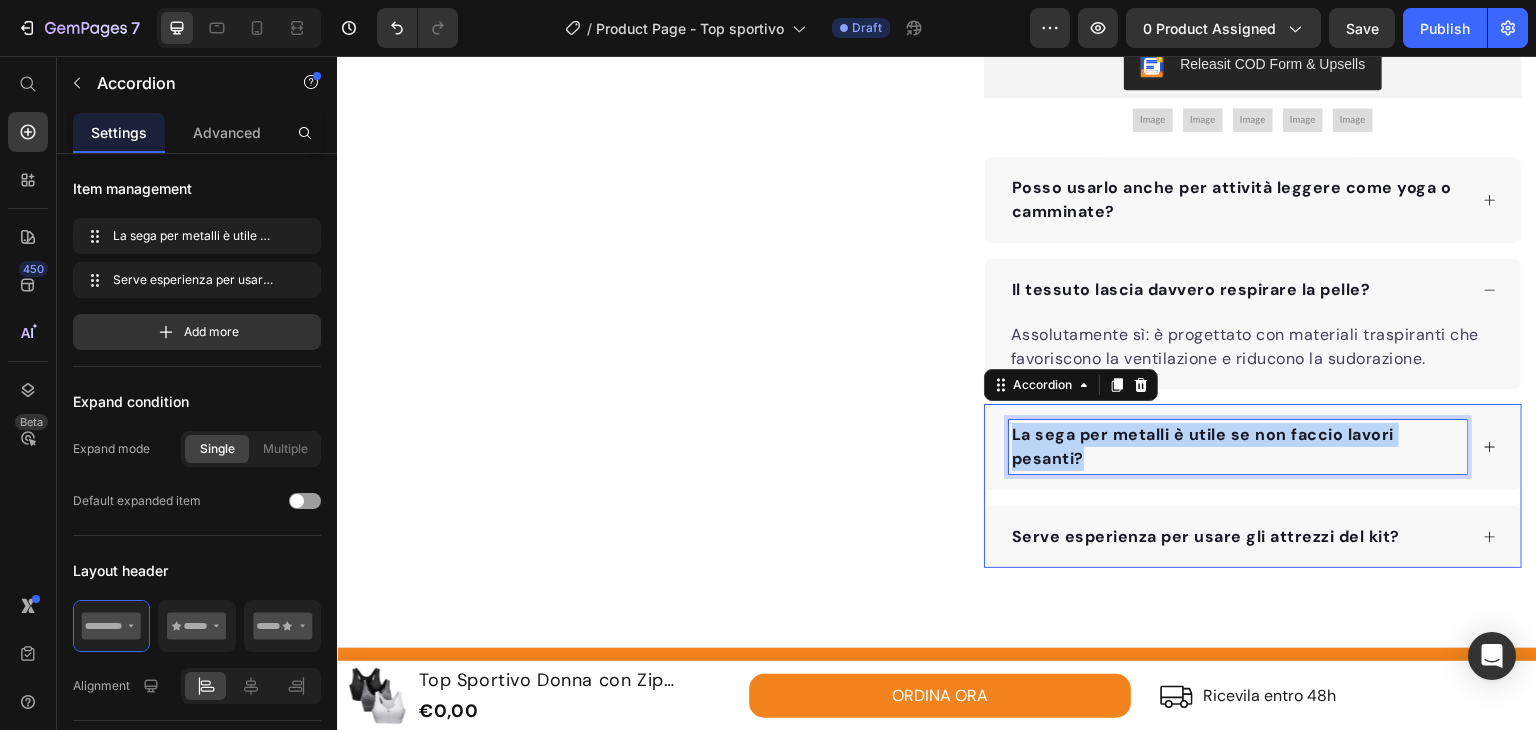 click on "La sega per metalli è utile se non faccio lavori pesanti?" at bounding box center [1203, 446] 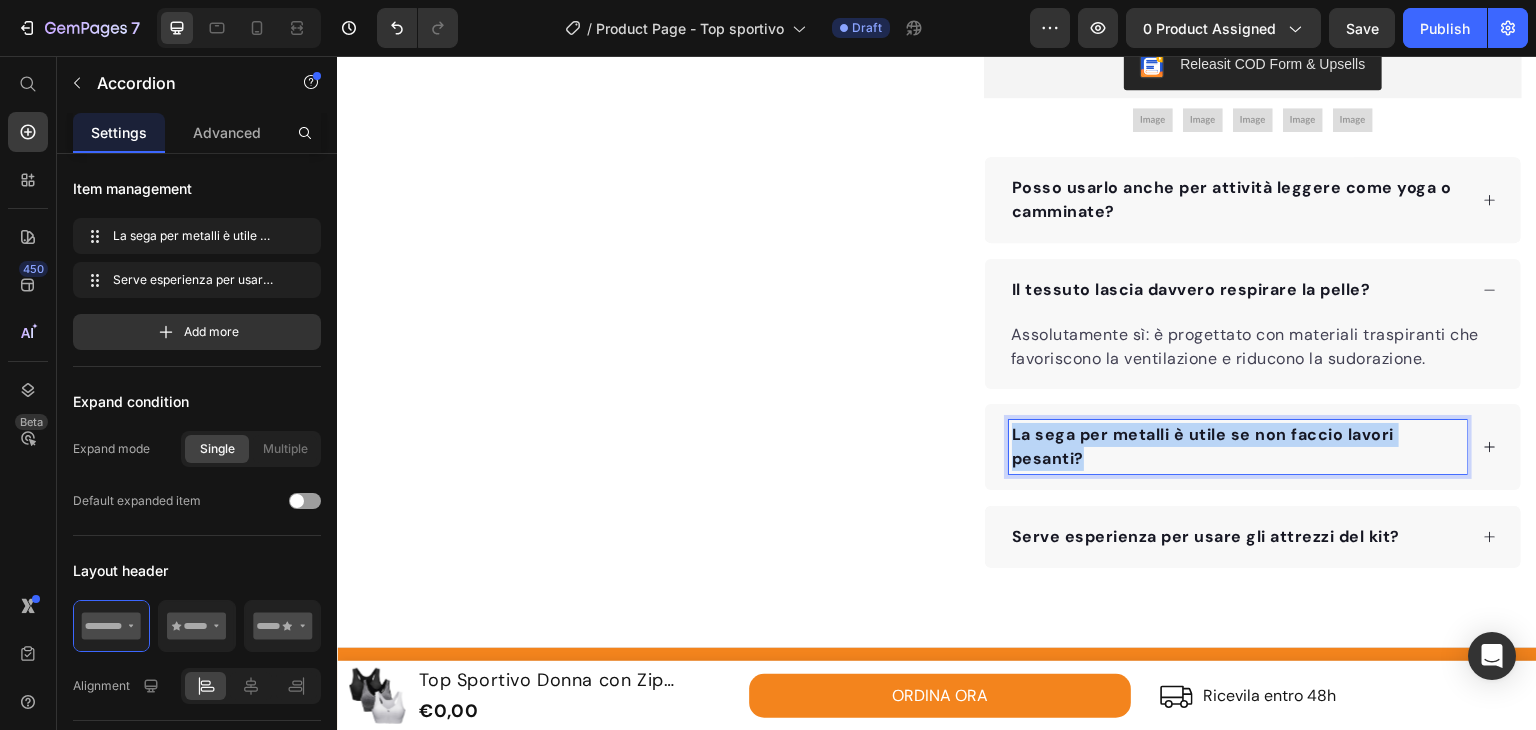 click on "La sega per metalli è utile se non faccio lavori pesanti?" at bounding box center (1203, 446) 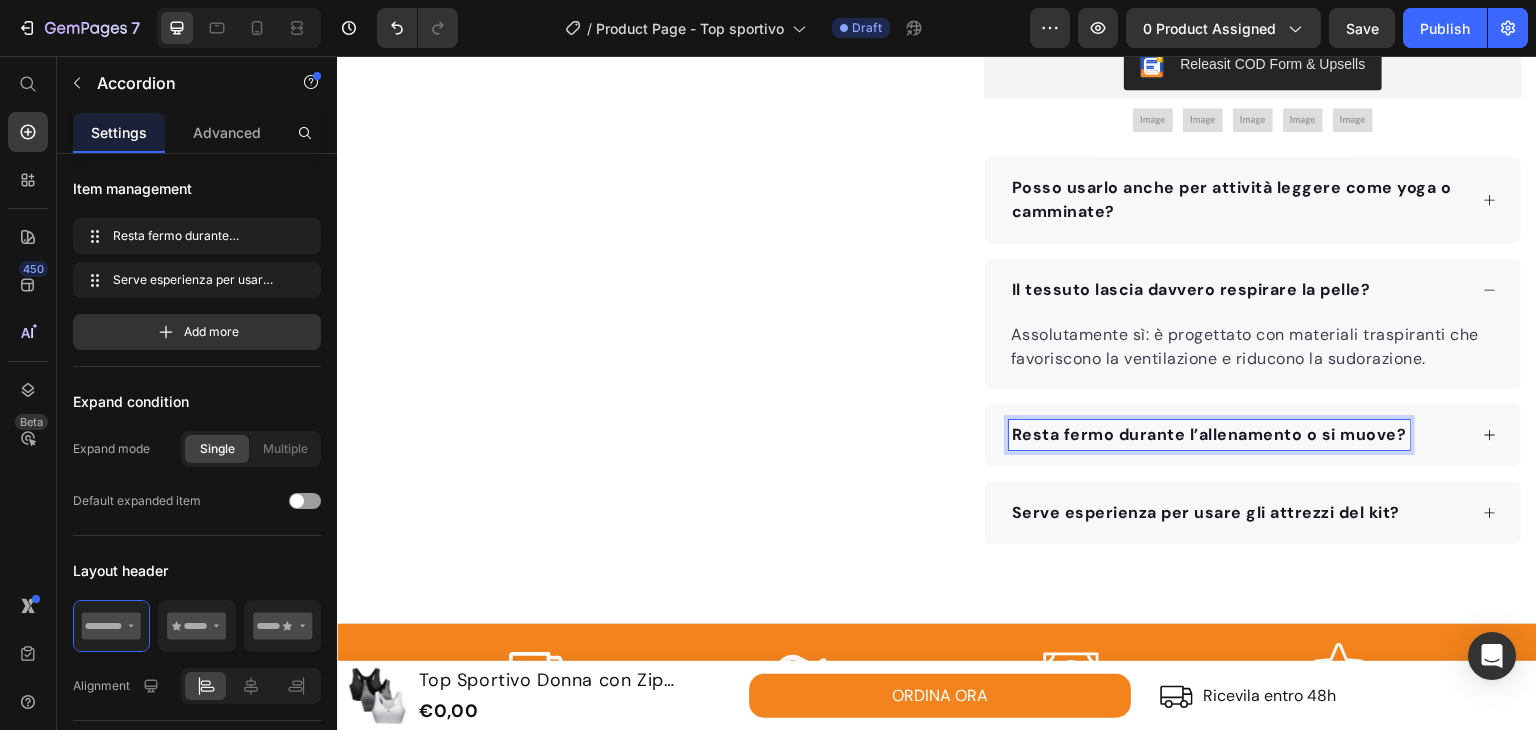 click on "Resta fermo durante l’allenamento o si muove?" at bounding box center (1238, 435) 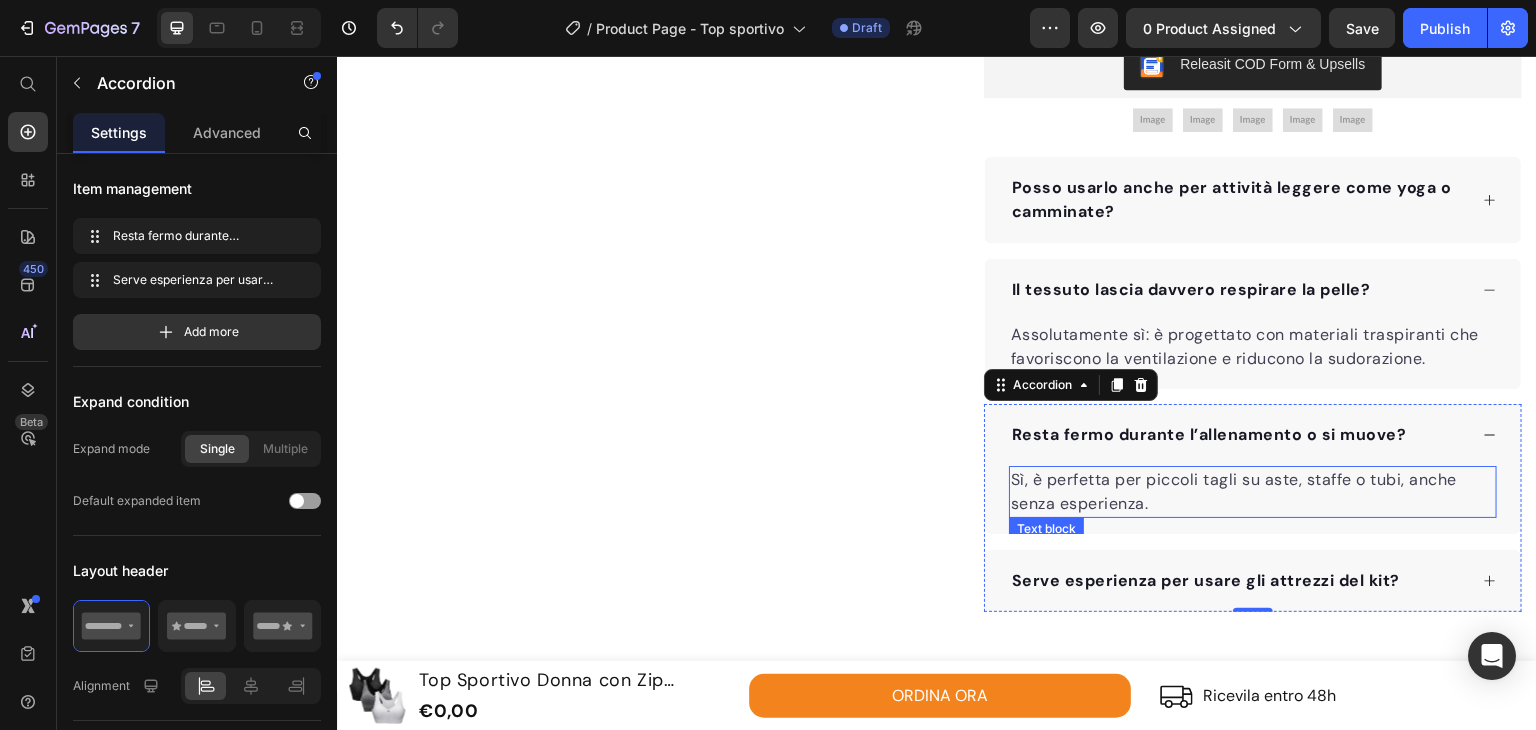 click on "Sì, è perfetta per piccoli tagli su aste, staffe o tubi, anche senza esperienza." at bounding box center [1253, 492] 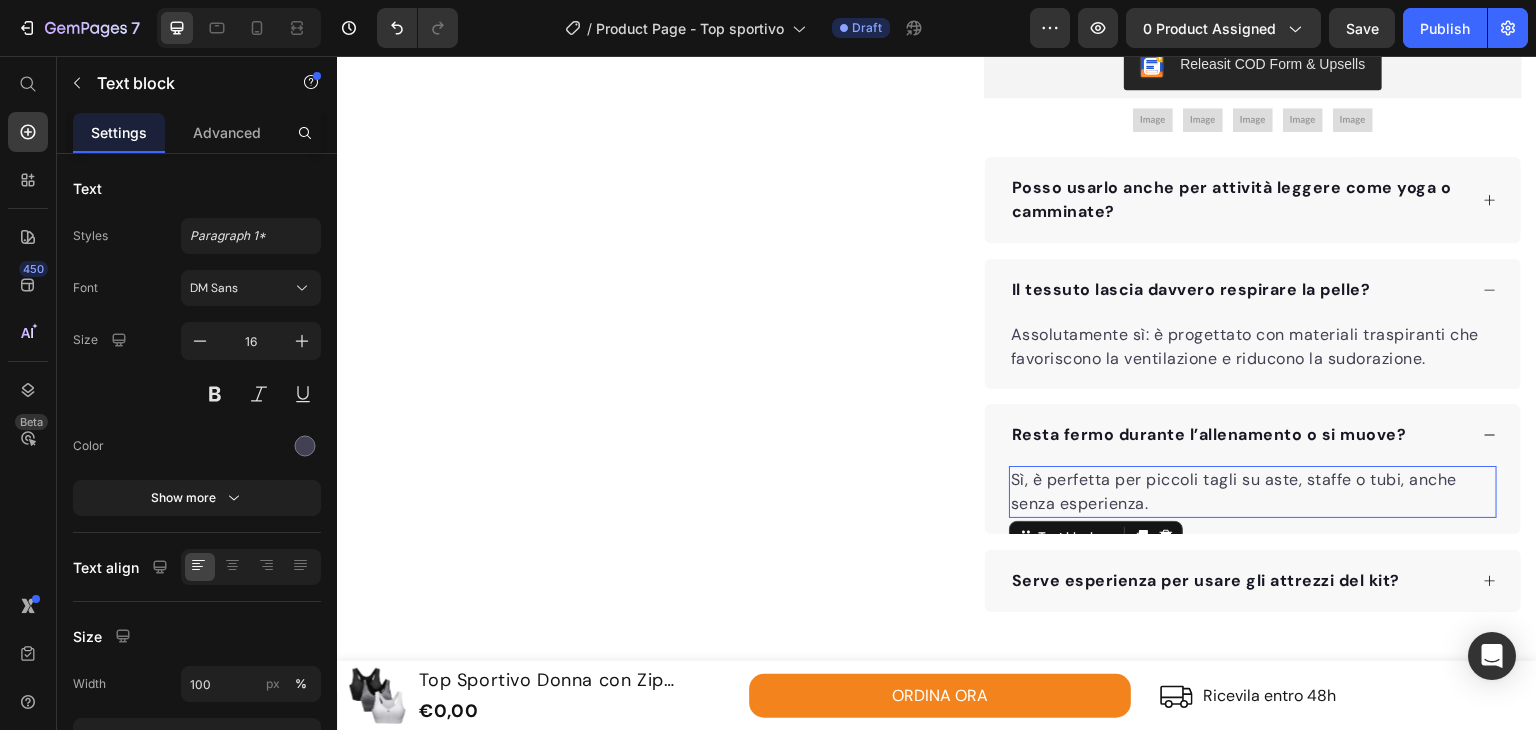 click on "Sì, è perfetta per piccoli tagli su aste, staffe o tubi, anche senza esperienza." at bounding box center (1253, 492) 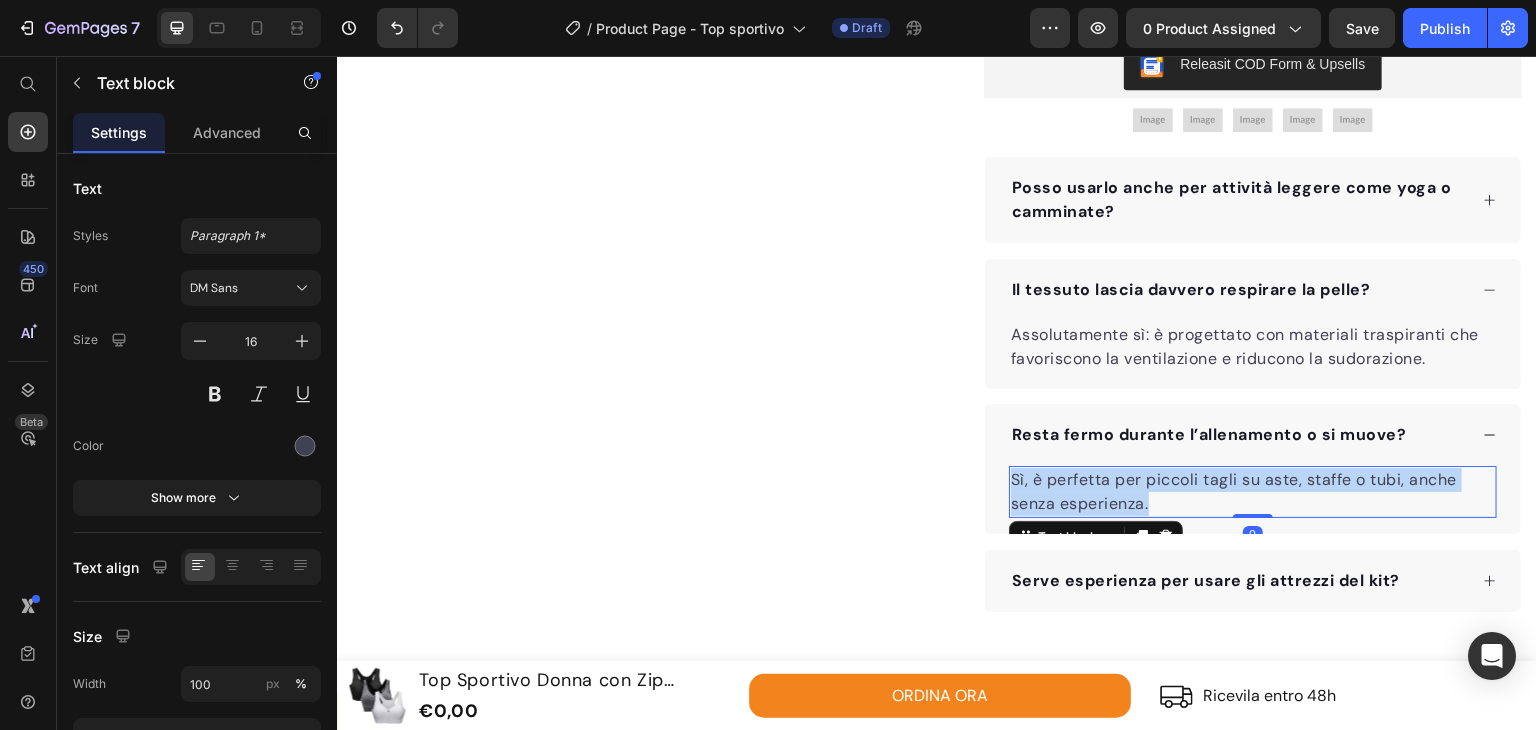 click on "Sì, è perfetta per piccoli tagli su aste, staffe o tubi, anche senza esperienza." at bounding box center [1253, 492] 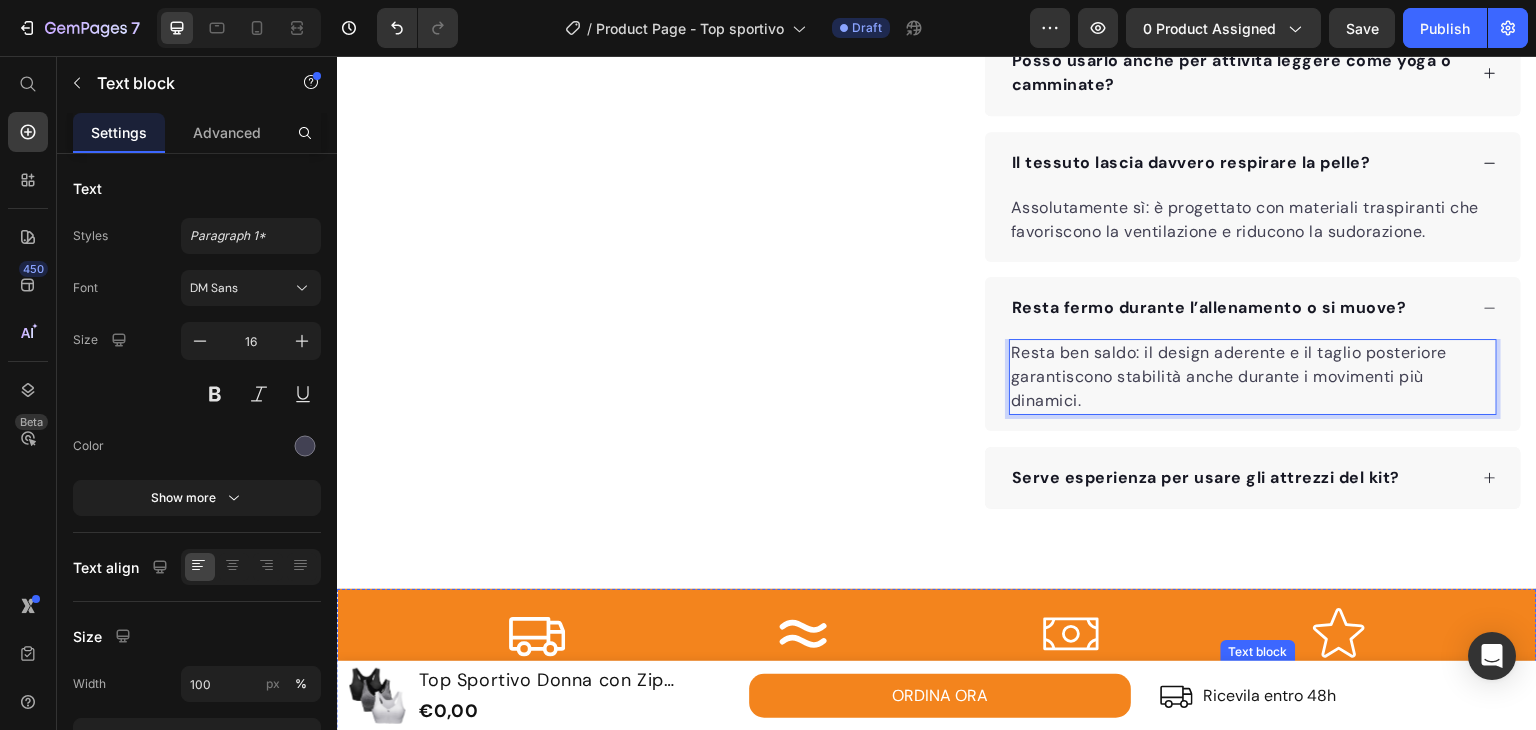 scroll, scrollTop: 900, scrollLeft: 0, axis: vertical 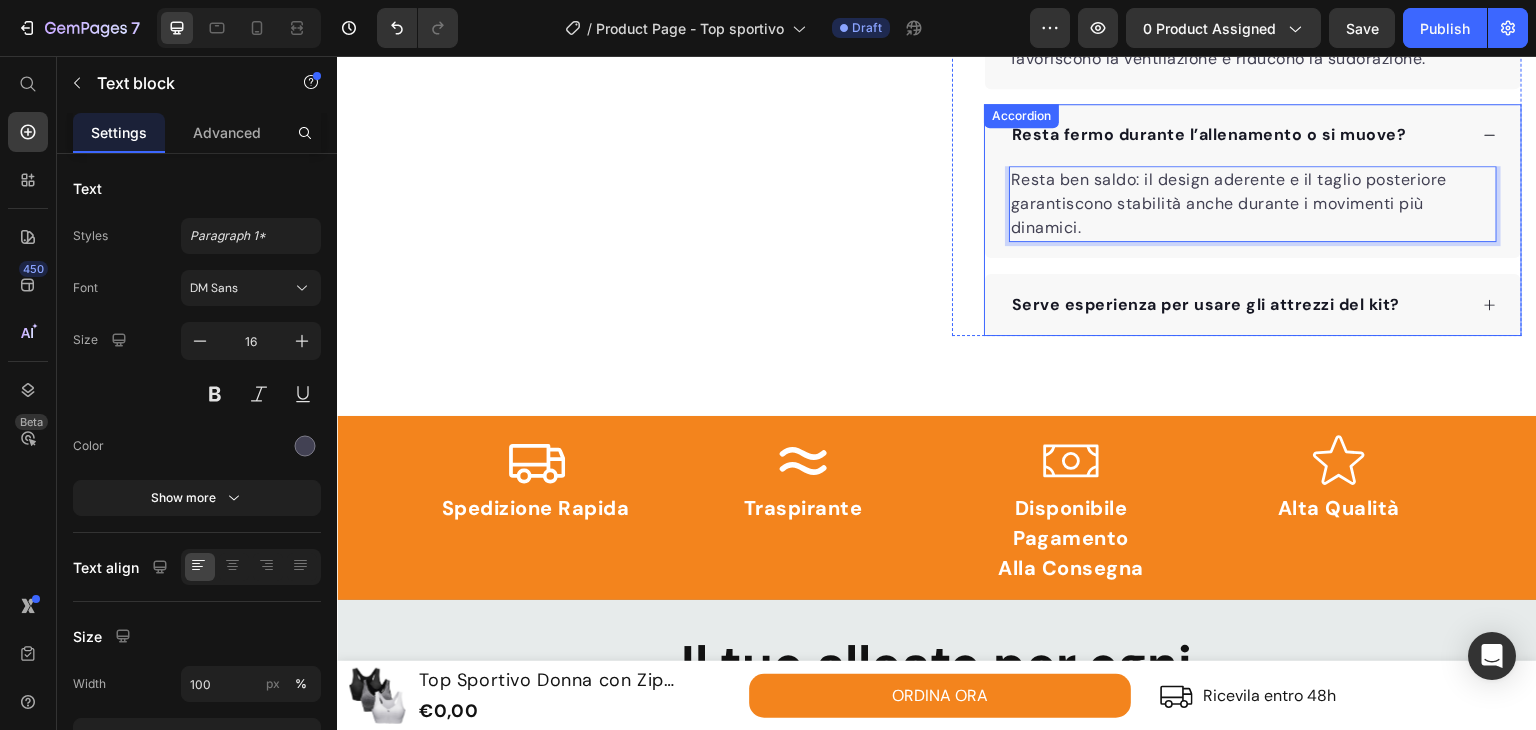 click on "Serve esperienza per usare gli attrezzi del kit?" at bounding box center [1206, 304] 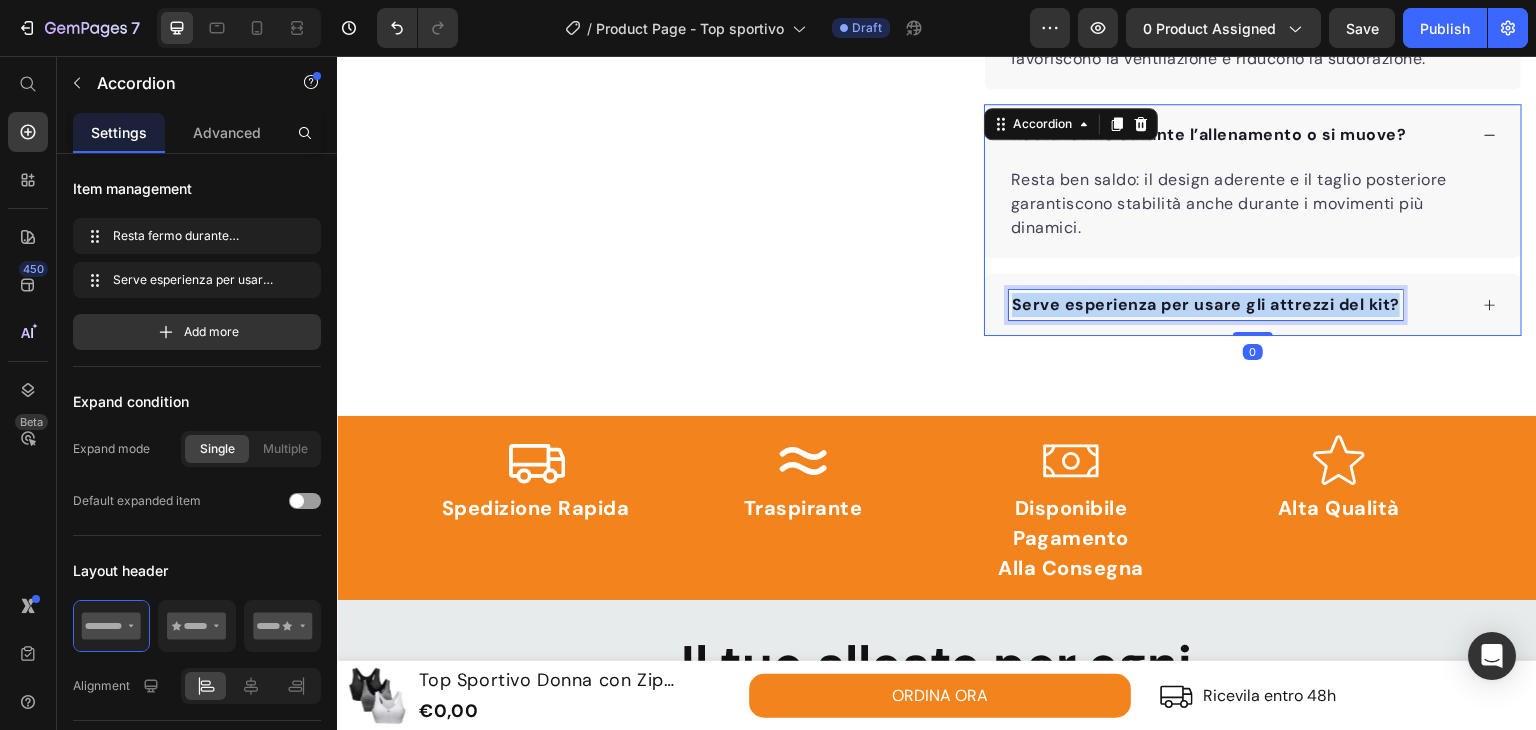click on "Serve esperienza per usare gli attrezzi del kit?" at bounding box center [1206, 304] 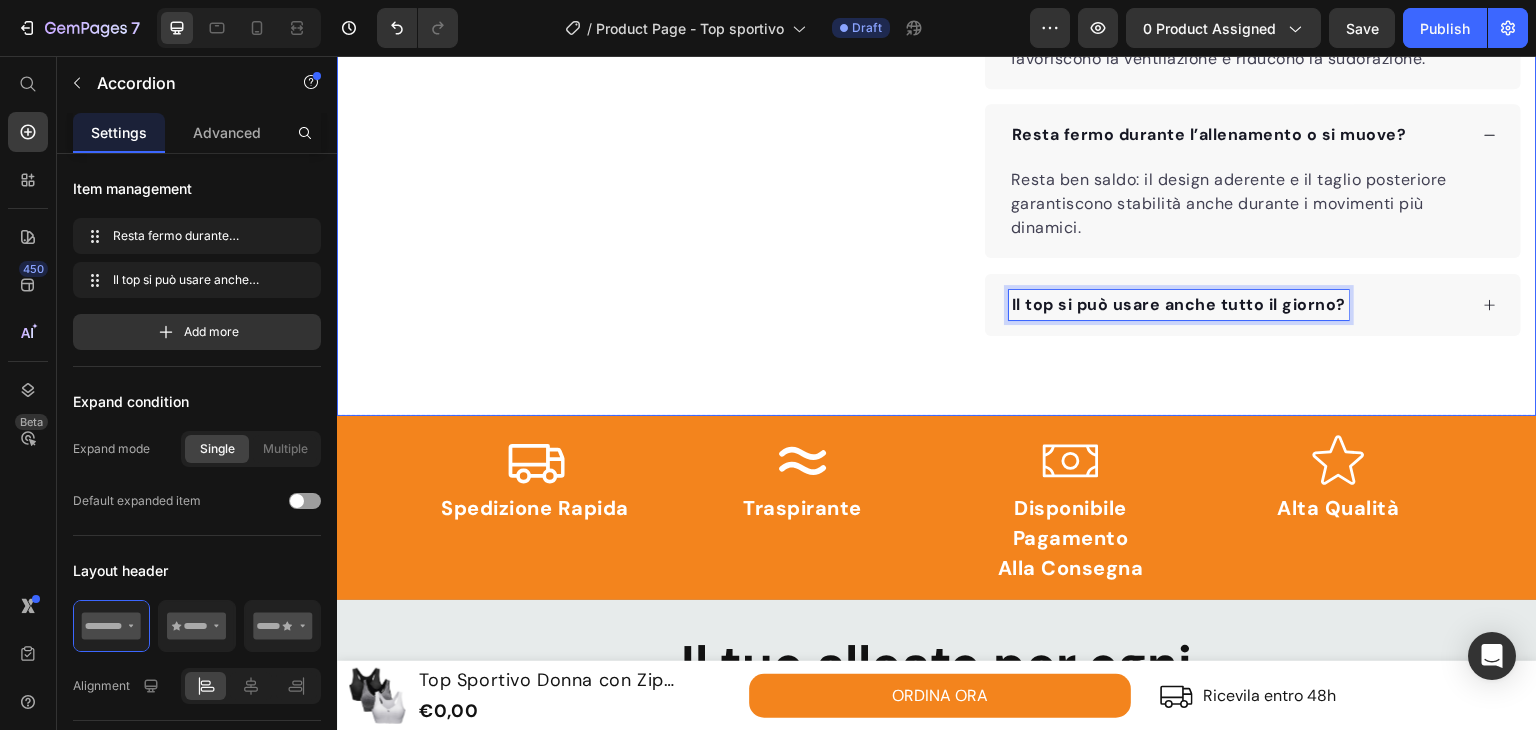 click on "Il top si può usare anche tutto il giorno?" at bounding box center (1238, 305) 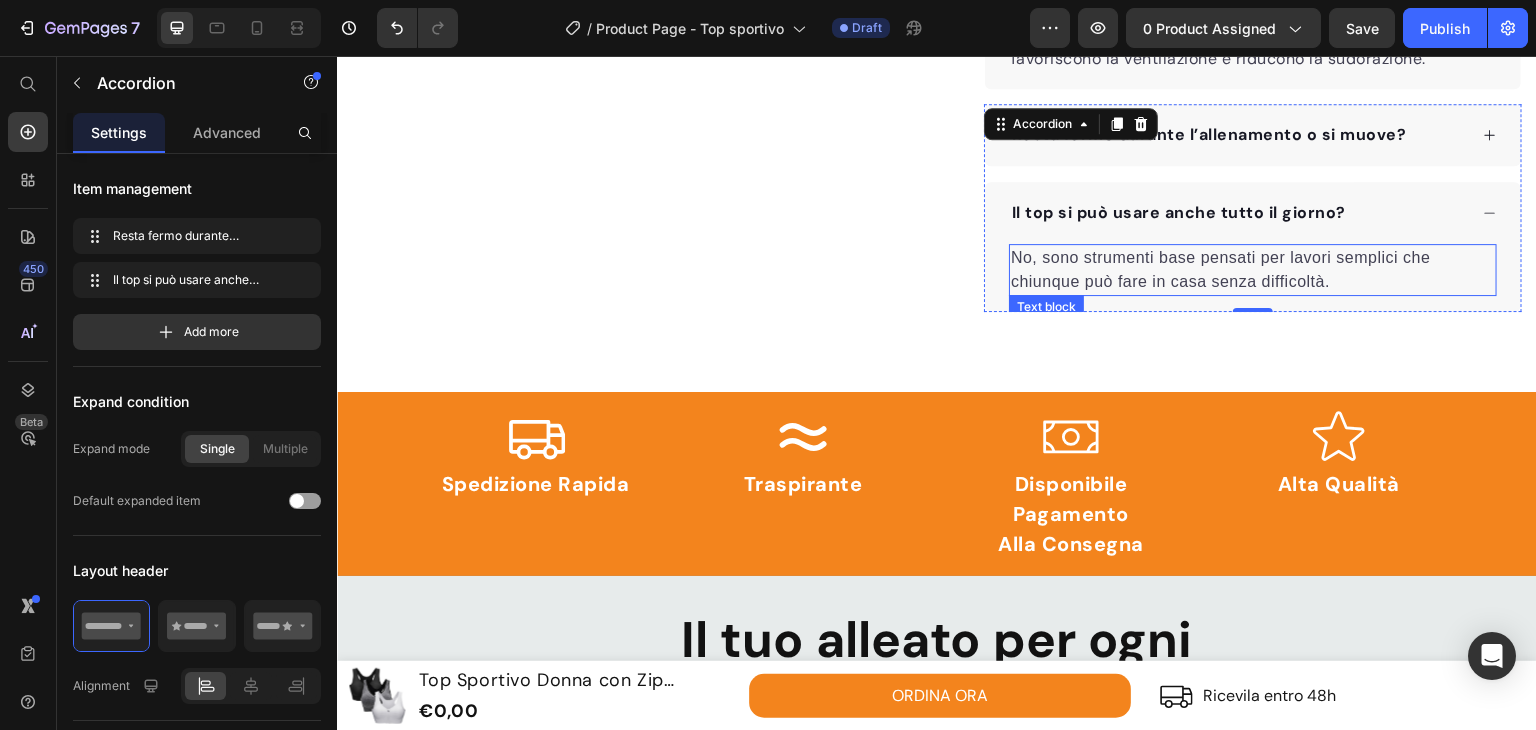 click on "No, sono strumenti base pensati per lavori semplici che chiunque può fare in casa senza difficoltà." at bounding box center (1253, 270) 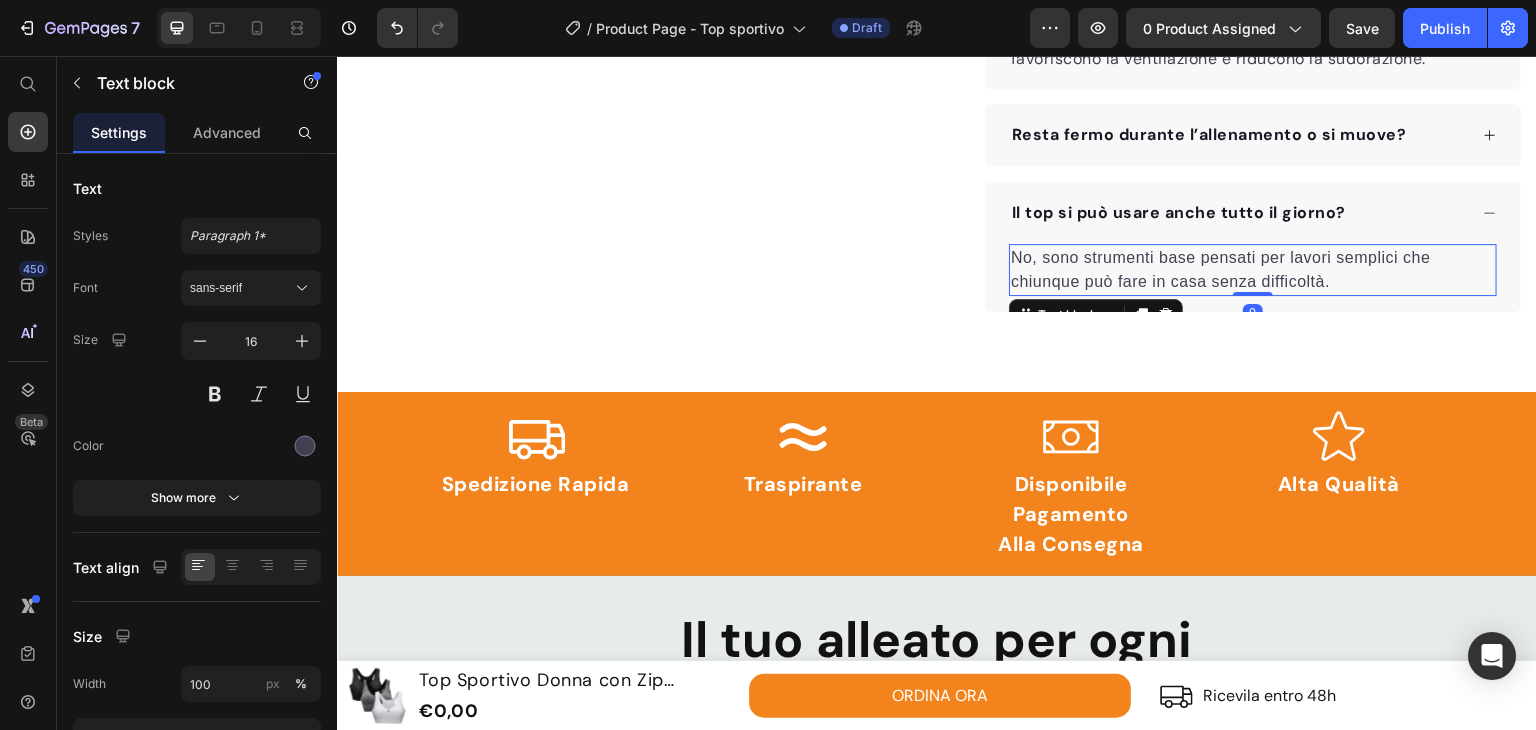 click on "No, sono strumenti base pensati per lavori semplici che chiunque può fare in casa senza difficoltà." at bounding box center [1253, 270] 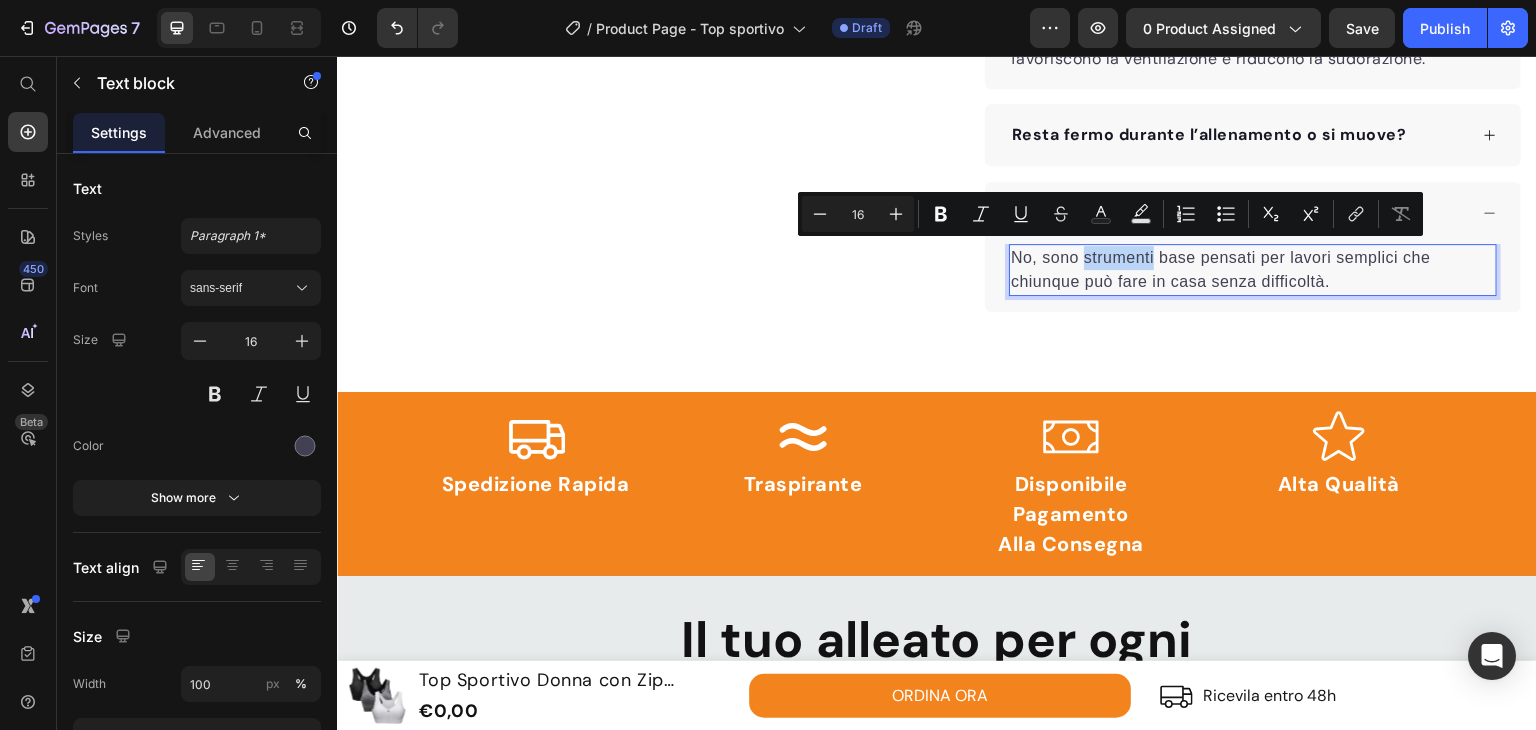 click on "No, sono strumenti base pensati per lavori semplici che chiunque può fare in casa senza difficoltà." at bounding box center [1253, 270] 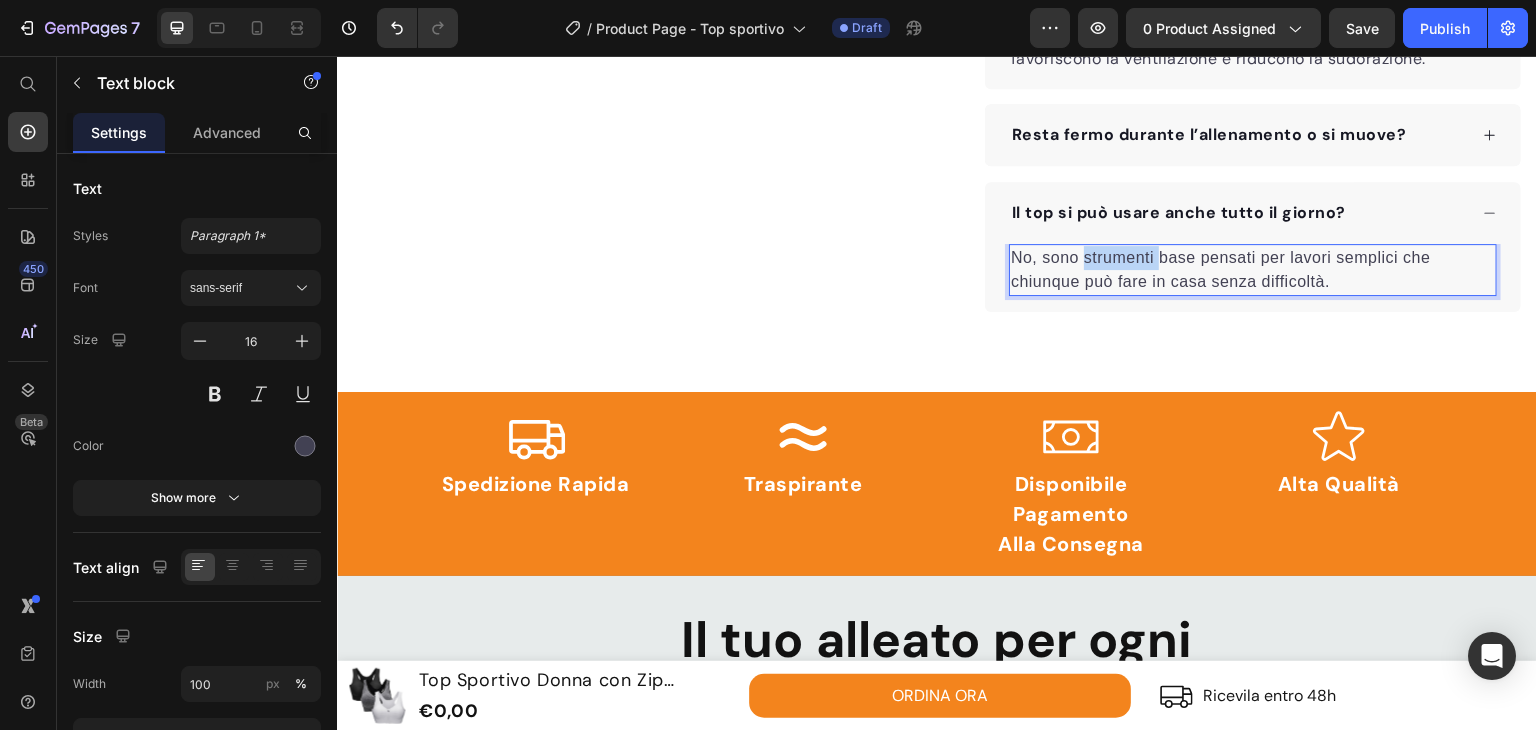 click on "No, sono strumenti base pensati per lavori semplici che chiunque può fare in casa senza difficoltà." at bounding box center (1253, 270) 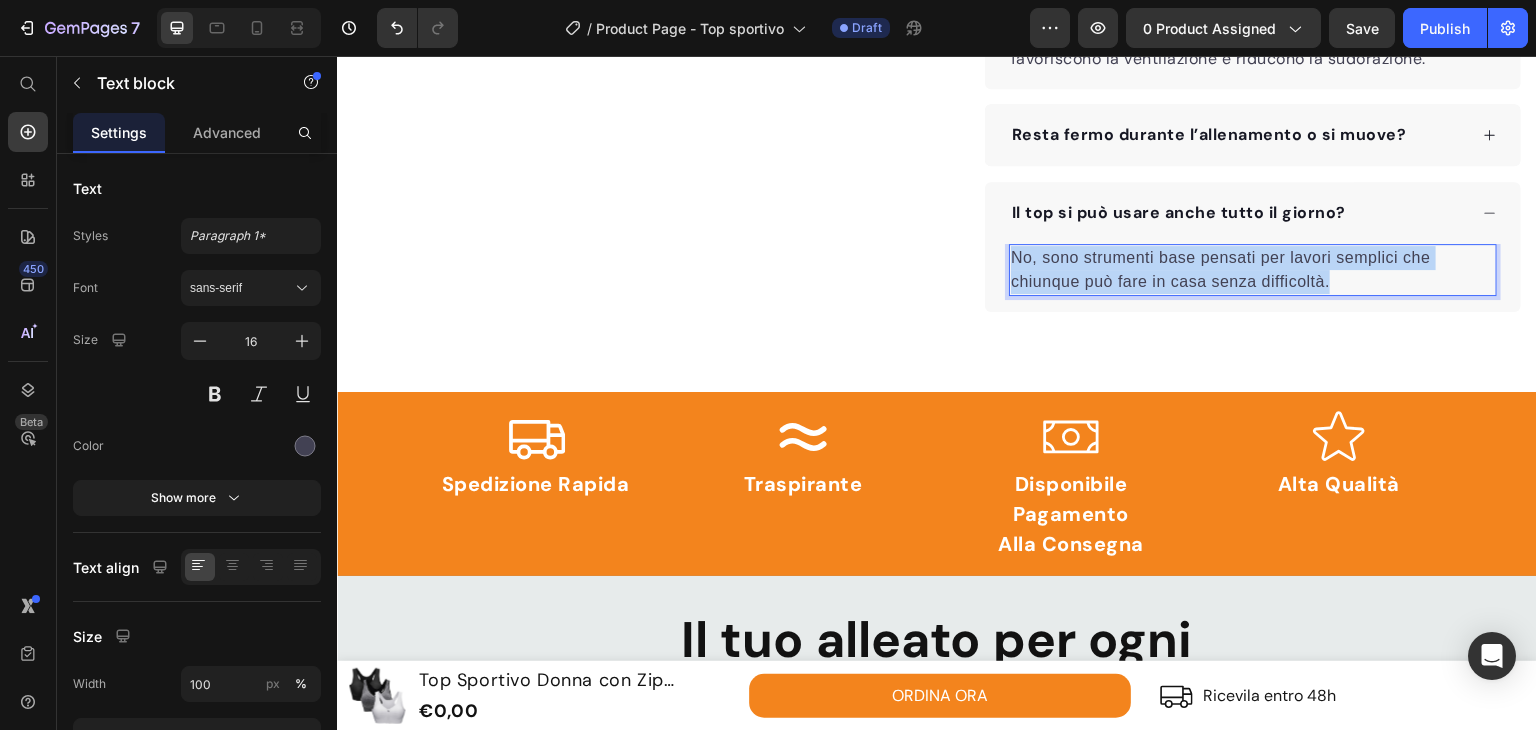 click on "No, sono strumenti base pensati per lavori semplici che chiunque può fare in casa senza difficoltà." at bounding box center [1253, 270] 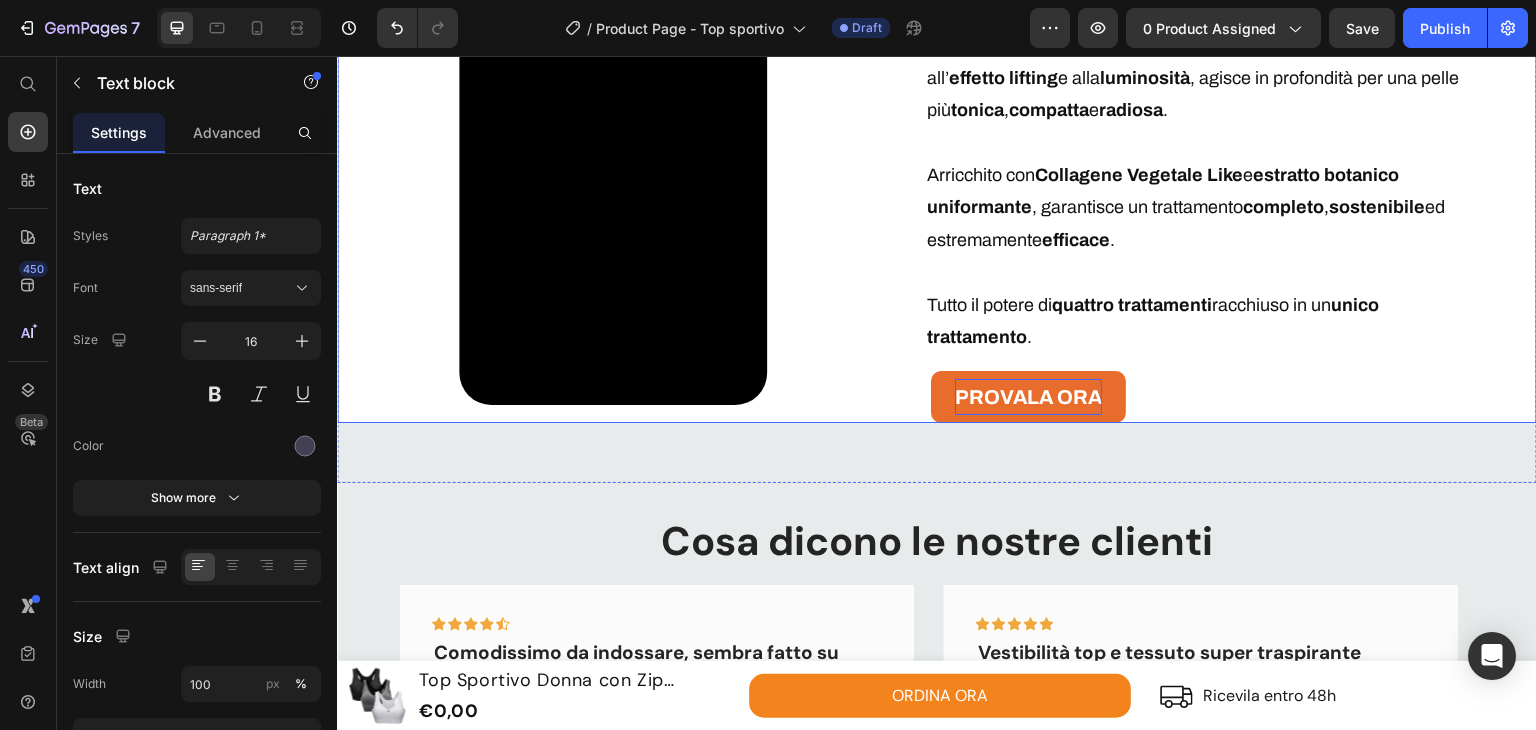 scroll, scrollTop: 3400, scrollLeft: 0, axis: vertical 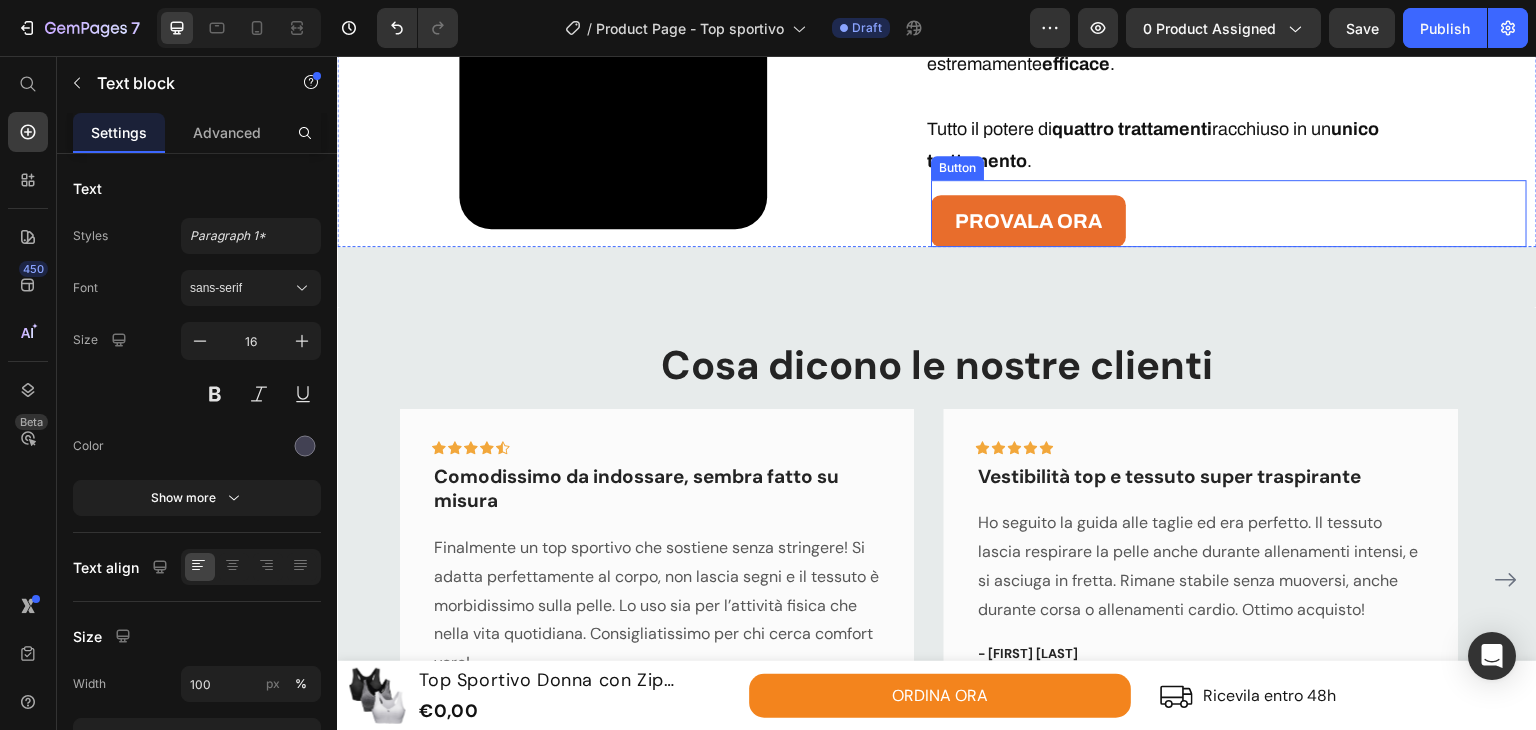 click on "PROVALA ORA Button" at bounding box center (1229, 213) 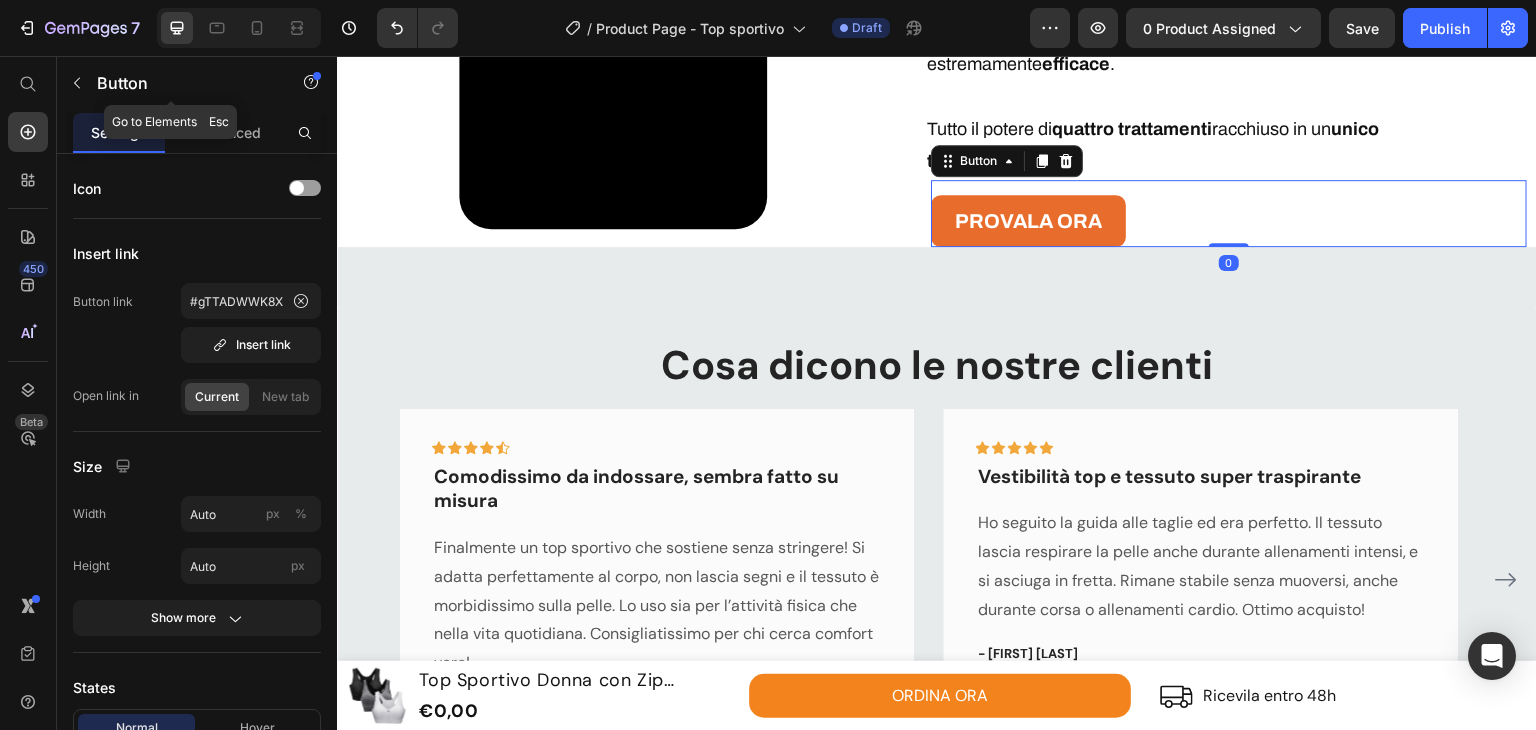 click on "Button" at bounding box center (171, 83) 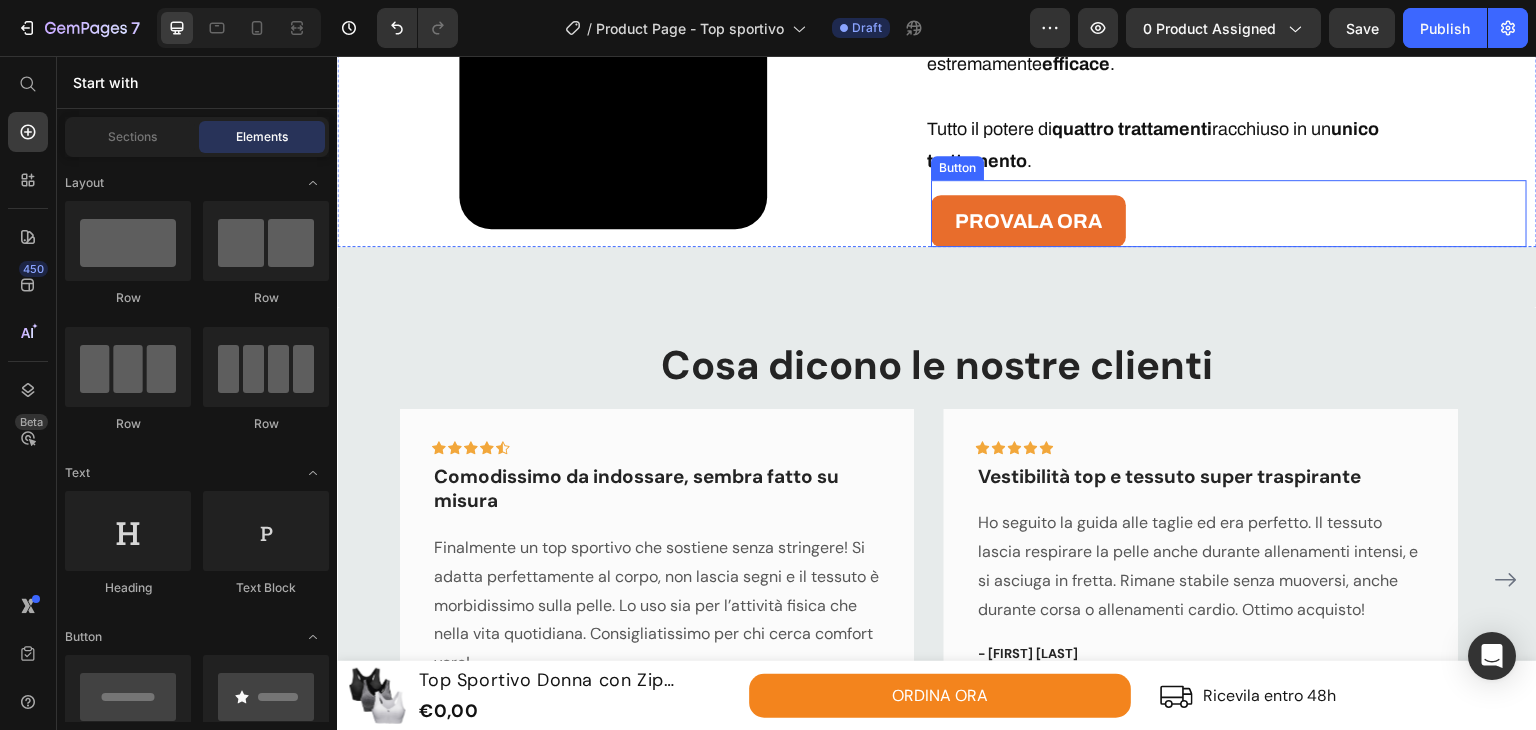 click on "PROVALA ORA Button" at bounding box center (1229, 213) 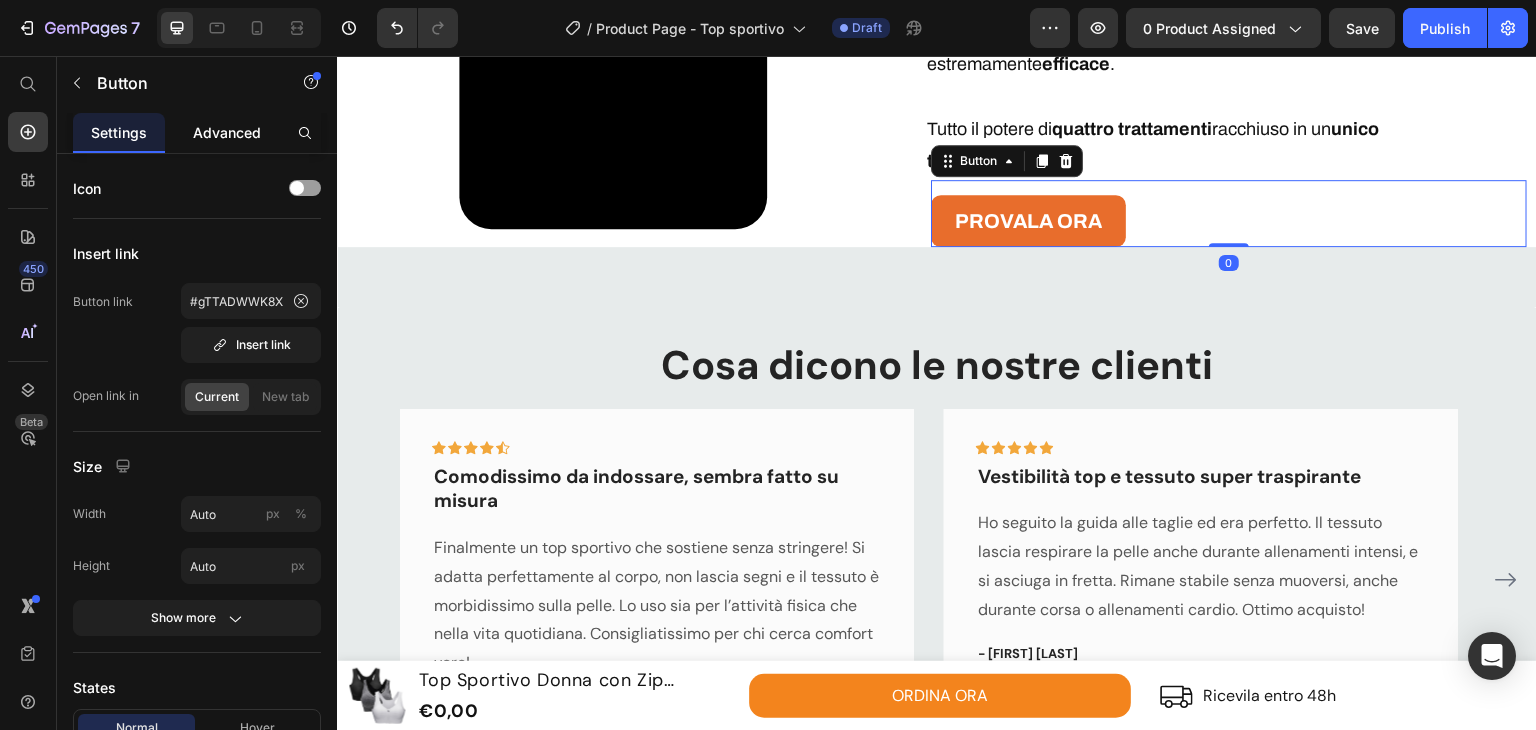 click on "Advanced" at bounding box center [227, 132] 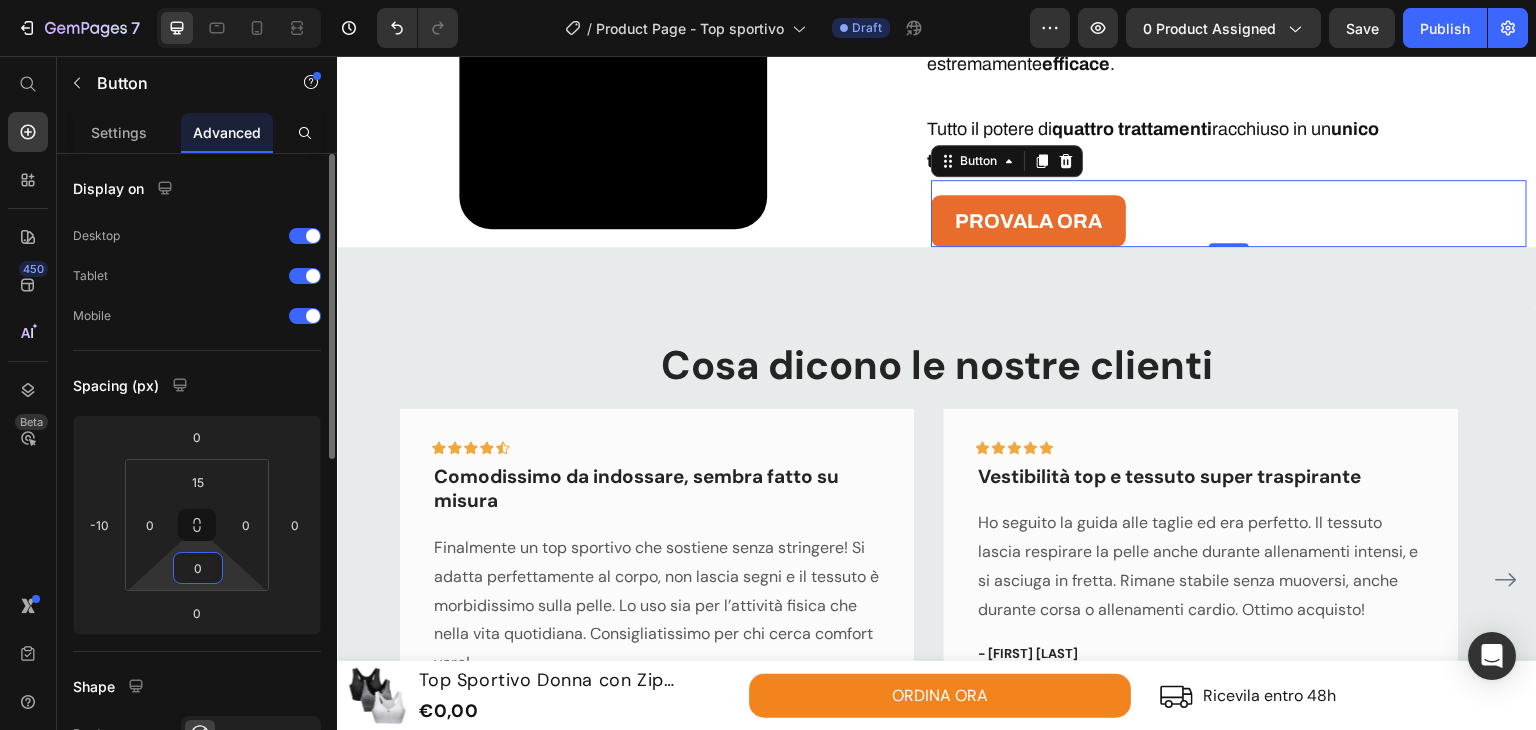 click on "0" at bounding box center [198, 568] 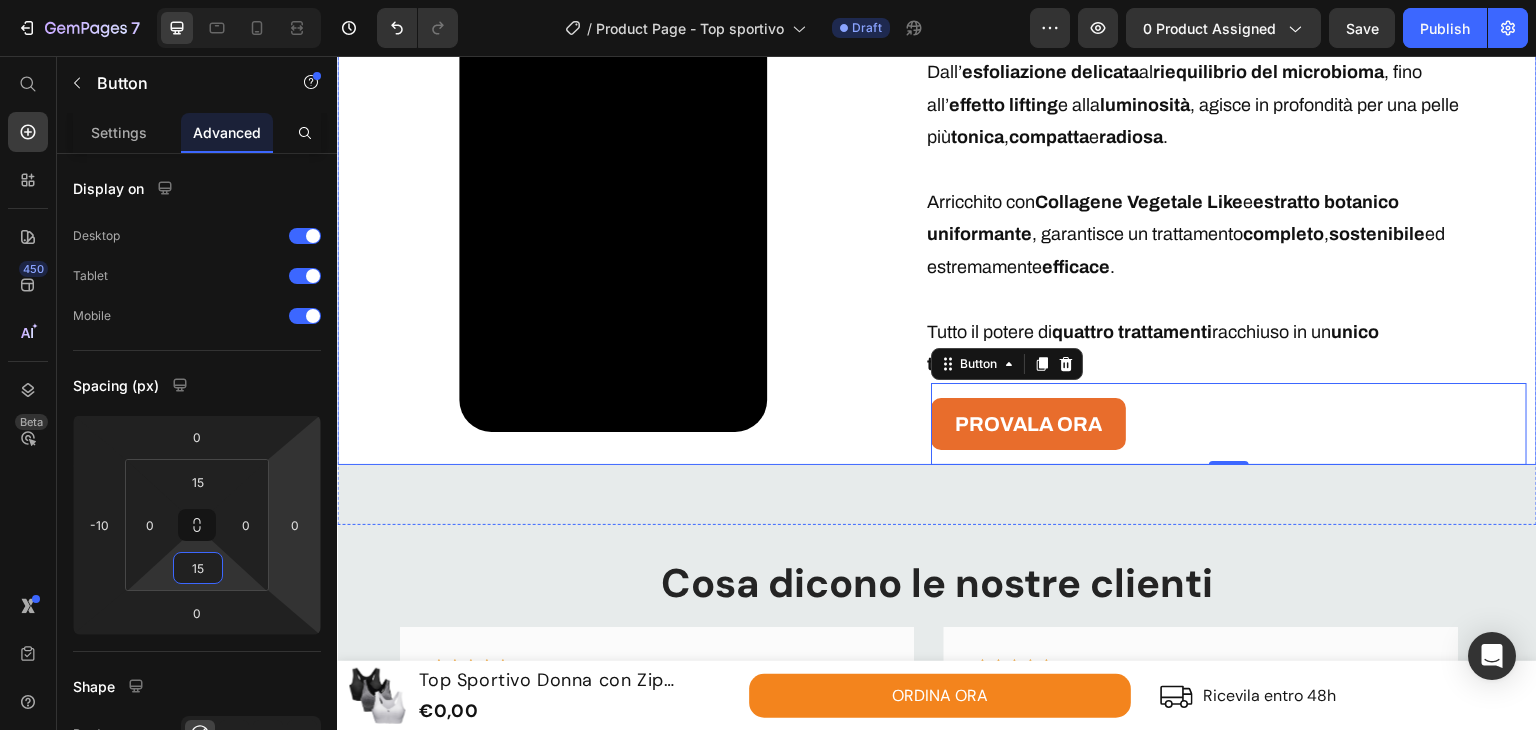scroll, scrollTop: 3300, scrollLeft: 0, axis: vertical 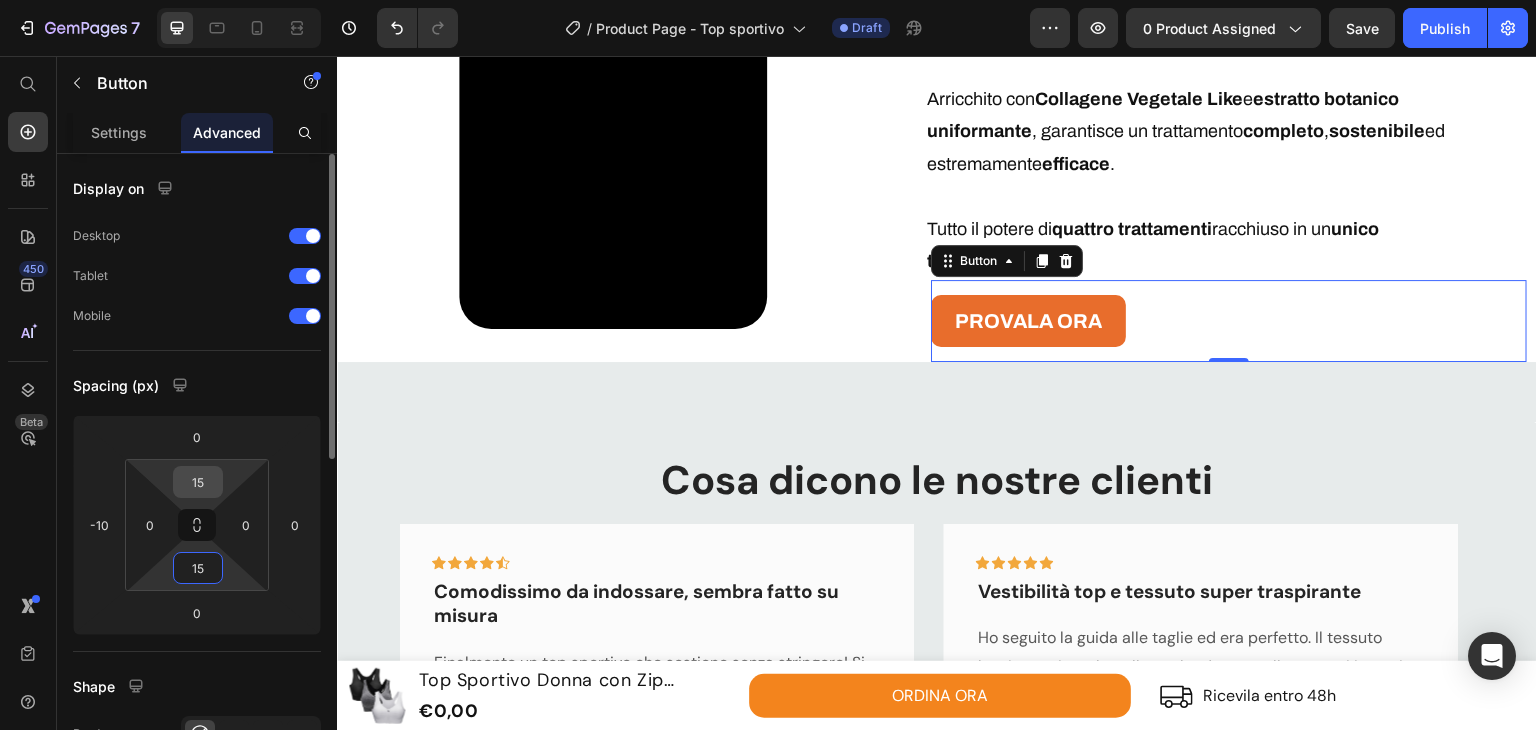 type on "1" 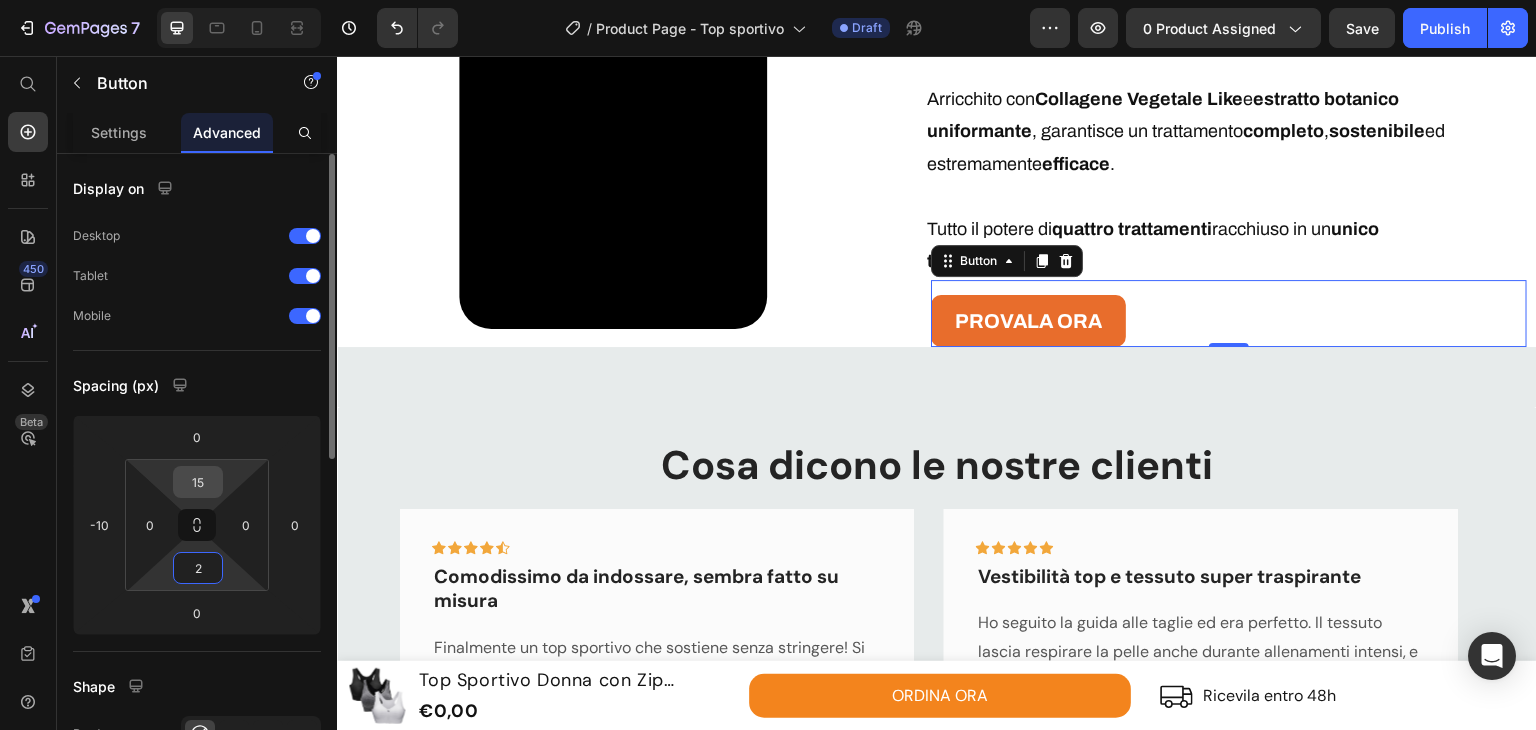 type on "20" 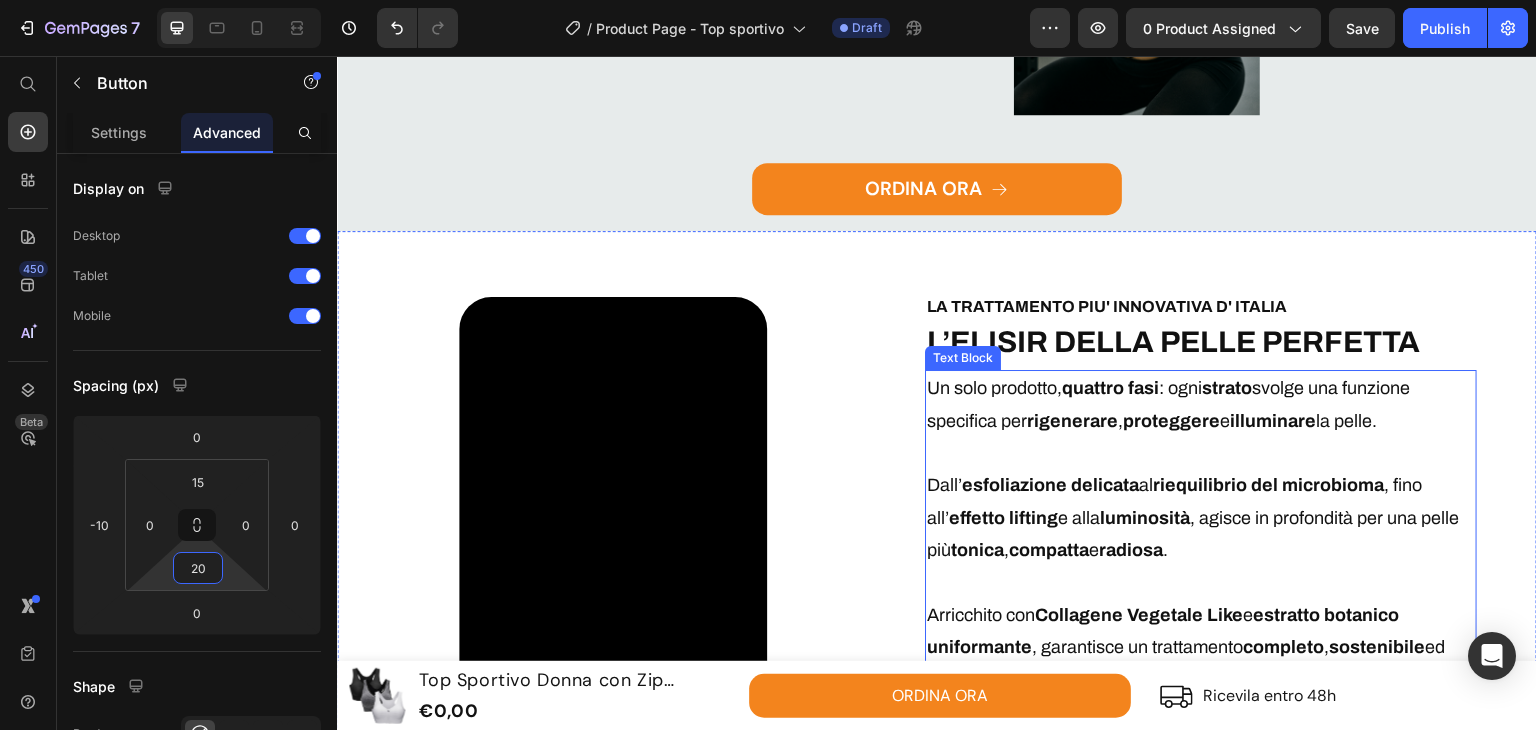 scroll, scrollTop: 2700, scrollLeft: 0, axis: vertical 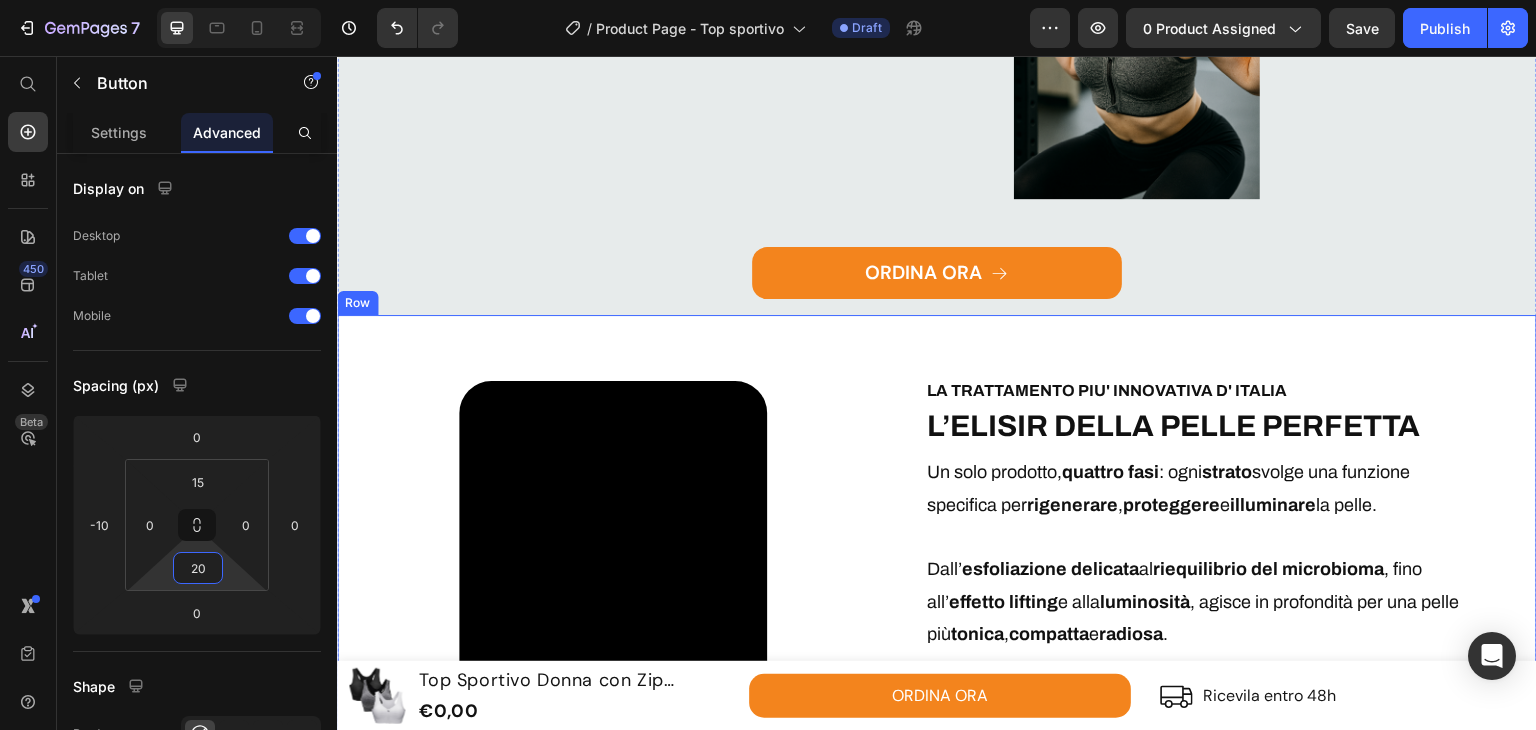click on "LA TRATTAMENTO PIU' INNOVATIVA D' ITALIA Text Block L’ELISIR DELLA PELLE PERFETTA Heading Un solo prodotto,  quattro fasi : ogni  strato  svolge una funzione specifica per  rigenerare ,  proteggere  e  illuminare  la pelle. Dall’ esfoliazione delicata  al  riequilibrio del microbioma , fino all’ effetto lifting  e alla  luminosità , agisce in profondità per una pelle più  tonica ,  compatta  e  radiosa . Arricchito con  Collagene Vegetale Like  e  estratto botanico uniformante , garantisce un trattamento  completo ,  sostenibile  ed estremamente  efficace . Tutto il potere di  quattro trattamenti  racchiuso in un  unico trattamento . Text Block PROVALA ORA Button   0" at bounding box center (1239, 640) 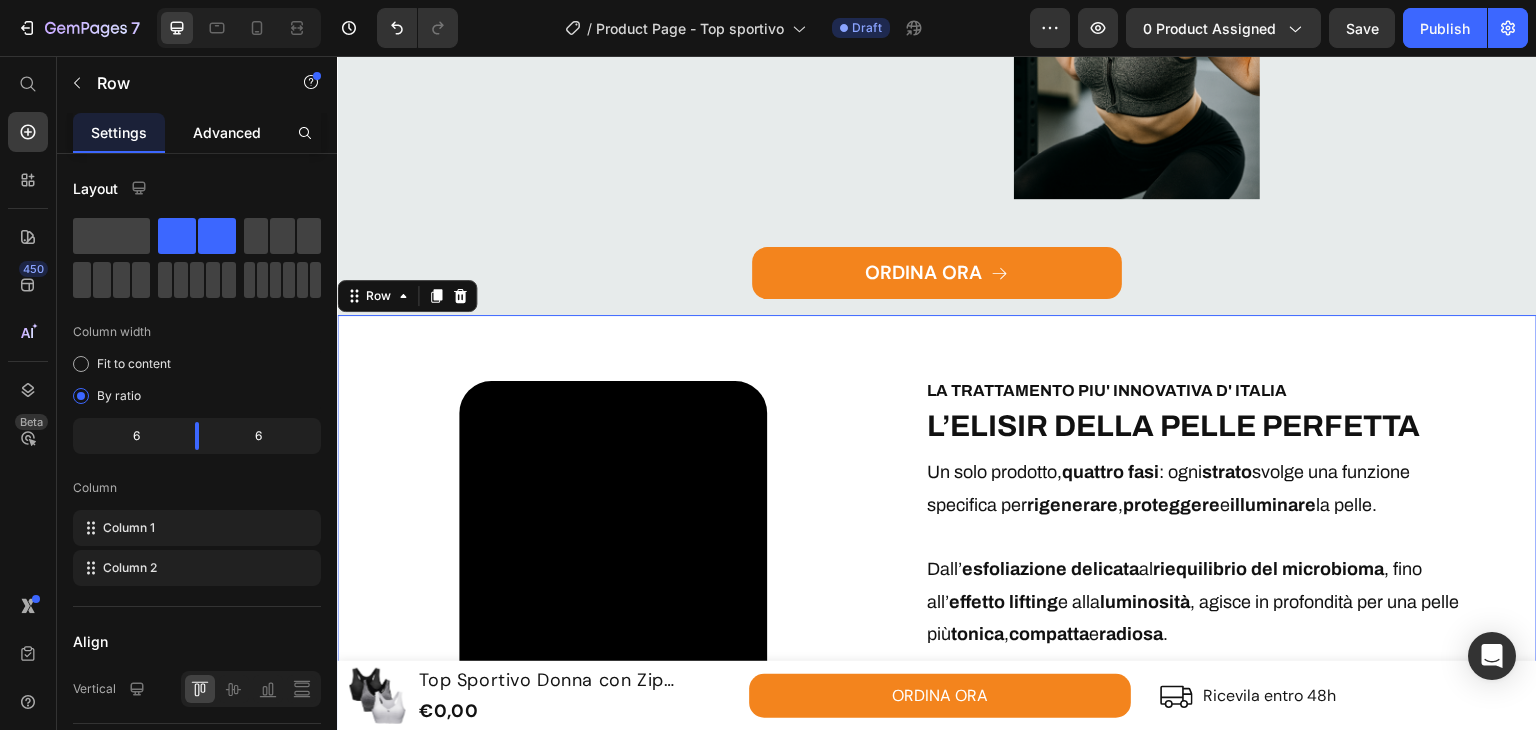 click on "Advanced" at bounding box center (227, 132) 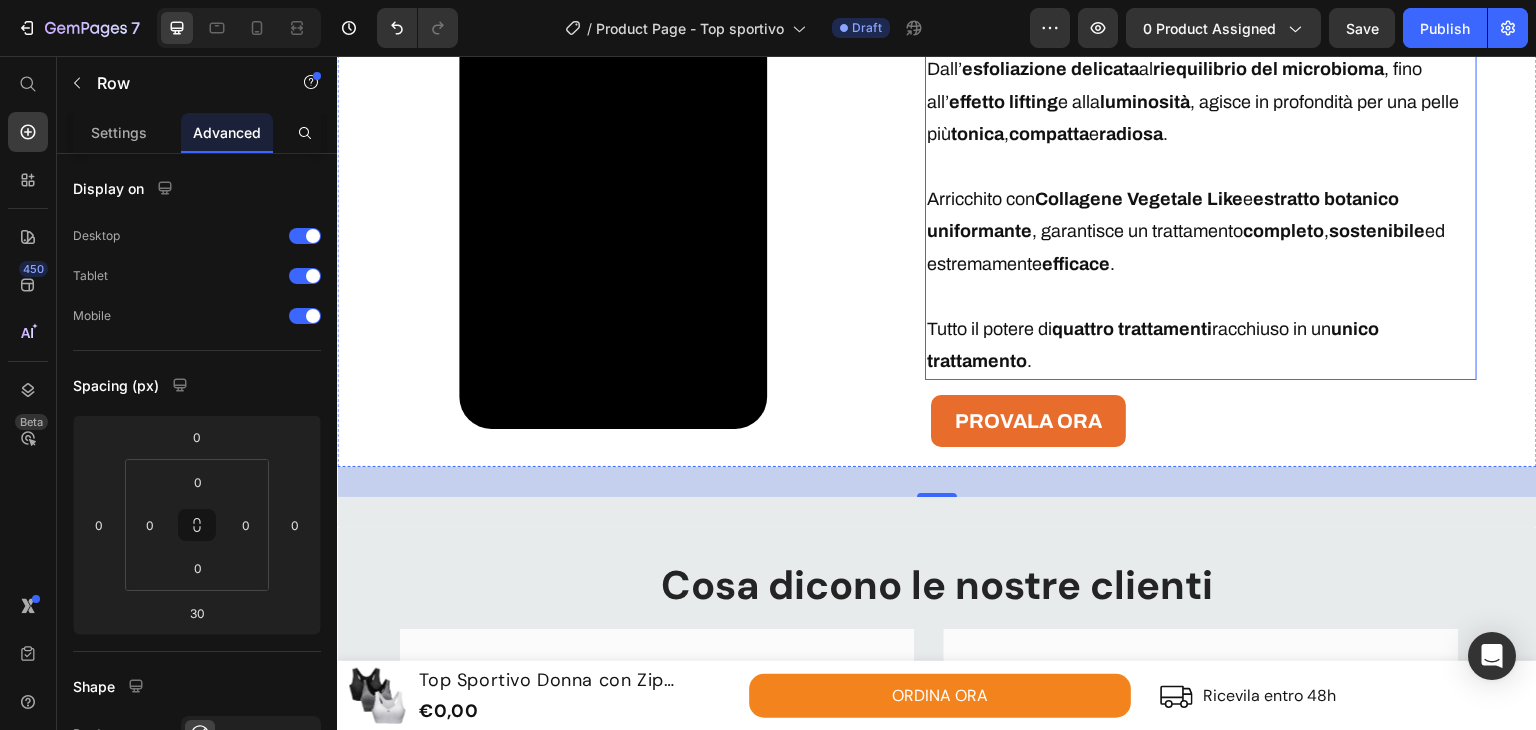 scroll, scrollTop: 3200, scrollLeft: 0, axis: vertical 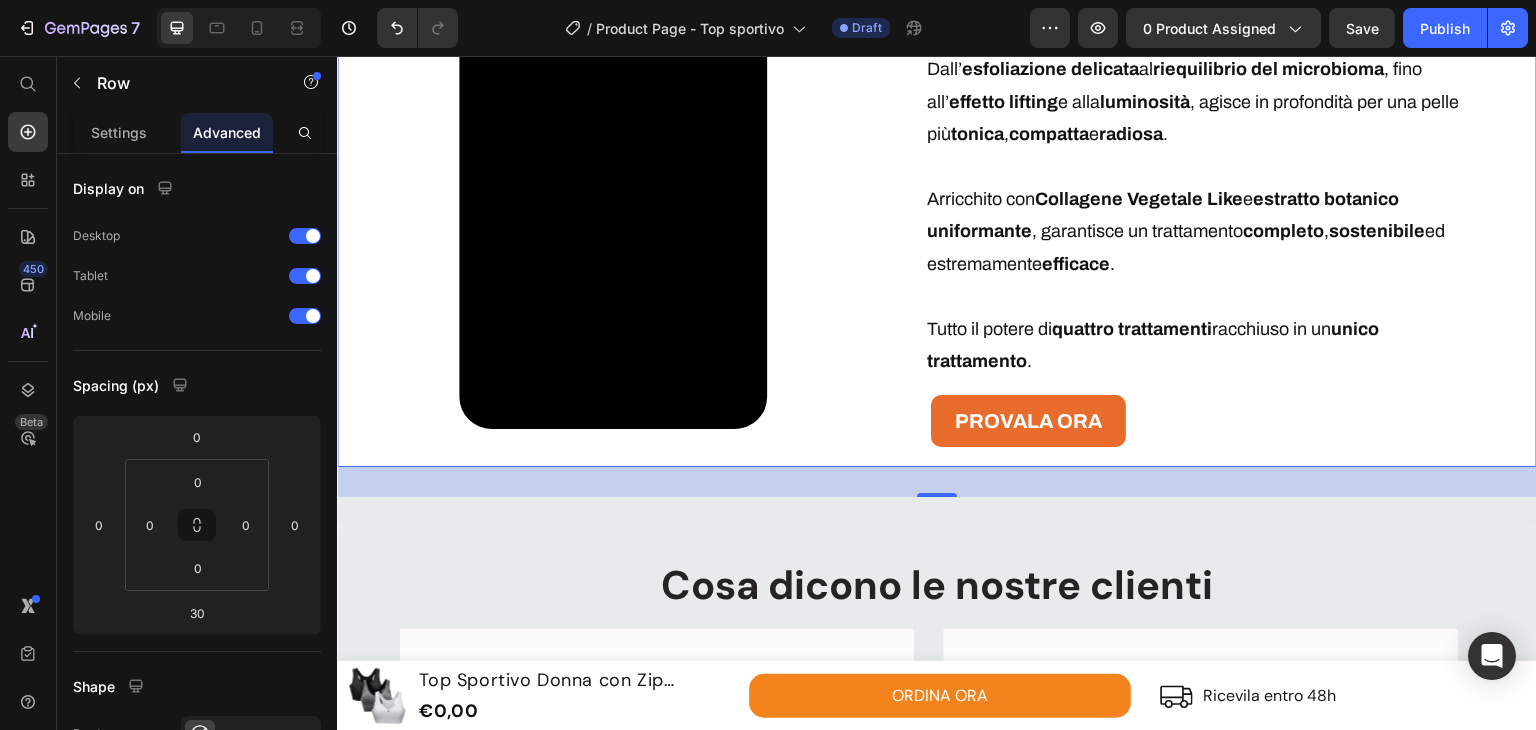click on "30" at bounding box center (937, 482) 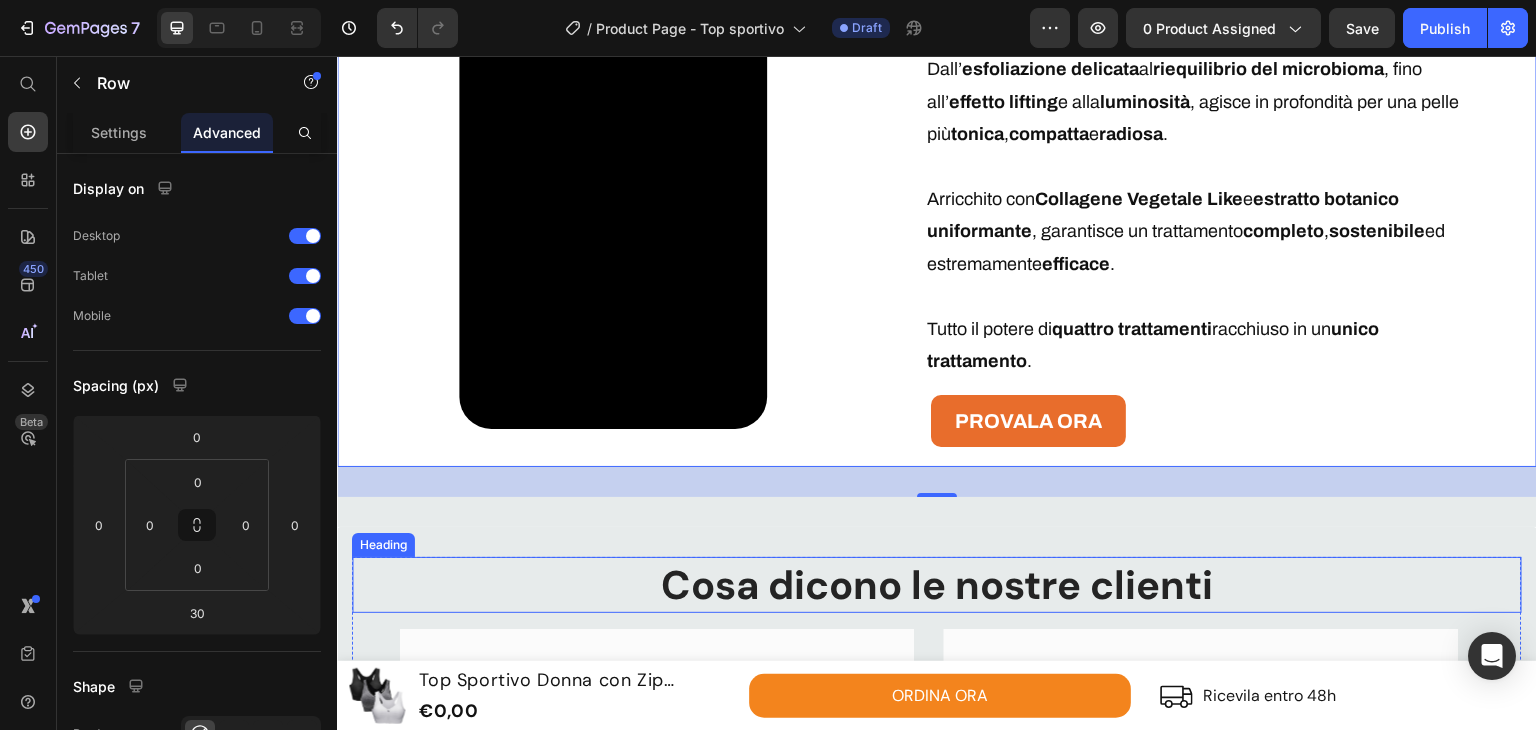 click on "Cosa dicono le nostre clienti" at bounding box center (937, 585) 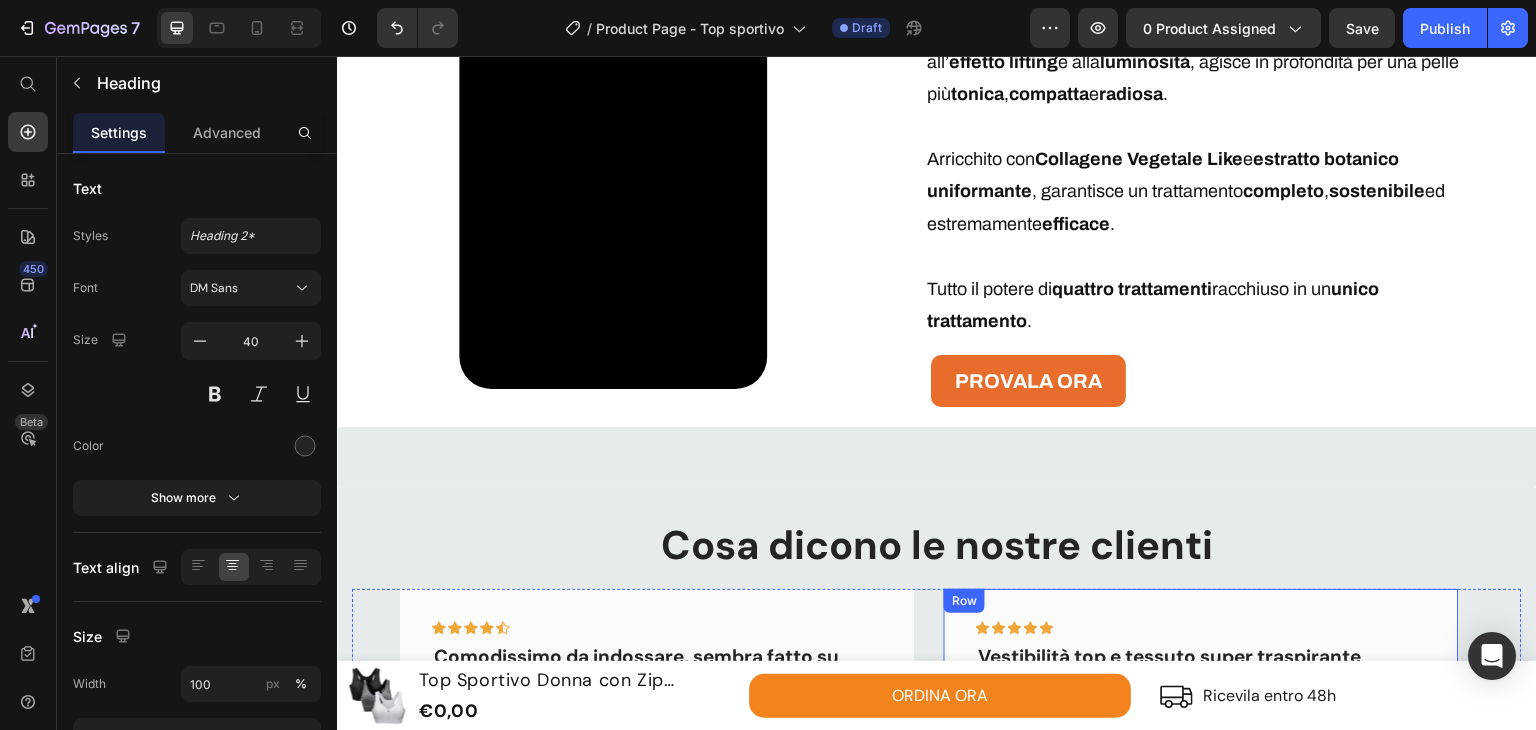 scroll, scrollTop: 3300, scrollLeft: 0, axis: vertical 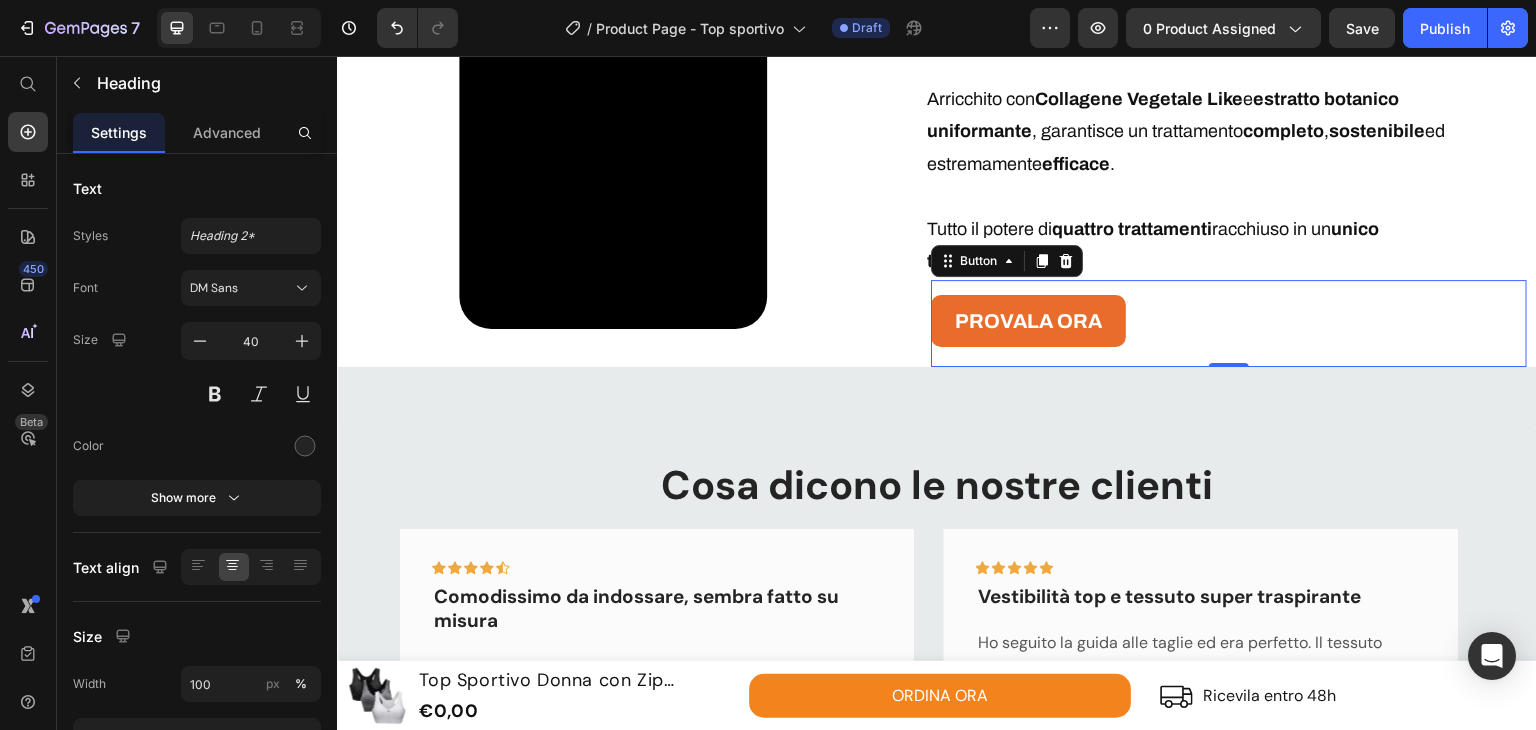 click on "PROVALA ORA Button   0" at bounding box center (1229, 323) 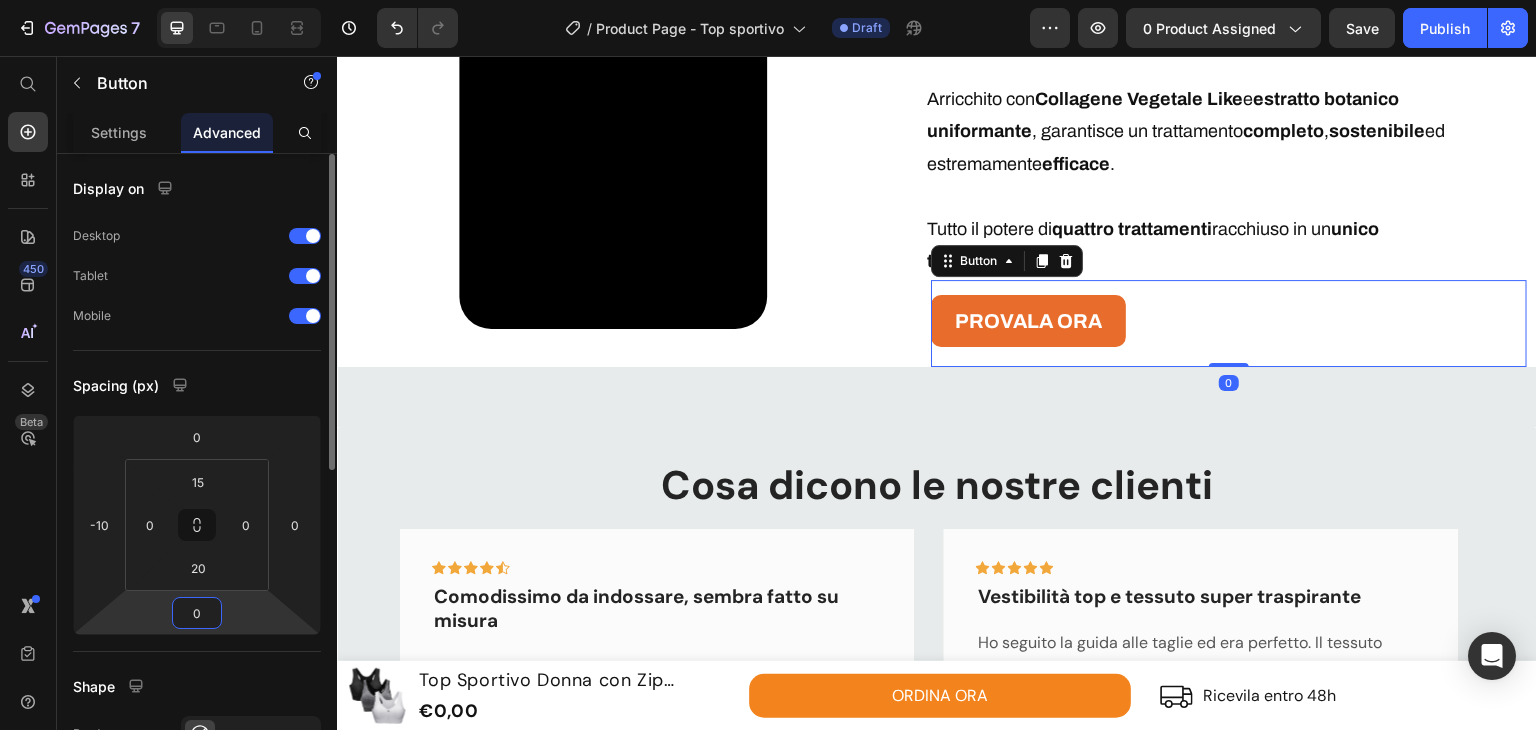 click on "7  Version history  /  Product Page - Top sportivo Draft Preview 0 product assigned  Save   Publish  450 Beta Start with Sections Elements Hero Section Product Detail Brands Trusted Badges Guarantee Product Breakdown How to use Testimonials Compare Bundle FAQs Social Proof Brand Story Product List Collection Blog List Contact Sticky Add to Cart Custom Footer Browse Library 450 Layout
Row
Row
Row
Row Text
Heading
Text Block Button
Button
Button
Sticky Back to top Media
Image" at bounding box center [768, 0] 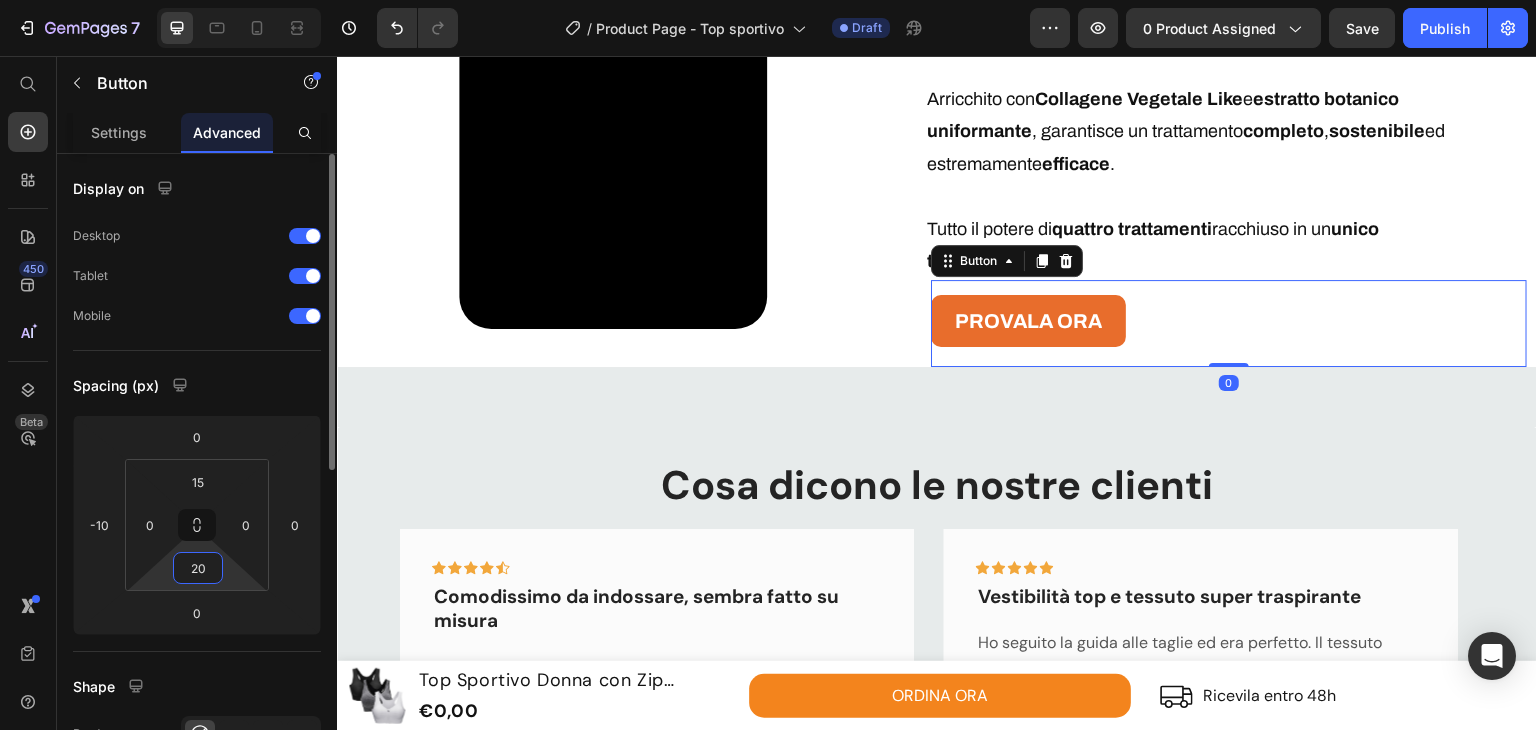 click on "20" at bounding box center [198, 568] 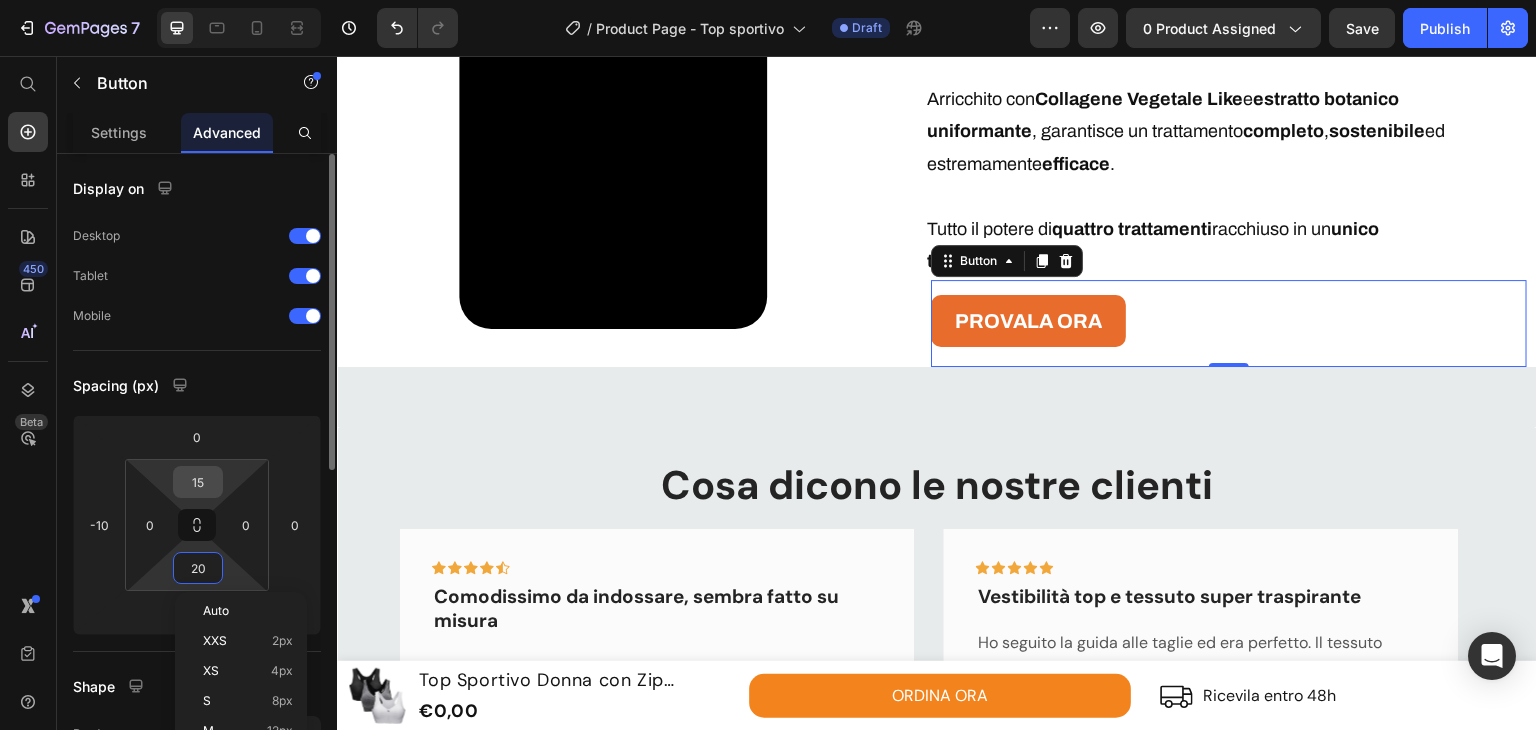 click on "15" at bounding box center [198, 482] 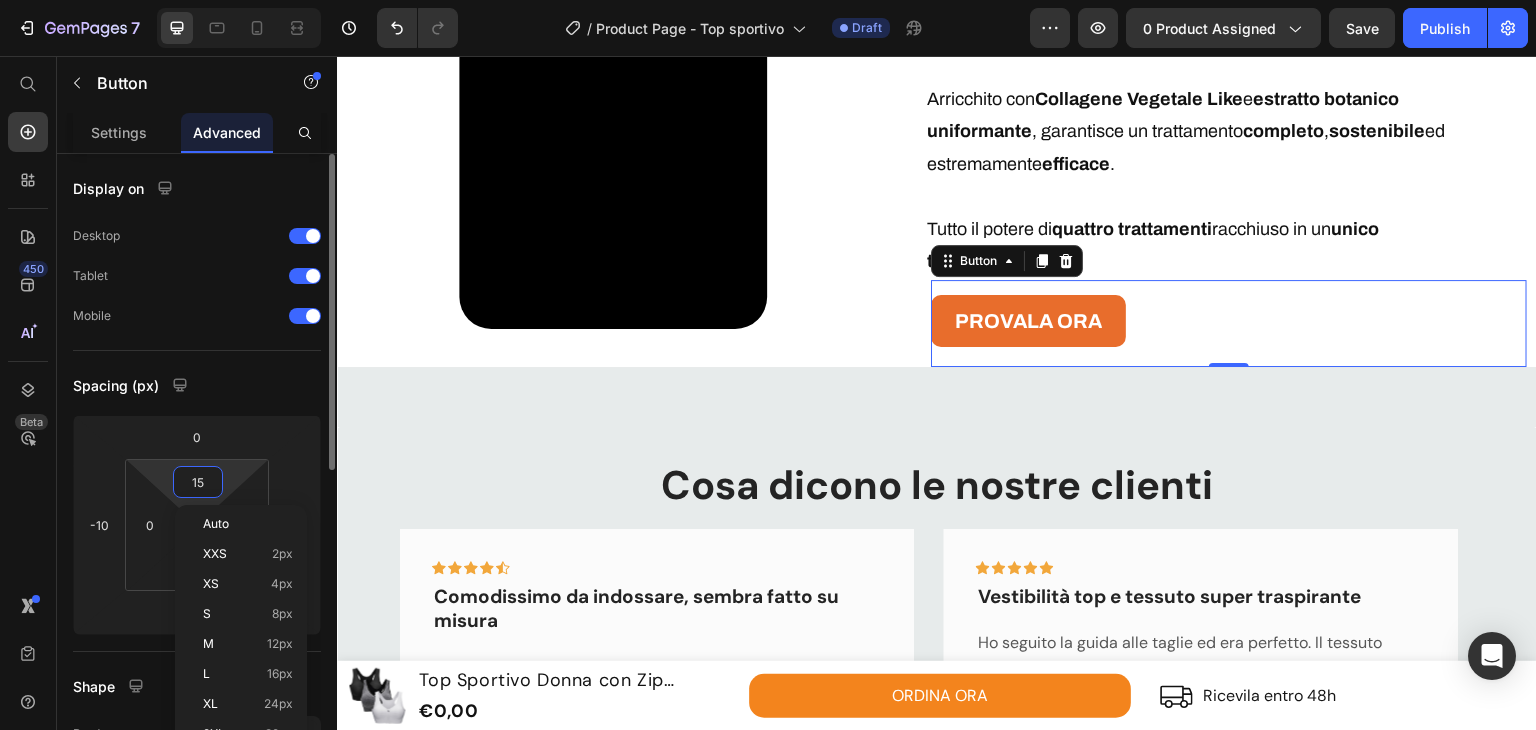 type on "0" 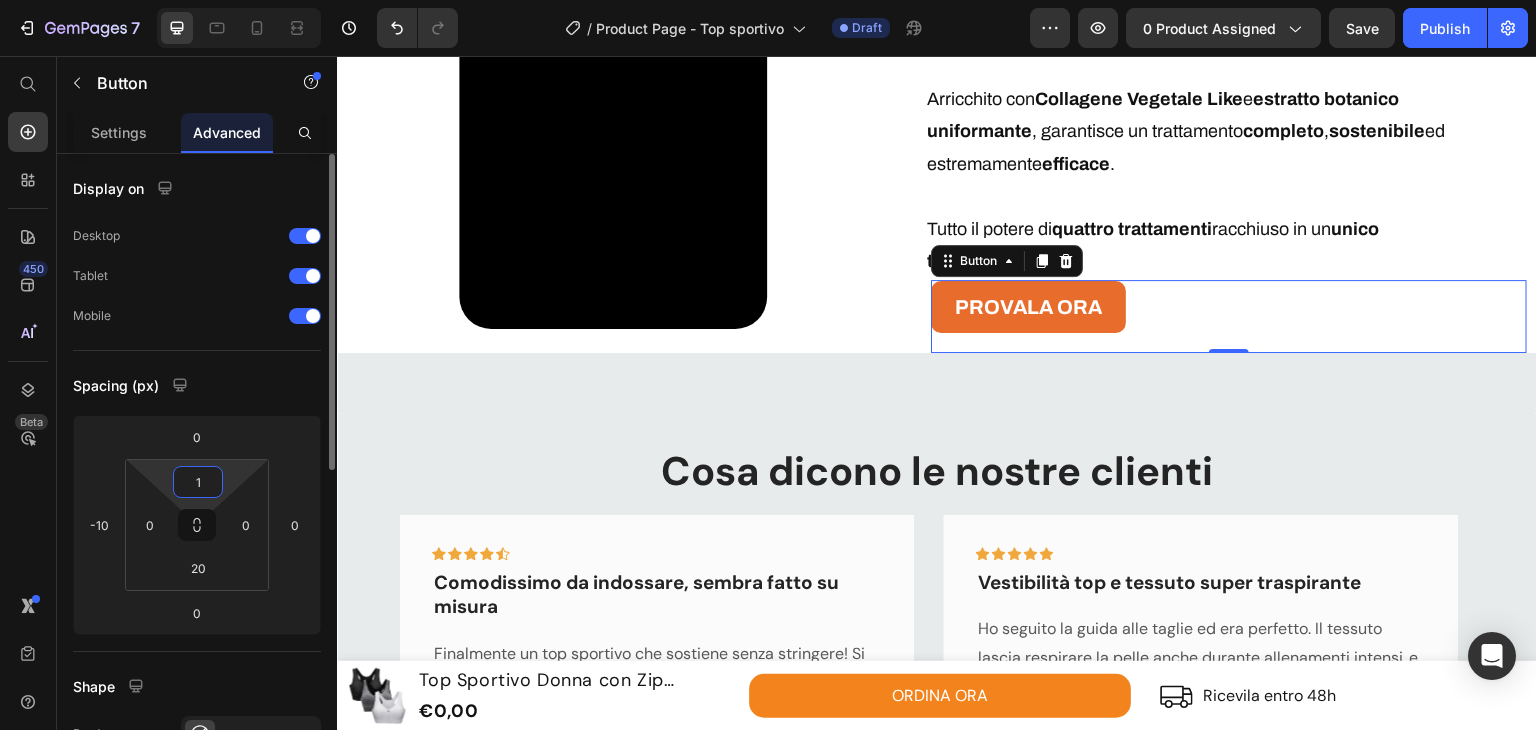 type on "15" 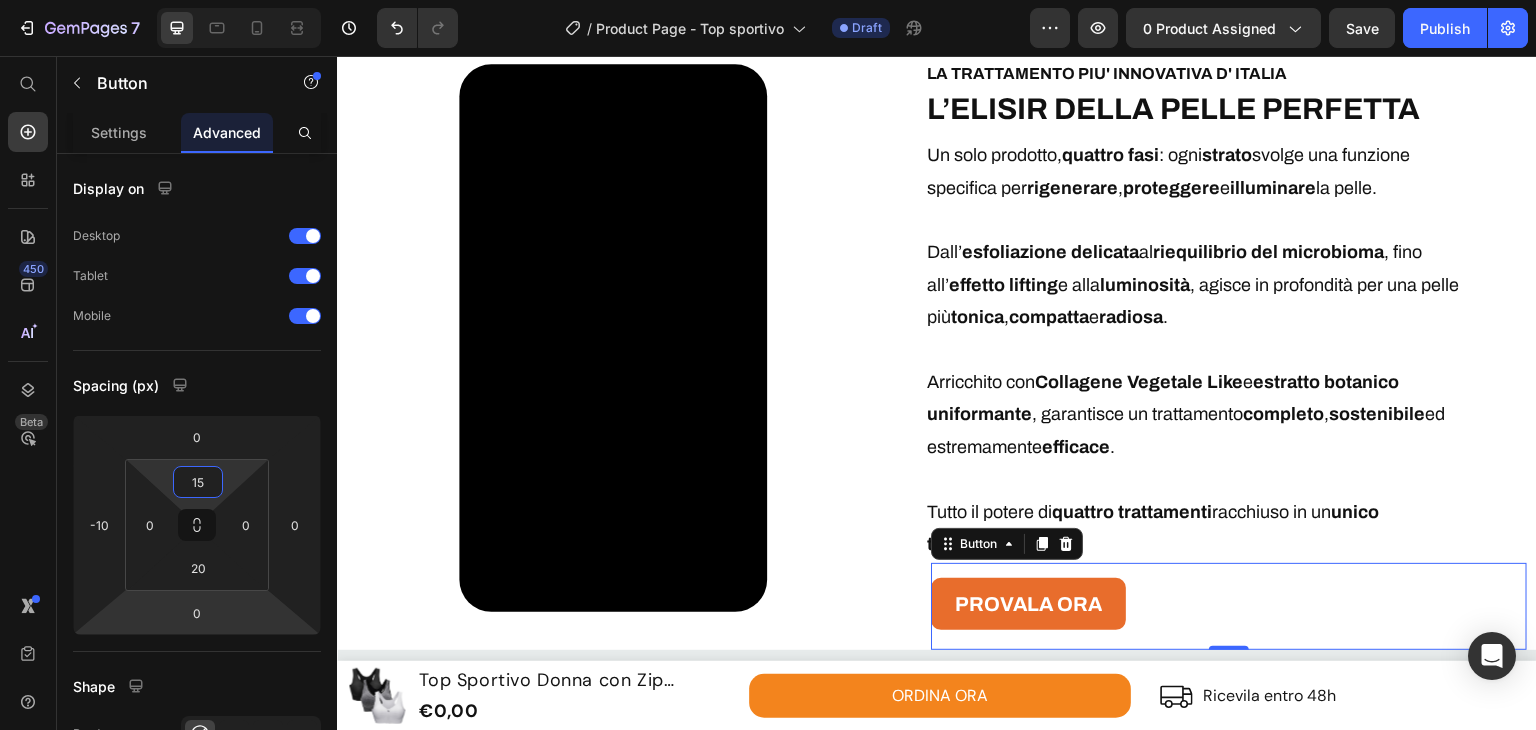 scroll, scrollTop: 2900, scrollLeft: 0, axis: vertical 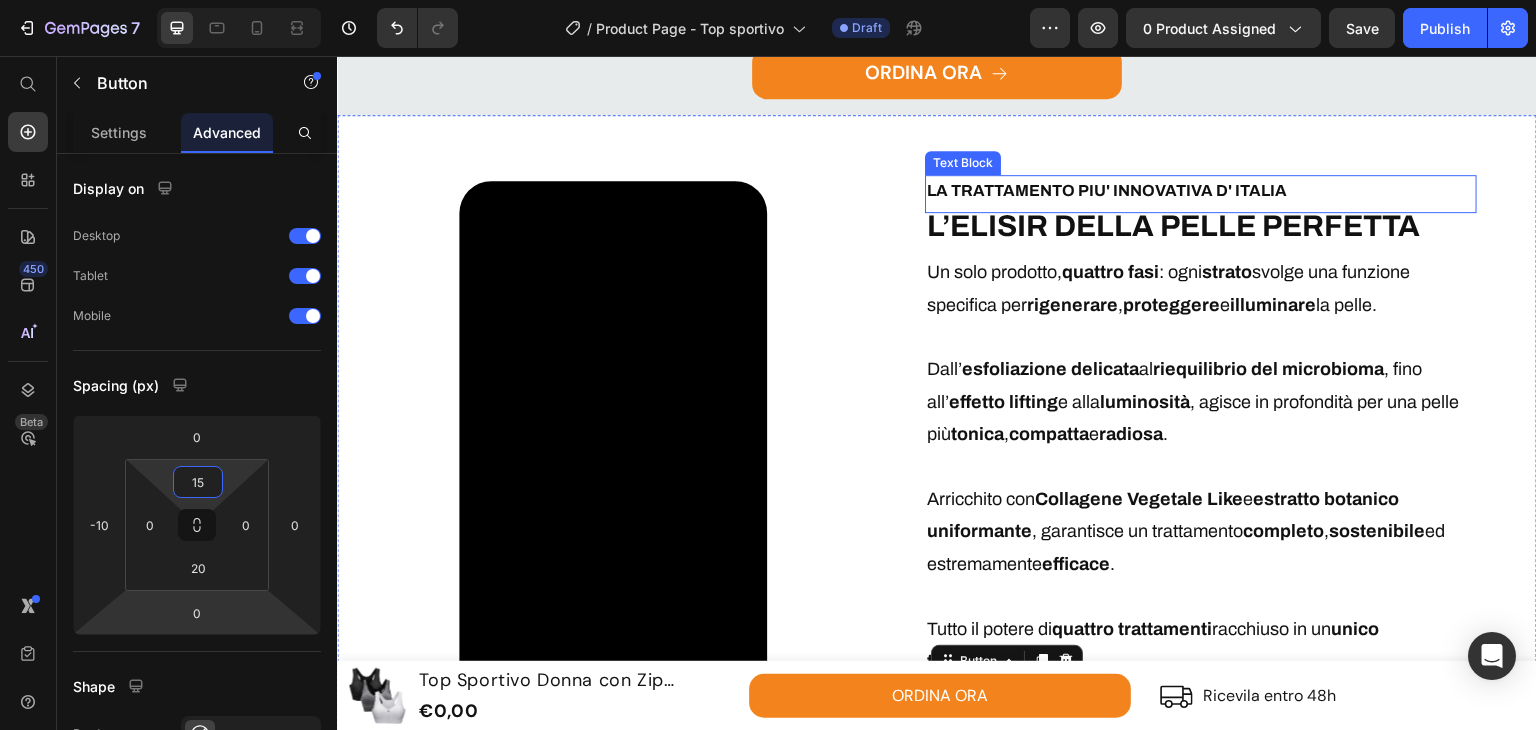click on "LA TRATTAMENTO PIU' INNOVATIVA D' ITALIA Text Block L’ELISIR DELLA PELLE PERFETTA Heading Un solo prodotto,  quattro fasi : ogni  strato  svolge una funzione specifica per  rigenerare ,  proteggere  e  illuminare  la pelle. Dall’ esfoliazione delicata  al  riequilibrio del microbioma , fino all’ effetto lifting  e alla  luminosità , agisce in profondità per una pelle più  tonica ,  compatta  e  radiosa . Arricchito con  Collagene Vegetale Like  e  estratto botanico uniformante , garantisce un trattamento  completo ,  sostenibile  ed estremamente  efficace . Tutto il potere di  quattro trattamenti  racchiuso in un  unico trattamento . Text Block PROVALA ORA Button   0" at bounding box center (1239, 440) 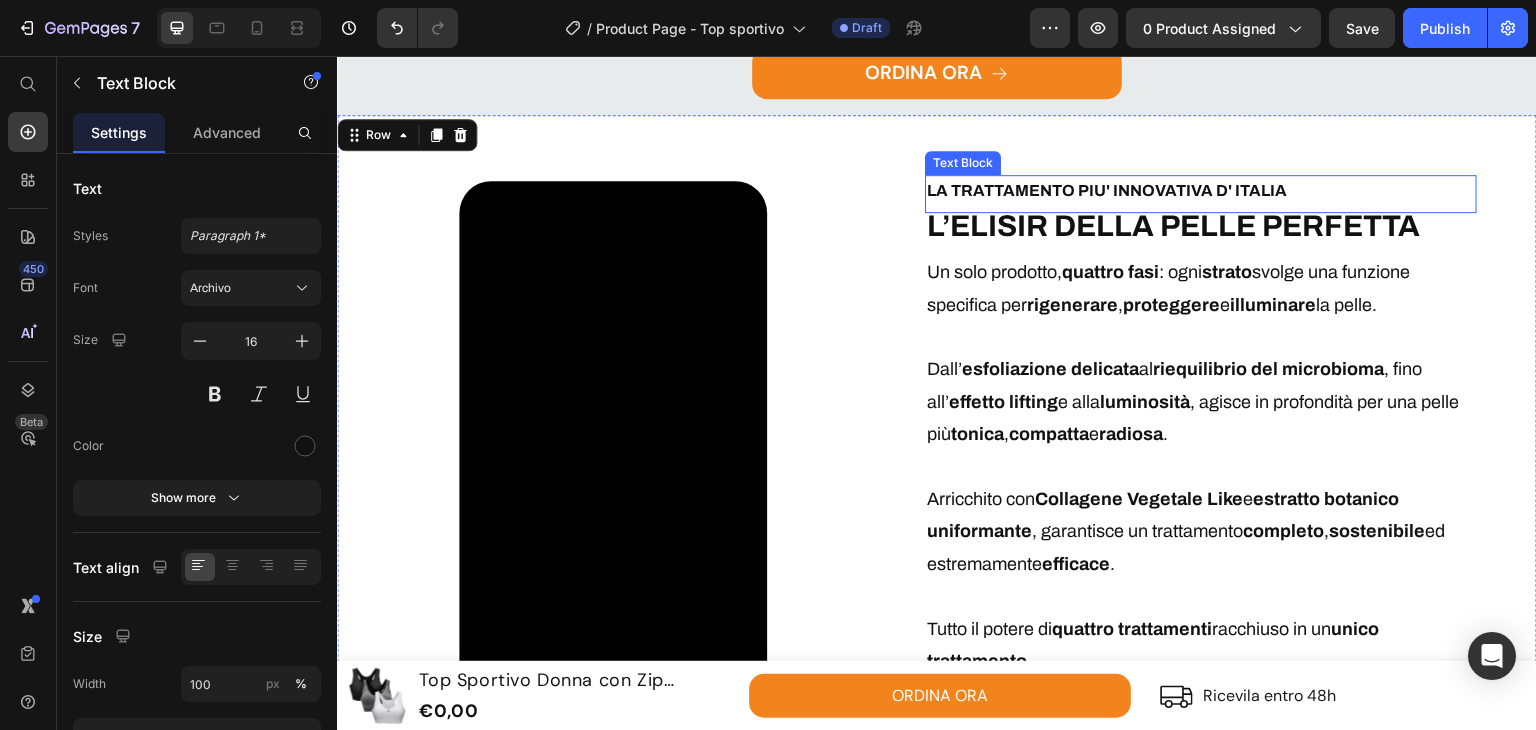click on "LA TRATTAMENTO PIU' INNOVATIVA D' ITALIA" at bounding box center [1107, 190] 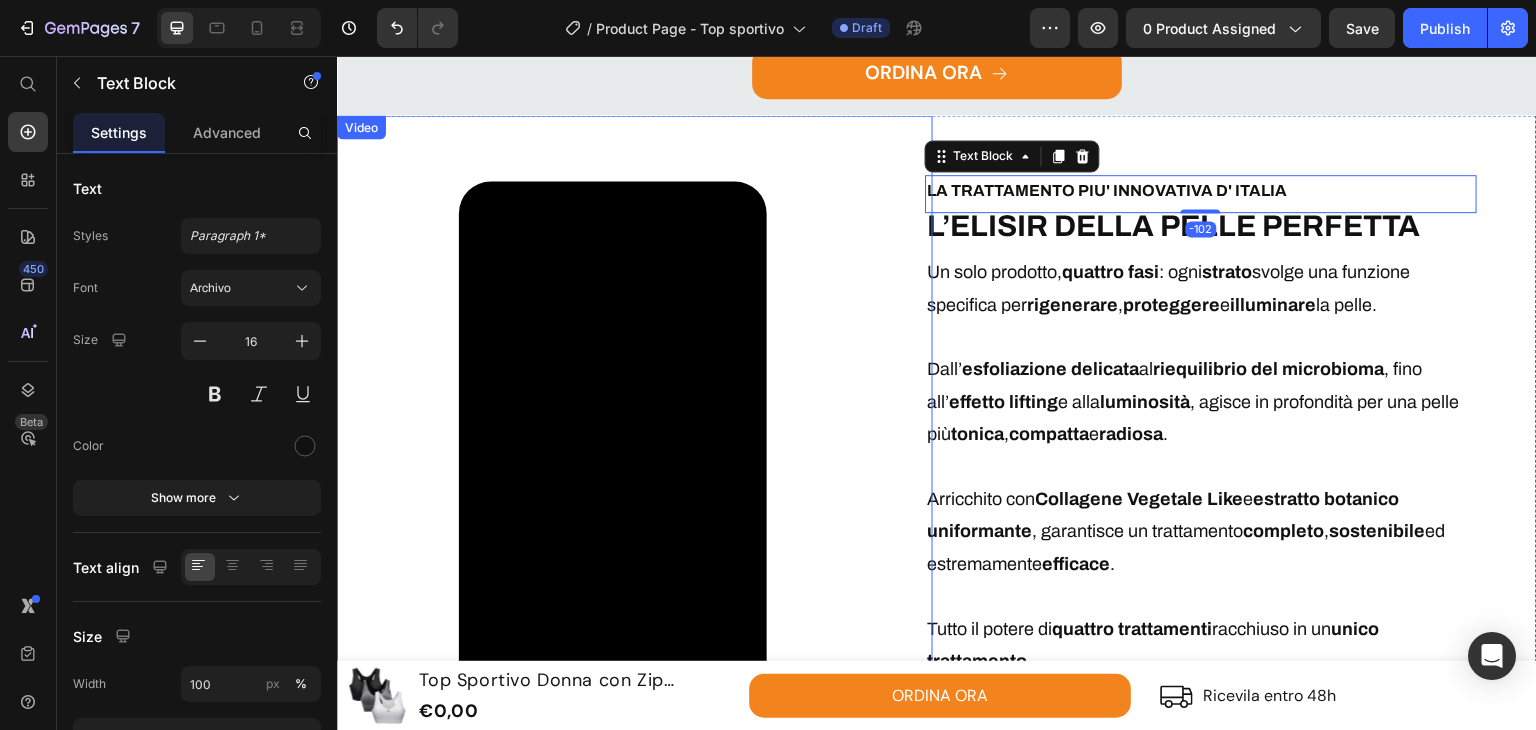 click on "Video" at bounding box center [613, 455] 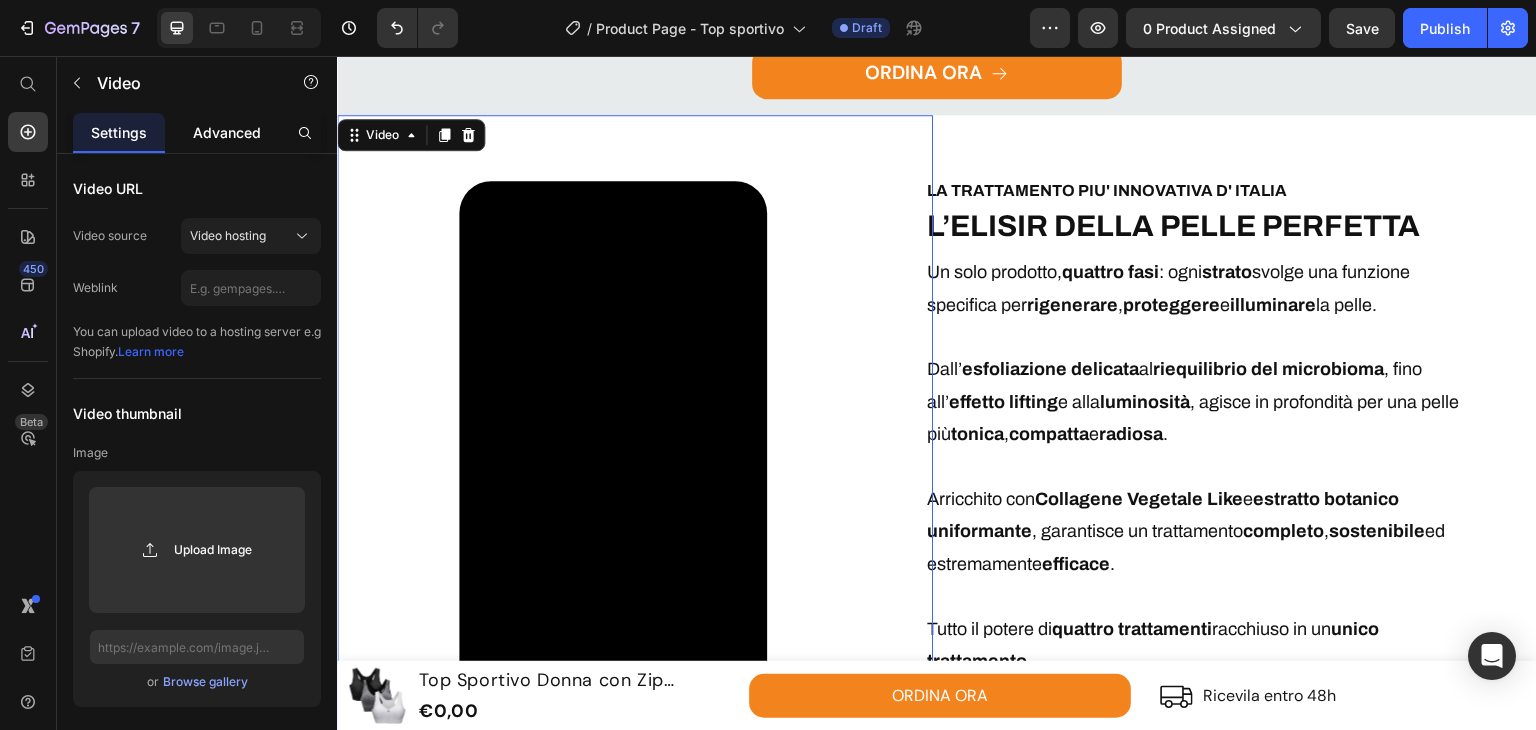 click on "Advanced" at bounding box center (227, 132) 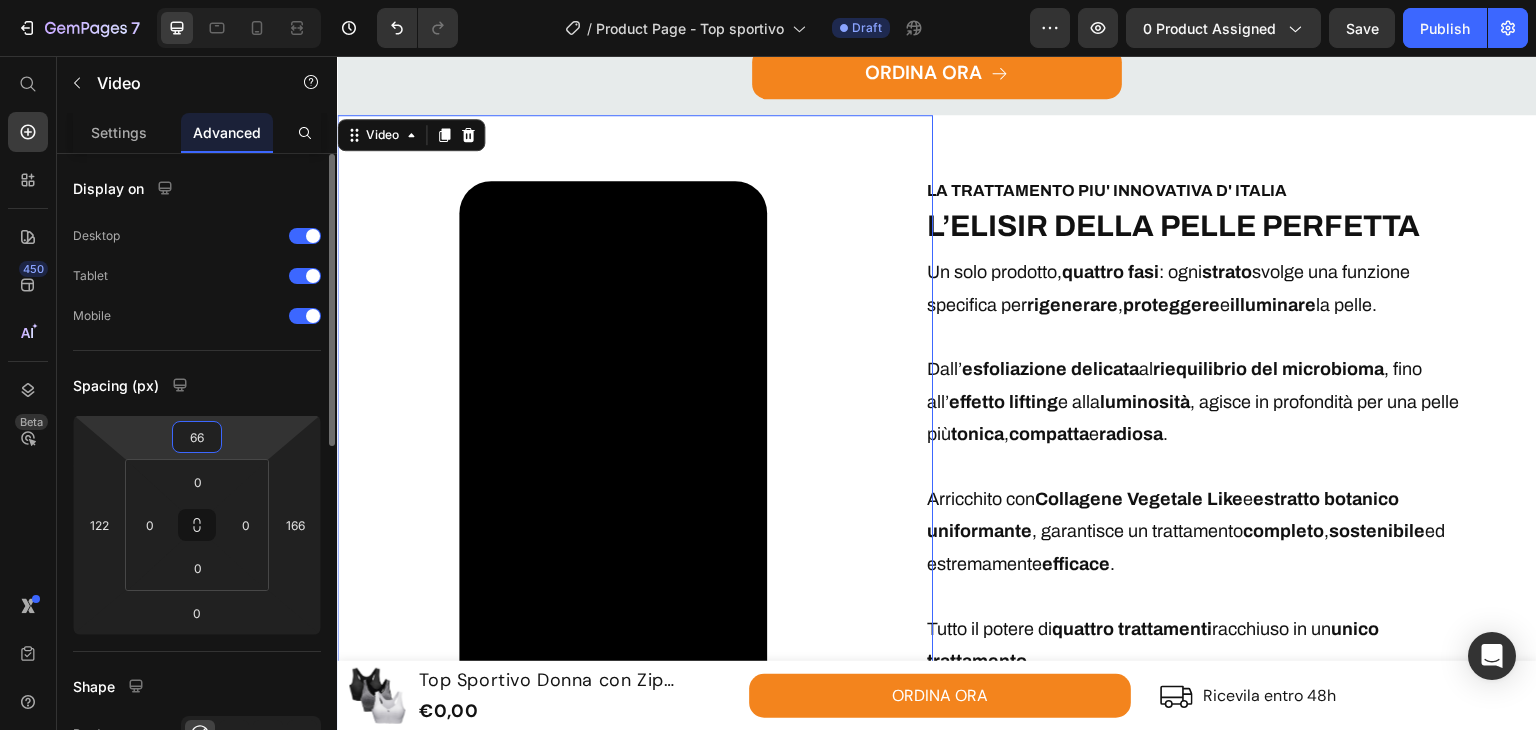 click on "66" at bounding box center [197, 437] 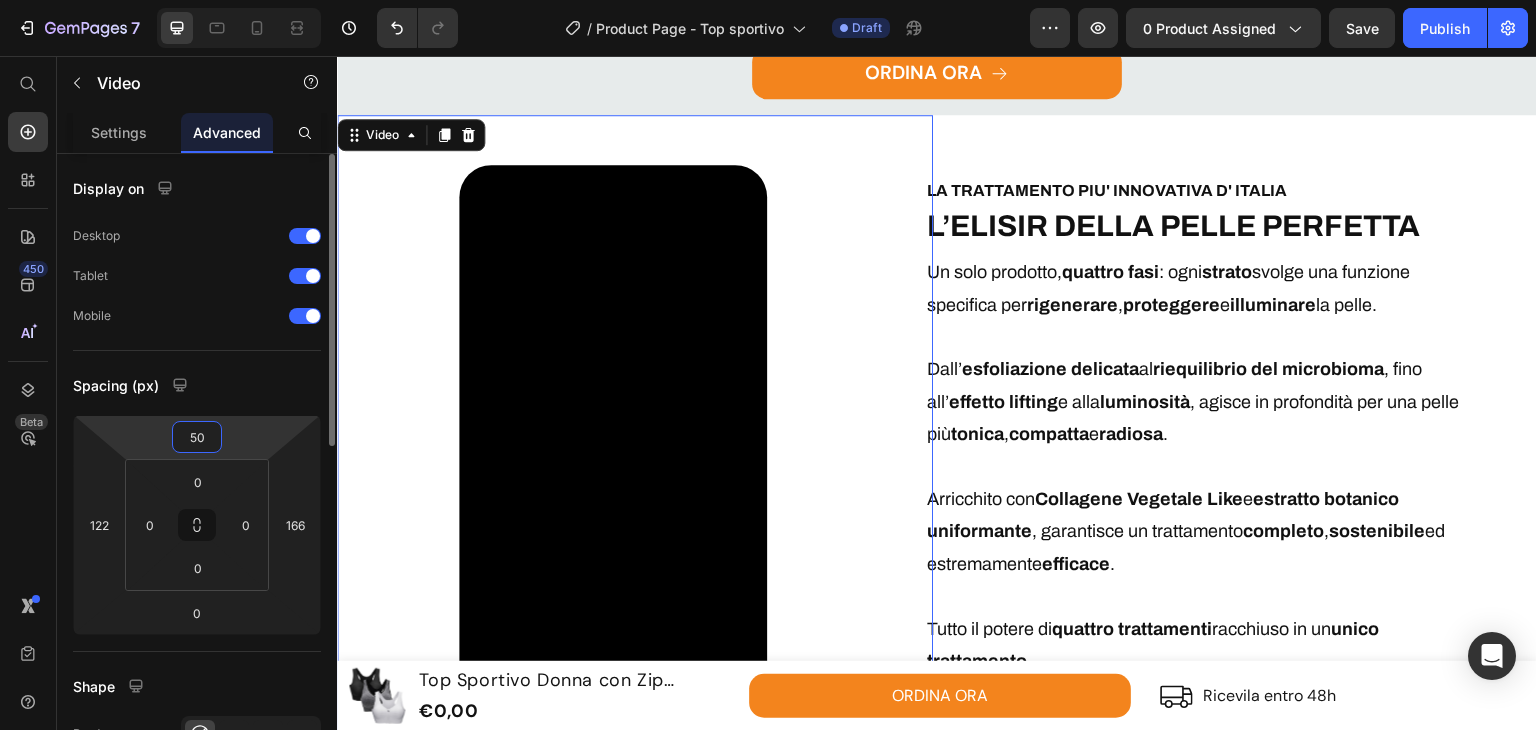 type on "5" 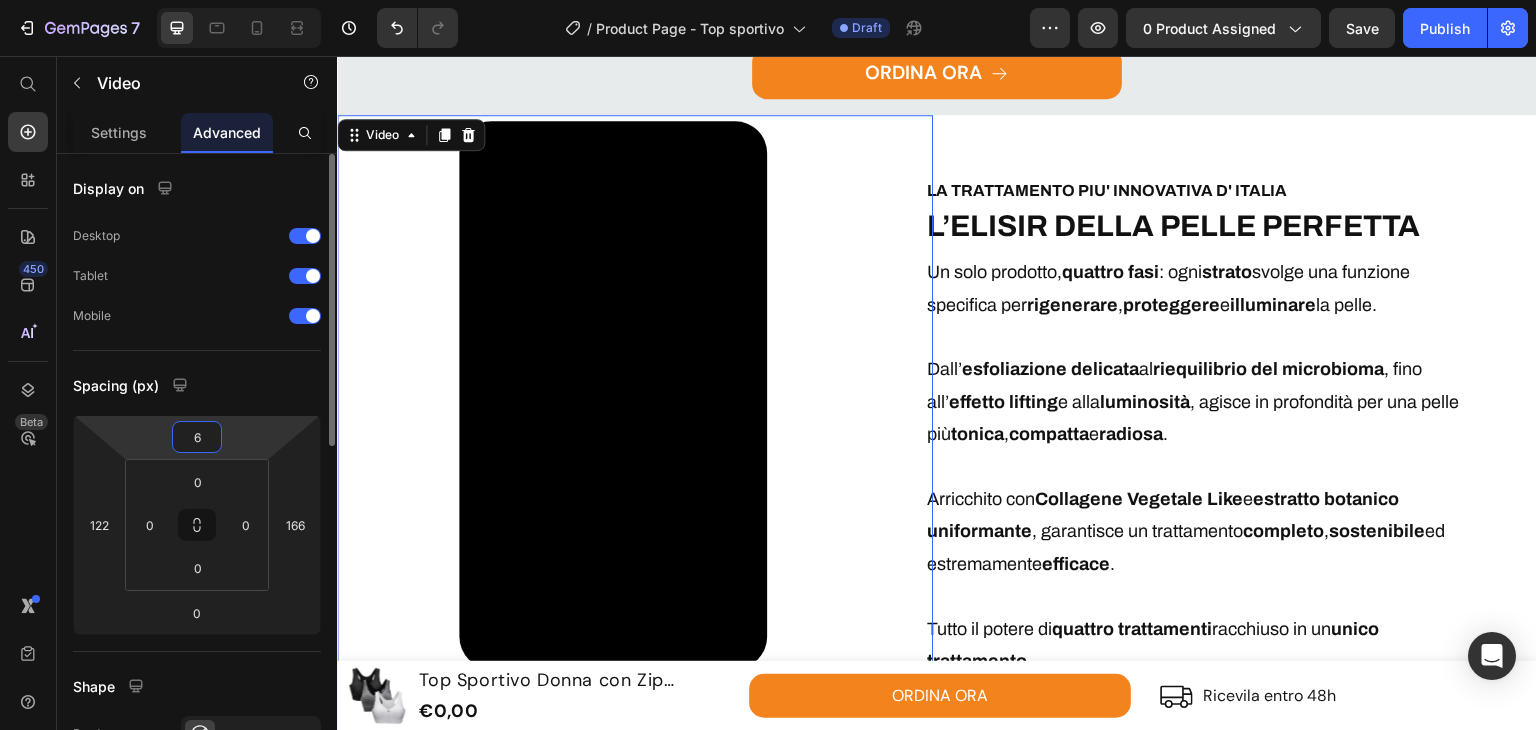 type on "66" 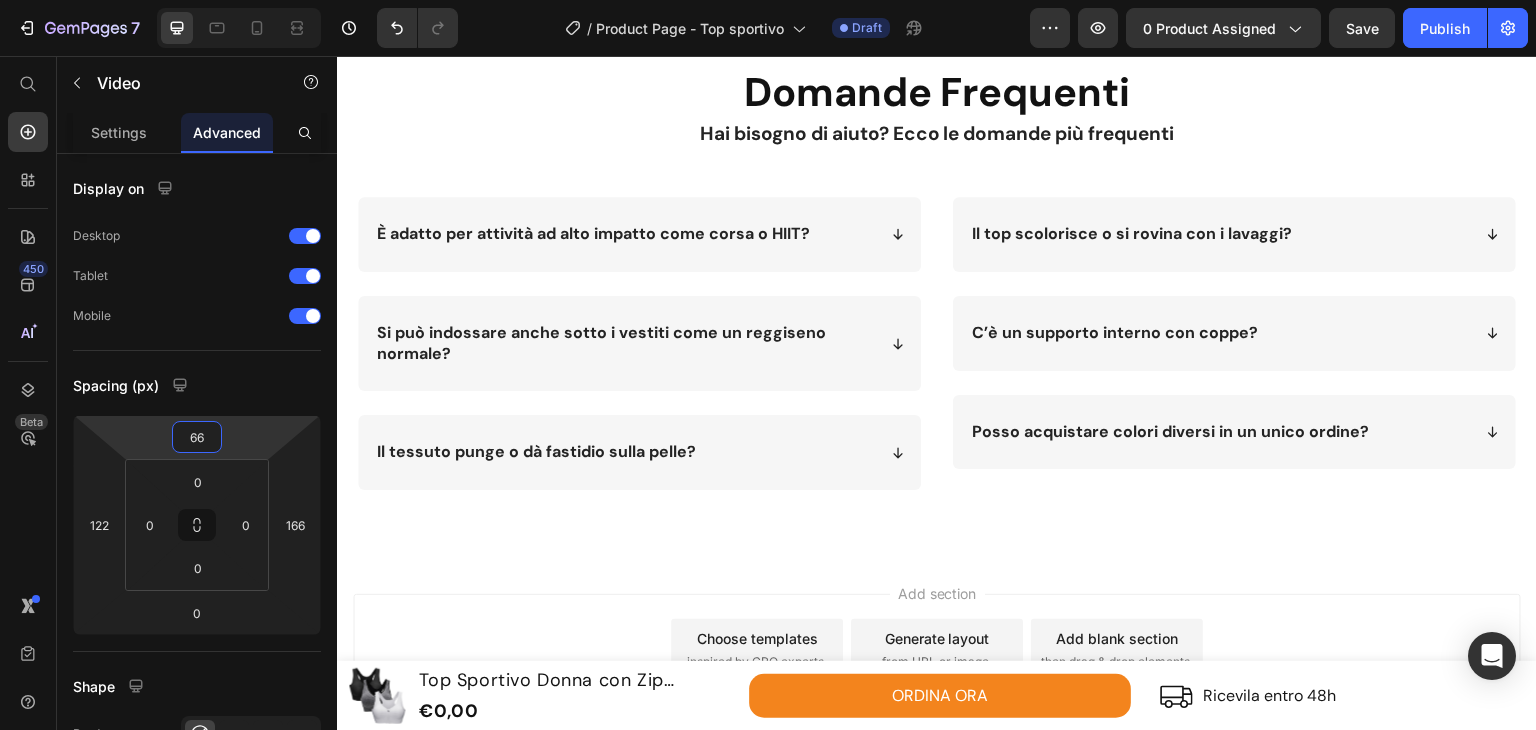 scroll, scrollTop: 4697, scrollLeft: 0, axis: vertical 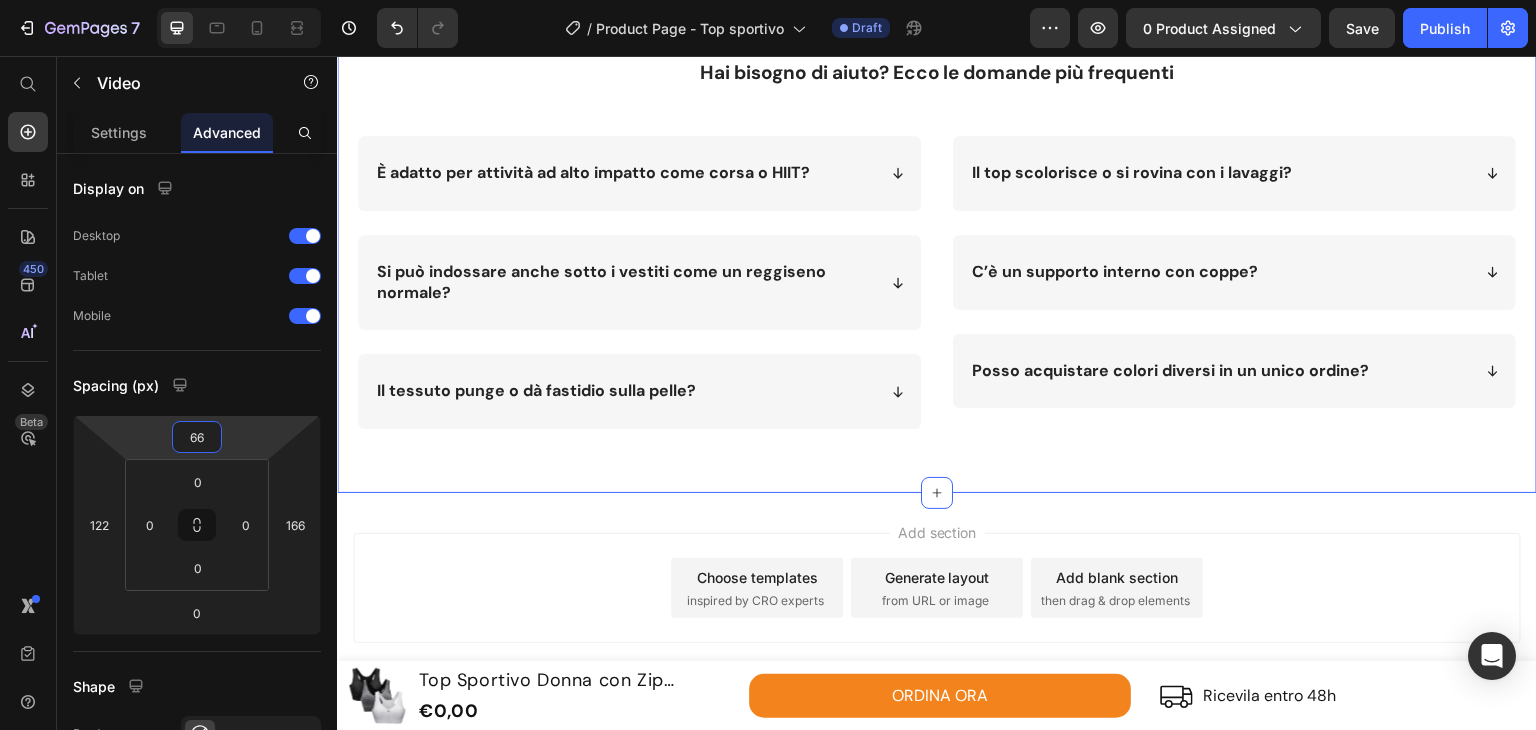 click on "Domande Frequenti Heading Domande Frequenti Heading Hai bisogno di aiuto? Ecco le domande più frequenti Text Block Hai bisogno di aiuto? Ecco le domande più frequenti Text Block Row
È adatto per attività ad alto impatto come corsa o HIIT?
Si può indossare anche sotto i vestiti come un reggiseno normale?
Il tessuto punge o dà fastidio sulla pelle? Accordion
Il top scolorisce o si rovina con i lavaggi?
C’è un supporto interno con coppe?
Posso acquistare colori diversi in un unico ordine? Accordion Row Section 9   You can create reusable sections Create Theme Section AI Content Write with GemAI What would you like to describe here? Tone and Voice Persuasive Product Show more Generate" at bounding box center (937, 208) 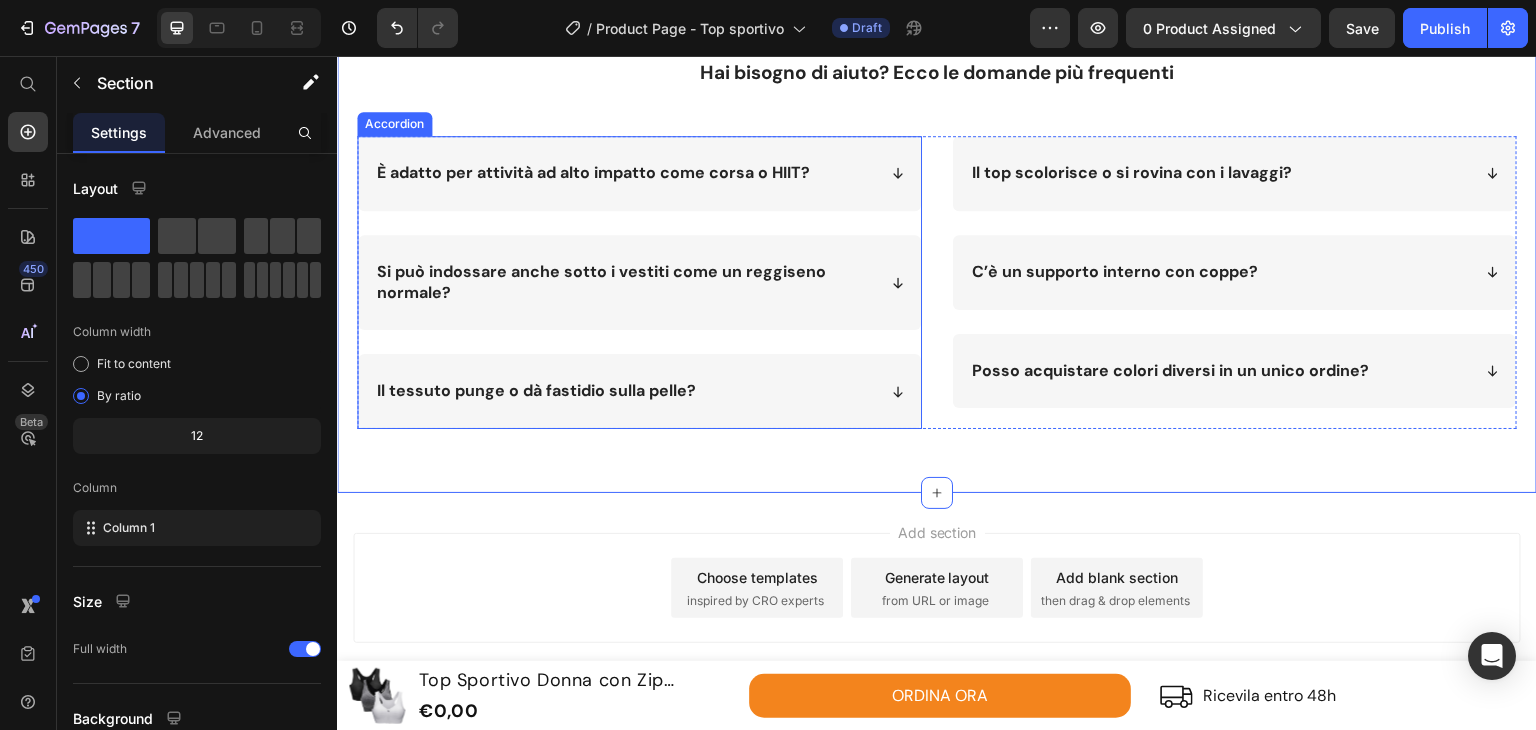 click on "Si può indossare anche sotto i vestiti come un reggiseno normale?" at bounding box center [639, 283] 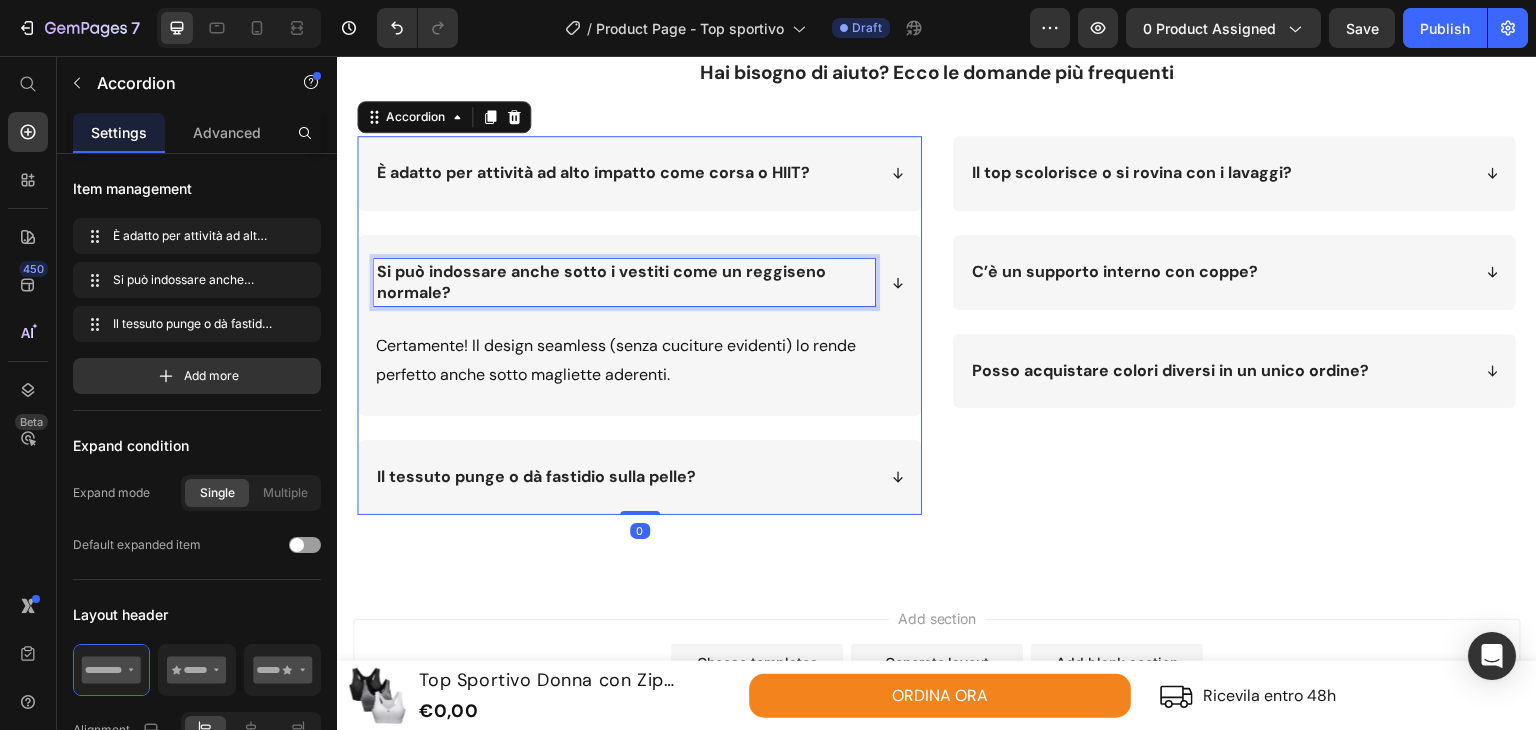 click on "Si può indossare anche sotto i vestiti come un reggiseno normale?" at bounding box center (624, 283) 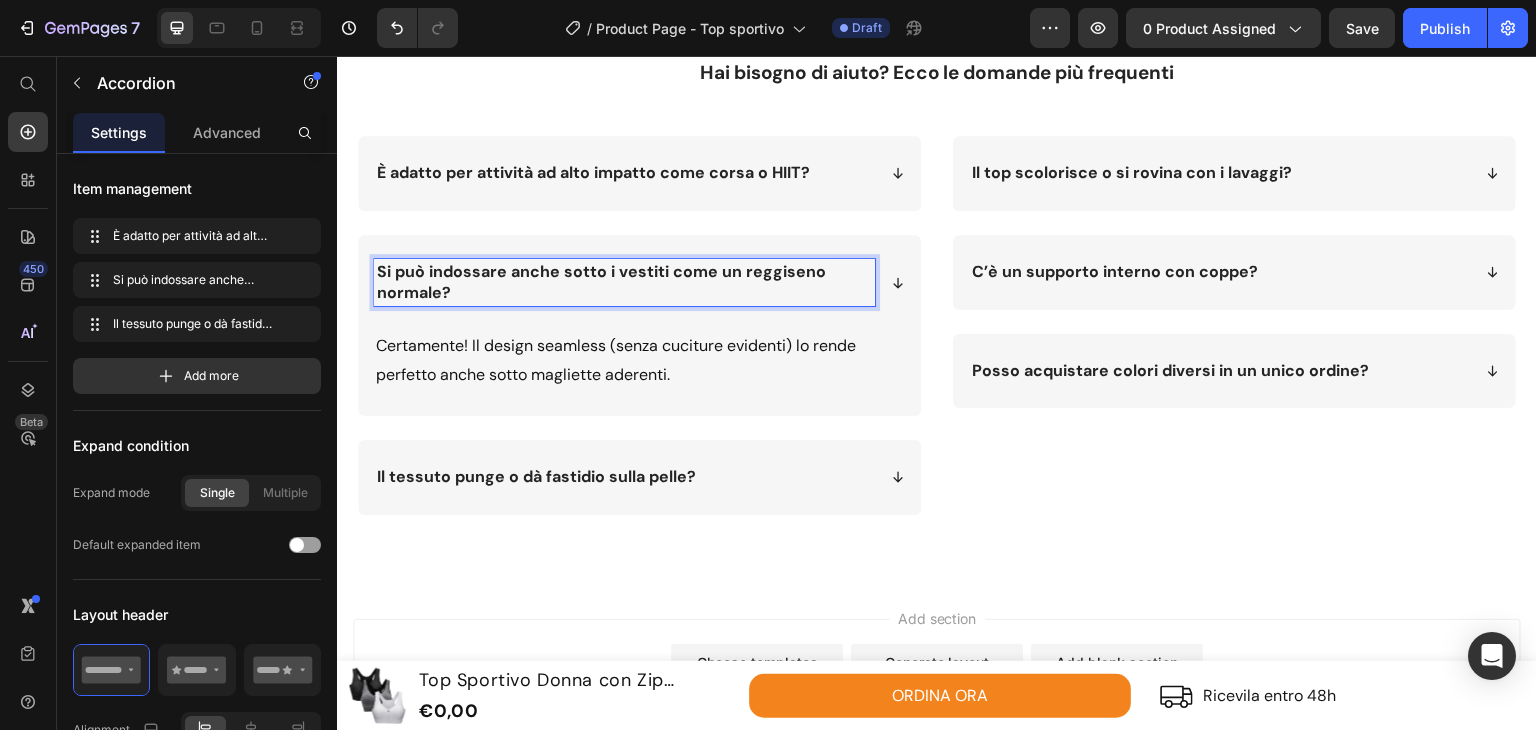 click on "Si può indossare anche sotto i vestiti come un reggiseno normale?" at bounding box center (639, 283) 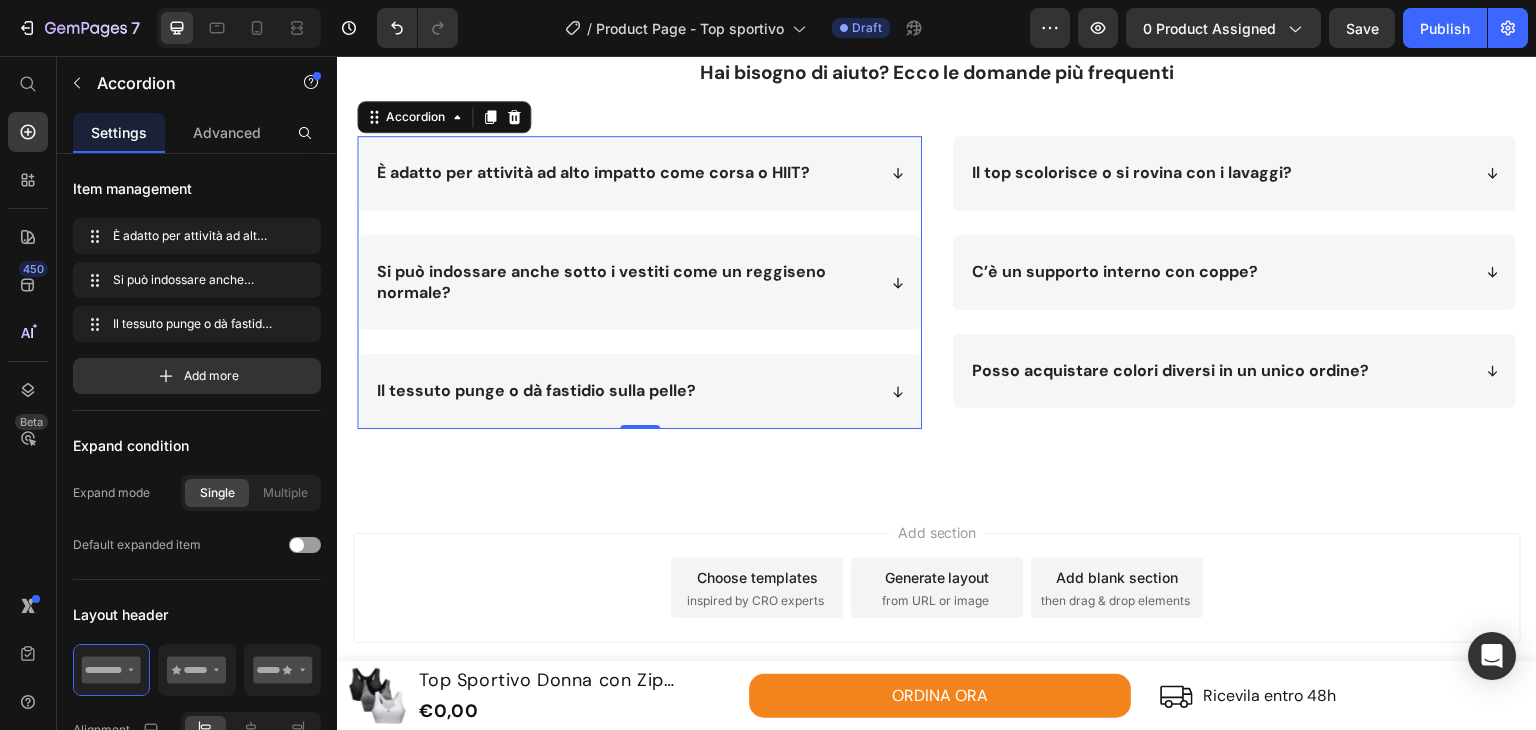 click on "Si può indossare anche sotto i vestiti come un reggiseno normale?" at bounding box center [601, 282] 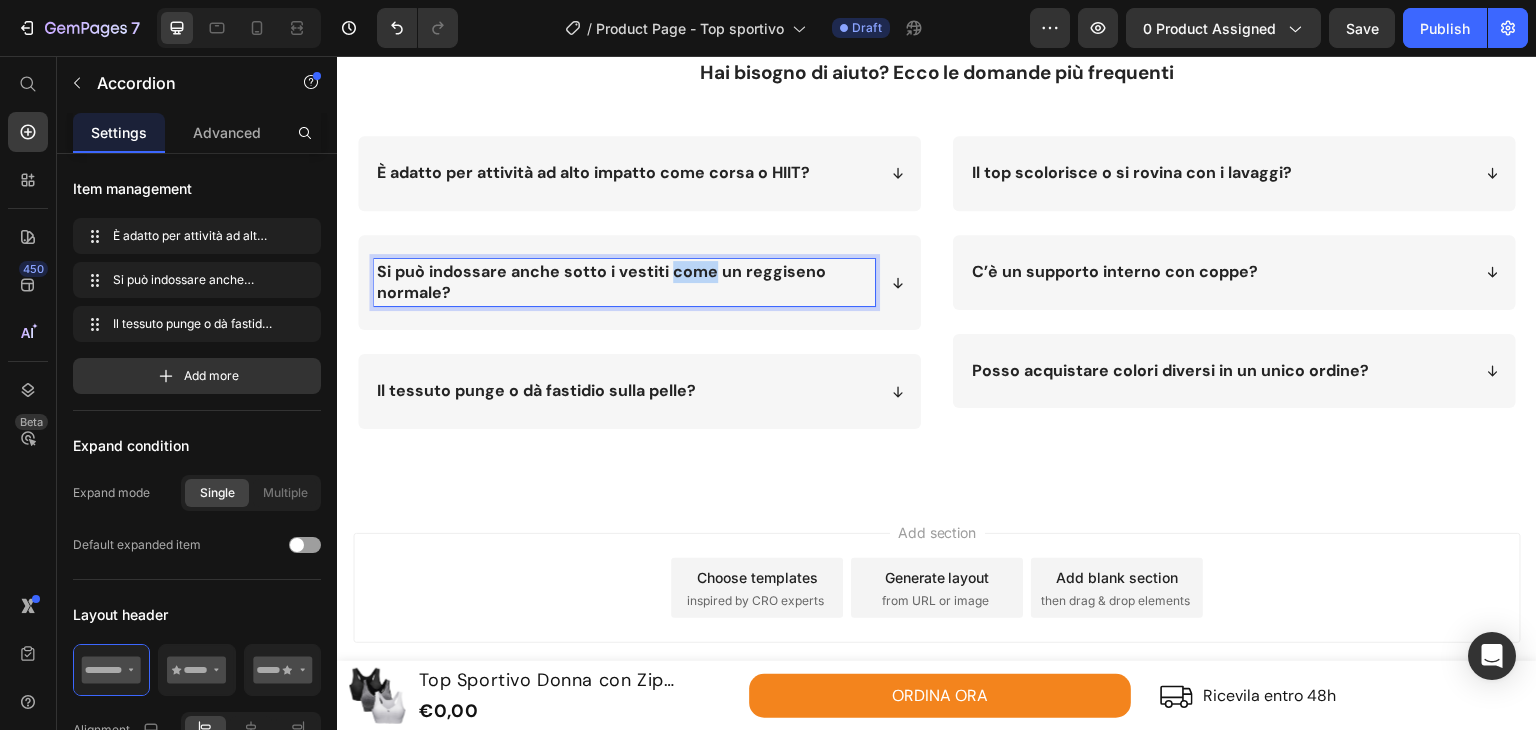 click on "Si può indossare anche sotto i vestiti come un reggiseno normale?" at bounding box center (601, 282) 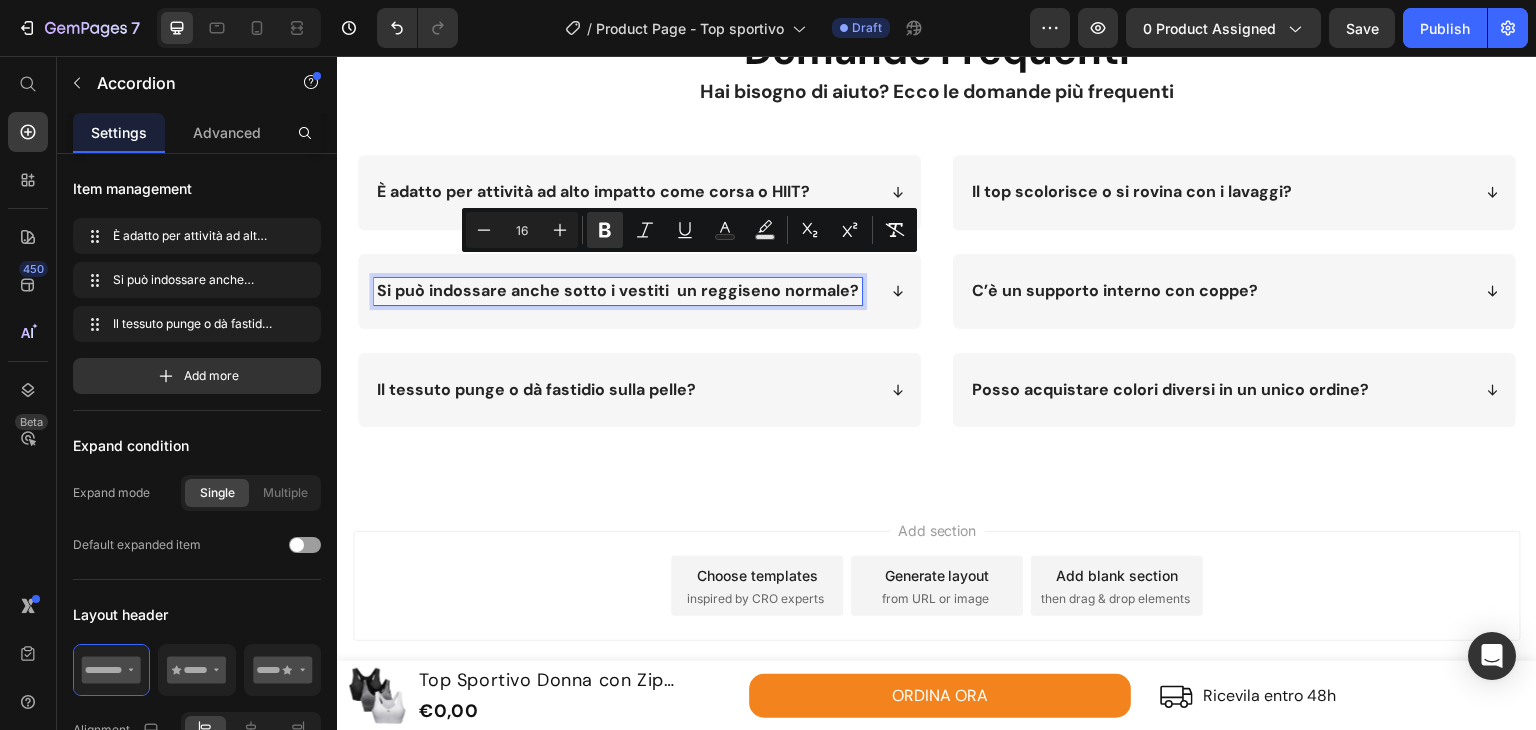 scroll, scrollTop: 4676, scrollLeft: 0, axis: vertical 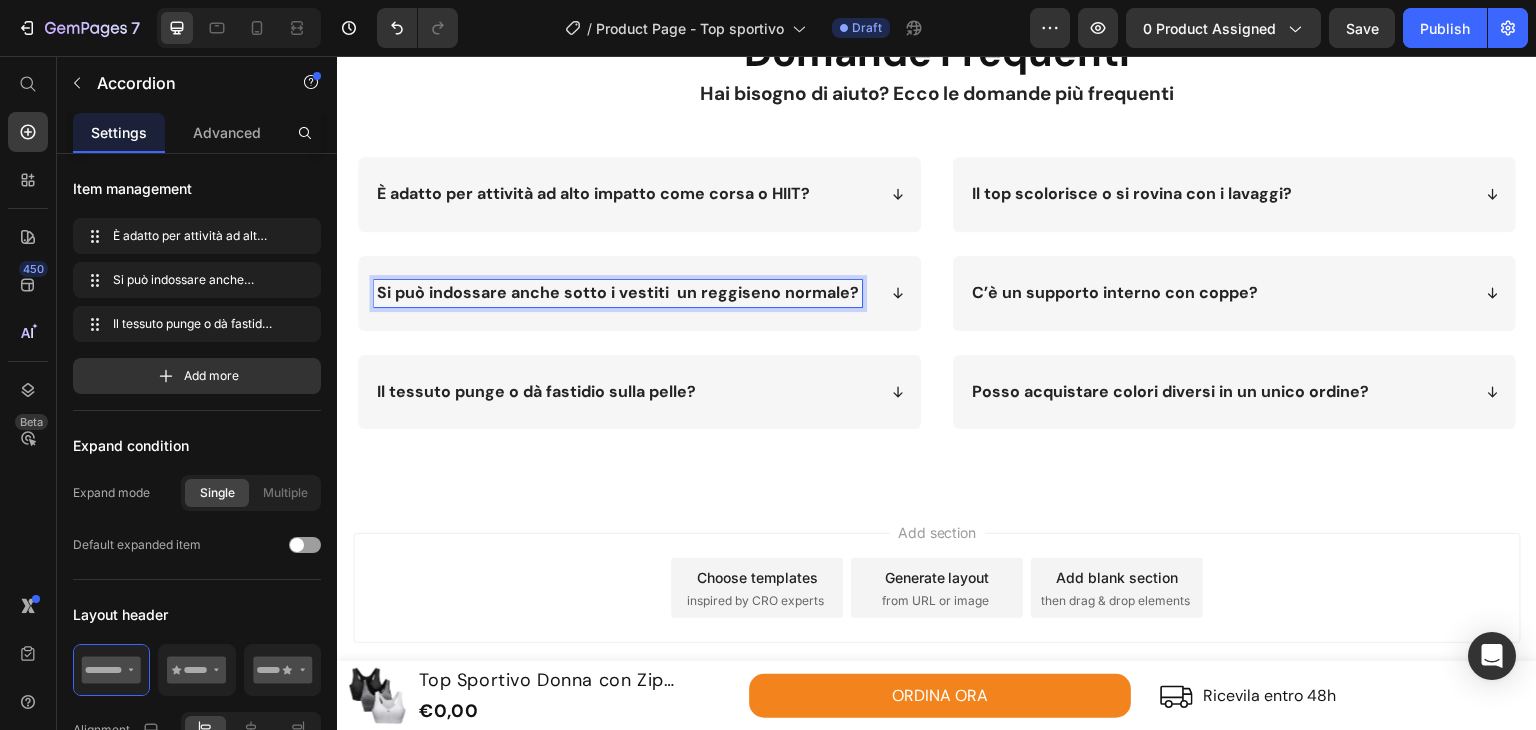 click on "Si può indossare anche sotto i vestiti  un reggiseno normale?" at bounding box center (618, 292) 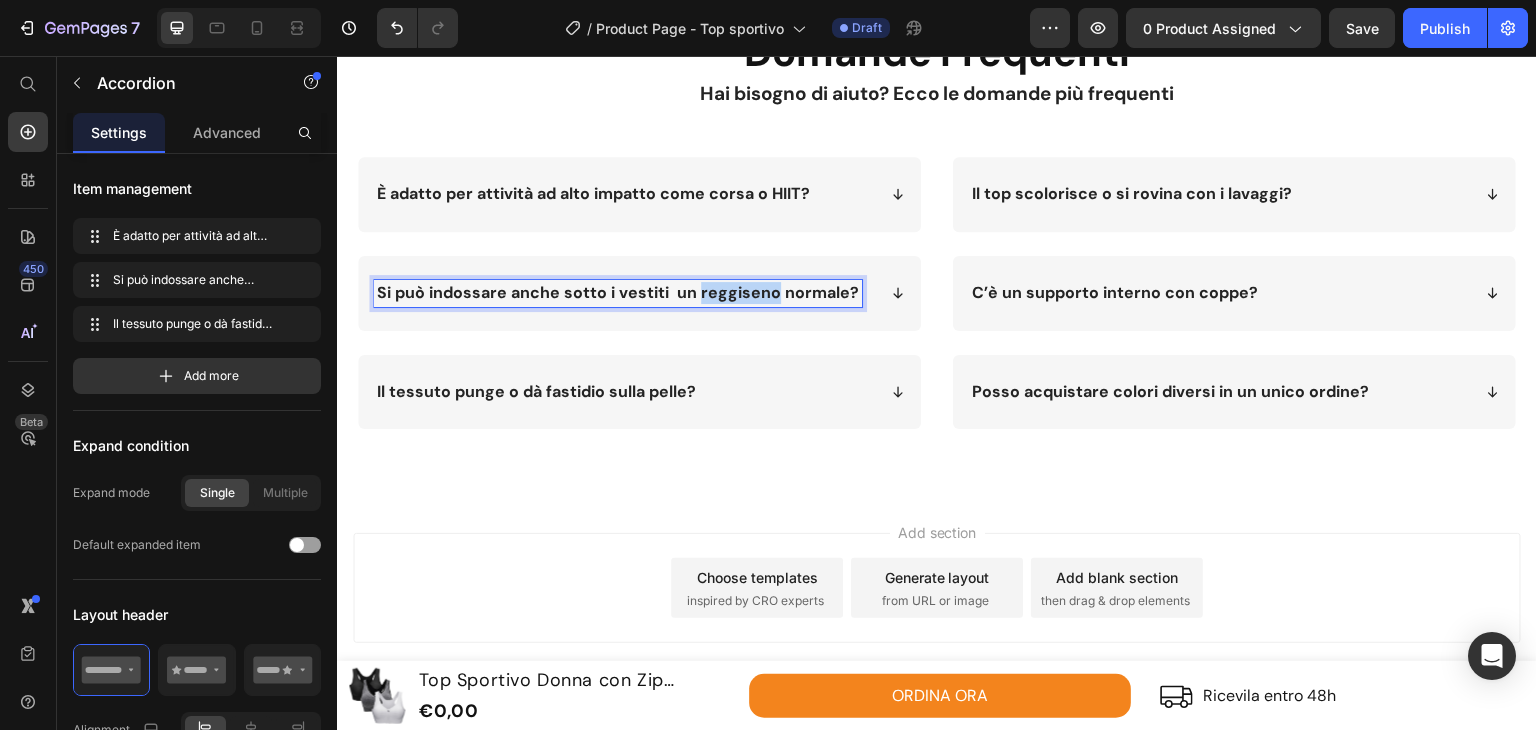 click on "Si può indossare anche sotto i vestiti  un reggiseno normale?" at bounding box center (618, 292) 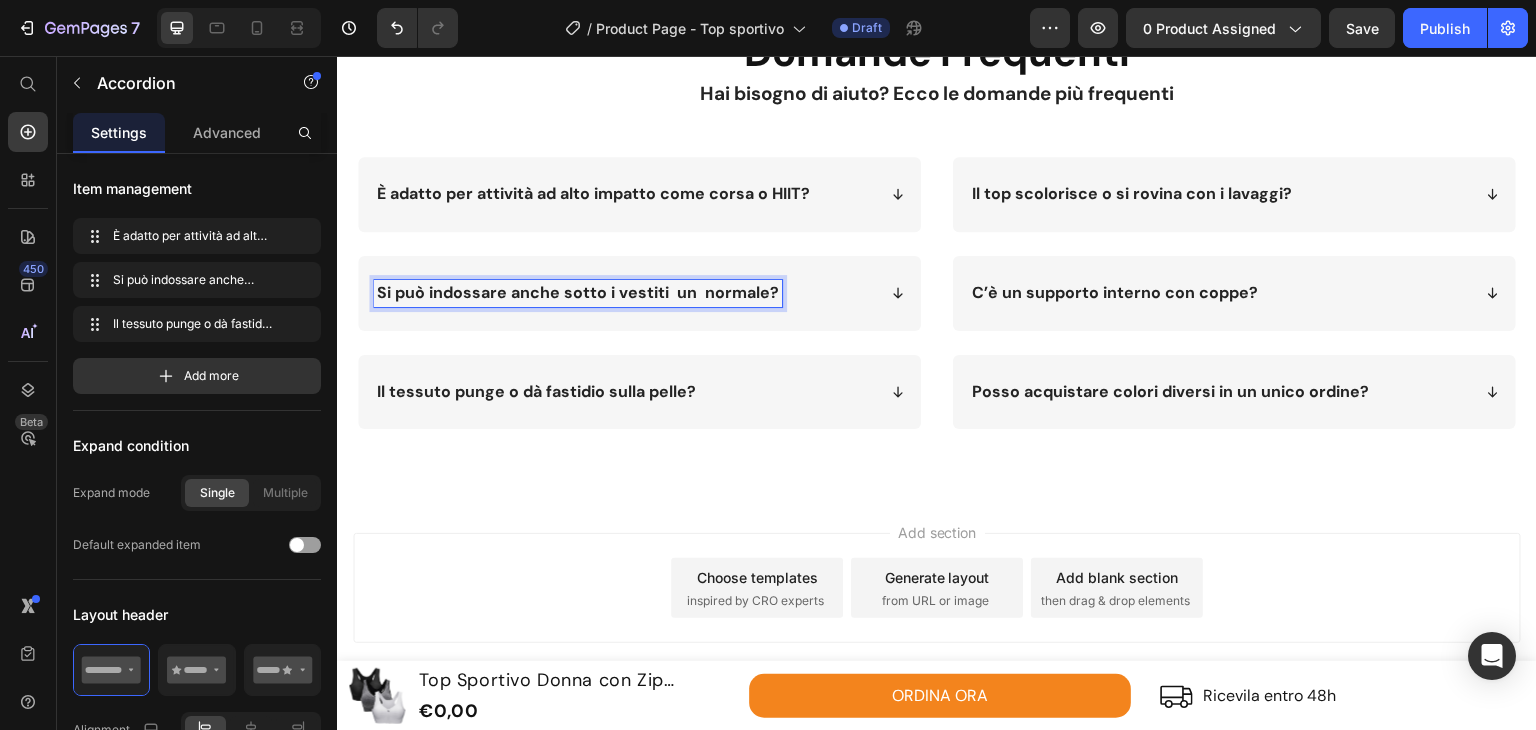 click on "Si può indossare anche sotto i vestiti  un  normale?" at bounding box center [578, 292] 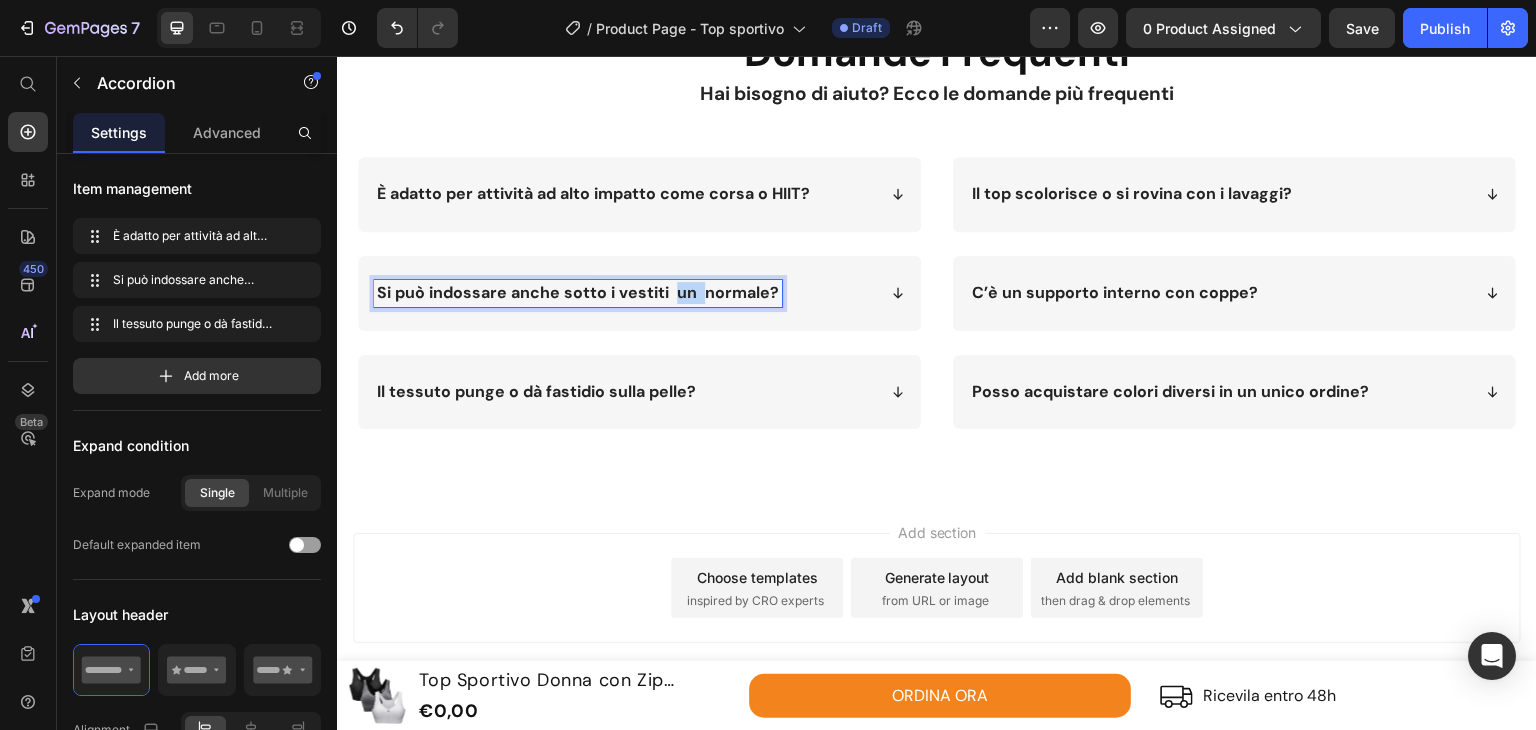 click on "Si può indossare anche sotto i vestiti  un  normale?" at bounding box center (578, 292) 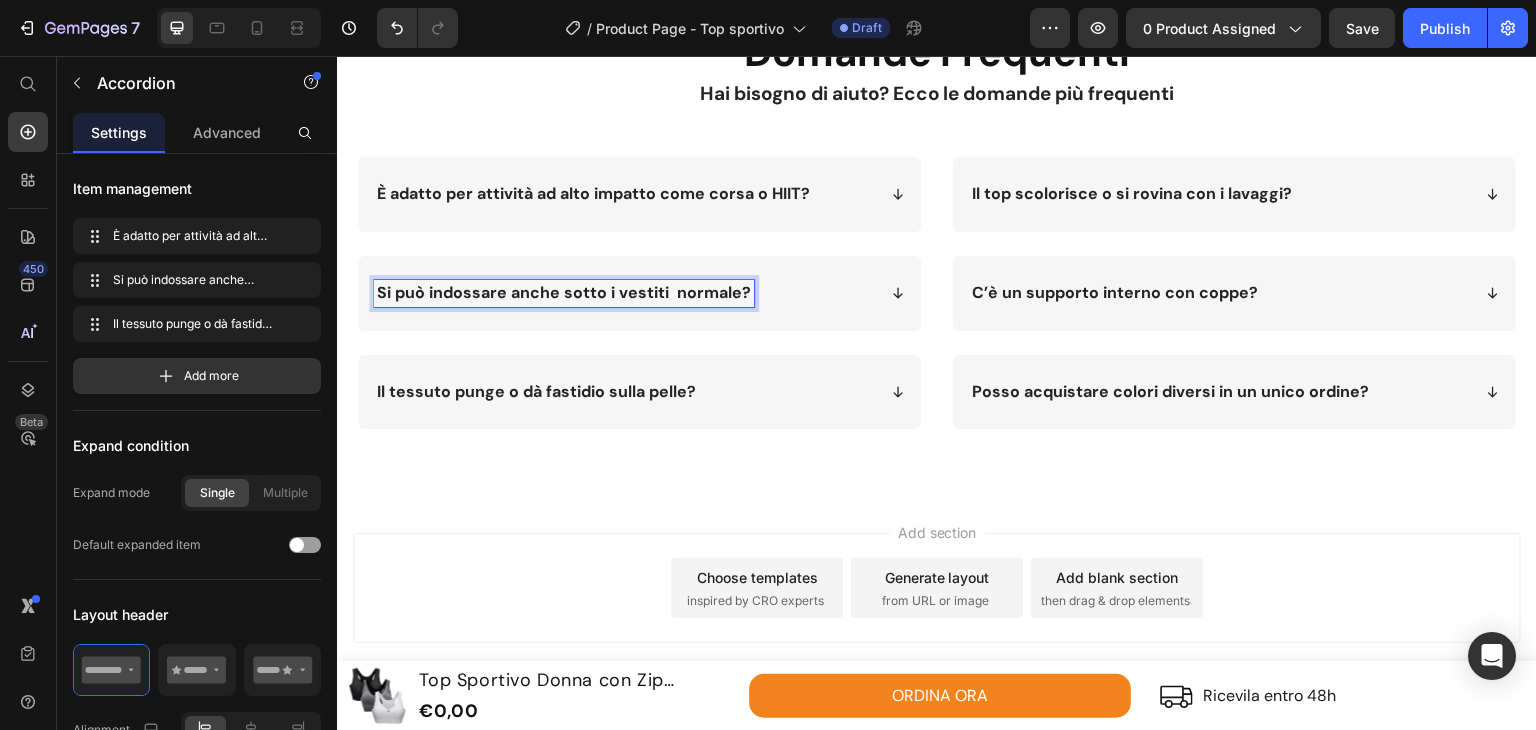 click on "Si può indossare anche sotto i vestiti  normale?" at bounding box center (564, 292) 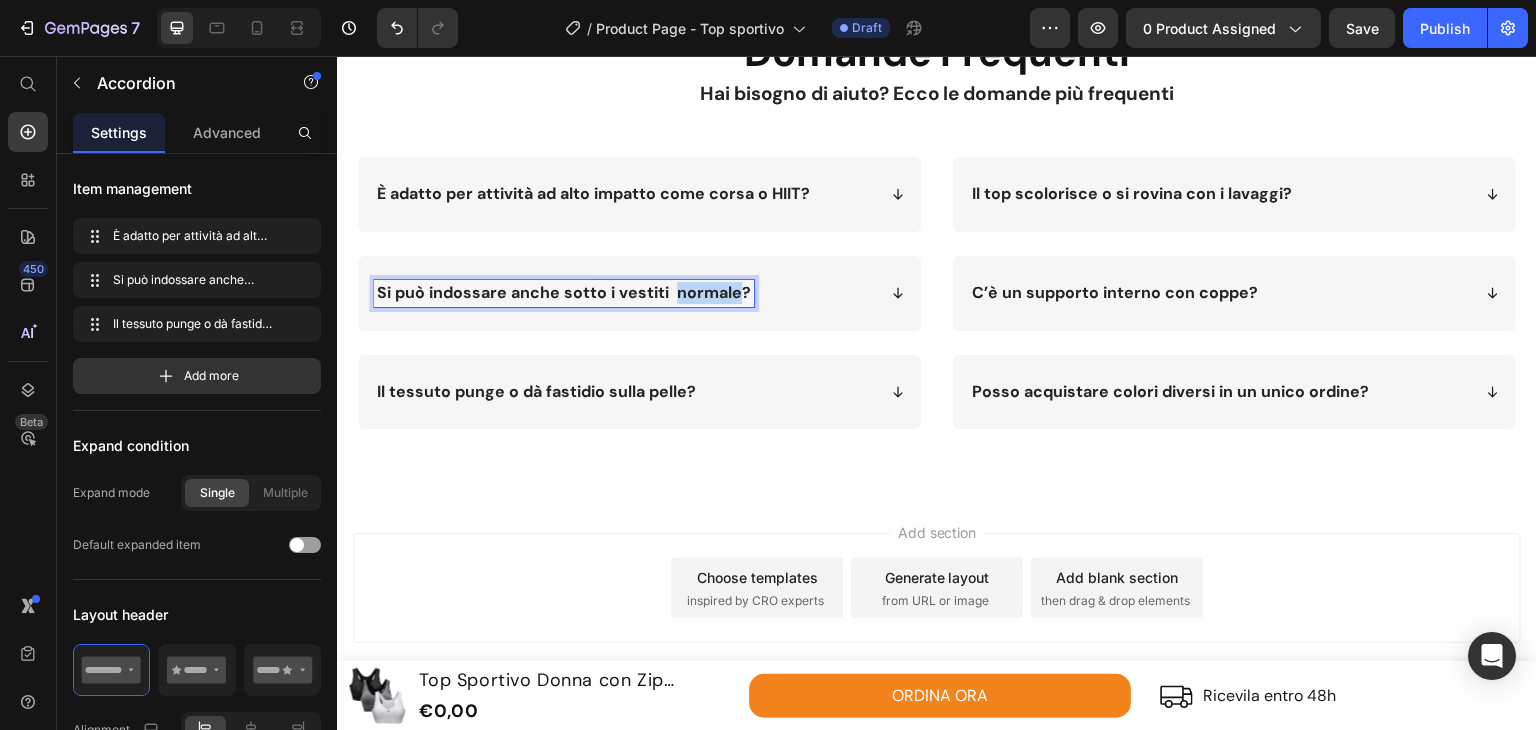 click on "Si può indossare anche sotto i vestiti  normale?" at bounding box center [564, 292] 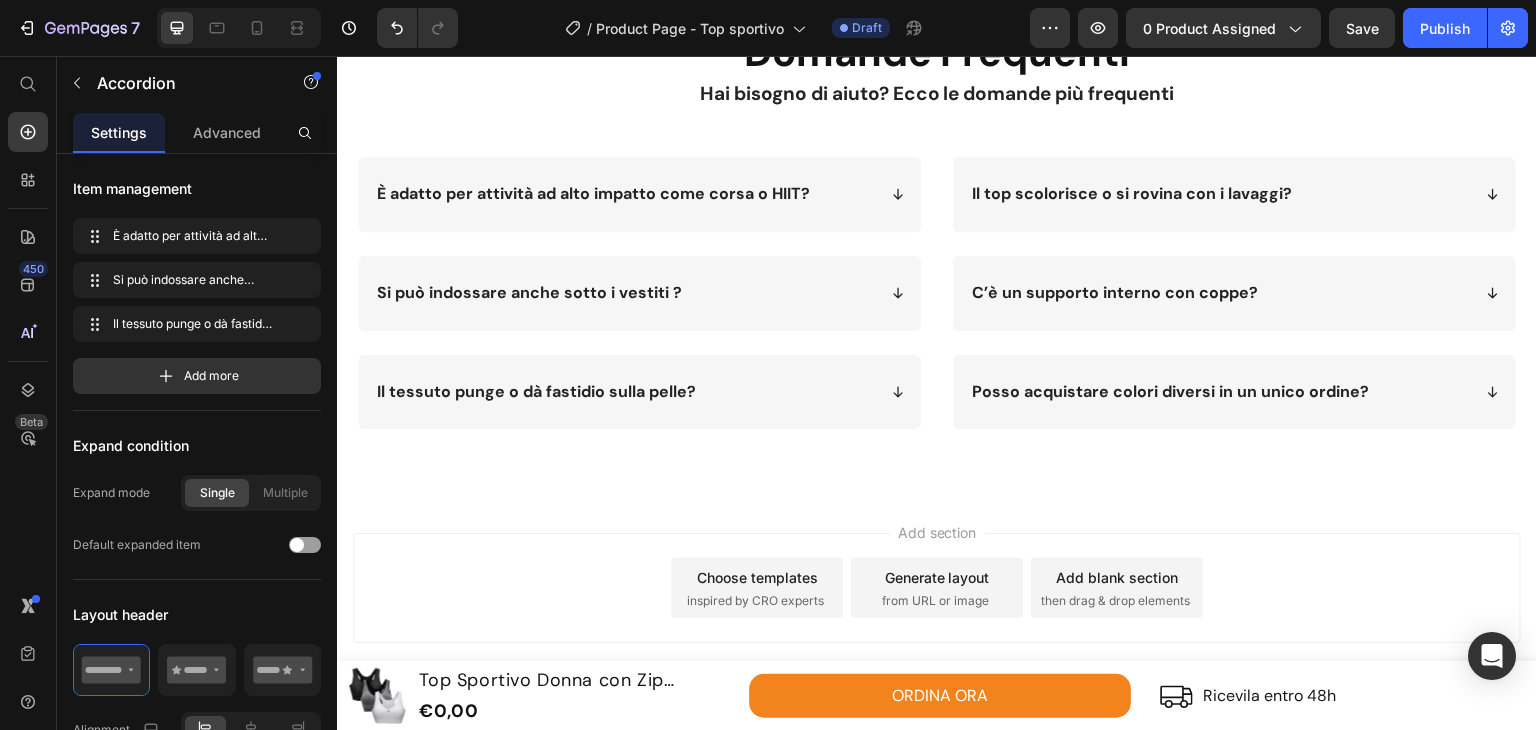 click on "Add section Choose templates inspired by CRO experts Generate layout from URL or image Add blank section then drag & drop elements" at bounding box center (937, 592) 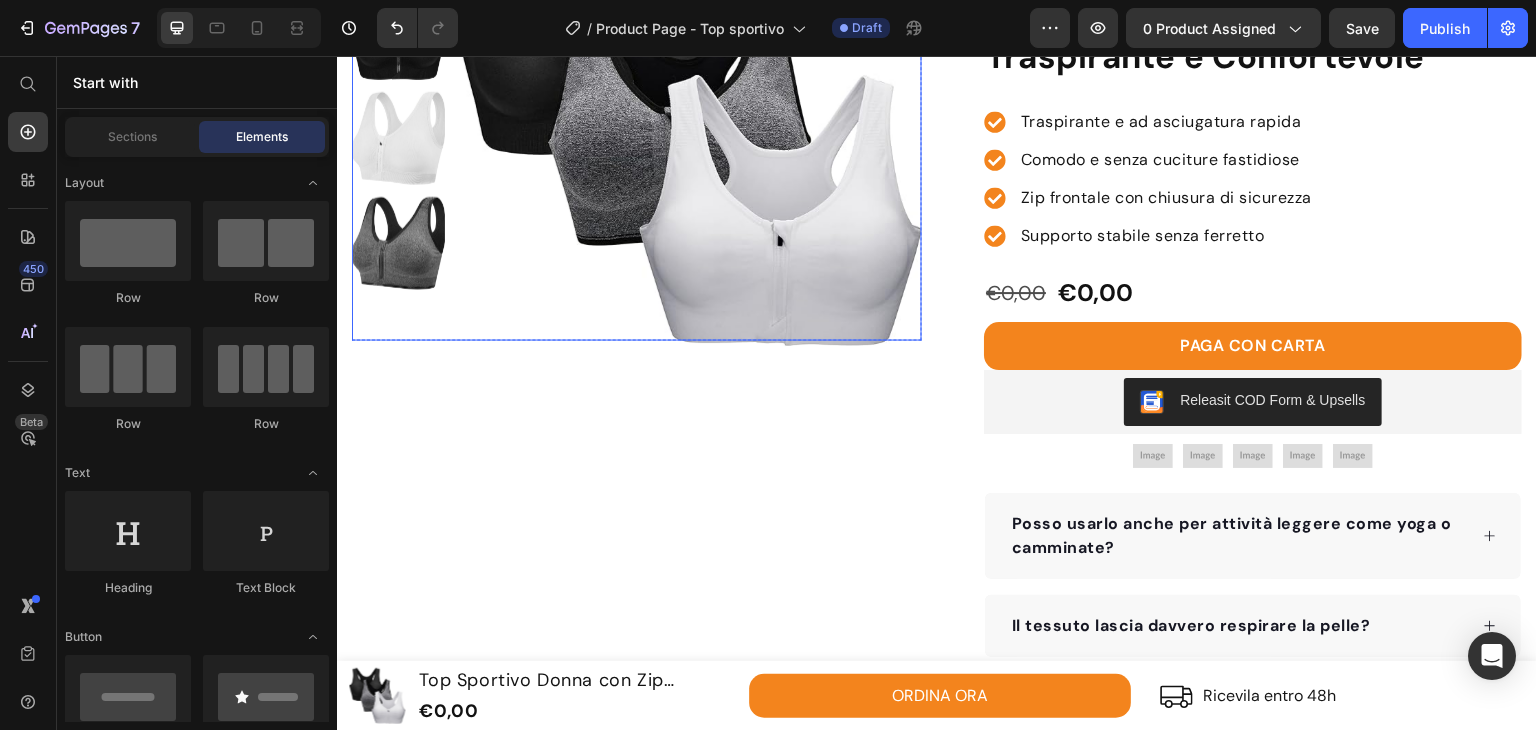 scroll, scrollTop: 500, scrollLeft: 0, axis: vertical 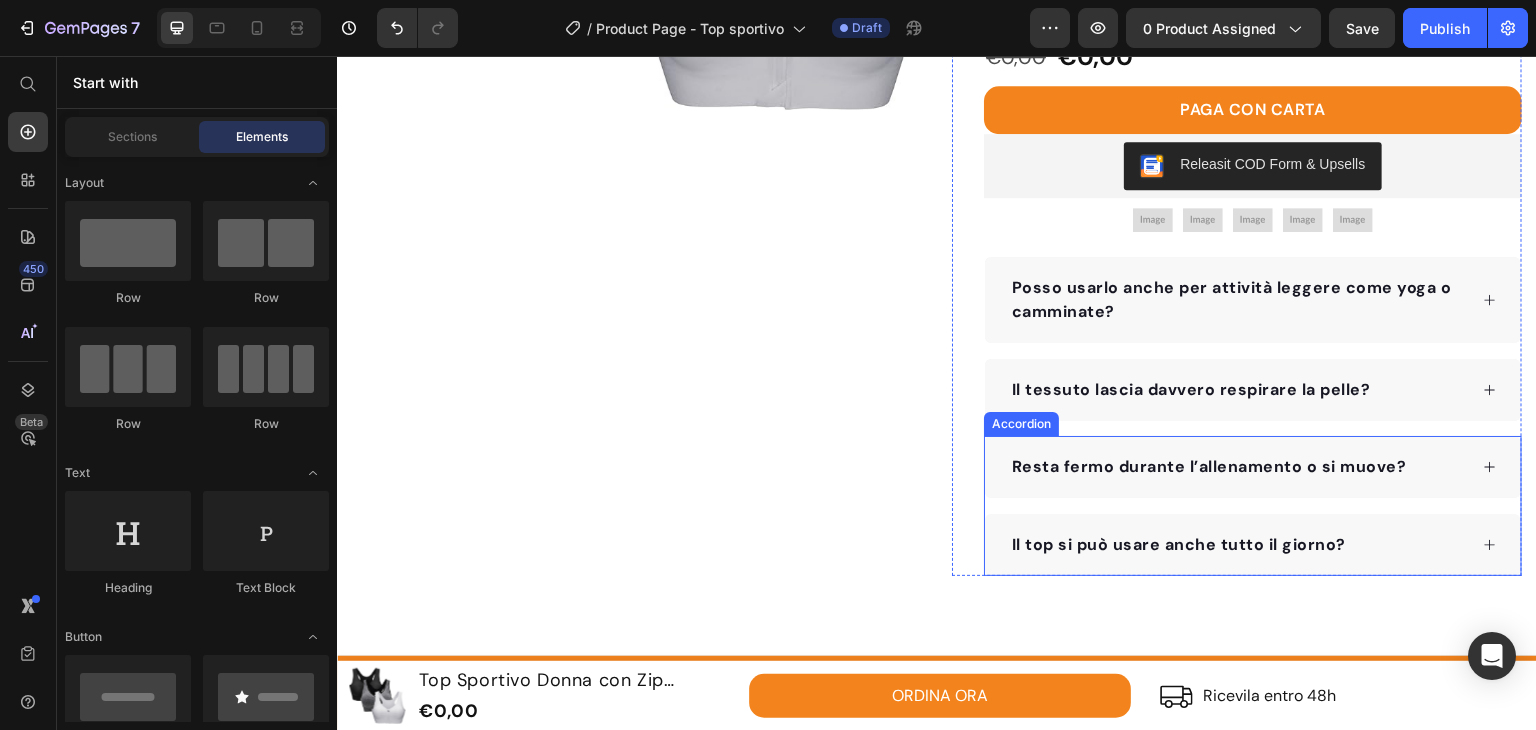 click on "Il top si può usare anche tutto il giorno?" at bounding box center (1238, 545) 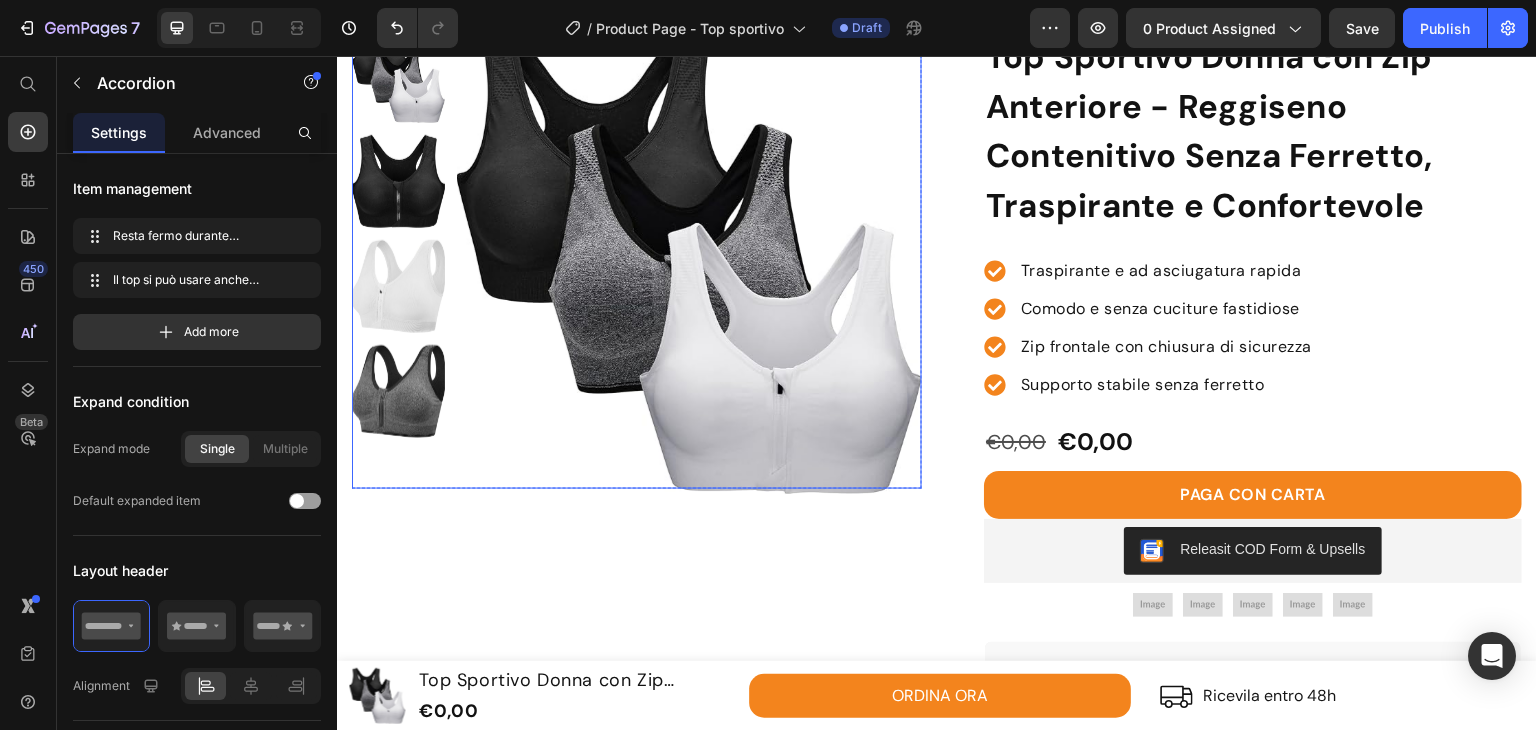 scroll, scrollTop: 100, scrollLeft: 0, axis: vertical 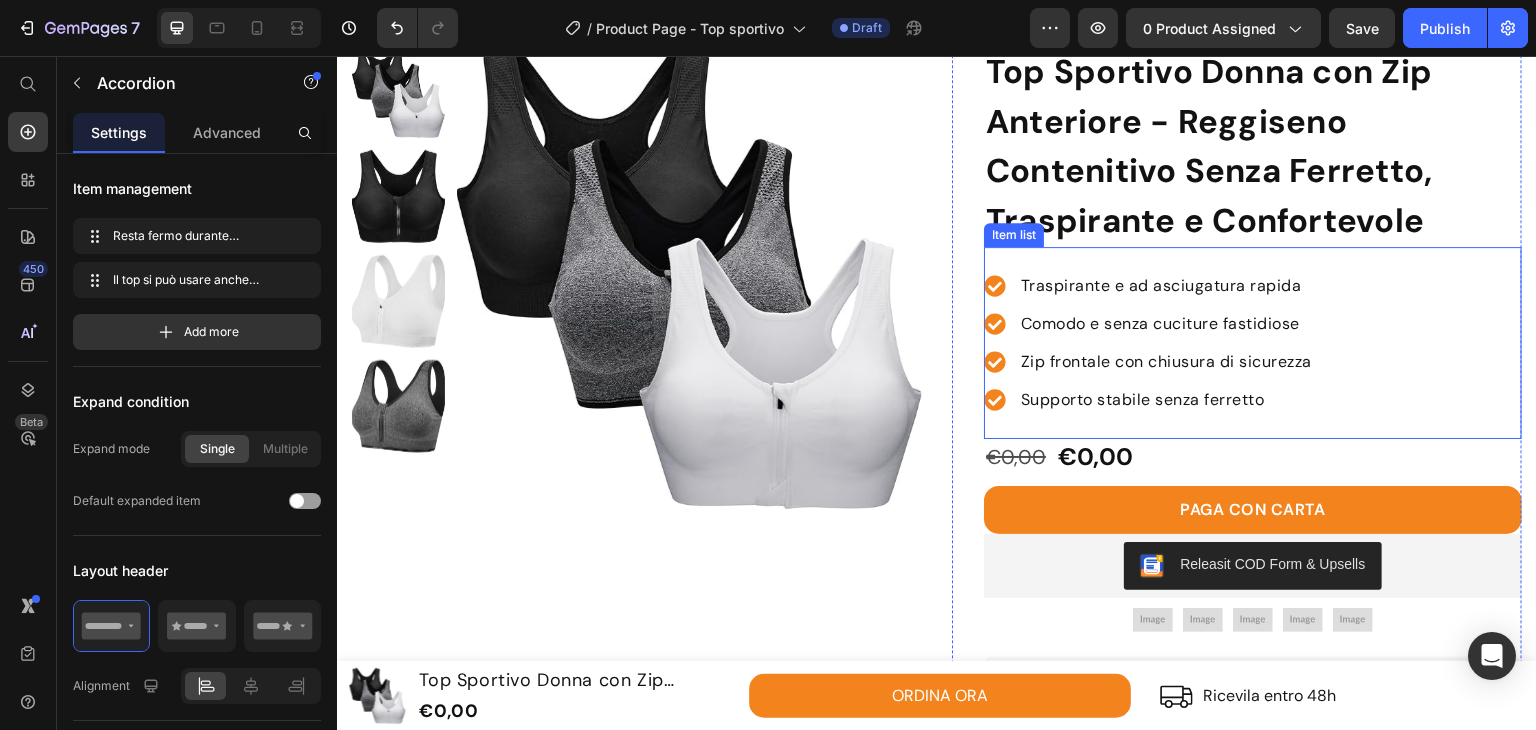 click 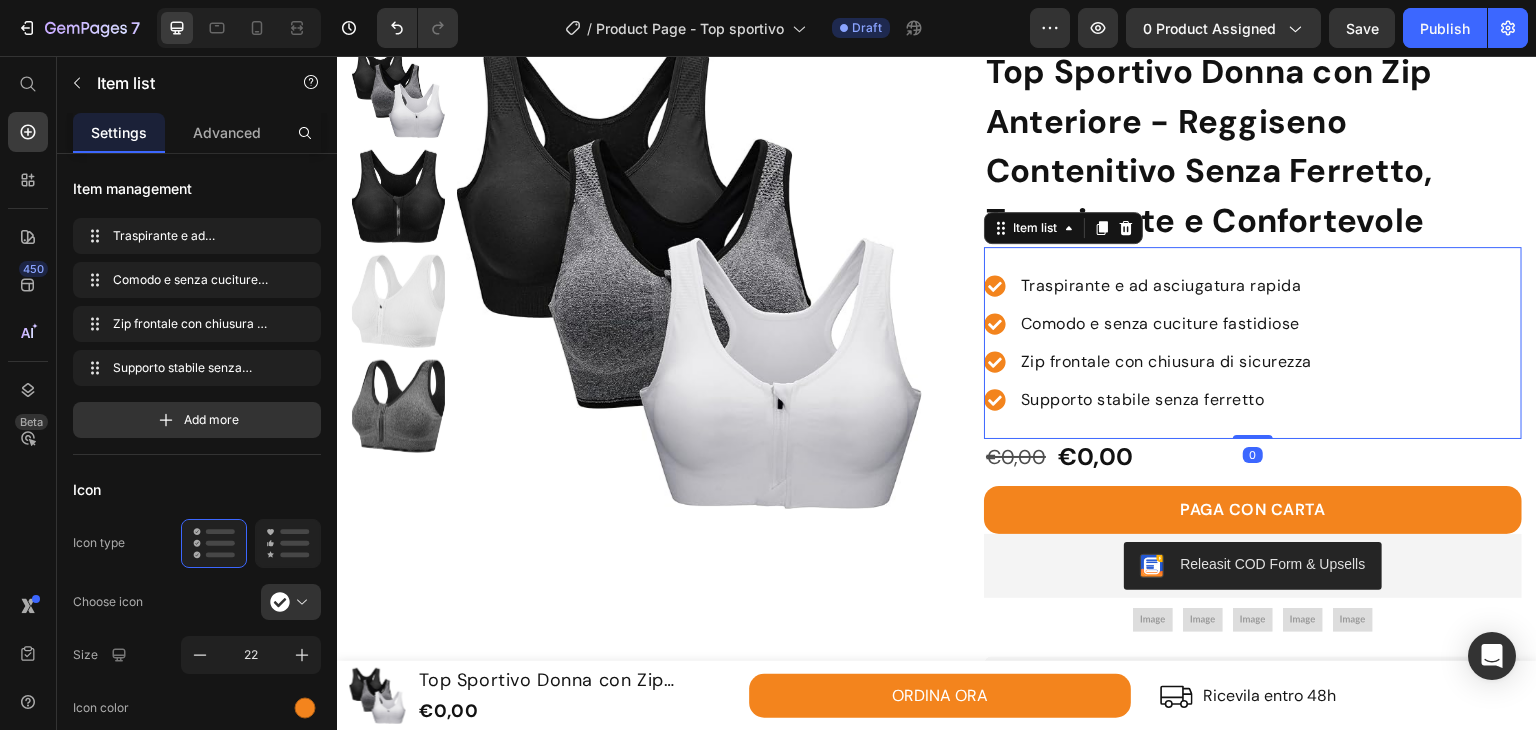 click 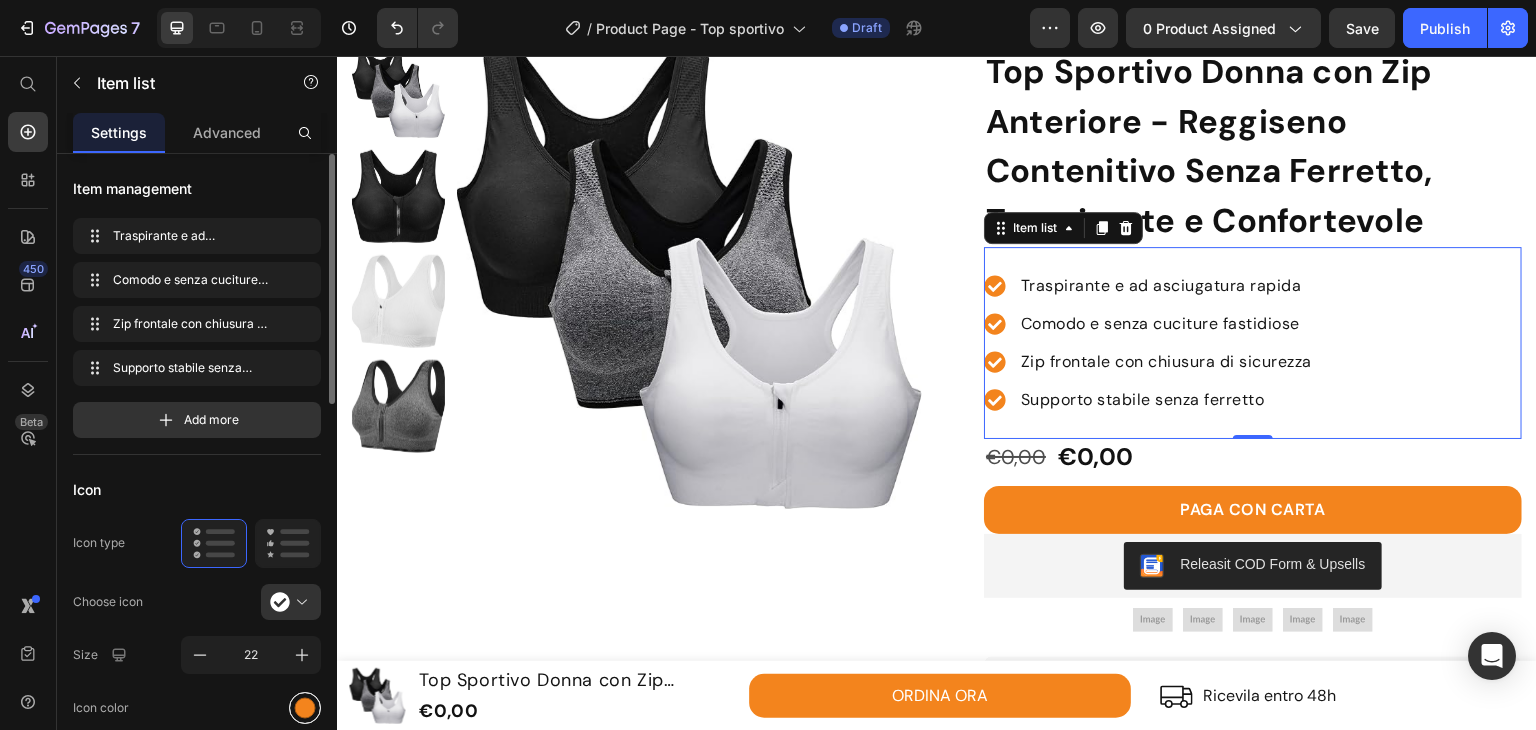 click at bounding box center (305, 708) 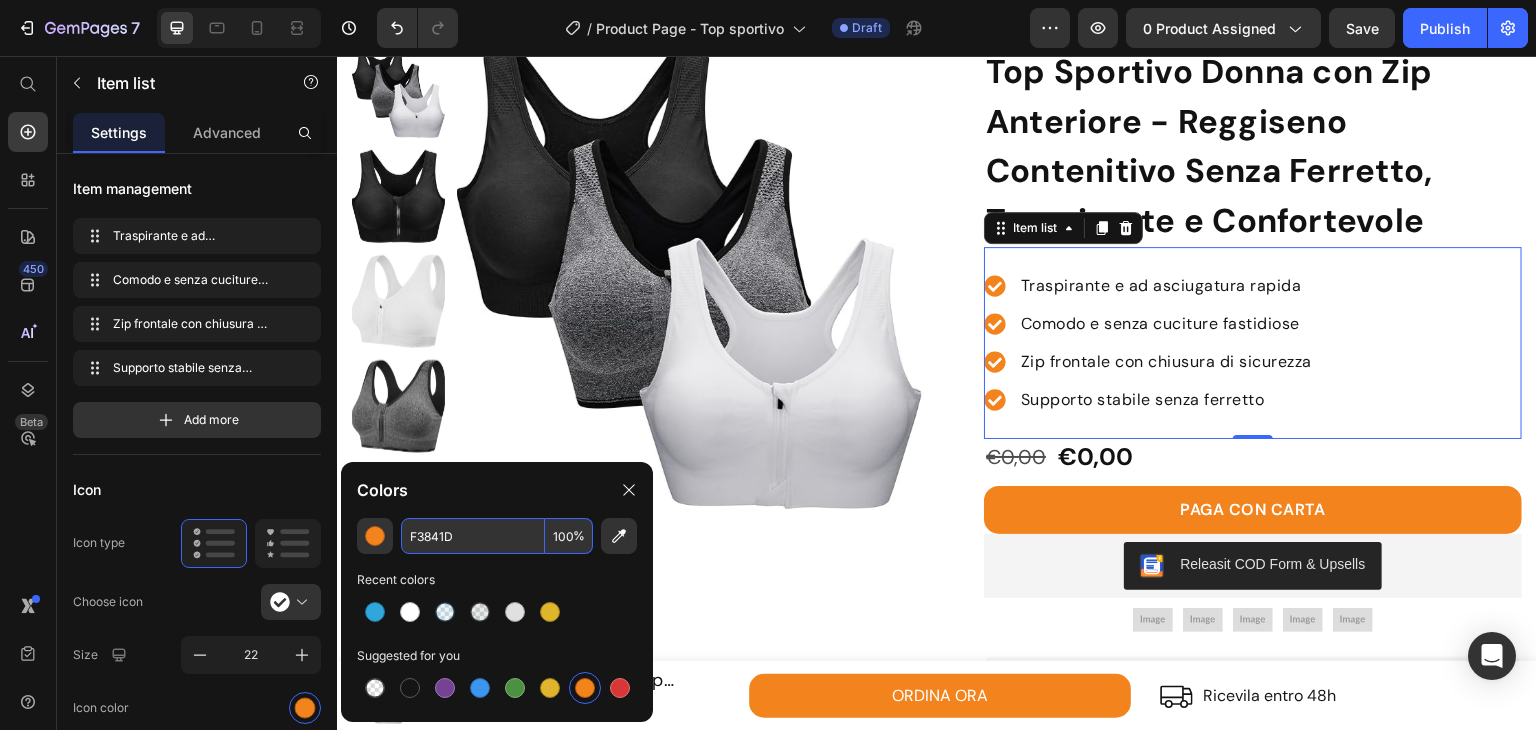 click on "F3841D" at bounding box center [473, 536] 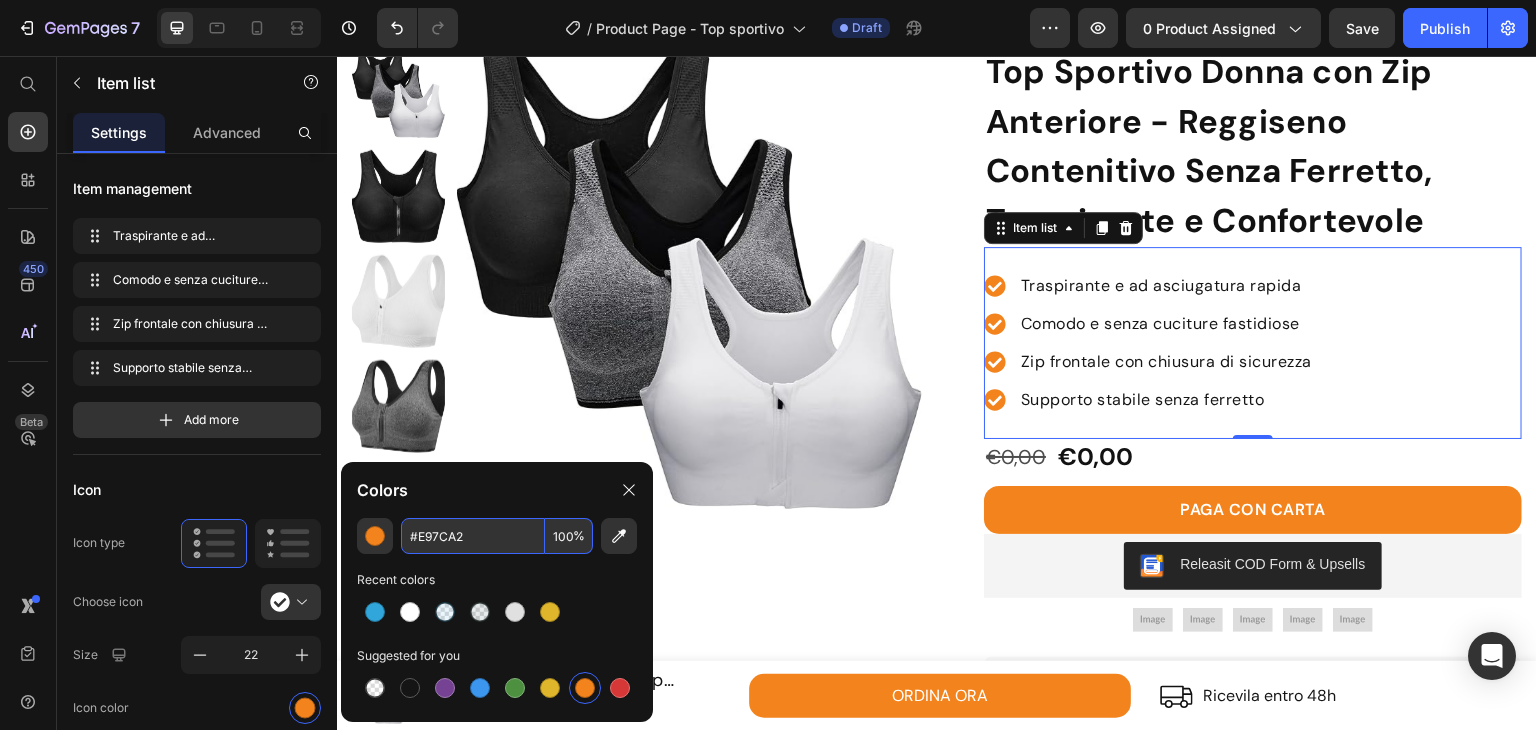 type on "E97CA2" 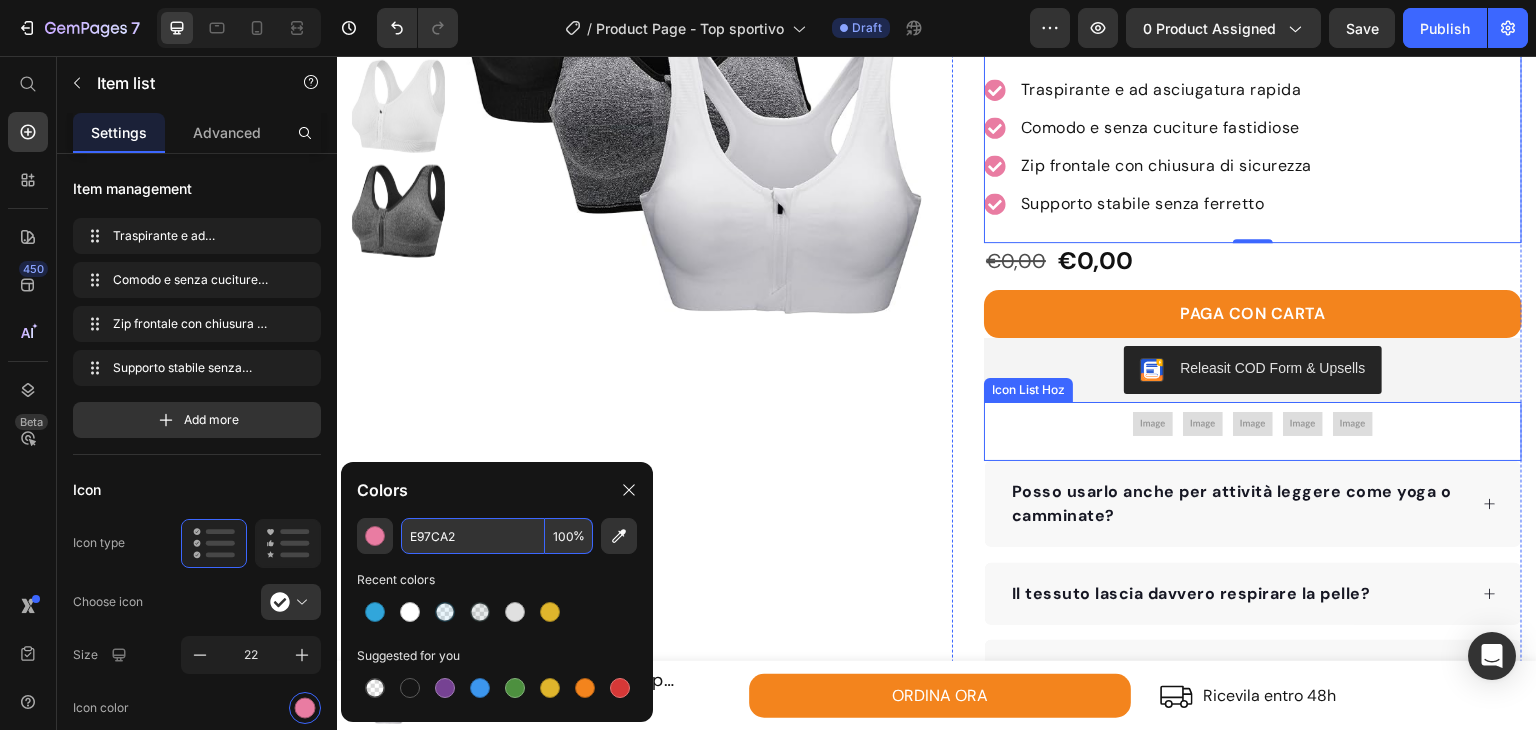 scroll, scrollTop: 300, scrollLeft: 0, axis: vertical 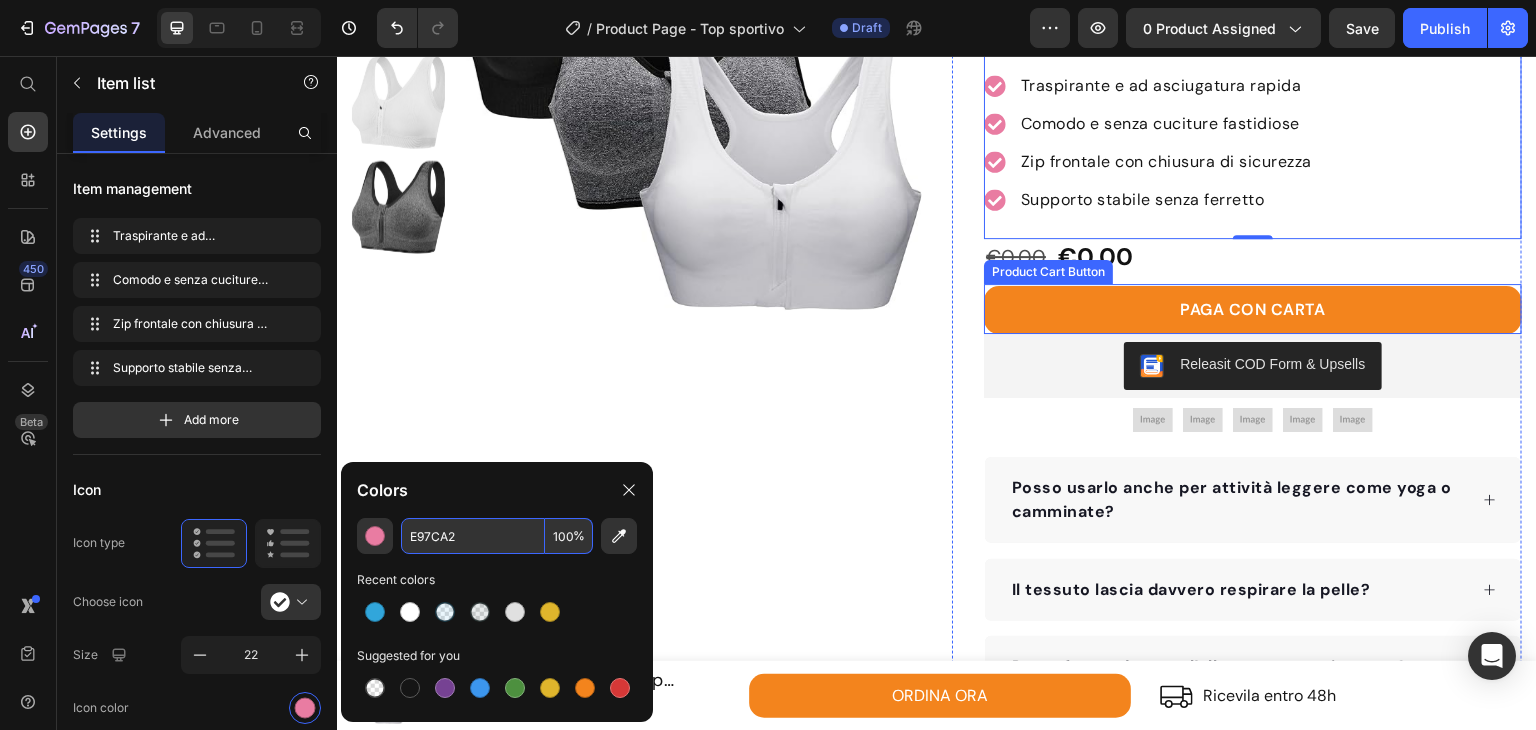 click on "PAGA CON CARTA" at bounding box center (1253, 310) 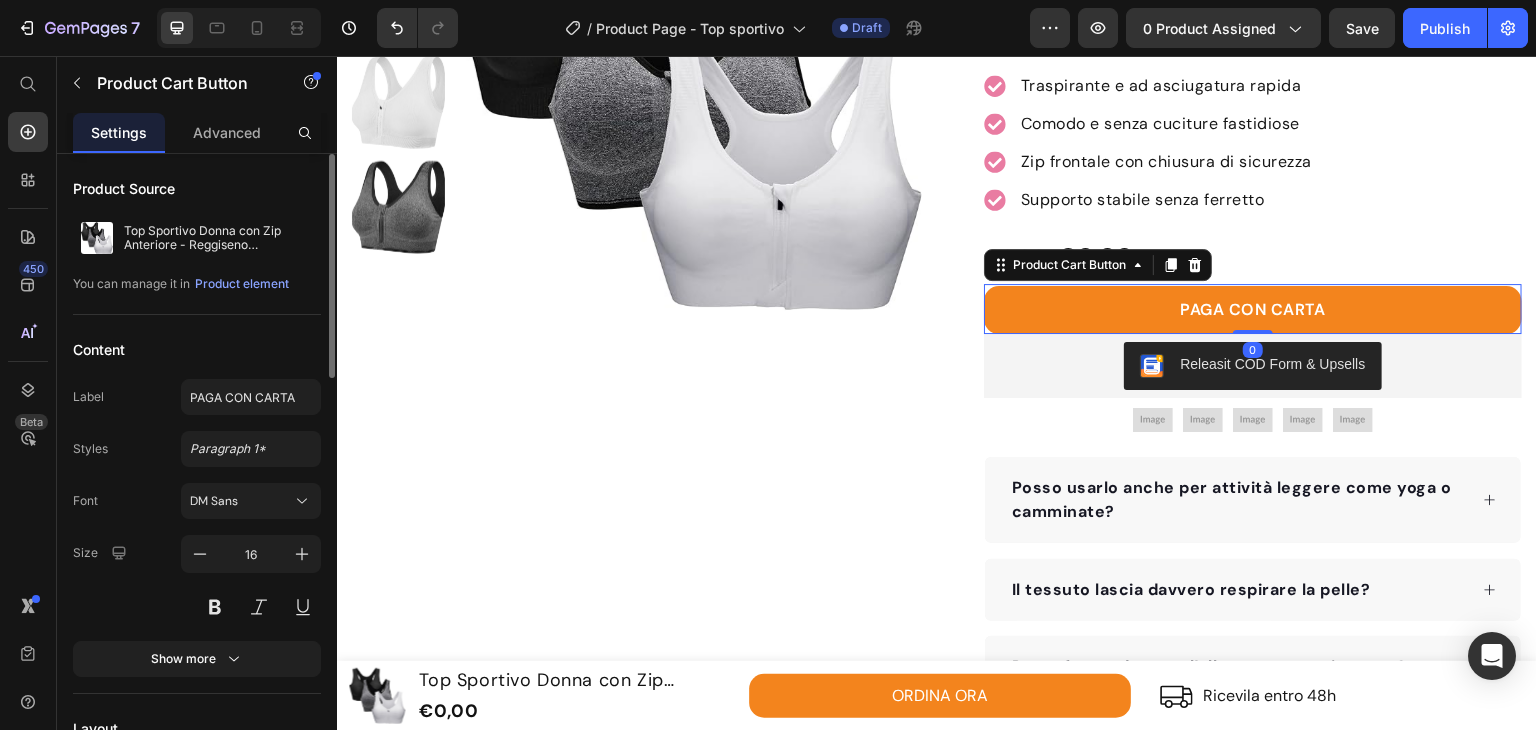 scroll, scrollTop: 600, scrollLeft: 0, axis: vertical 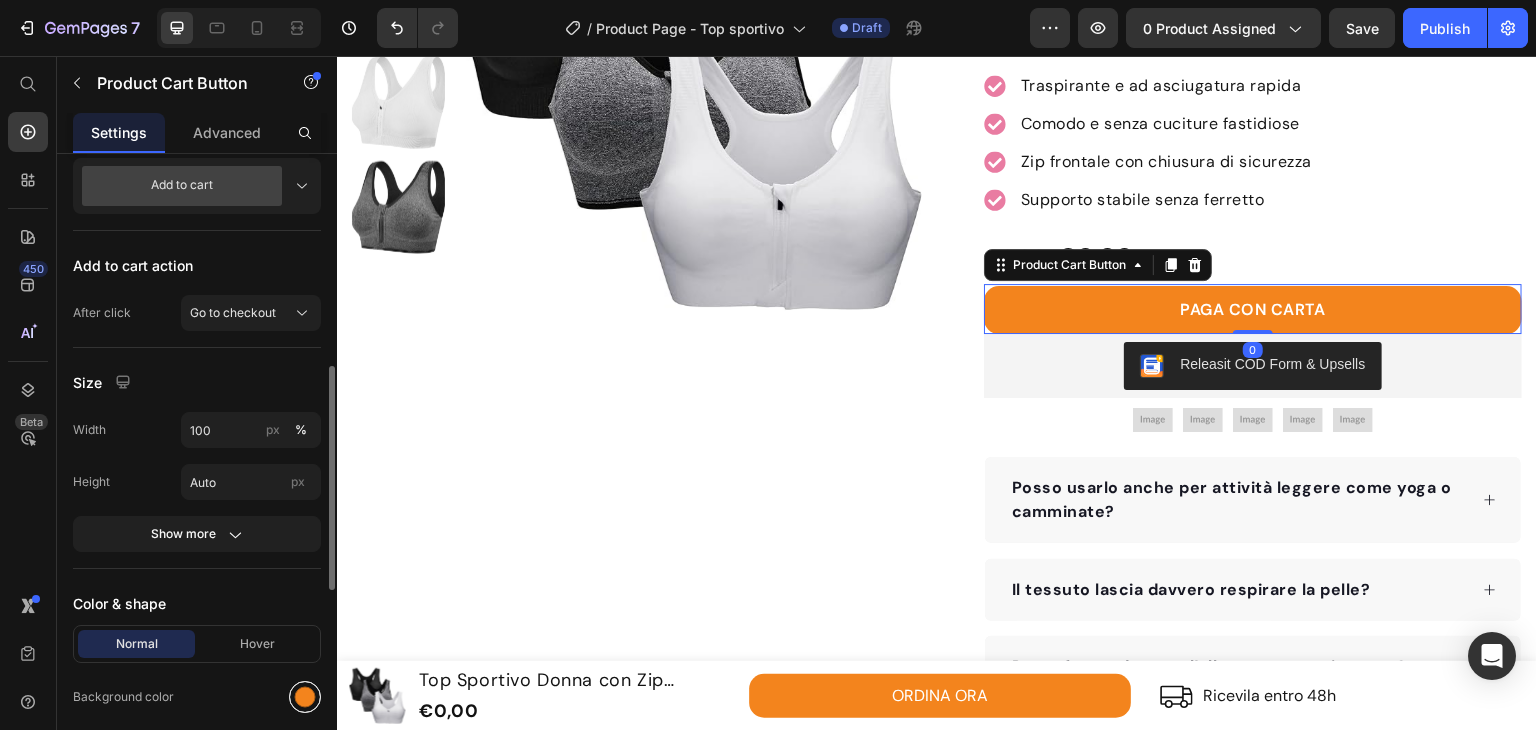 click at bounding box center [305, 697] 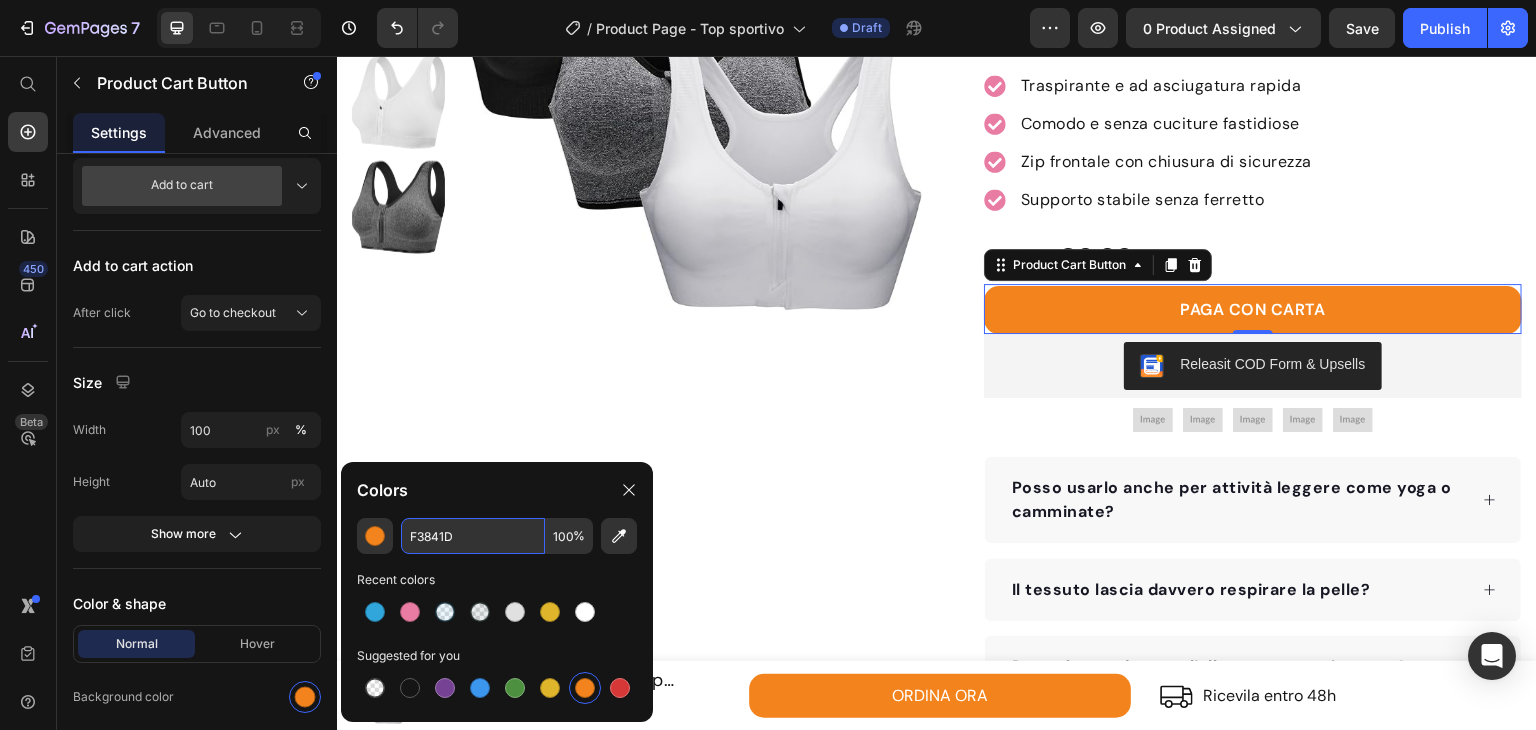 click on "F3841D" at bounding box center [473, 536] 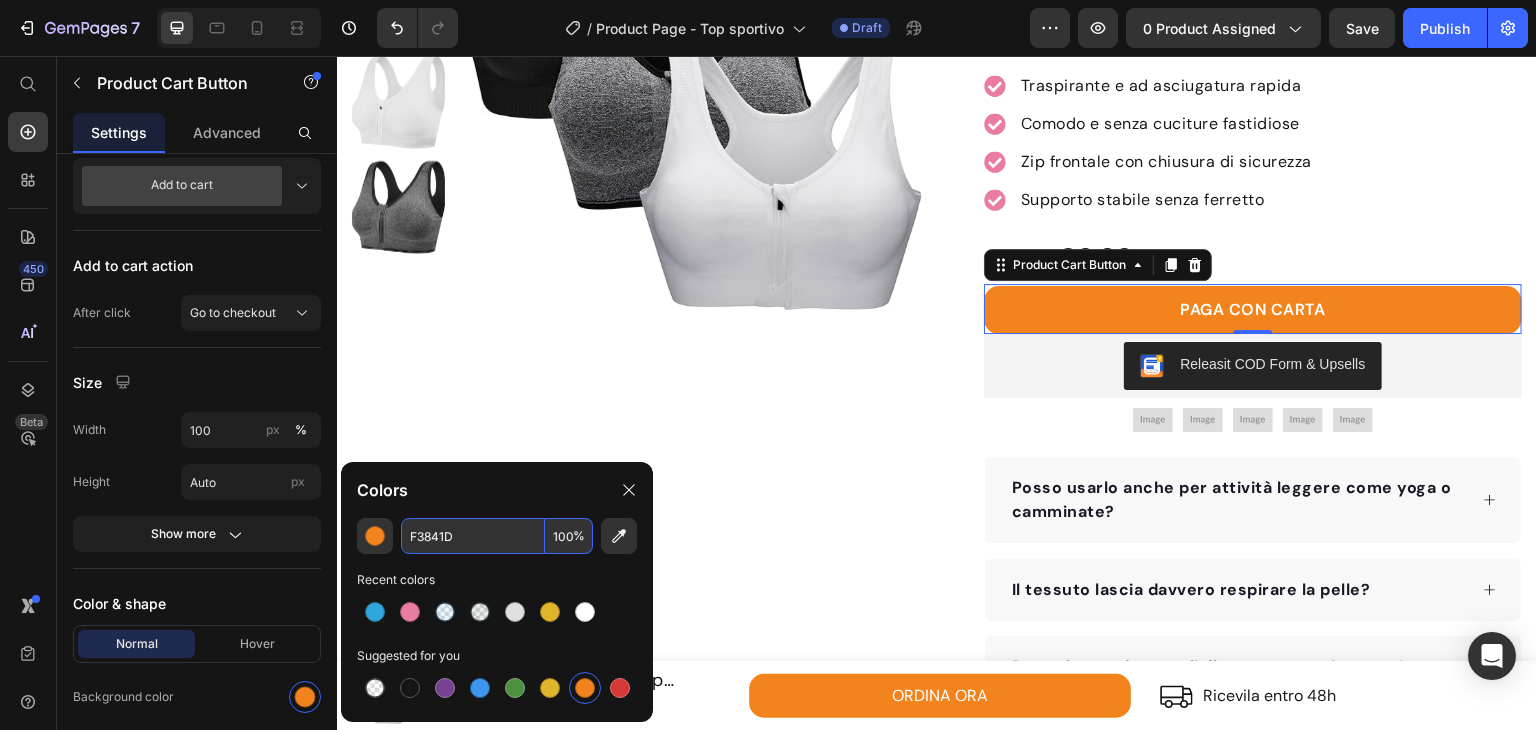 paste on "#E97CA2" 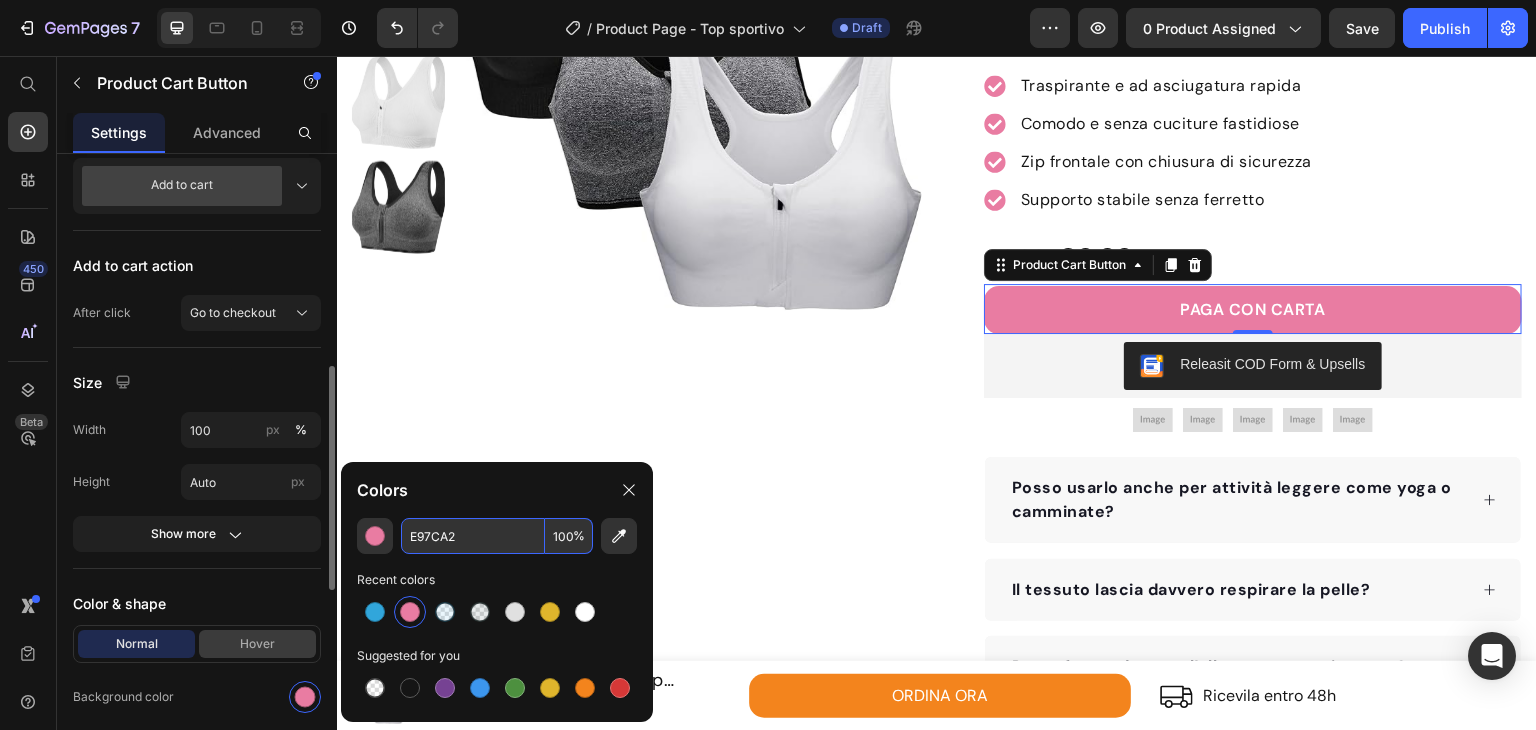 type on "E97CA2" 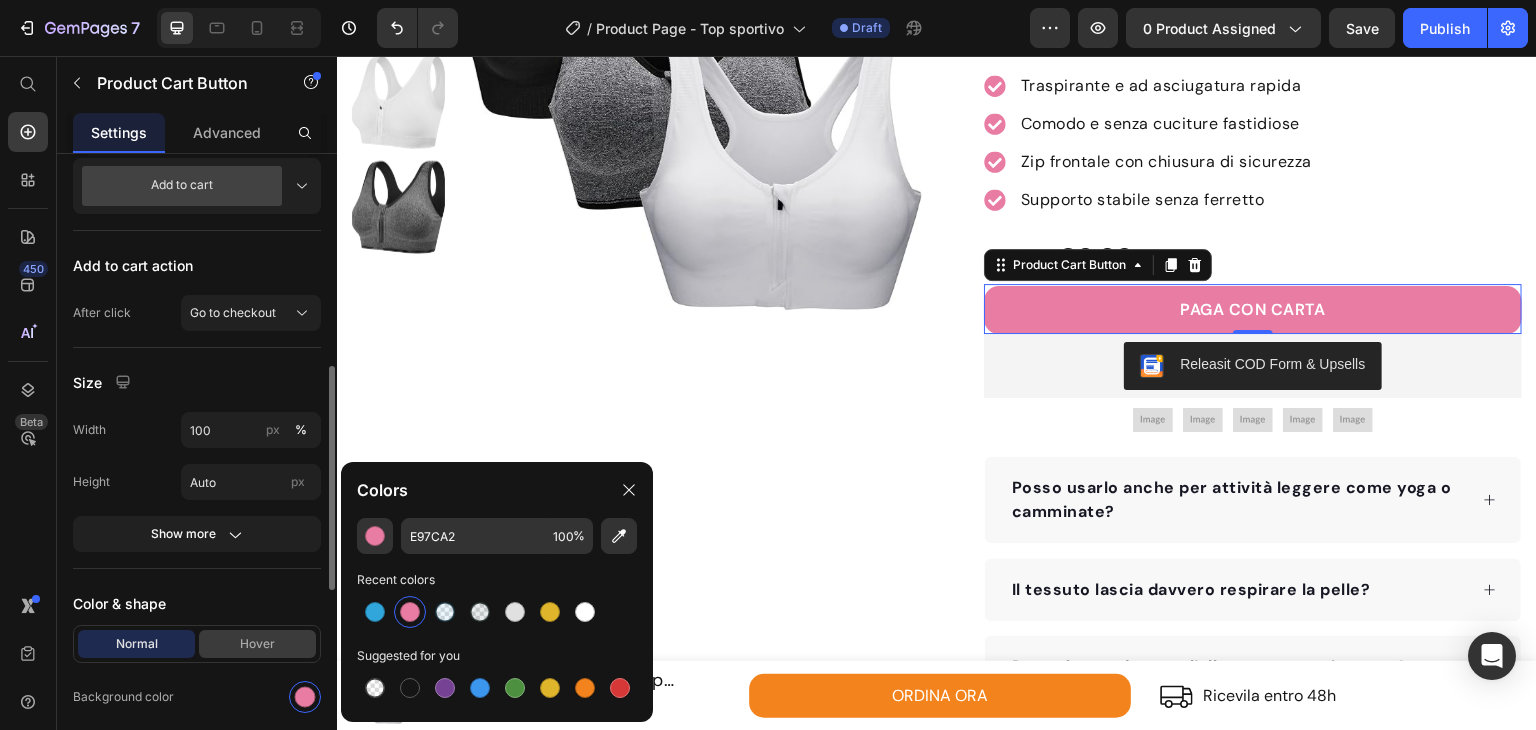 click on "Hover" at bounding box center (257, 644) 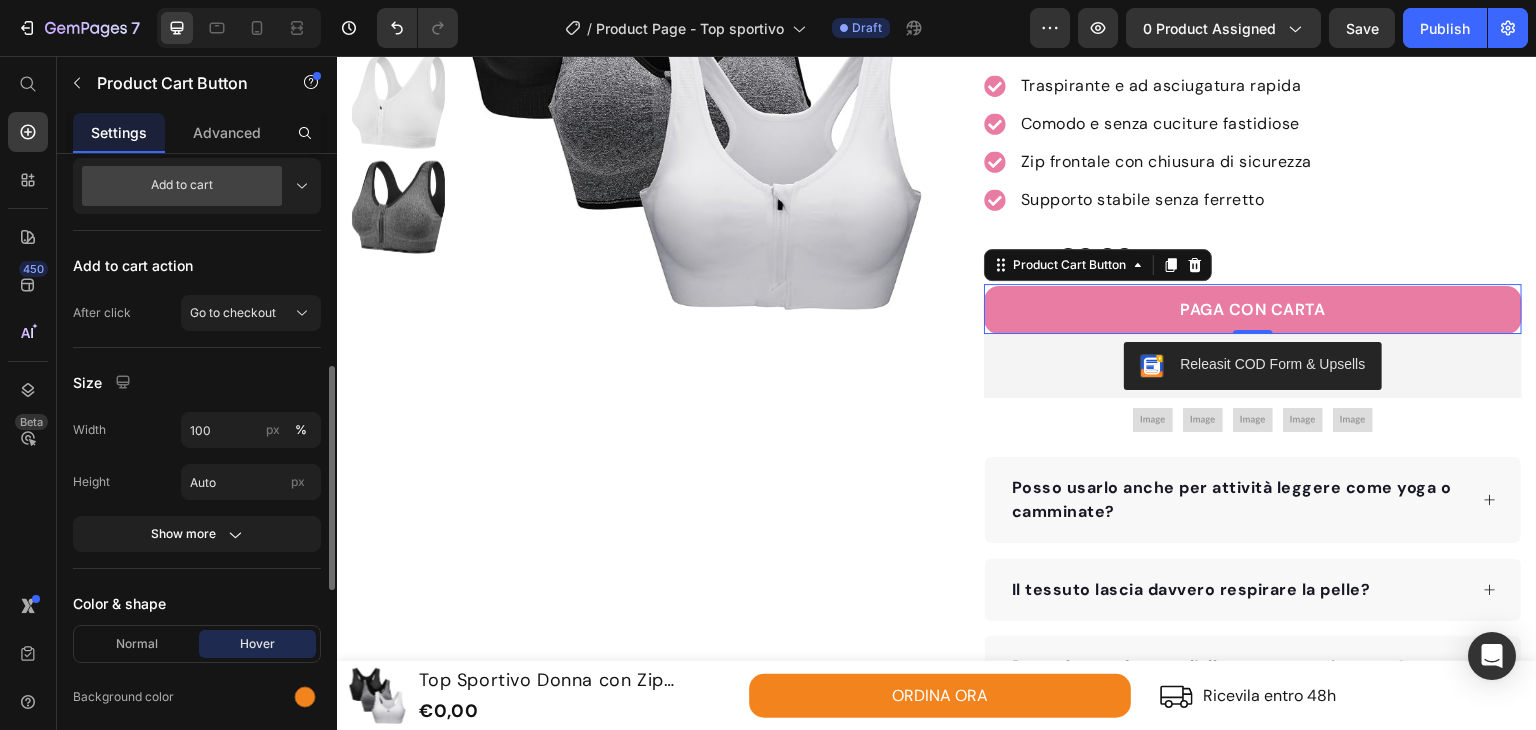 scroll, scrollTop: 1100, scrollLeft: 0, axis: vertical 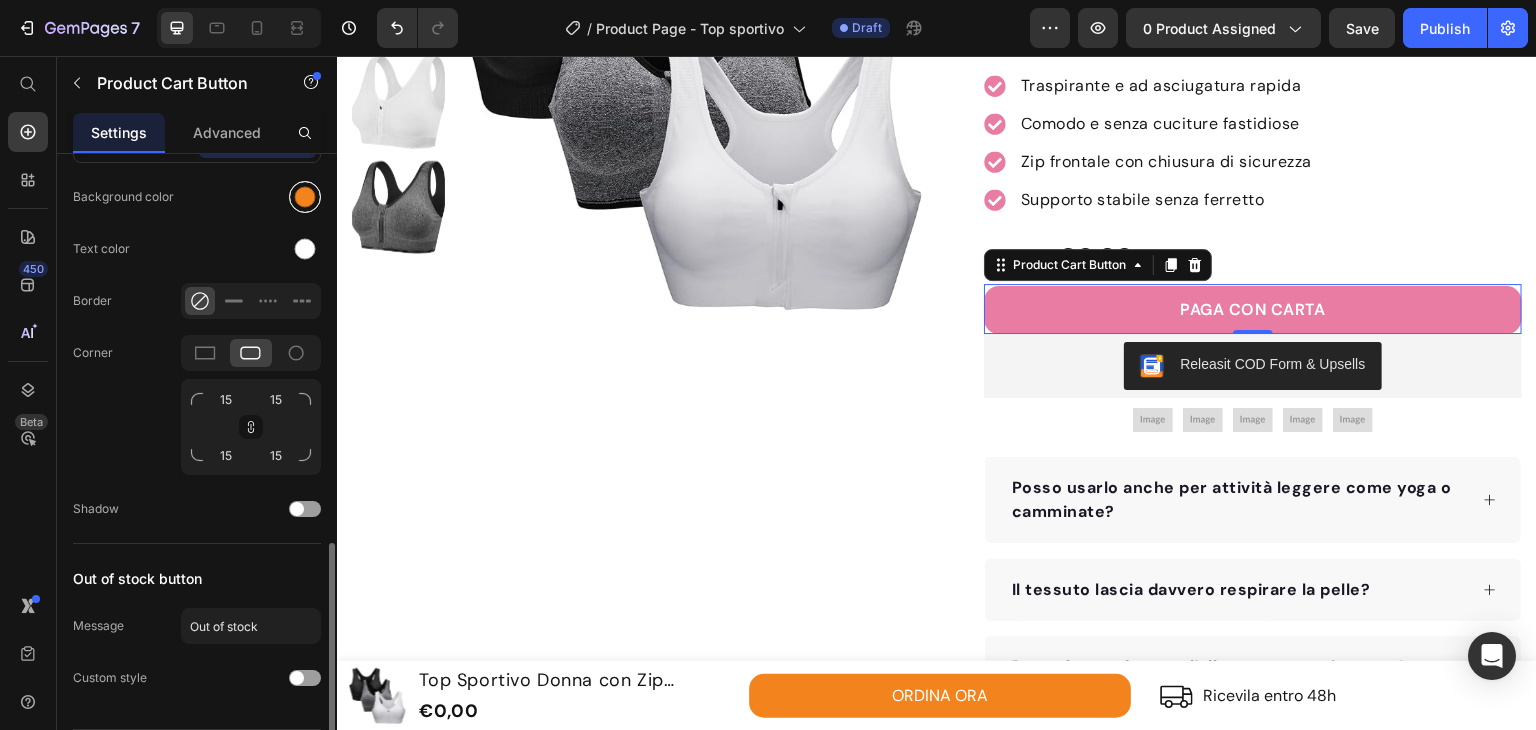 click at bounding box center (305, 197) 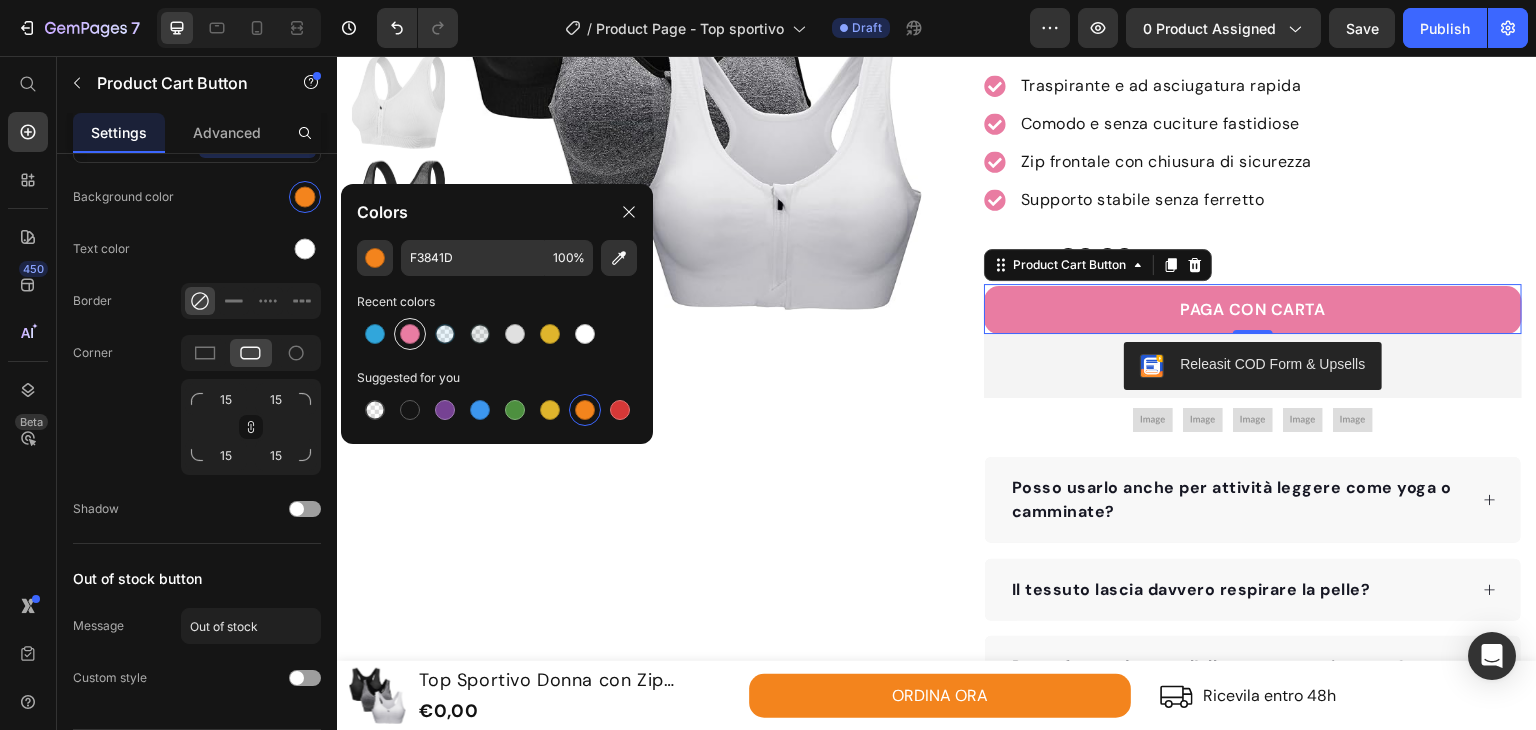 click at bounding box center [410, 334] 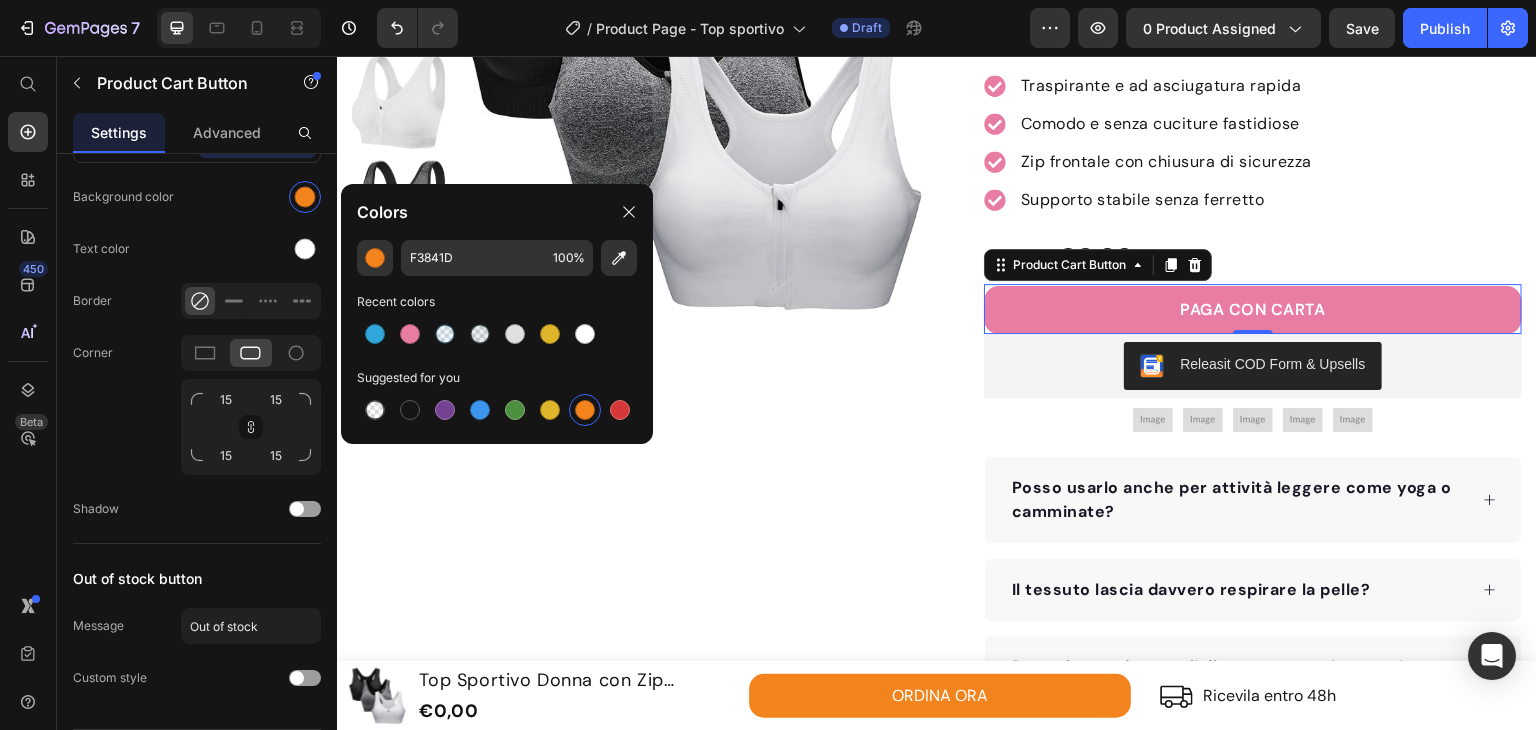 type on "E97CA2" 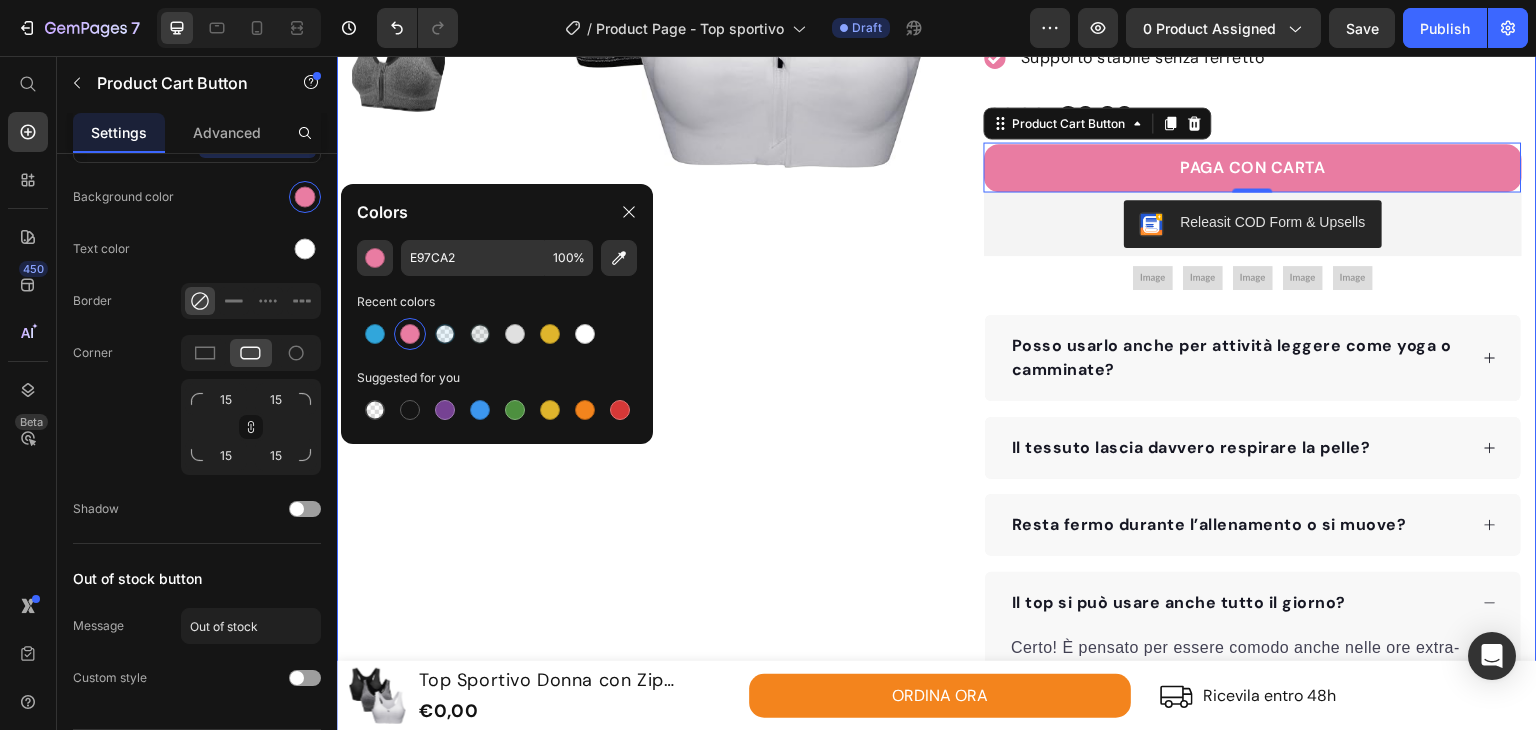 scroll, scrollTop: 700, scrollLeft: 0, axis: vertical 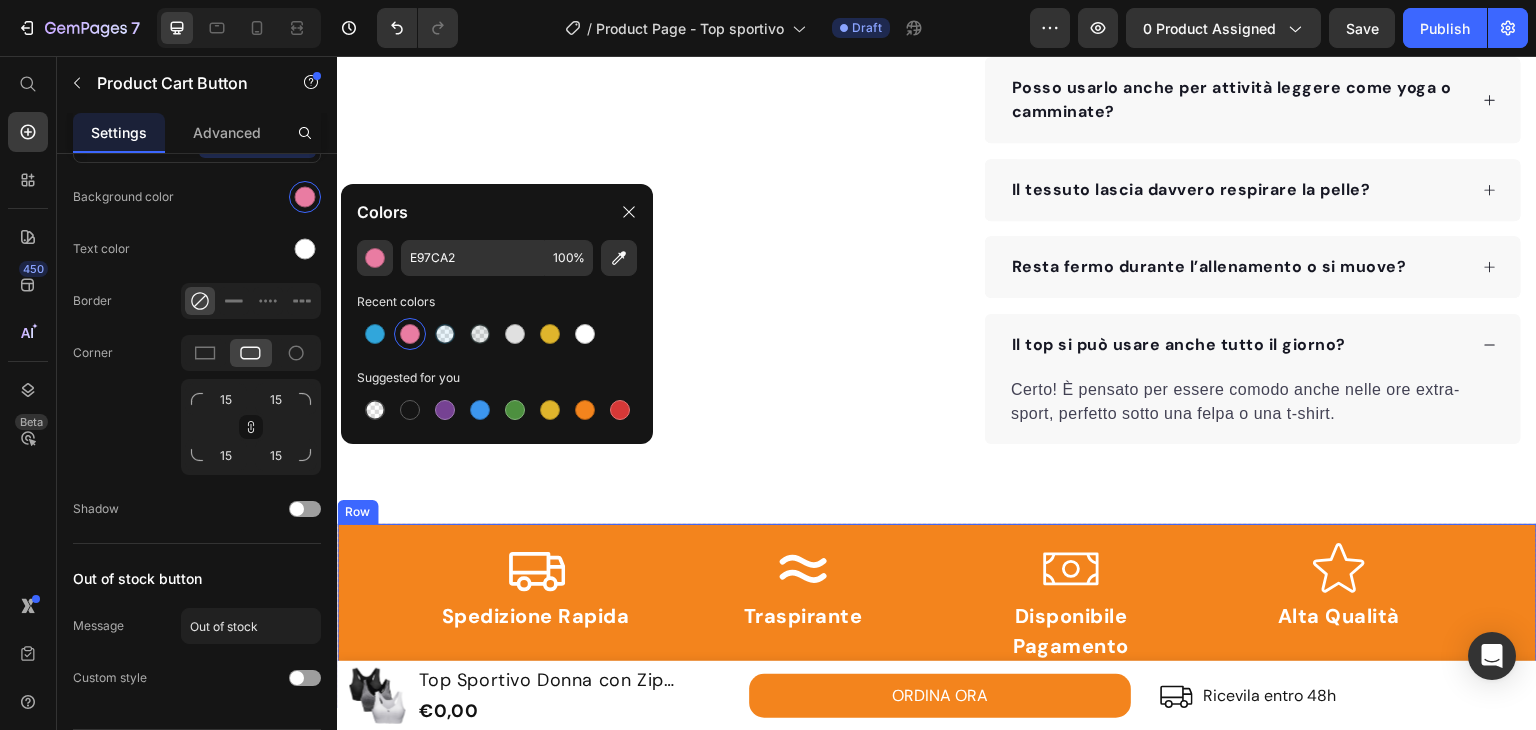 click on "Icon Spedizione Rapida Text block
Icon Traspirante Text block
Icon Disponibile Pagamento Alla Consegna Text block
Icon Alta Qualità Text block Row" at bounding box center (937, 616) 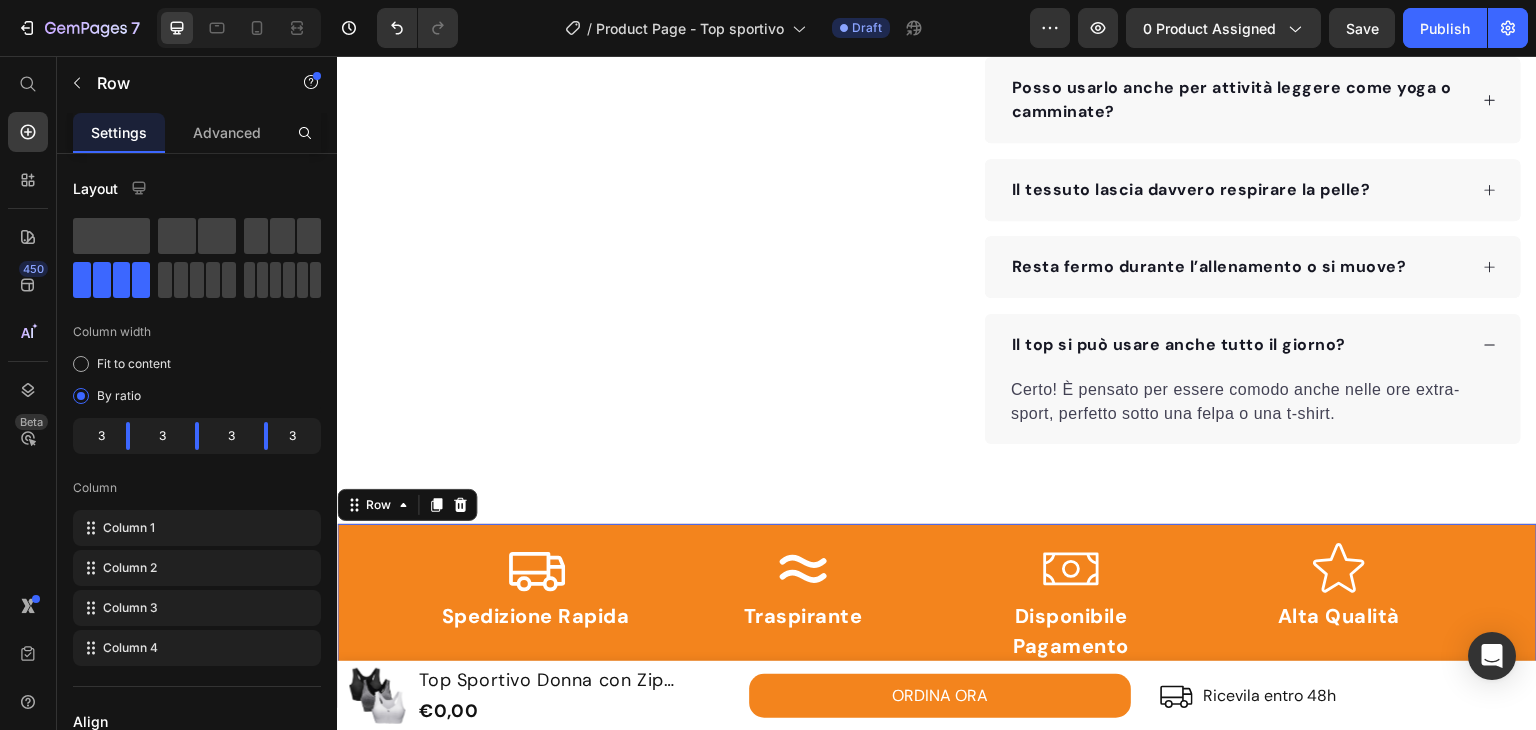 scroll, scrollTop: 514, scrollLeft: 0, axis: vertical 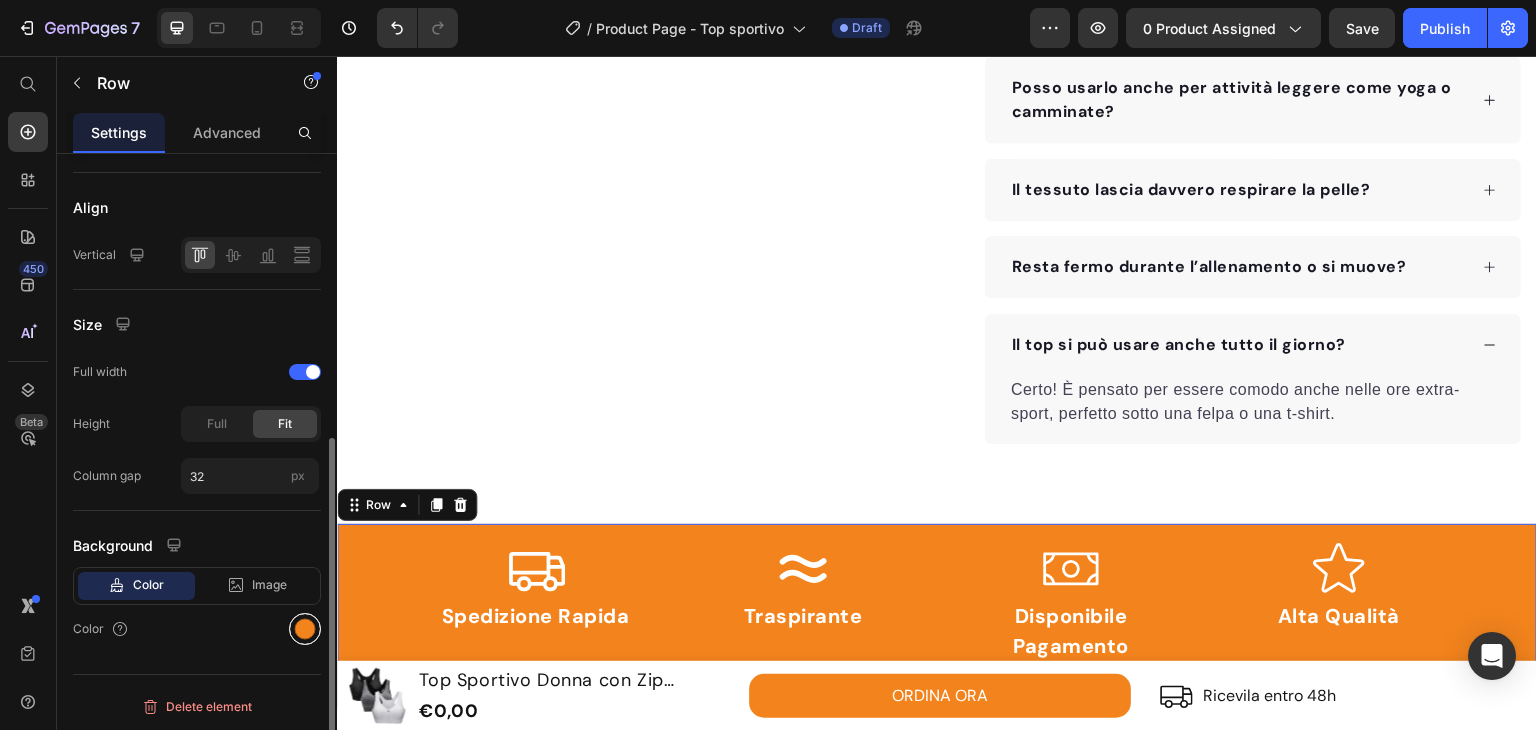 click at bounding box center (305, 629) 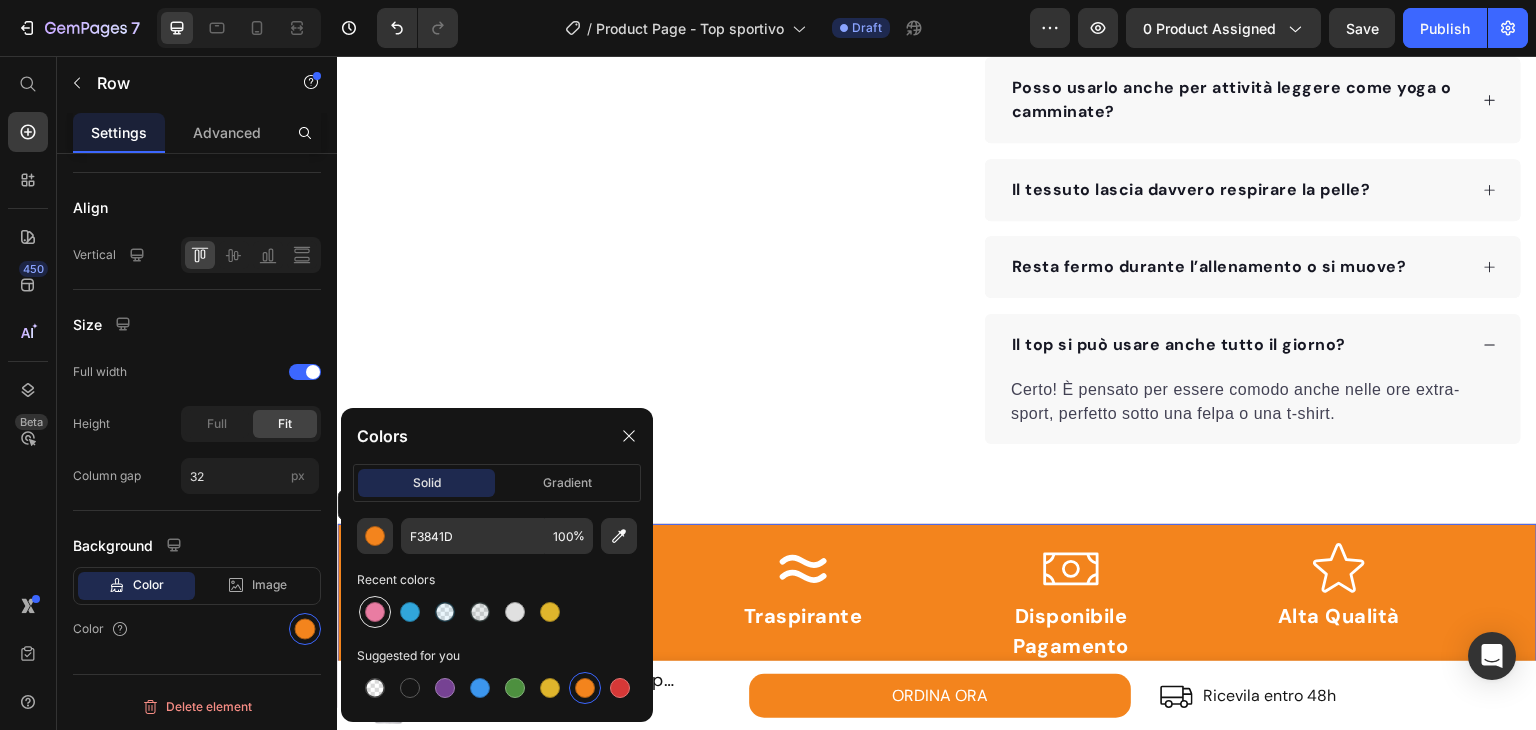 click at bounding box center (375, 612) 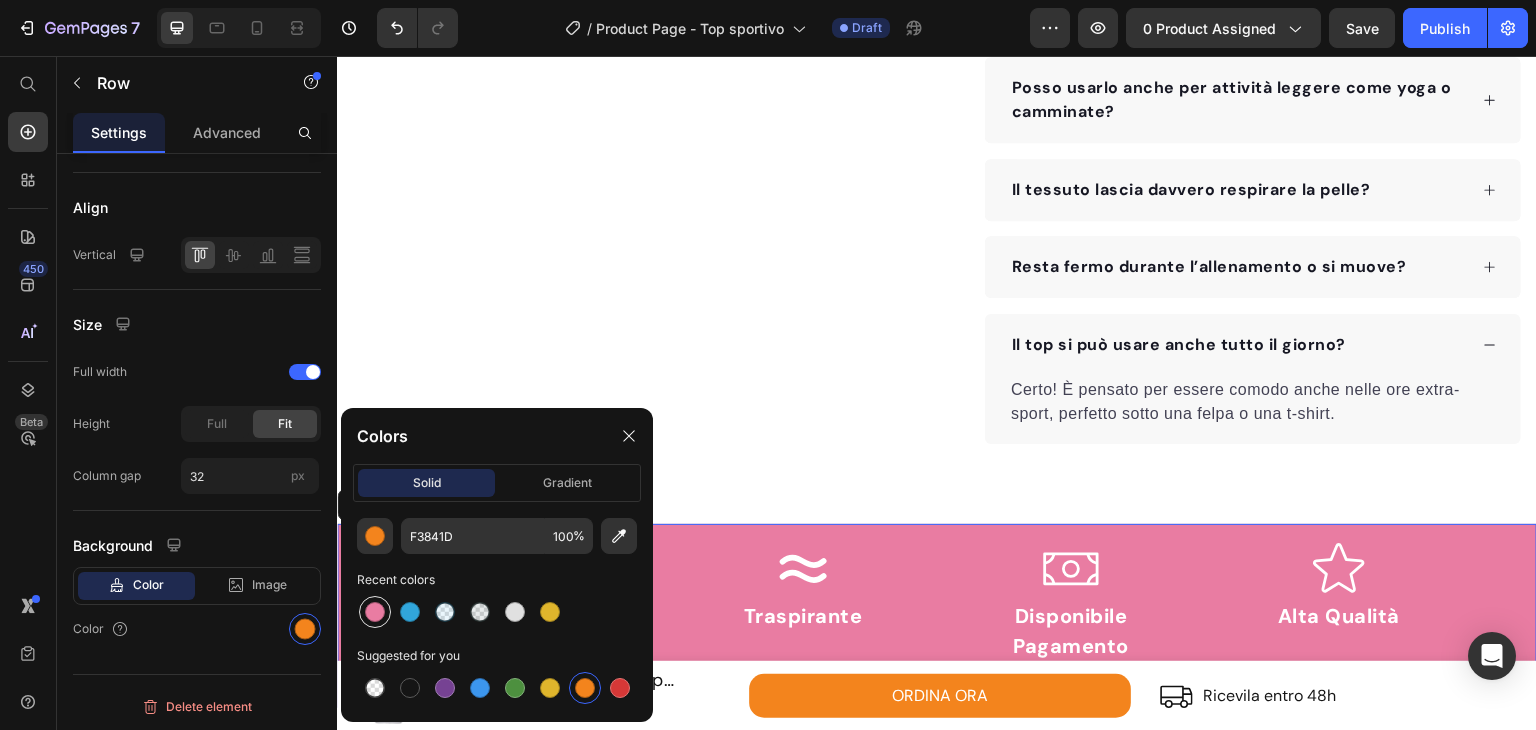 type on "E97CA2" 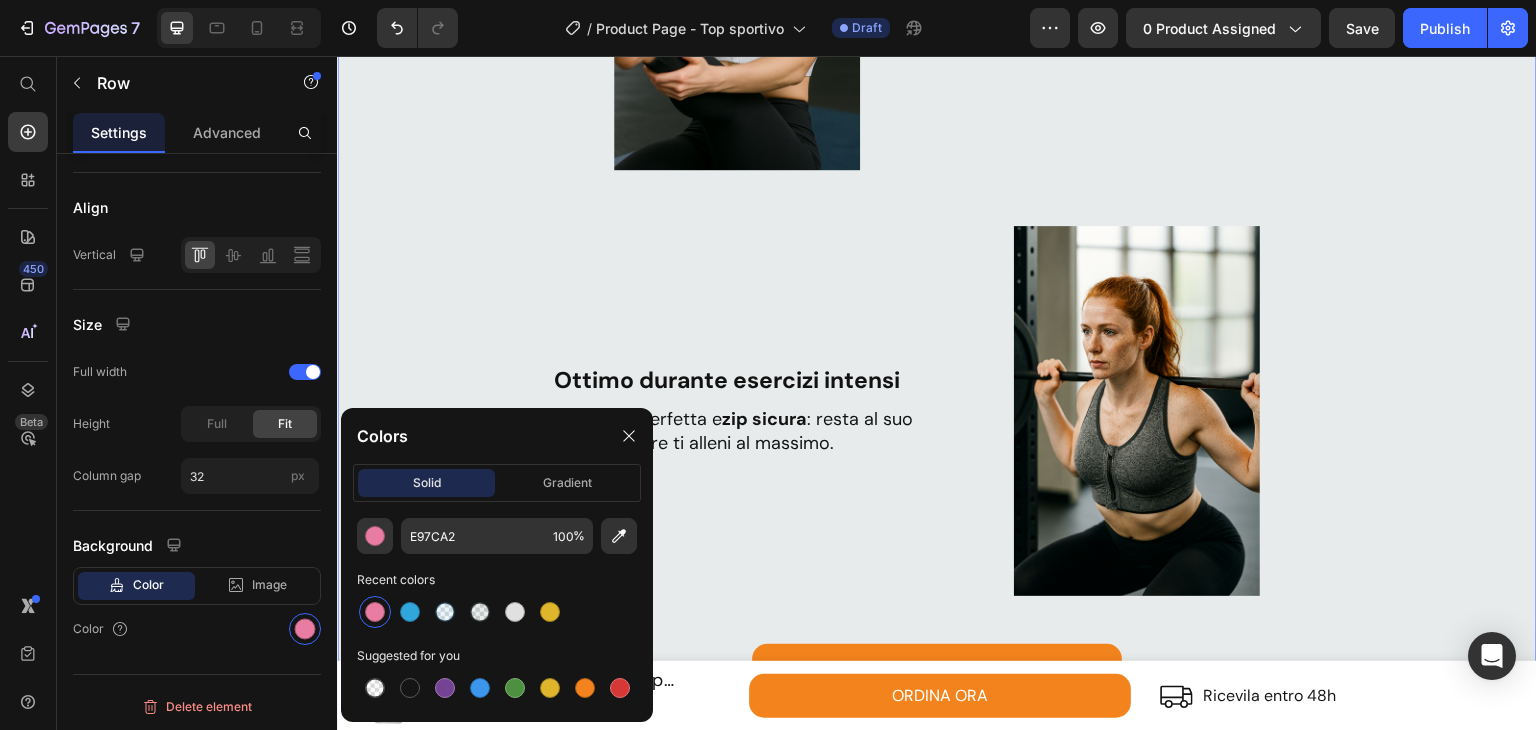 scroll, scrollTop: 2500, scrollLeft: 0, axis: vertical 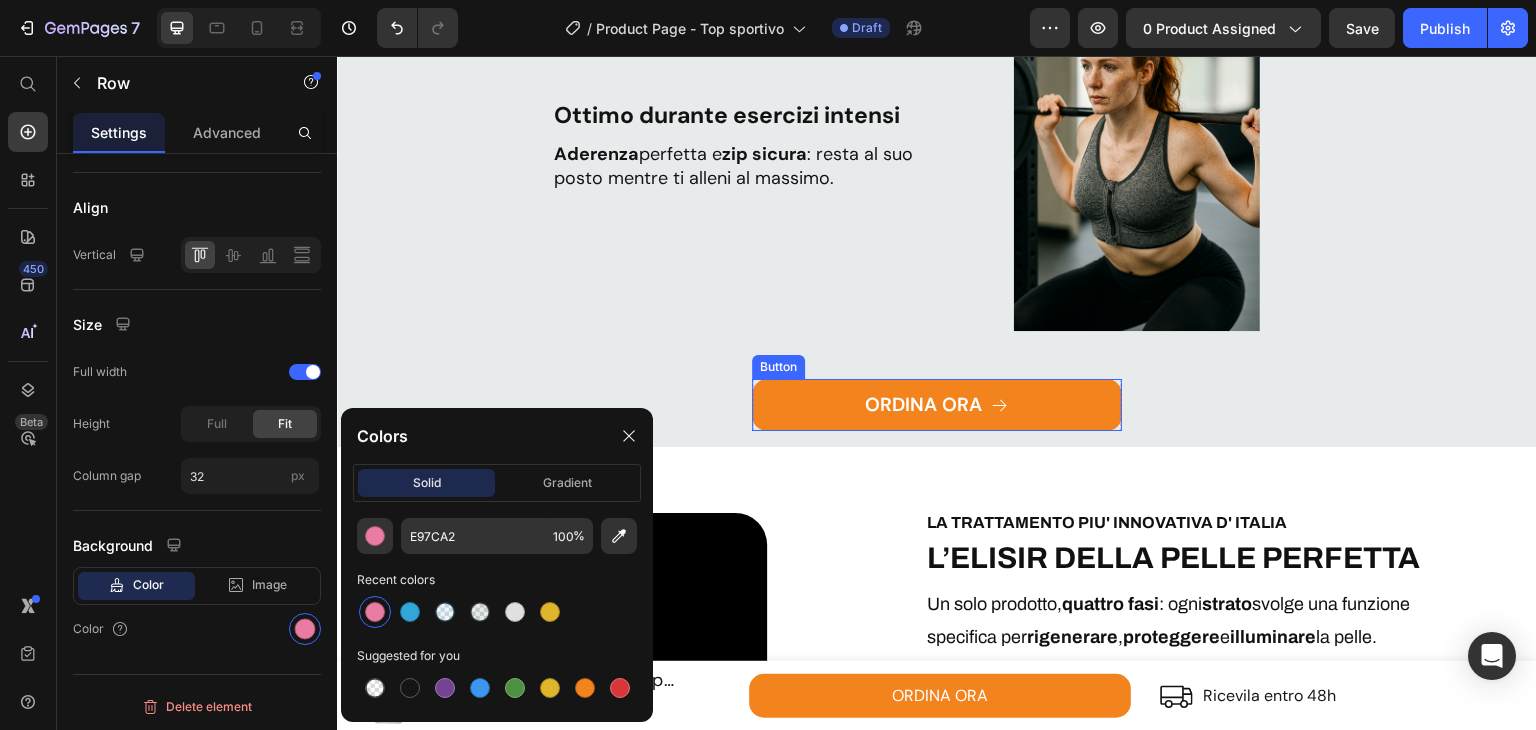 click on "ORDINA ORA" at bounding box center (937, 405) 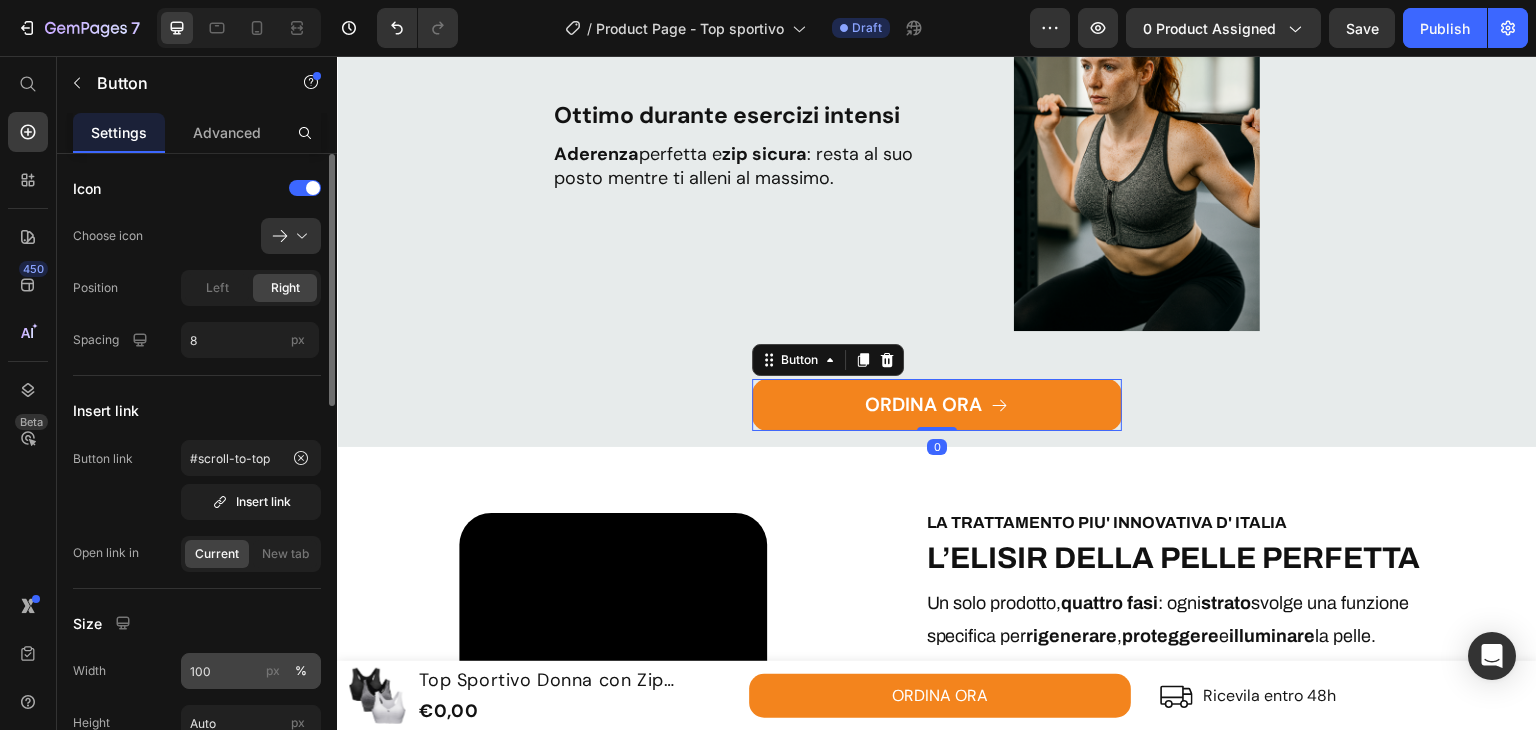 scroll, scrollTop: 300, scrollLeft: 0, axis: vertical 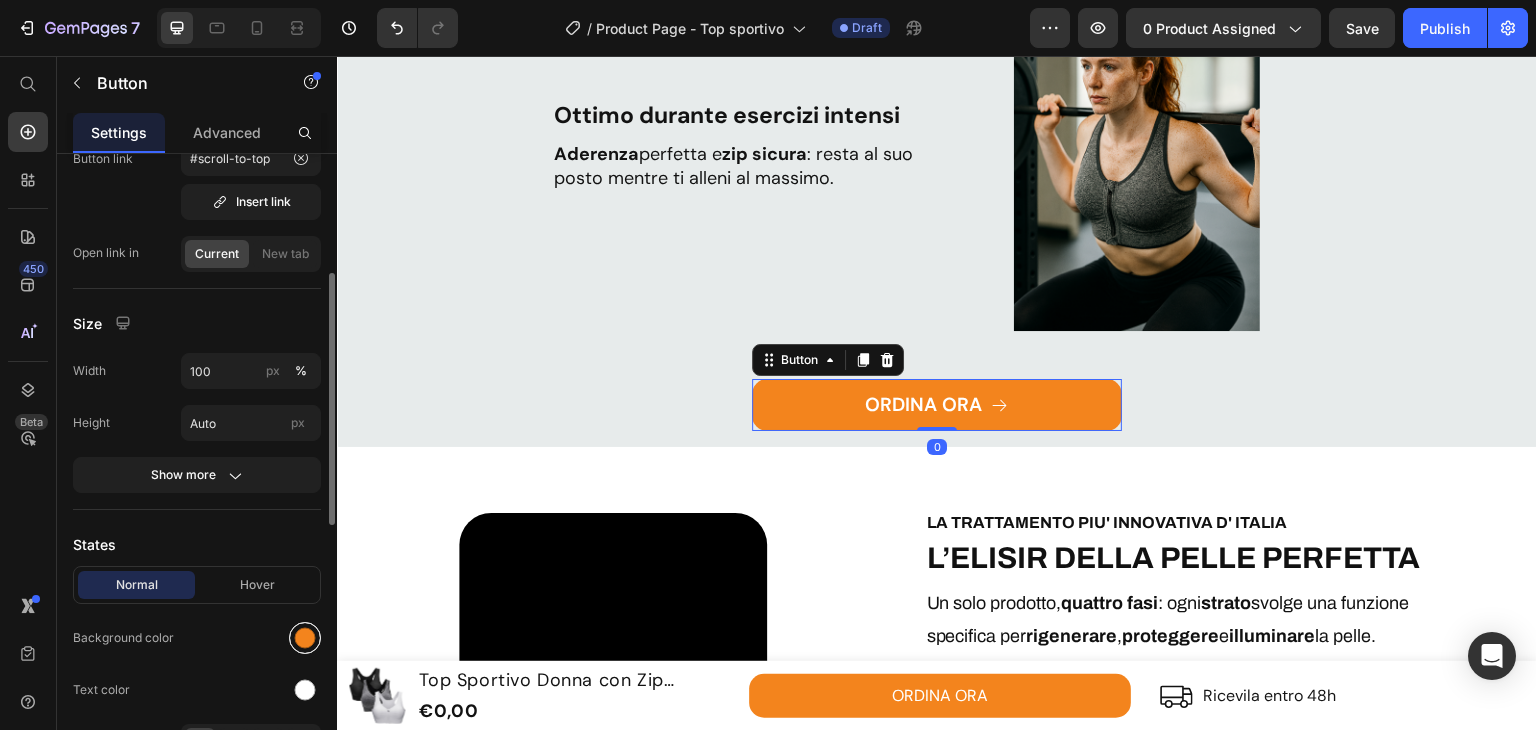 click at bounding box center [305, 638] 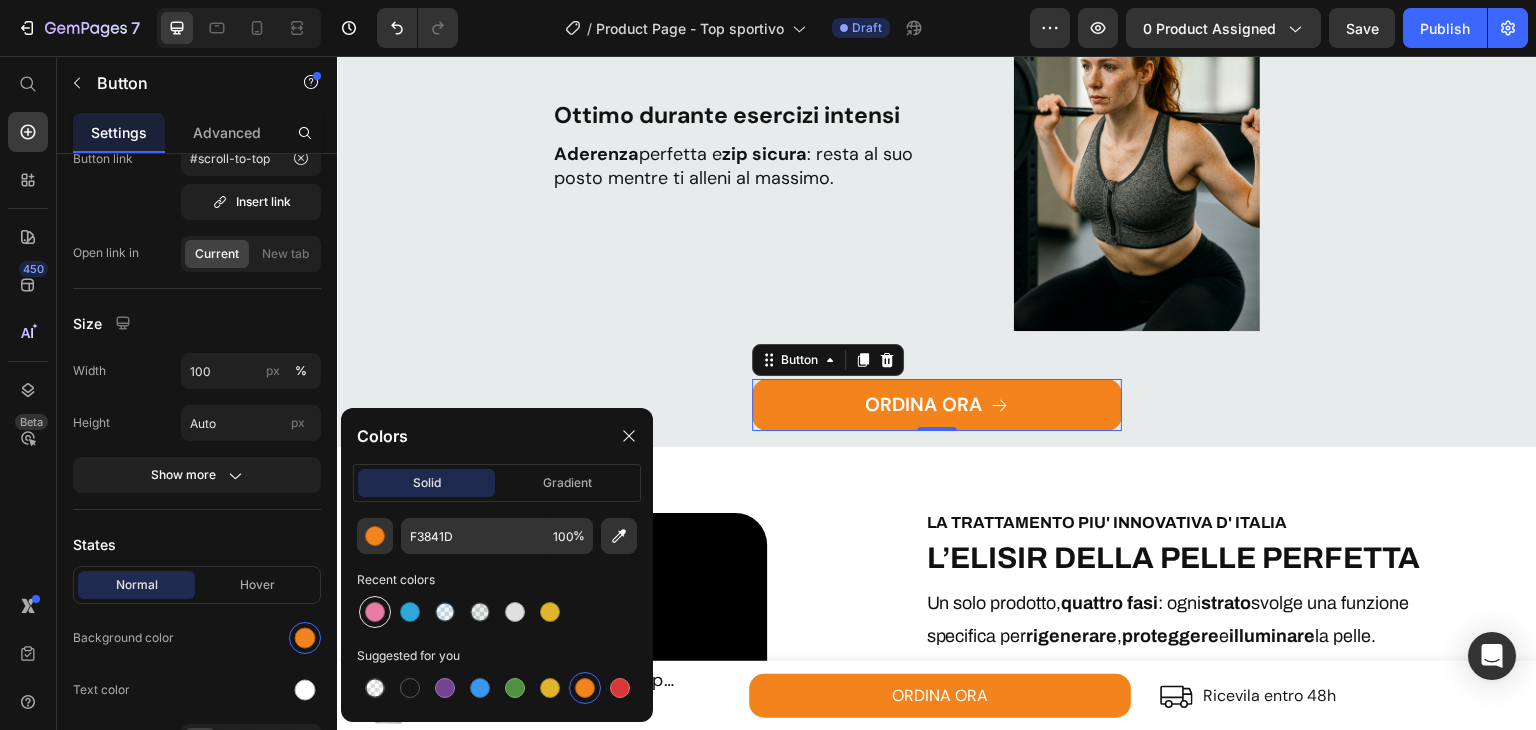 drag, startPoint x: 372, startPoint y: 608, endPoint x: 360, endPoint y: 611, distance: 12.369317 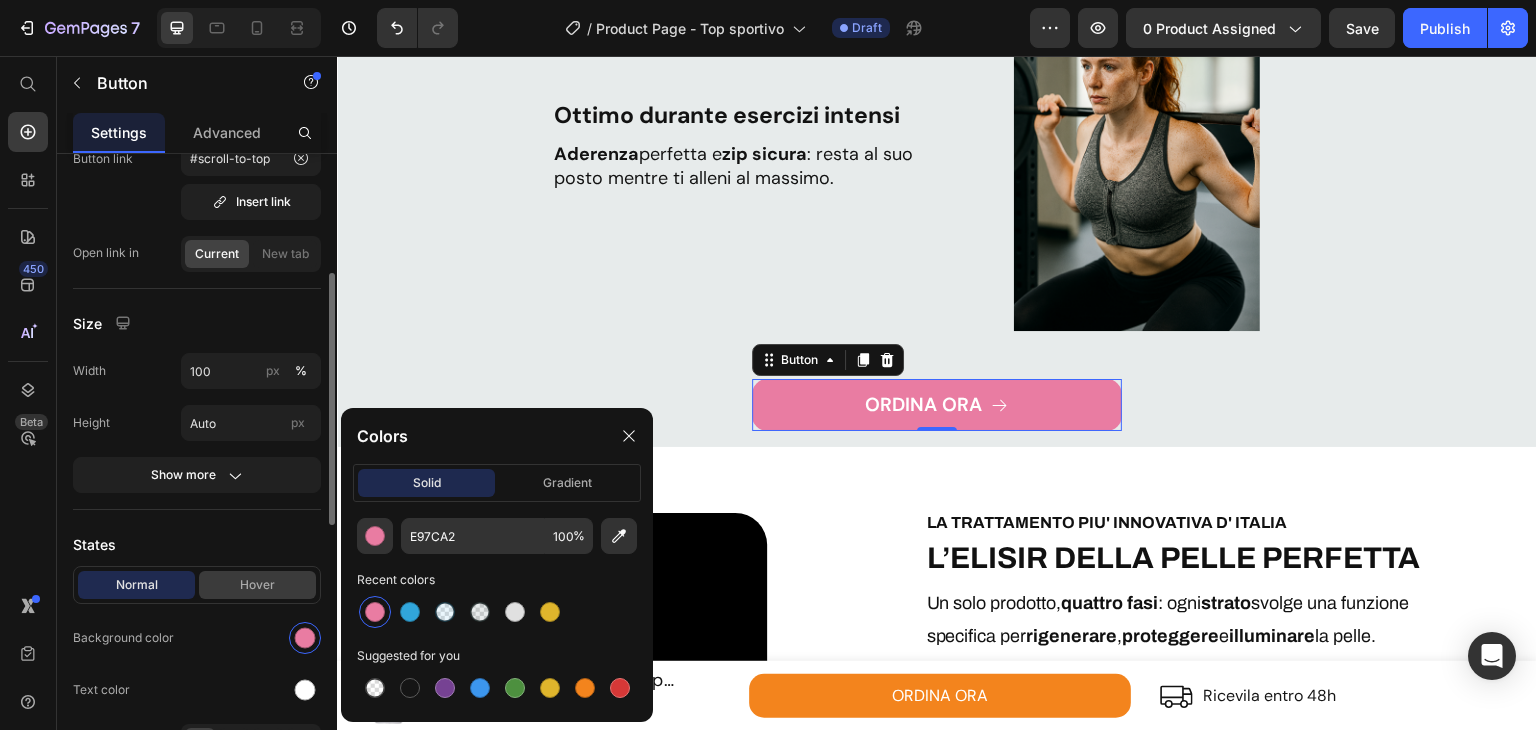click on "Hover" at bounding box center (257, 585) 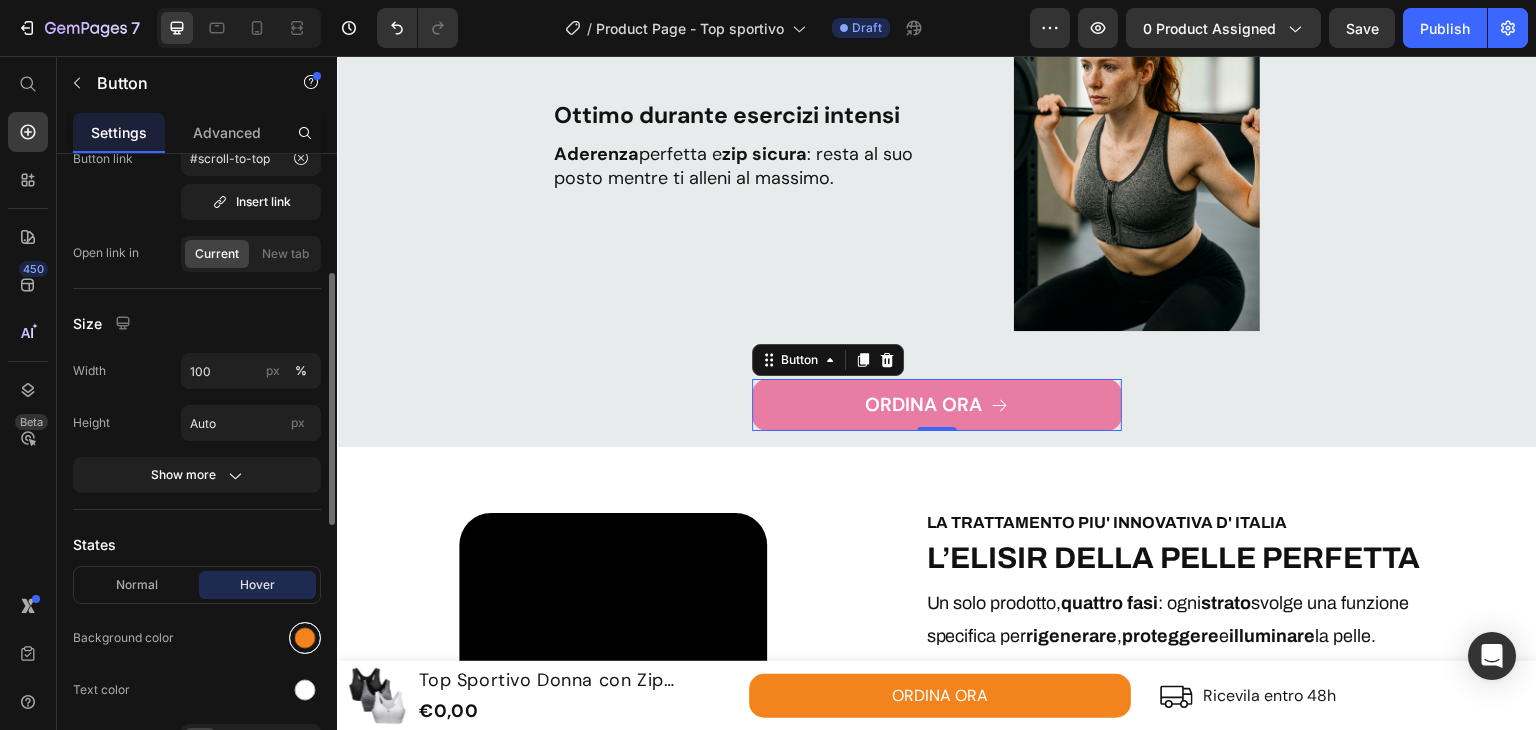 click at bounding box center [305, 638] 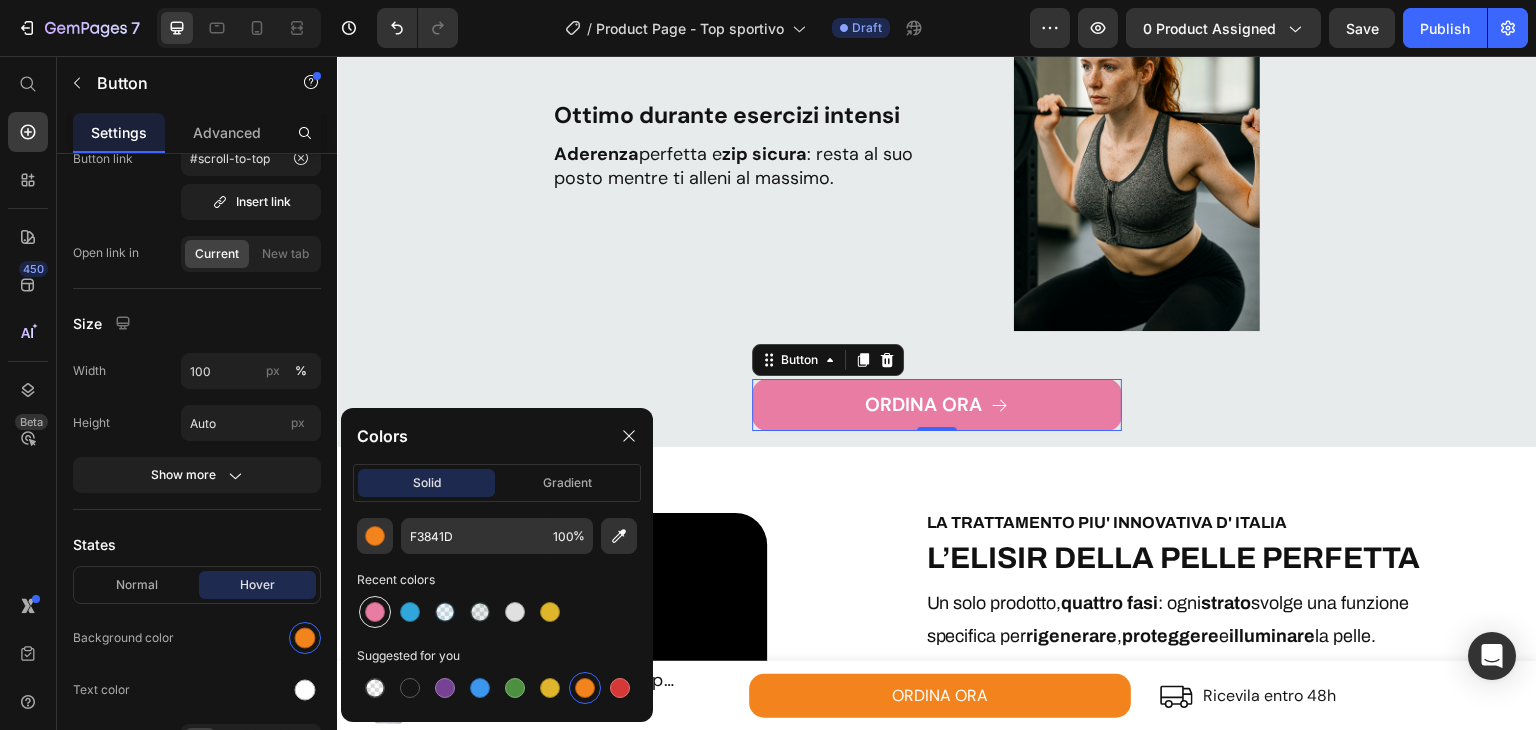 click at bounding box center (375, 612) 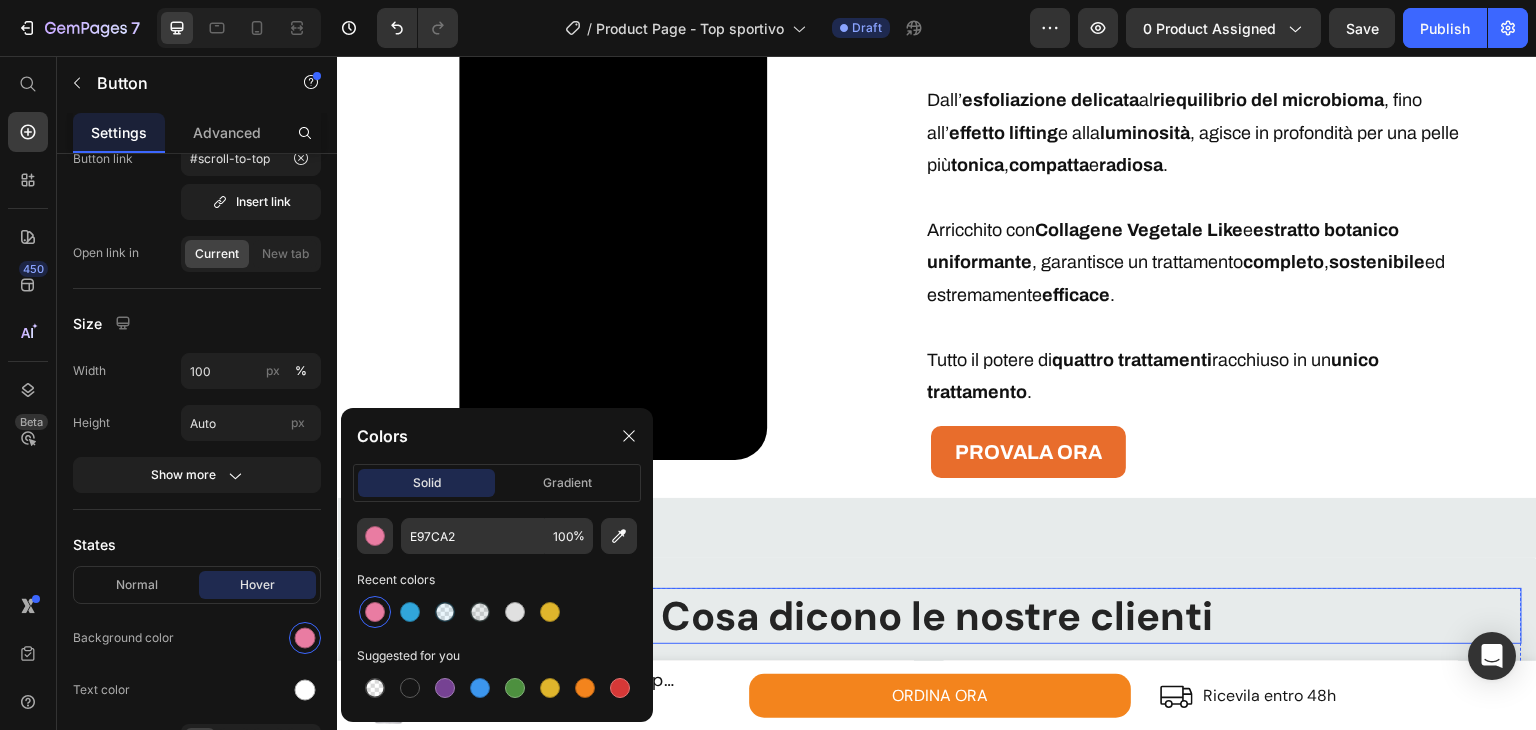 scroll, scrollTop: 3200, scrollLeft: 0, axis: vertical 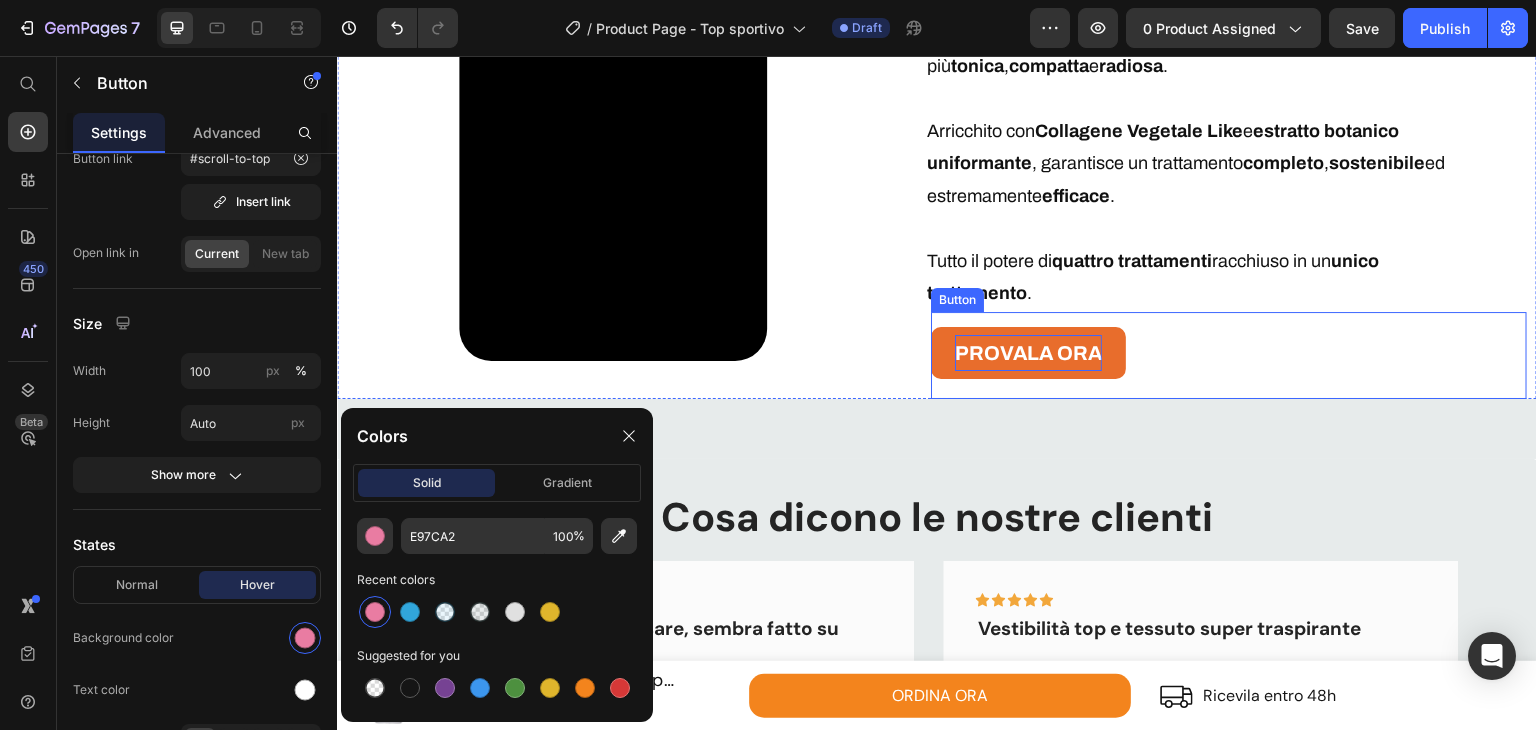 click on "PROVALA ORA" at bounding box center (1028, 353) 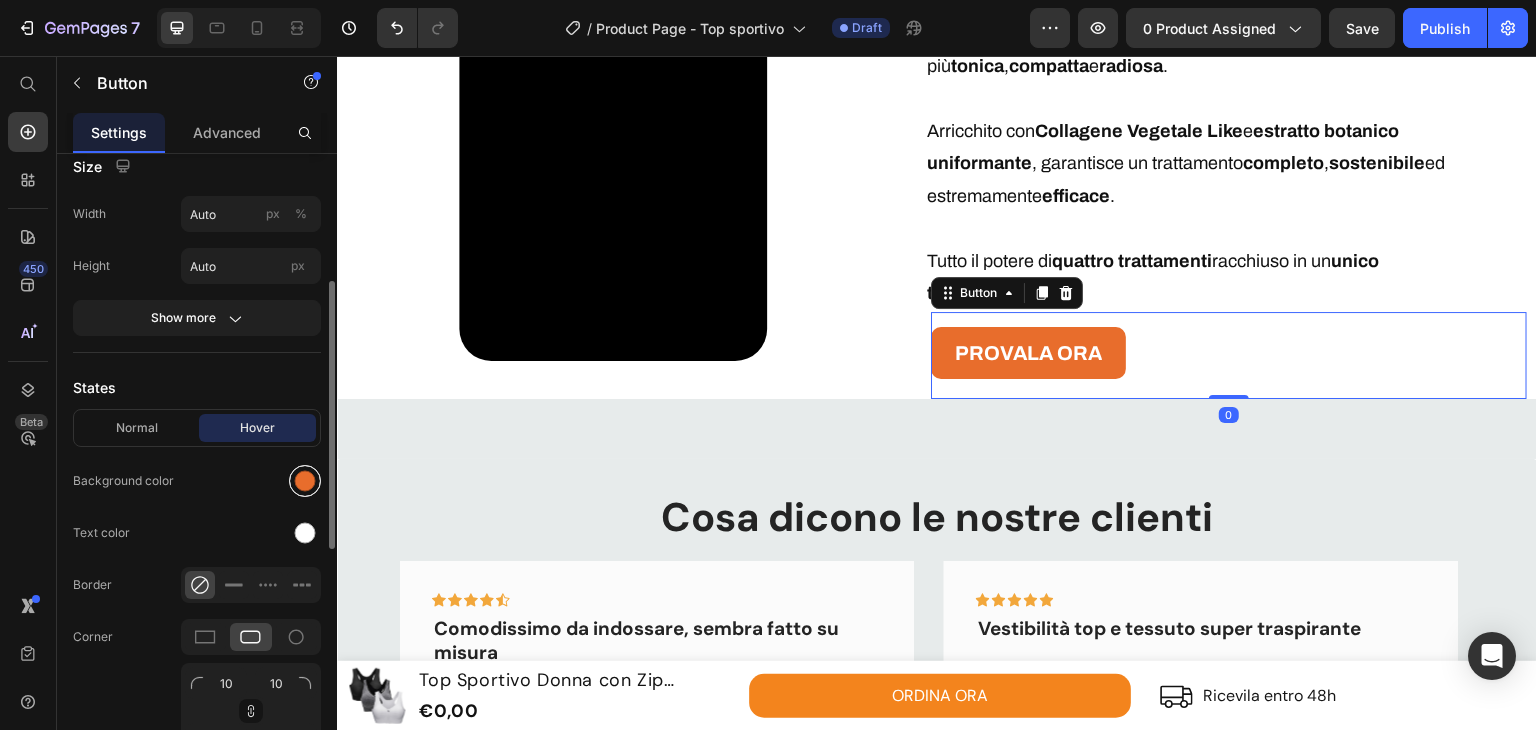 click at bounding box center (305, 481) 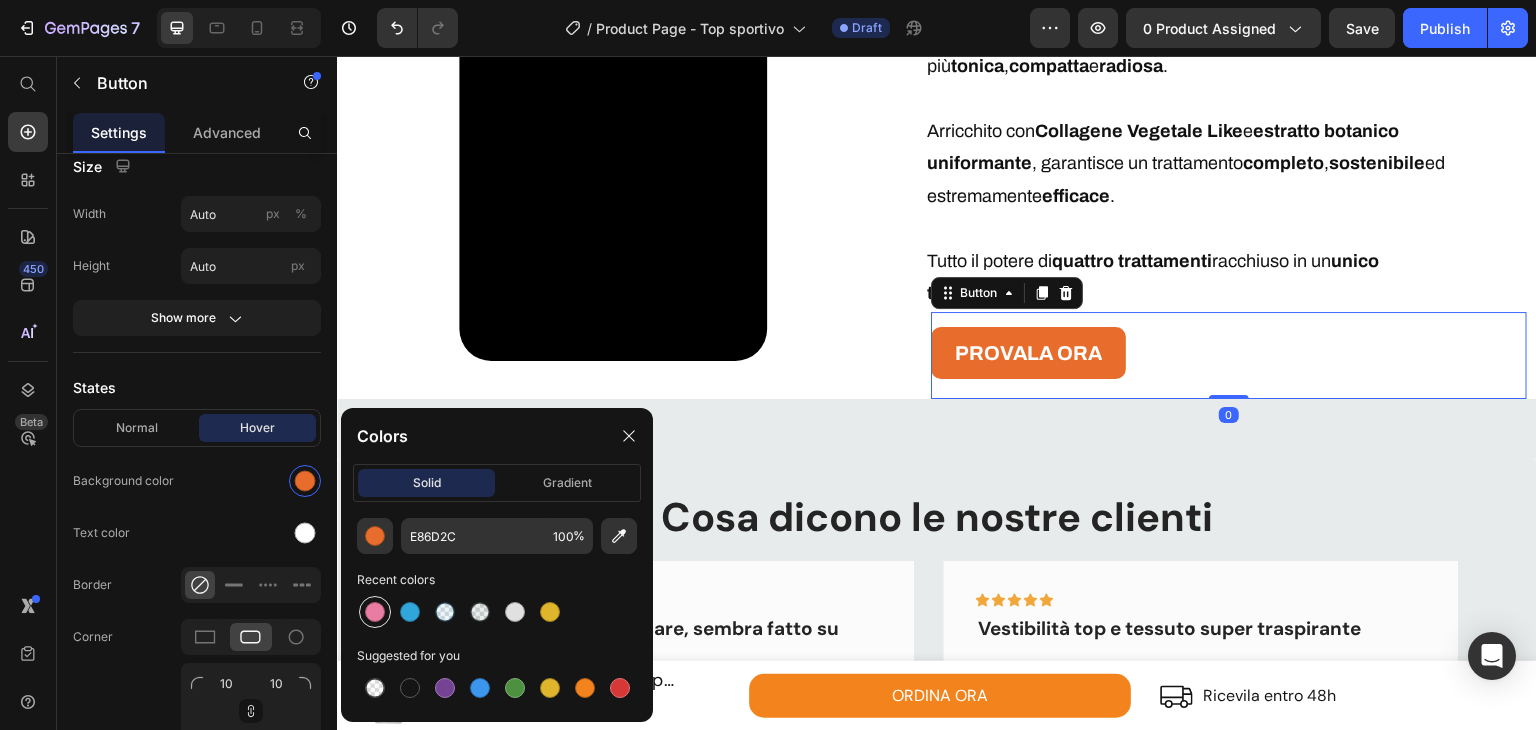 click at bounding box center [375, 612] 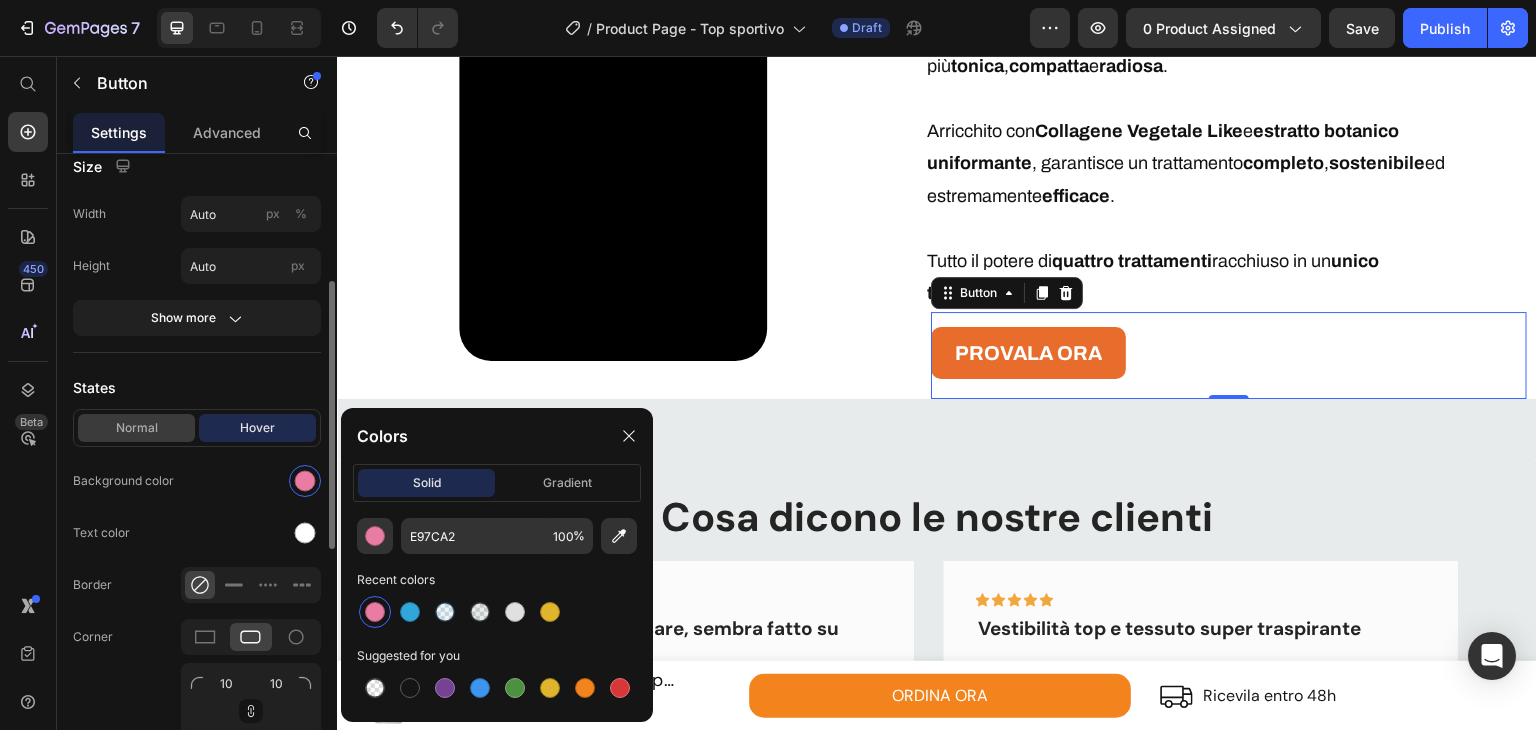 click on "Normal" at bounding box center (136, 428) 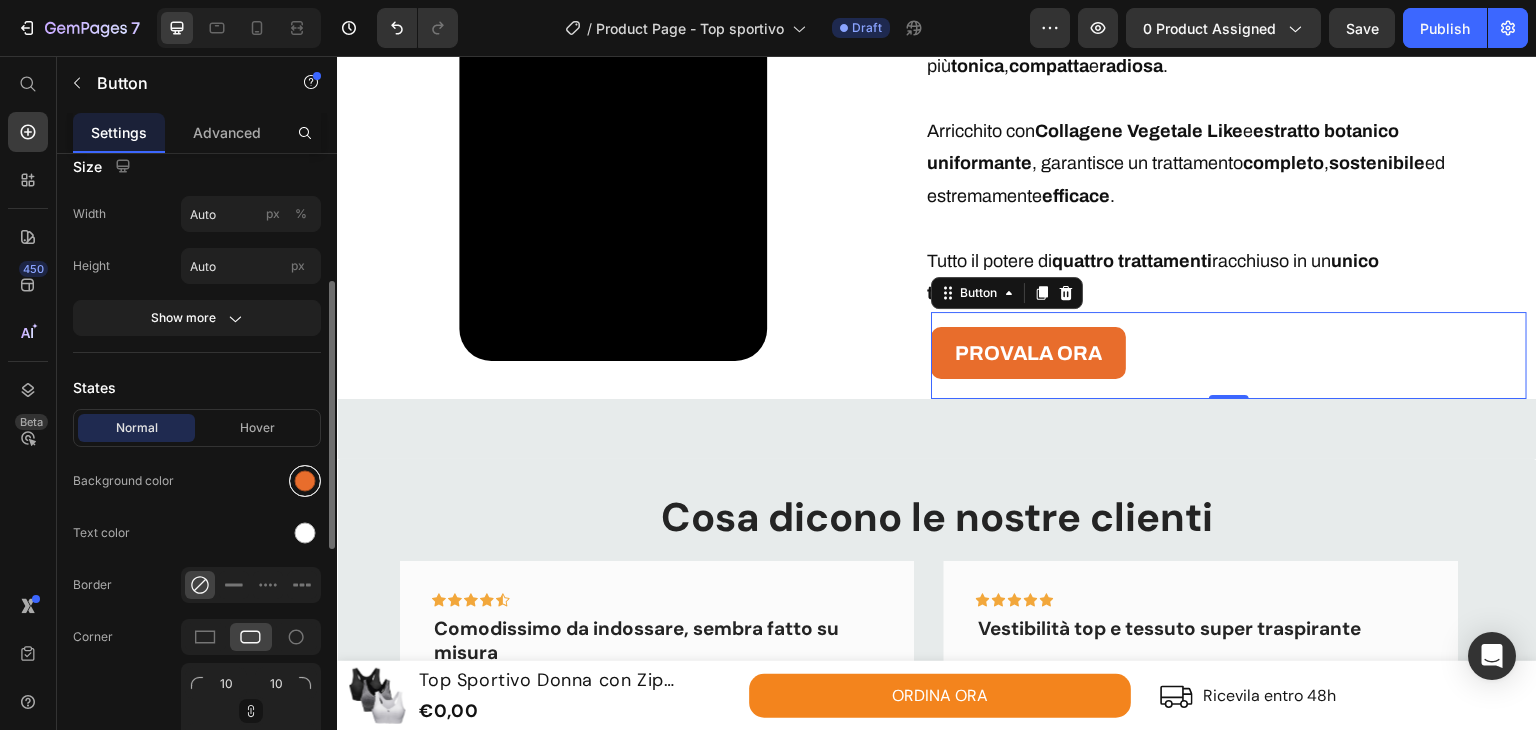 click at bounding box center (305, 481) 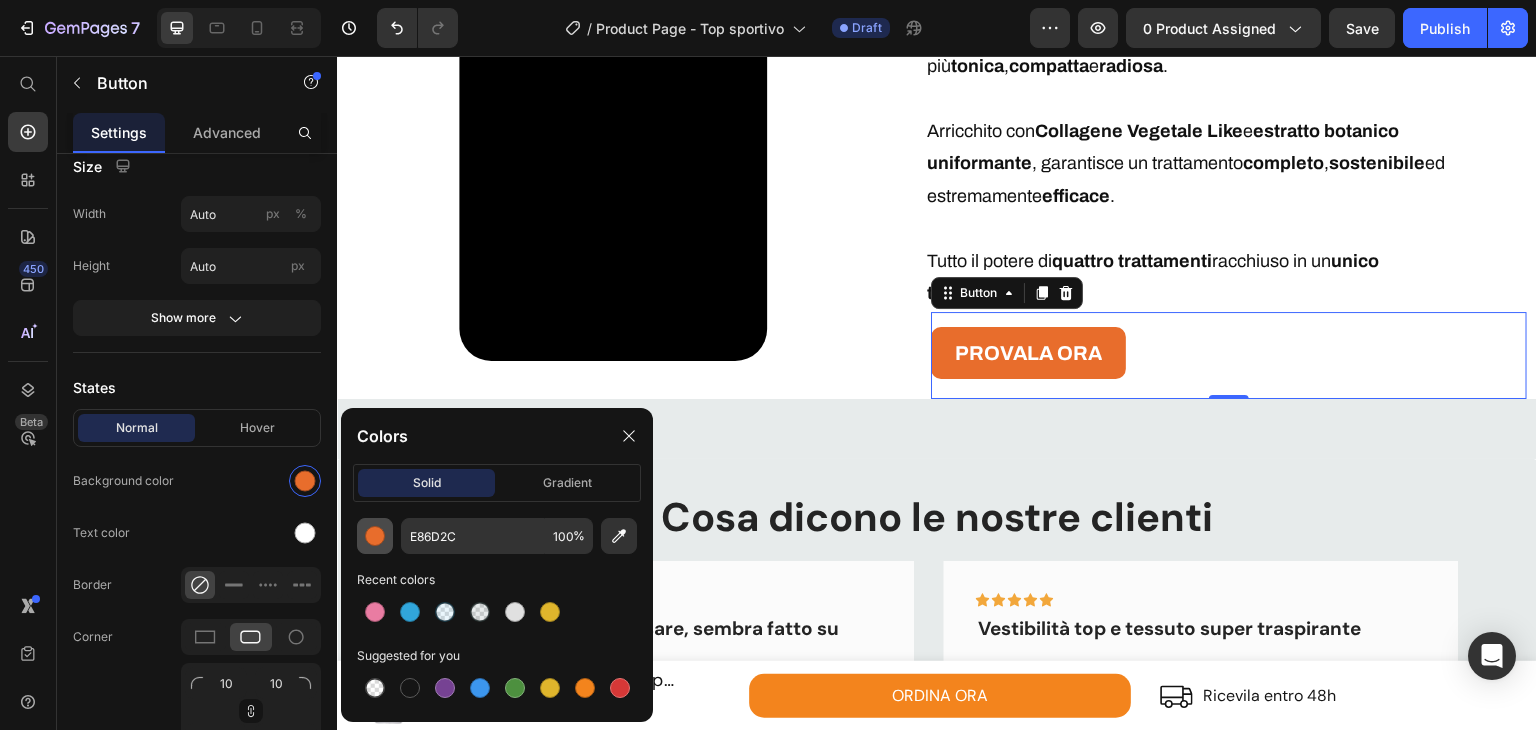 click at bounding box center (375, 536) 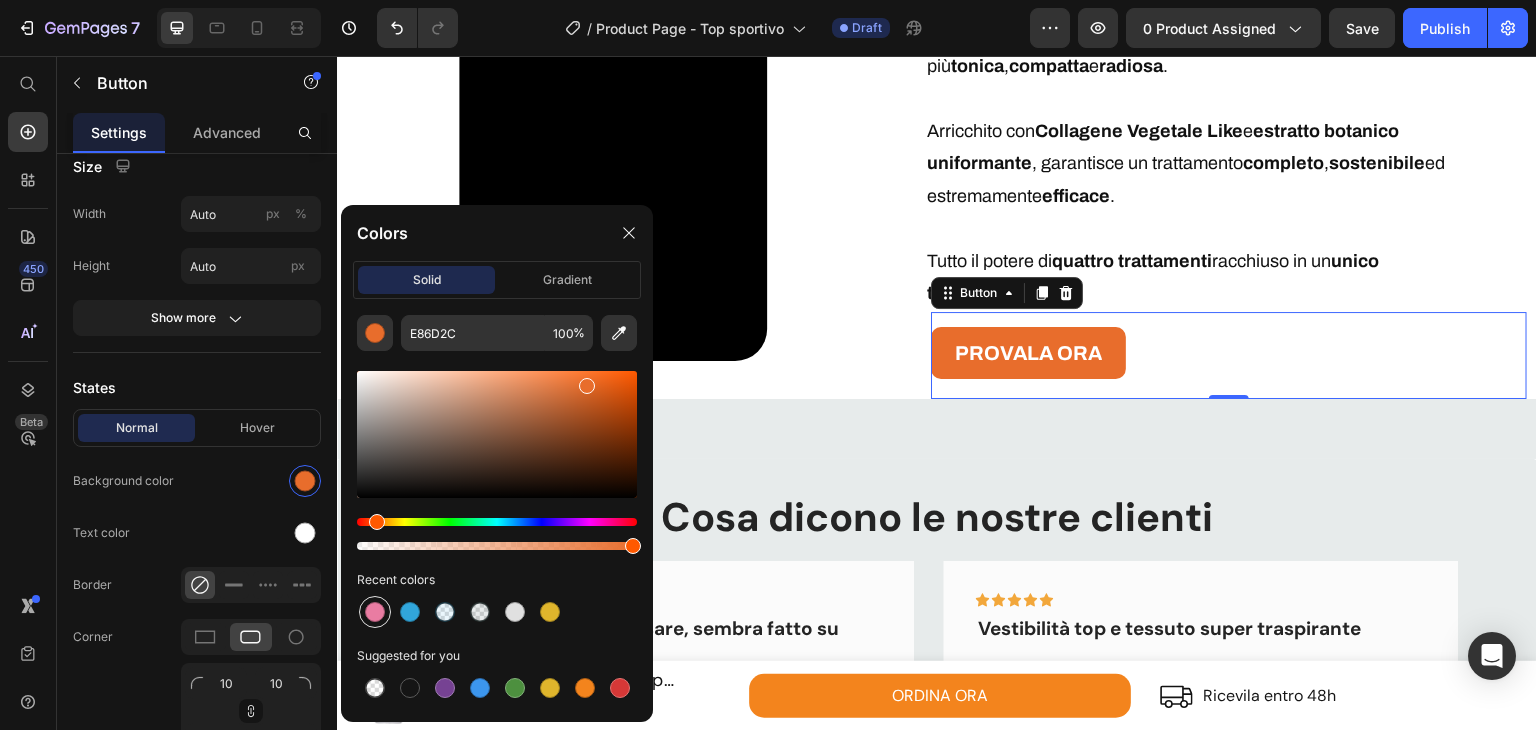 click at bounding box center (375, 612) 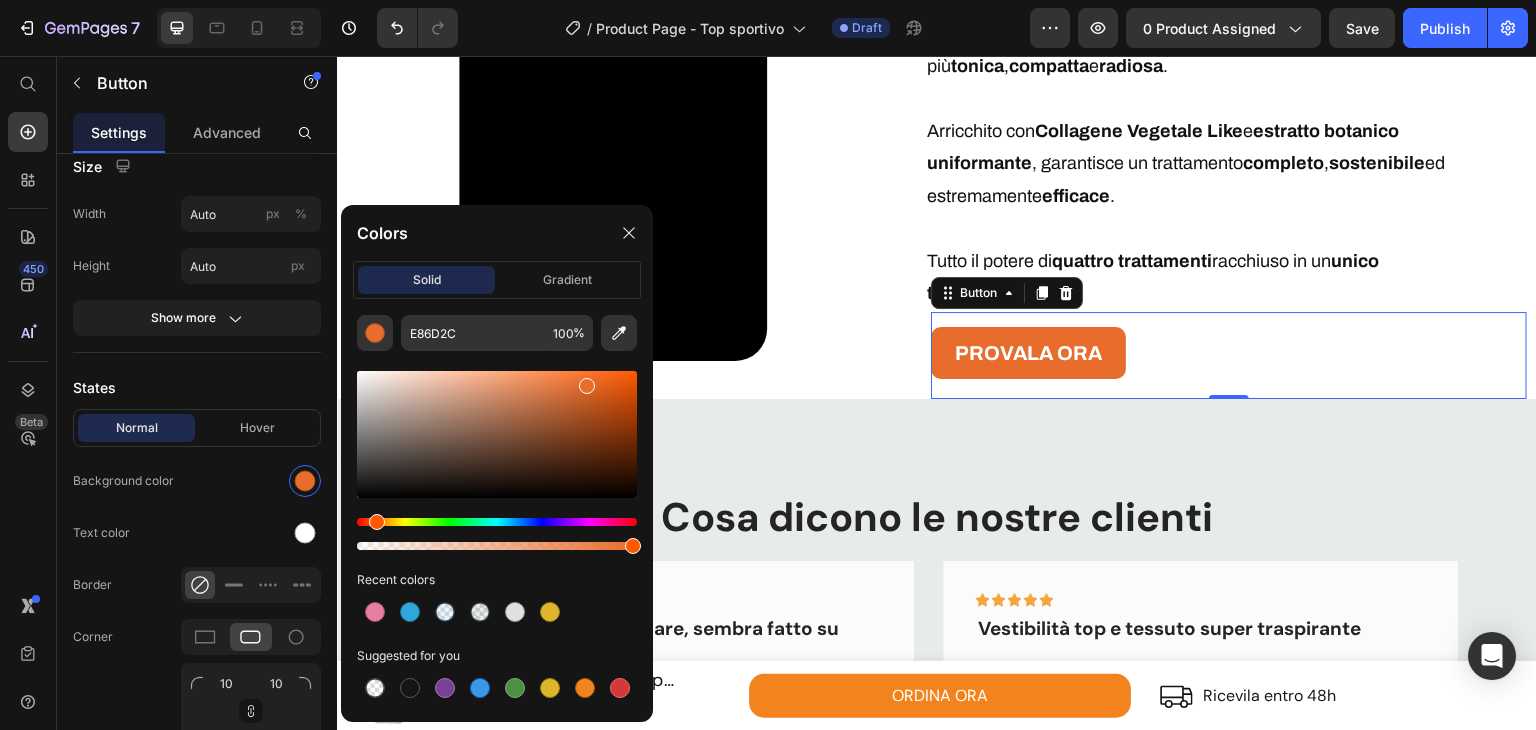 type on "E97CA2" 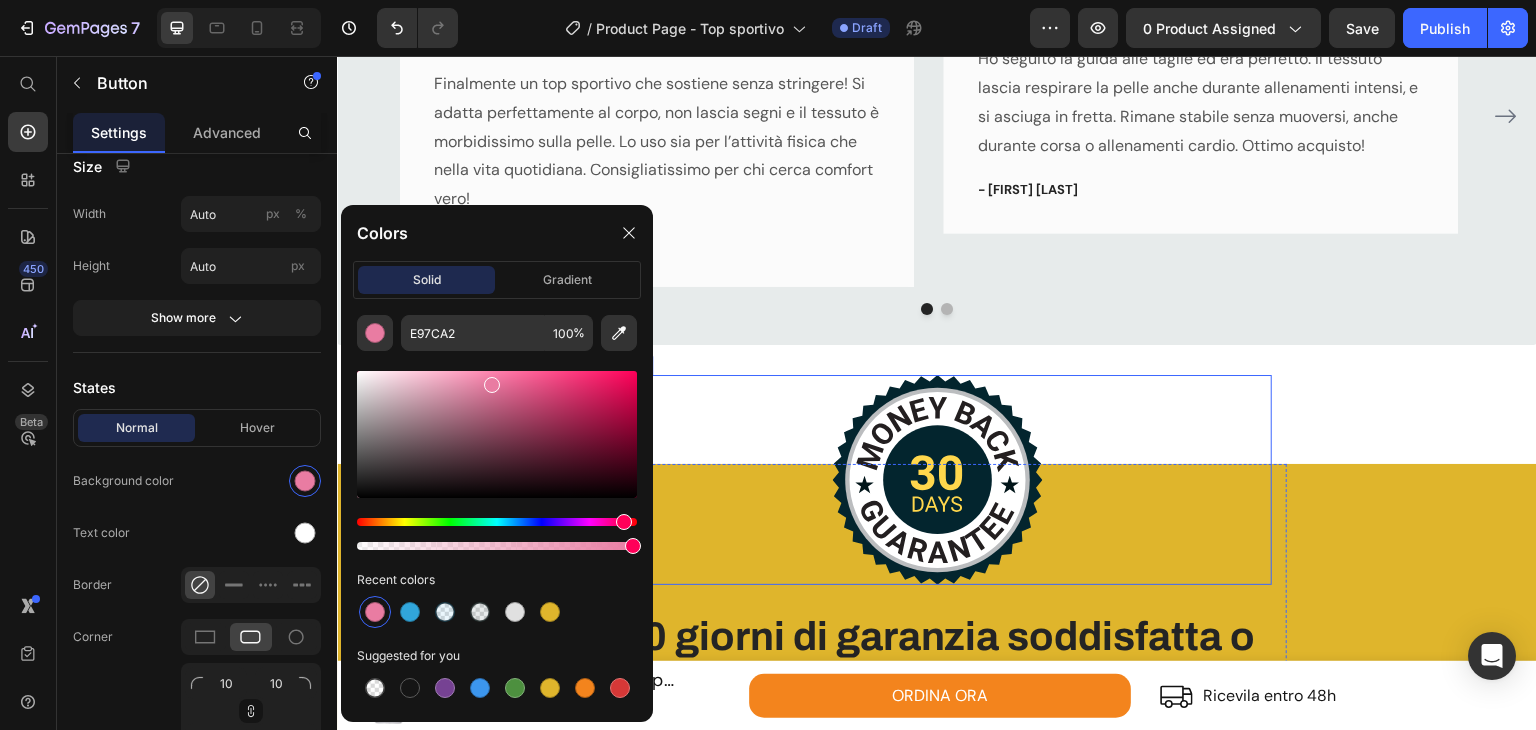 scroll, scrollTop: 4000, scrollLeft: 0, axis: vertical 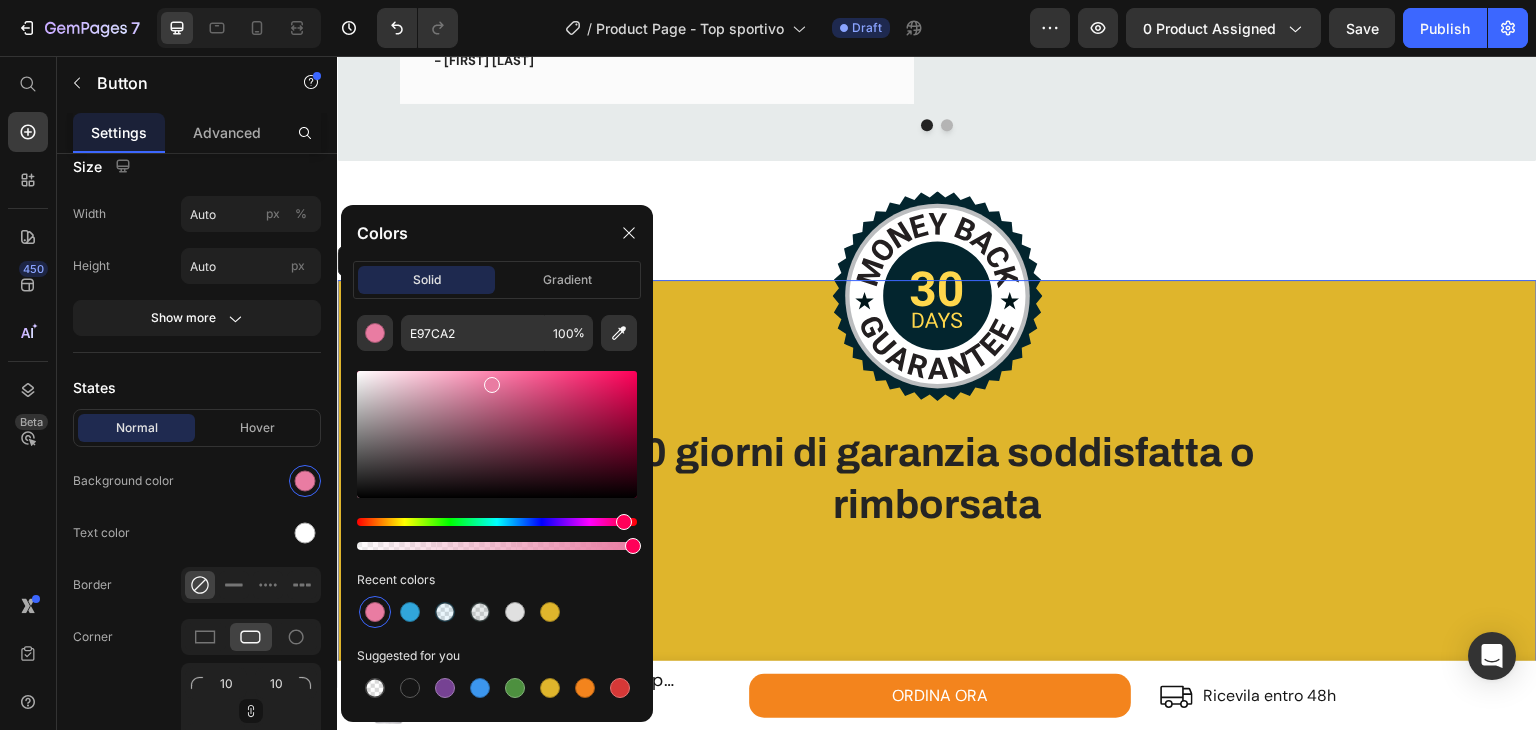 drag, startPoint x: 1464, startPoint y: 462, endPoint x: 1406, endPoint y: 470, distance: 58.549126 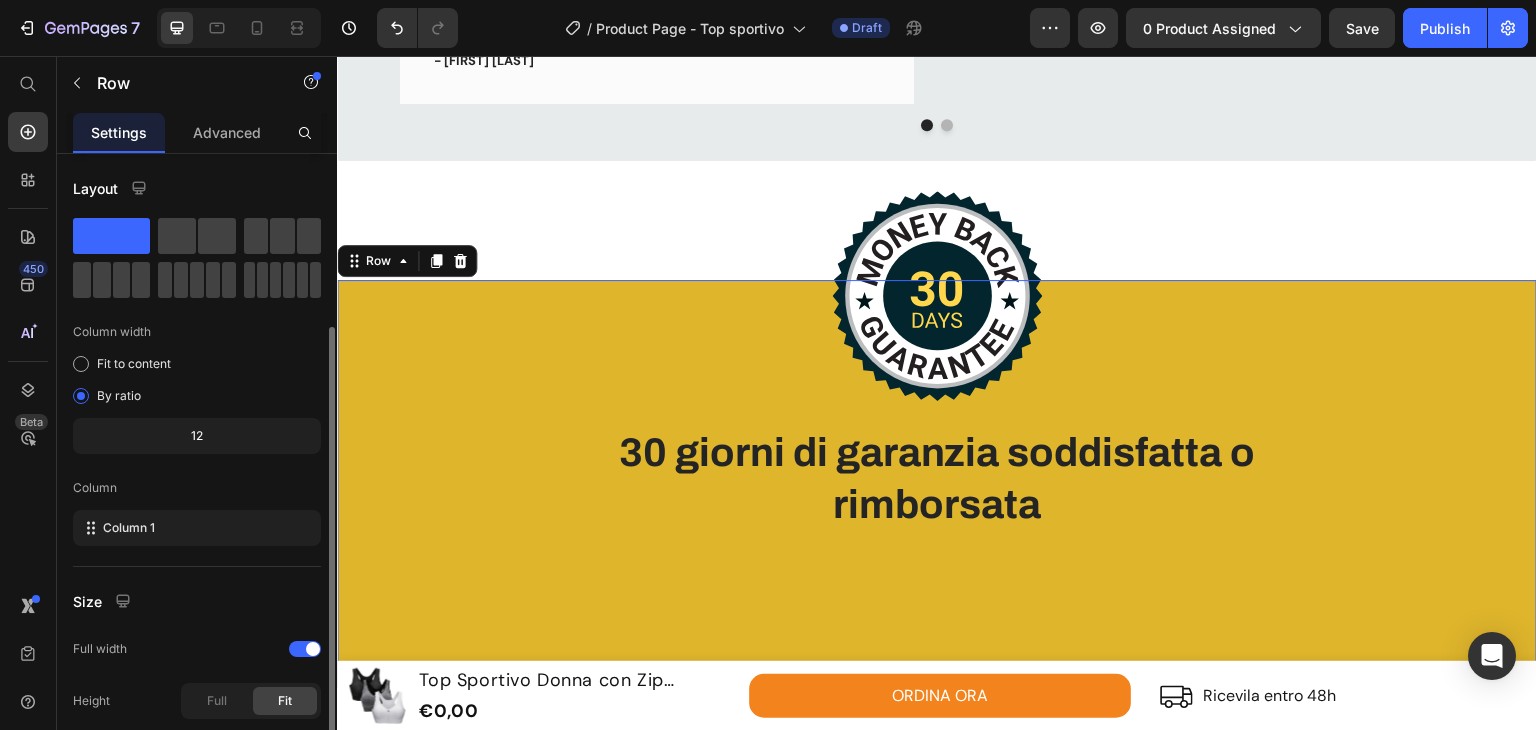 scroll, scrollTop: 225, scrollLeft: 0, axis: vertical 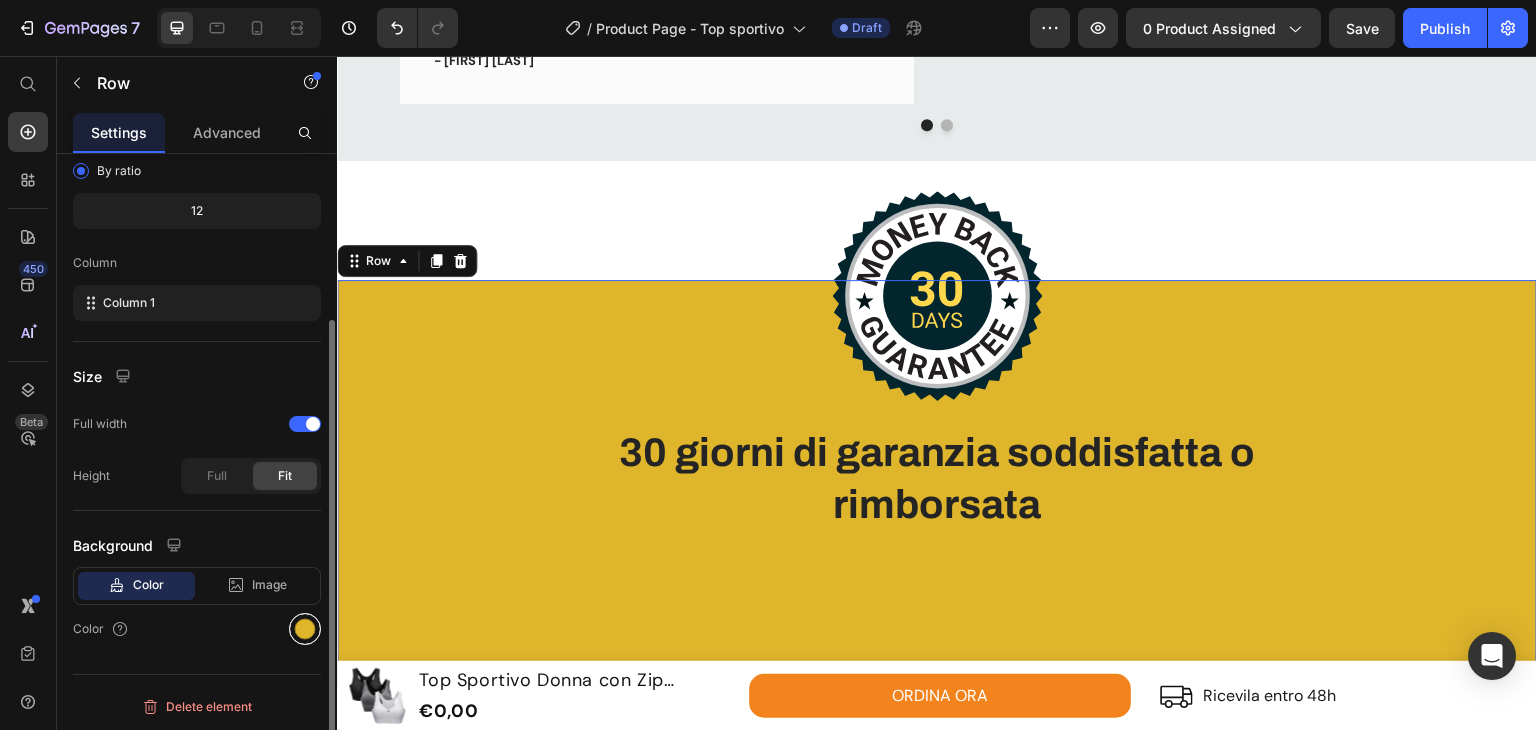 click at bounding box center [305, 629] 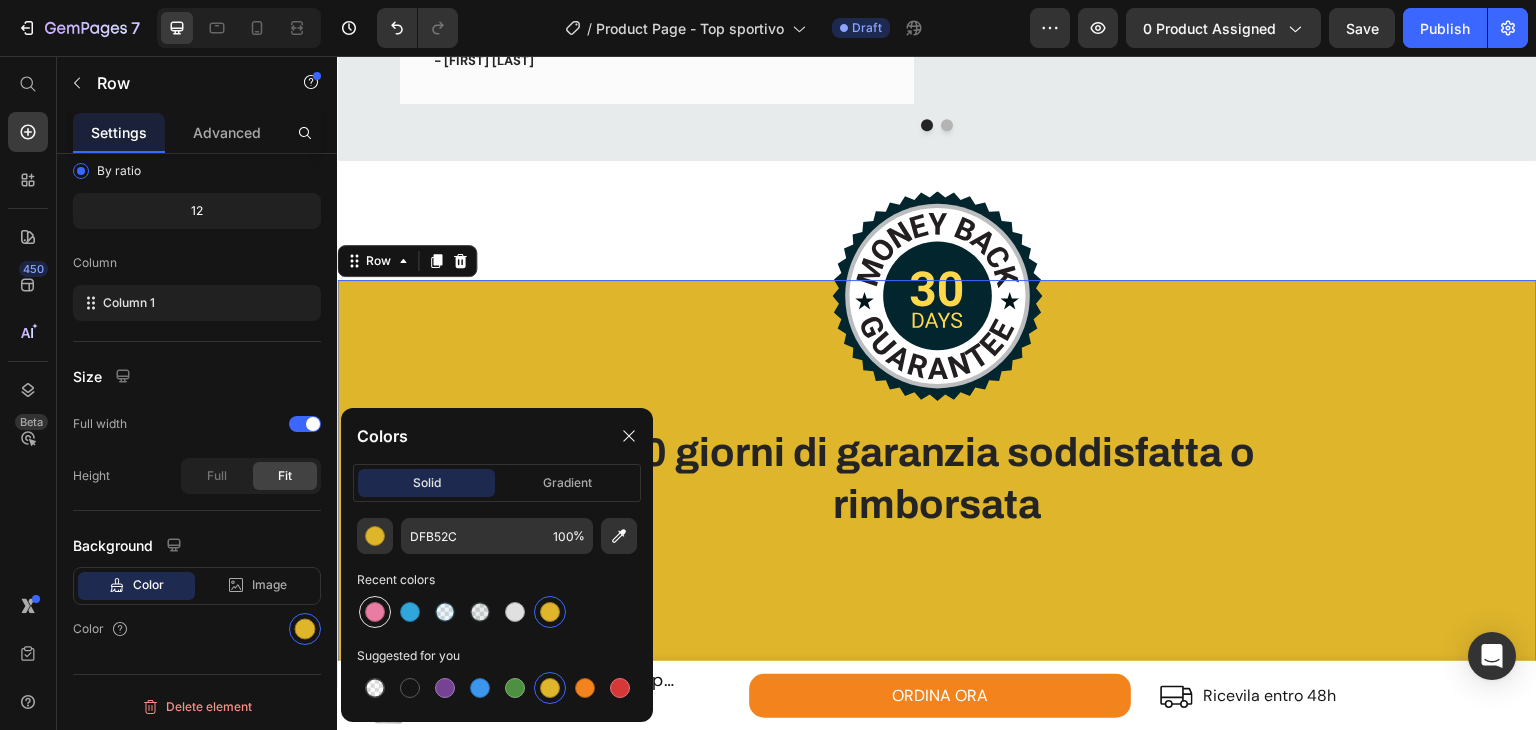 click at bounding box center [375, 612] 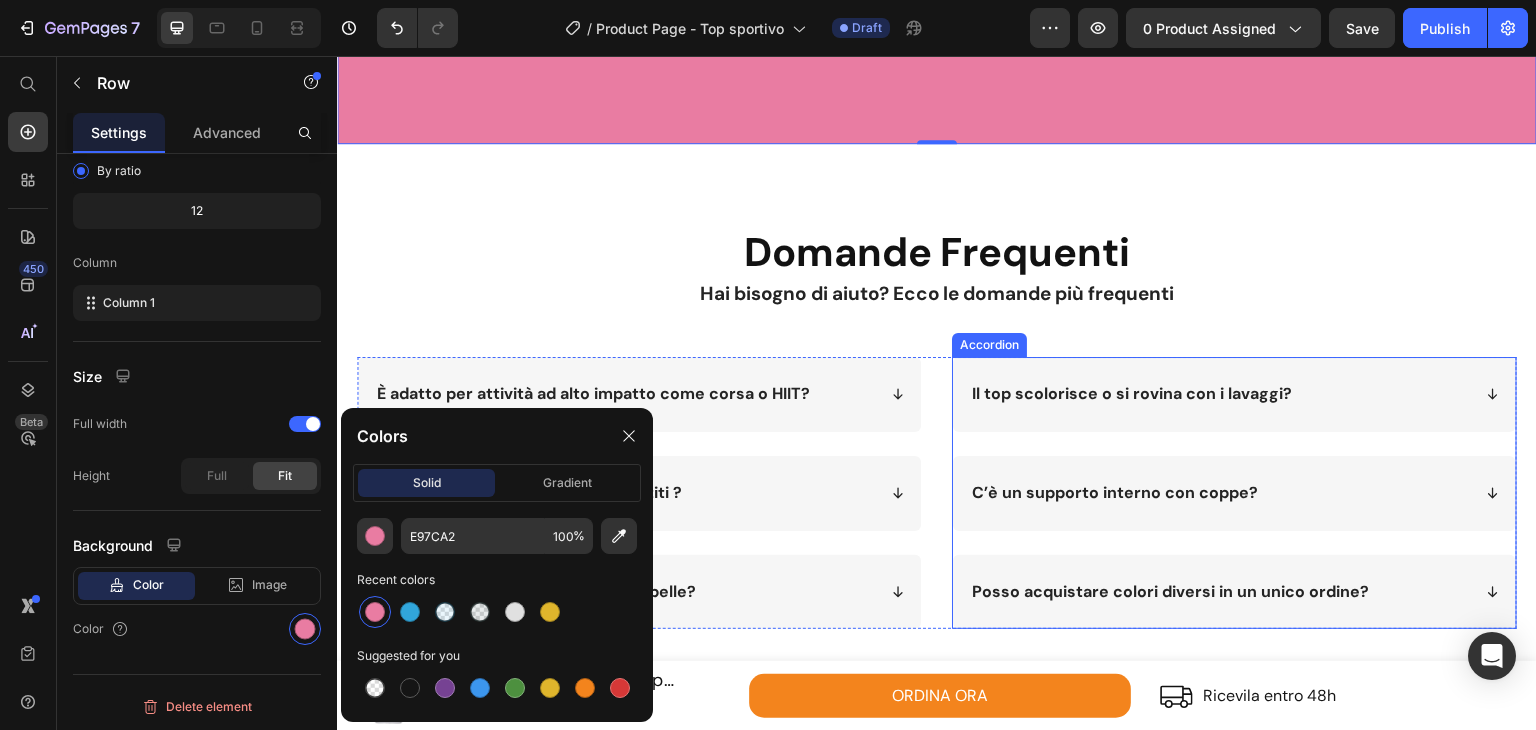 scroll, scrollTop: 4744, scrollLeft: 0, axis: vertical 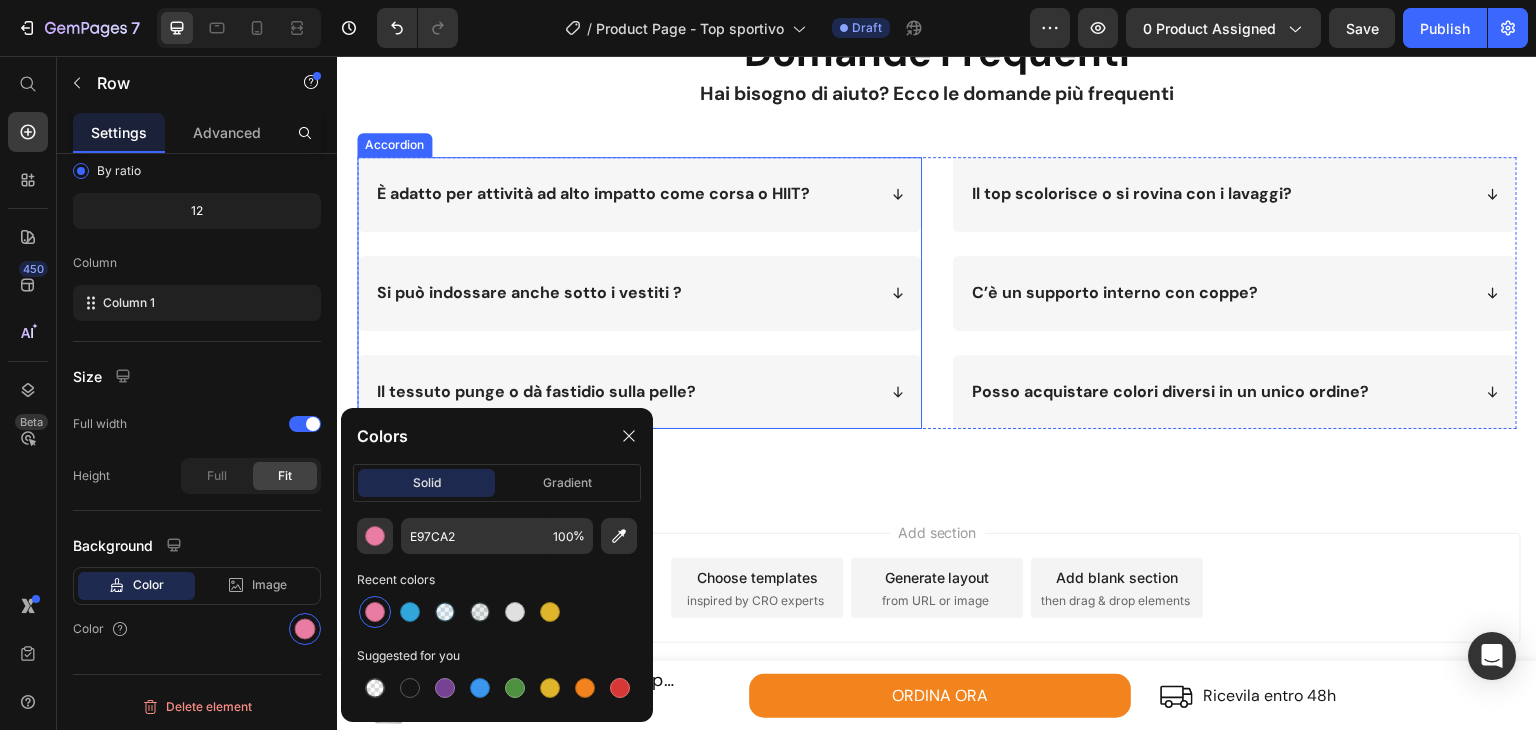 click on "È adatto per attività ad alto impatto come corsa o HIIT?" at bounding box center (639, 194) 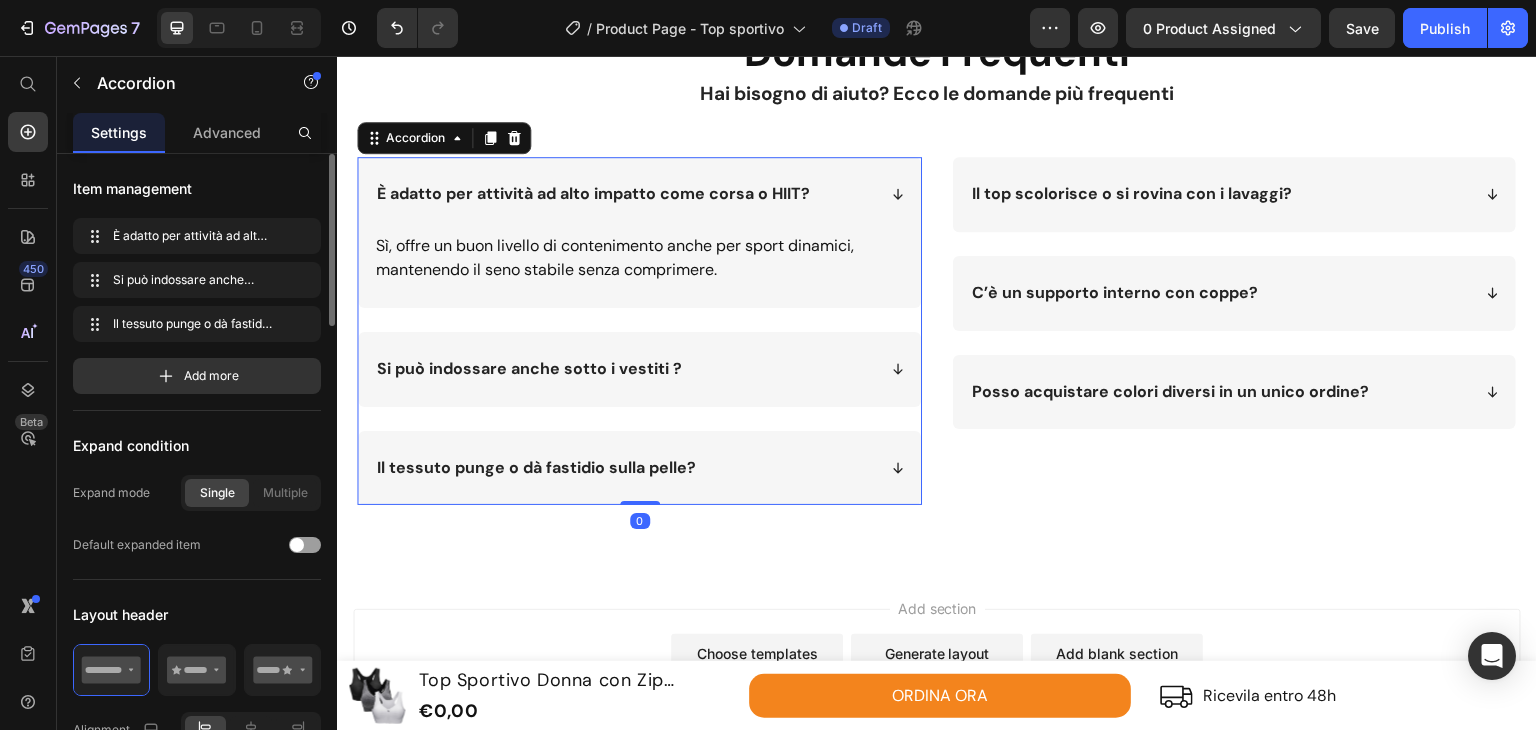 scroll, scrollTop: 600, scrollLeft: 0, axis: vertical 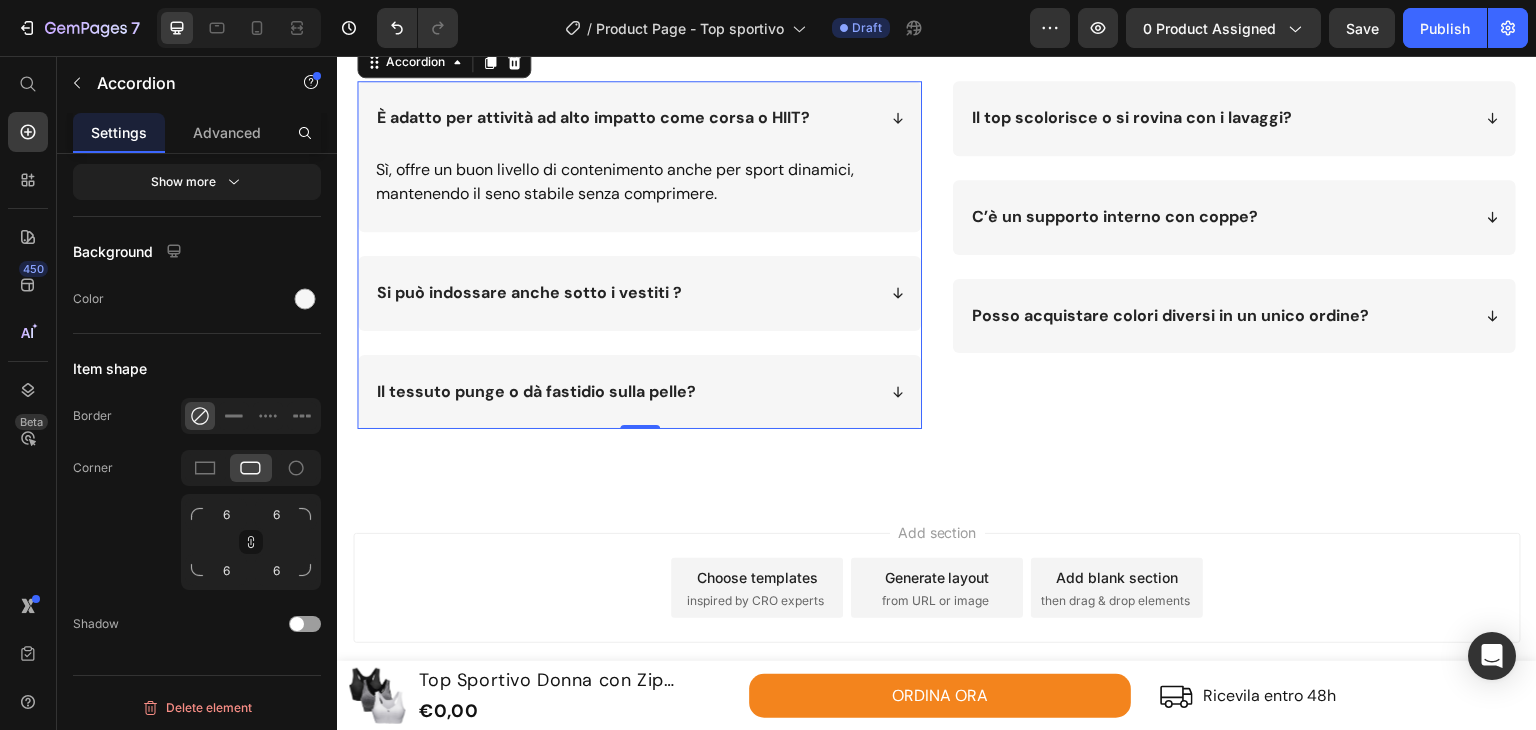 click at bounding box center (329, -162) 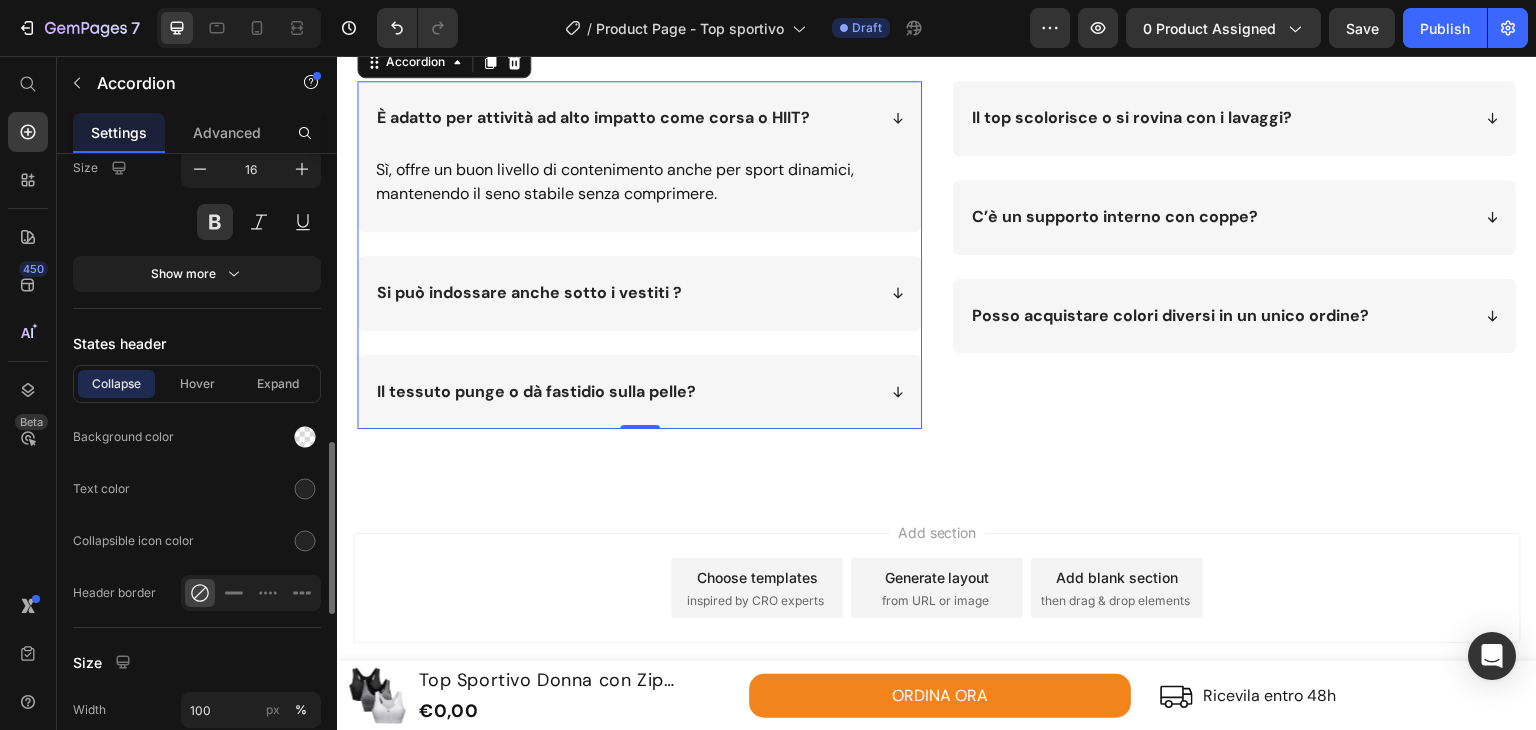 scroll, scrollTop: 1656, scrollLeft: 0, axis: vertical 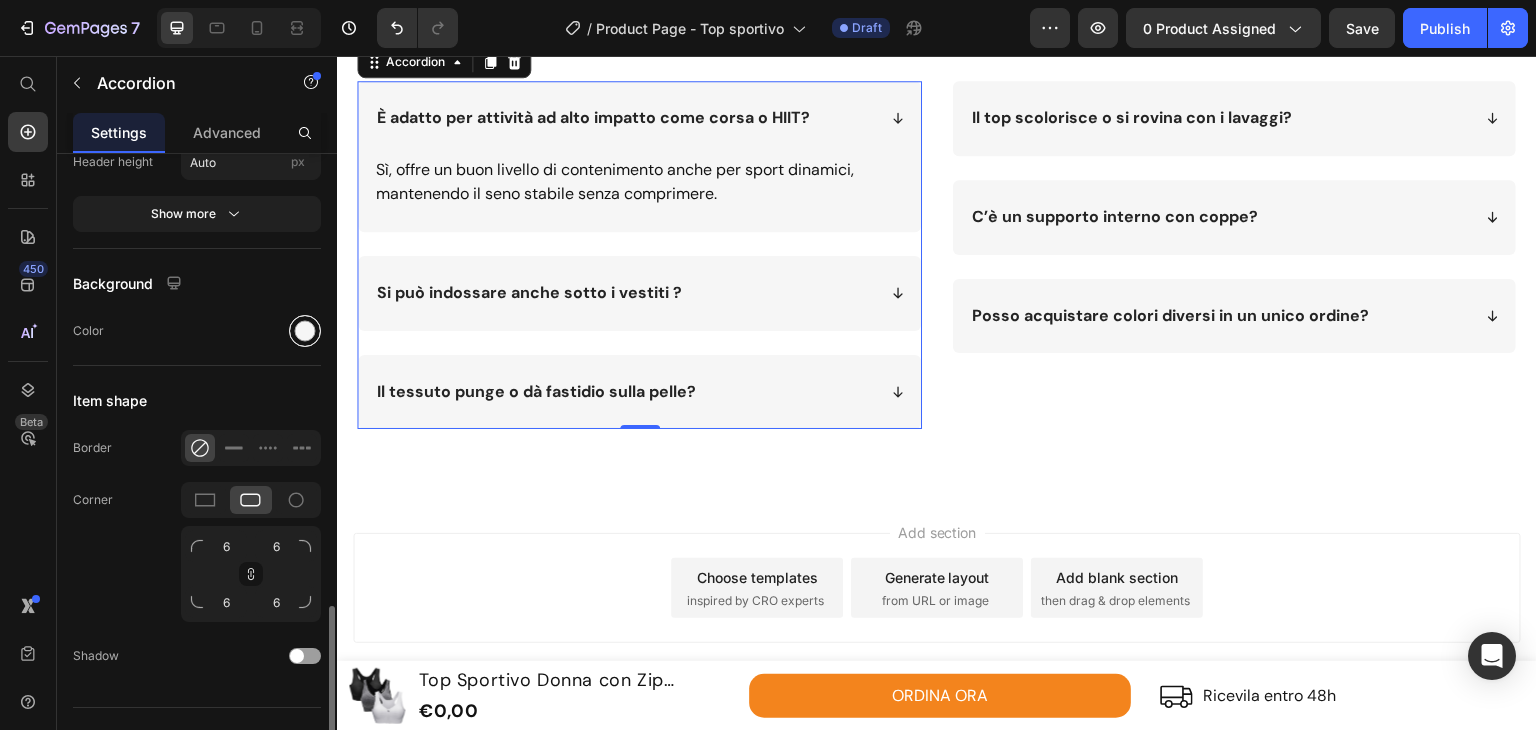 click at bounding box center [305, 331] 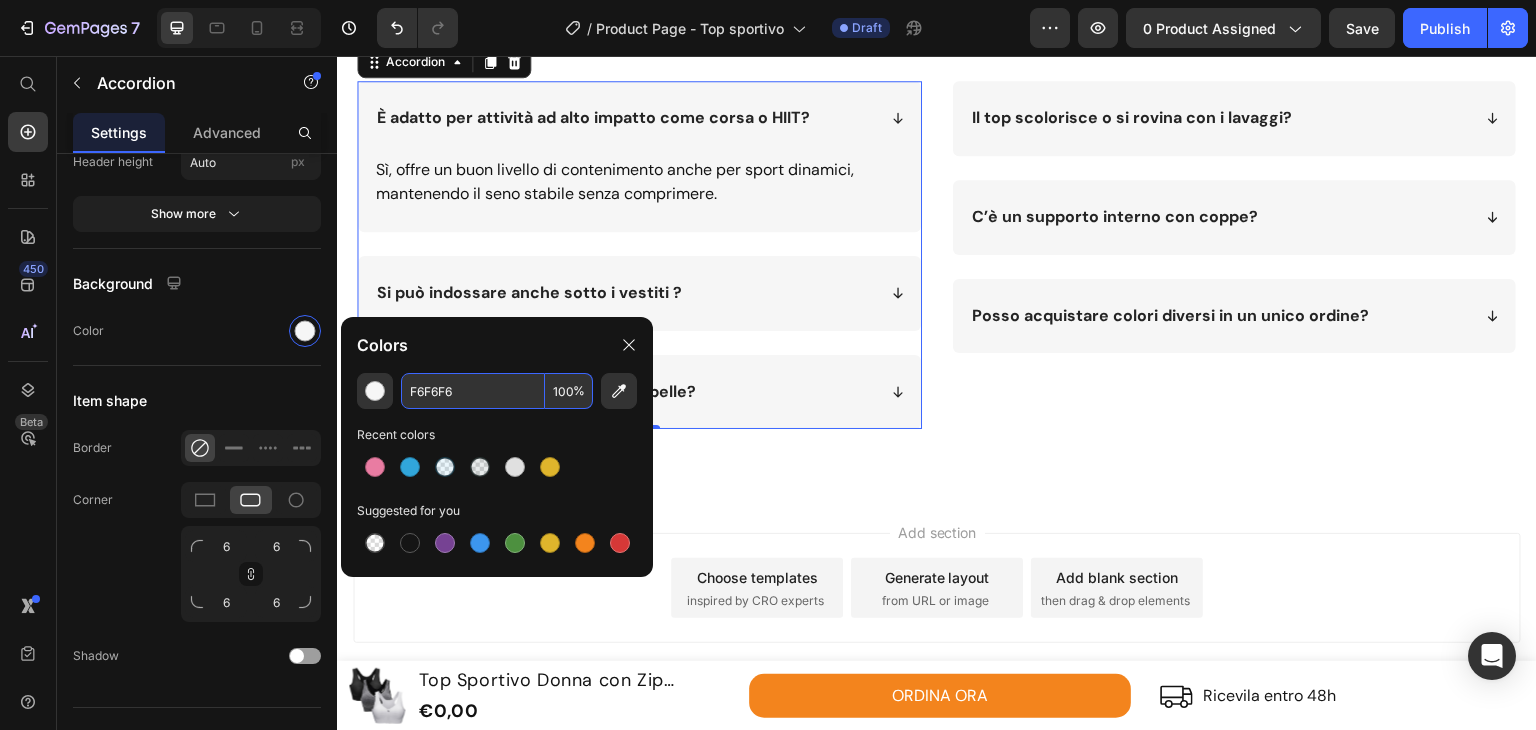 click on "F6F6F6" at bounding box center [473, 391] 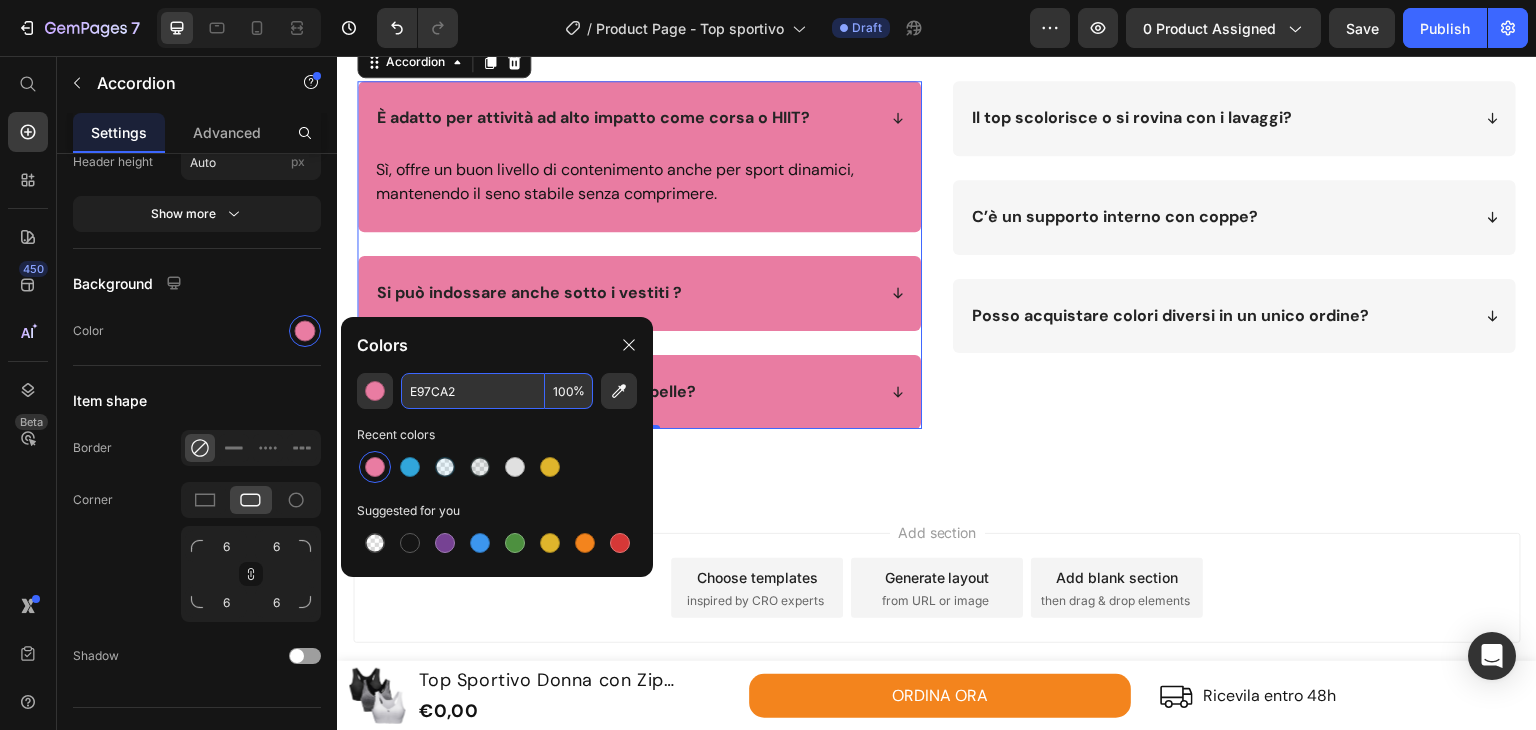 type on "E97CA2" 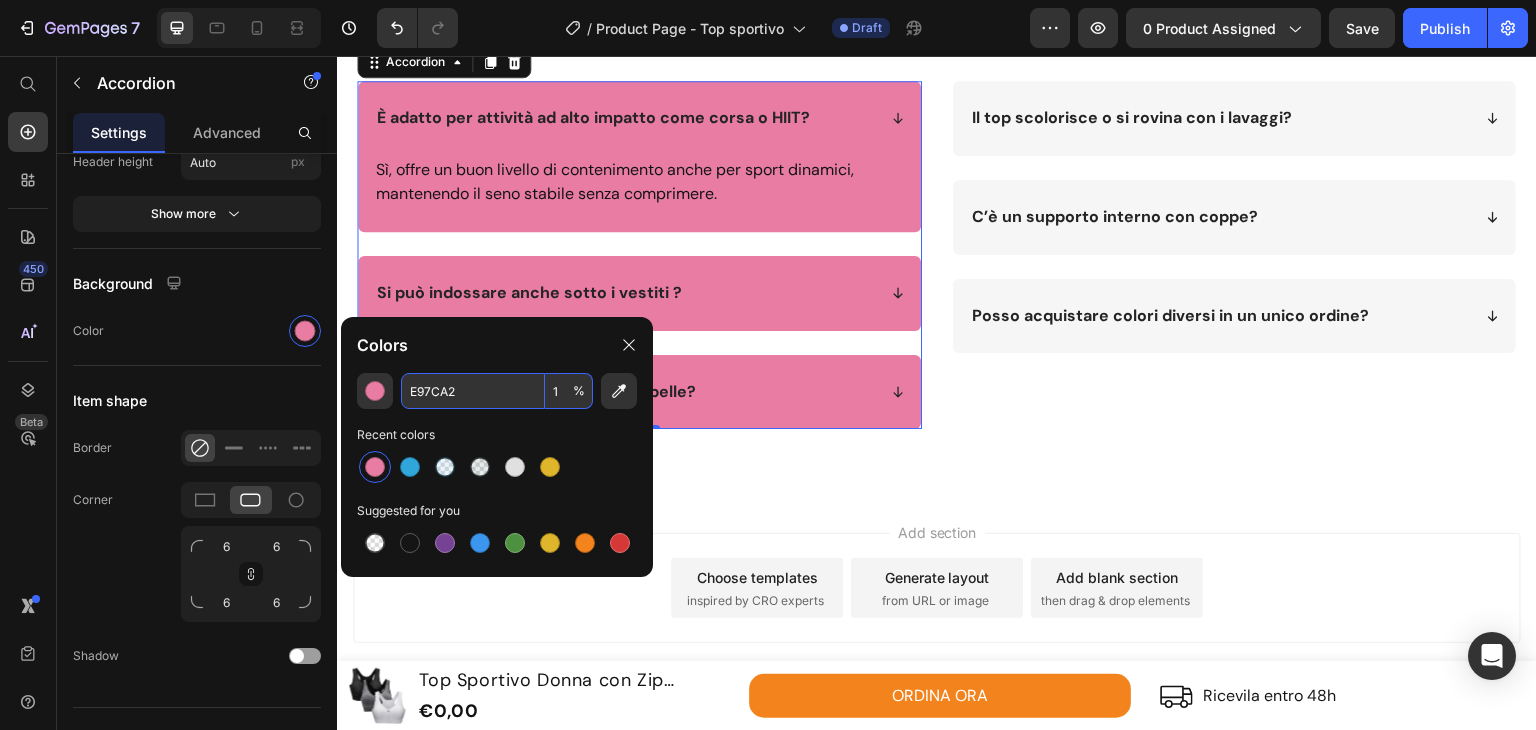 type on "10" 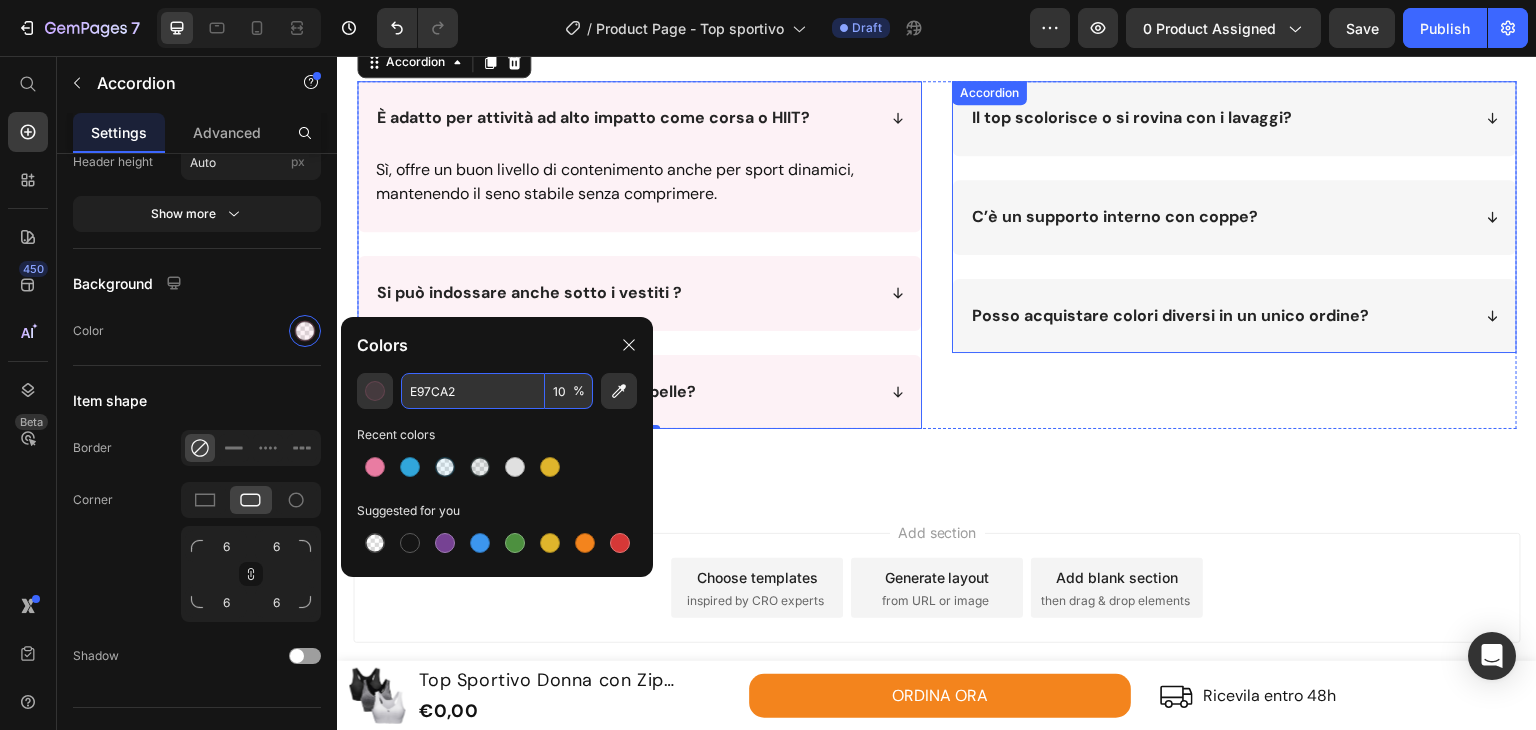 click on "Il top scolorisce o si rovina con i lavaggi?" at bounding box center (1219, 118) 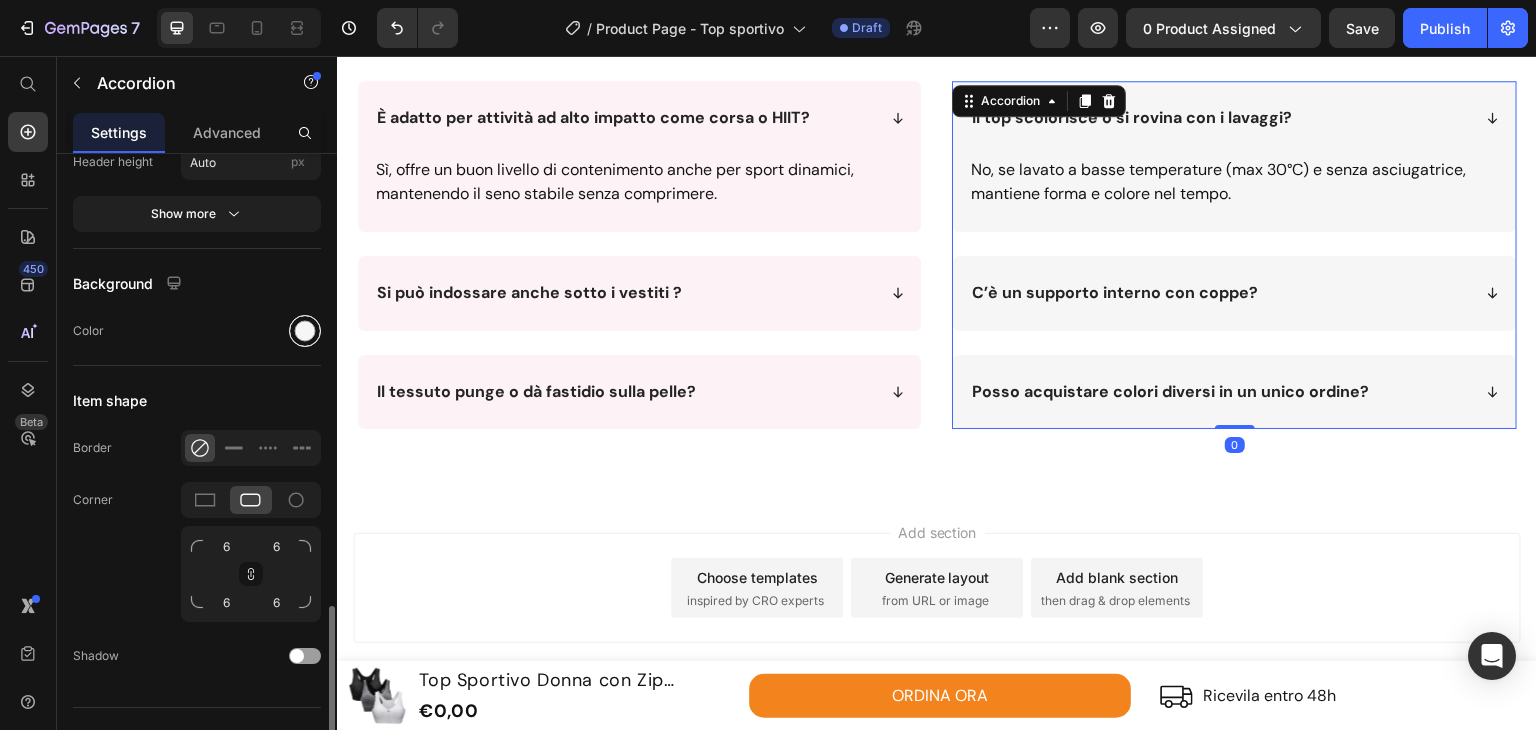 click at bounding box center (305, 331) 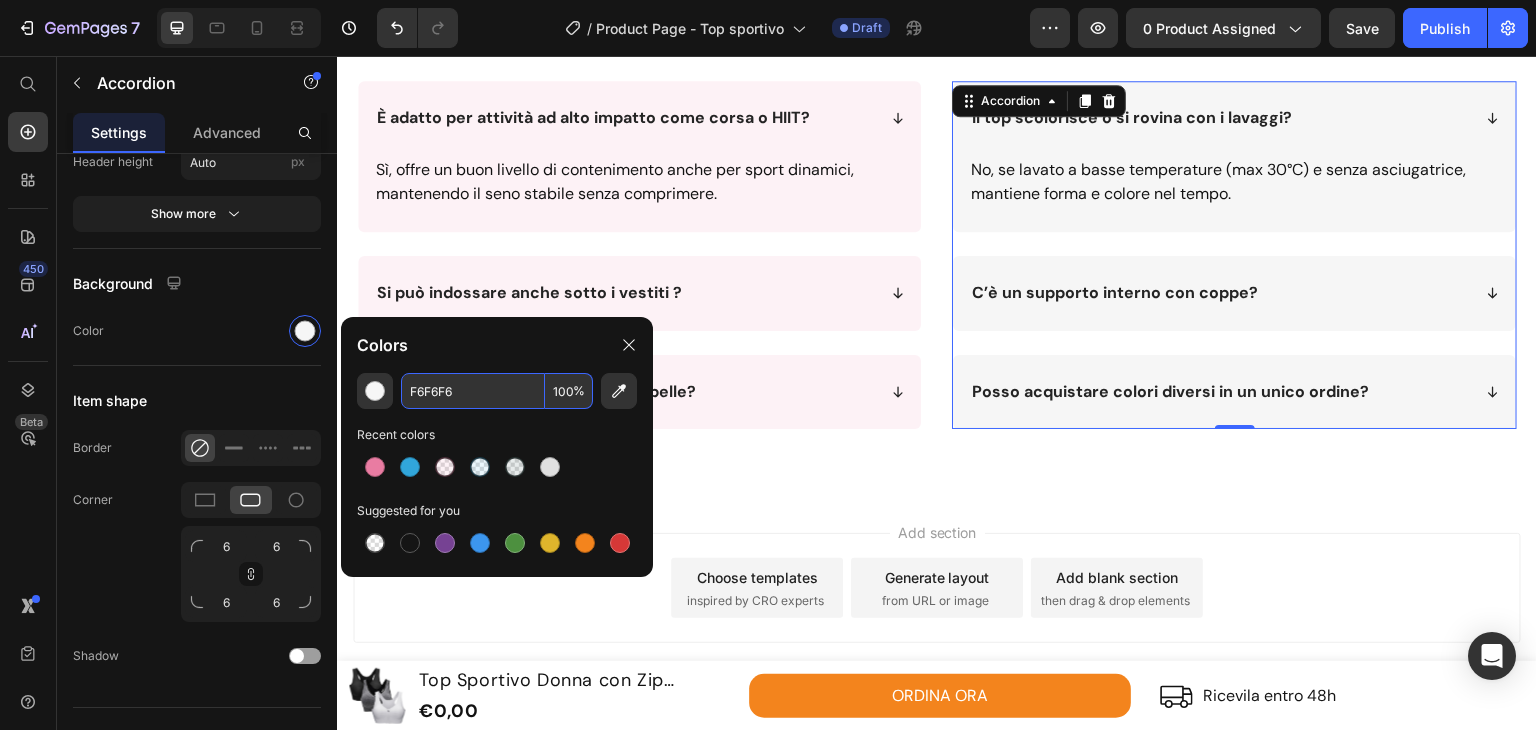 click on "F6F6F6" at bounding box center [473, 391] 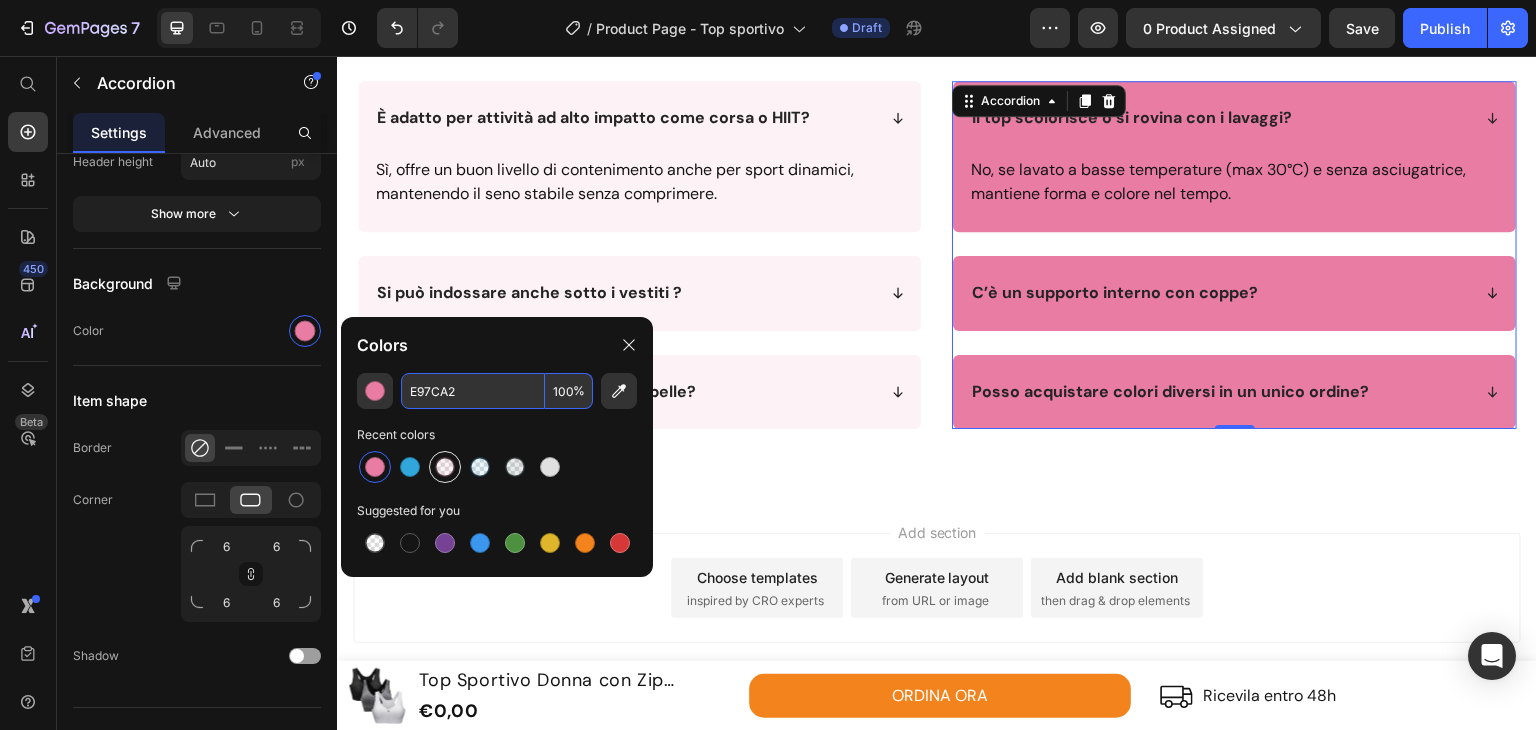 type on "E97CA2" 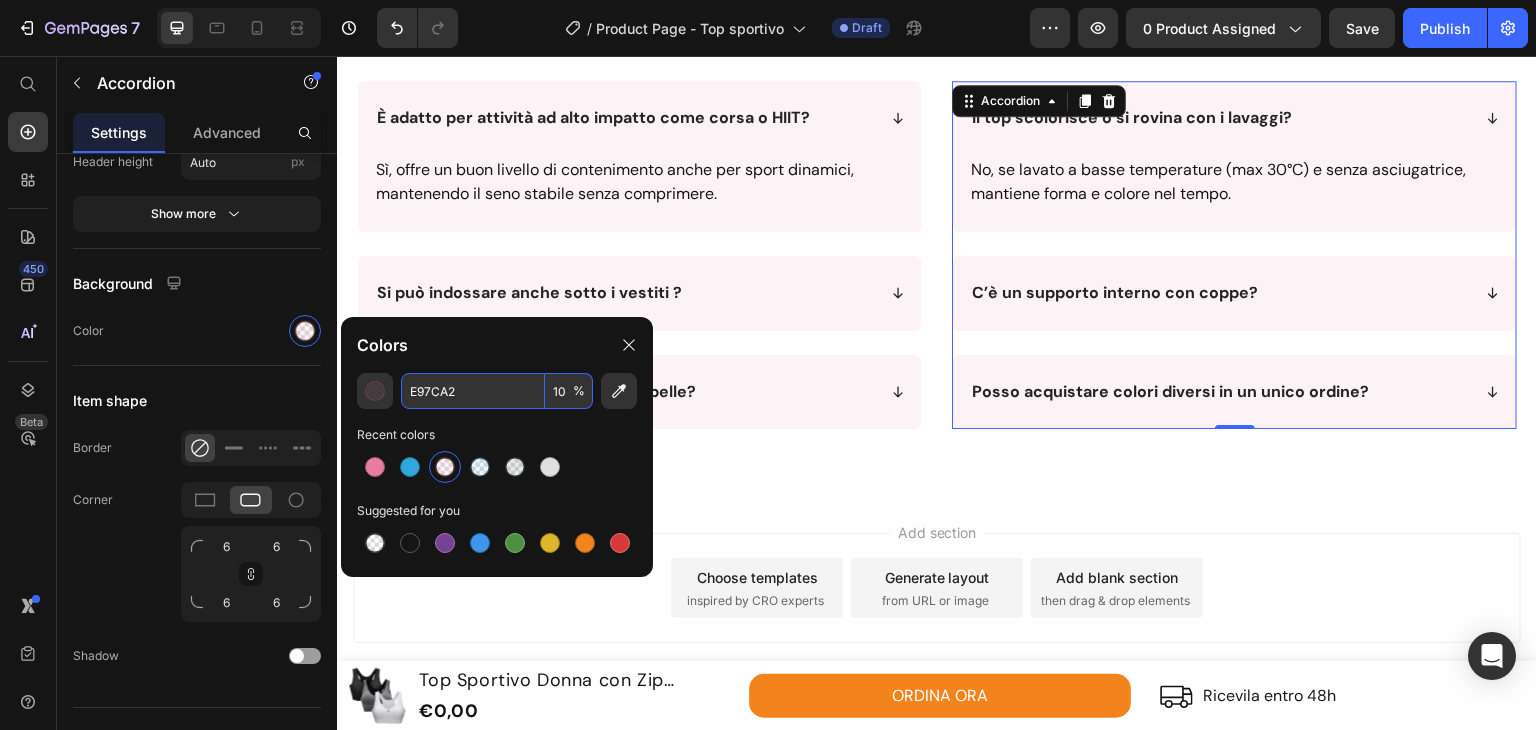 click on "E97CA2" at bounding box center (473, 391) 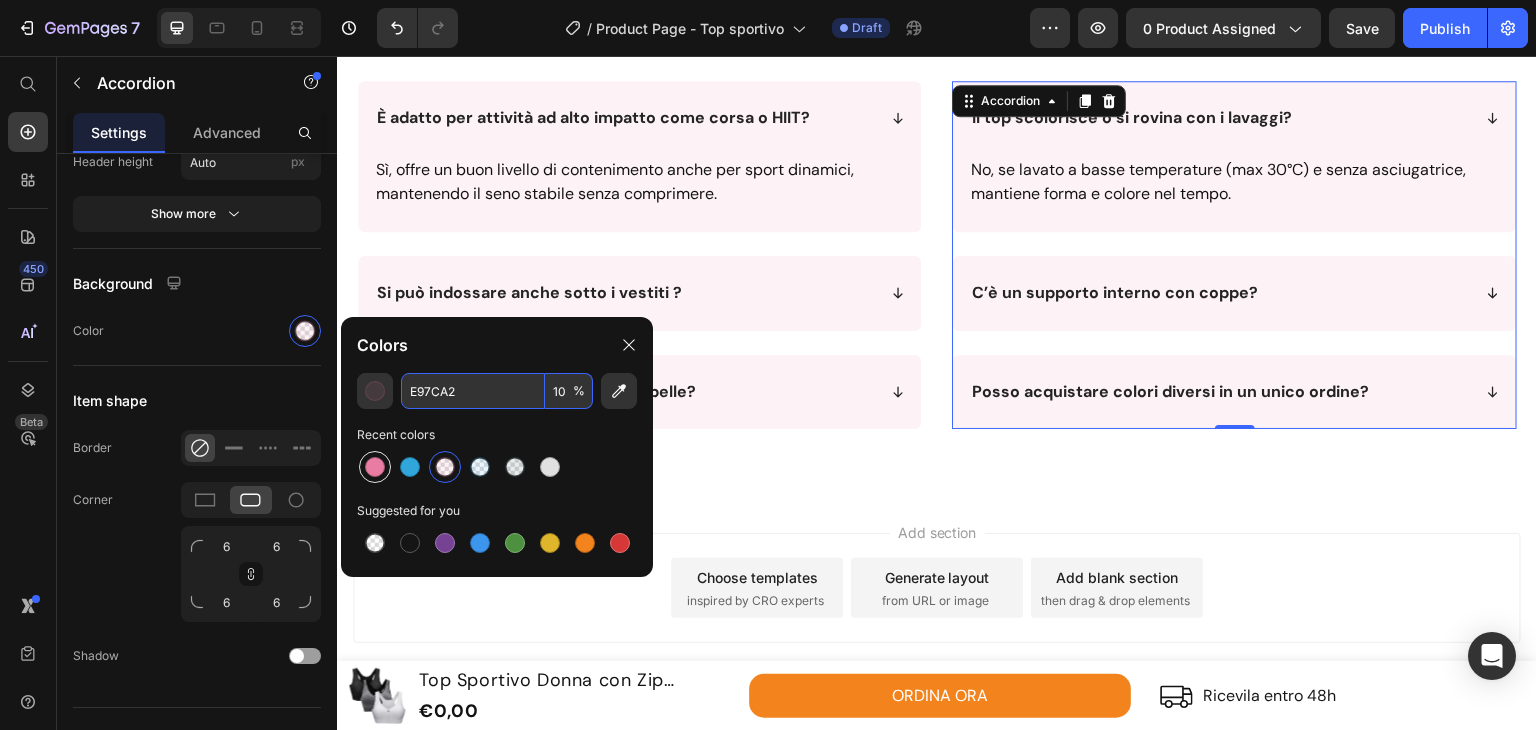 click at bounding box center (375, 467) 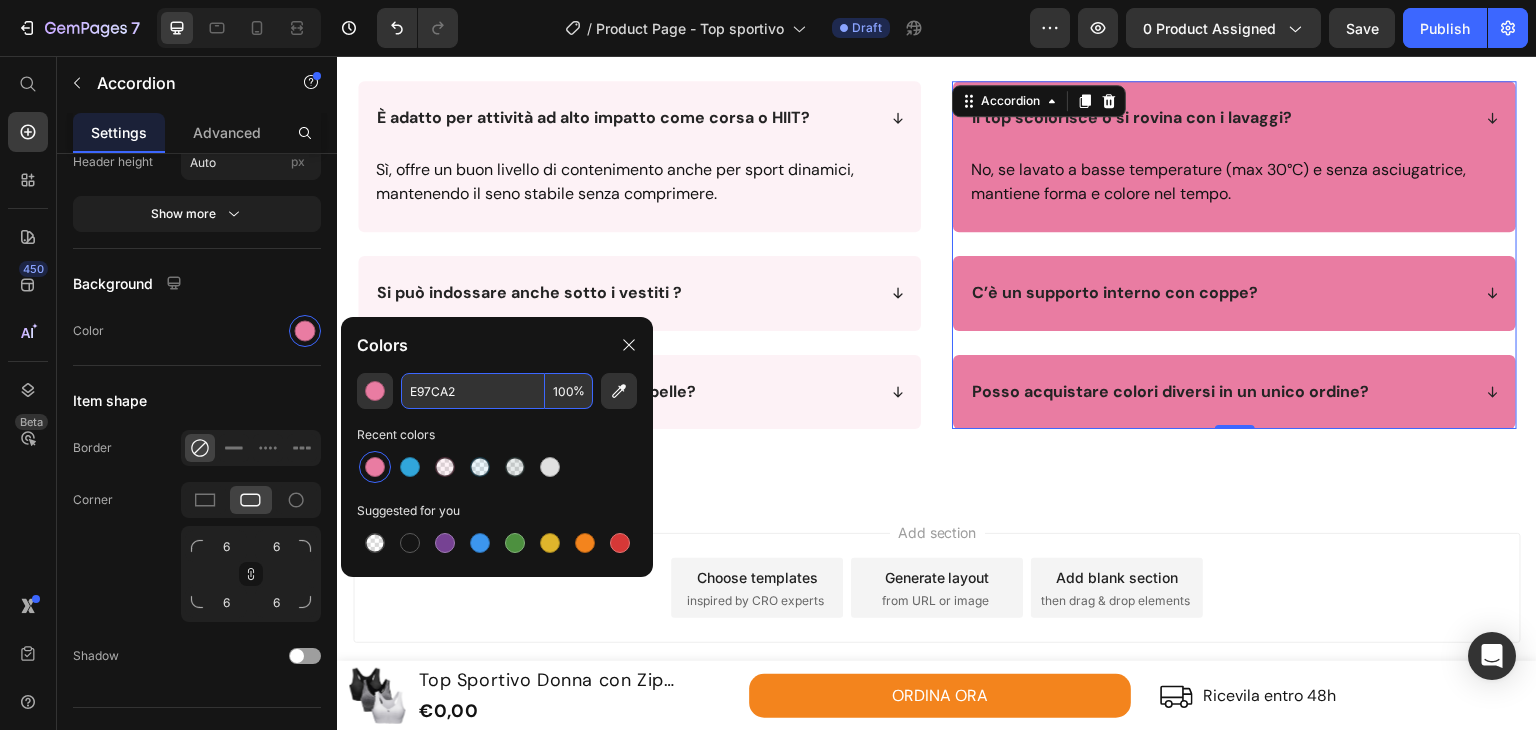 click on "%" at bounding box center (579, 391) 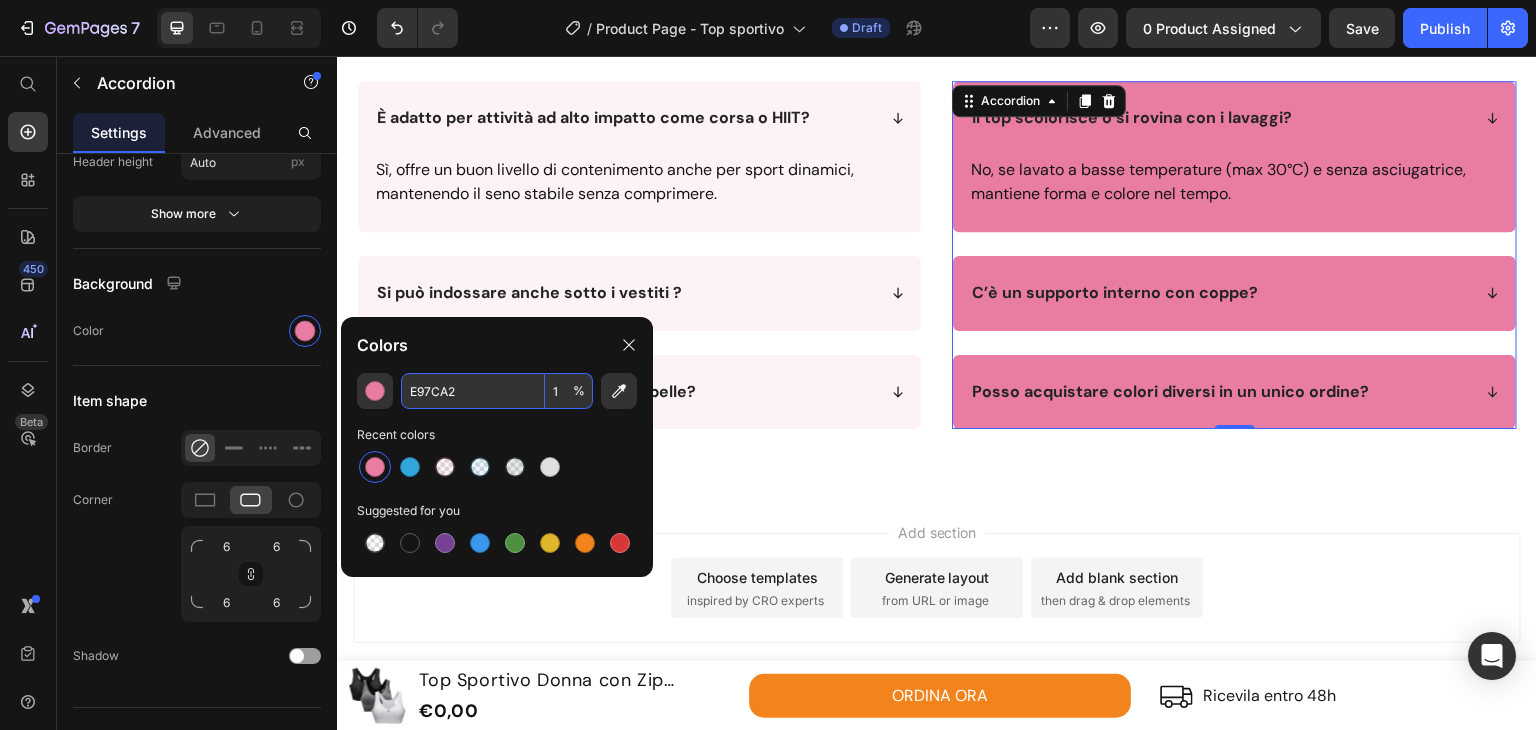 type on "10" 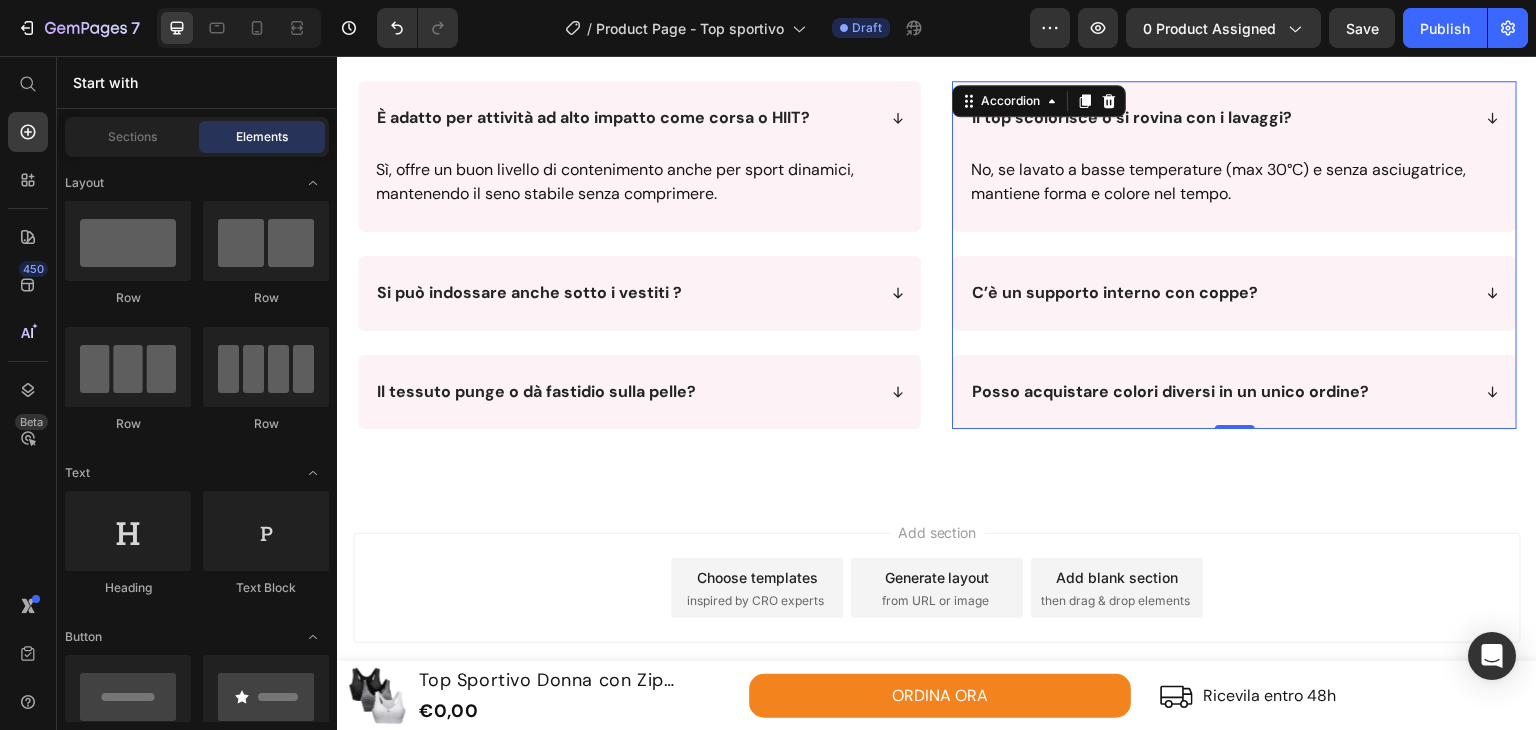 click on "Add section Choose templates inspired by CRO experts Generate layout from URL or image Add blank section then drag & drop elements" at bounding box center (937, 592) 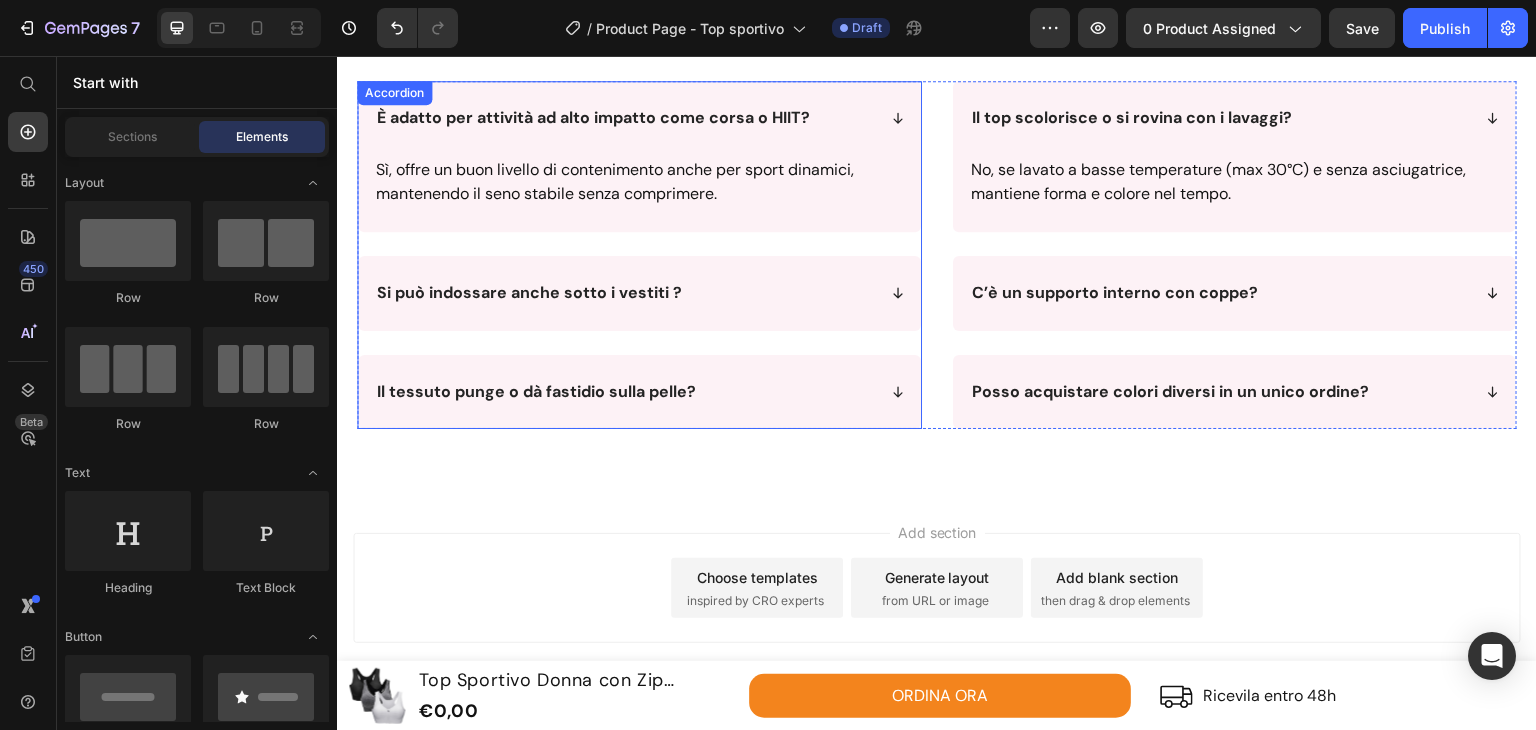 click on "È adatto per attività ad alto impatto come corsa o HIIT?" at bounding box center (639, 118) 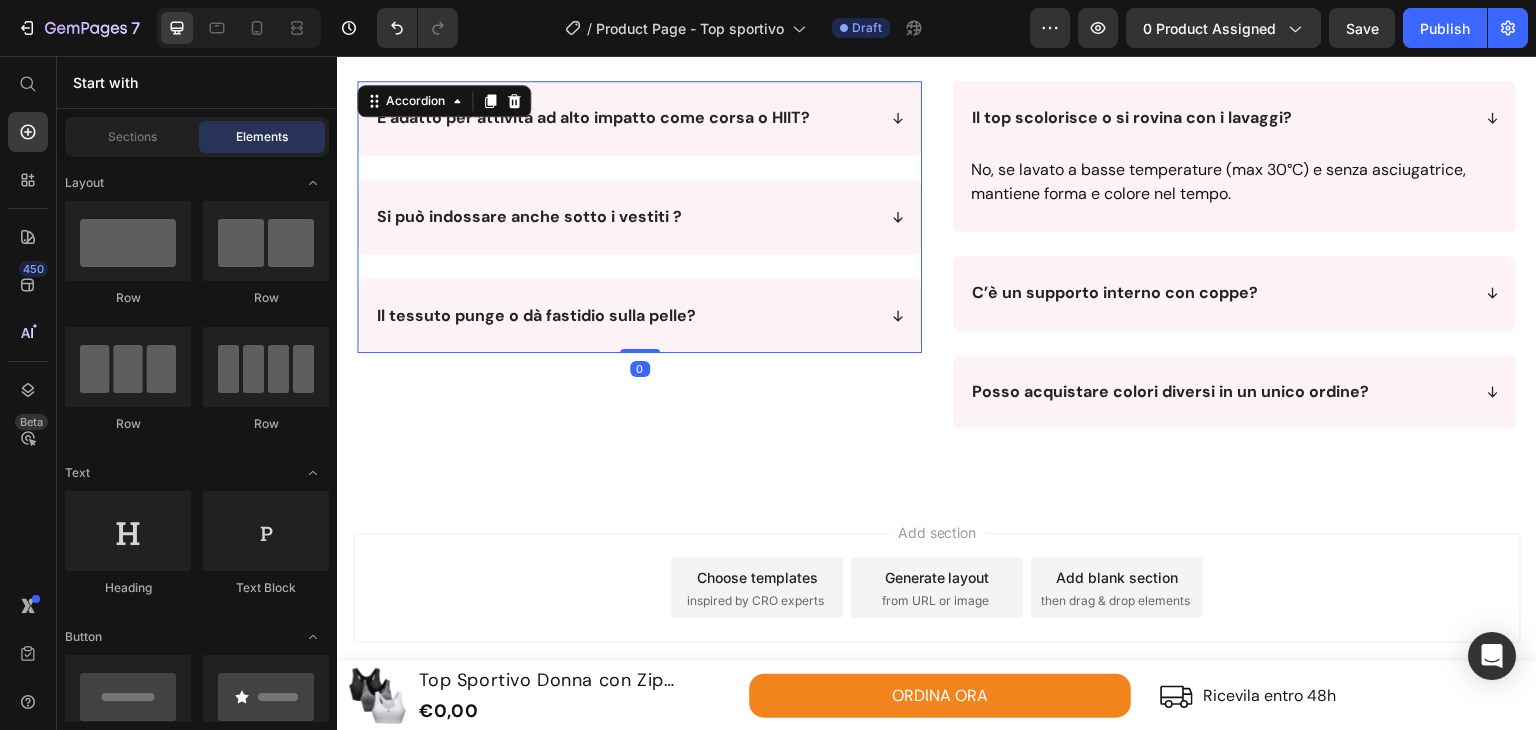 click on "Add section Choose templates inspired by CRO experts Generate layout from URL or image Add blank section then drag & drop elements" at bounding box center (937, 592) 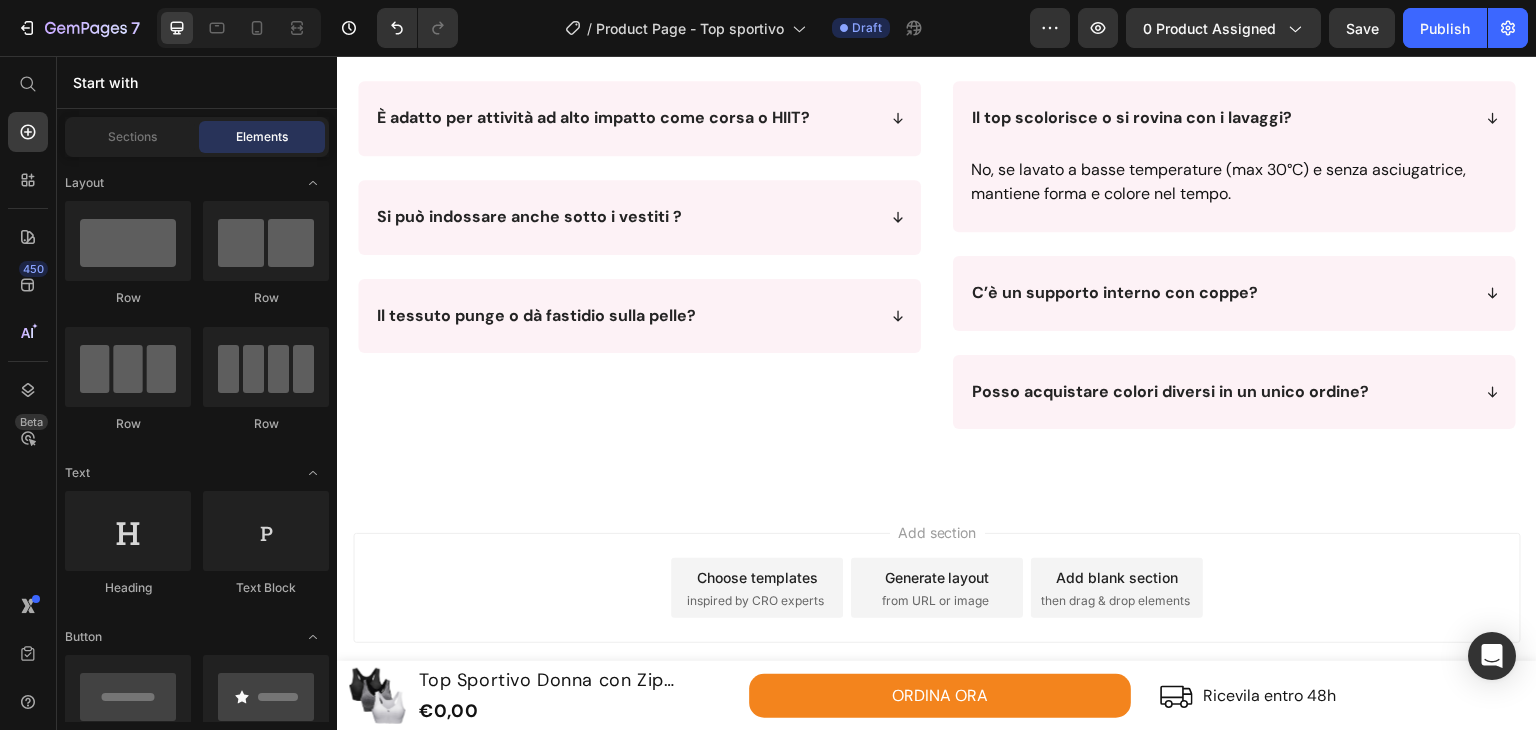 click on "Il top scolorisce o si rovina con i lavaggi?" at bounding box center (1234, 118) 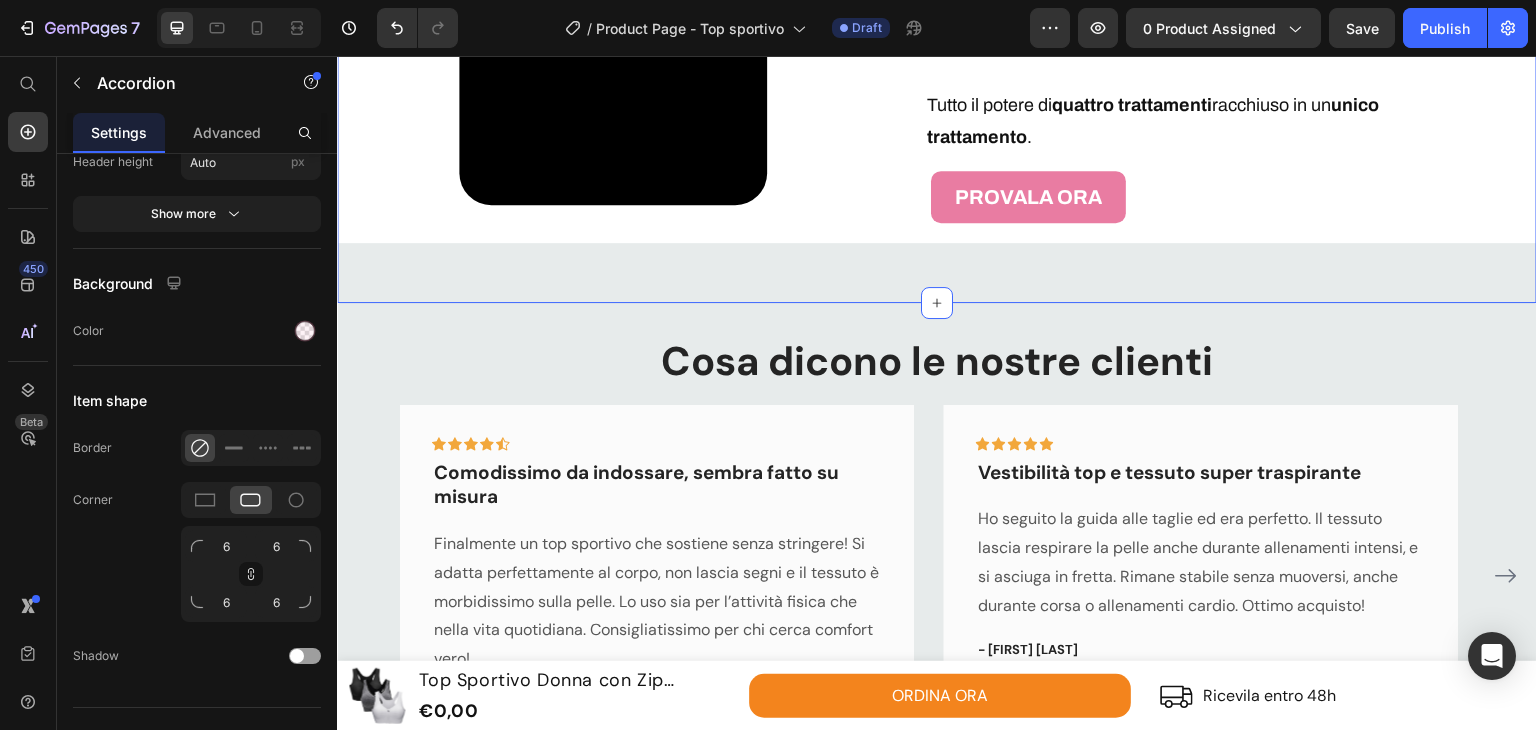scroll, scrollTop: 3544, scrollLeft: 0, axis: vertical 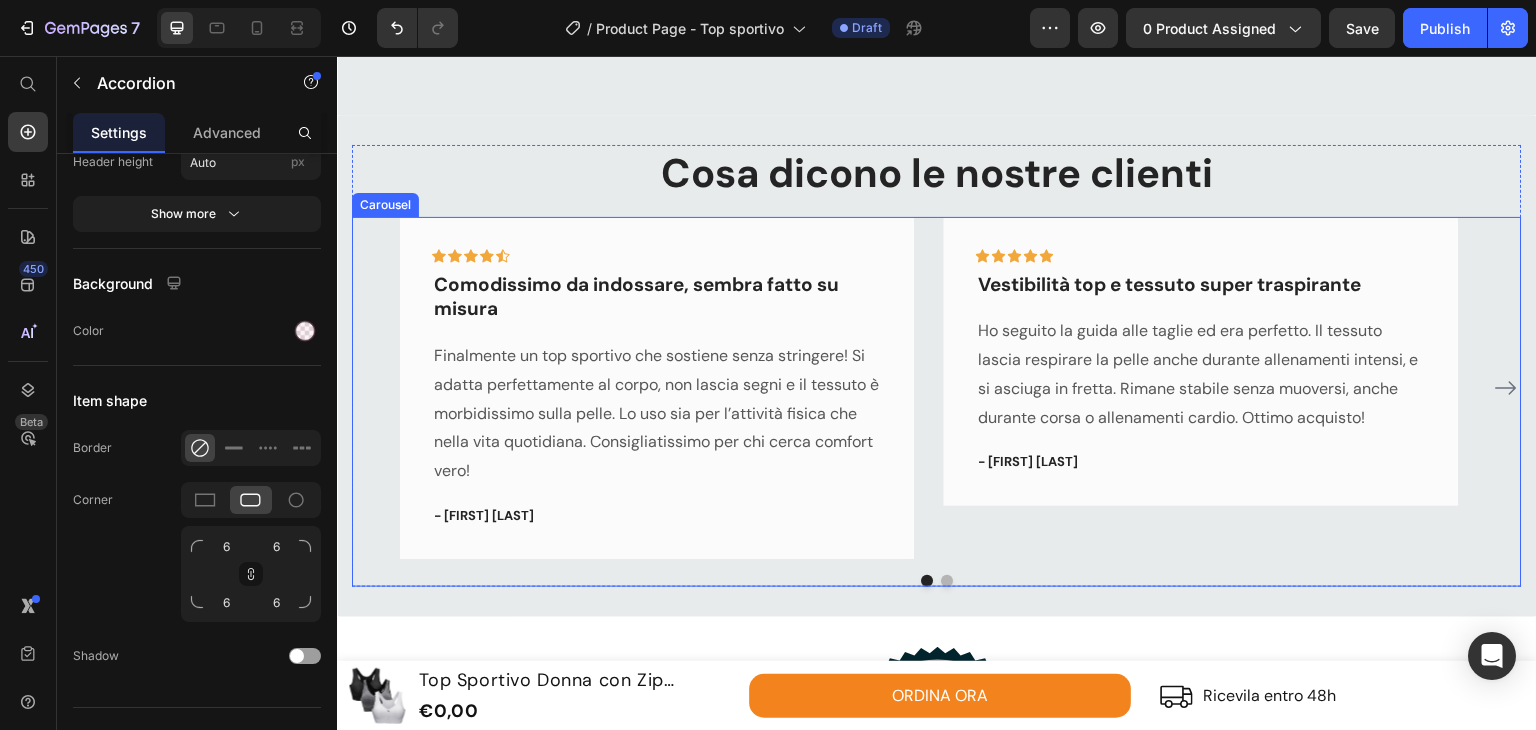 click at bounding box center (937, 581) 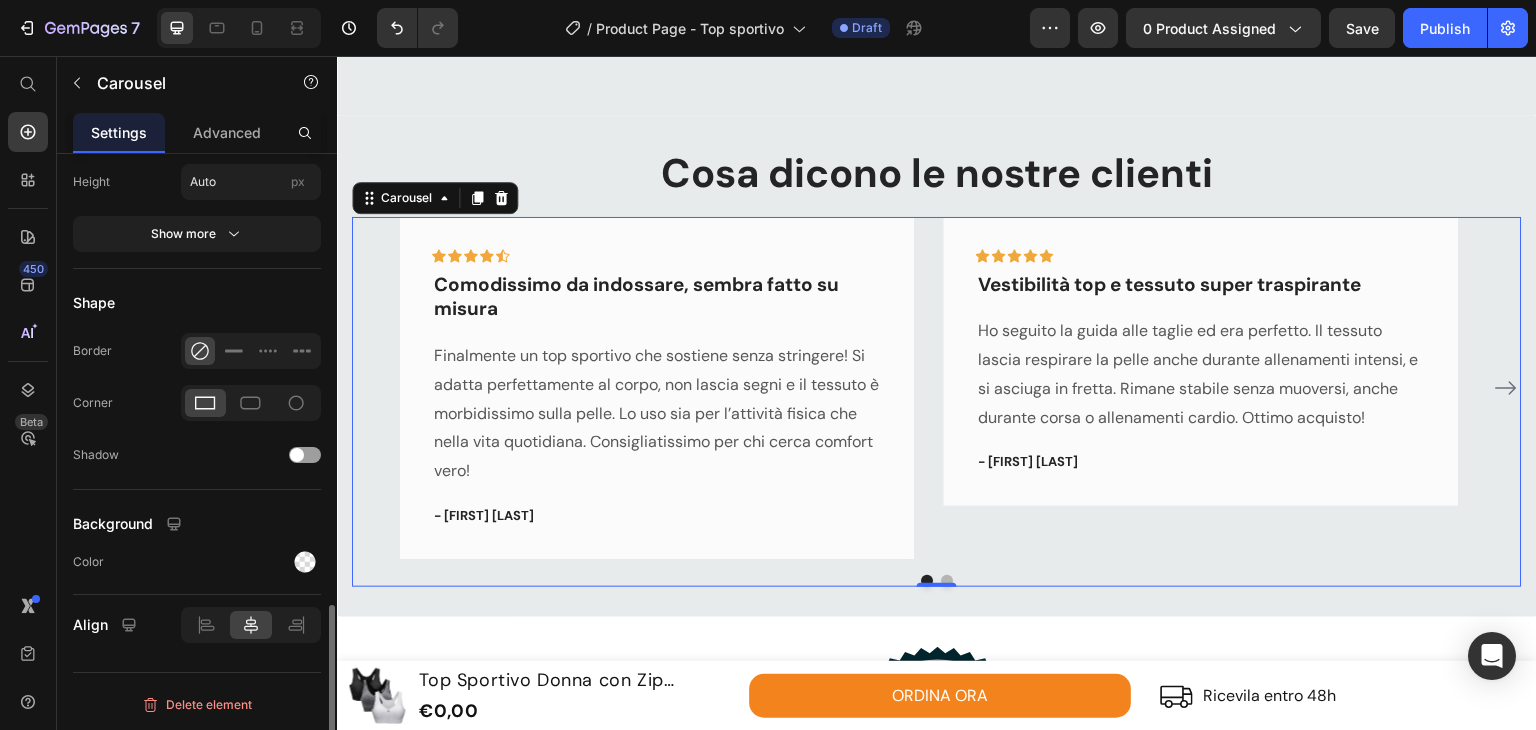 scroll, scrollTop: 0, scrollLeft: 0, axis: both 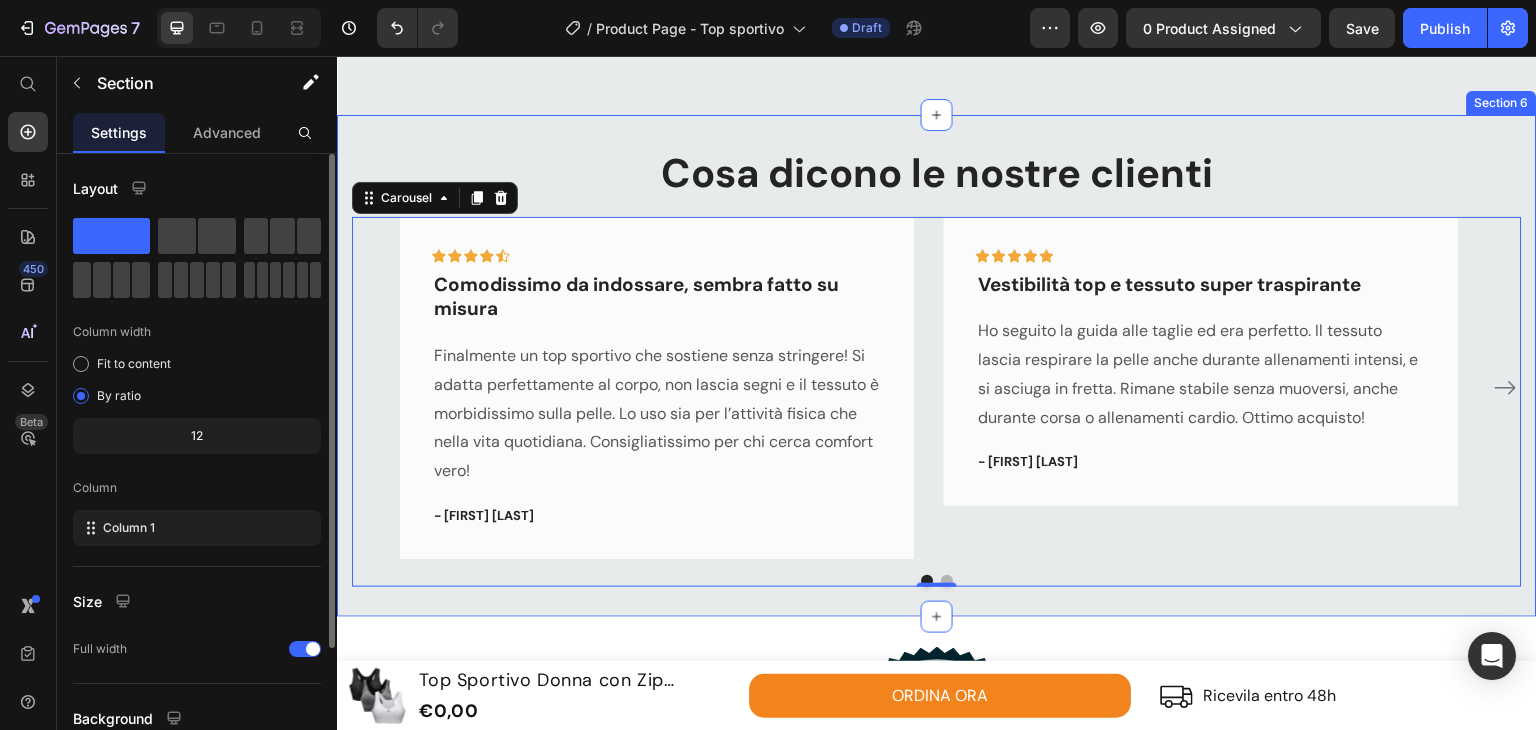 click on "Cosa dicono le nostre clienti Heading
Icon
Icon
Icon
Icon
Icon Row Comodissimo da indossare, sembra fatto su misura Text block Finalmente un top sportivo che sostiene senza stringere! Si adatta perfettamente al corpo, non lascia segni e il tessuto è morbidissimo sulla pelle. Lo uso sia per l’attività fisica che nella vita quotidiana. Consigliatissimo per chi cerca comfort vero! Text block - [NAME] Text block Row
Icon
Icon
Icon
Icon
Icon Row Vestibilità top e tessuto super traspirante Text block Ho seguito la guida alle taglie ed era perfetto. Il tessuto lascia respirare la pelle anche durante allenamenti intensi, e si asciuga in fretta. Rimane stabile senza muoversi, anche durante corsa o allenamenti cardio. Ottimo acquisto! Text block - [NAME] Text block Row
Icon
Icon
Icon Icon" at bounding box center [937, 366] 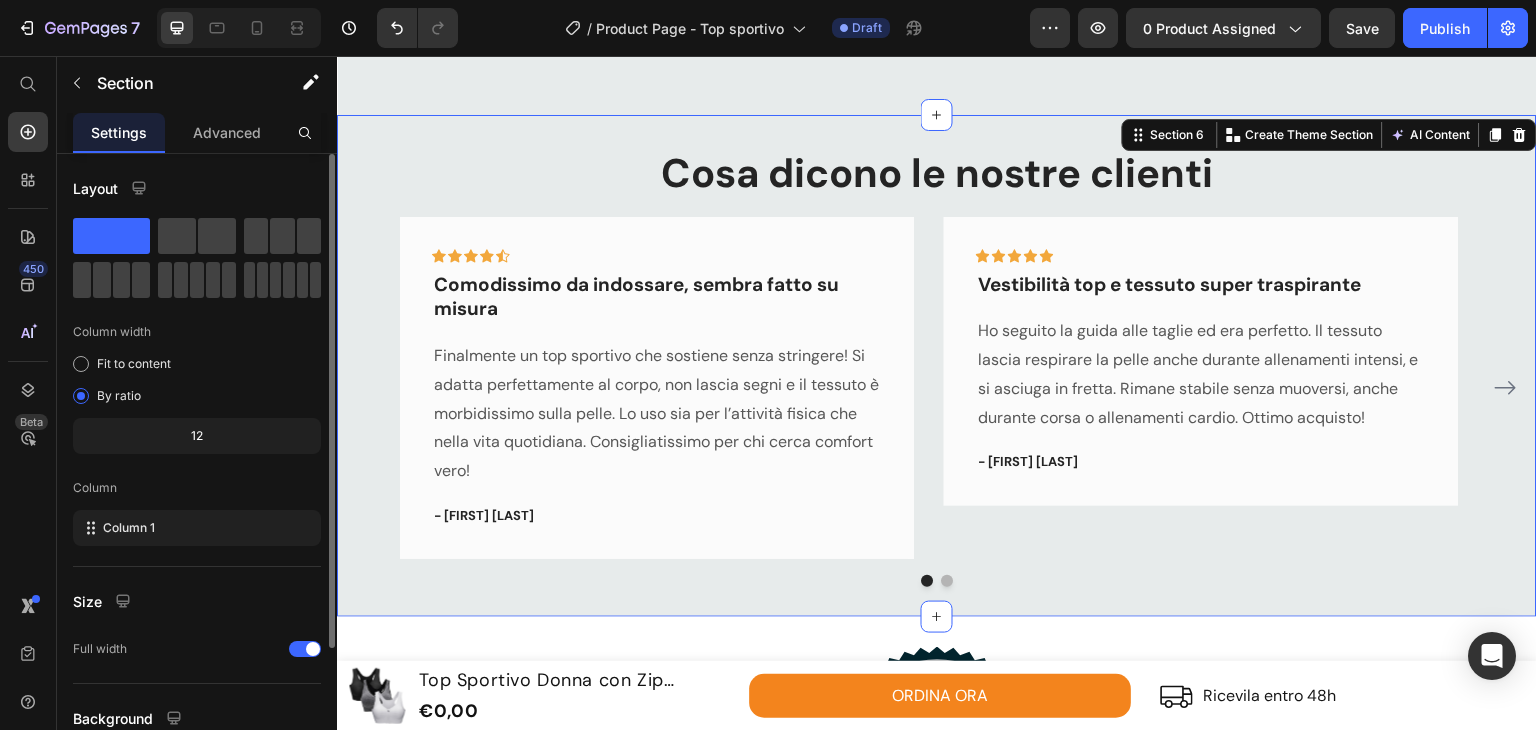 scroll, scrollTop: 173, scrollLeft: 0, axis: vertical 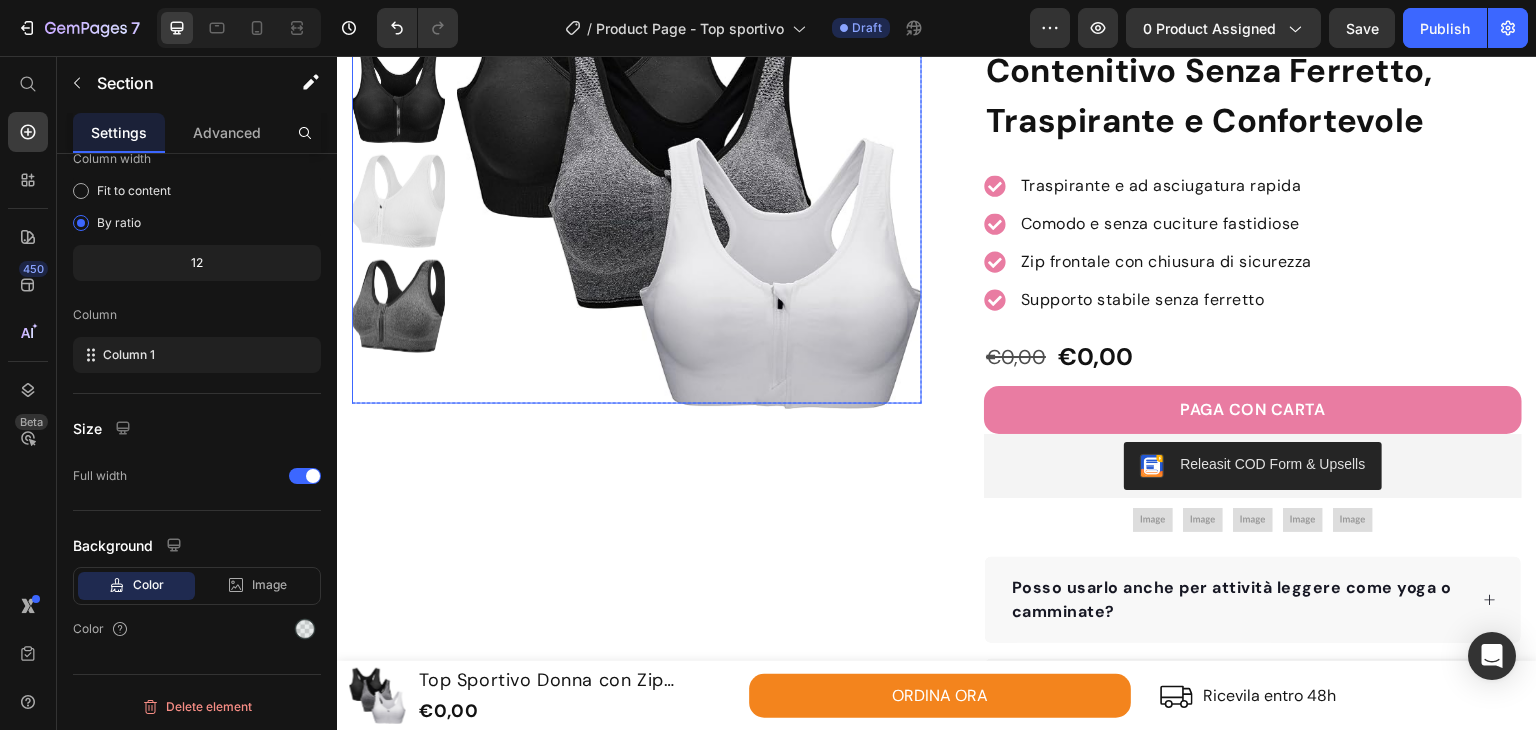 click at bounding box center (689, 177) 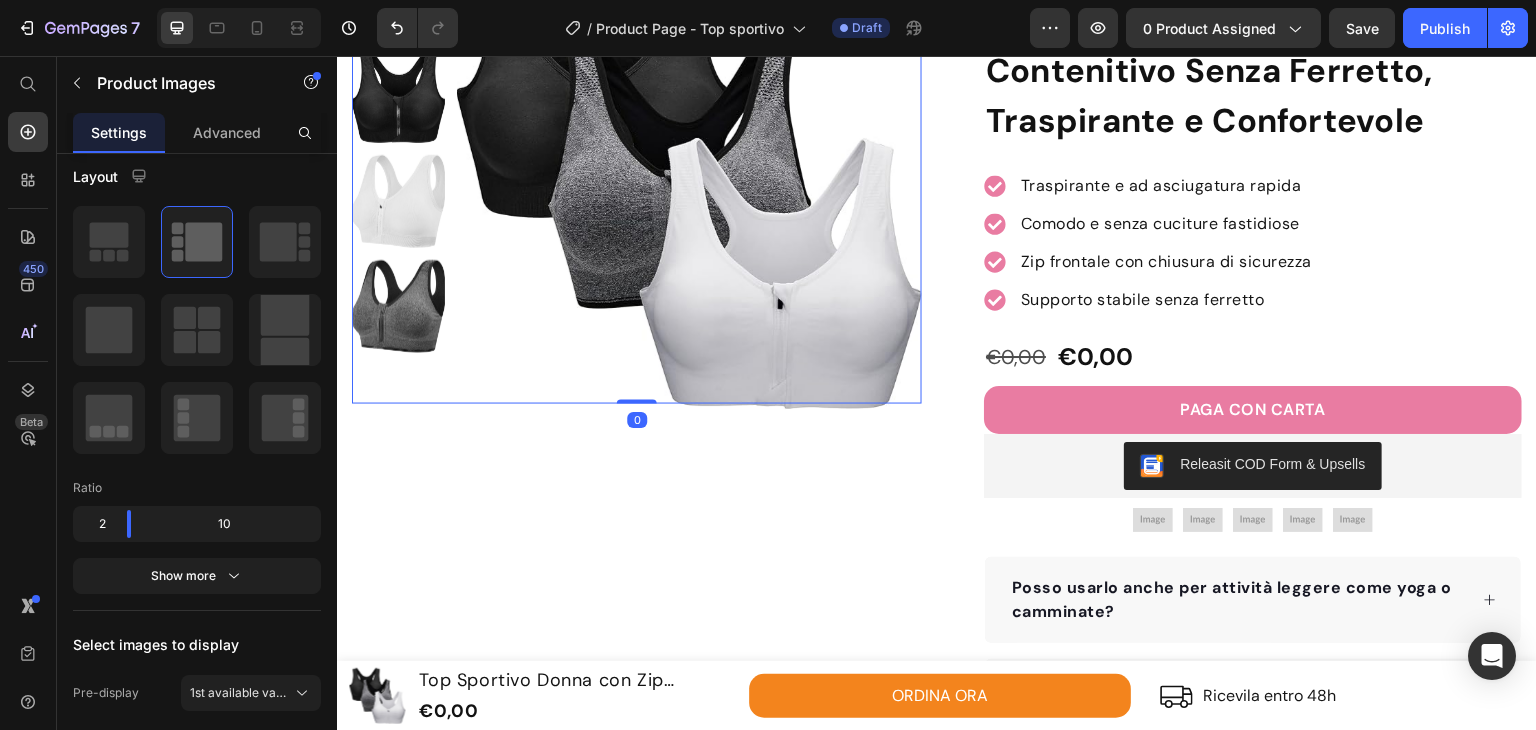 scroll, scrollTop: 0, scrollLeft: 0, axis: both 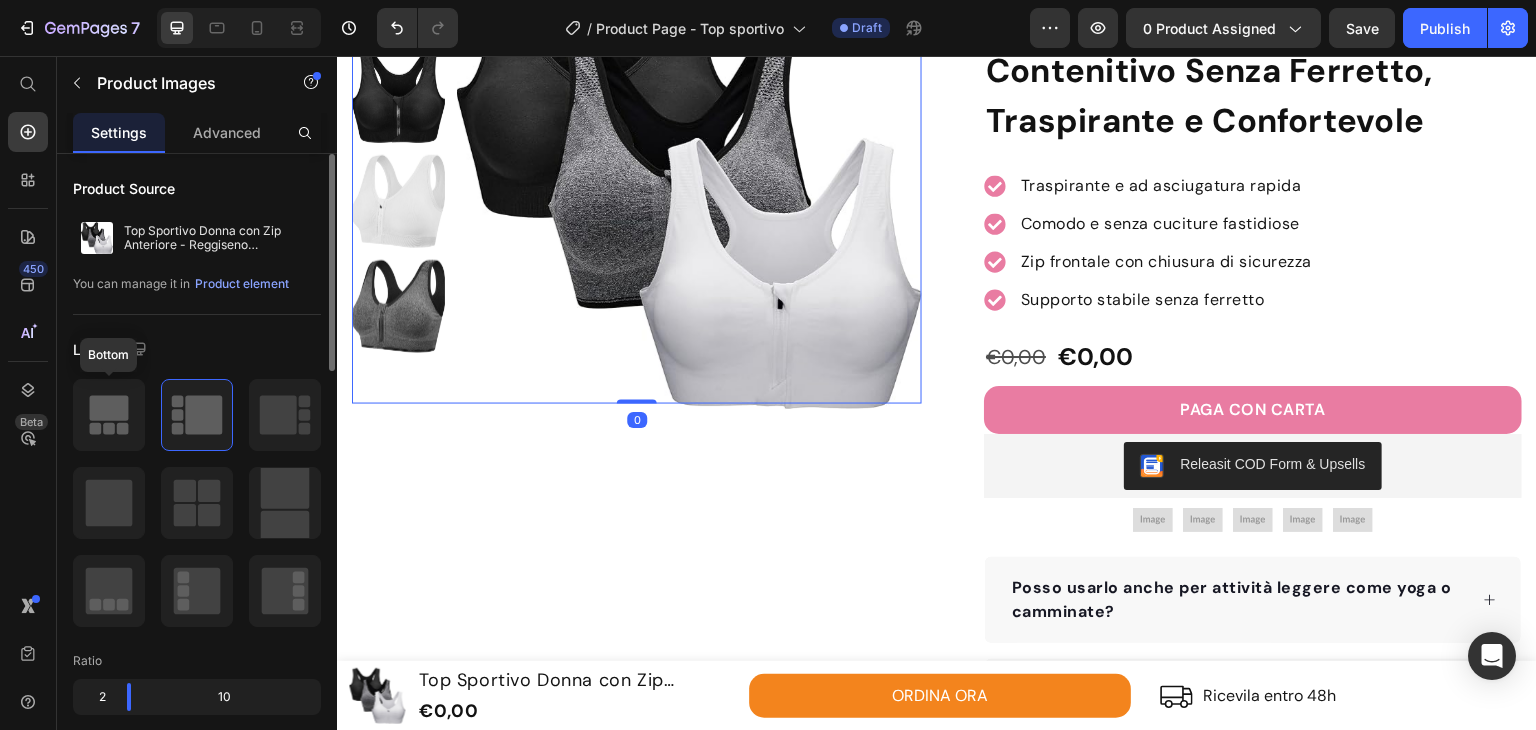 drag, startPoint x: 85, startPoint y: 428, endPoint x: 104, endPoint y: 424, distance: 19.416489 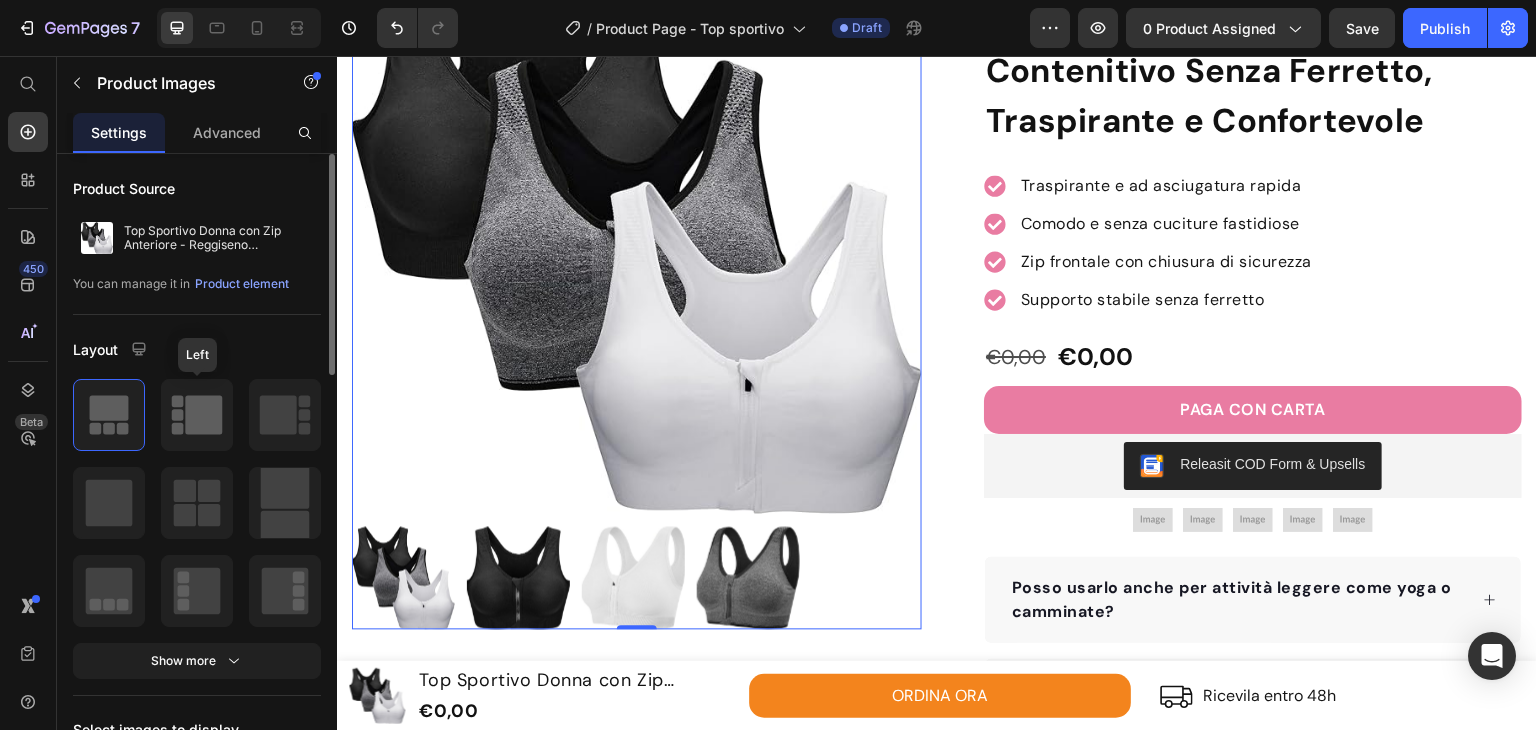 click 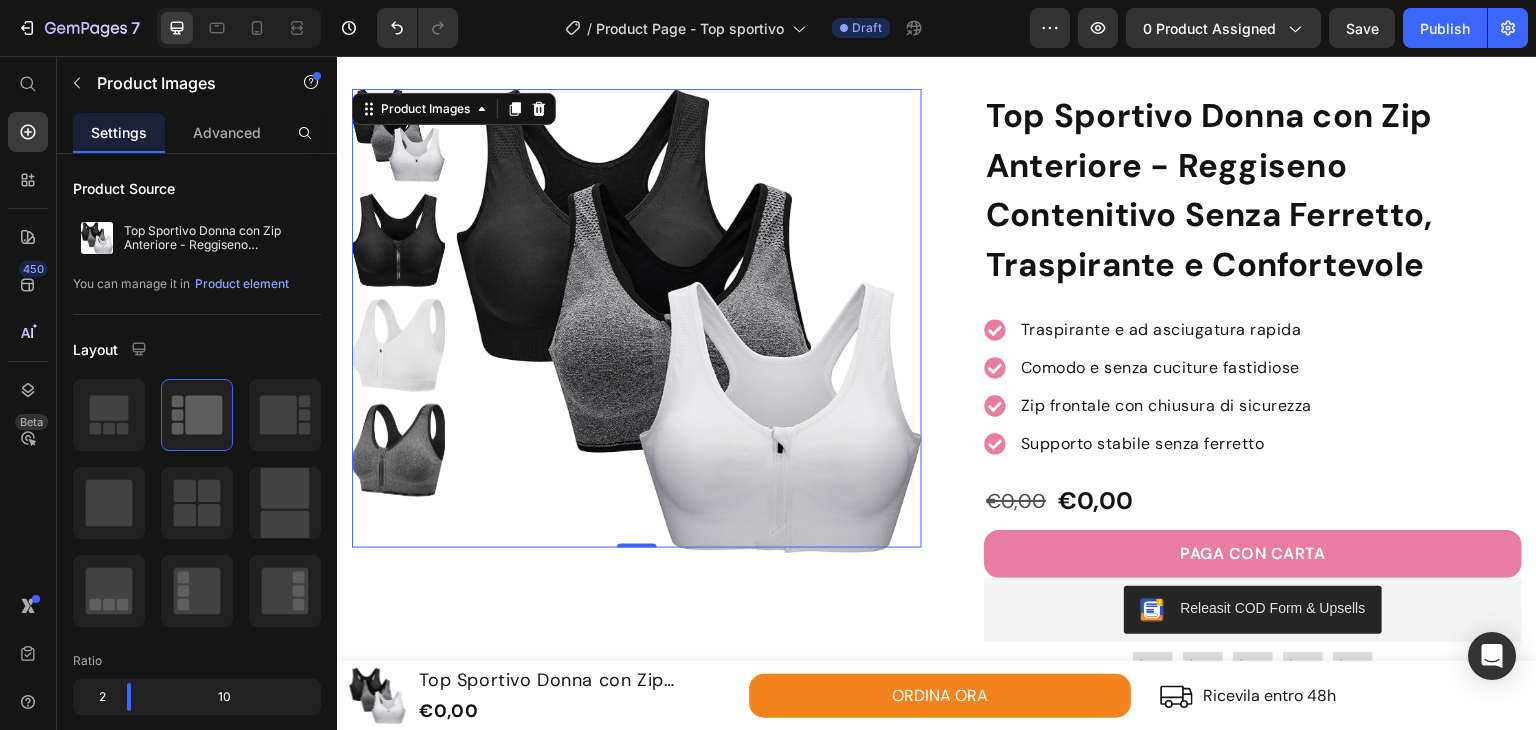 scroll, scrollTop: 100, scrollLeft: 0, axis: vertical 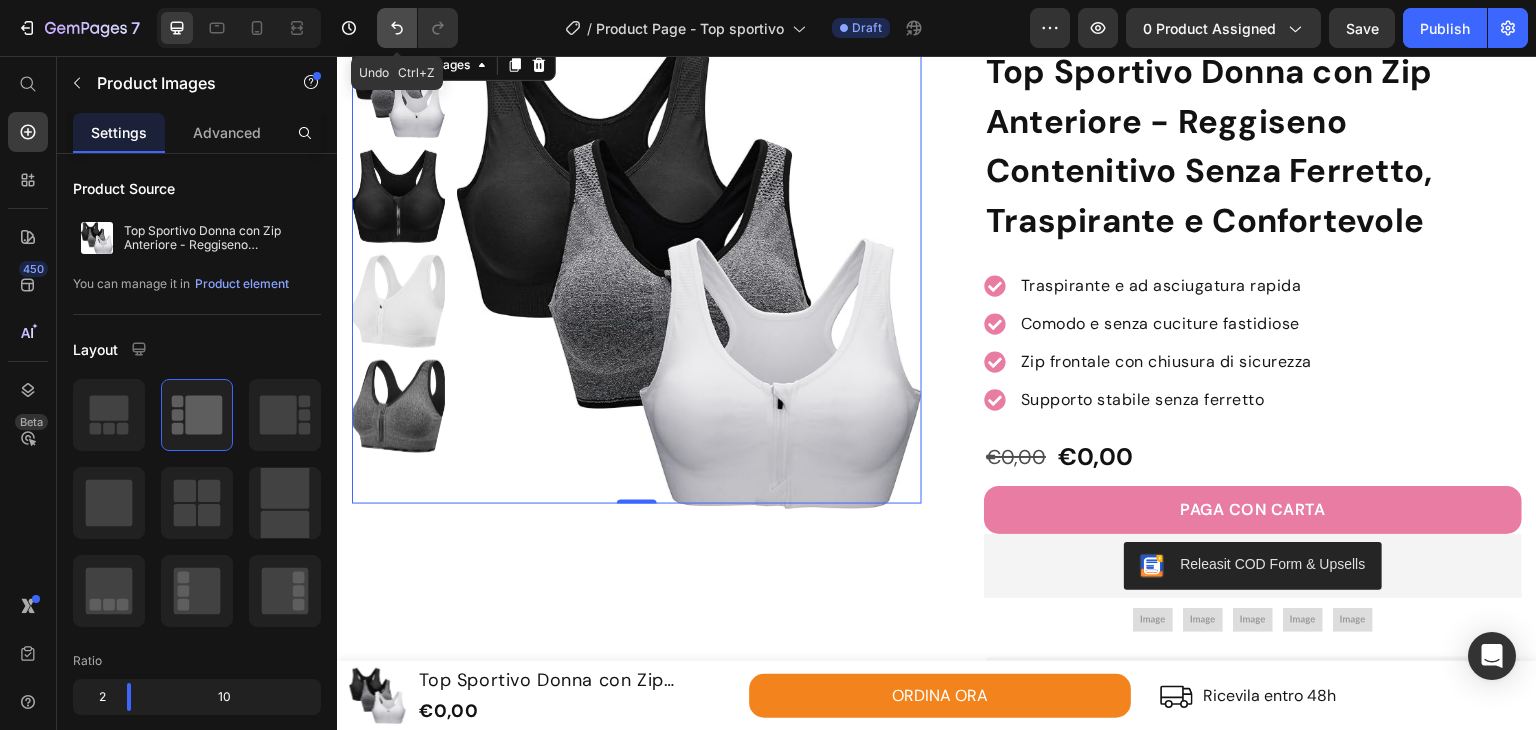 click 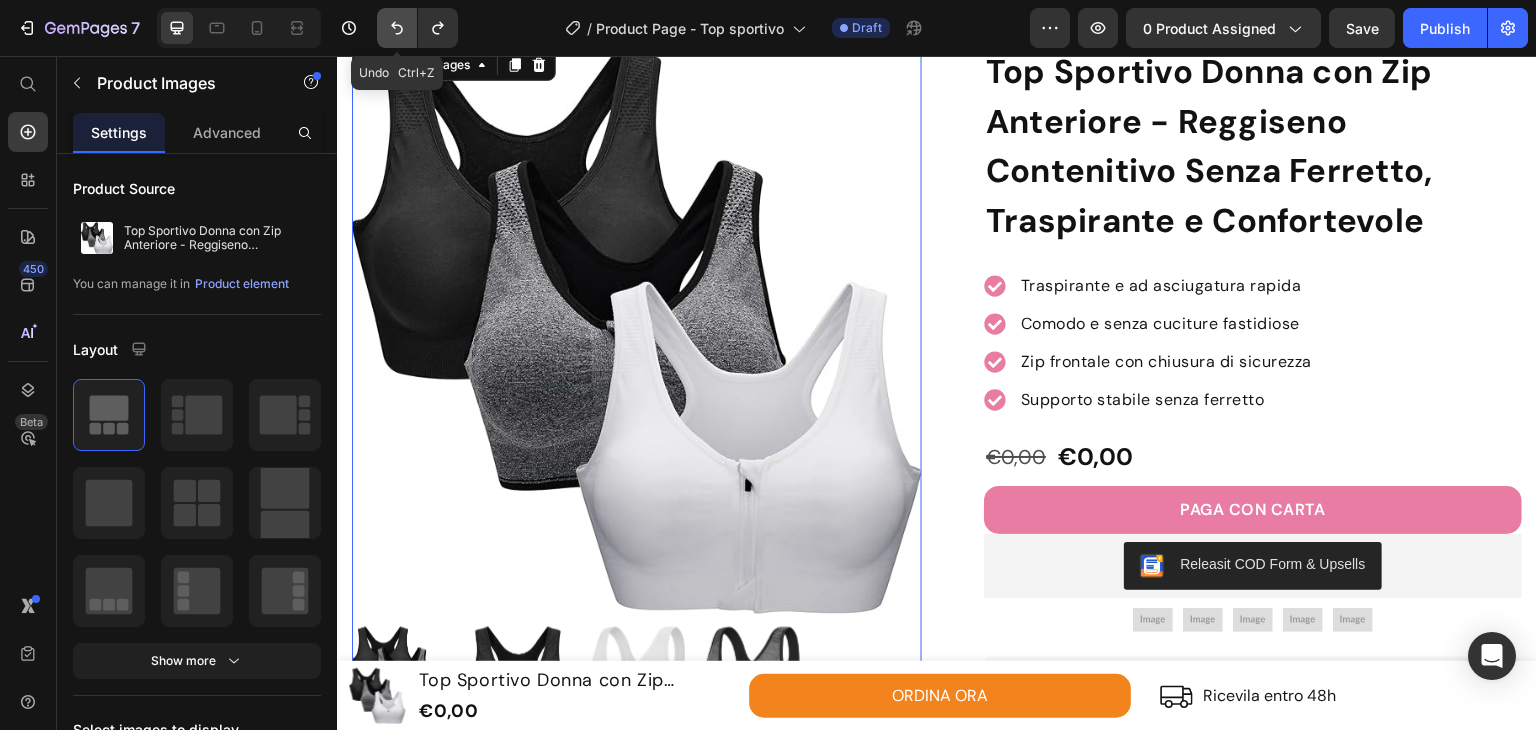 click 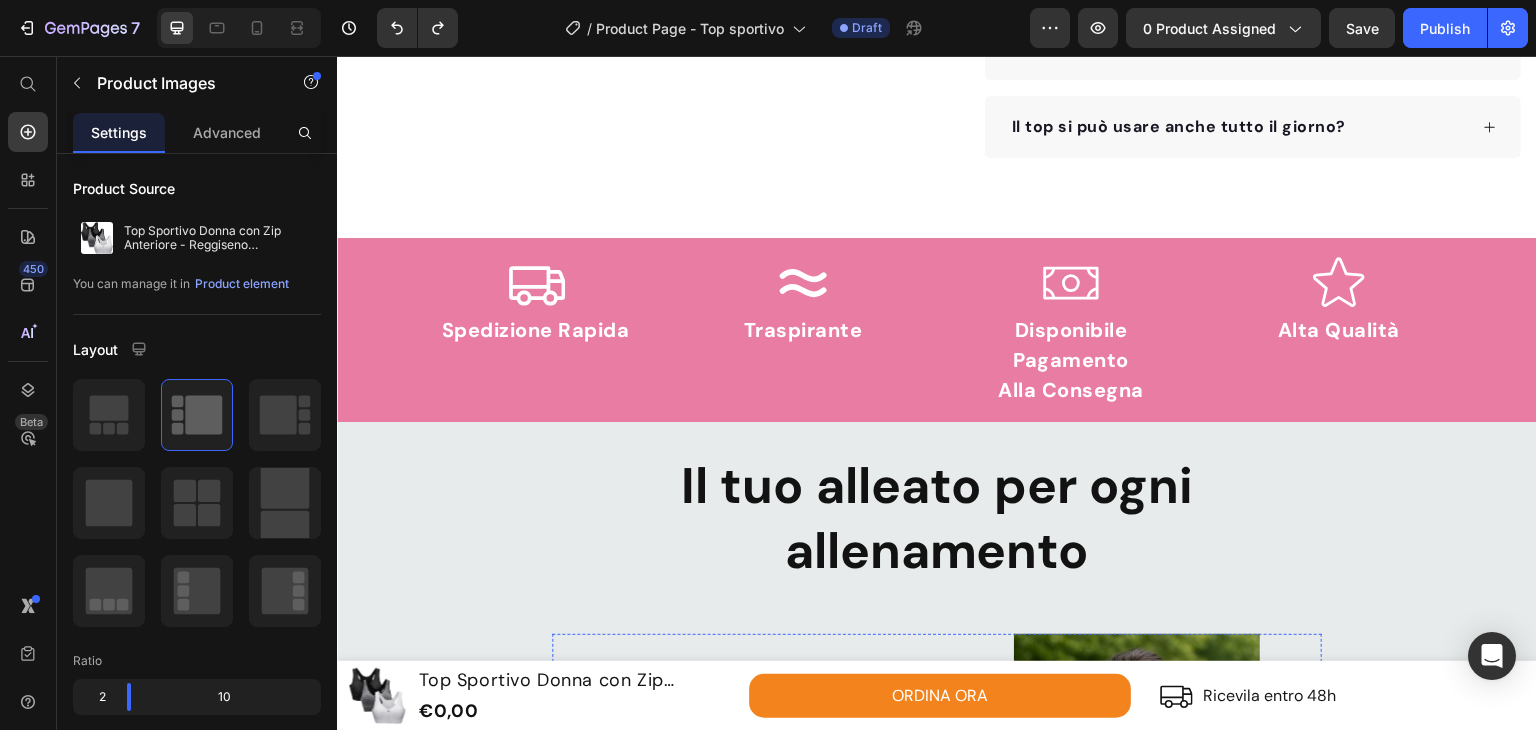 scroll, scrollTop: 1100, scrollLeft: 0, axis: vertical 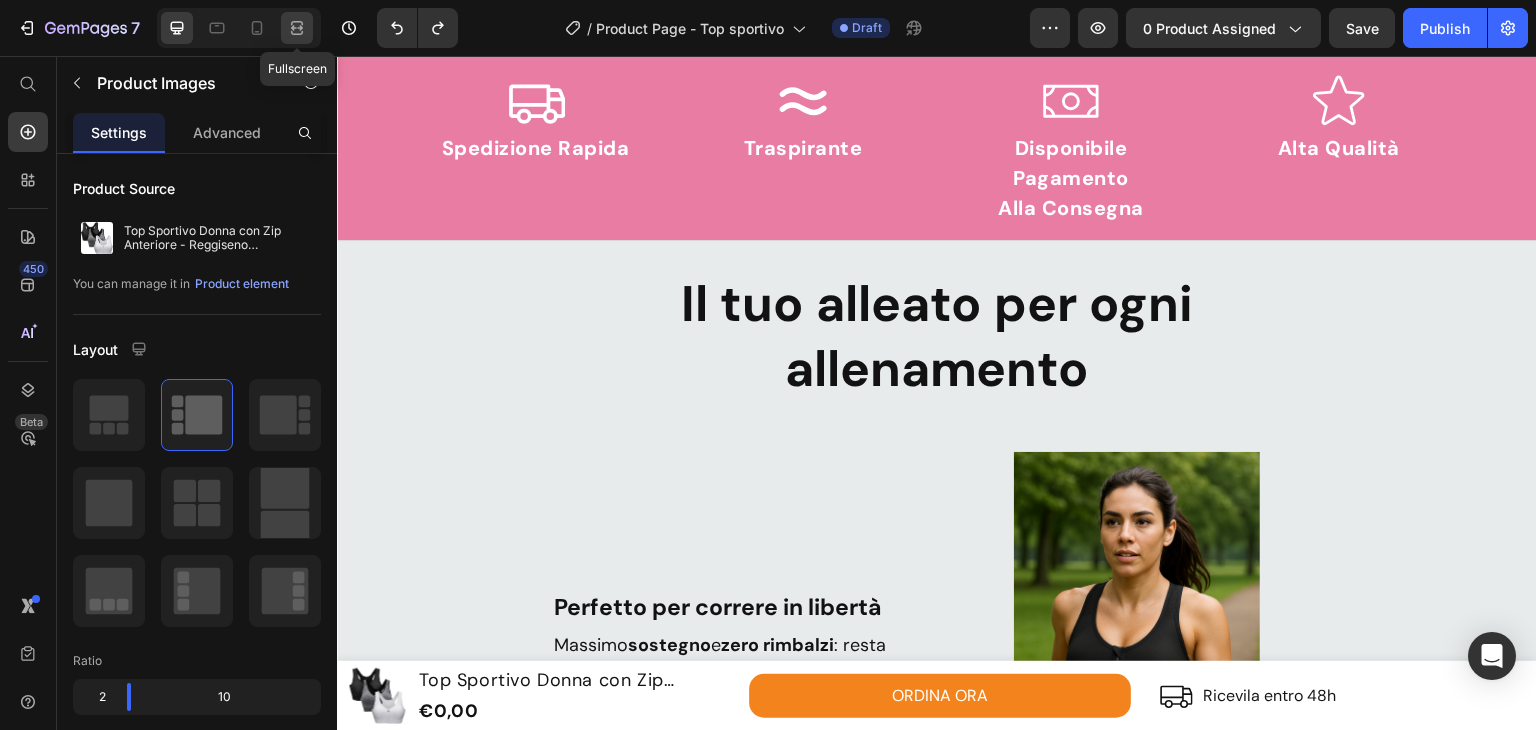 drag, startPoint x: 304, startPoint y: 24, endPoint x: 437, endPoint y: 52, distance: 135.91542 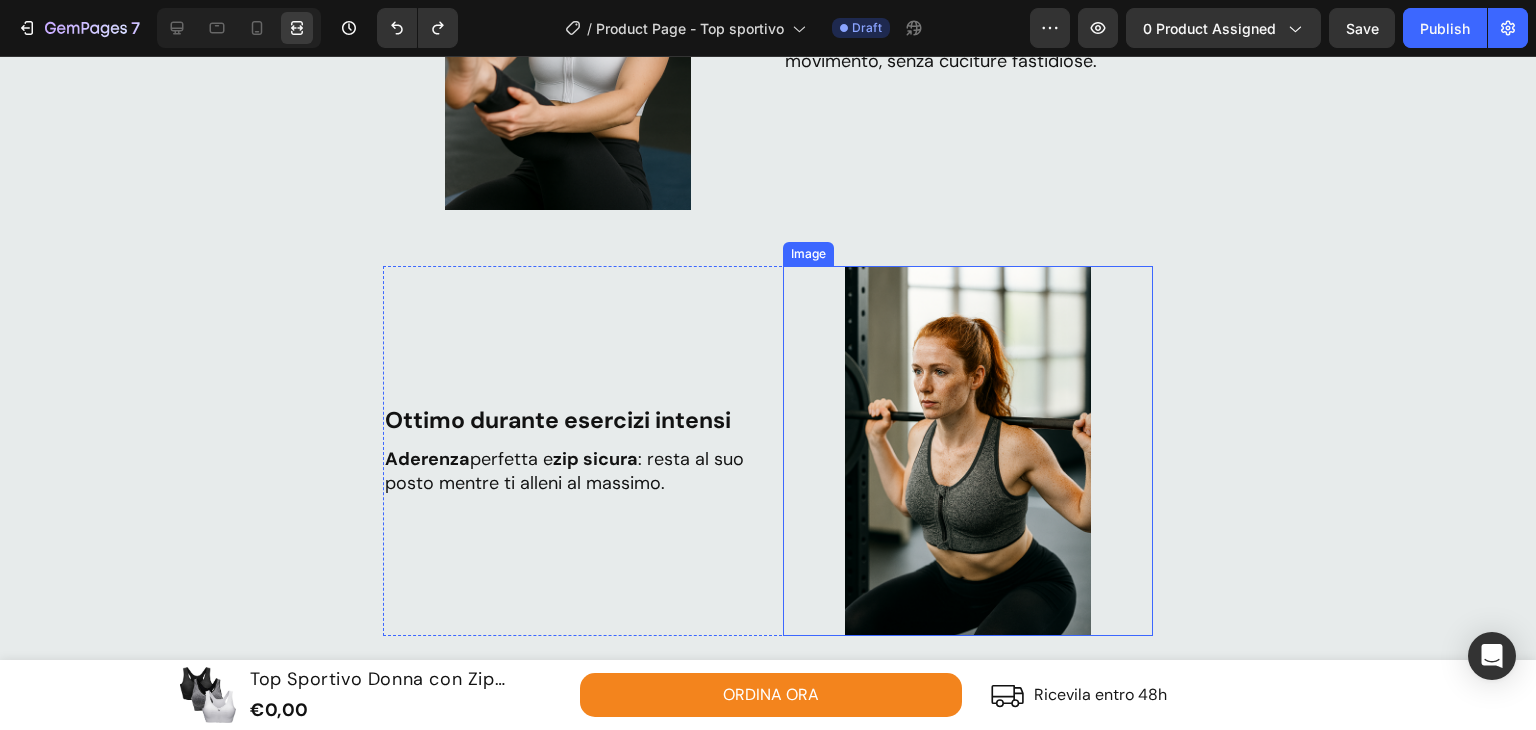 scroll, scrollTop: 2300, scrollLeft: 0, axis: vertical 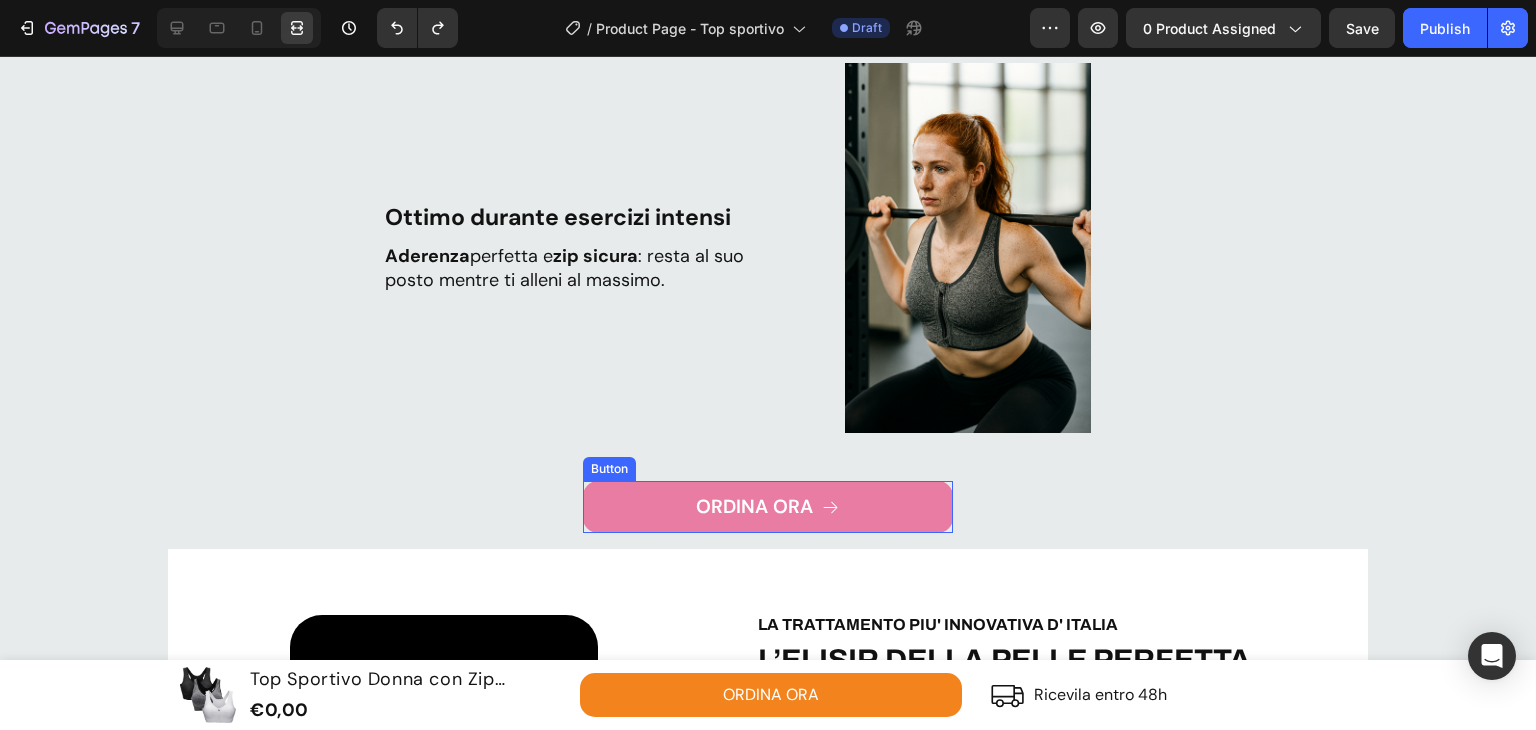 click on "ORDINA ORA" at bounding box center (768, 507) 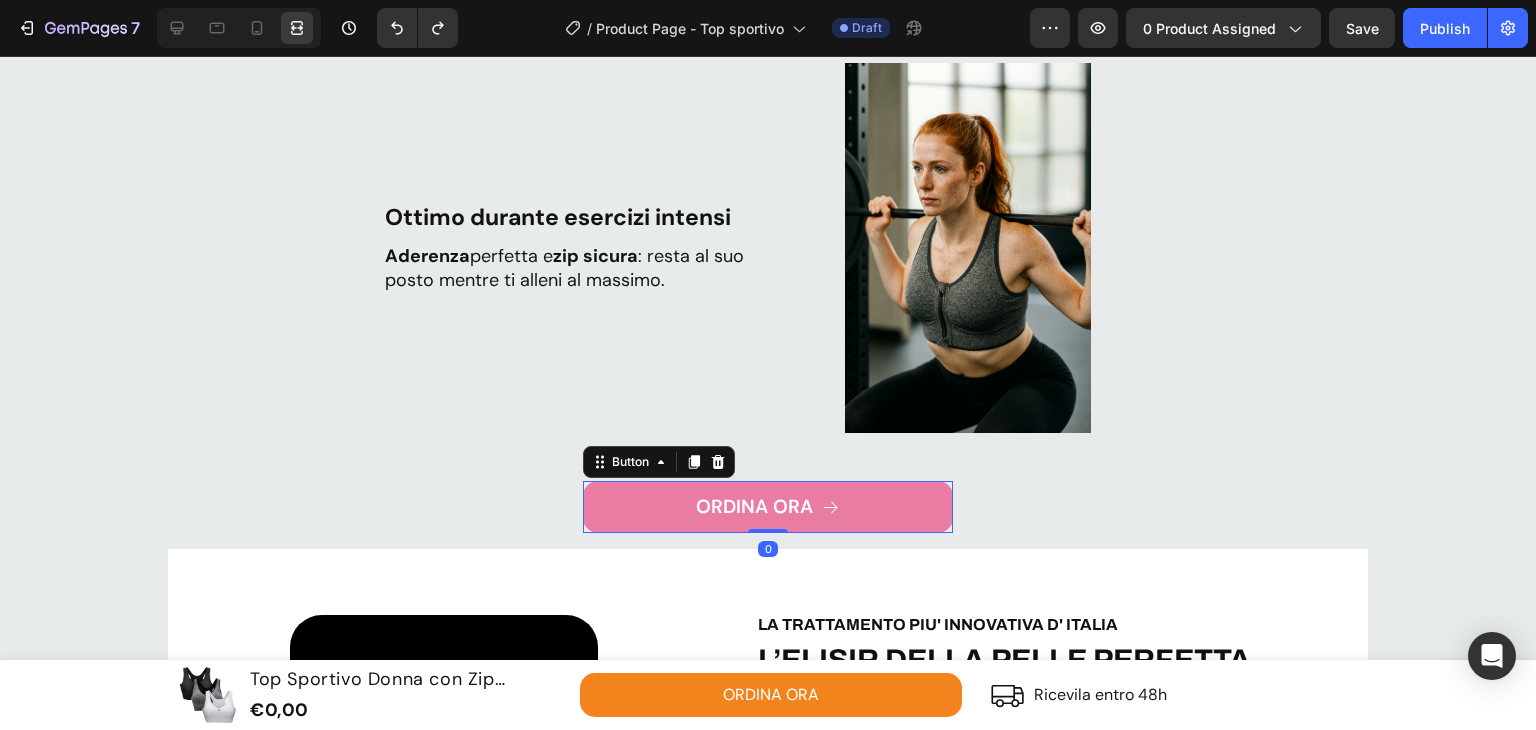 click on "ORDINA ORA" at bounding box center [768, 507] 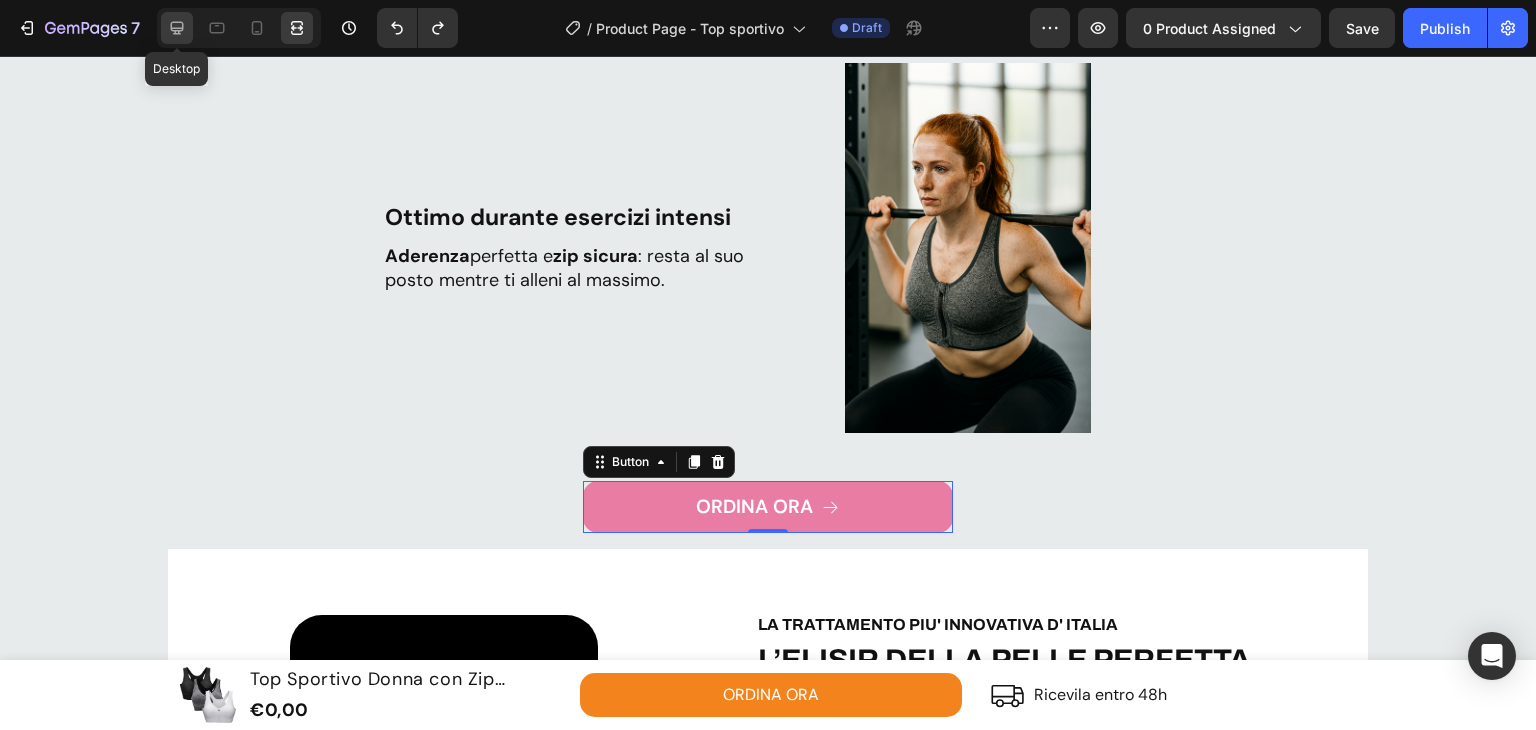 click 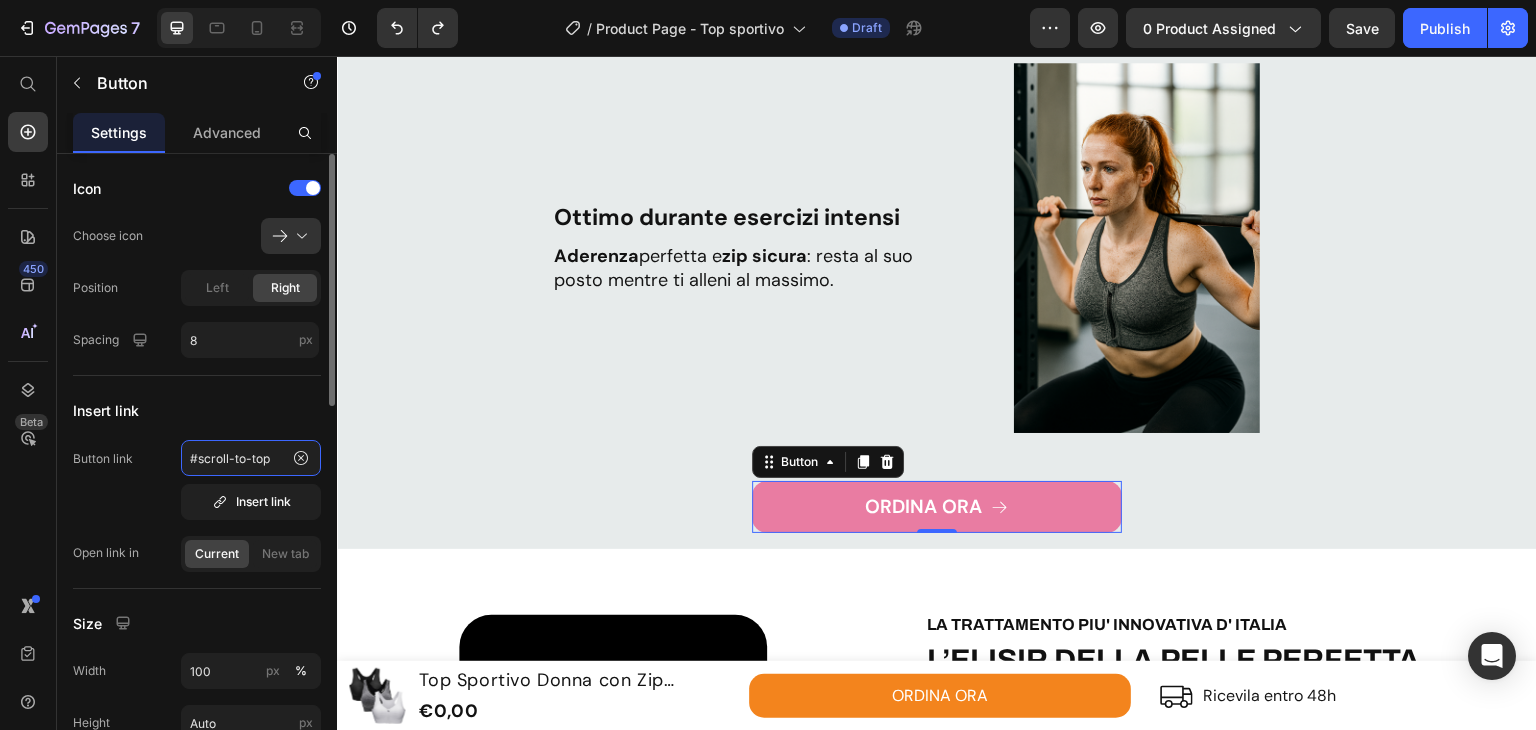 click on "#scroll-to-top" 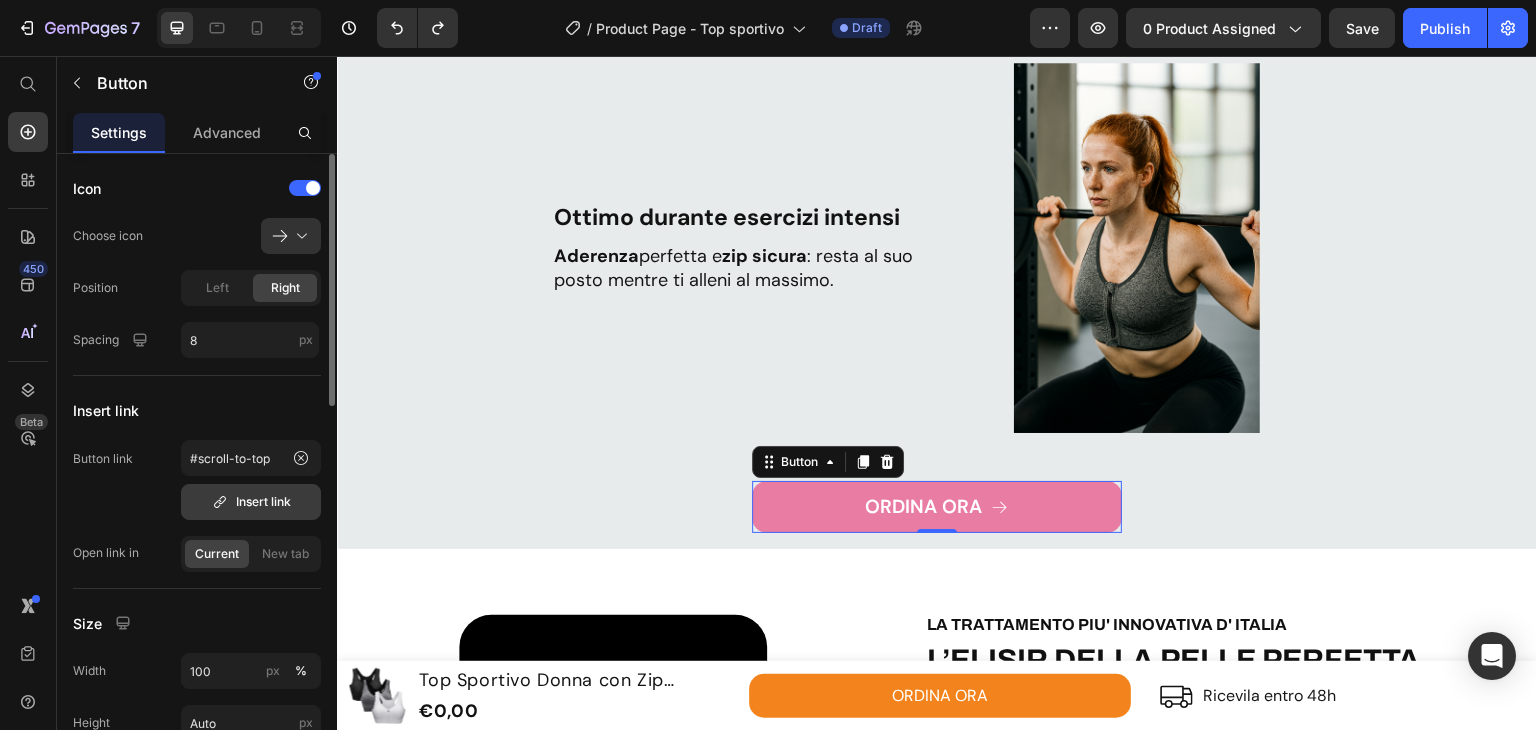 click on "Insert link" at bounding box center [251, 502] 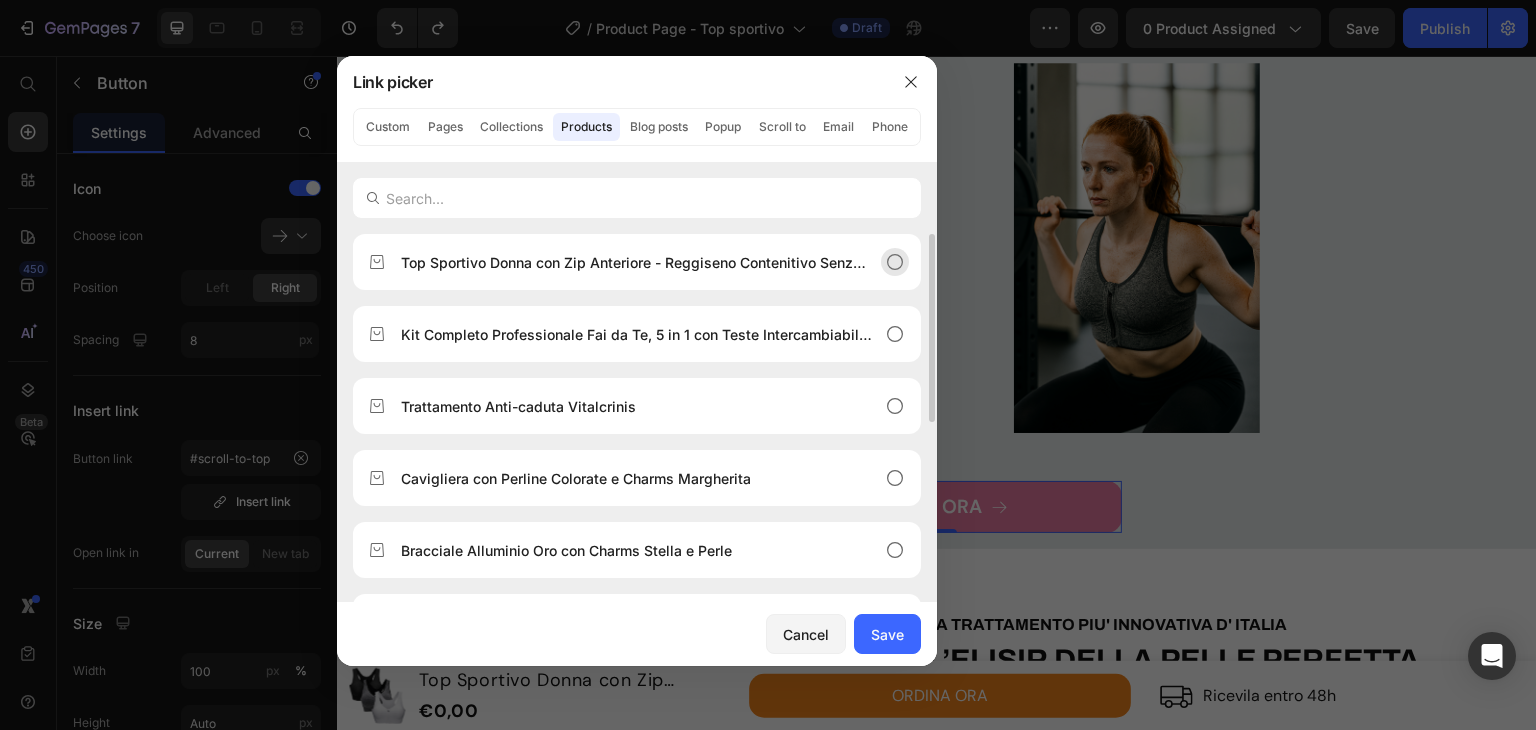 click on "Top Sportivo Donna con Zip Anteriore - Reggiseno Contenitivo Senza Ferretto, Traspirante e Confortevole" at bounding box center [637, 262] 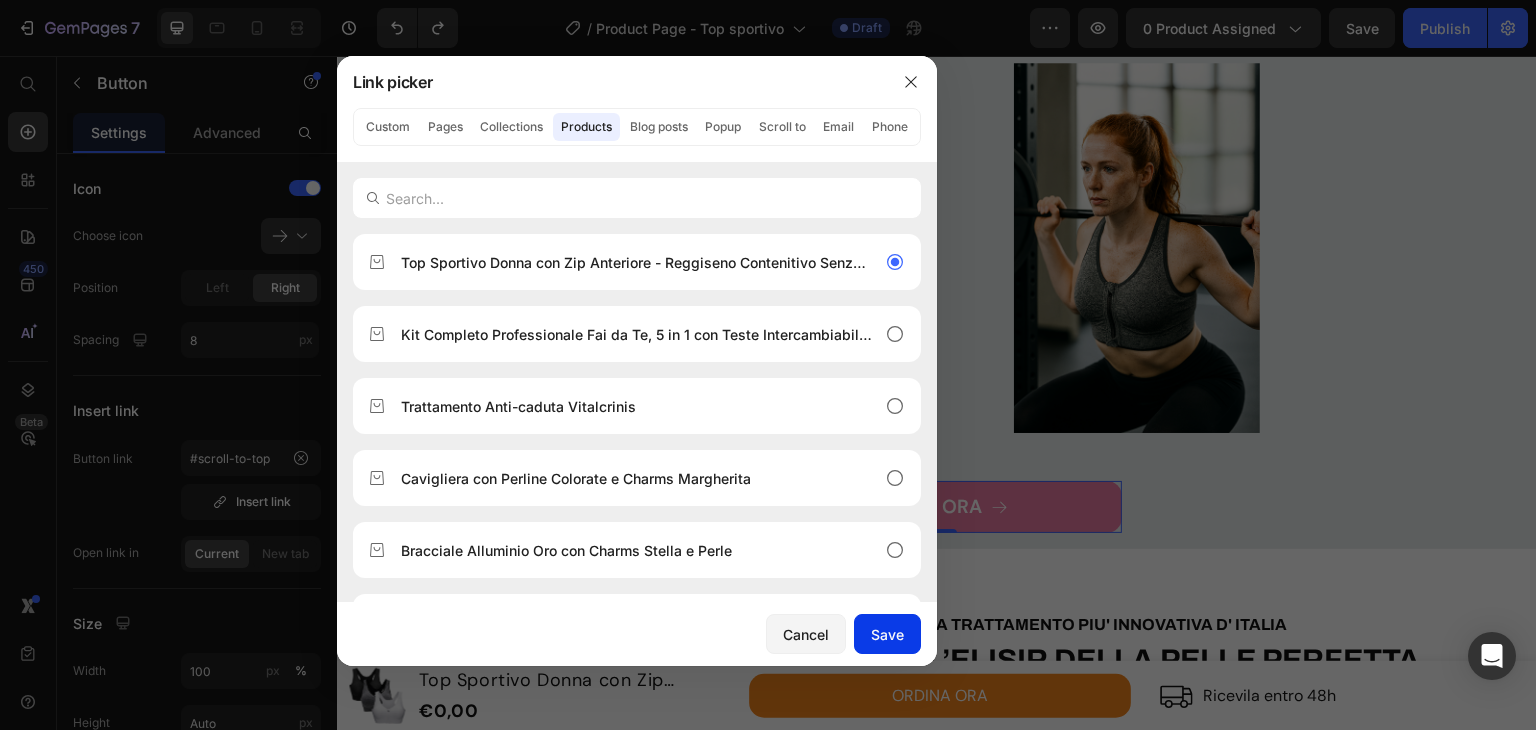 click on "Save" 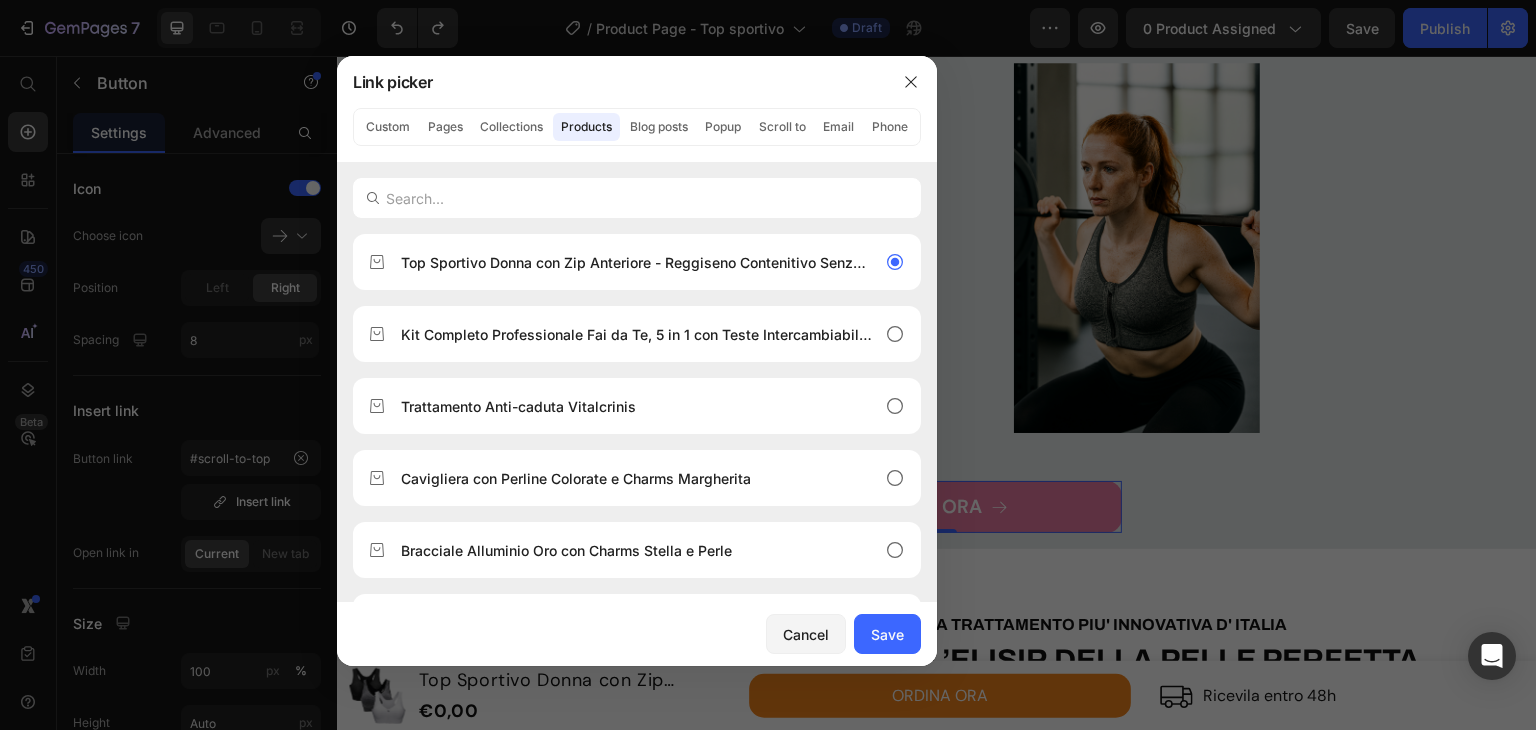 type on "/products/top-sportivo-donna-con-zip-anteriore-reggiseno-contenitivo-senza-ferretto-traspirante-e-confortevole" 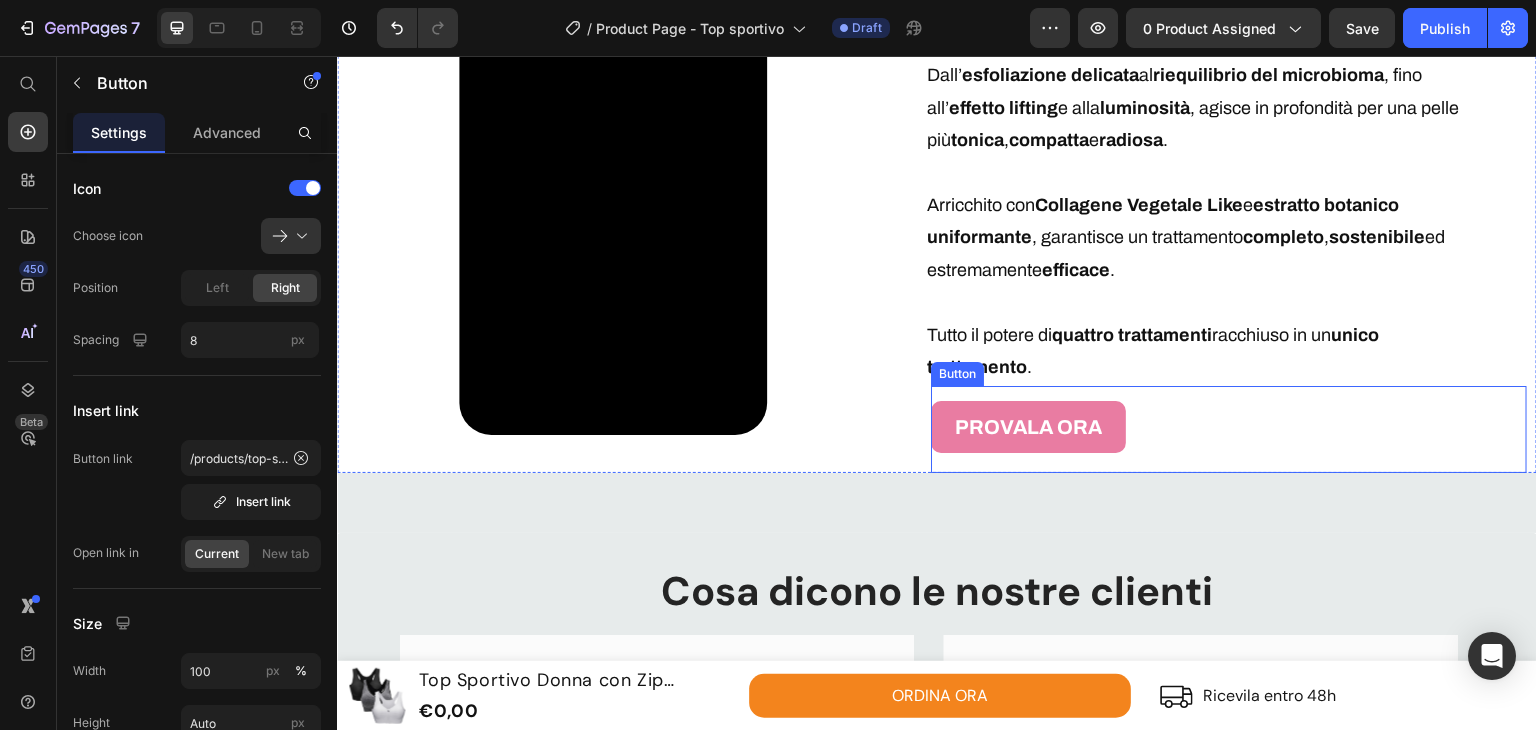 scroll, scrollTop: 3100, scrollLeft: 0, axis: vertical 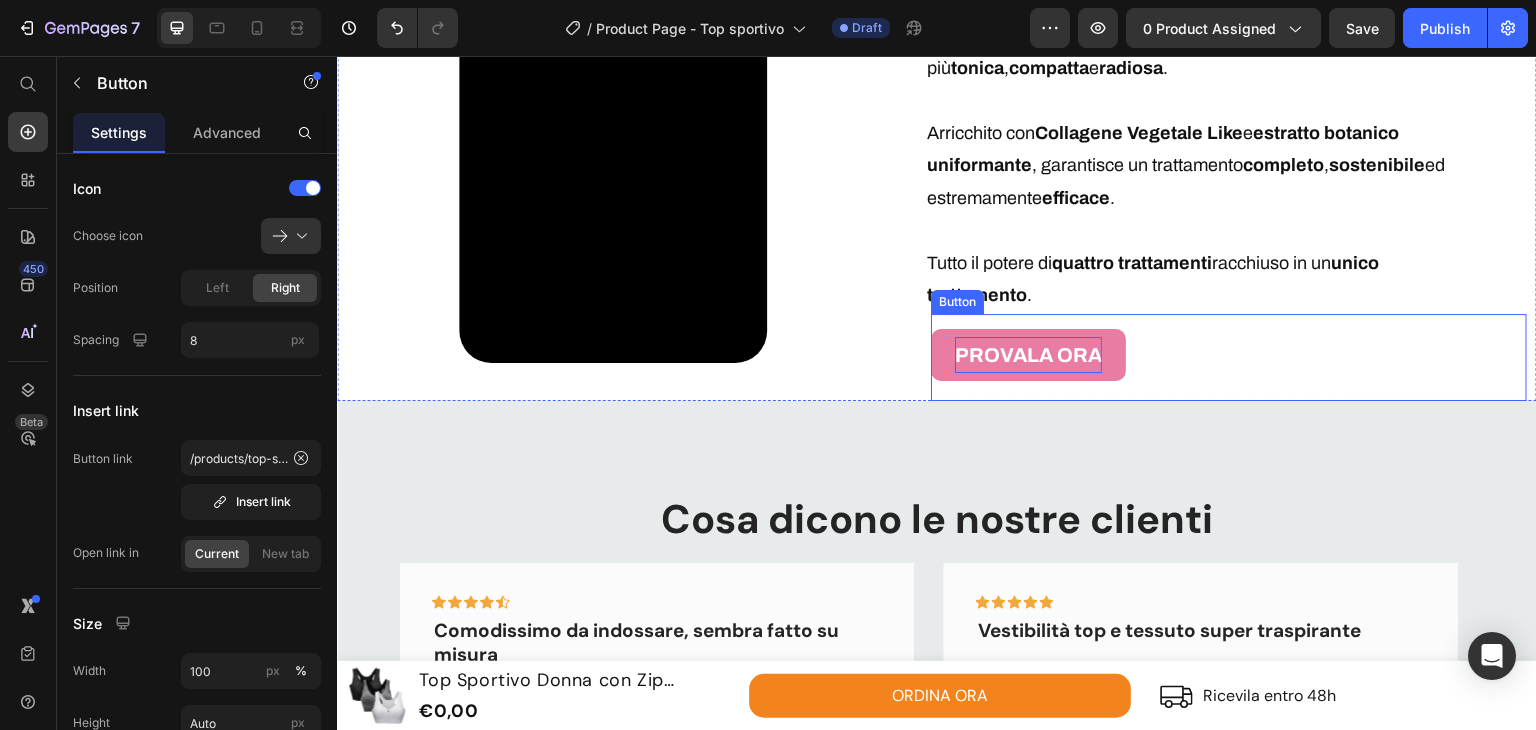 click on "PROVALA ORA" at bounding box center (1028, 355) 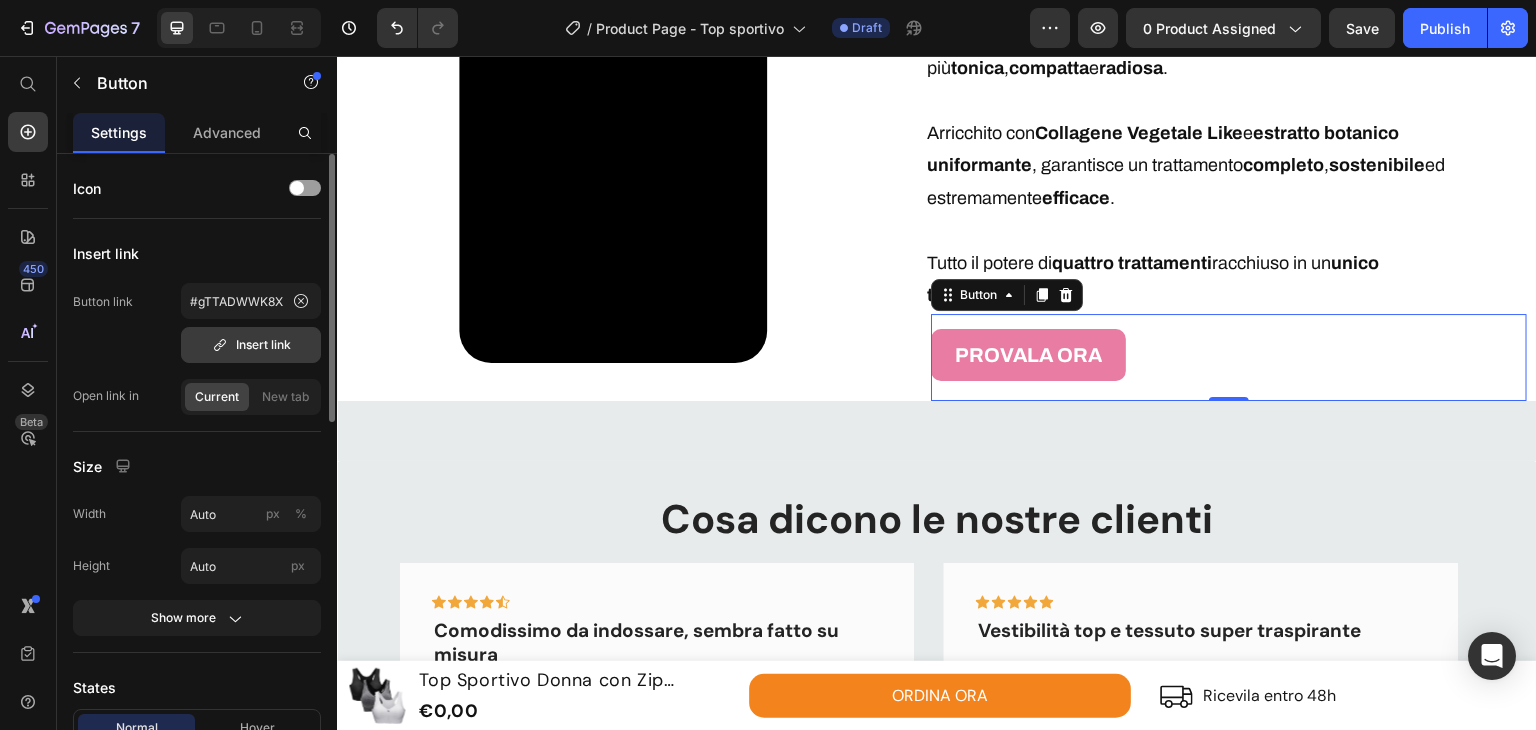 click on "Insert link" at bounding box center (251, 345) 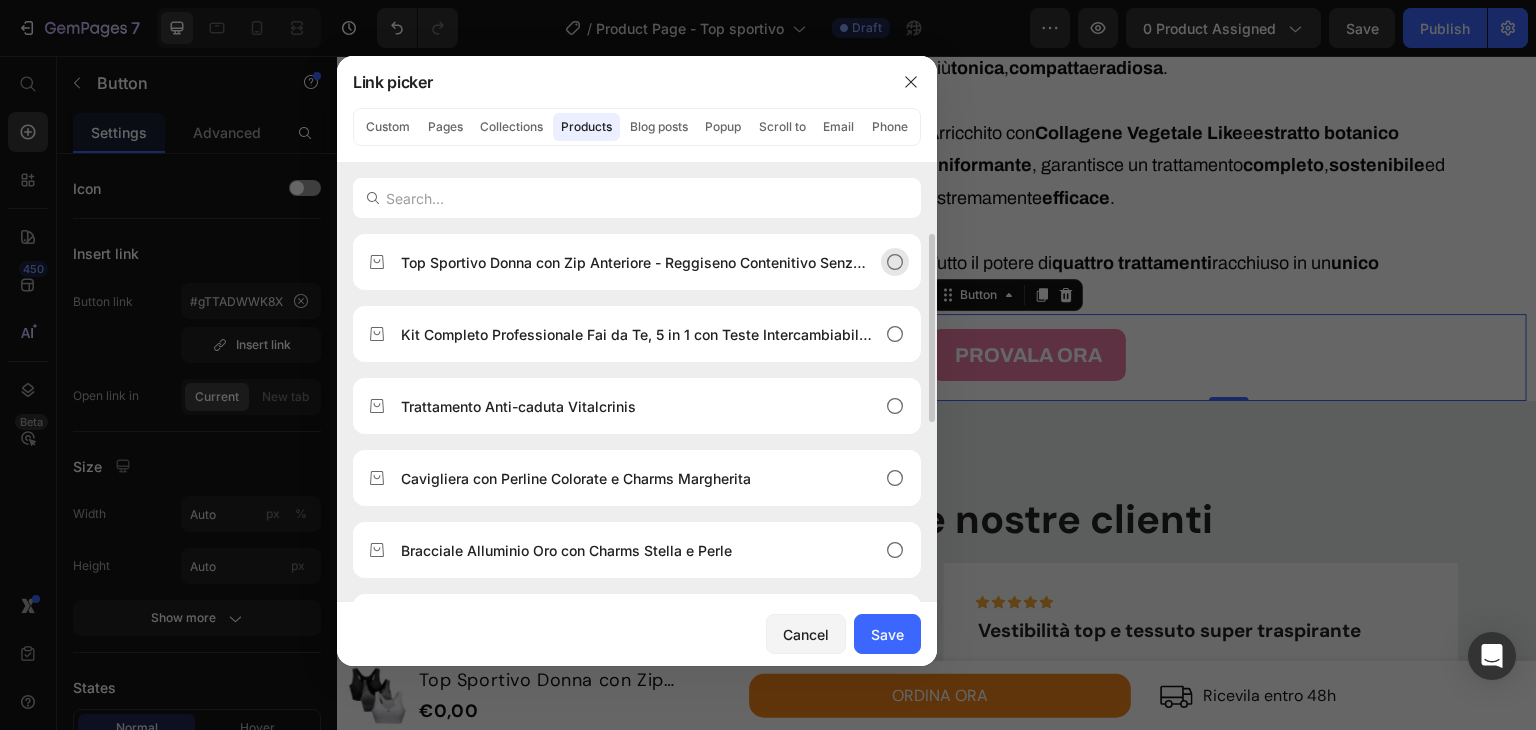 click on "Top Sportivo Donna con Zip Anteriore - Reggiseno Contenitivo Senza Ferretto, Traspirante e Confortevole" at bounding box center (637, 262) 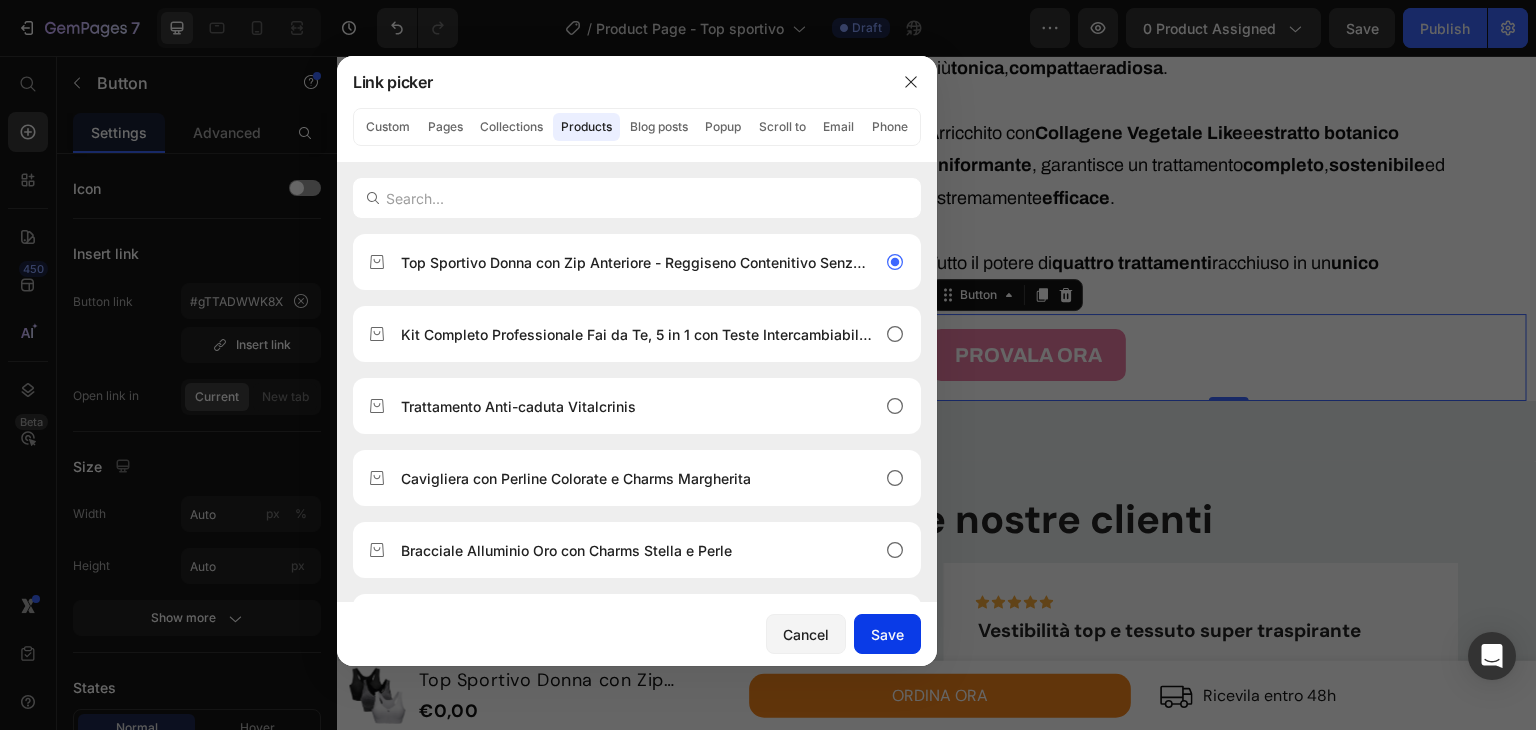 drag, startPoint x: 884, startPoint y: 631, endPoint x: 551, endPoint y: 570, distance: 338.541 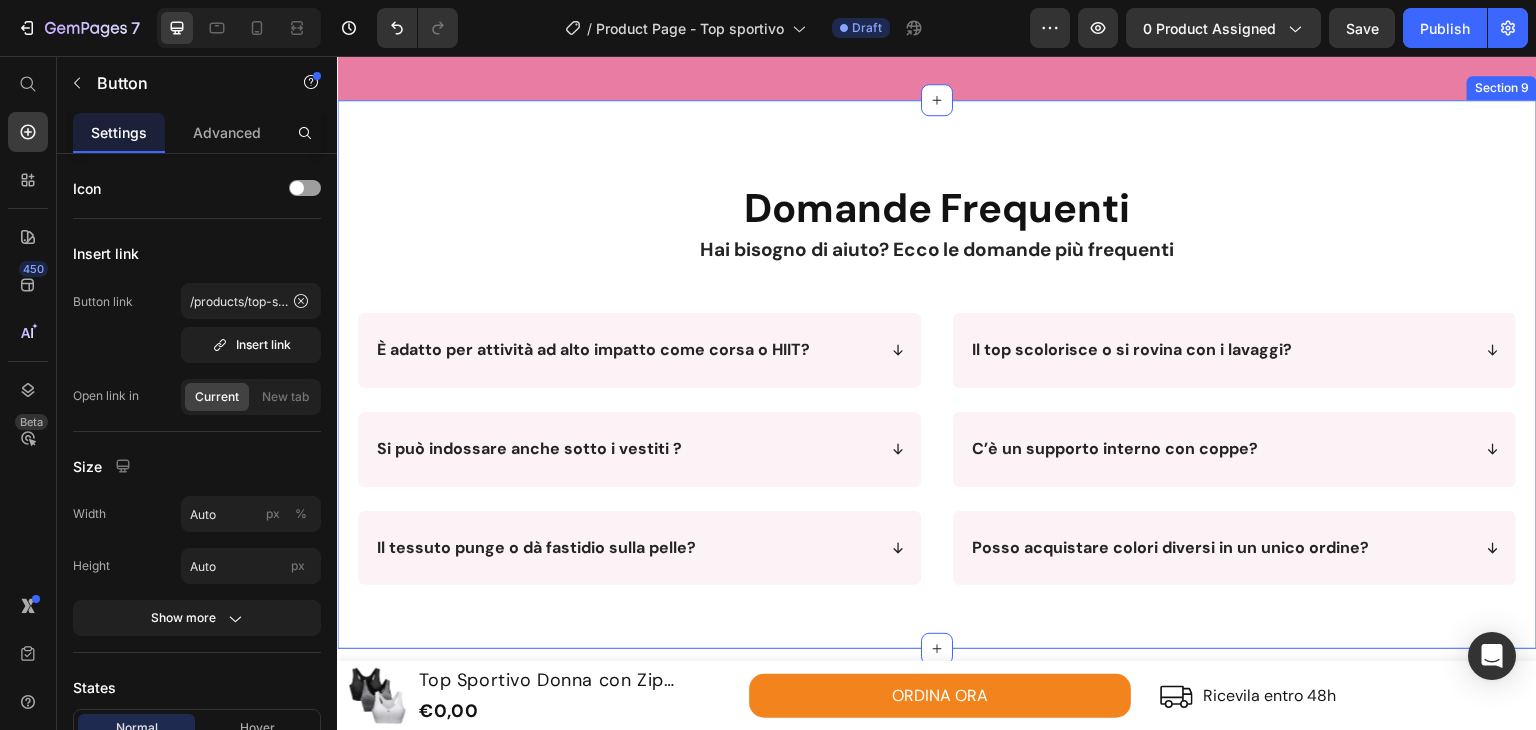 scroll, scrollTop: 4600, scrollLeft: 0, axis: vertical 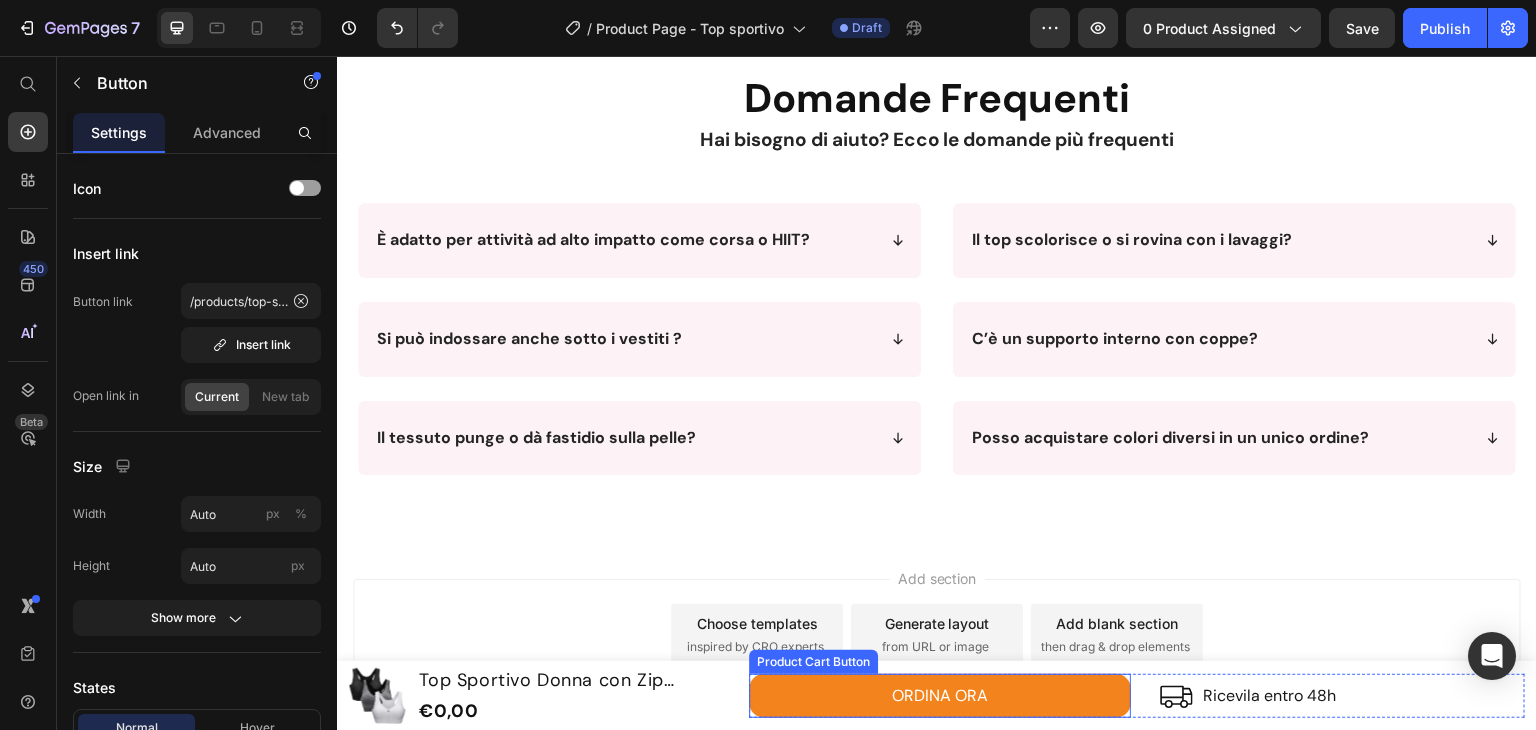 click on "ORDINA ORA" at bounding box center (940, 696) 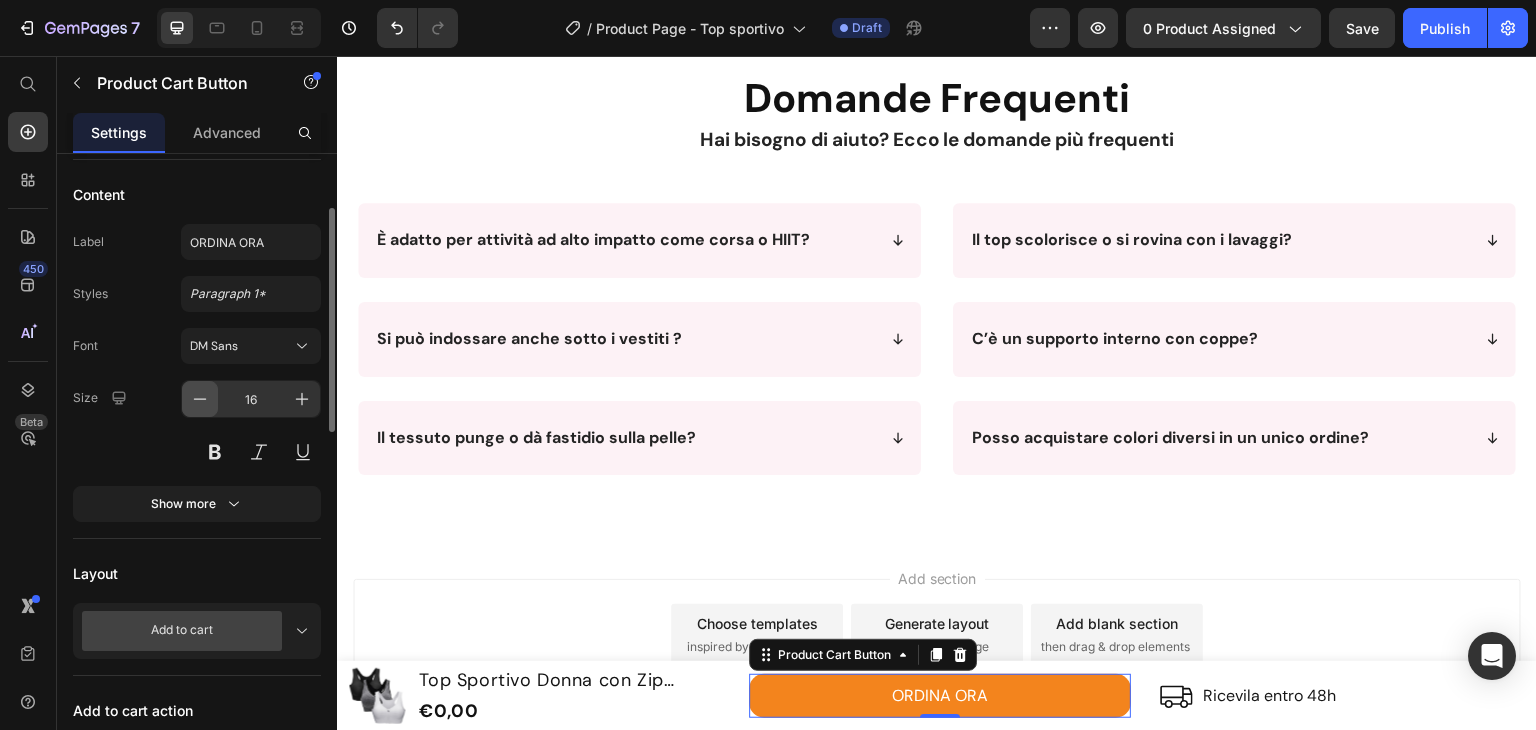 scroll, scrollTop: 0, scrollLeft: 0, axis: both 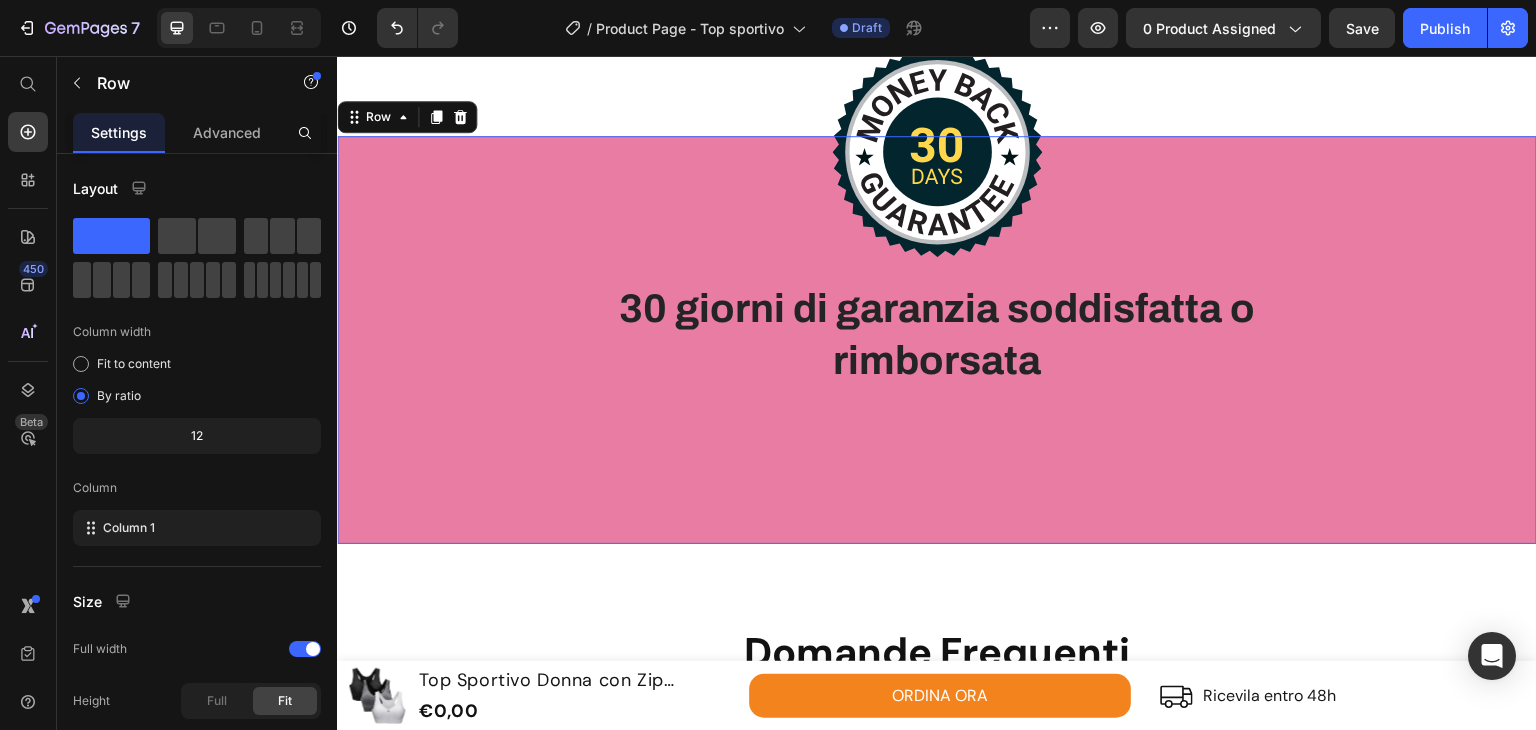 click on "Image 30 giorni di garanzia soddisfatta o rimborsata Heading Row Row   0" at bounding box center [937, 340] 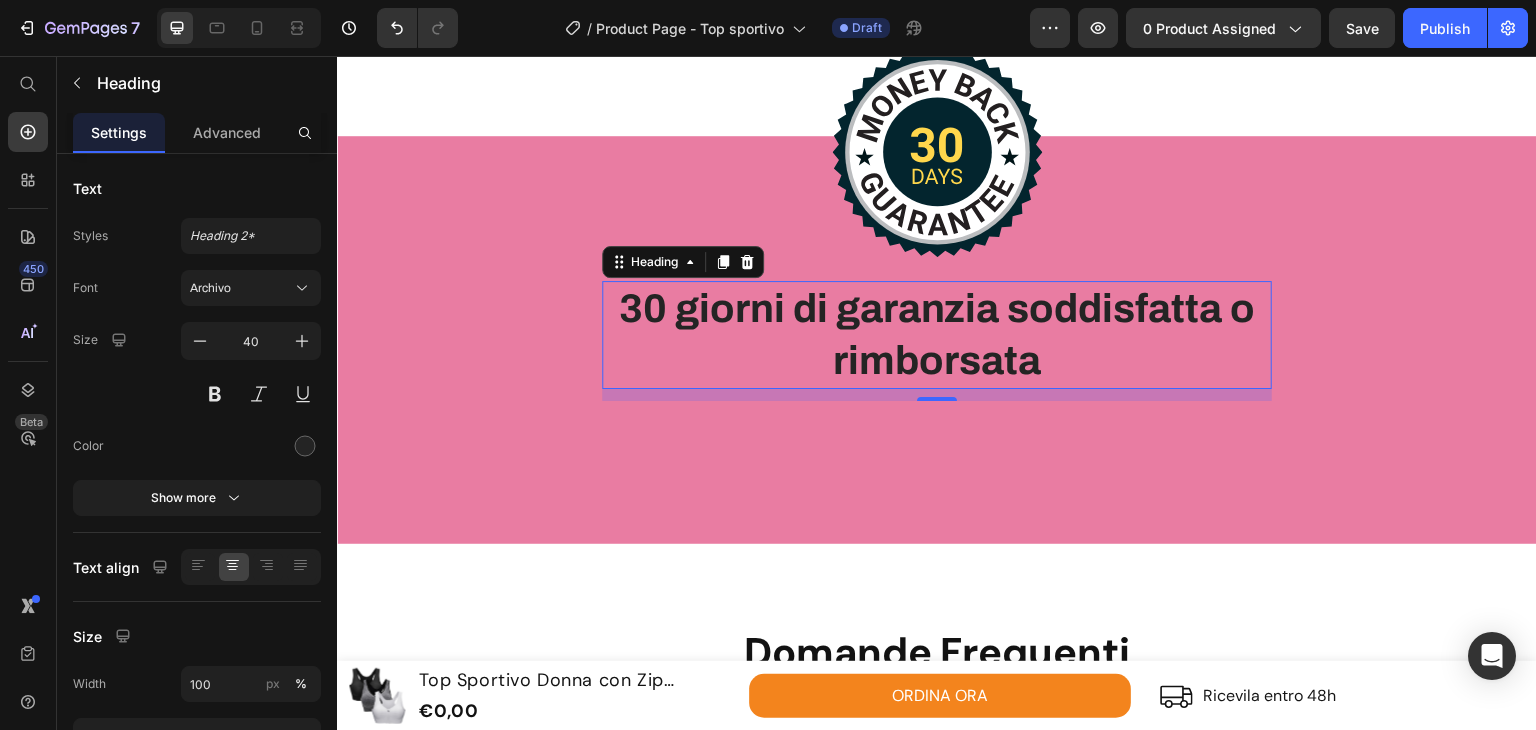 click on "30 giorni di garanzia soddisfatta o rimborsata" at bounding box center [937, 335] 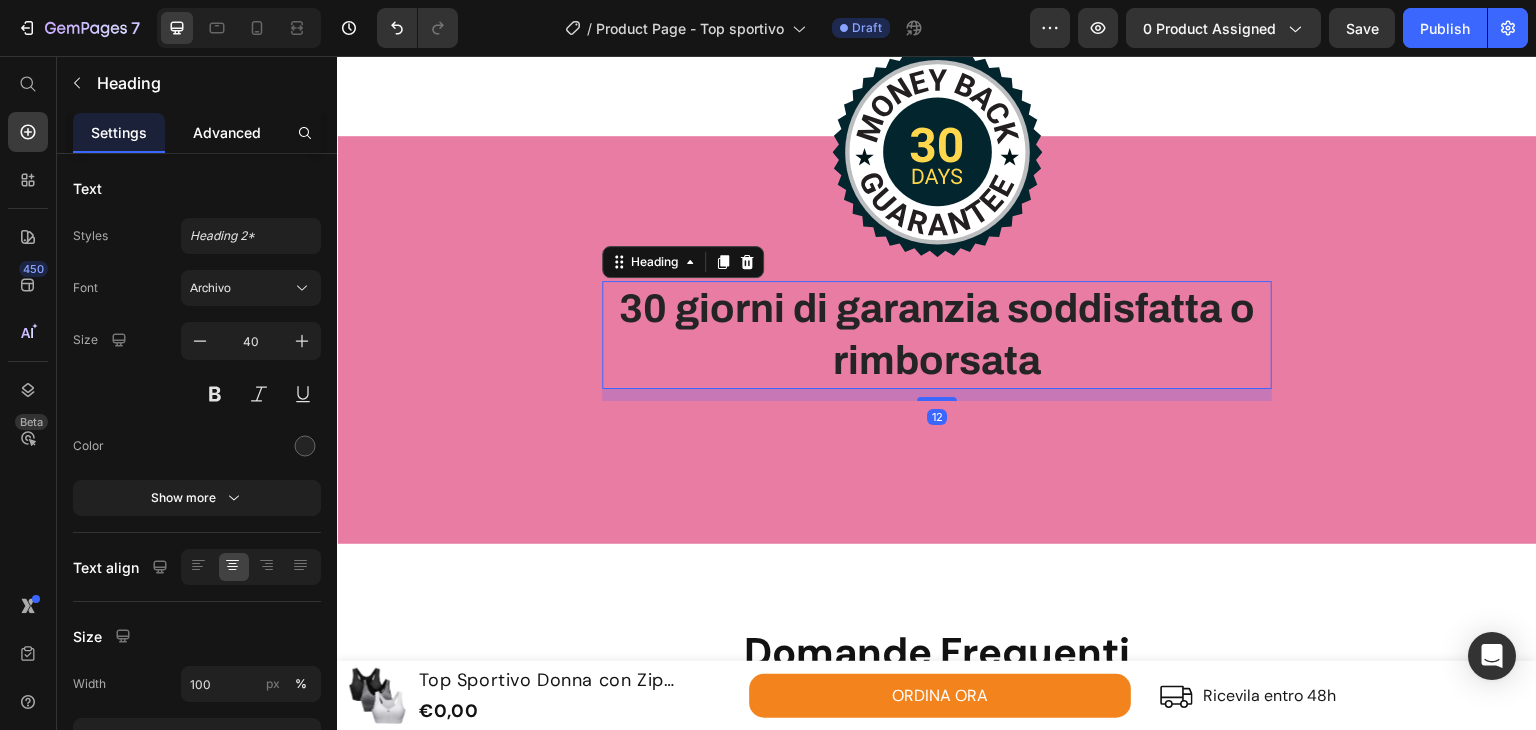 drag, startPoint x: 218, startPoint y: 152, endPoint x: 223, endPoint y: 142, distance: 11.18034 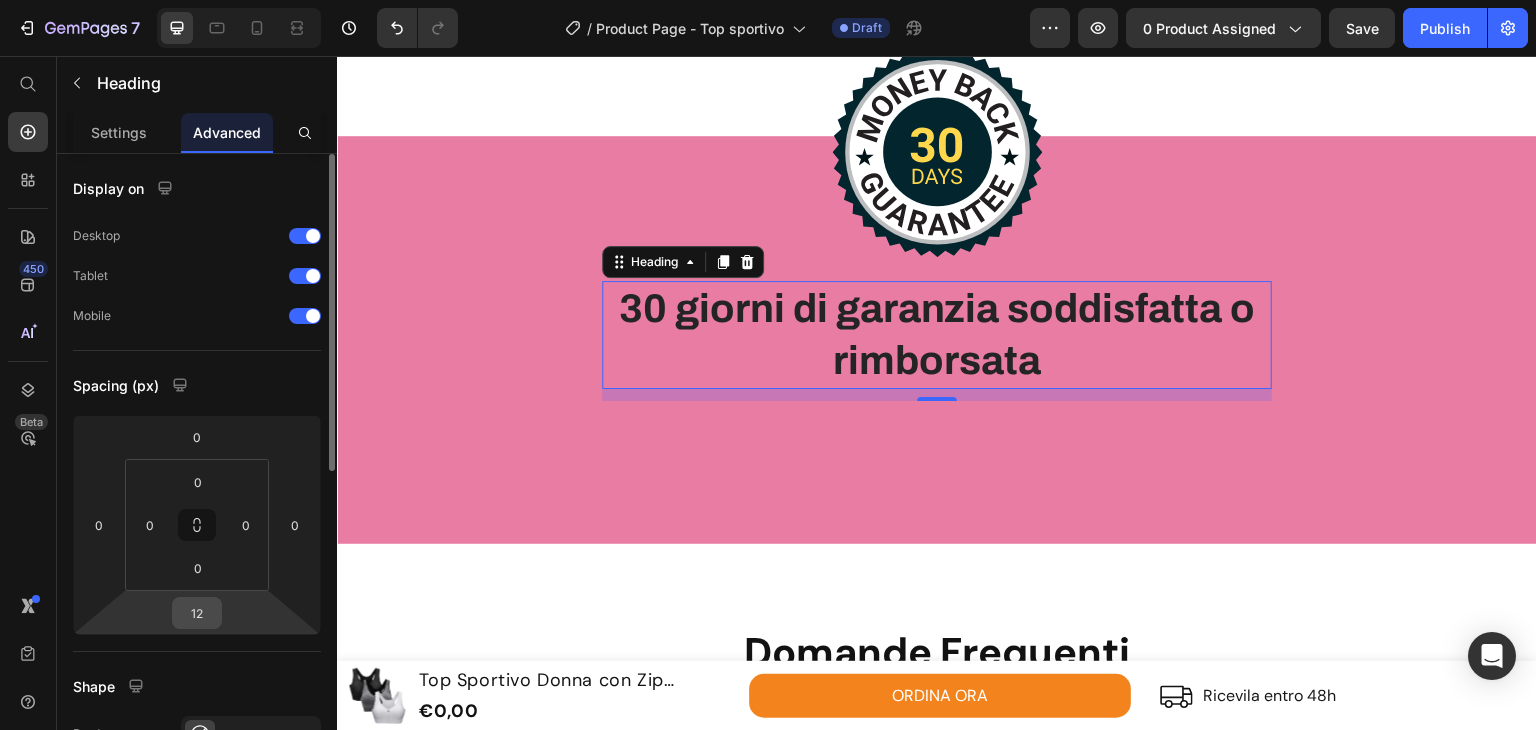 drag, startPoint x: 195, startPoint y: 602, endPoint x: 209, endPoint y: 619, distance: 22.022715 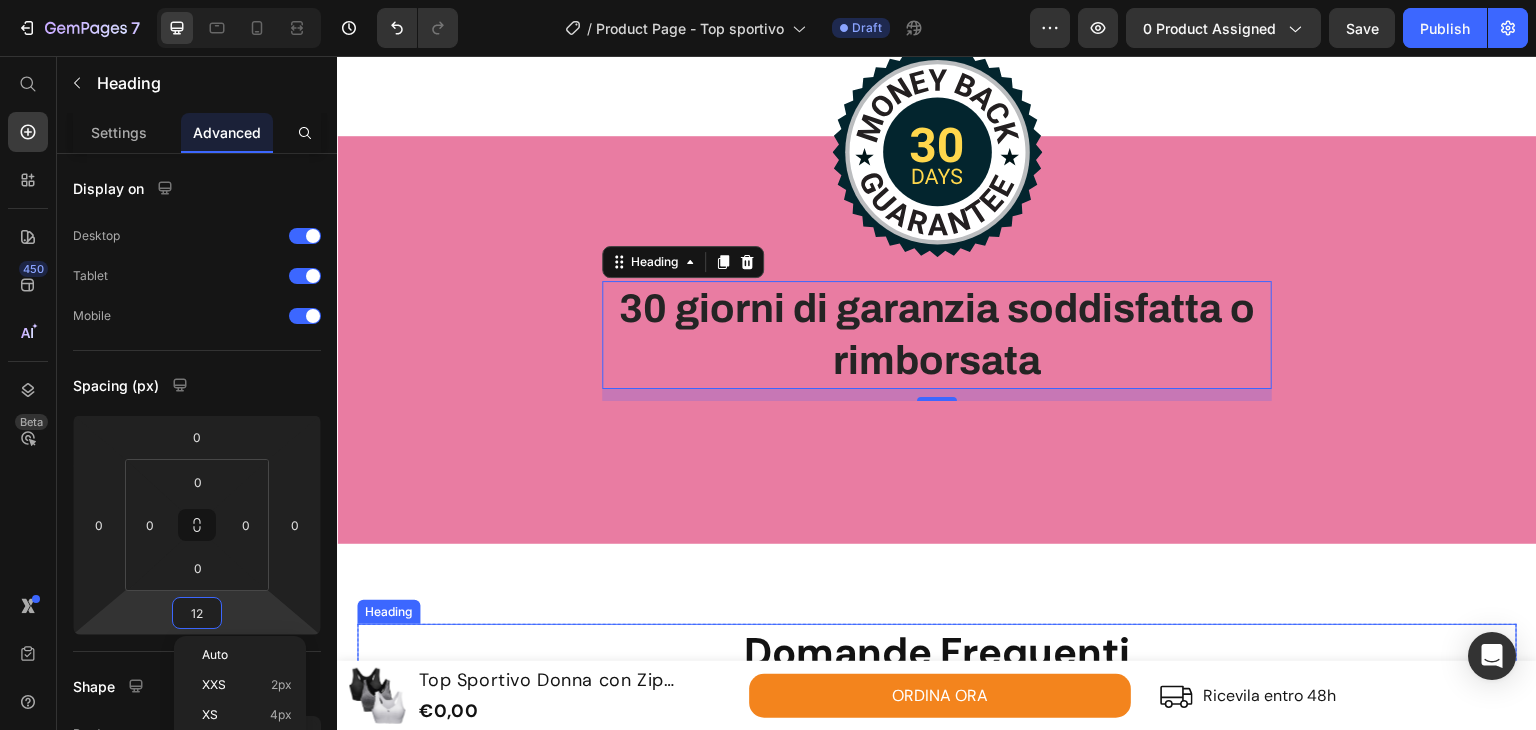 type on "1" 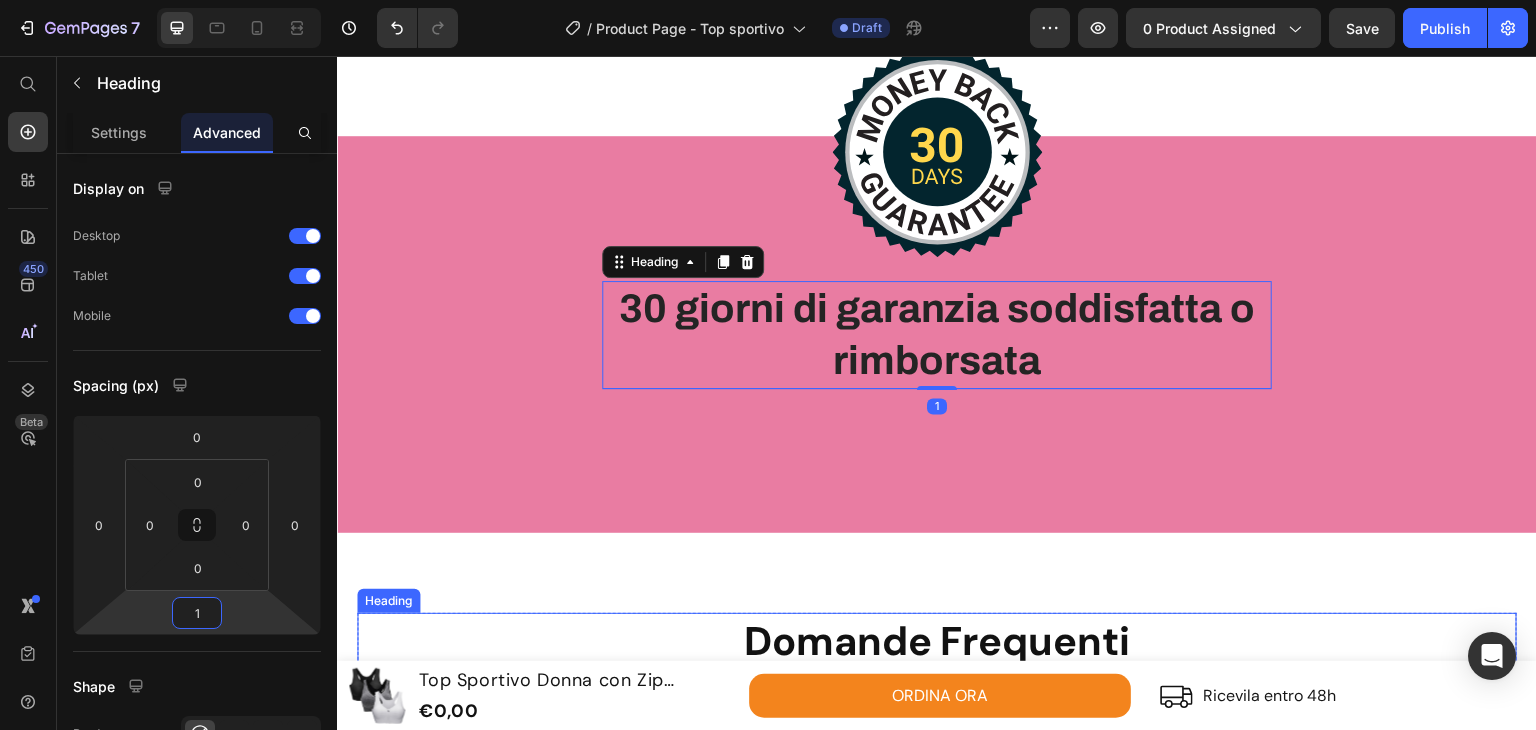 type 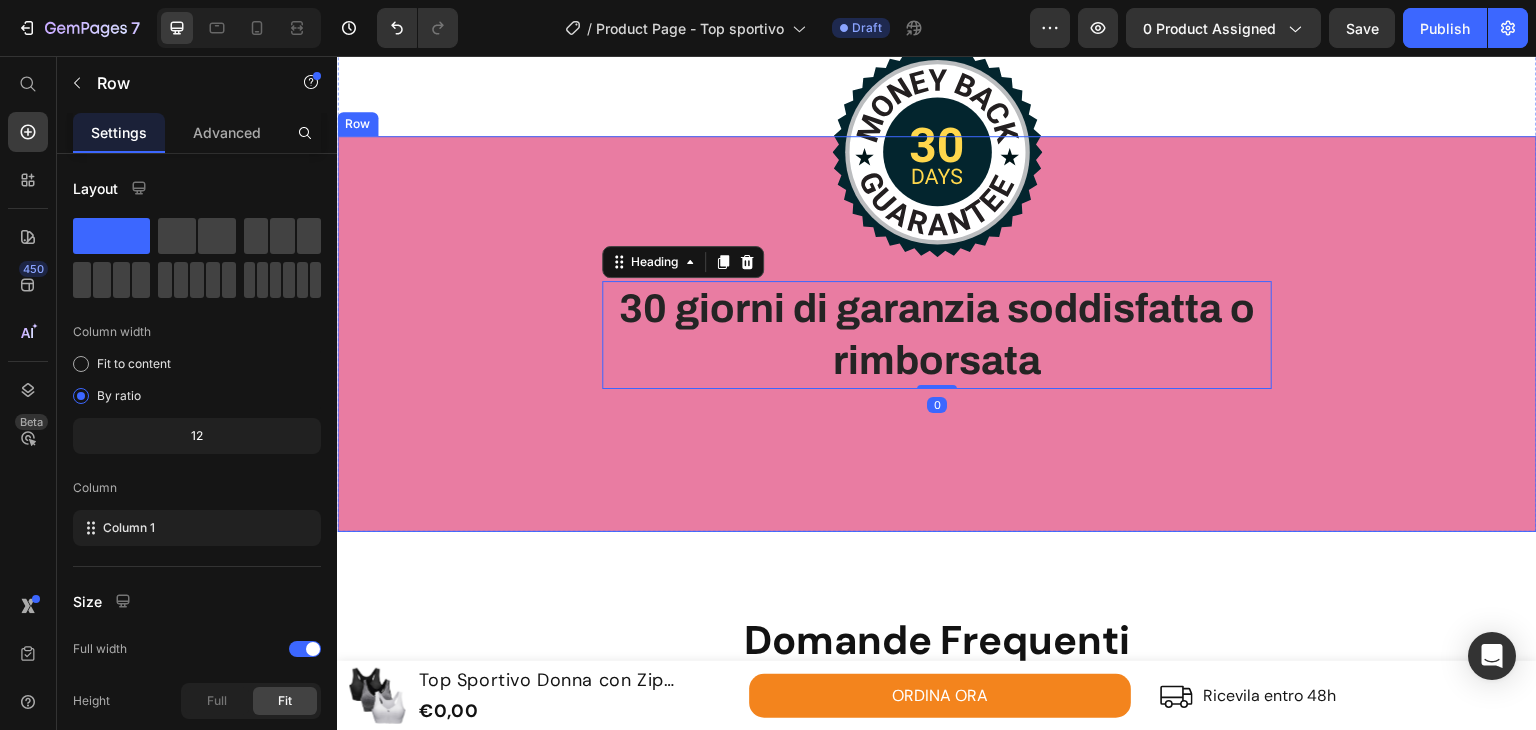 click on "Image 30 giorni di garanzia soddisfatta o rimborsata Heading   0 Row Row" at bounding box center (937, 334) 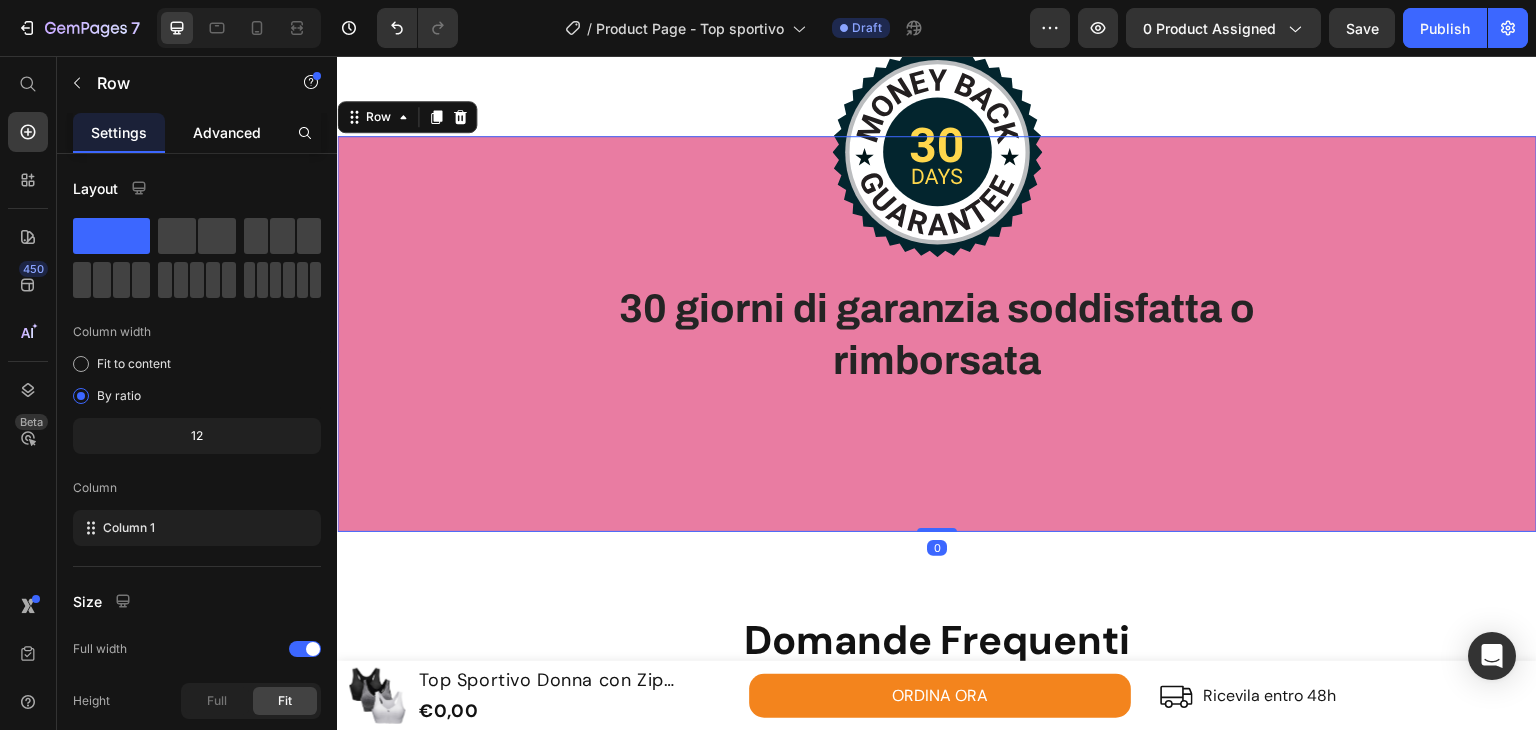 click on "Advanced" at bounding box center [227, 132] 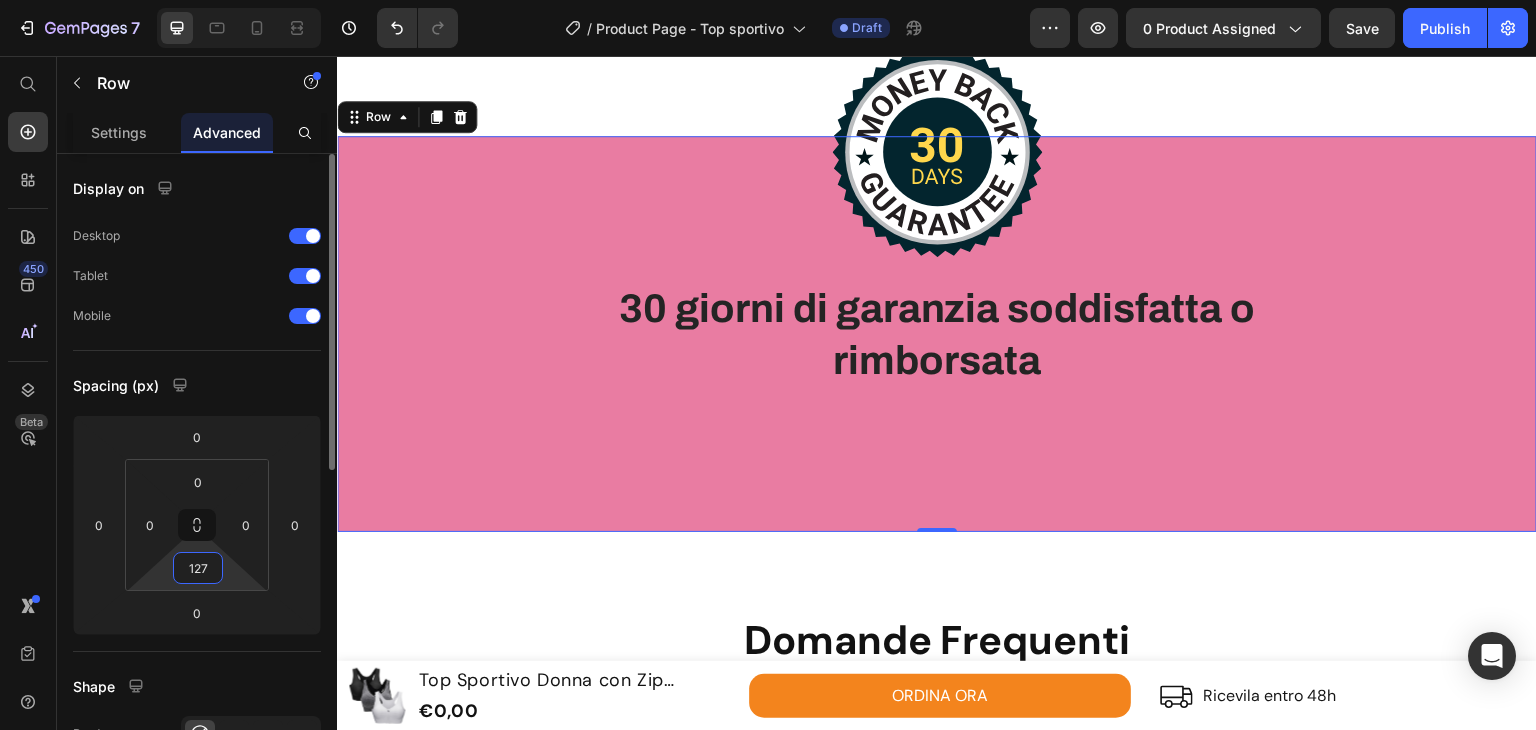 click on "127" at bounding box center (198, 568) 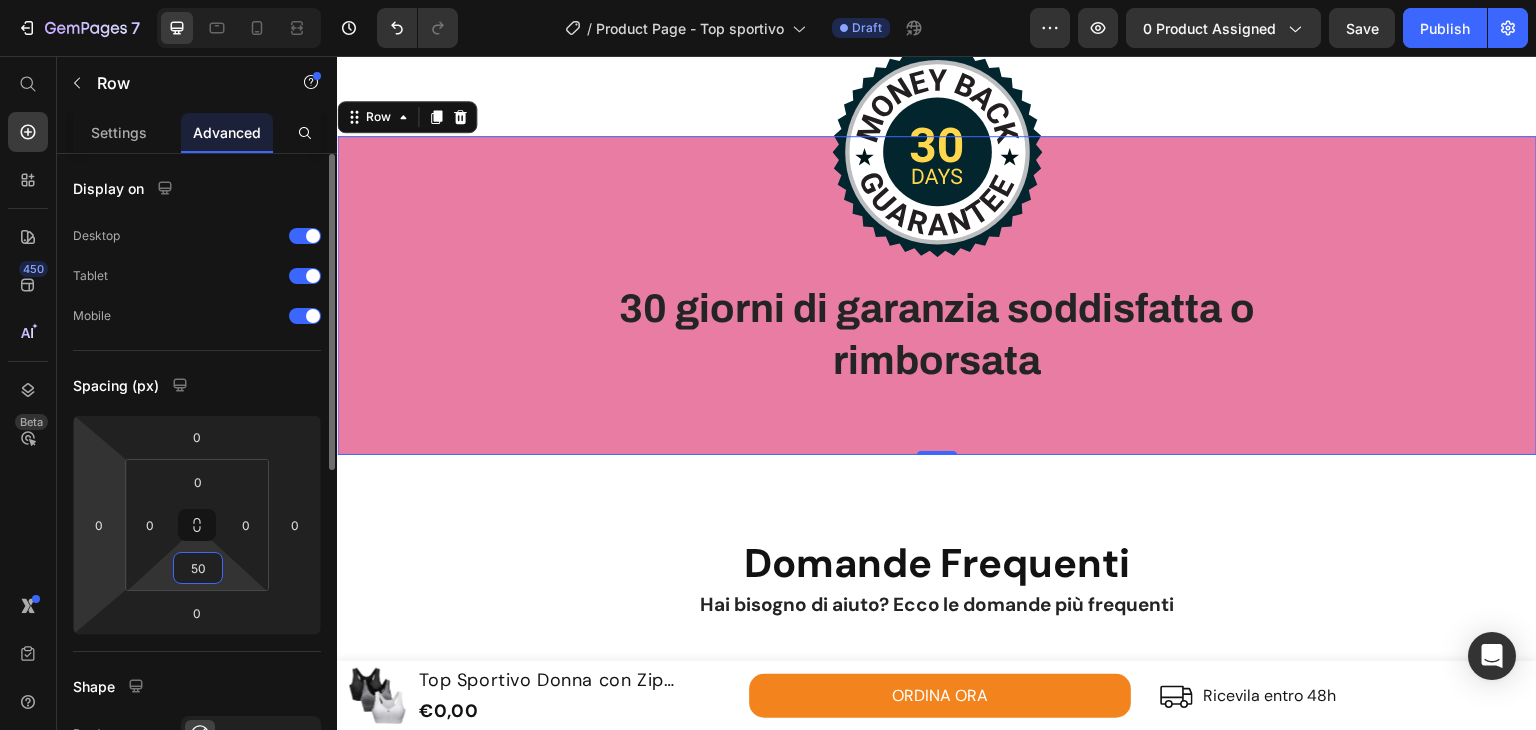type on "5" 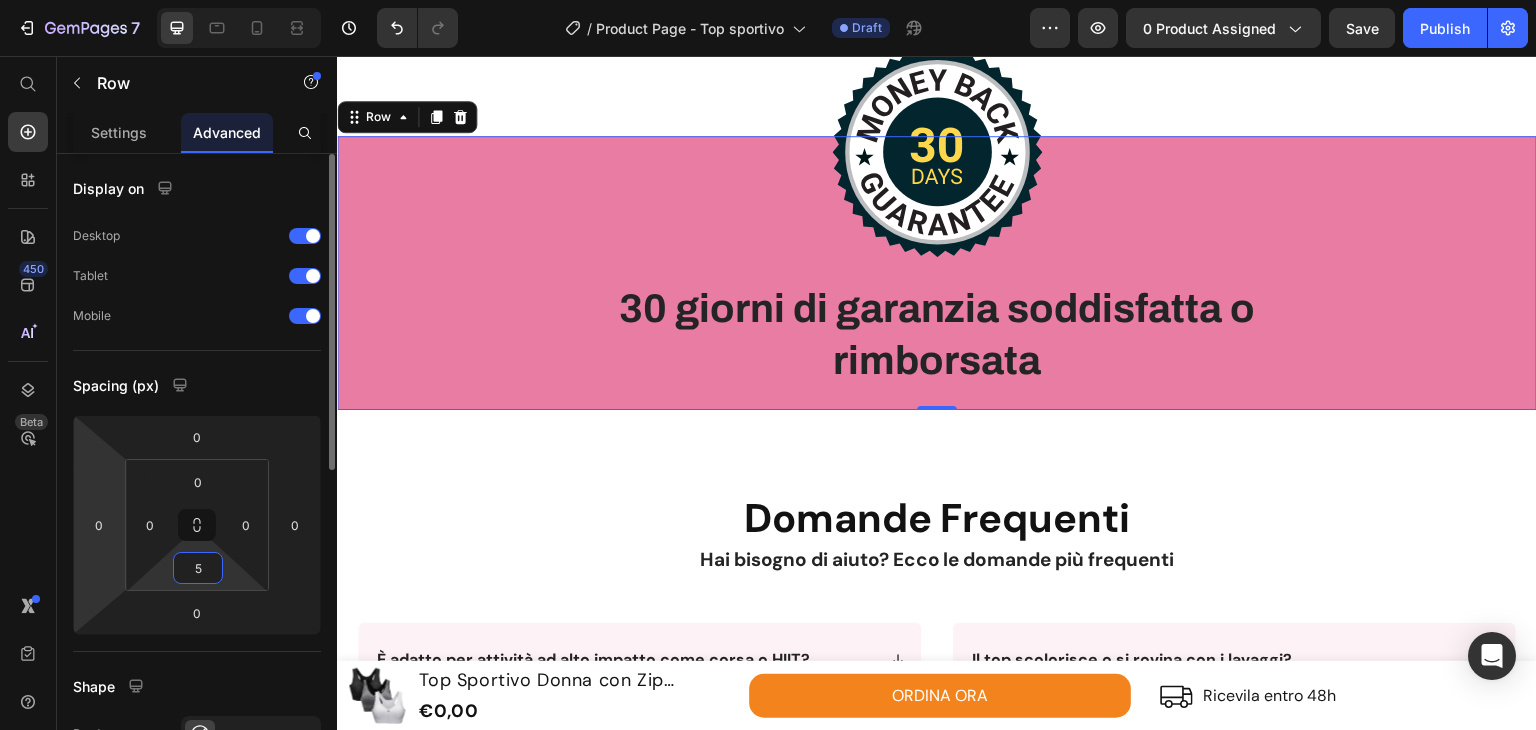 type 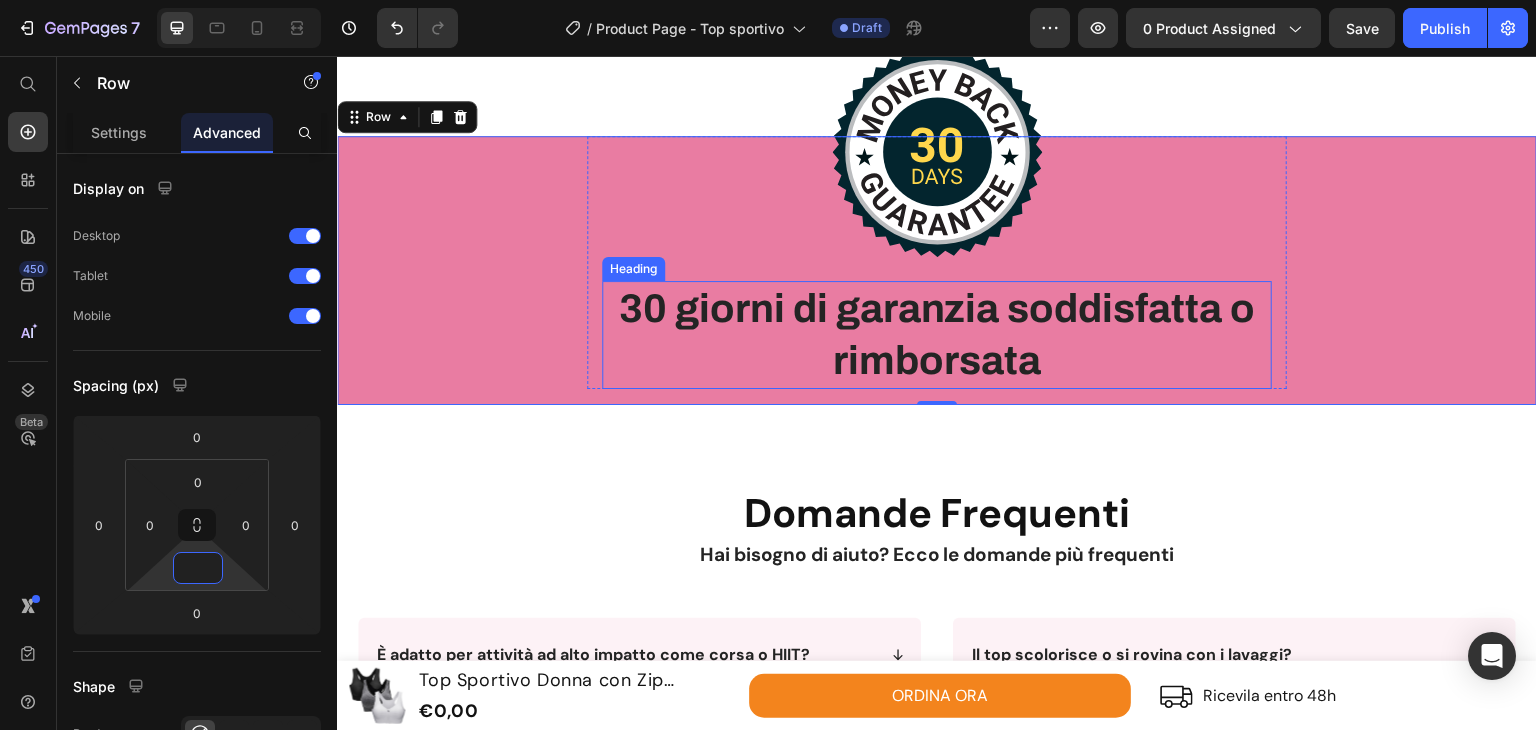 click on "30 giorni di garanzia soddisfatta o rimborsata" at bounding box center [937, 335] 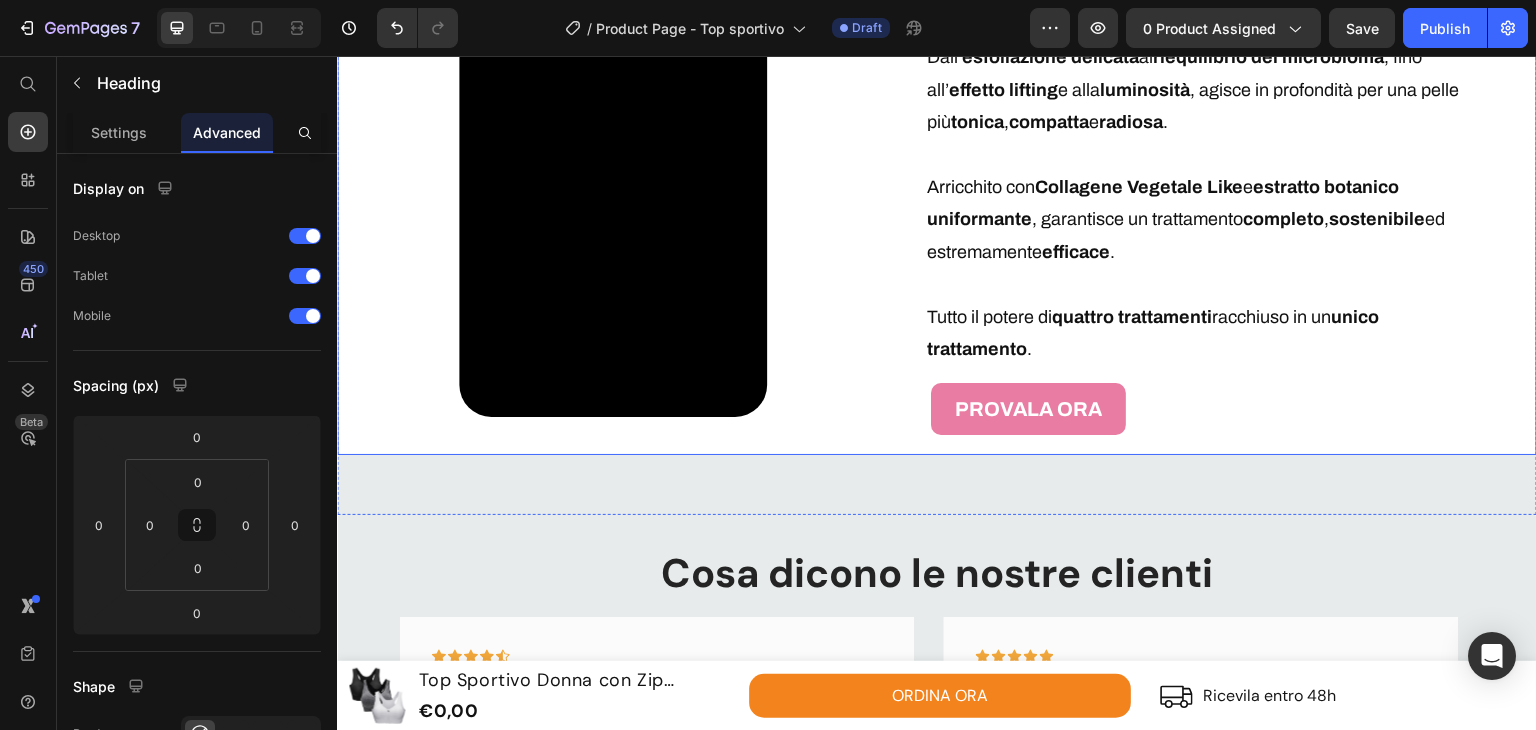 scroll, scrollTop: 2746, scrollLeft: 0, axis: vertical 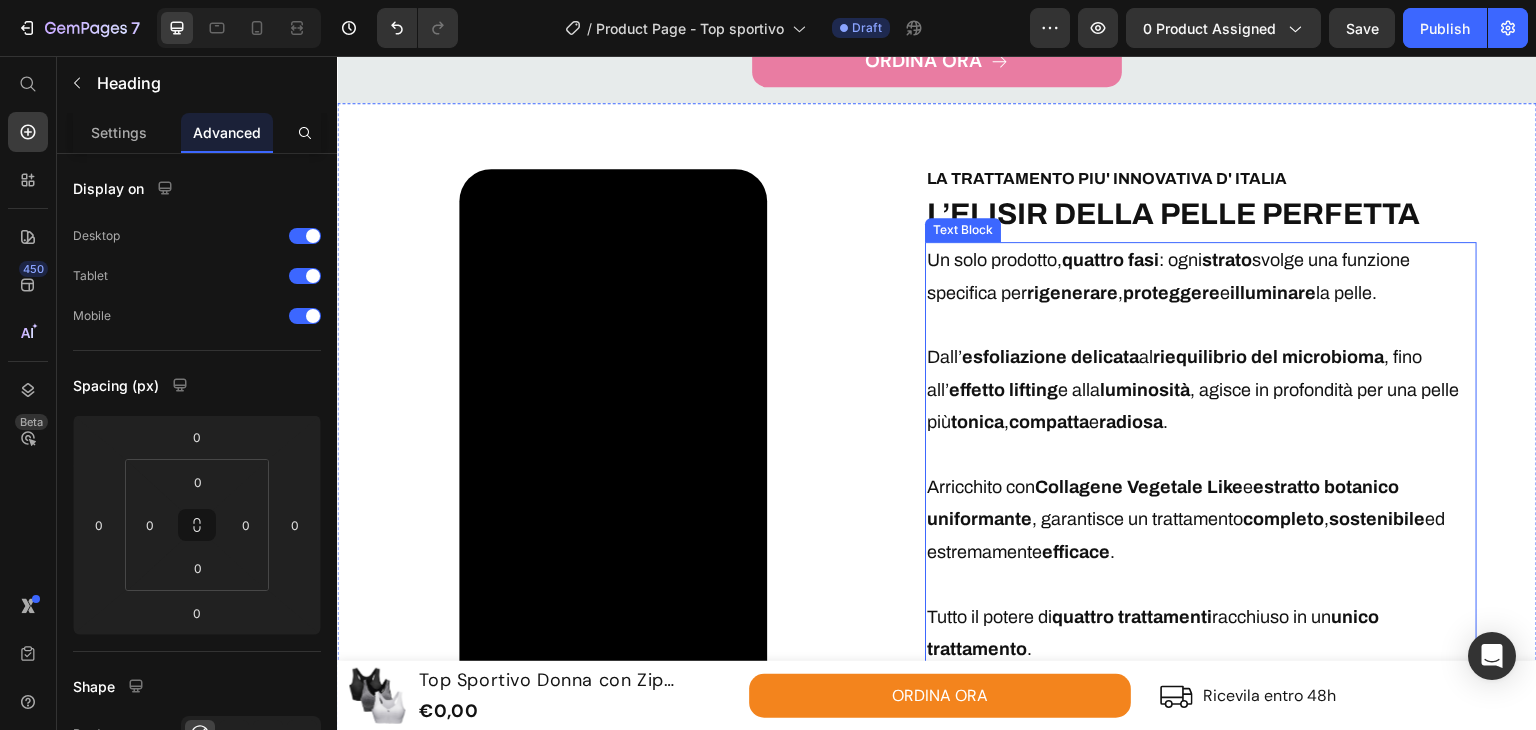 click on "rigenerare" at bounding box center [1072, 293] 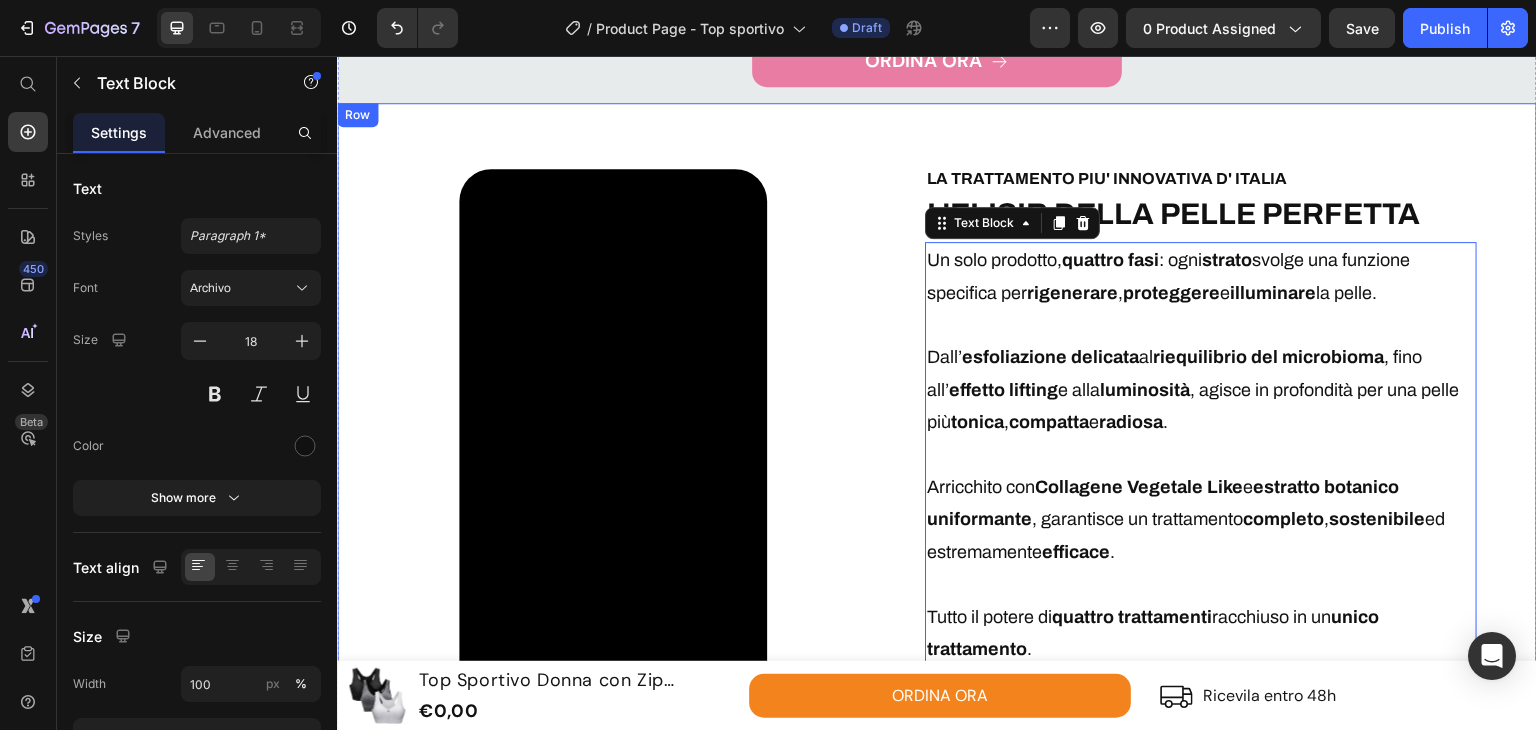 click on "Video" at bounding box center (635, 428) 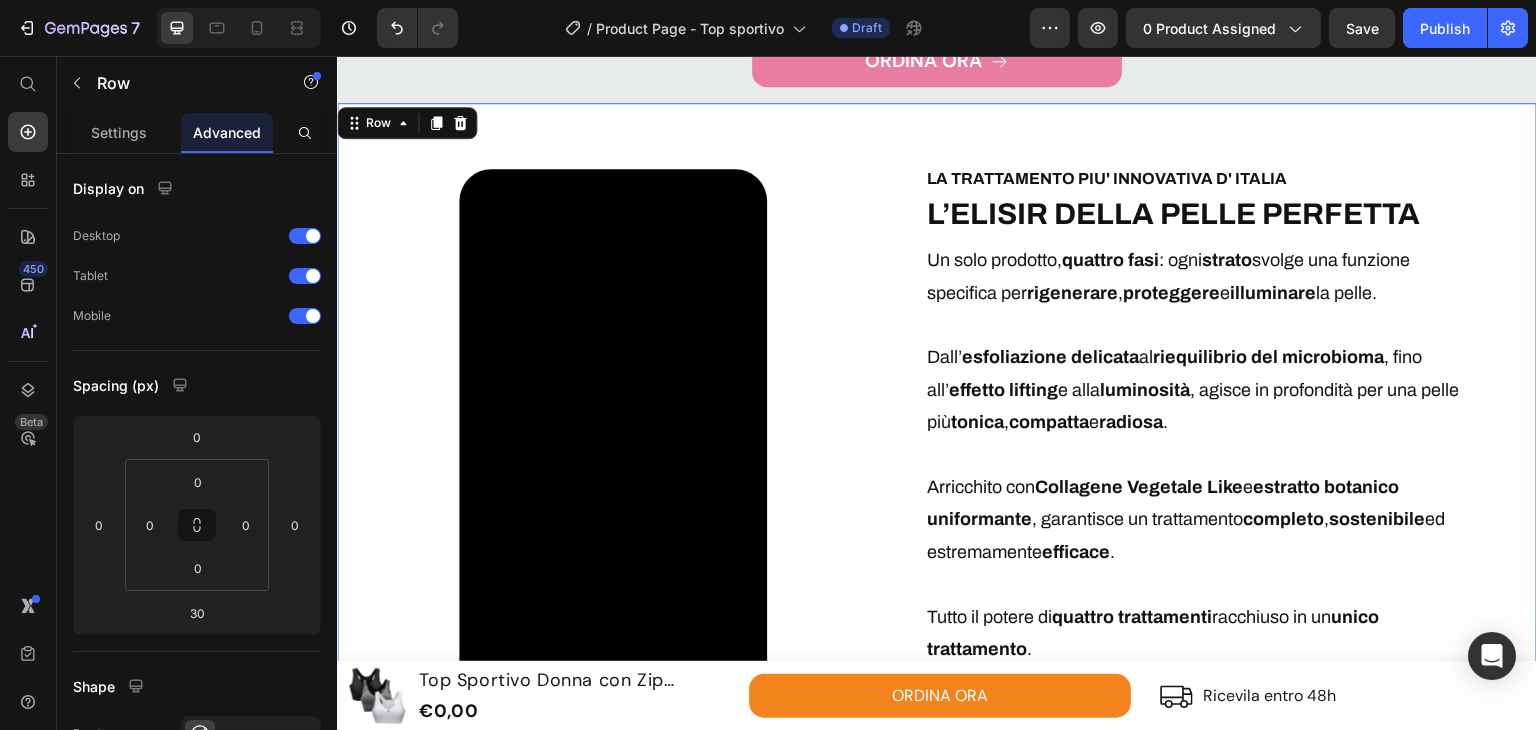 click on "Un solo prodotto,  quattro fasi : ogni  strato  svolge una funzione specifica per  rigenerare ,  proteggere  e  illuminare  la pelle. Dall’ esfoliazione delicata  al  riequilibrio del microbioma , fino all’ effetto lifting  e alla  luminosità , agisce in profondità per una pelle più  tonica ,  compatta  e  radiosa . Arricchito con  Collagene Vegetale Like  e  estratto botanico uniformante , garantisce un trattamento  completo ,  sostenibile  ed estremamente  efficace . Tutto il potere di  quattro trattamenti  racchiuso in un  unico trattamento ." at bounding box center [1200, 454] 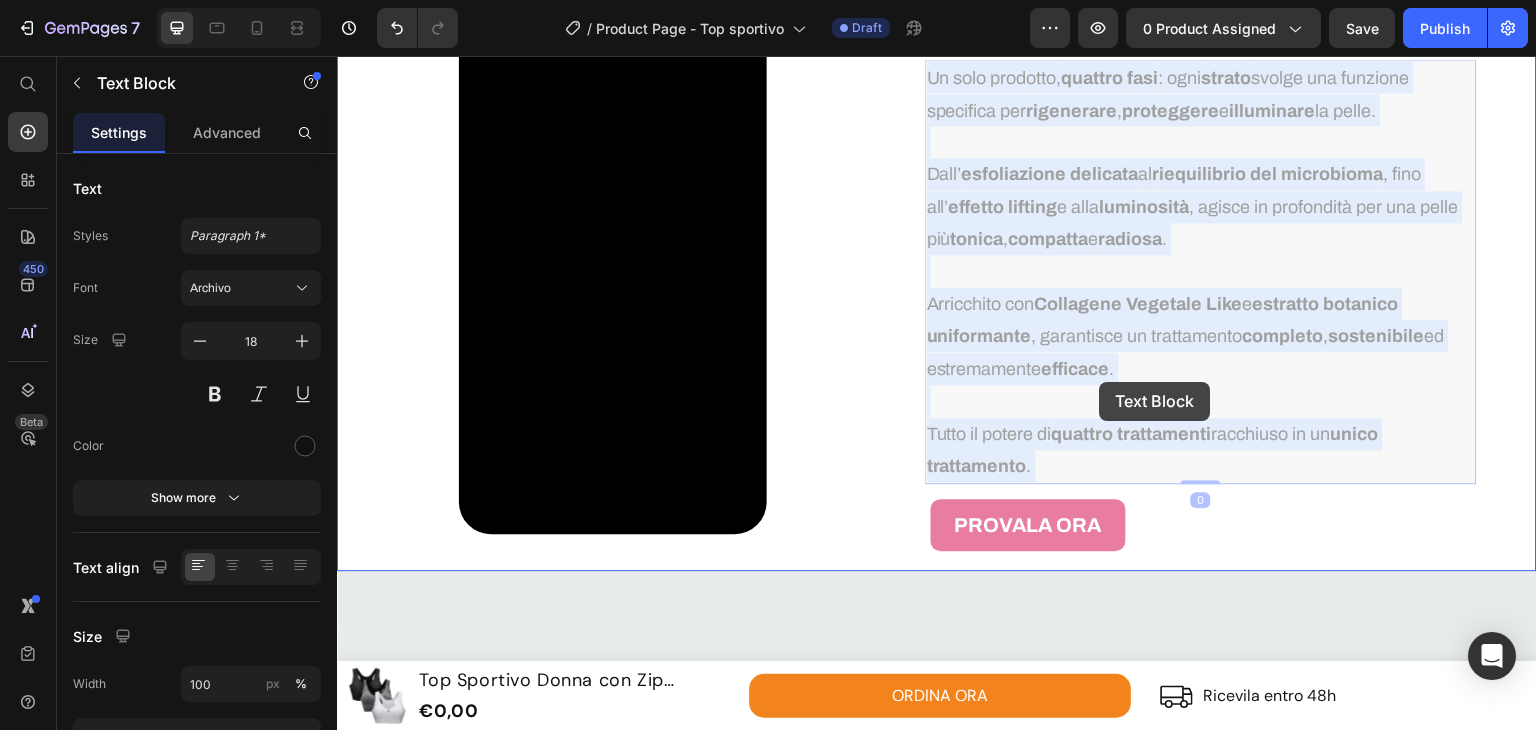 scroll, scrollTop: 3146, scrollLeft: 0, axis: vertical 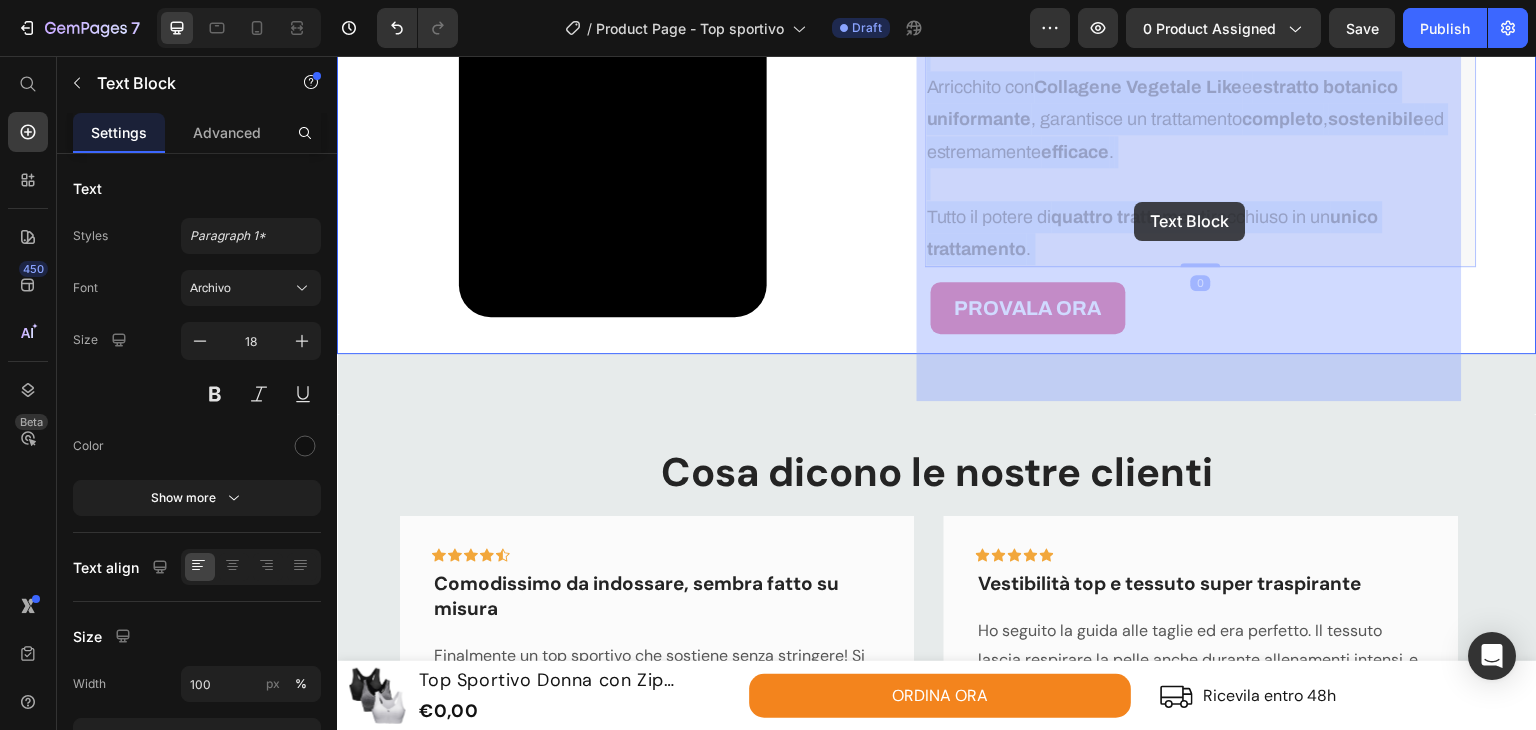 drag, startPoint x: 924, startPoint y: 258, endPoint x: 1134, endPoint y: 201, distance: 217.59825 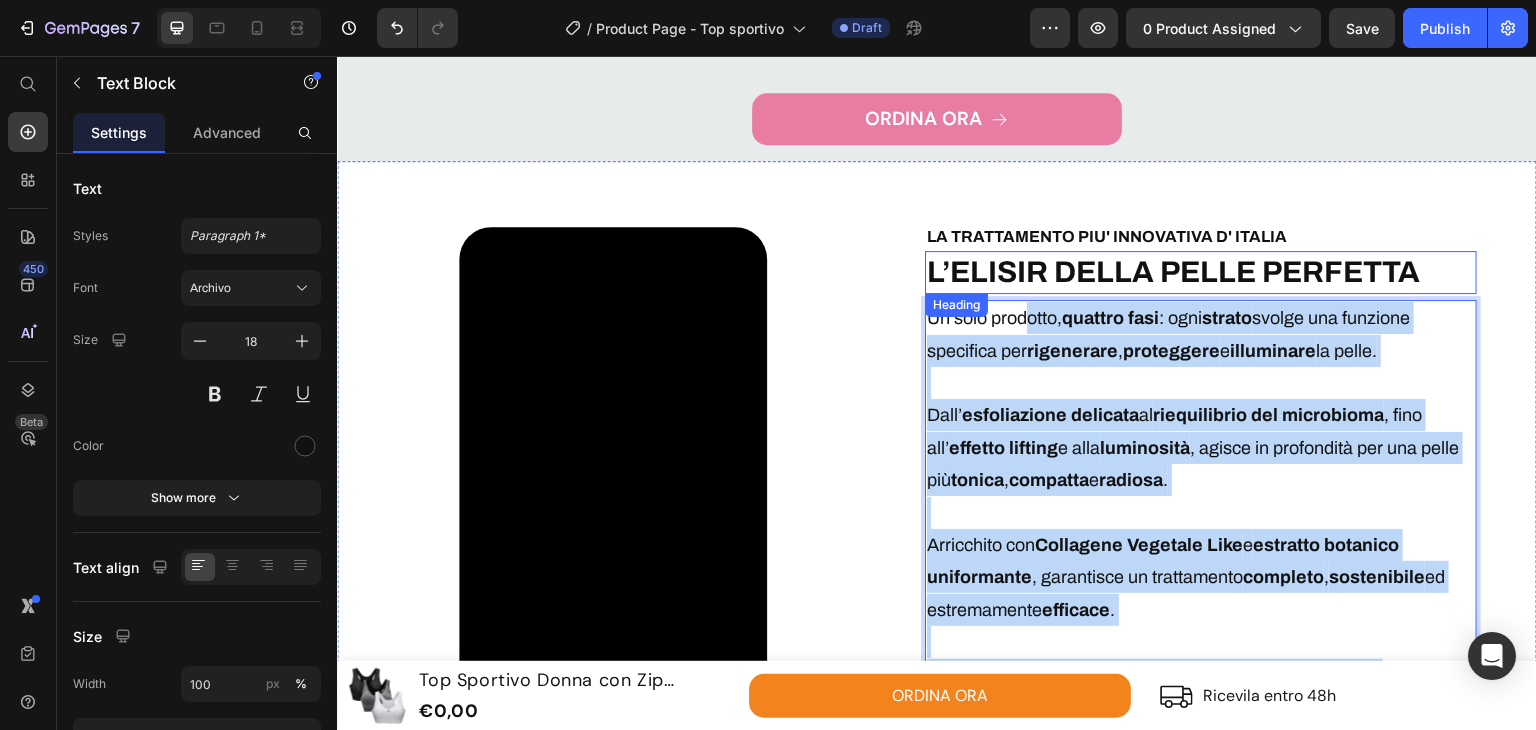scroll, scrollTop: 2646, scrollLeft: 0, axis: vertical 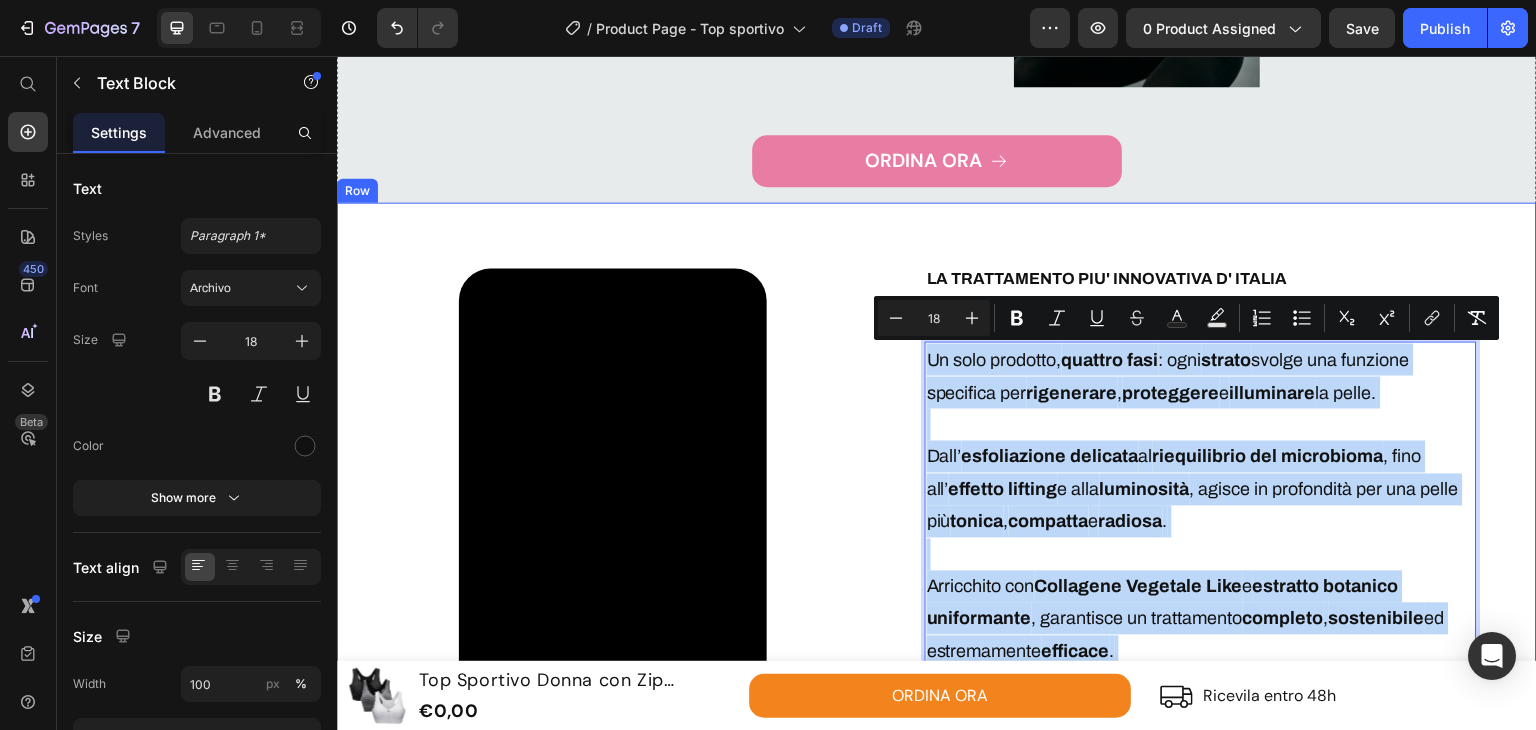 drag, startPoint x: 1116, startPoint y: 246, endPoint x: 896, endPoint y: 360, distance: 247.78217 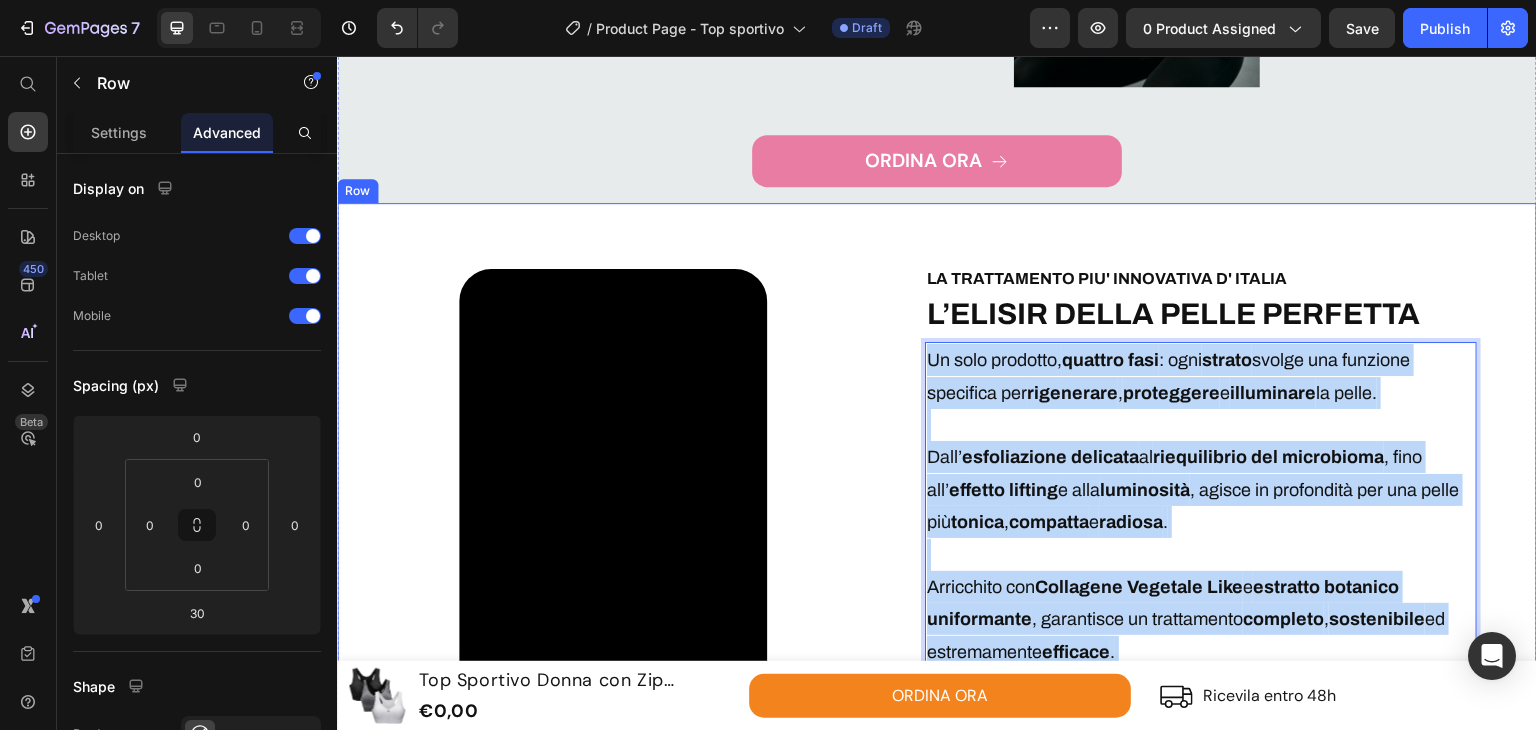 click on "LA TRATTAMENTO PIU' INNOVATIVA D' ITALIA Text Block L’ELISIR DELLA PELLE PERFETTA Heading Un solo prodotto,  quattro fasi : ogni  strato  svolge una funzione specifica per  rigenerare ,  proteggere  e  illuminare  la pelle. Dall’ esfoliazione delicata  al  riequilibrio del microbioma , fino all’ effetto lifting  e alla  luminosità , agisce in profondità per una pelle più  tonica ,  compatta  e  radiosa . Arricchito con  Collagene Vegetale Like  e  estratto botanico uniformante , garantisce un trattamento  completo ,  sostenibile  ed estremamente  efficace . Tutto il potere di  quattro trattamenti  racchiuso in un  unico trattamento . Text Block   0 PROVALA ORA Button" at bounding box center [1239, 528] 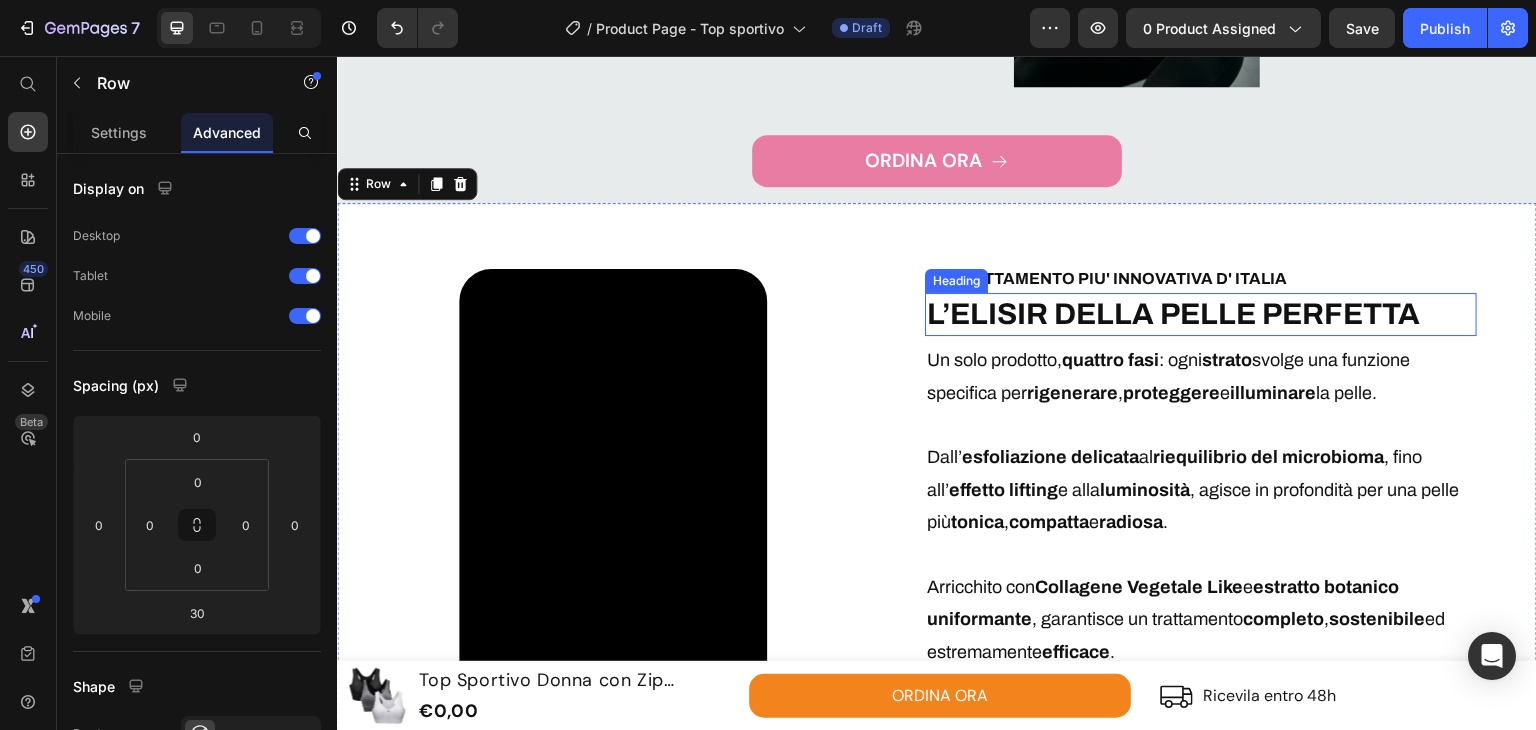 click on "L’ELISIR DELLA PELLE PERFETTA" at bounding box center [1173, 314] 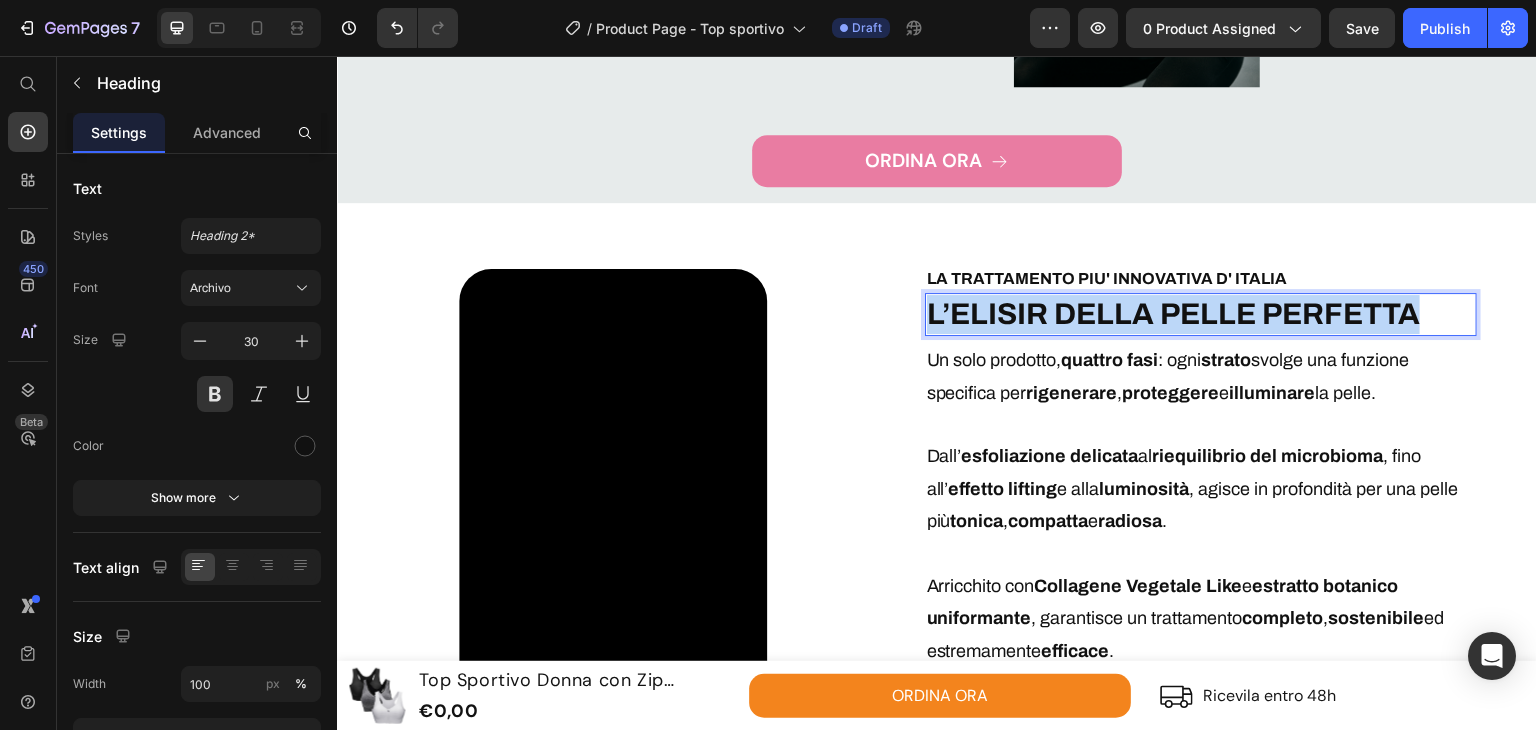 click on "L’ELISIR DELLA PELLE PERFETTA" at bounding box center (1173, 314) 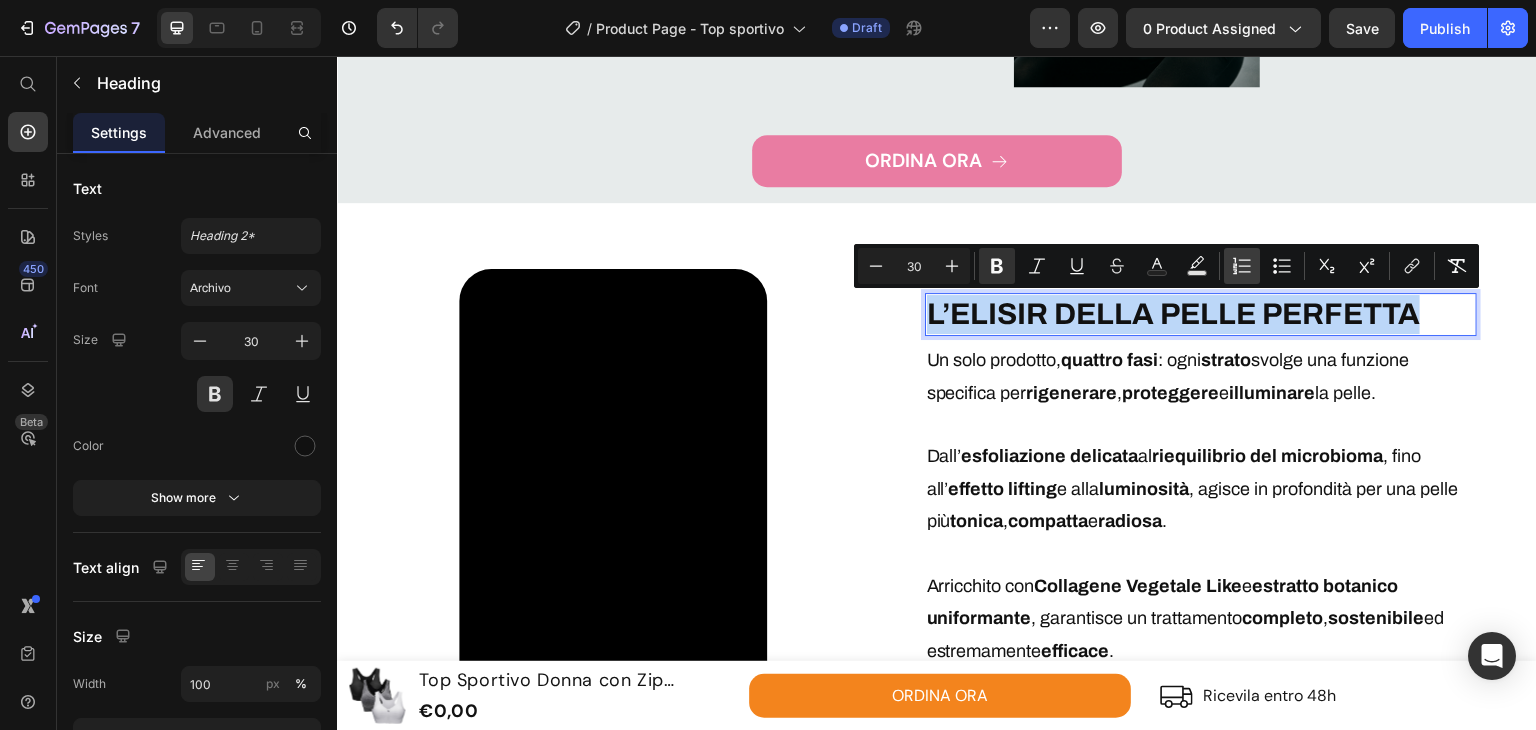 copy on "L’ELISIR DELLA PELLE PERFETTA" 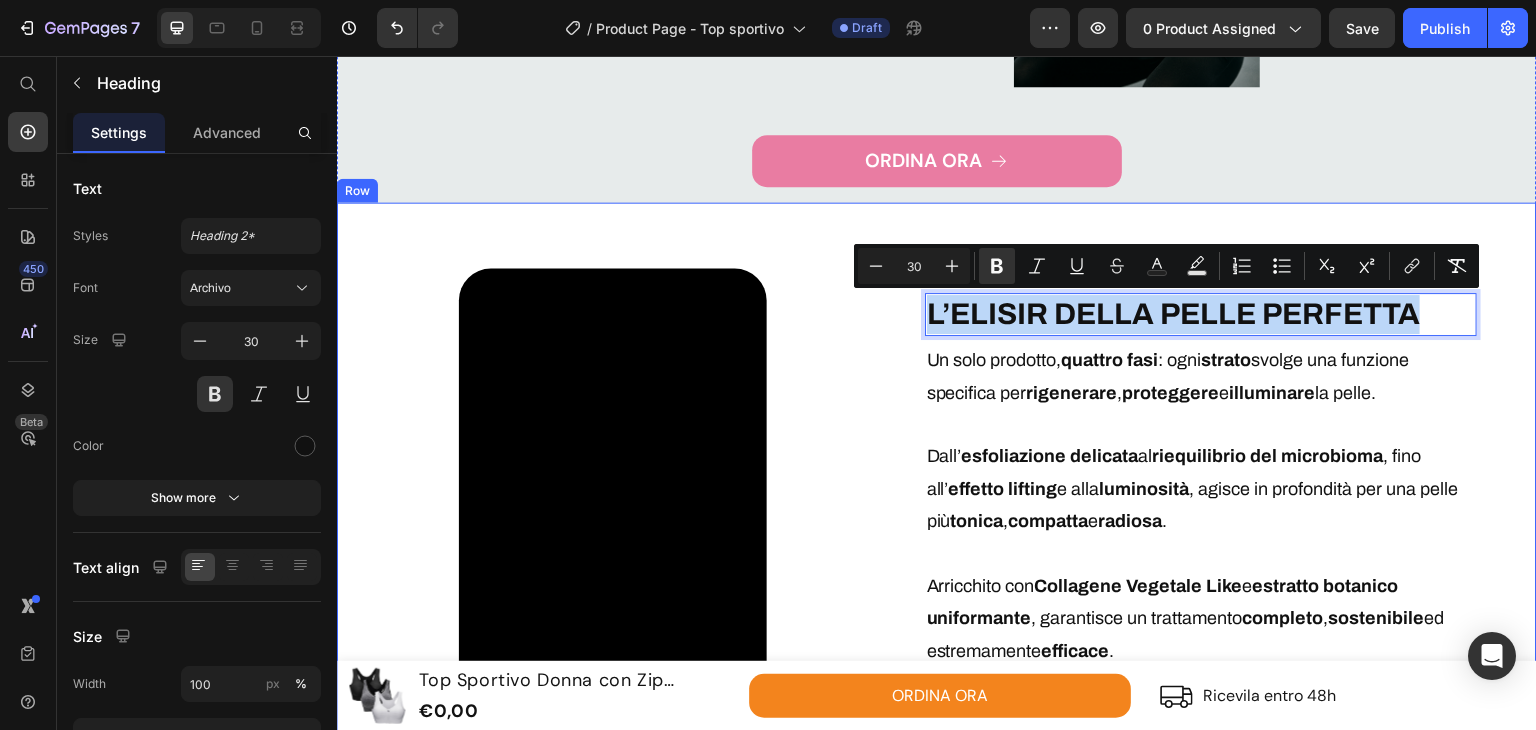 click on "Un solo prodotto,  quattro fasi : ogni  strato  svolge una funzione specifica per  rigenerare ,  proteggere  e  illuminare  la pelle. Dall’ esfoliazione delicata  al  riequilibrio del microbioma , fino all’ effetto lifting  e alla  luminosità , agisce in profondità per una pelle più  tonica ,  compatta  e  radiosa . Arricchito con  Collagene Vegetale Like  e  estratto botanico uniformante , garantisce un trattamento  completo ,  sostenibile  ed estremamente  efficace . Tutto il potere di  quattro trattamenti  racchiuso in un  unico trattamento ." at bounding box center [1200, 554] 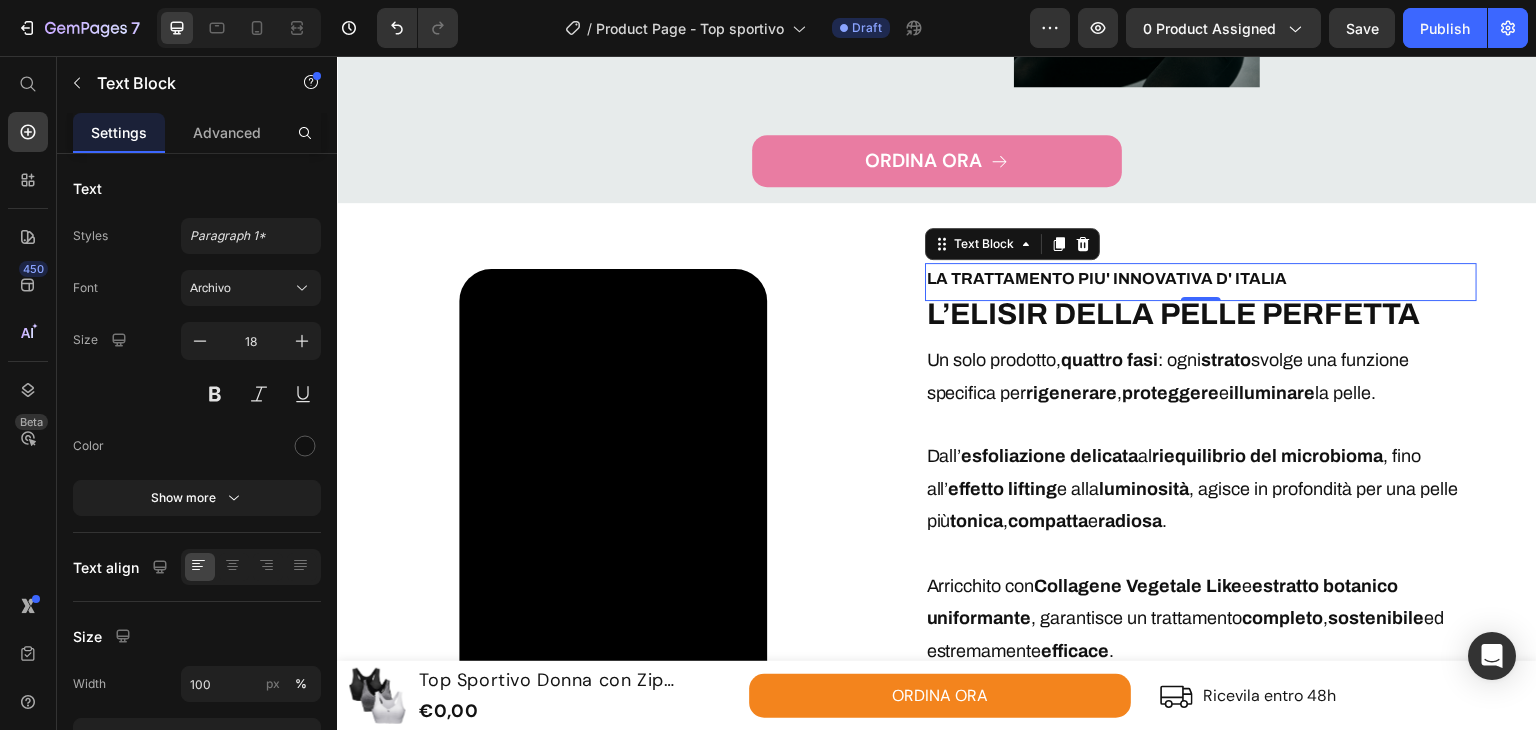 click on "LA TRATTAMENTO PIU' INNOVATIVA D' ITALIA" at bounding box center (1201, 279) 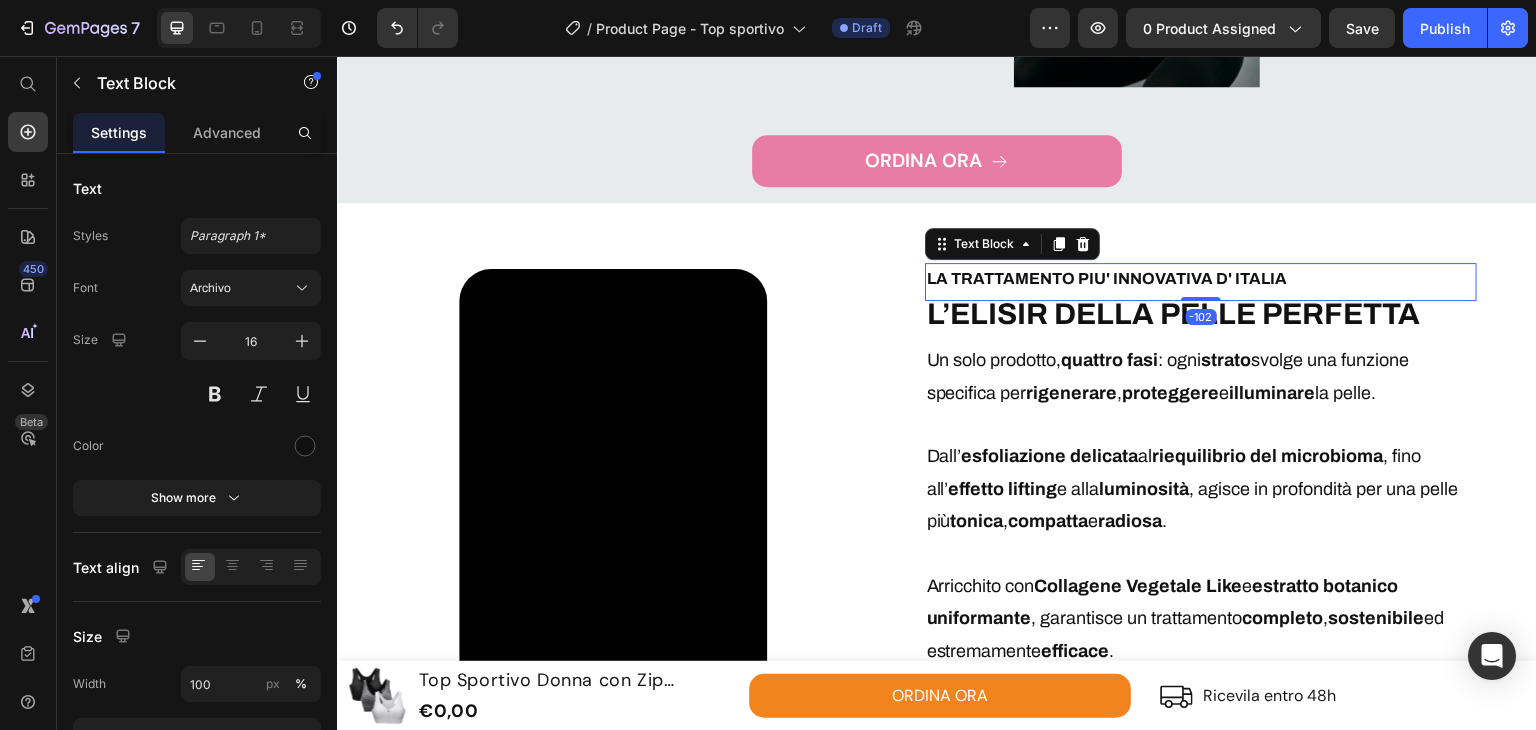 click 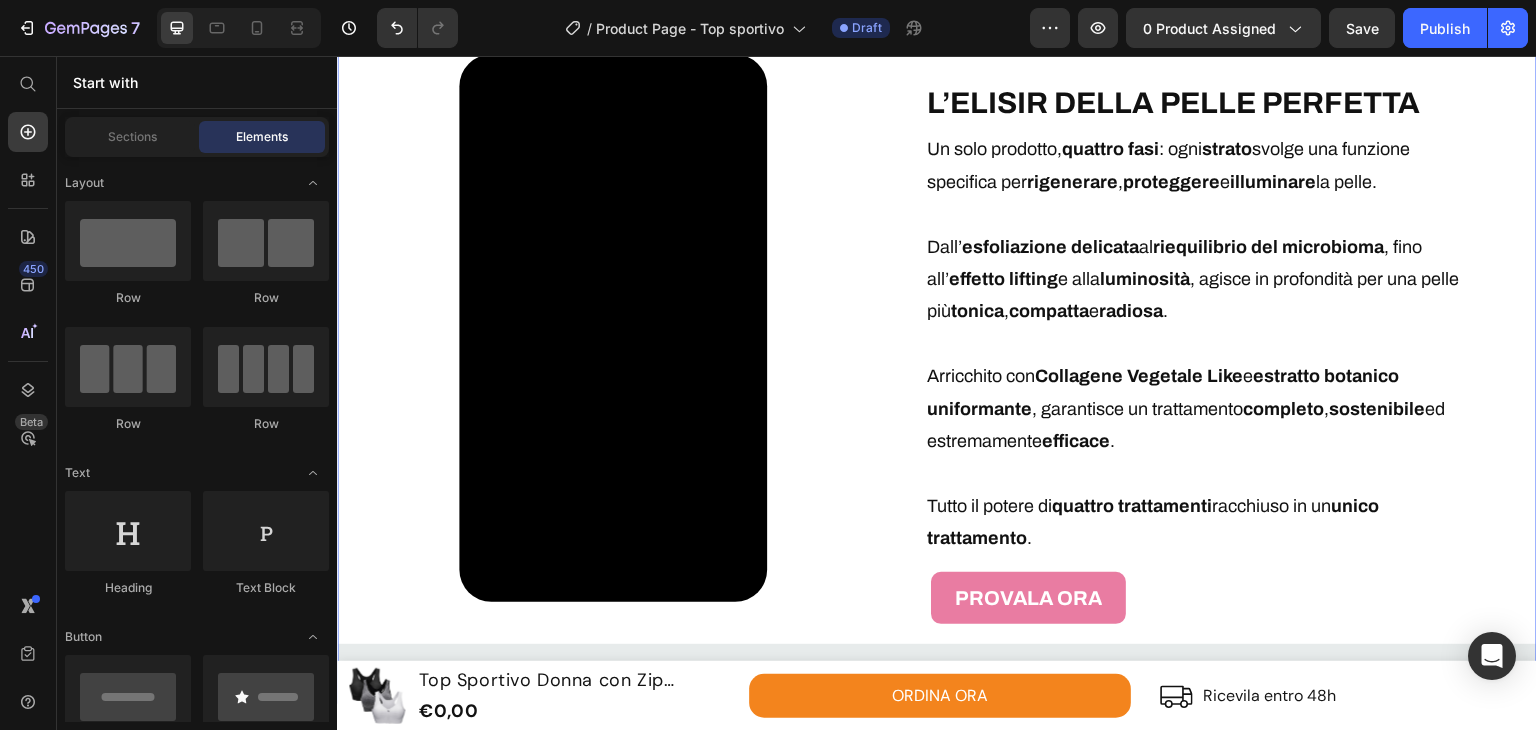 scroll, scrollTop: 2746, scrollLeft: 0, axis: vertical 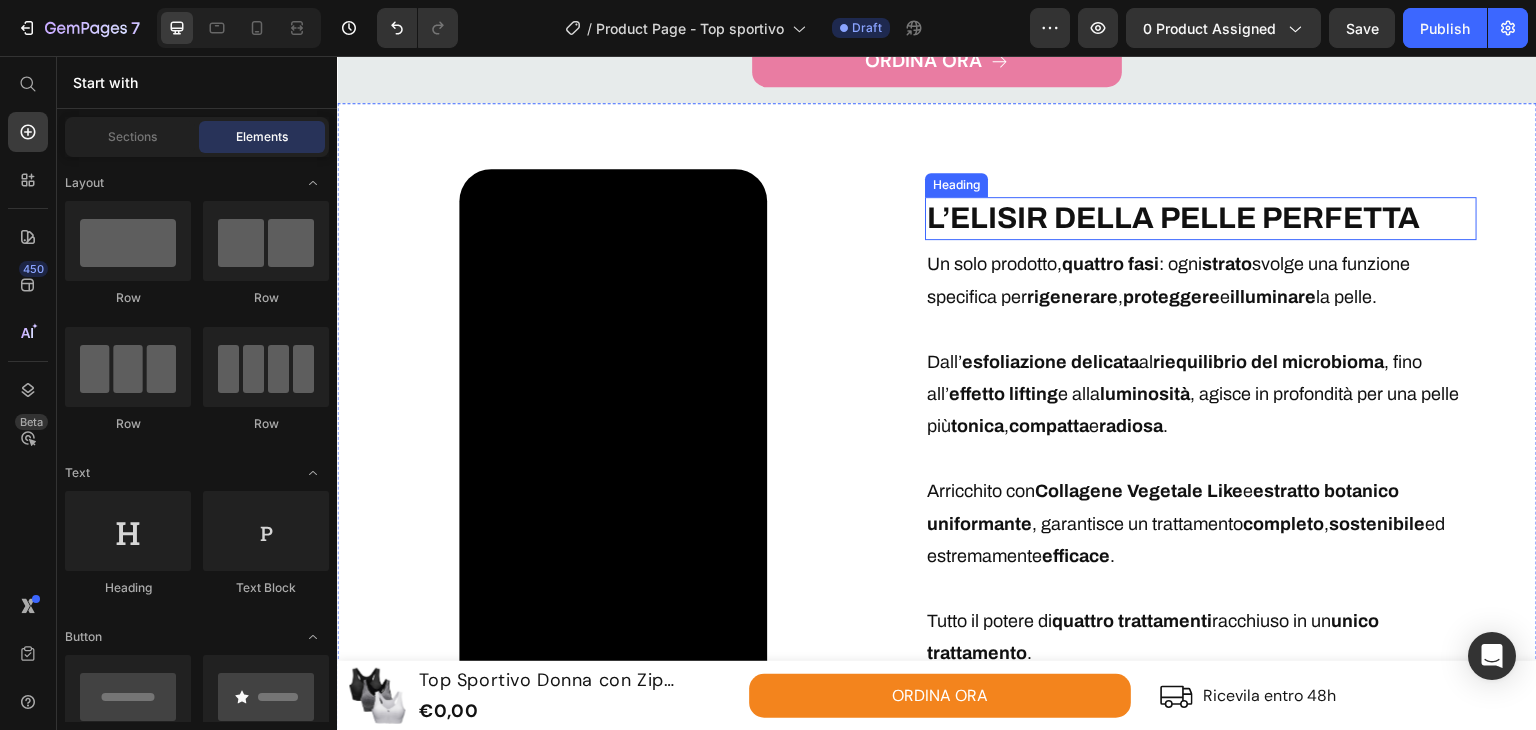 click on "L’ELISIR DELLA PELLE PERFETTA" at bounding box center (1173, 218) 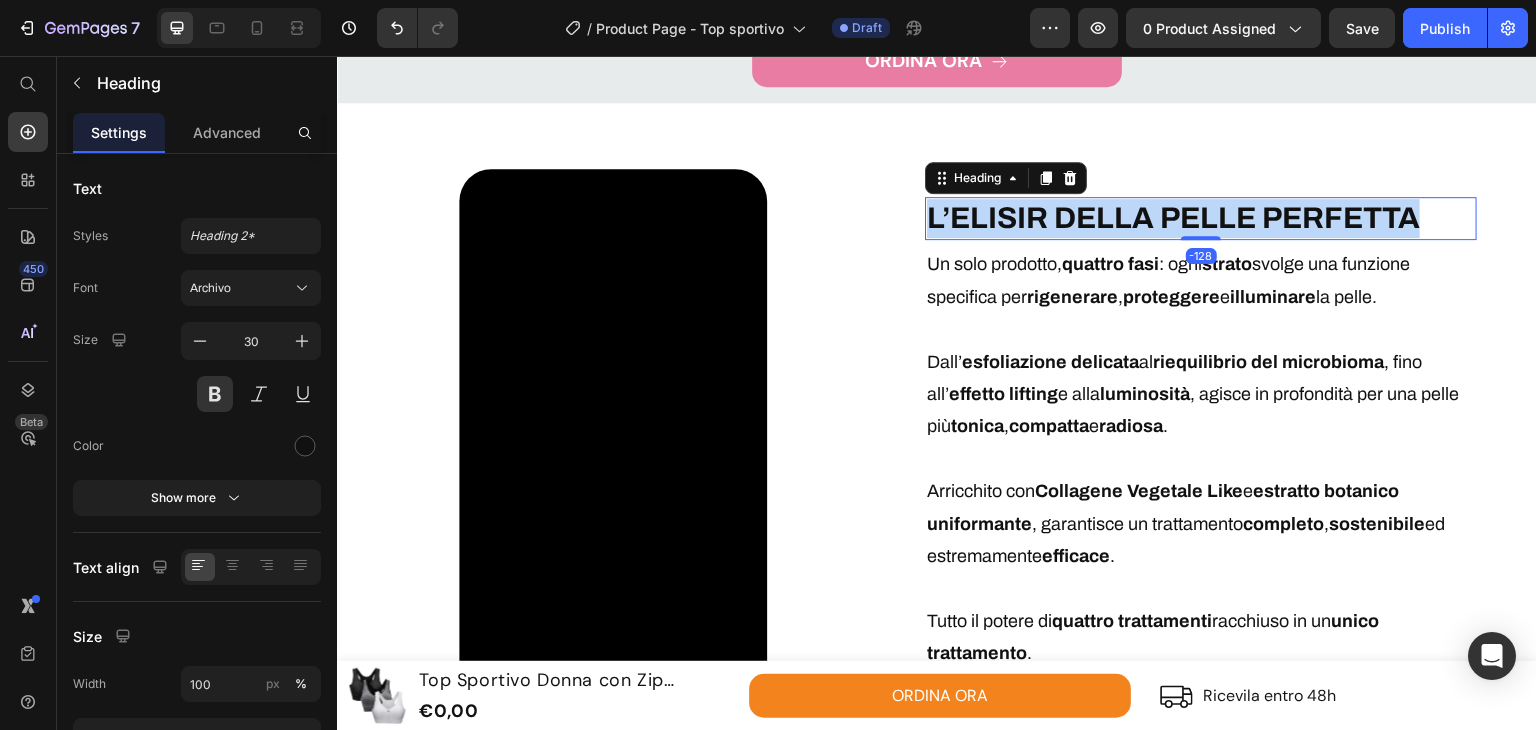 click on "L’ELISIR DELLA PELLE PERFETTA" at bounding box center (1173, 218) 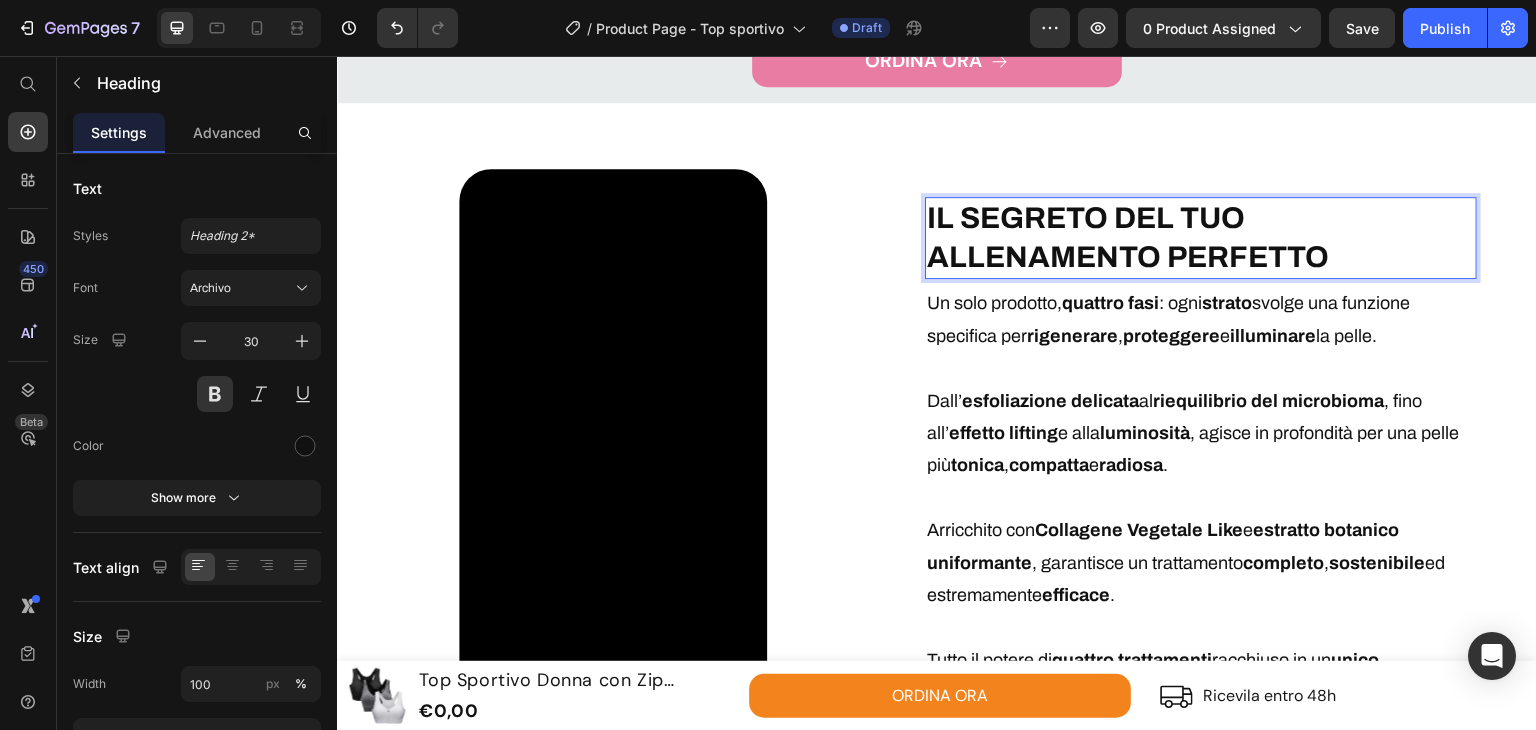 click on "IL SEGRETO DEL TUO ALLENAMENTO PERFETTO" at bounding box center (1128, 237) 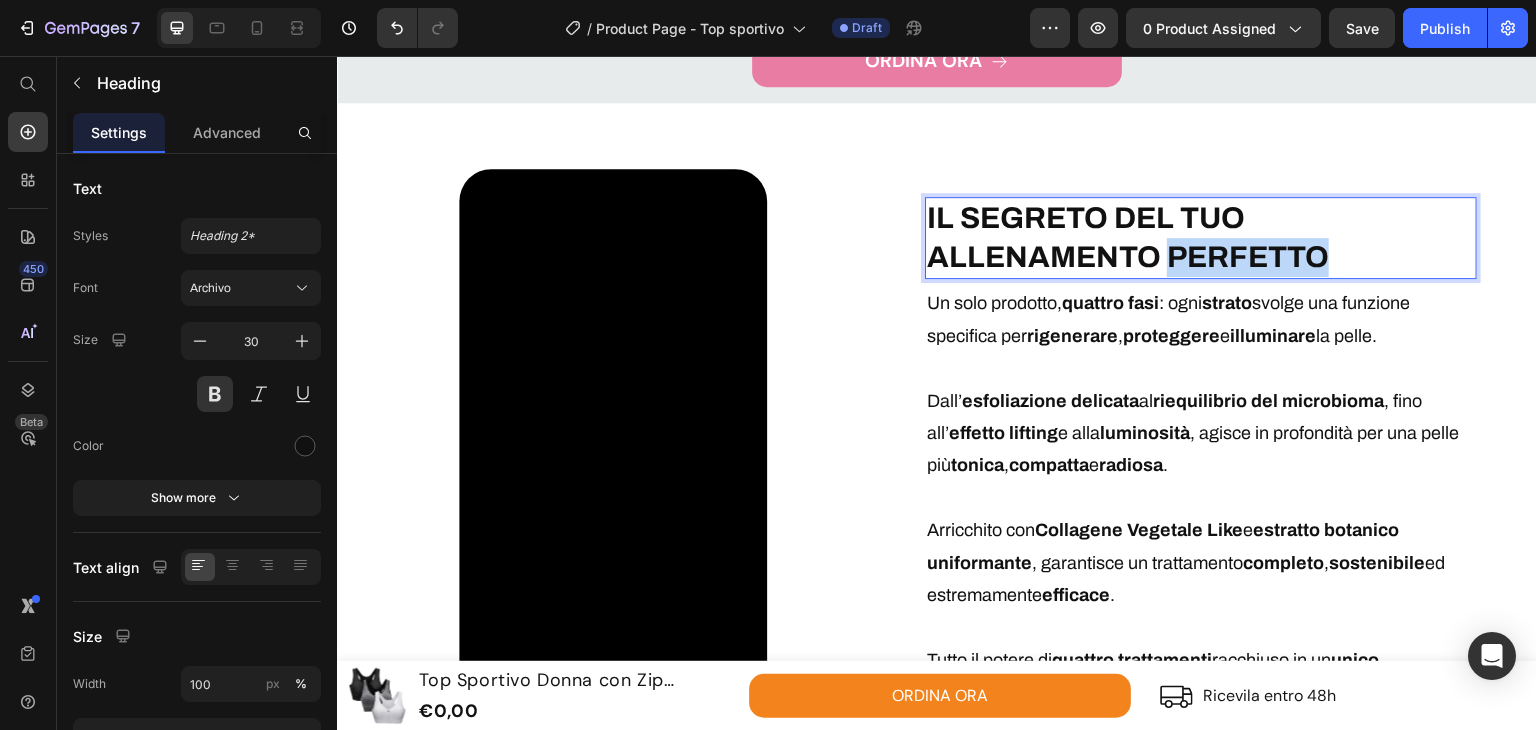 click on "IL SEGRETO DEL TUO ALLENAMENTO PERFETTO" at bounding box center (1128, 237) 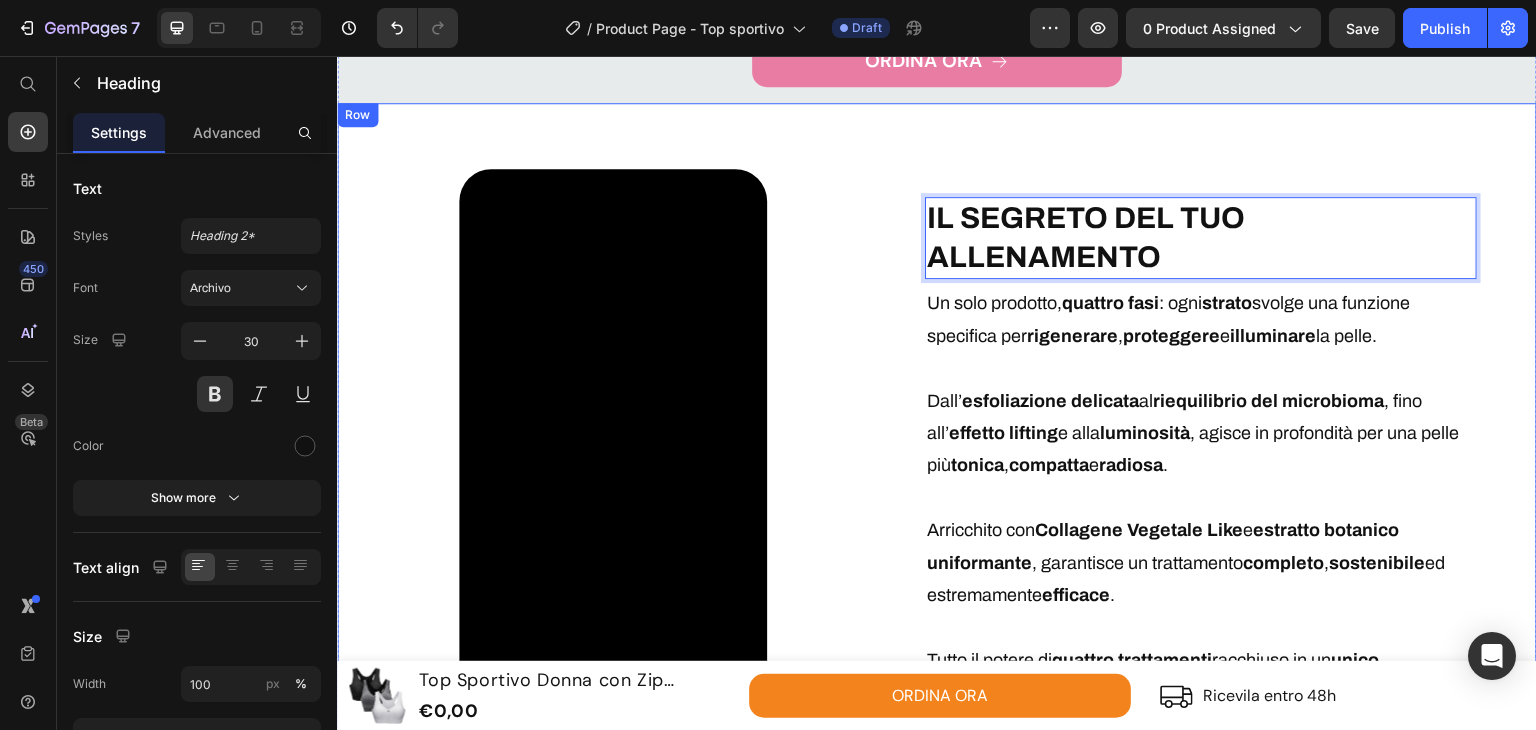 click on "luminosità" at bounding box center (1145, 433) 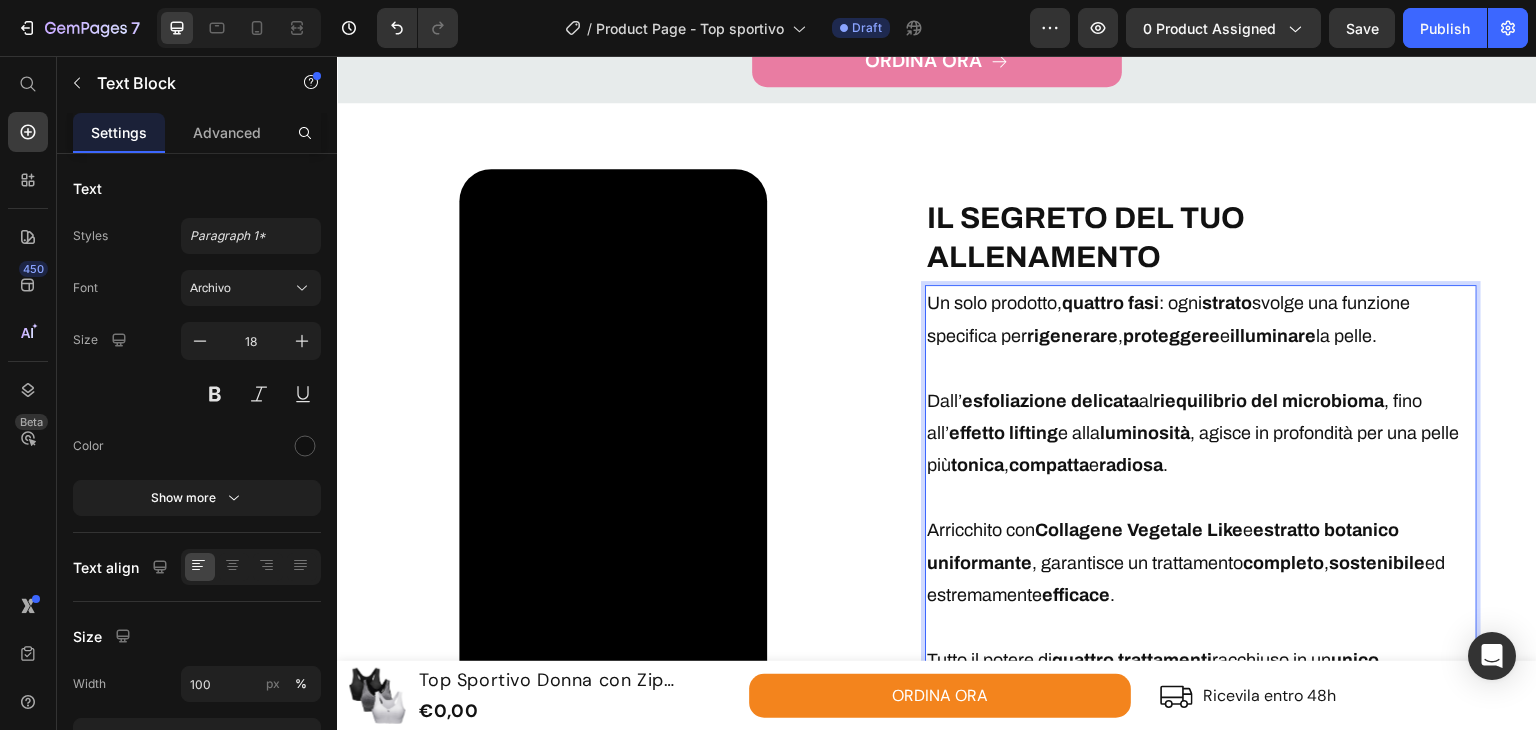 click on "luminosità" at bounding box center (1145, 433) 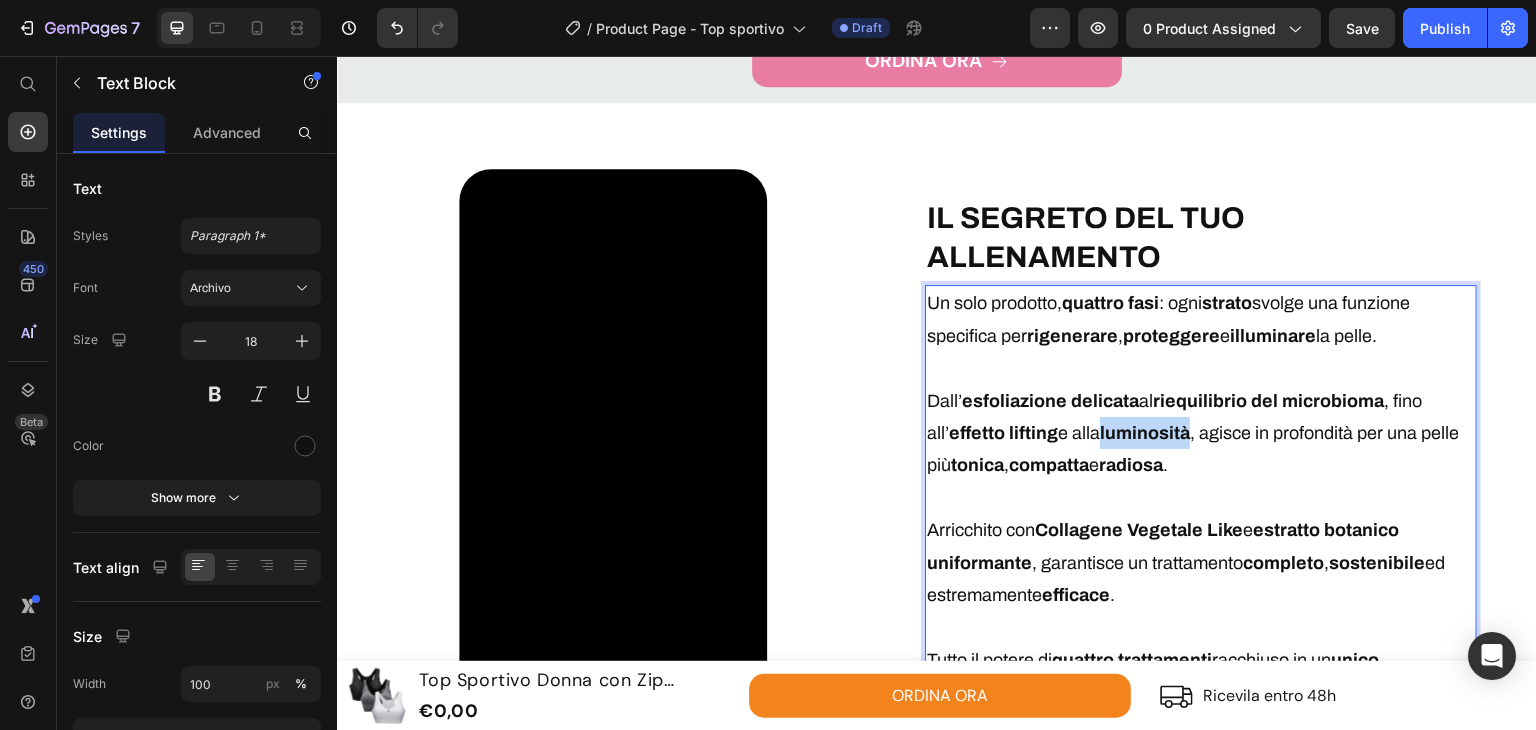click on "luminosità" at bounding box center (1145, 433) 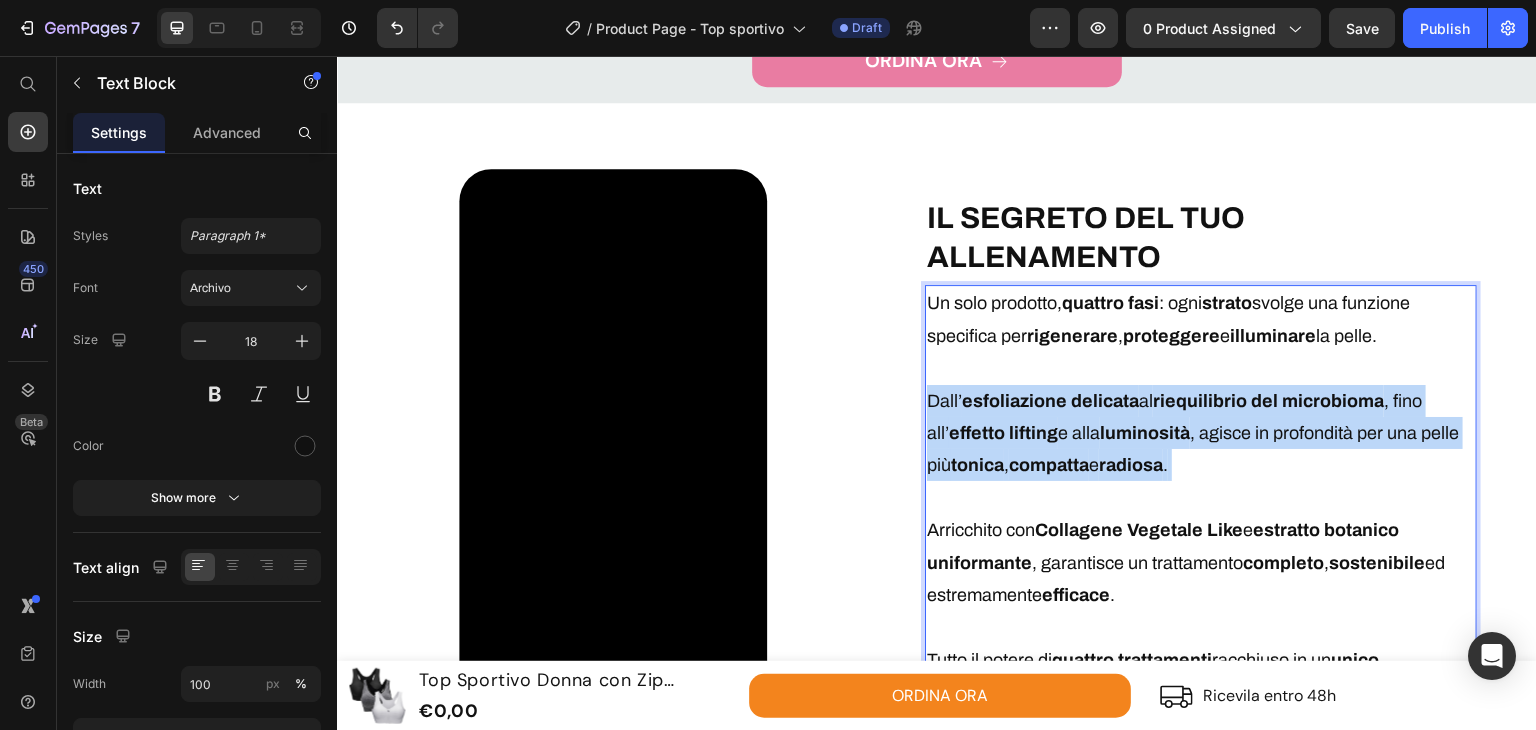 click on "luminosità" at bounding box center (1145, 433) 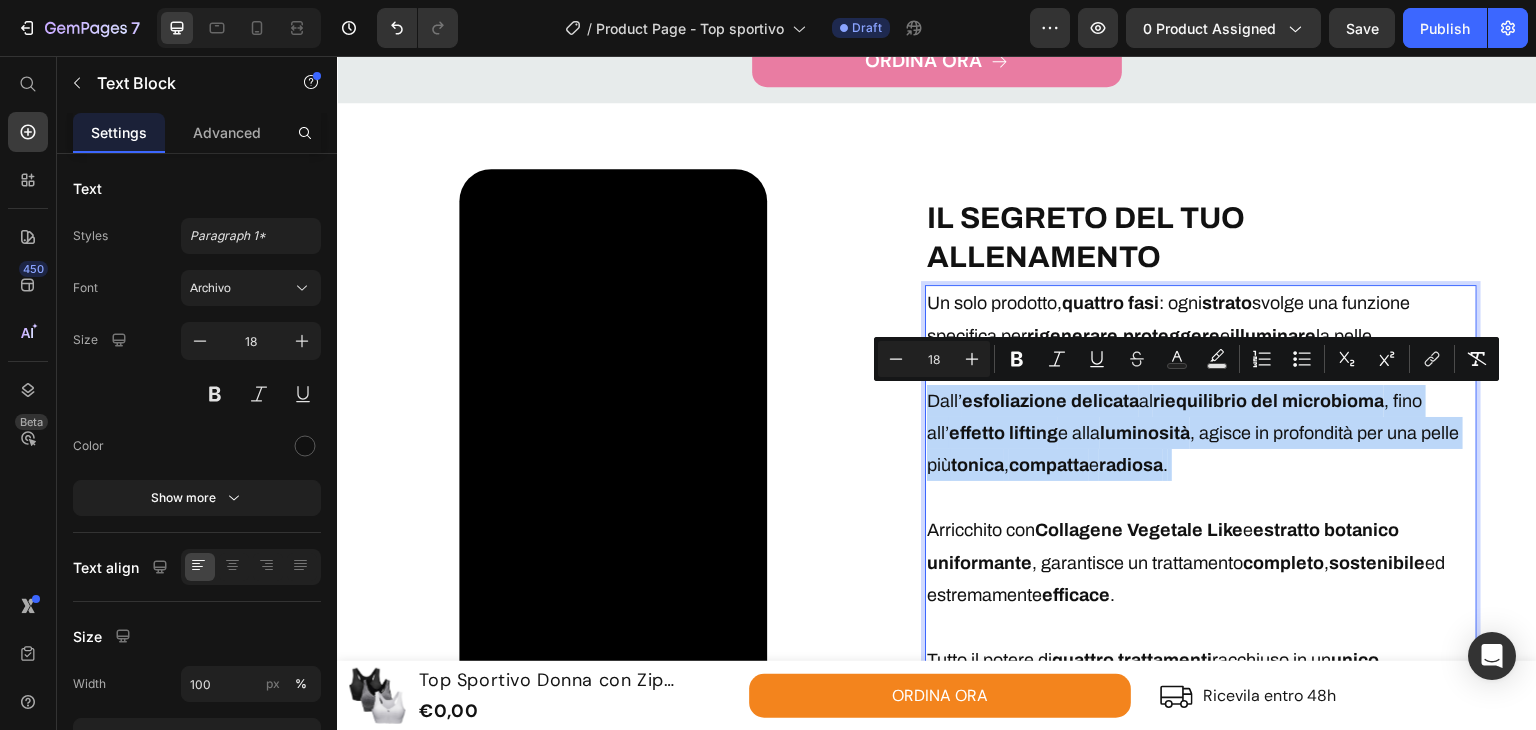 click on "luminosità" at bounding box center (1145, 433) 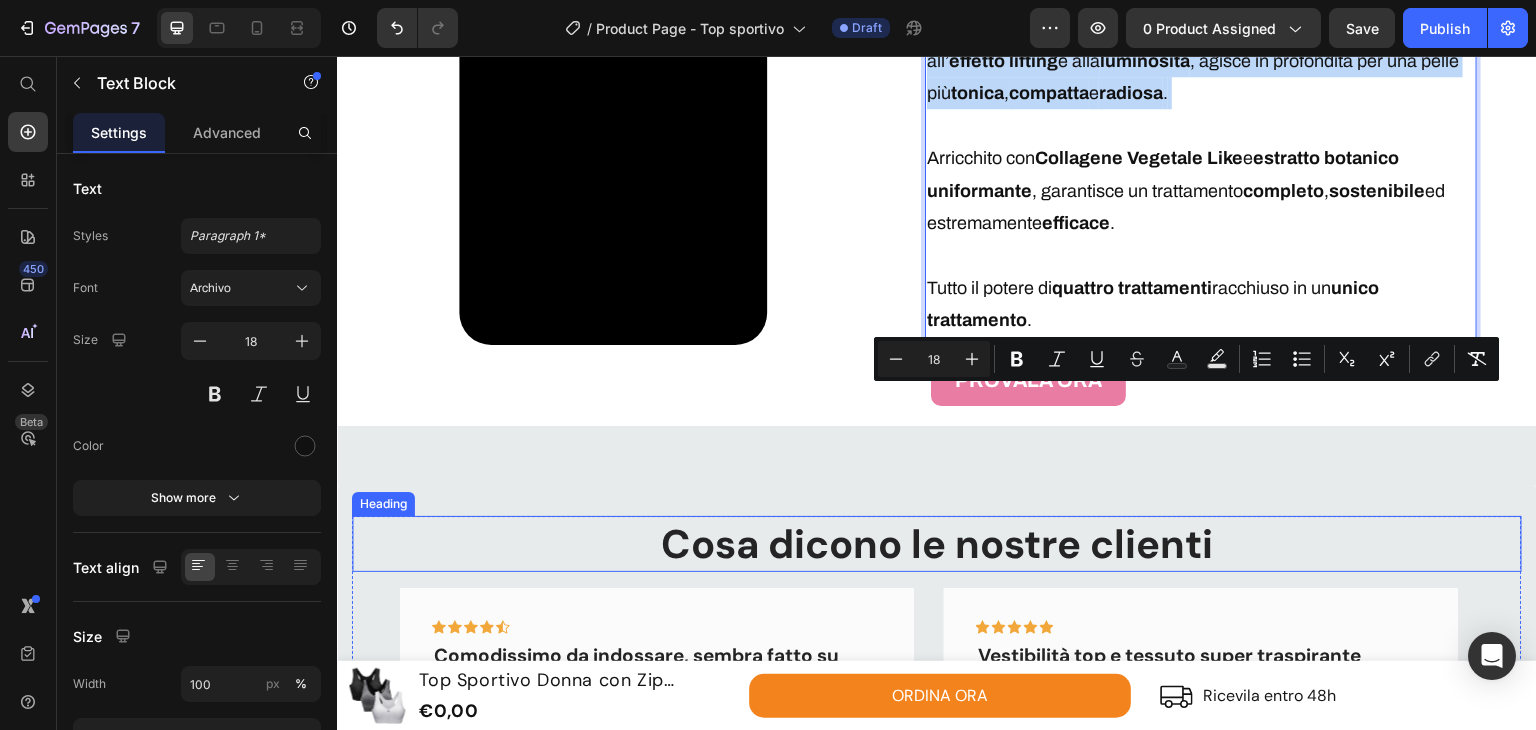 scroll, scrollTop: 3246, scrollLeft: 0, axis: vertical 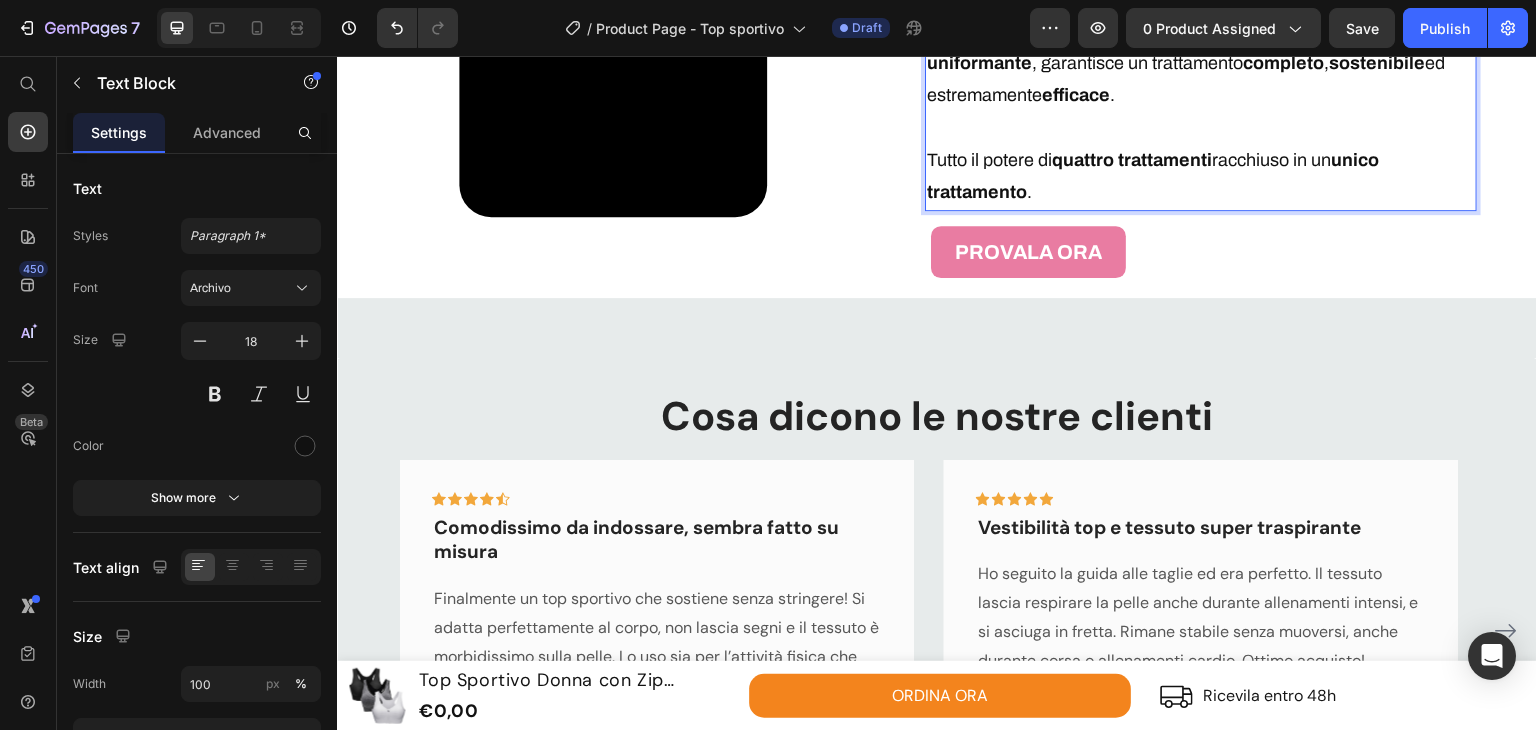 click on "Un solo prodotto,  quattro fasi : ogni  strato  svolge una funzione specifica per  rigenerare ,  proteggere  e  illuminare  la pelle. Dall’ esfoliazione delicata  al  riequilibrio del microbioma , fino all’ effetto lifting  e alla  luminosità , agisce in profondità per una pelle più  tonica ,  compatta  e  radiosa . Arricchito con  Collagene Vegetale Like  e  estratto botanico uniformante , garantisce un trattamento  completo ,  sostenibile  ed estremamente  efficace . Tutto il potere di  quattro trattamenti  racchiuso in un  unico trattamento ." at bounding box center [1200, -3] 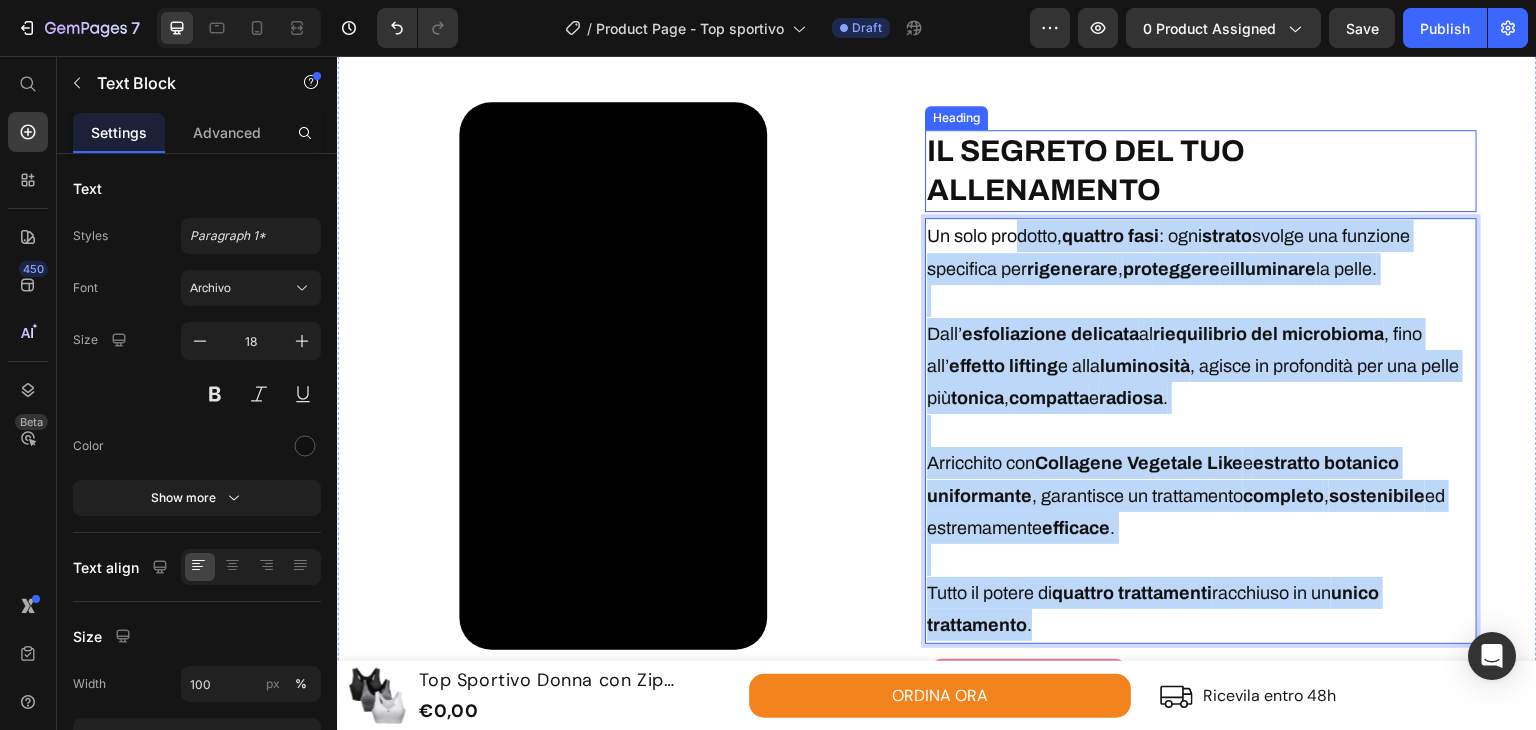 scroll, scrollTop: 2746, scrollLeft: 0, axis: vertical 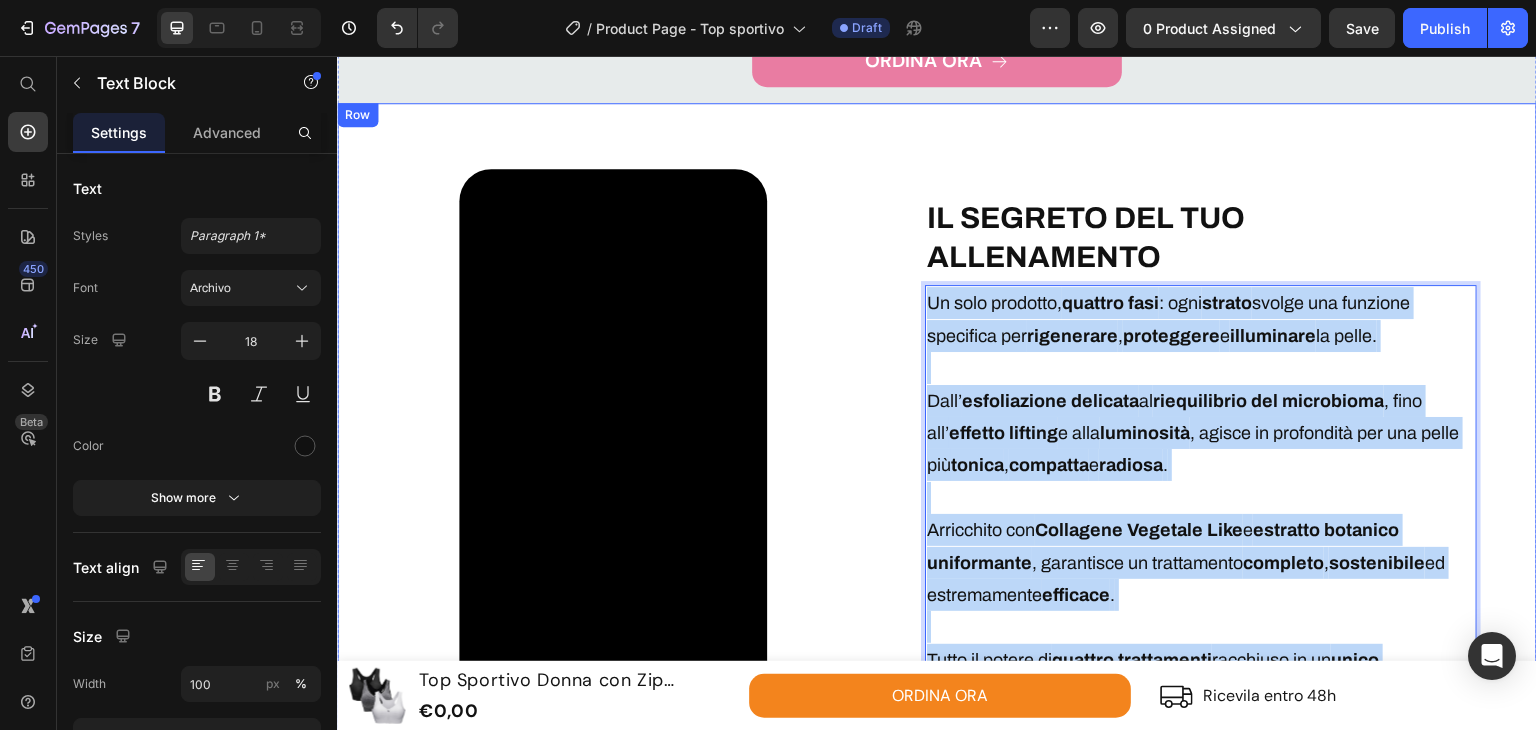 drag, startPoint x: 1173, startPoint y: 184, endPoint x: 916, endPoint y: 318, distance: 289.83615 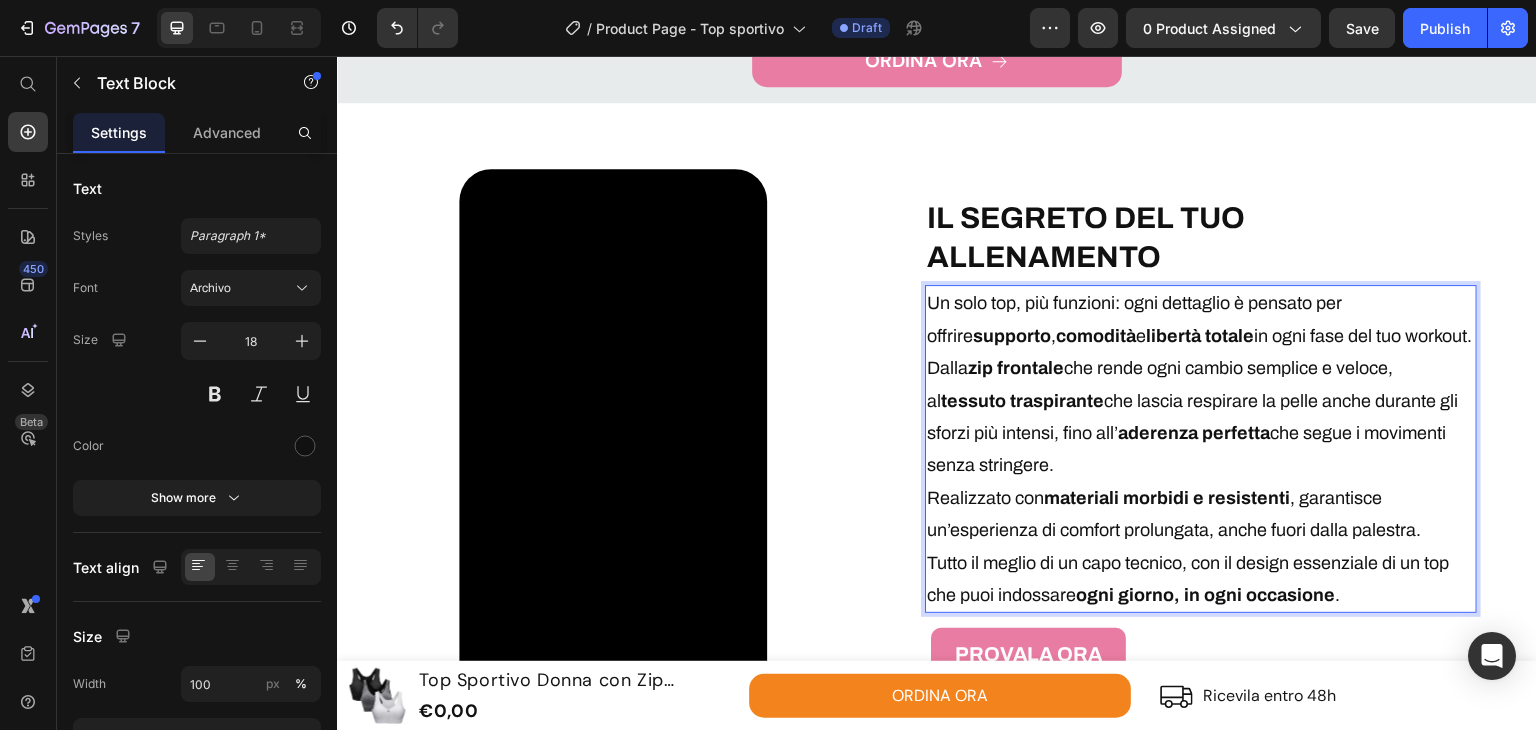 click on "Un solo top, più funzioni: ogni dettaglio è pensato per offrire  supporto ,  comodità  e  libertà totale  in ogni fase del tuo workout." at bounding box center (1200, 319) 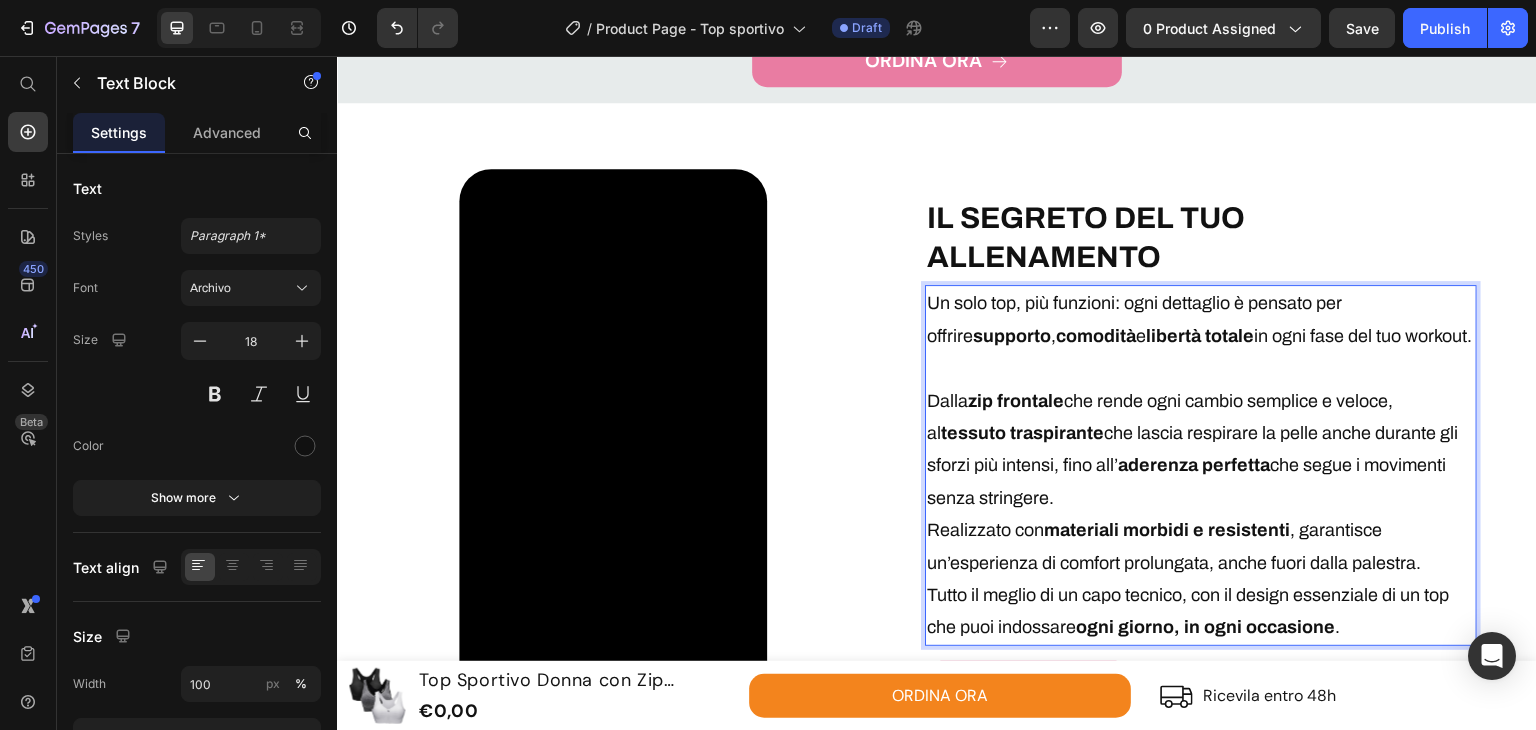 click on "Dalla  zip frontale  che rende ogni cambio semplice e veloce, al  tessuto traspirante  che lascia respirare la pelle anche durante gli sforzi più intensi, fino all’ aderenza perfetta  che segue i movimenti senza stringere." at bounding box center [1200, 450] 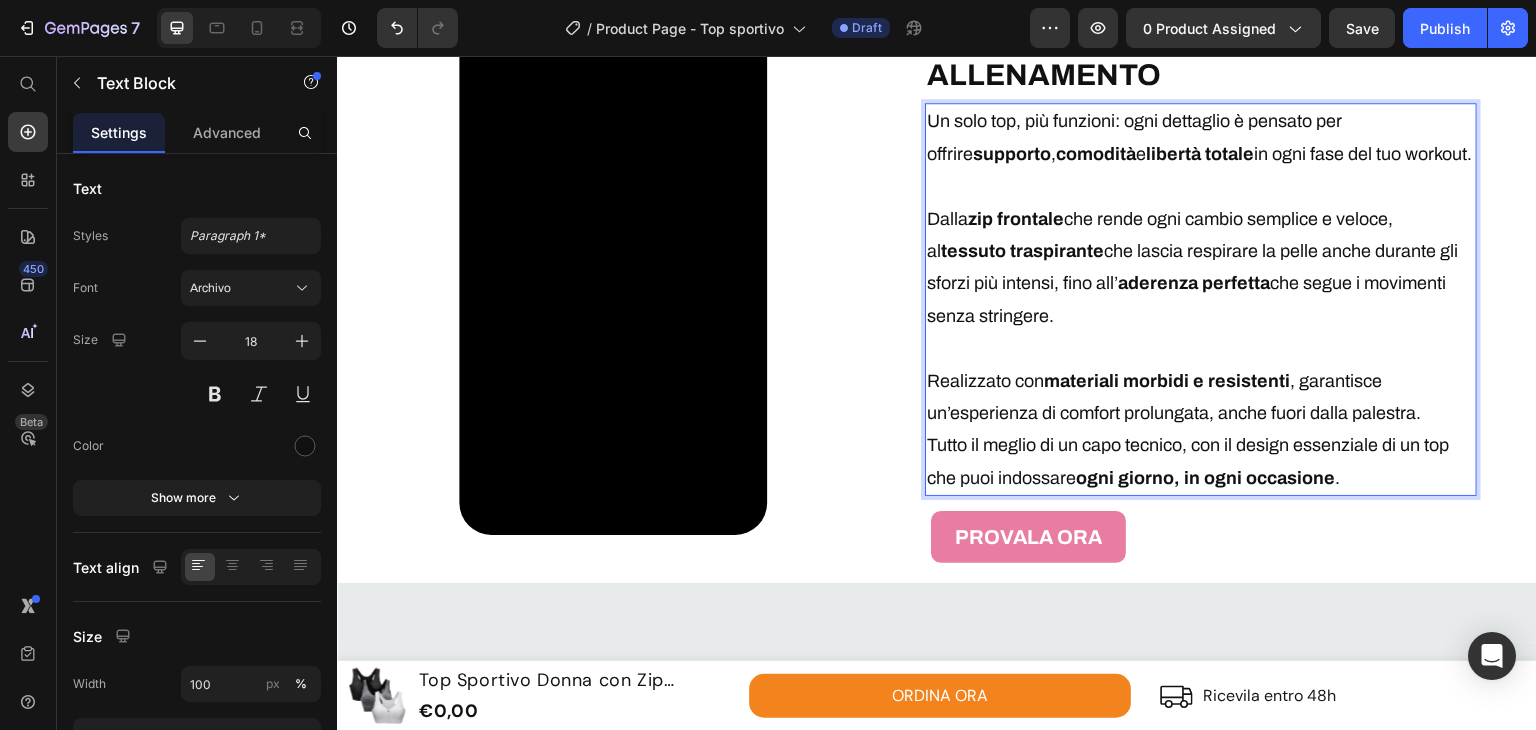 scroll, scrollTop: 2963, scrollLeft: 0, axis: vertical 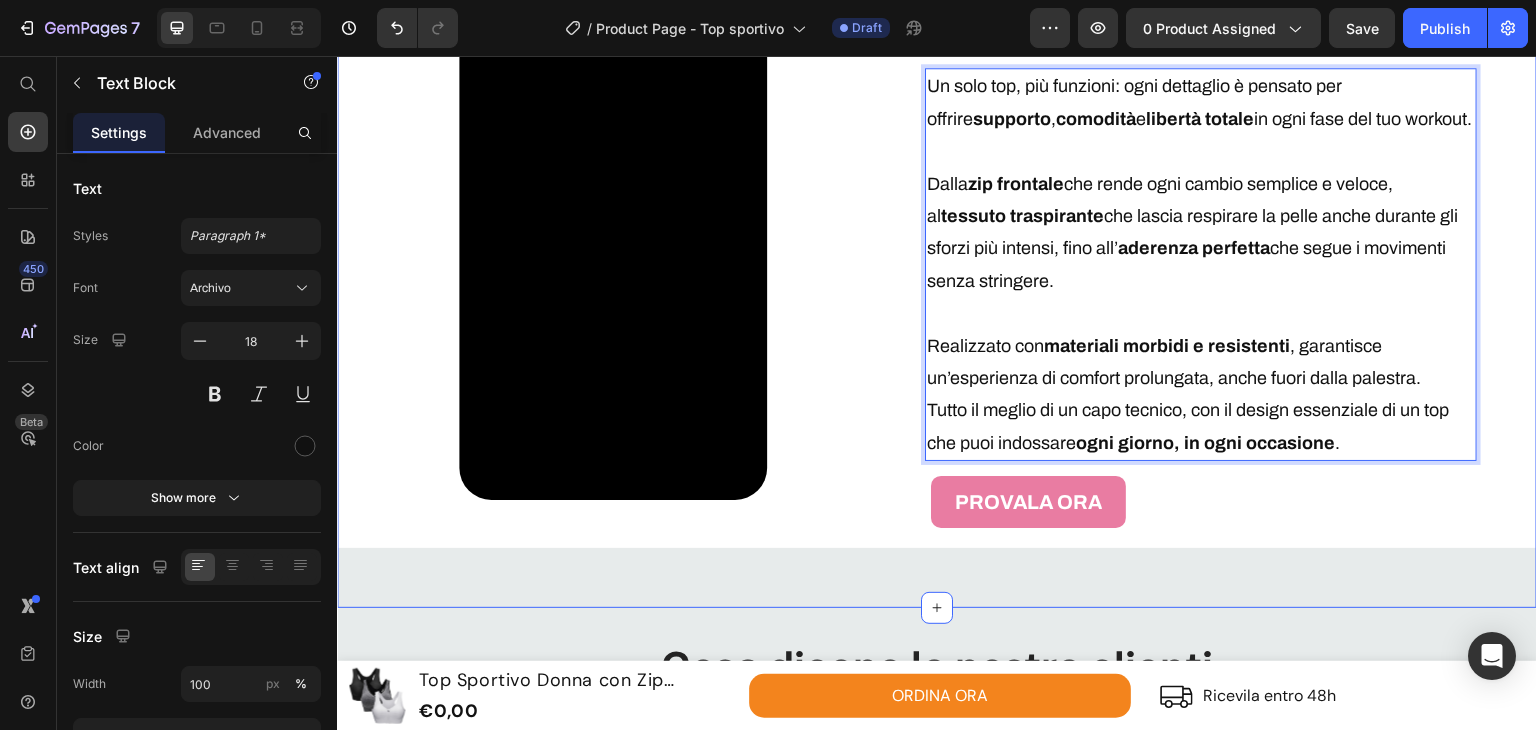 click on "Il tuo alleato per ogni allenamento Heading Row Perfetto per correre in libertà Text Block Massimo  sostegno  e  zero rimbalzi : resta fermo durante la corsa, senza comprimere. Text Block Image Row Image Ideale per yoga e pilates Text Block Tessuto  morbido  e  flessibile  che segue ogni movimento, senza cuciture fastidiose. Text Block Row Ottimo durante esercizi intensi Text Block Aderenza  perfetta e  zip sicura : resta al suo posto mentre ti alleni al massimo. Text Block Image Row
ORDINA ORA Button Row Video ⁠⁠⁠⁠⁠⁠⁠ IL SEGRETO DEL TUO ALLENAMENTO  Heading Un solo top, più funzioni: ogni dettaglio è pensato per offrire  supporto ,  comodità  e  libertà totale  in ogni fase del tuo workout. Dalla  zip frontale  che rende ogni cambio semplice e veloce, al  tessuto traspirante  che lascia respirare la pelle anche durante gli sforzi più intensi, fino all’ aderenza perfetta  che segue i movimenti senza stringere. Realizzato con  materiali morbidi e resistenti . Text Block" at bounding box center [937, -524] 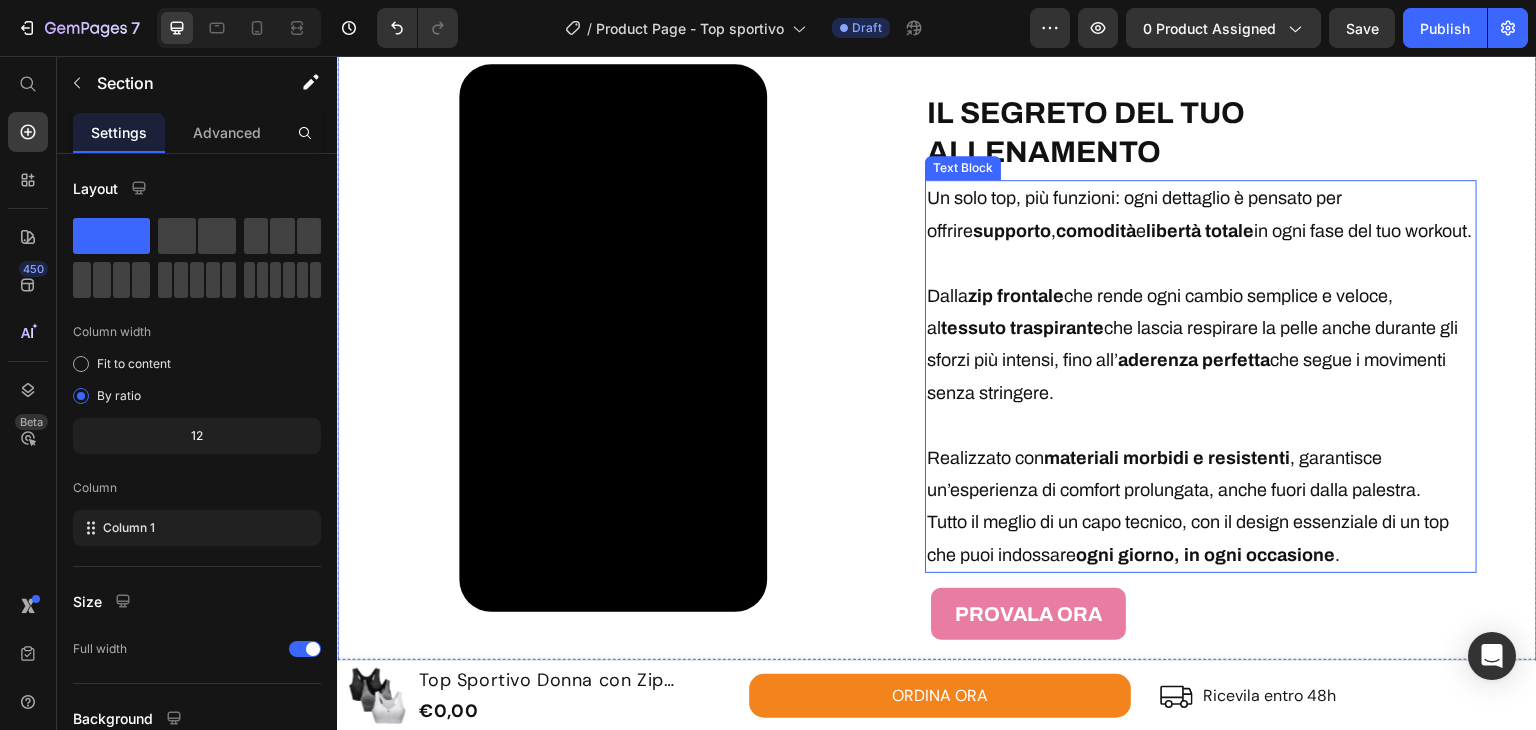 scroll, scrollTop: 2863, scrollLeft: 0, axis: vertical 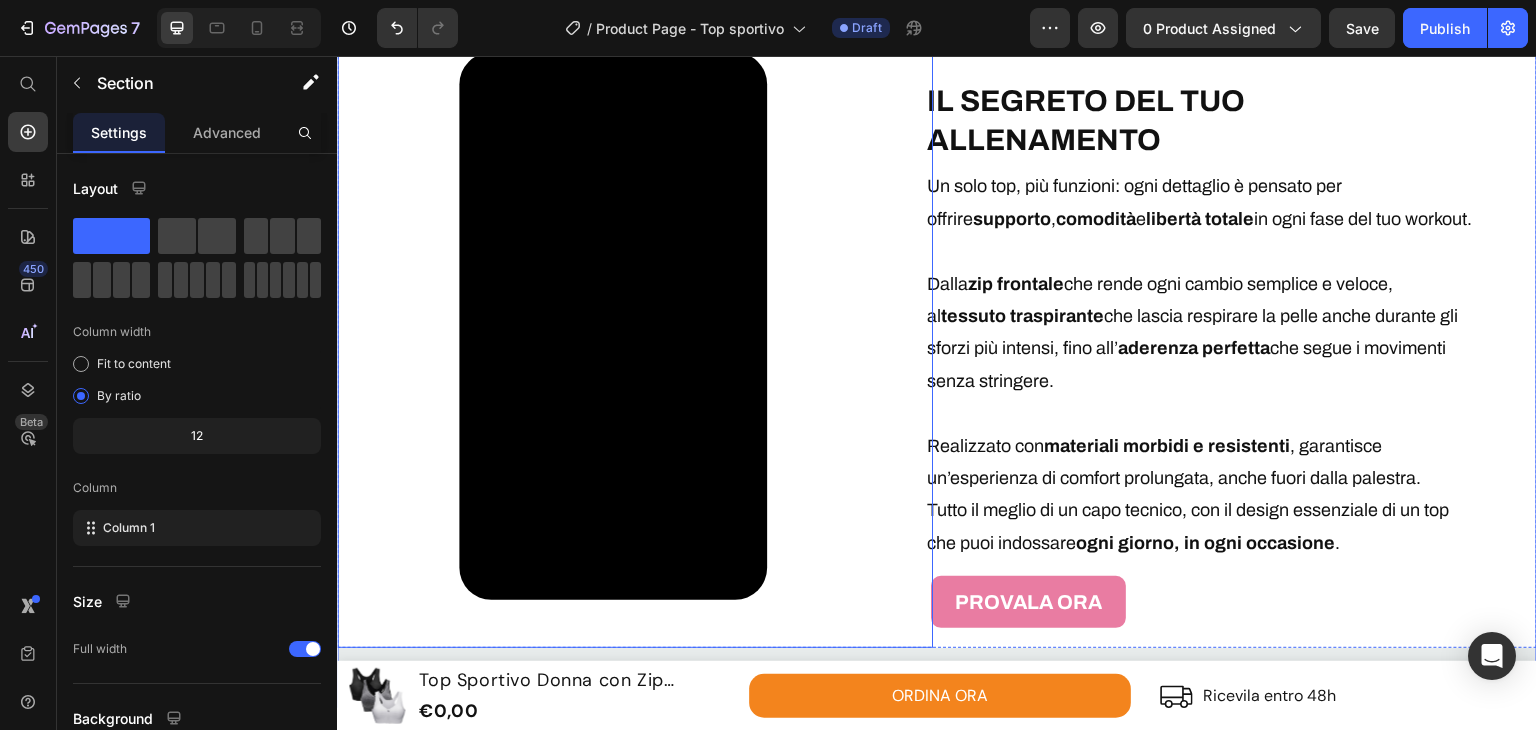 click on "Video" at bounding box center [613, 326] 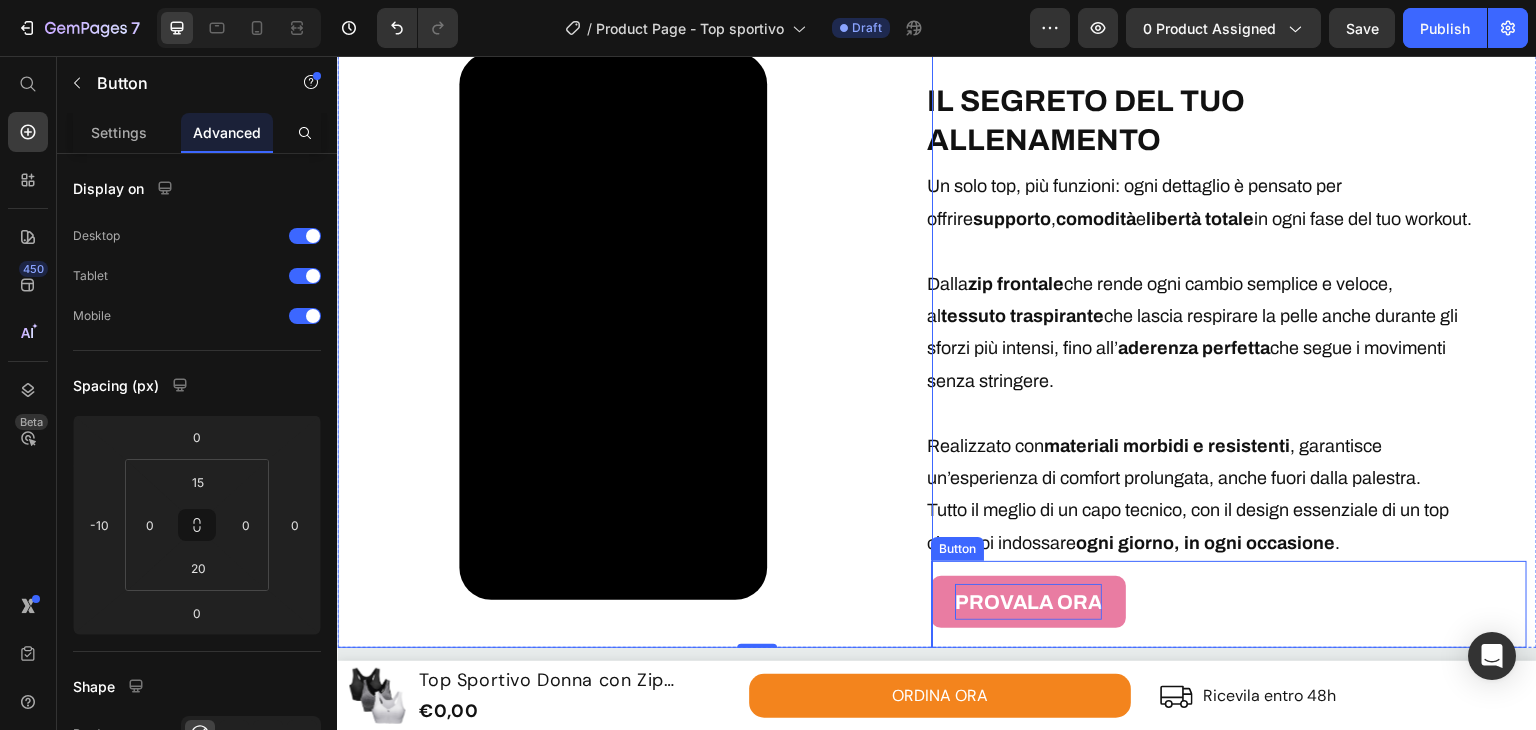 click on "PROVALA ORA" at bounding box center [1028, 602] 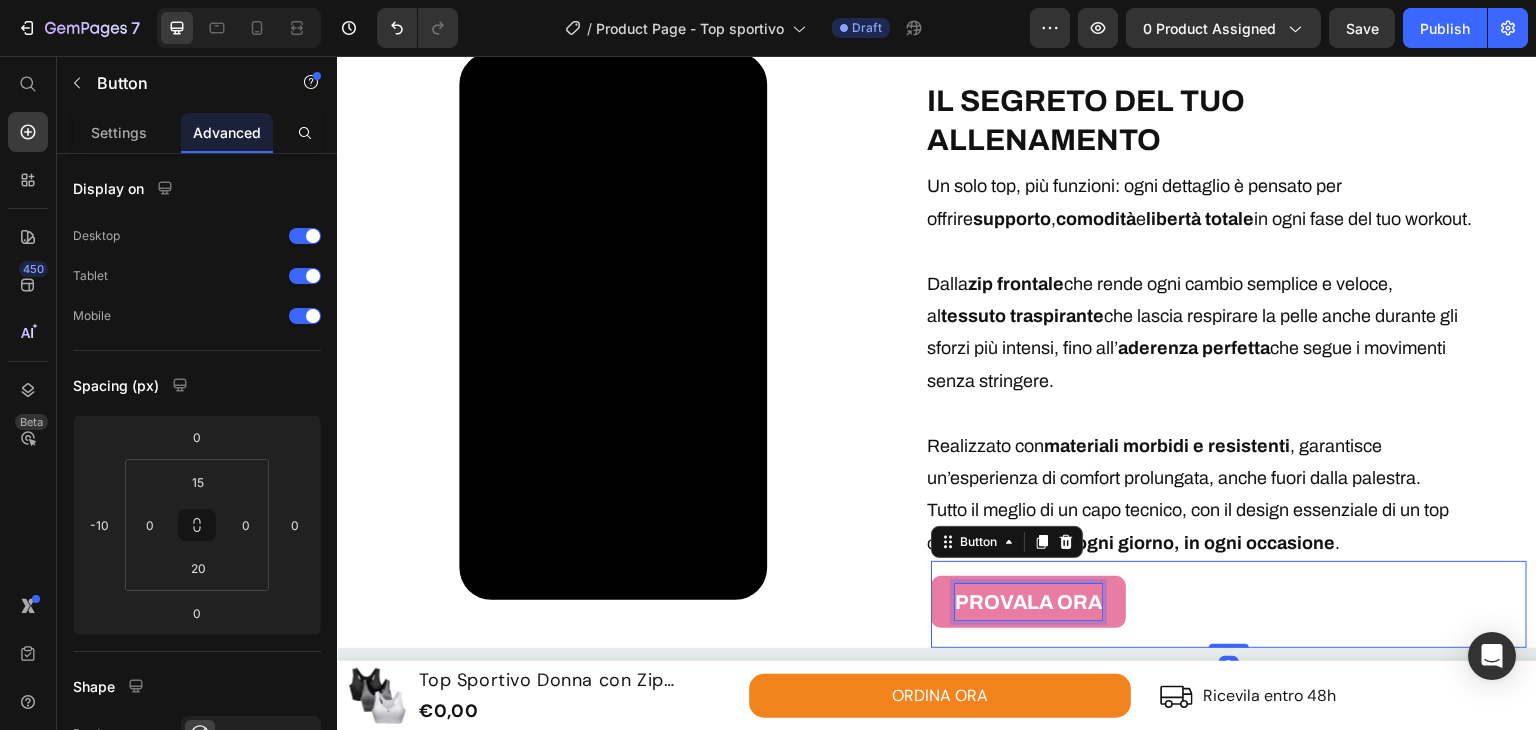 click on "PROVALA ORA" at bounding box center (1028, 602) 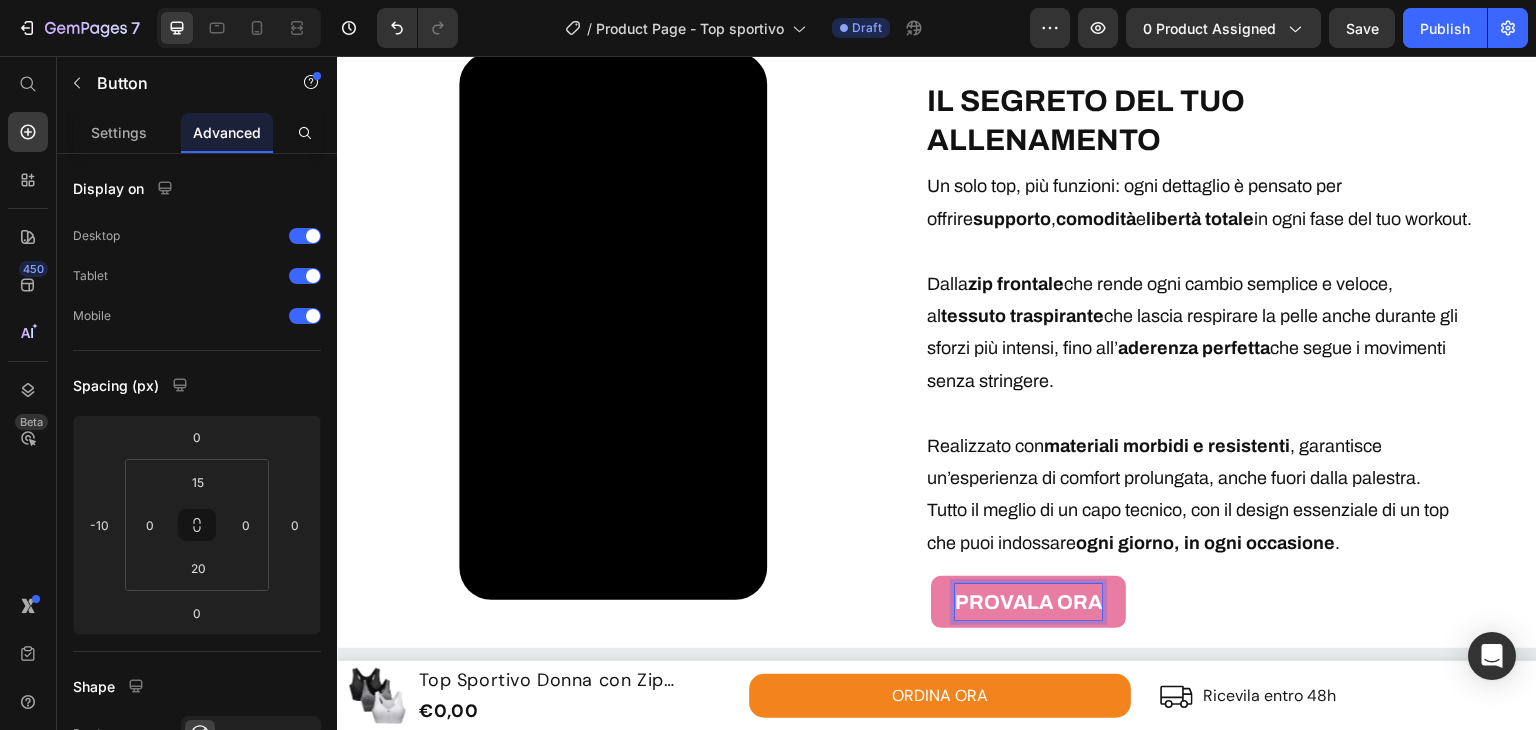 click on "PROVALA ORA" at bounding box center (1028, 602) 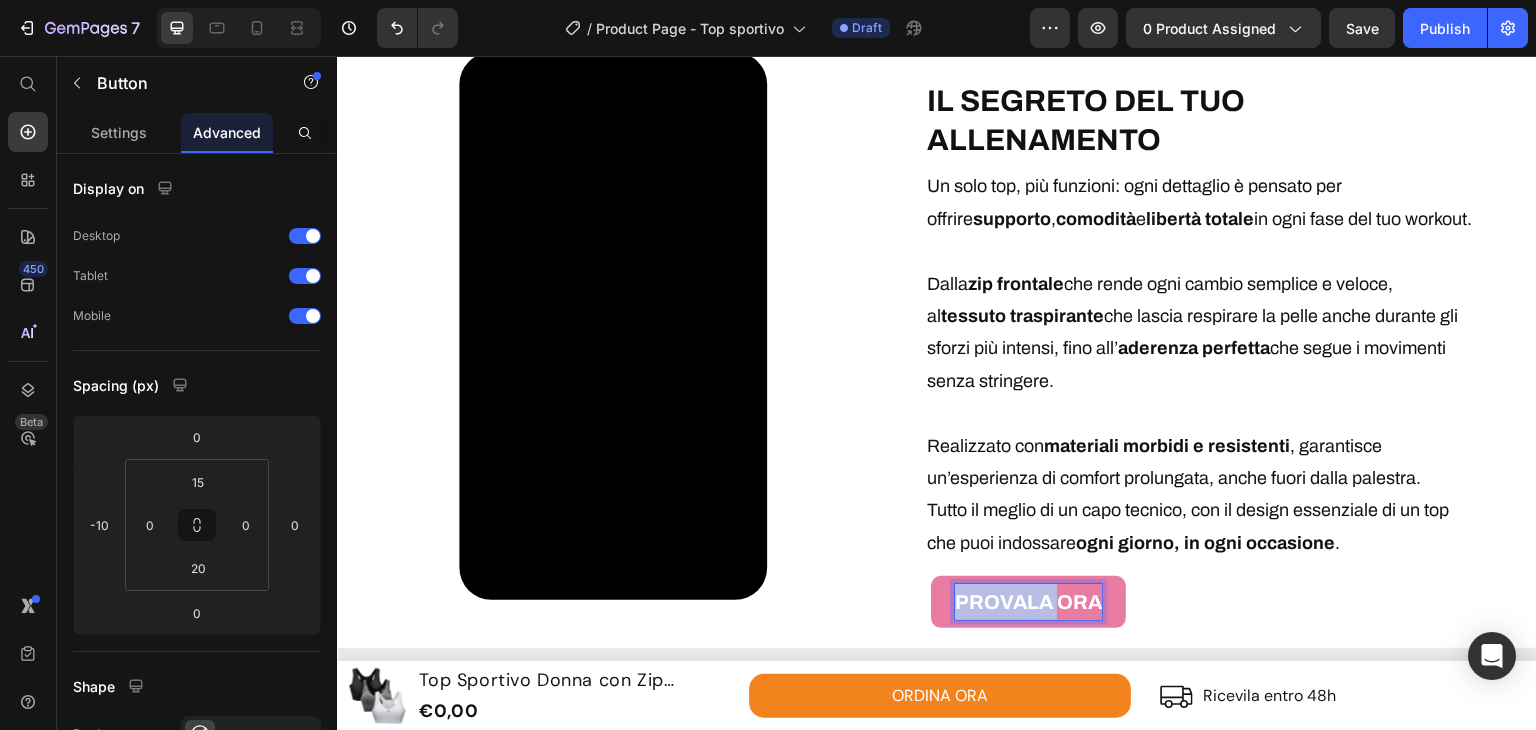 click on "PROVALA ORA" at bounding box center (1028, 602) 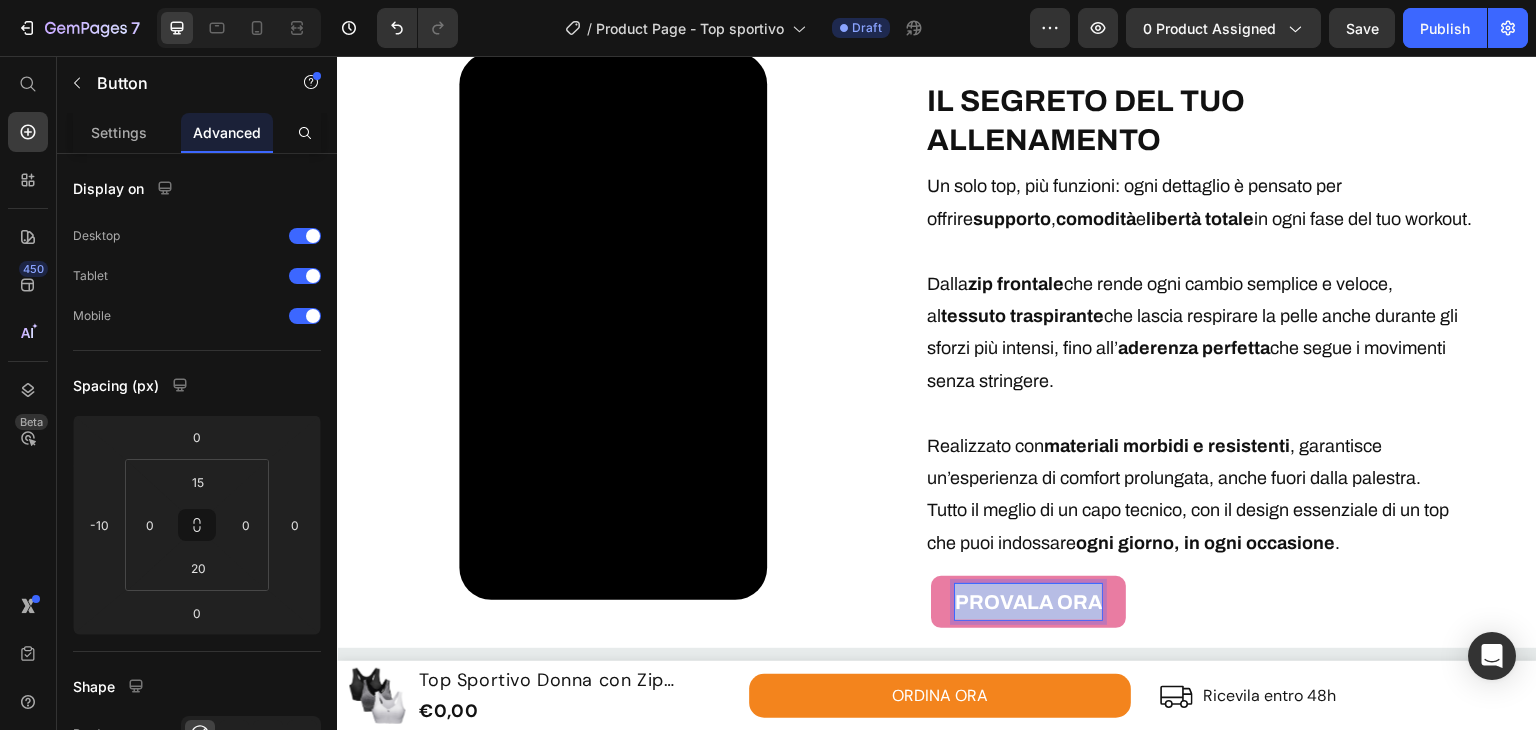 click on "PROVALA ORA" at bounding box center [1028, 602] 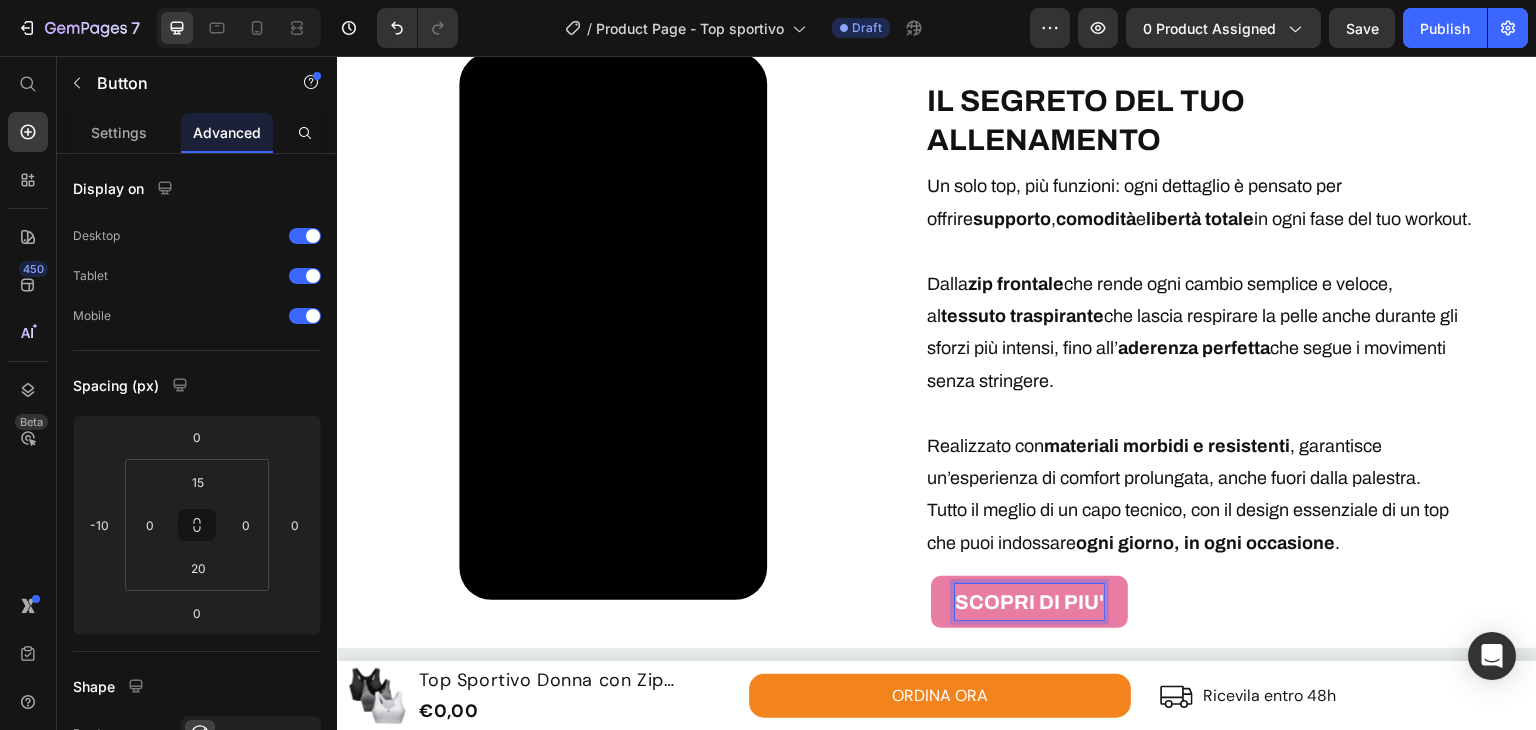 click on "SCOPRI DI PIU' Button   0" at bounding box center (1229, 604) 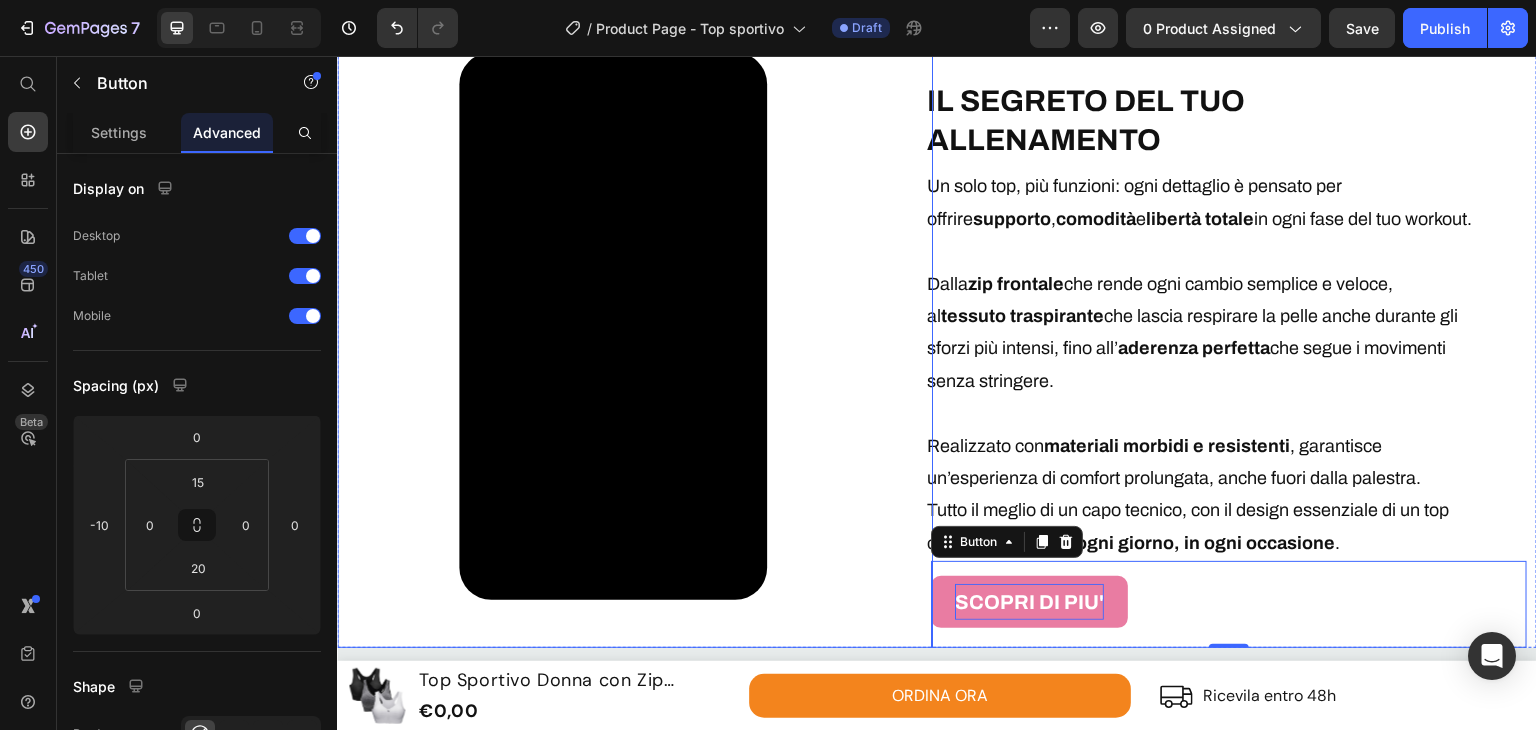 scroll, scrollTop: 2663, scrollLeft: 0, axis: vertical 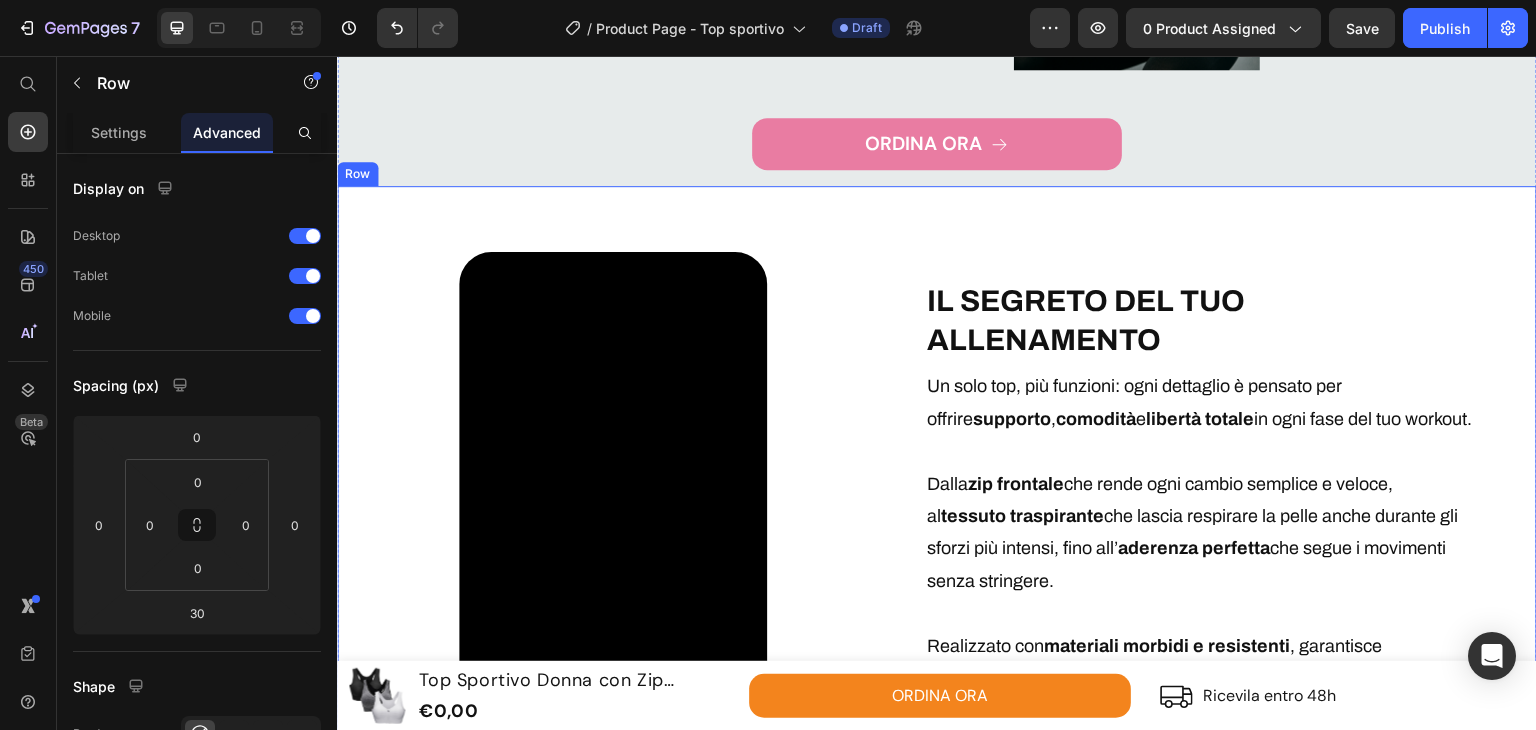 click on "⁠⁠⁠⁠⁠⁠⁠ IL SEGRETO DEL TUO ALLENAMENTO  Heading Un solo top, più funzioni: ogni dettaglio è pensato per offrire  supporto ,  comodità  e  libertà totale  in ogni fase del tuo workout. Dalla  zip frontale  che rende ogni cambio semplice e veloce, al  tessuto traspirante  che lascia respirare la pelle anche durante gli sforzi più intensi, fino all’ aderenza perfetta  che segue i movimenti senza stringere. Realizzato con  materiali morbidi e resistenti , garantisce un’esperienza di comfort prolungata, anche fuori dalla palestra. Tutto il meglio di un capo tecnico, con il design essenziale di un top che puoi indossare  ogni giorno, in ogni occasione . Text Block SCOPRI DI PIU' Button   0" at bounding box center [1239, 517] 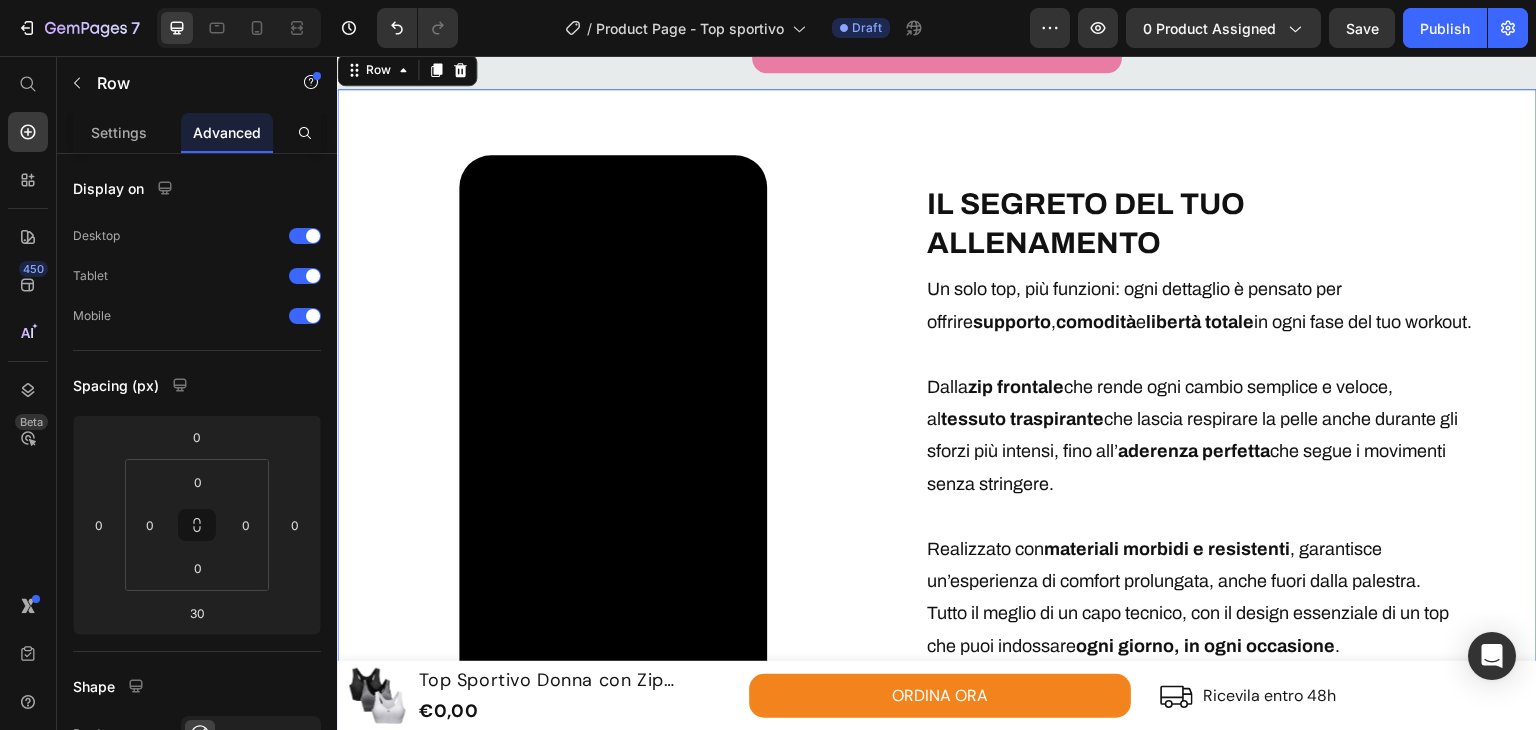 scroll, scrollTop: 2663, scrollLeft: 0, axis: vertical 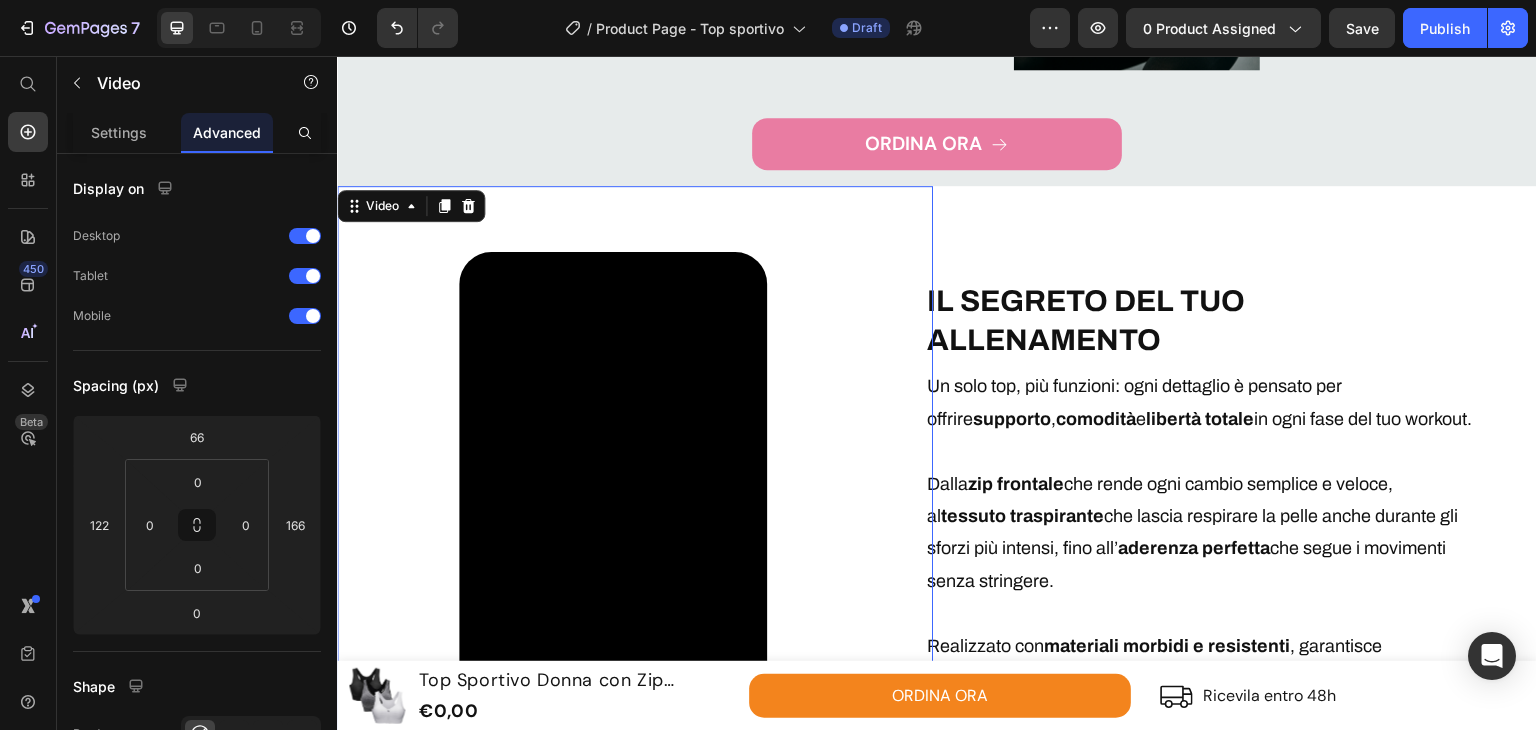 click on "Video   0" at bounding box center [613, 526] 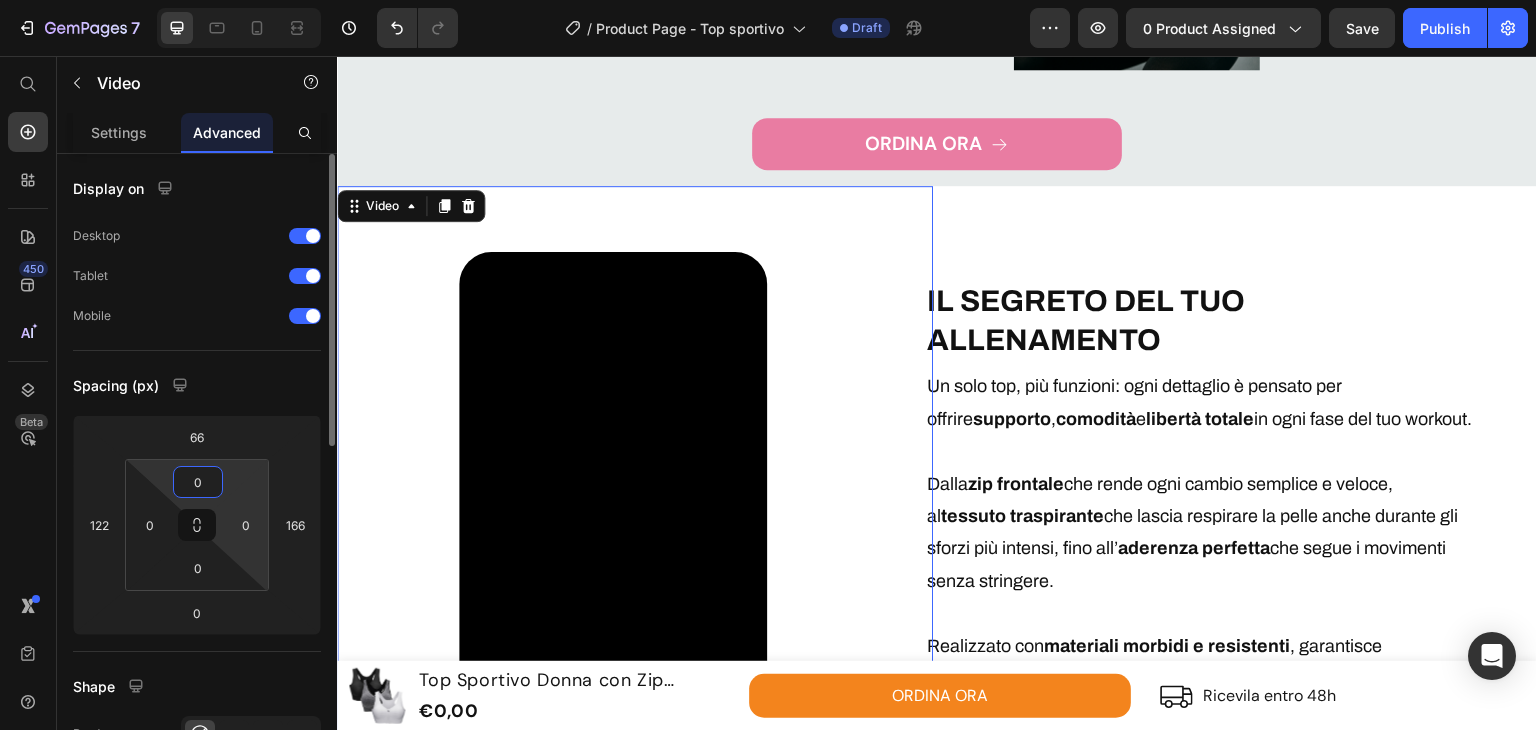 drag, startPoint x: 232, startPoint y: 473, endPoint x: 220, endPoint y: 506, distance: 35.1141 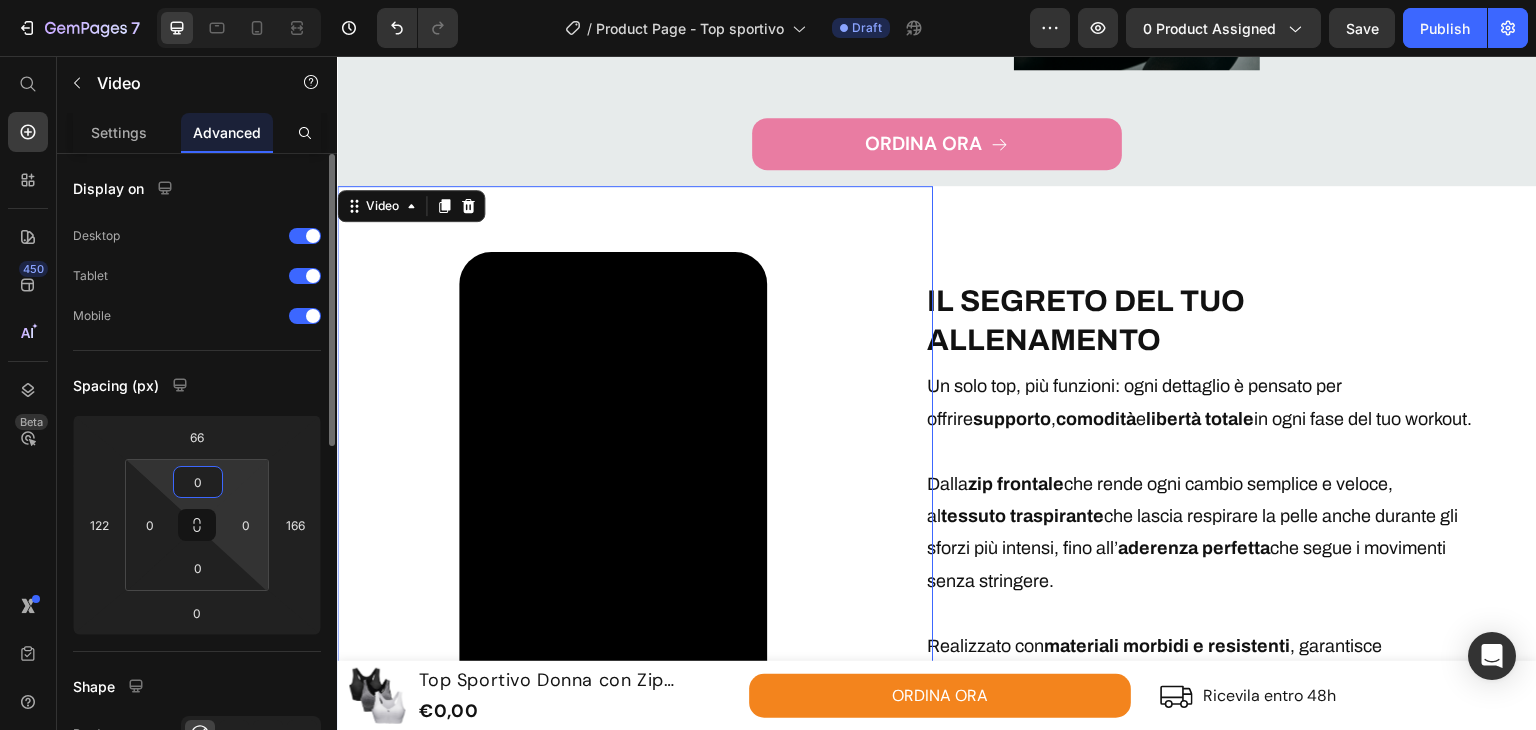 click on "7  Version history  /  Product Page - Top sportivo Draft Preview 0 product assigned  Save   Publish  450 Beta Start with Sections Elements Hero Section Product Detail Brands Trusted Badges Guarantee Product Breakdown How to use Testimonials Compare Bundle FAQs Social Proof Brand Story Product List Collection Blog List Contact Sticky Add to Cart Custom Footer Browse Library 450 Layout
Row
Row
Row
Row Text
Heading
Text Block Button
Button
Button
Sticky Back to top Media
Image" at bounding box center (768, 0) 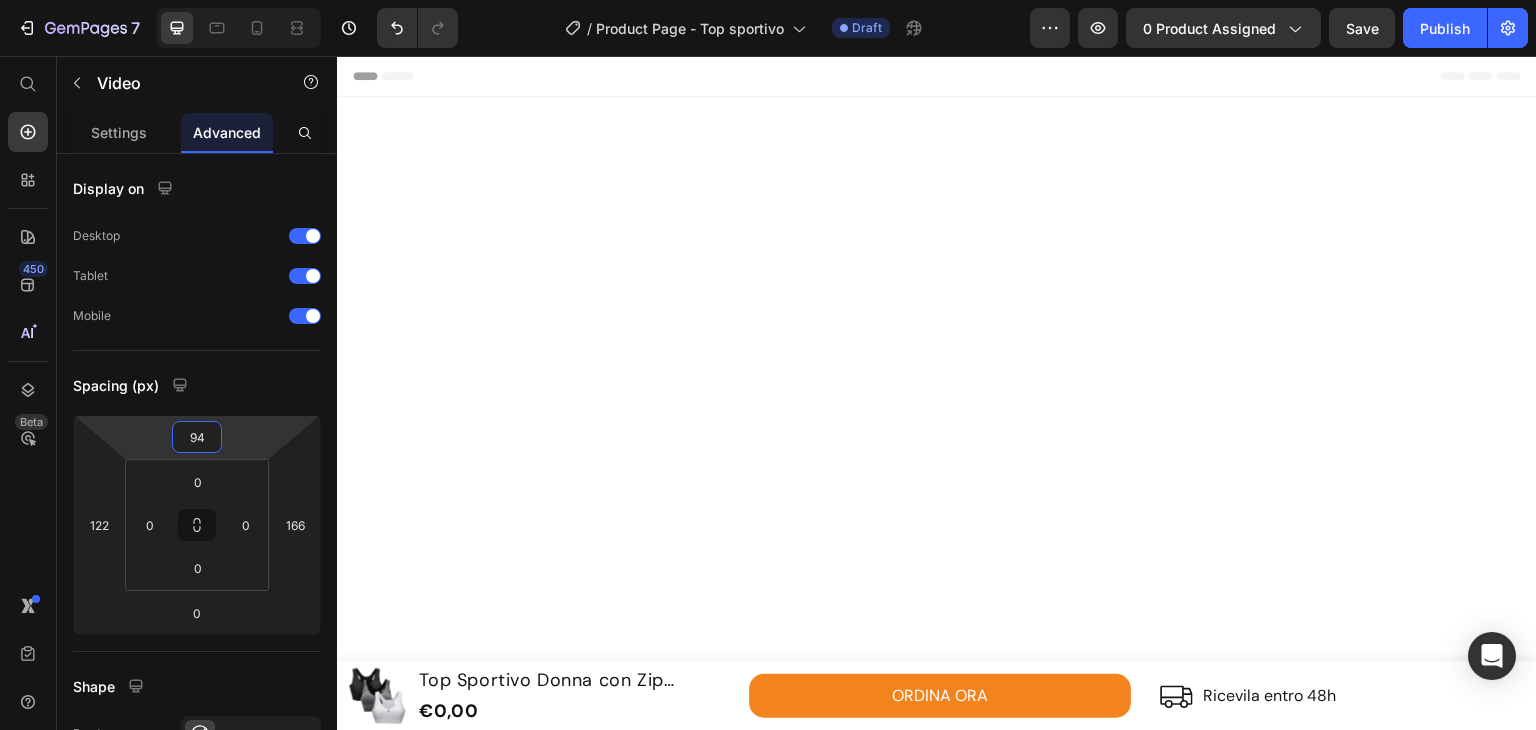 scroll, scrollTop: 2663, scrollLeft: 0, axis: vertical 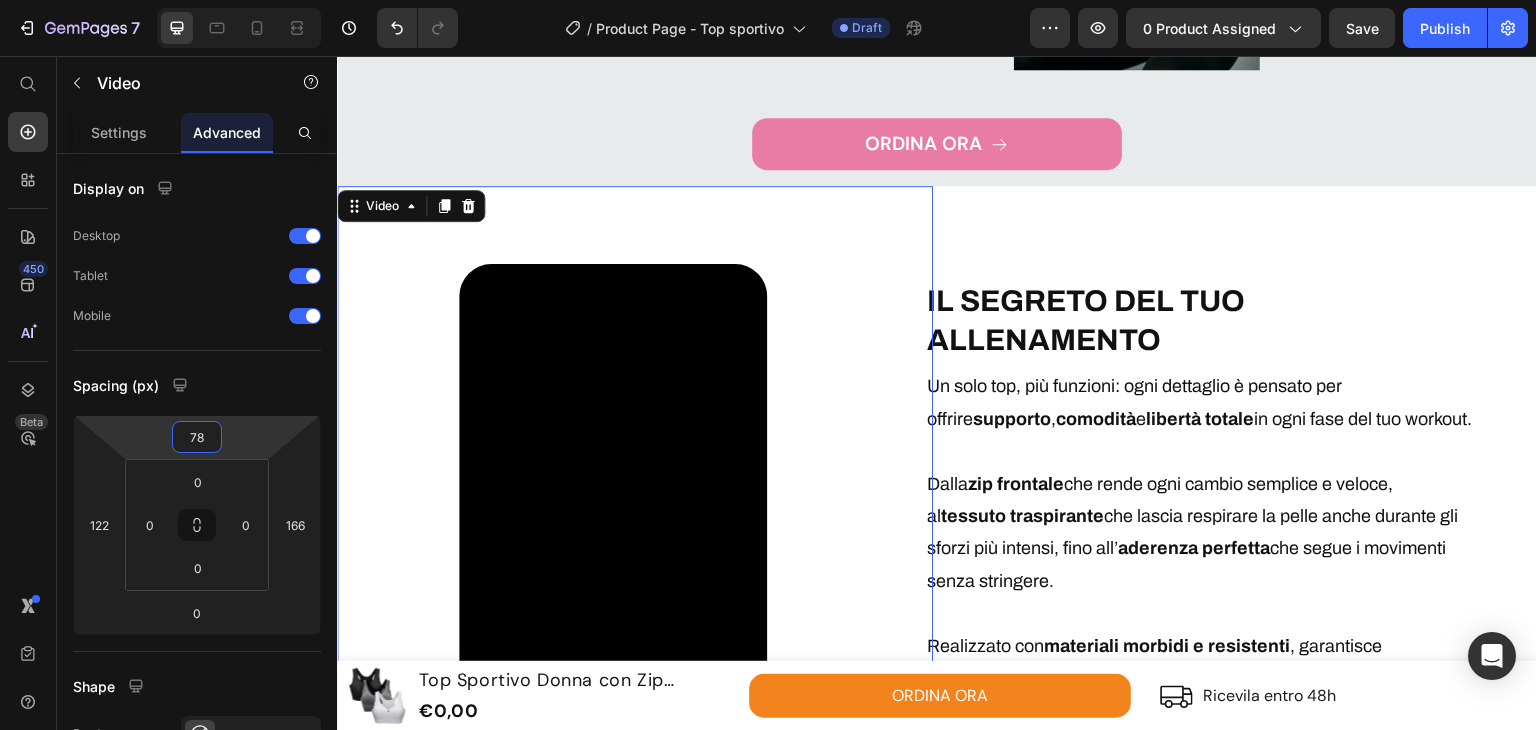 click on "7  Version history  /  Product Page - Top sportivo Draft Preview 0 product assigned  Save   Publish  450 Beta Start with Sections Elements Hero Section Product Detail Brands Trusted Badges Guarantee Product Breakdown How to use Testimonials Compare Bundle FAQs Social Proof Brand Story Product List Collection Blog List Contact Sticky Add to Cart Custom Footer Browse Library 450 Layout
Row
Row
Row
Row Text
Heading
Text Block Button
Button
Button
Sticky Back to top Media
Image" at bounding box center (768, 0) 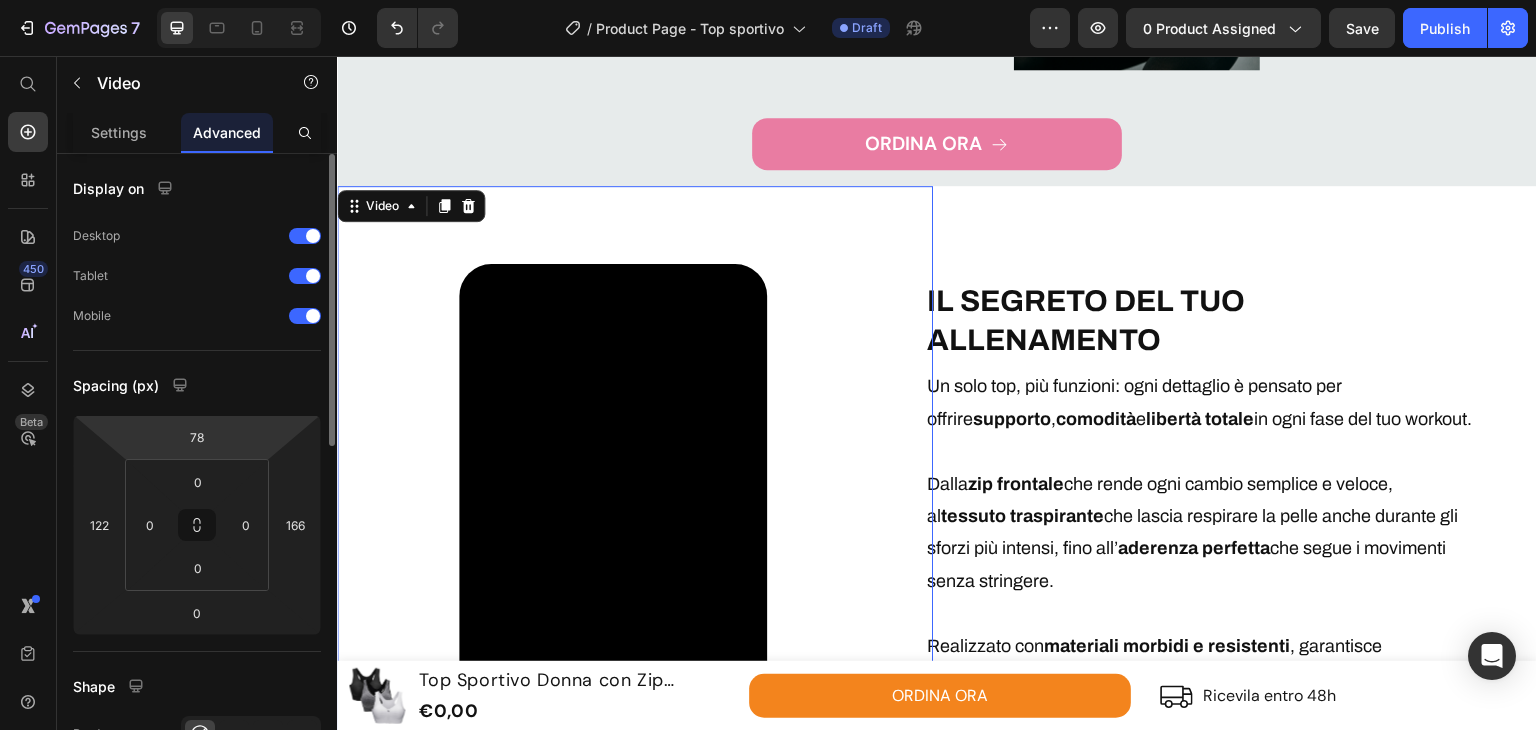 click on "7  Version history  /  Product Page - Top sportivo Draft Preview 0 product assigned  Save   Publish  450 Beta Start with Sections Elements Hero Section Product Detail Brands Trusted Badges Guarantee Product Breakdown How to use Testimonials Compare Bundle FAQs Social Proof Brand Story Product List Collection Blog List Contact Sticky Add to Cart Custom Footer Browse Library 450 Layout
Row
Row
Row
Row Text
Heading
Text Block Button
Button
Button
Sticky Back to top Media
Image" at bounding box center [768, 0] 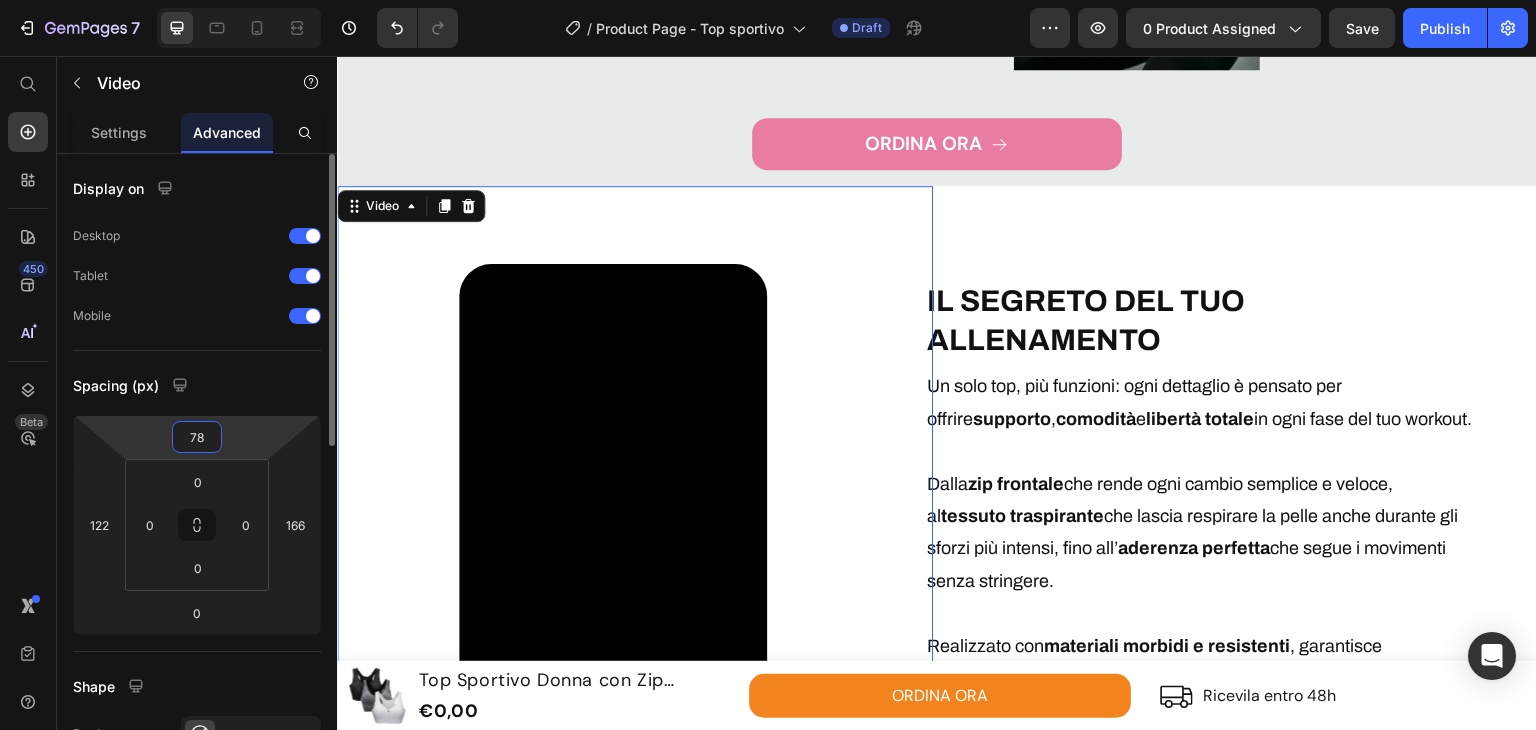click on "78" at bounding box center (197, 437) 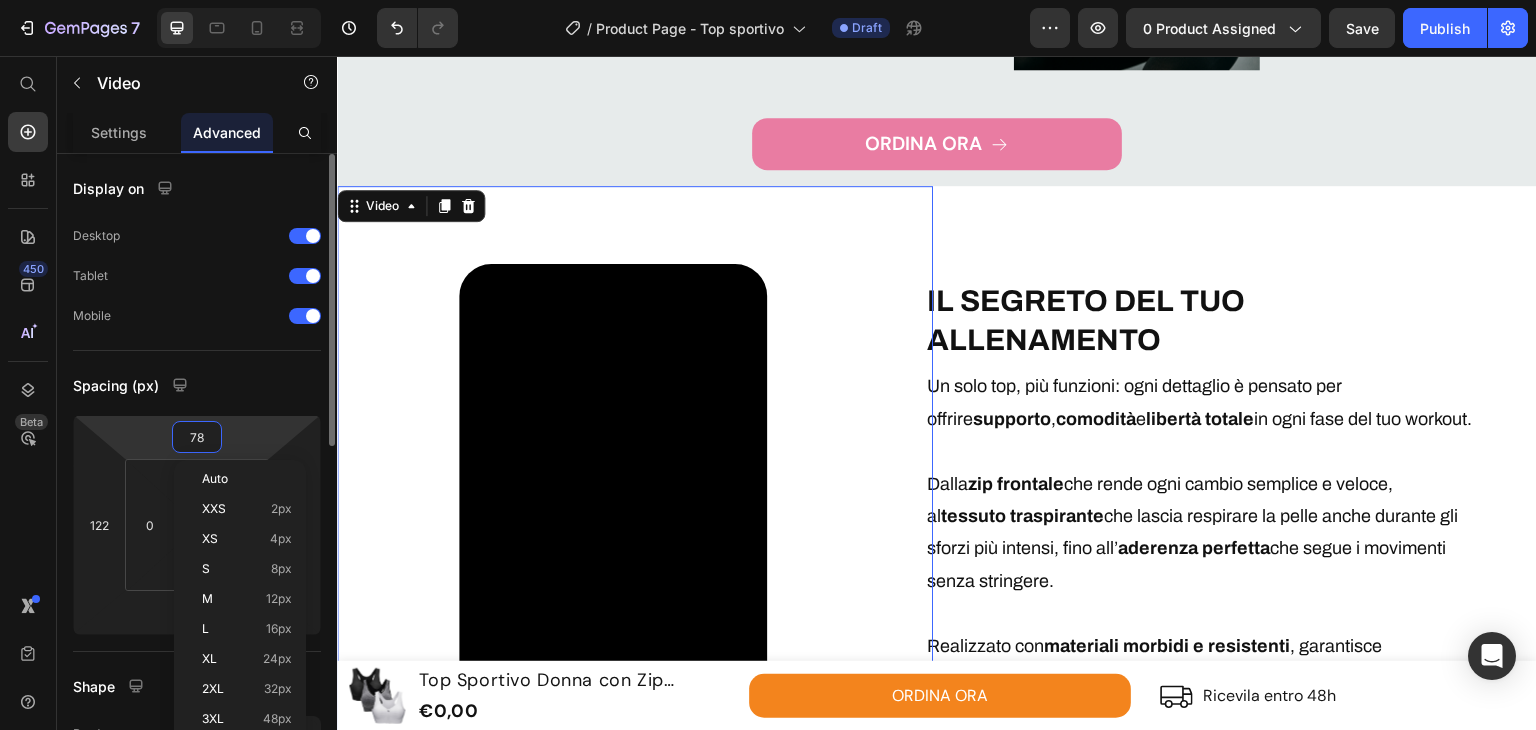 type on "7" 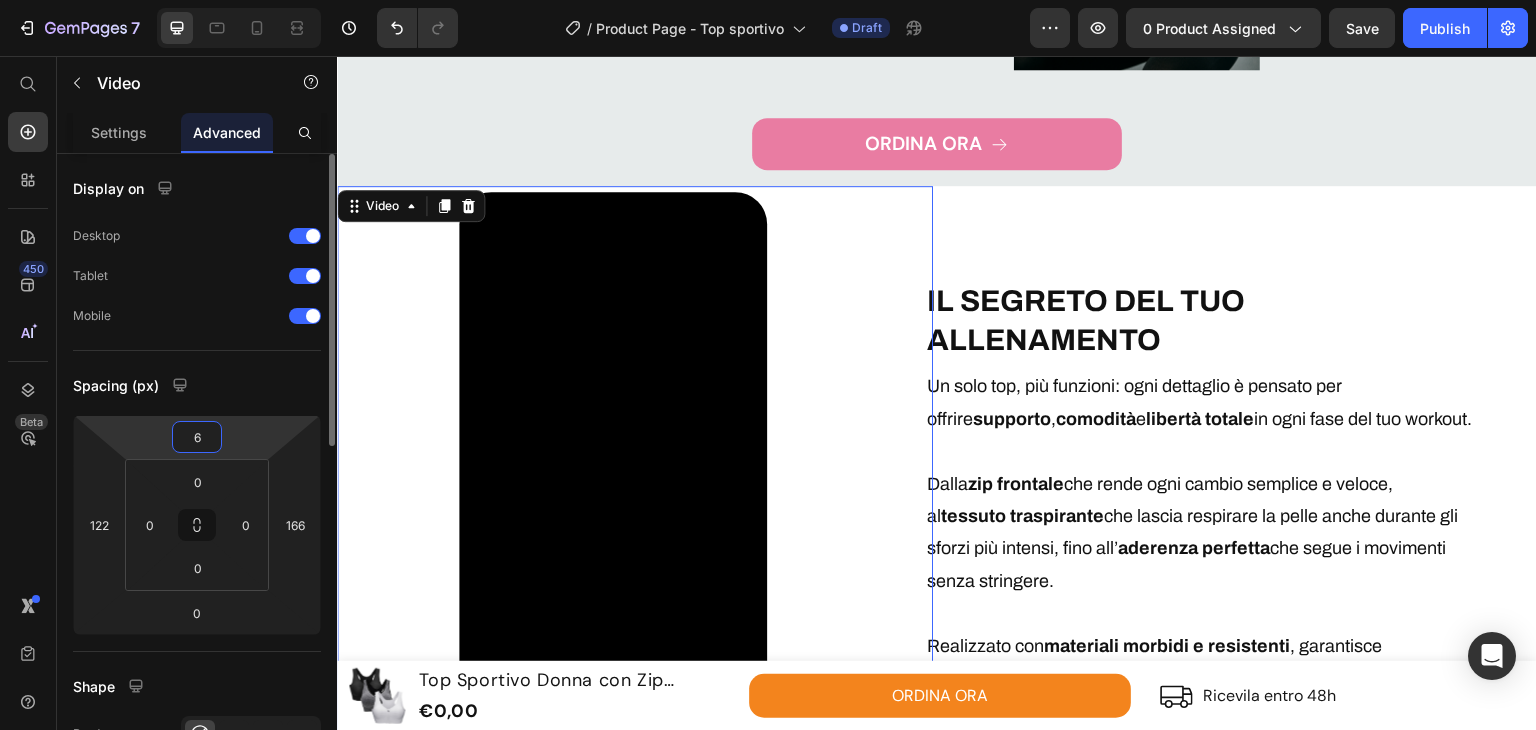 type on "60" 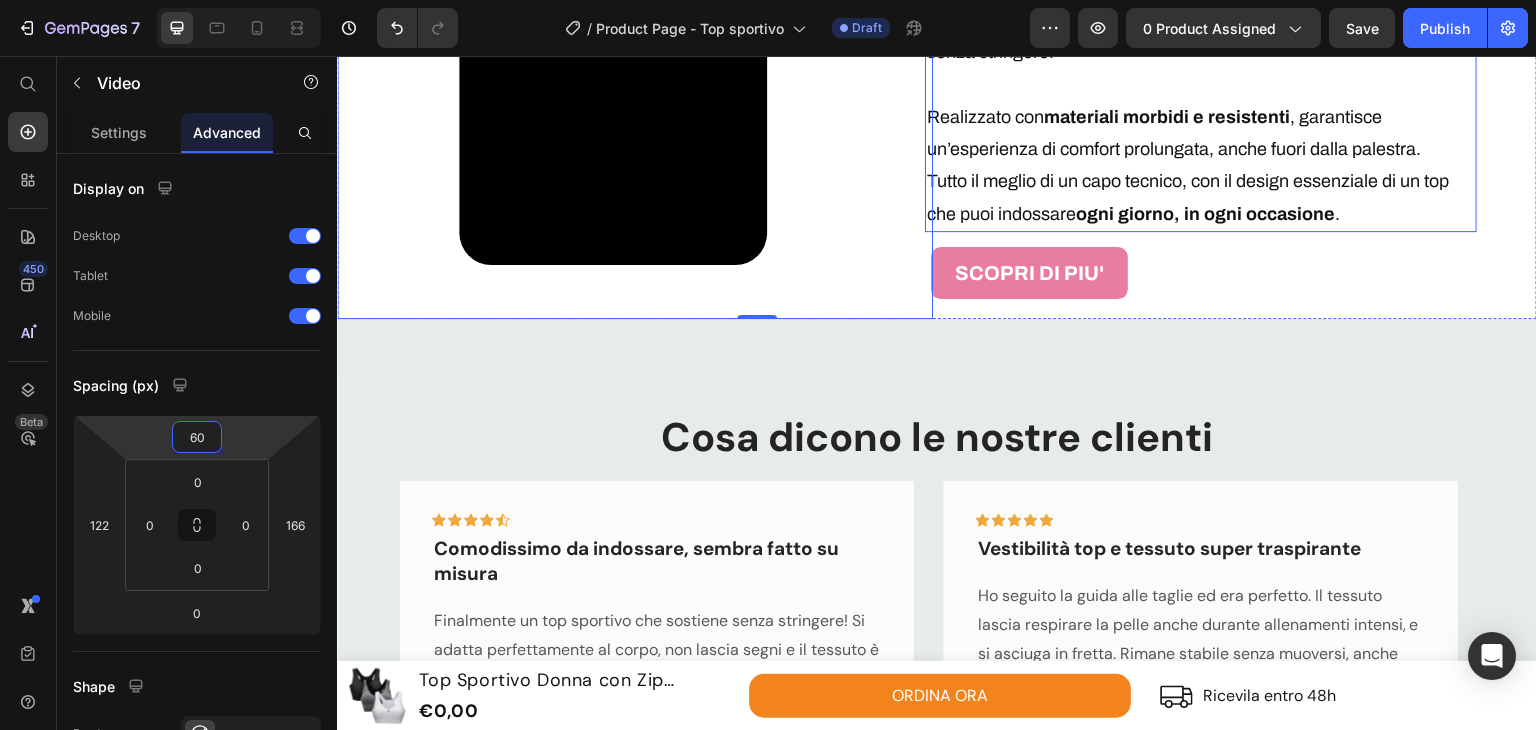 scroll, scrollTop: 3263, scrollLeft: 0, axis: vertical 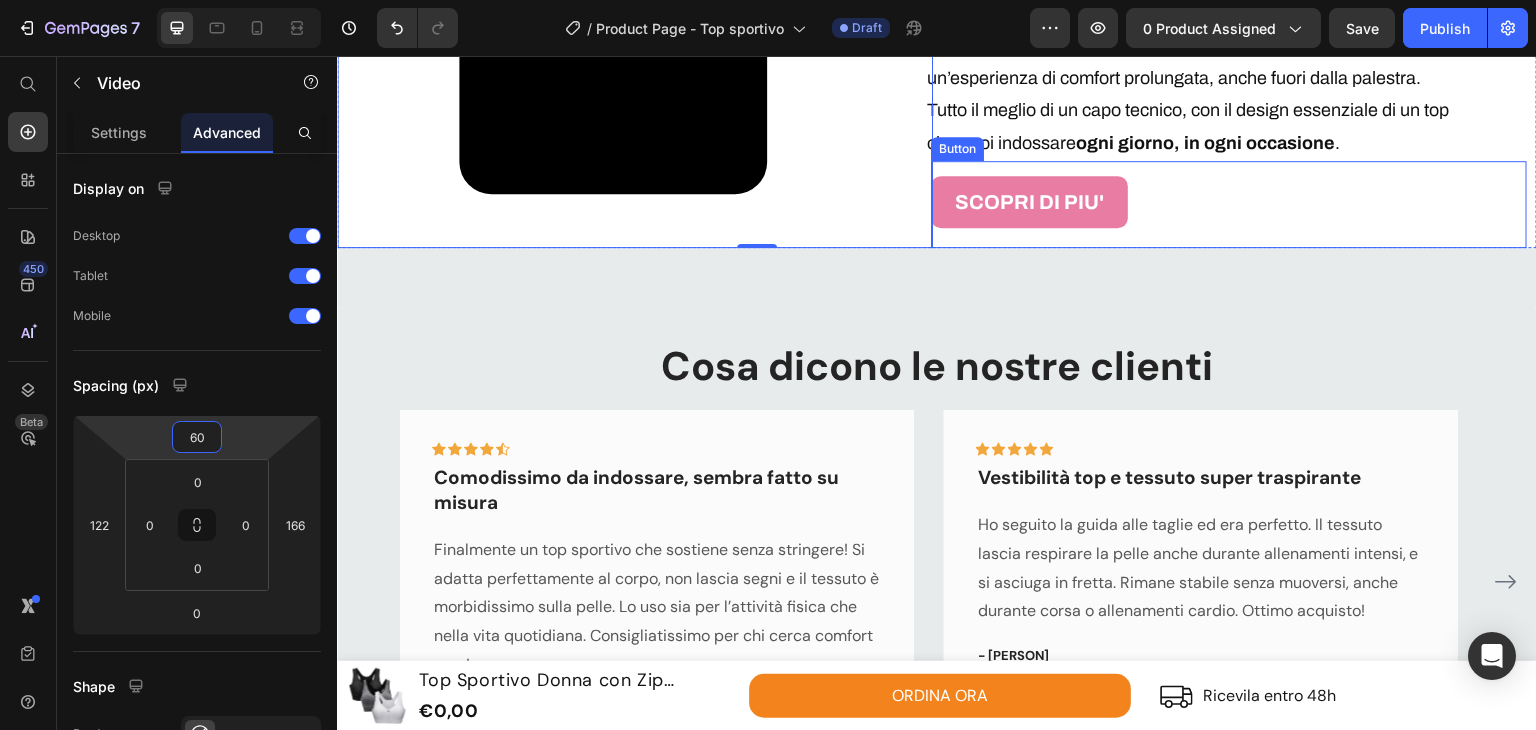 click on "SCOPRI DI PIU' Button" at bounding box center (1229, 204) 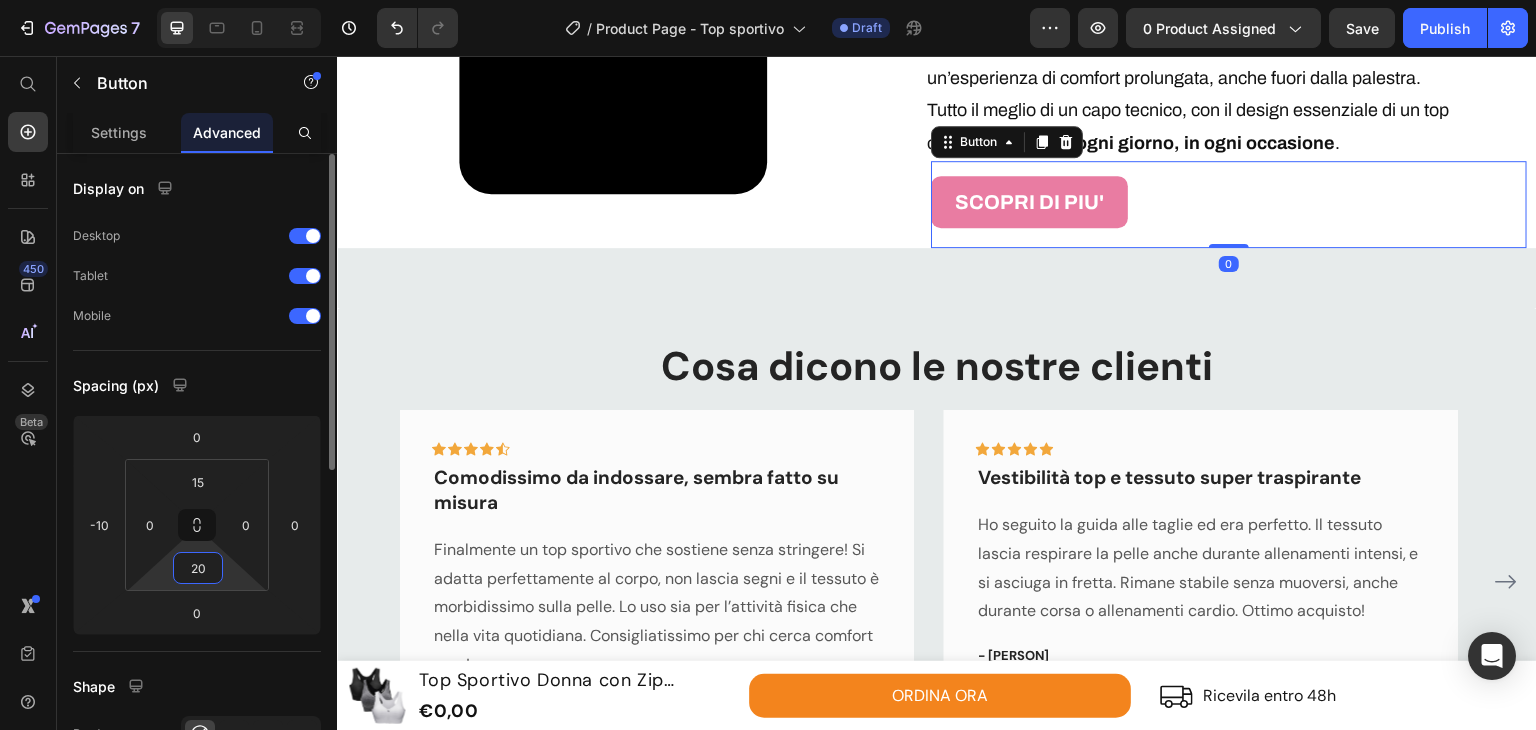 click on "20" at bounding box center [198, 568] 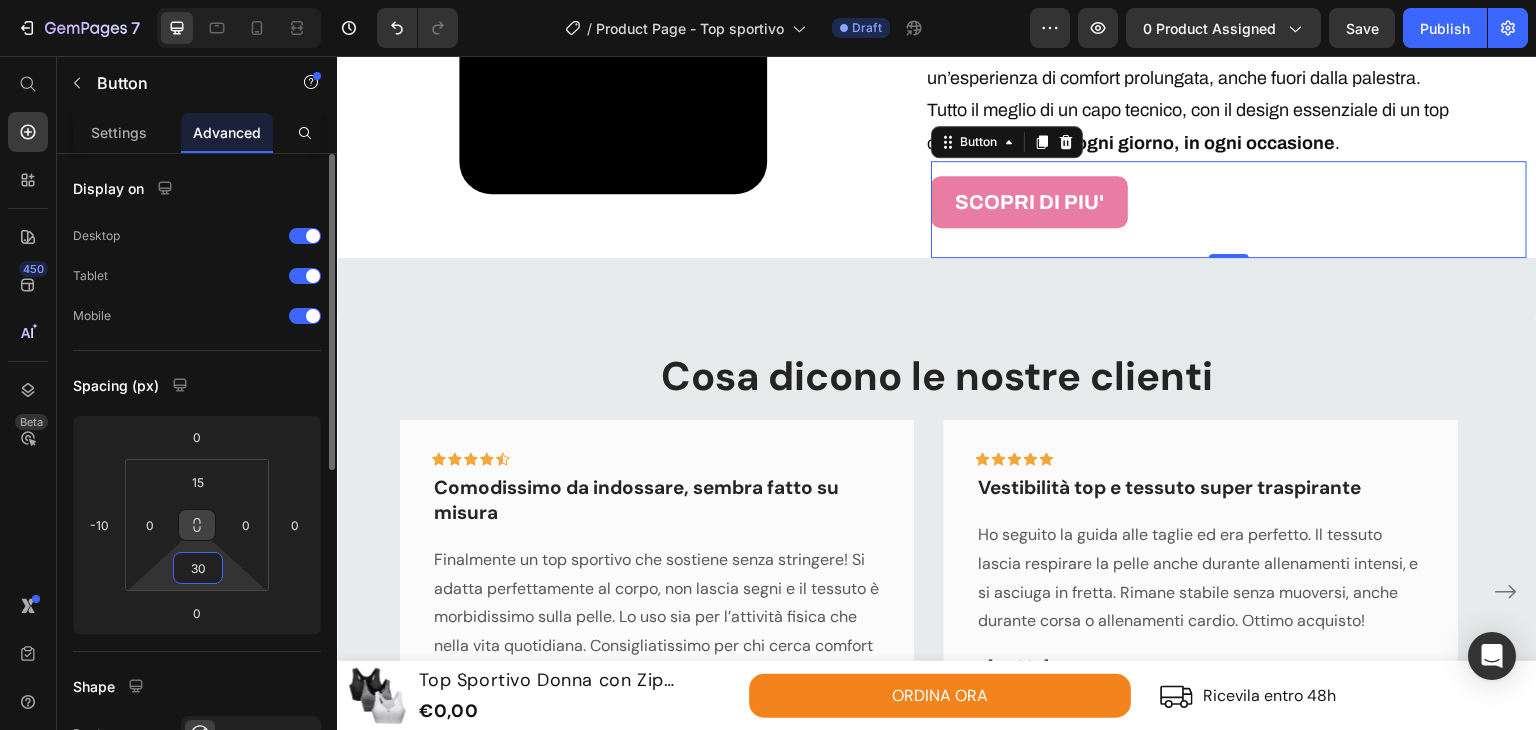 type on "3" 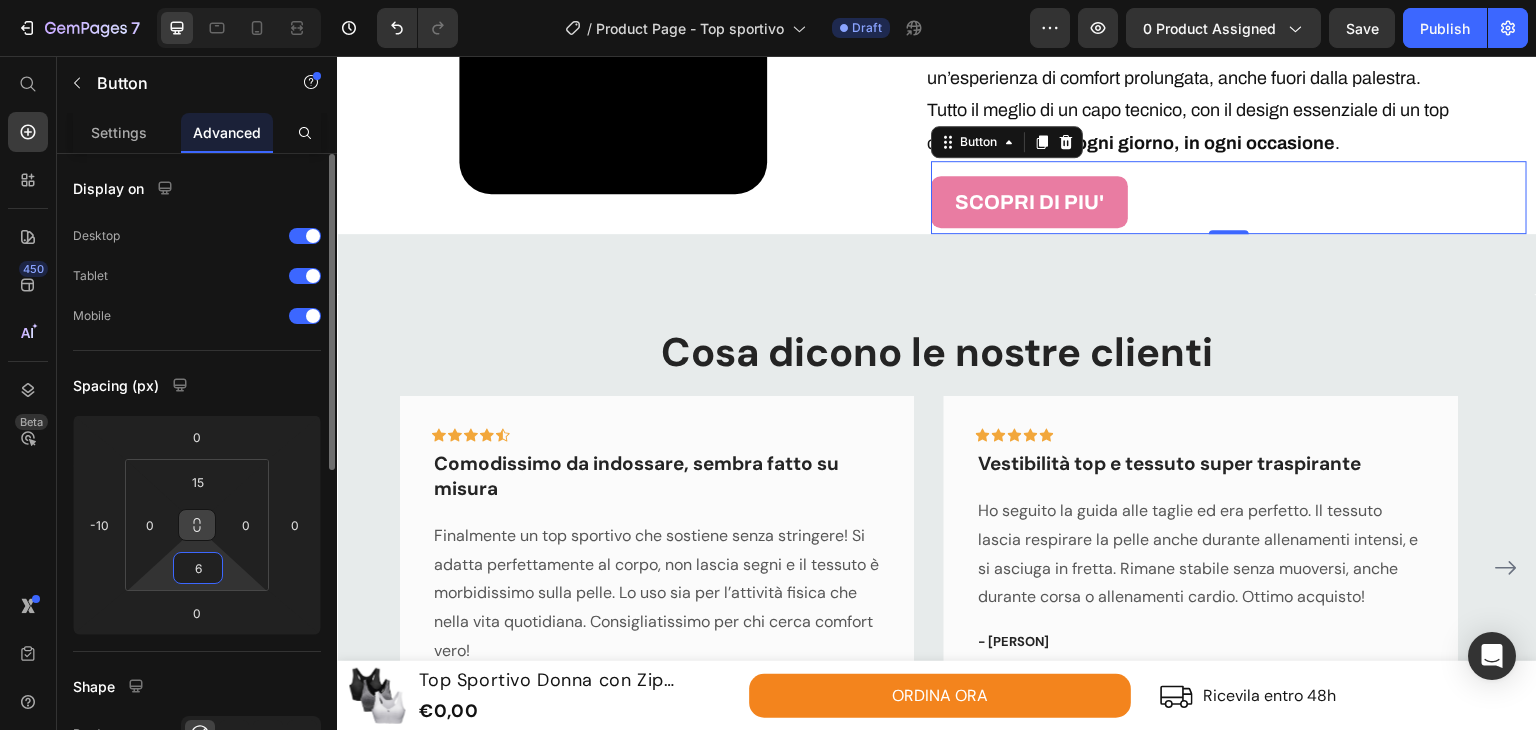 type on "60" 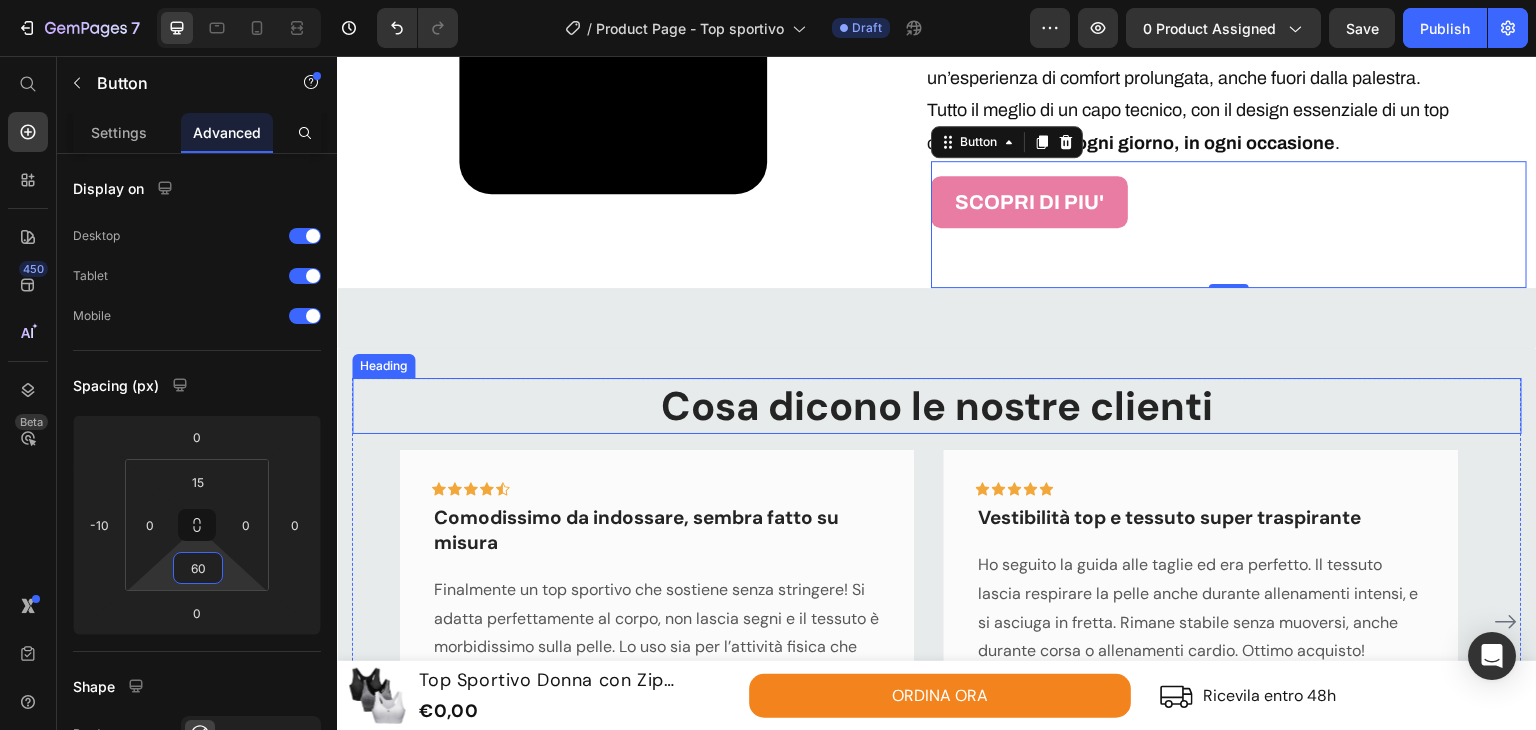 click on "Cosa dicono le nostre clienti" at bounding box center (937, 406) 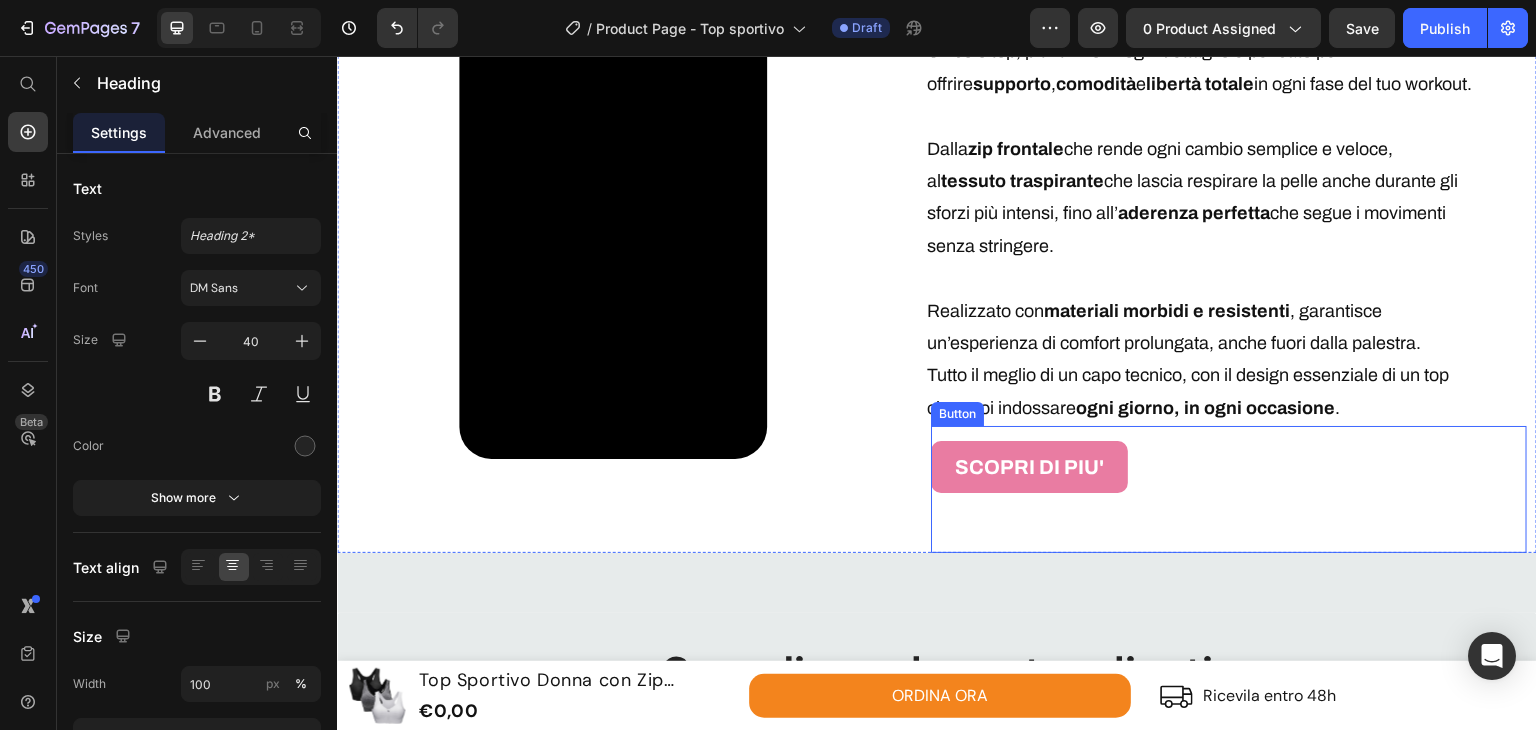 scroll, scrollTop: 2963, scrollLeft: 0, axis: vertical 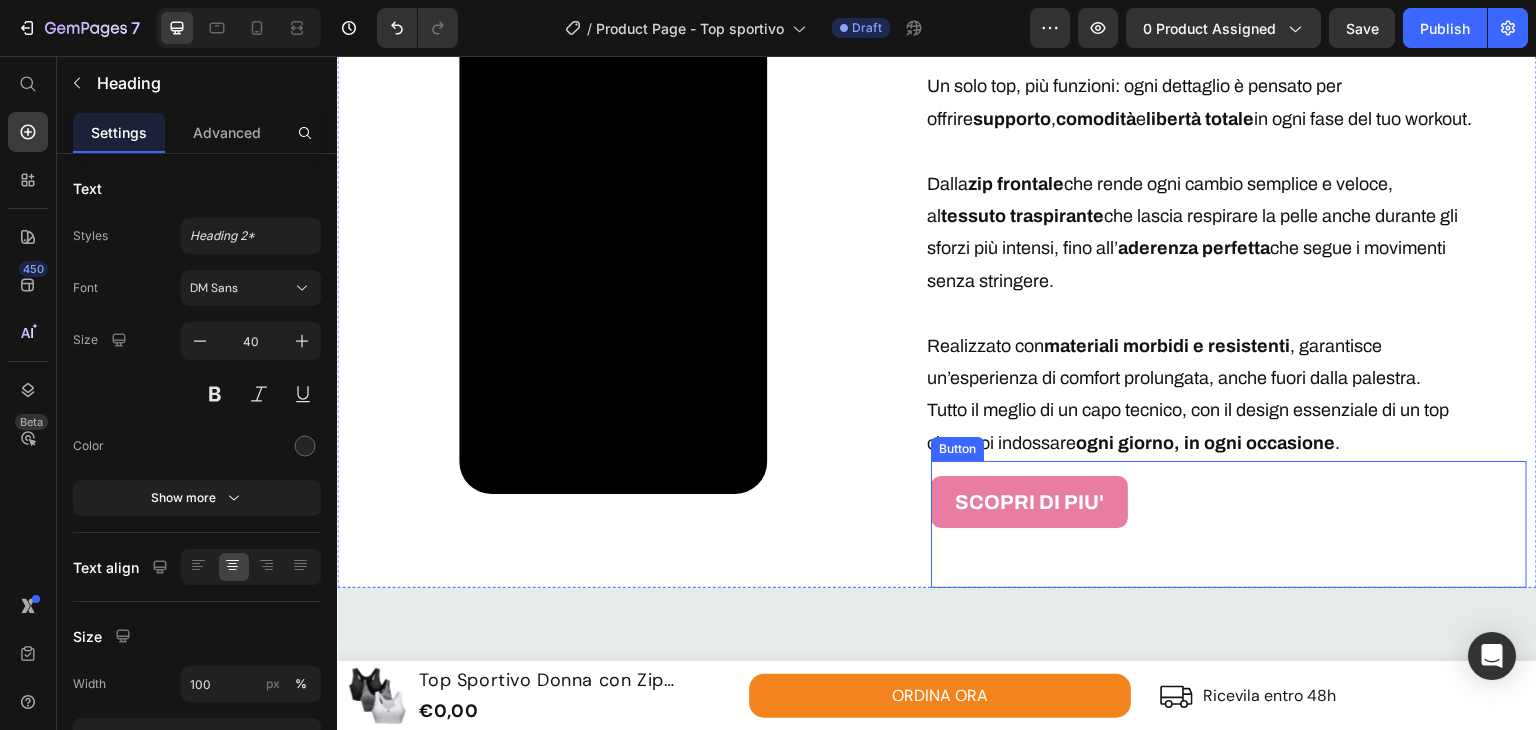 click on "SCOPRI DI PIU' Button" at bounding box center [1229, 524] 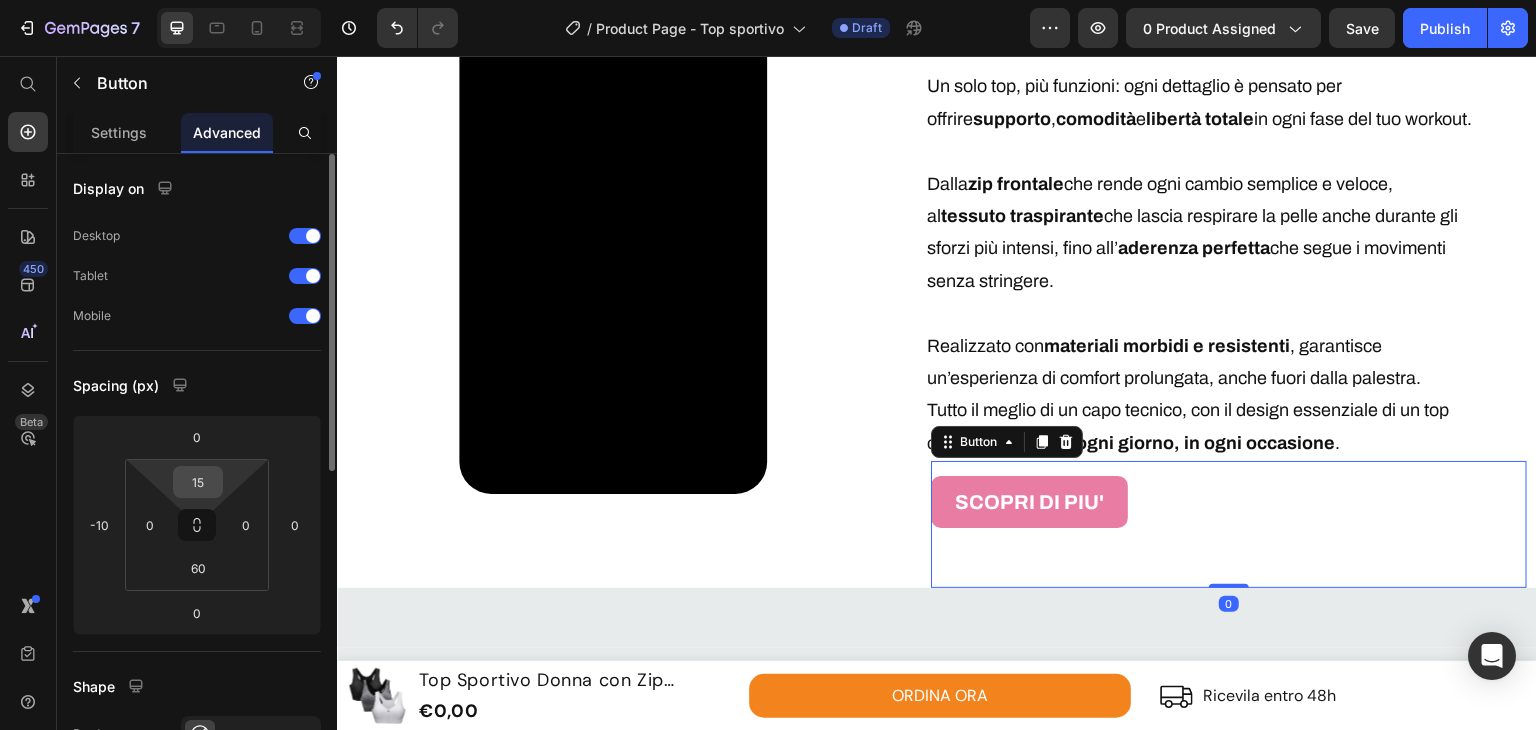 click on "15" at bounding box center (198, 482) 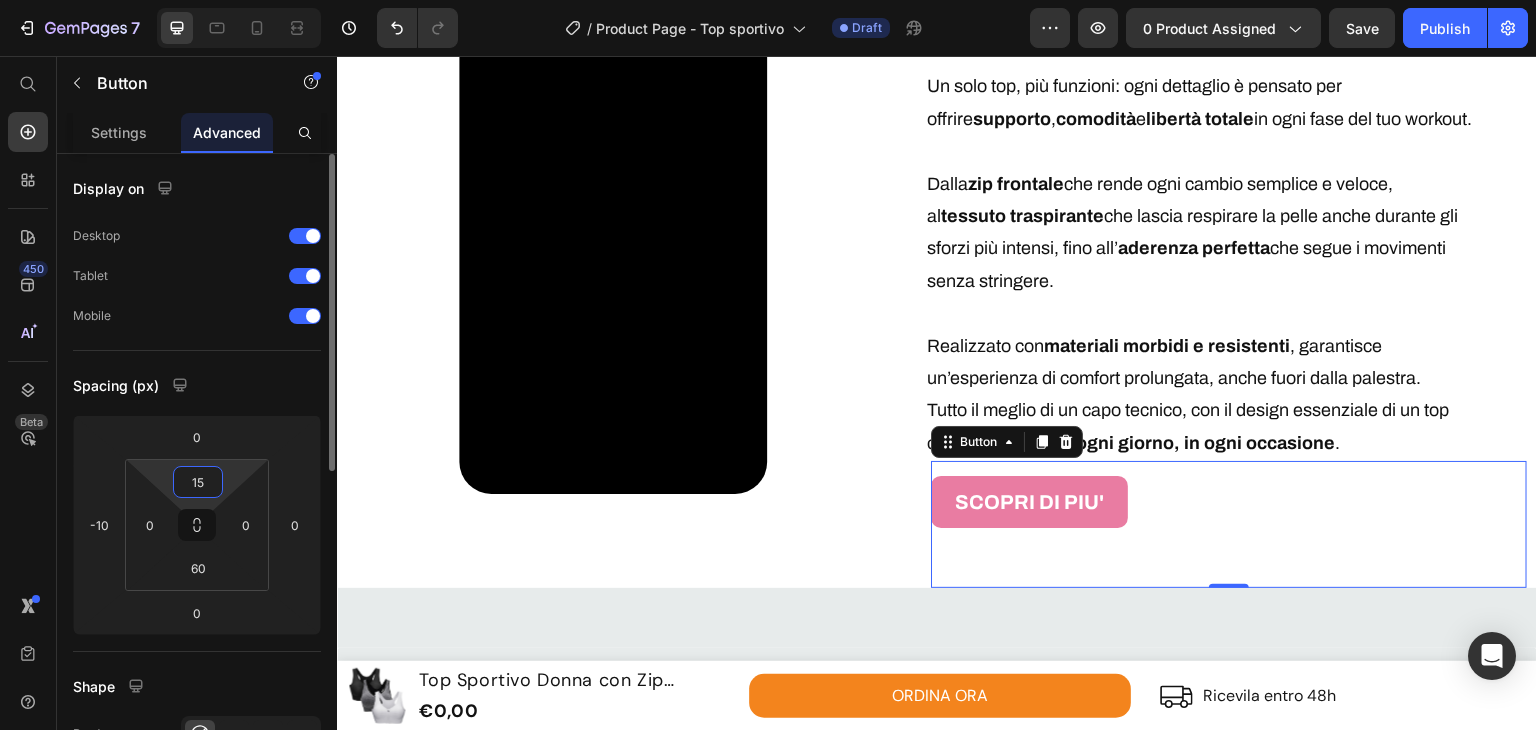 click on "15" at bounding box center (198, 482) 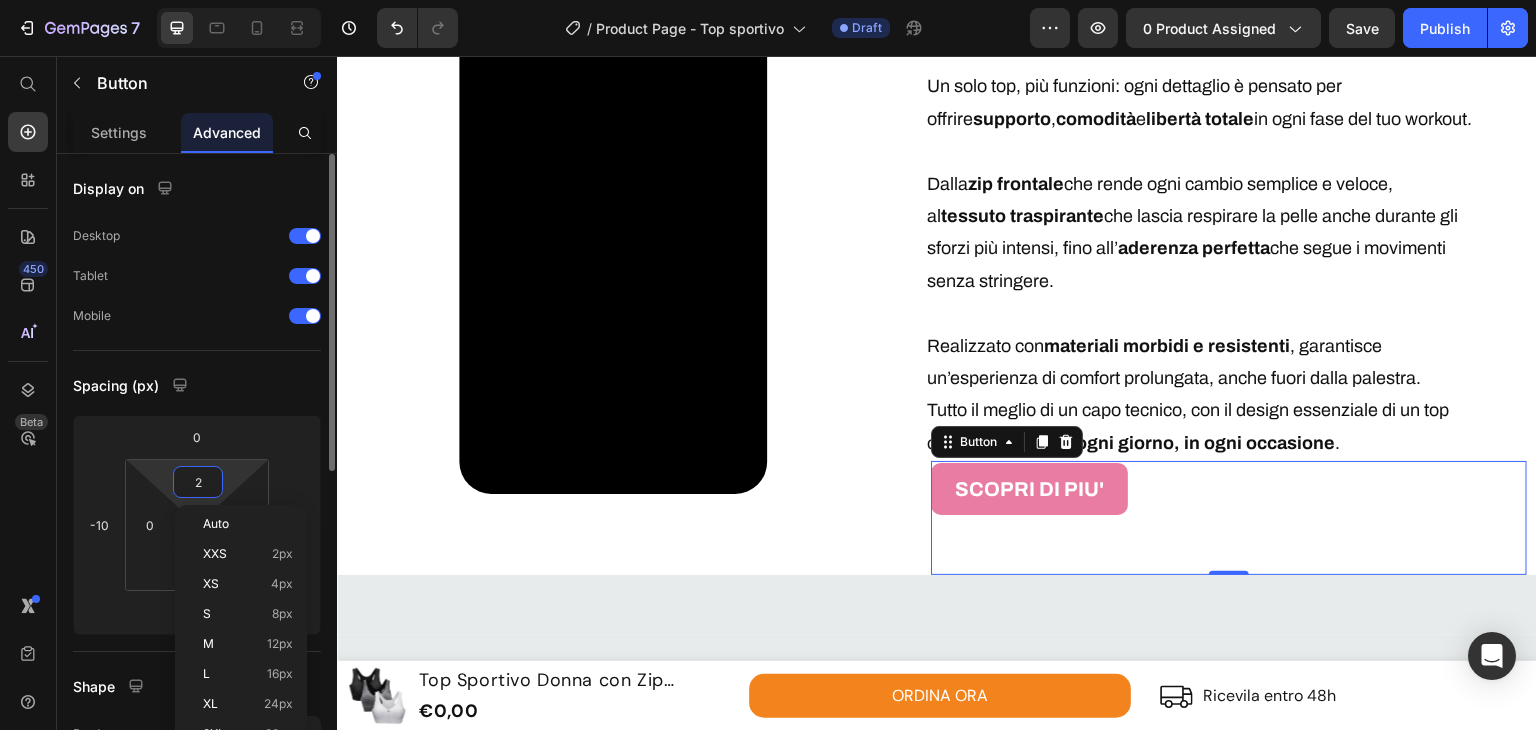 type on "20" 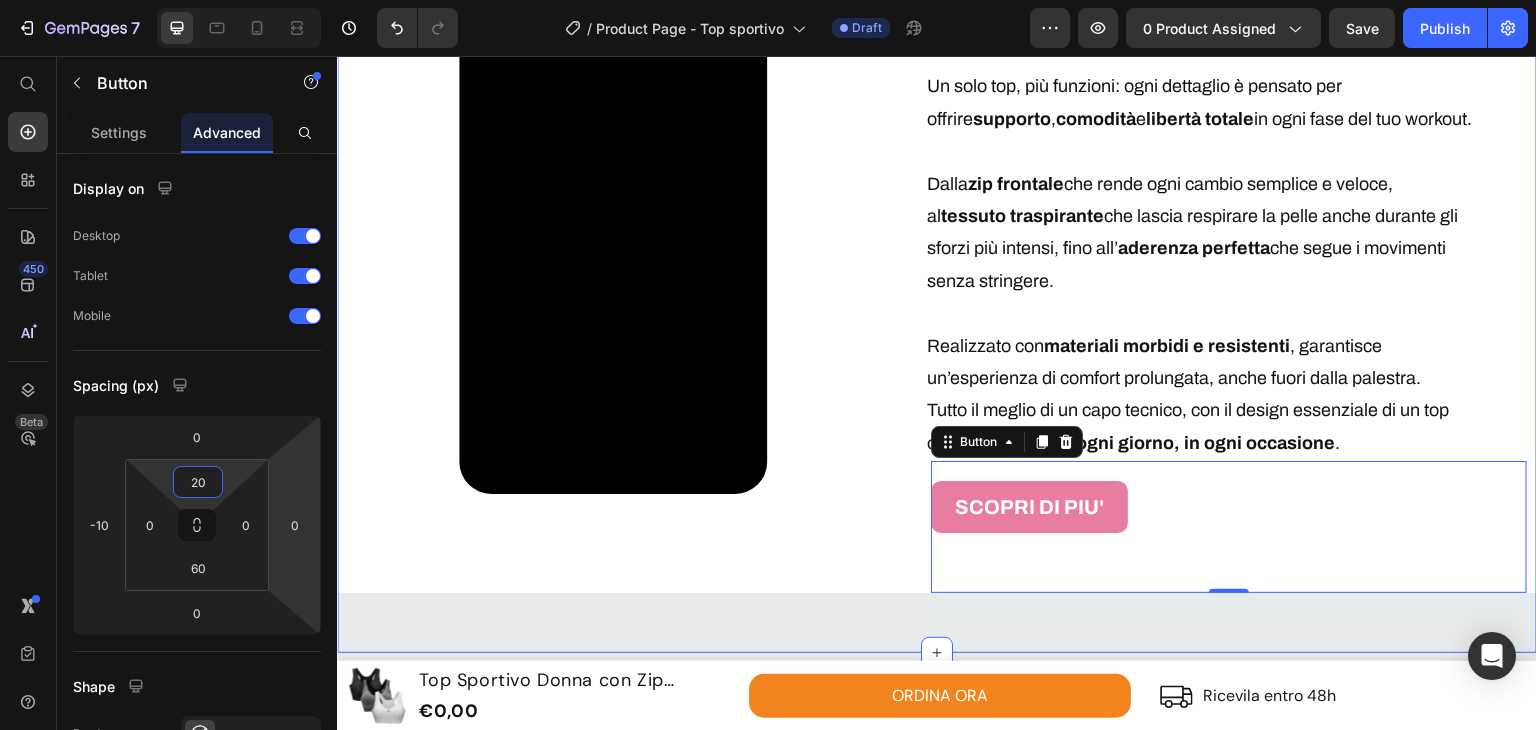 click on "Il tuo alleato per ogni allenamento Heading Row Perfetto per correre in libertà Text Block Massimo  sostegno  e  zero rimbalzi : resta fermo durante la corsa, senza comprimere. Text Block Image Row Image Ideale per yoga e pilates Text Block Tessuto  morbido  e  flessibile  che segue ogni movimento, senza cuciture fastidiose. Text Block Row Ottimo durante esercizi intensi Text Block Aderenza  perfetta e  zip sicura : resta al suo posto mentre ti alleni al massimo. Text Block Image Row
ORDINA ORA Button Row Video ⁠⁠⁠⁠⁠⁠⁠ IL SEGRETO DEL TUO ALLENAMENTO  Heading Un solo top, più funzioni: ogni dettaglio è pensato per offrire  supporto ,  comodità  e  libertà totale  in ogni fase del tuo workout. Dalla  zip frontale  che rende ogni cambio semplice e veloce, al  tessuto traspirante  che lascia respirare la pelle anche durante gli sforzi più intensi, fino all’ aderenza perfetta  che segue i movimenti senza stringere. Realizzato con  materiali morbidi e resistenti . Text Block" at bounding box center [937, -501] 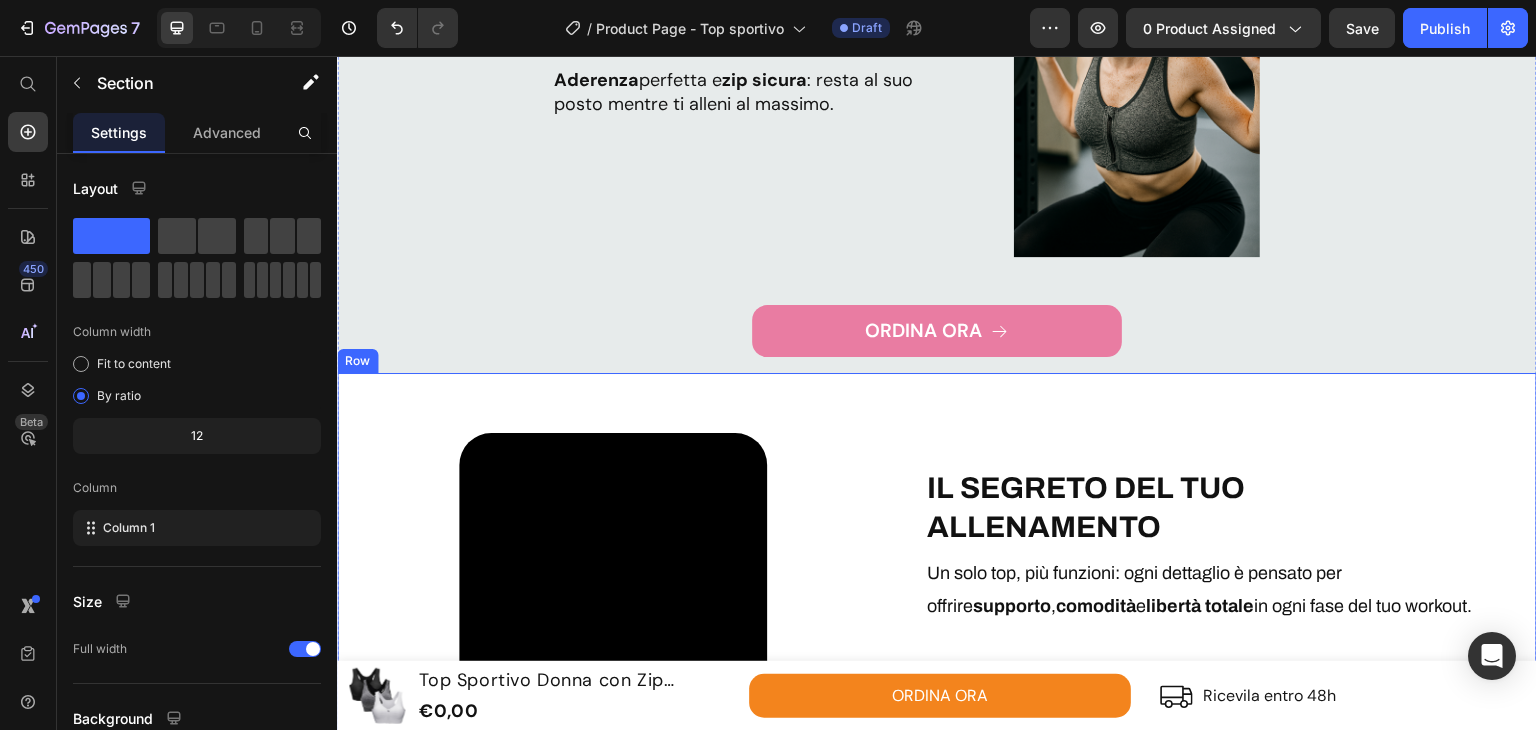 scroll, scrollTop: 2463, scrollLeft: 0, axis: vertical 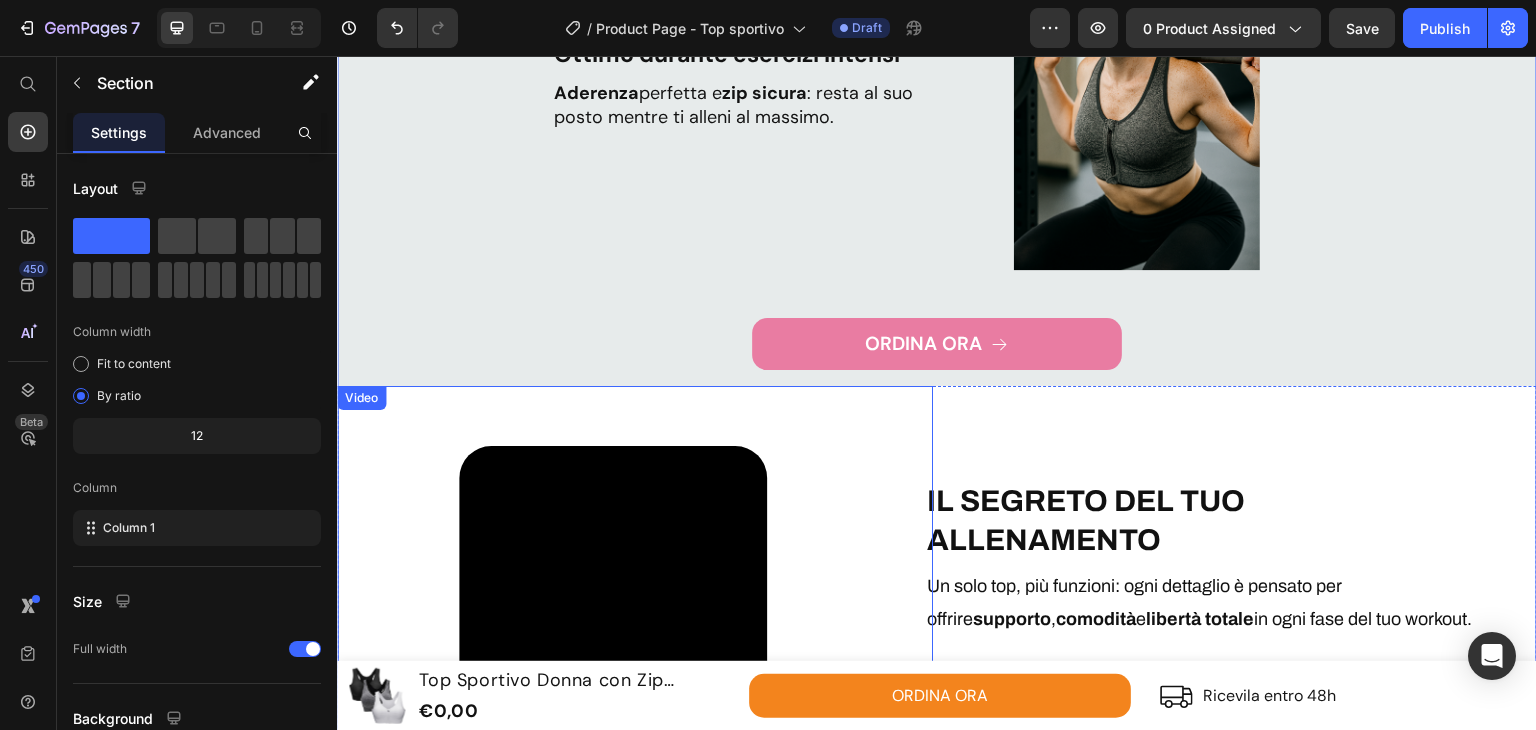 click on "Video" at bounding box center [613, 720] 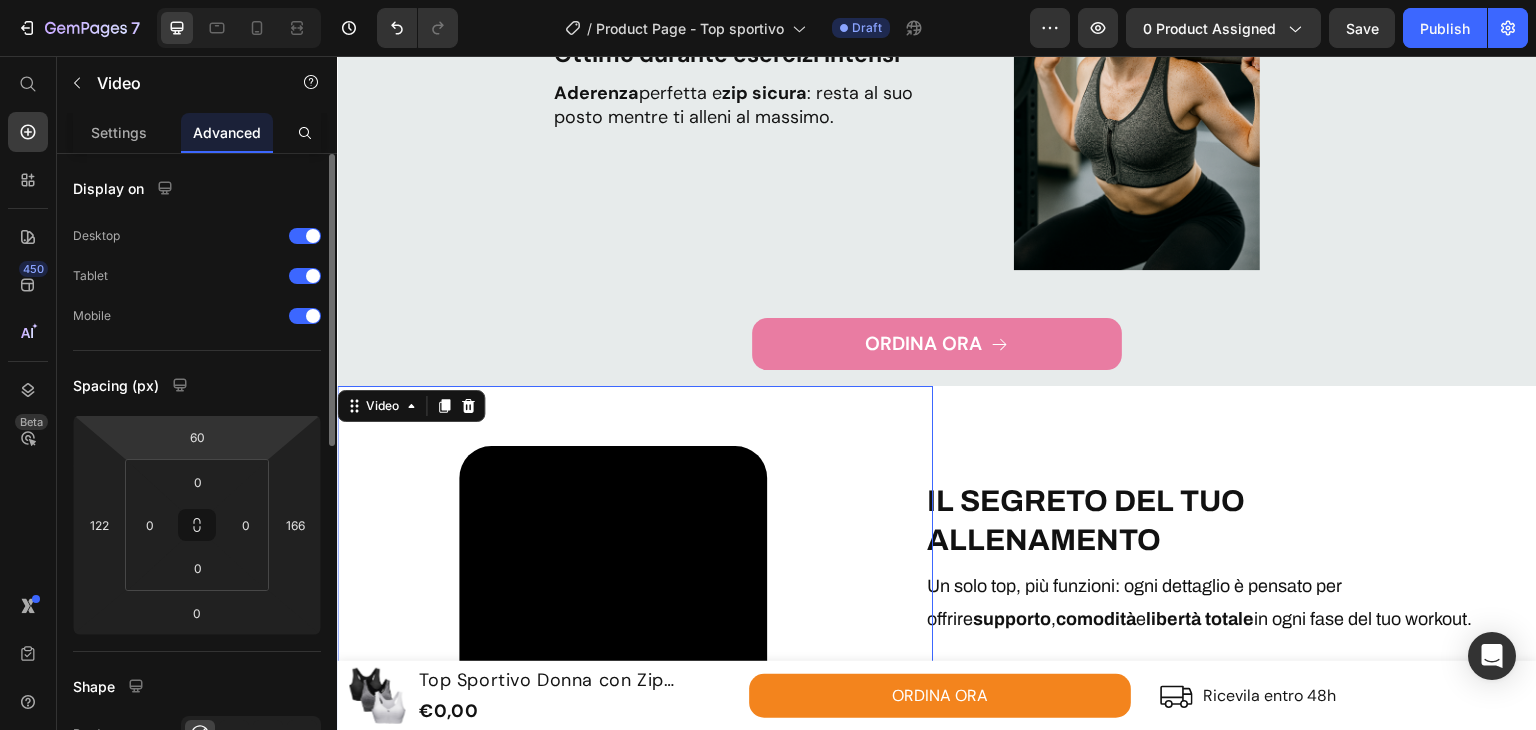 scroll, scrollTop: 600, scrollLeft: 0, axis: vertical 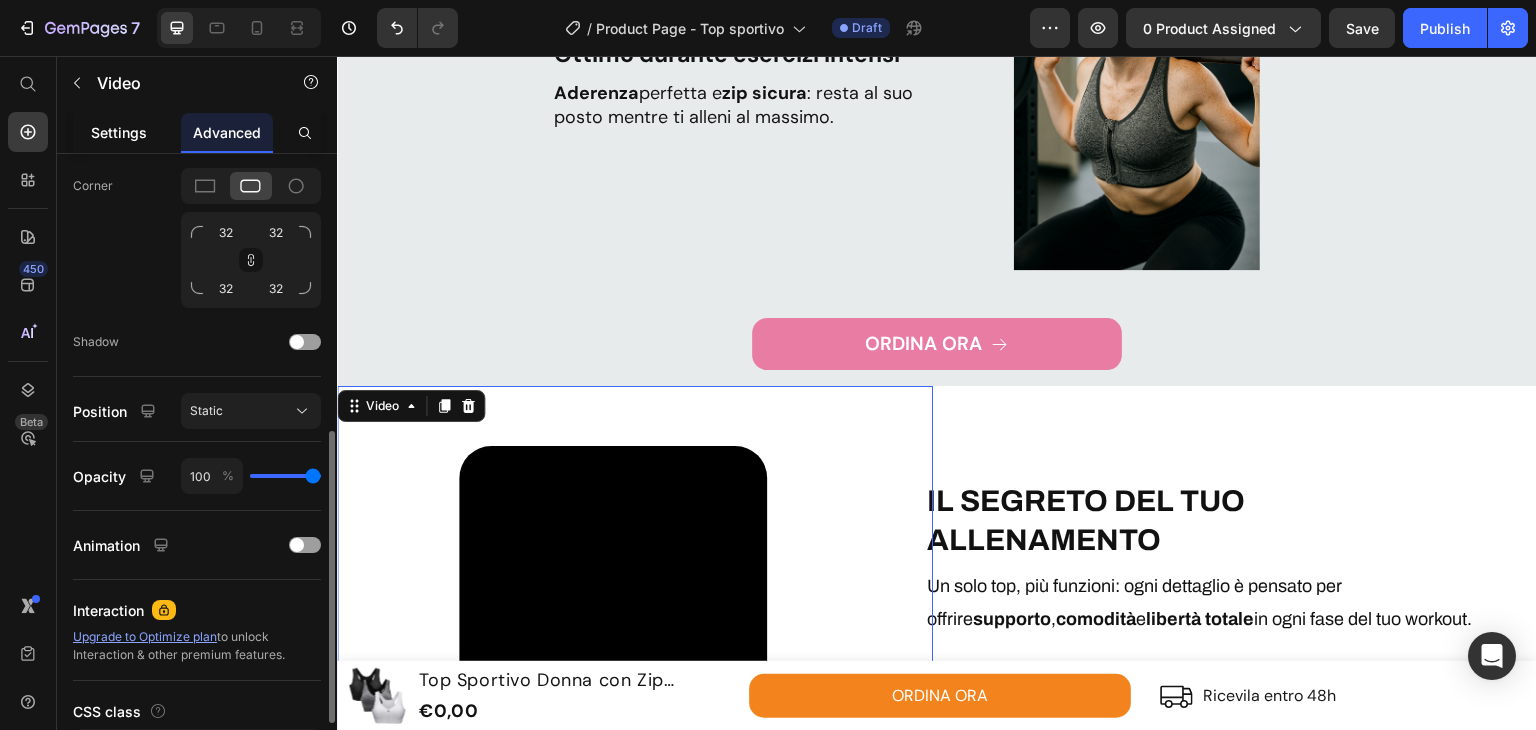 click on "Settings" at bounding box center (119, 132) 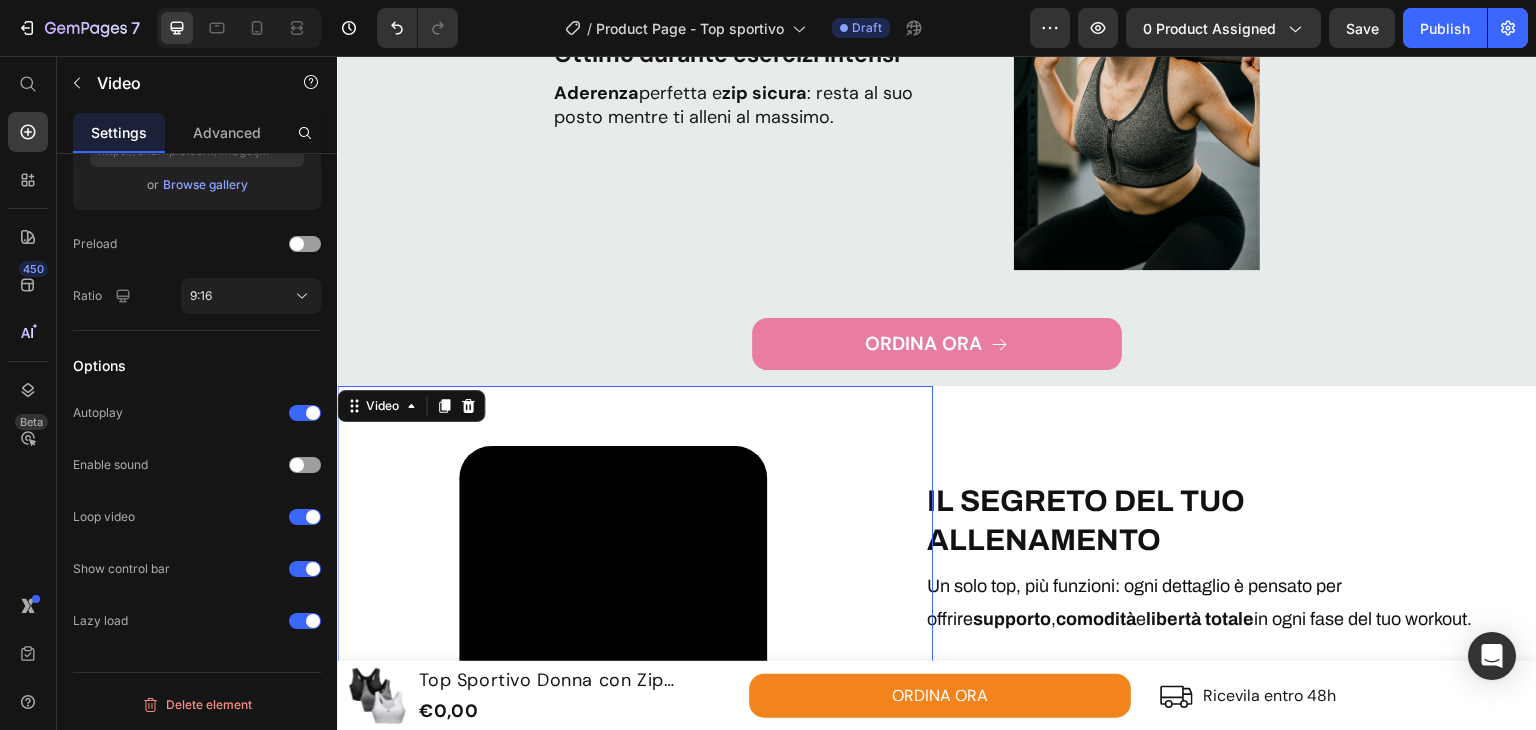 scroll, scrollTop: 0, scrollLeft: 0, axis: both 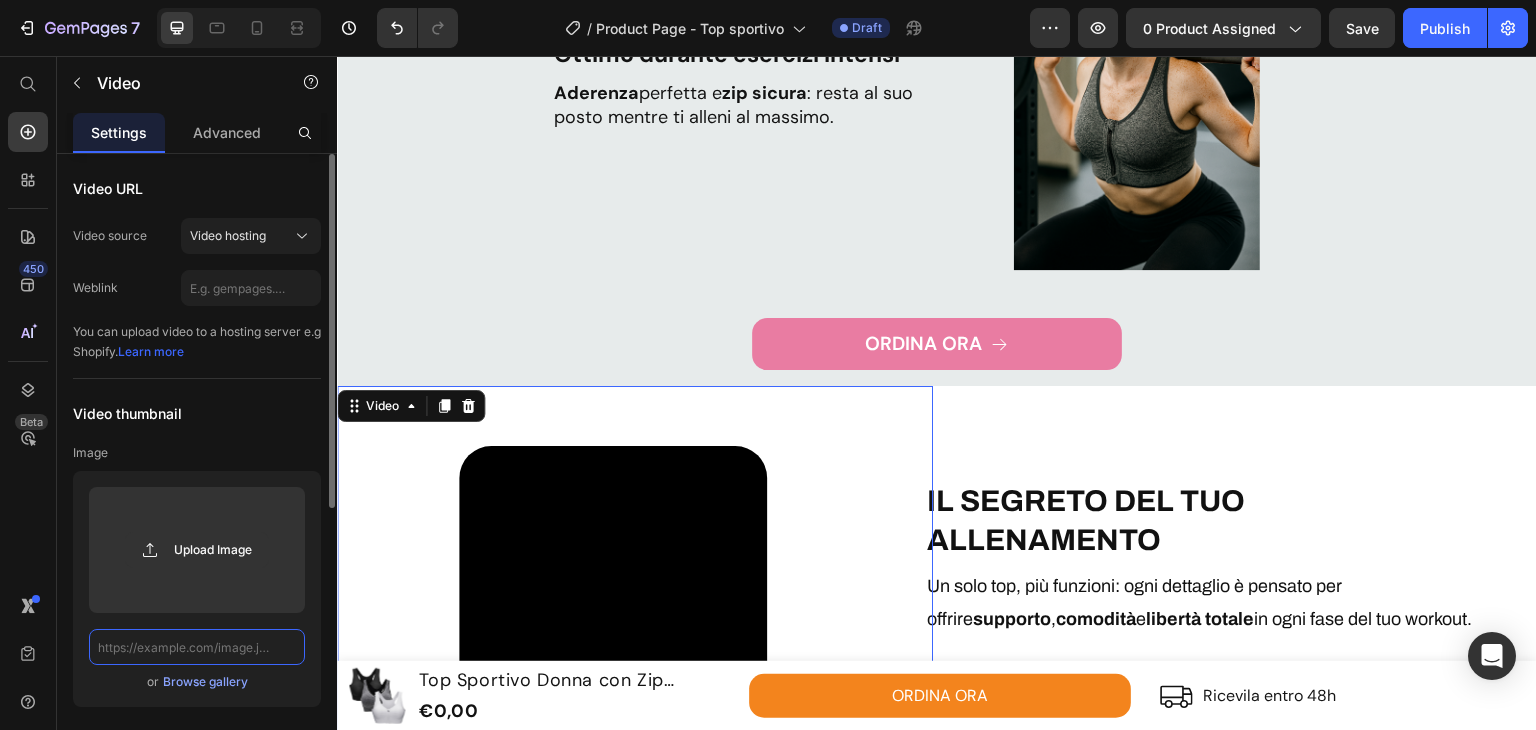 click 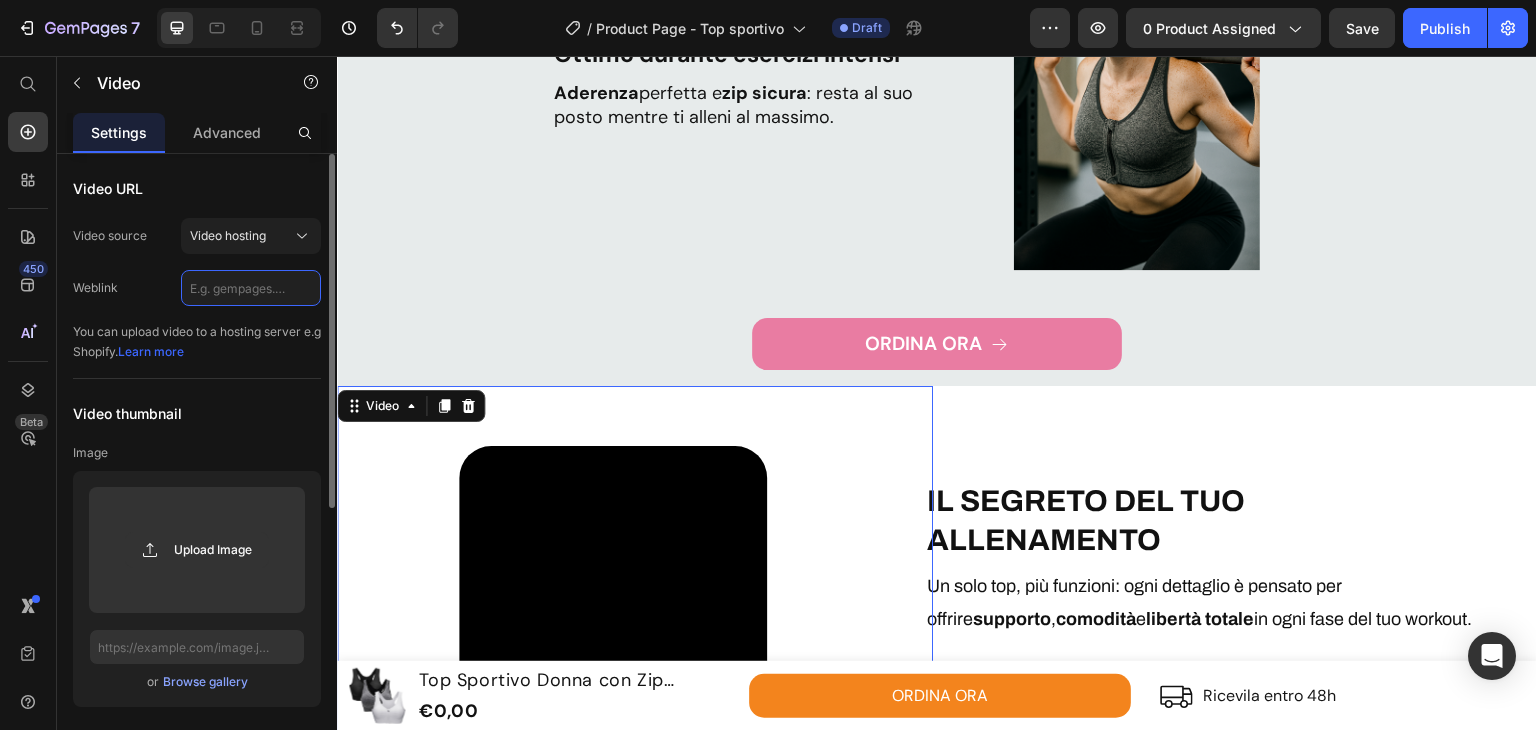 click 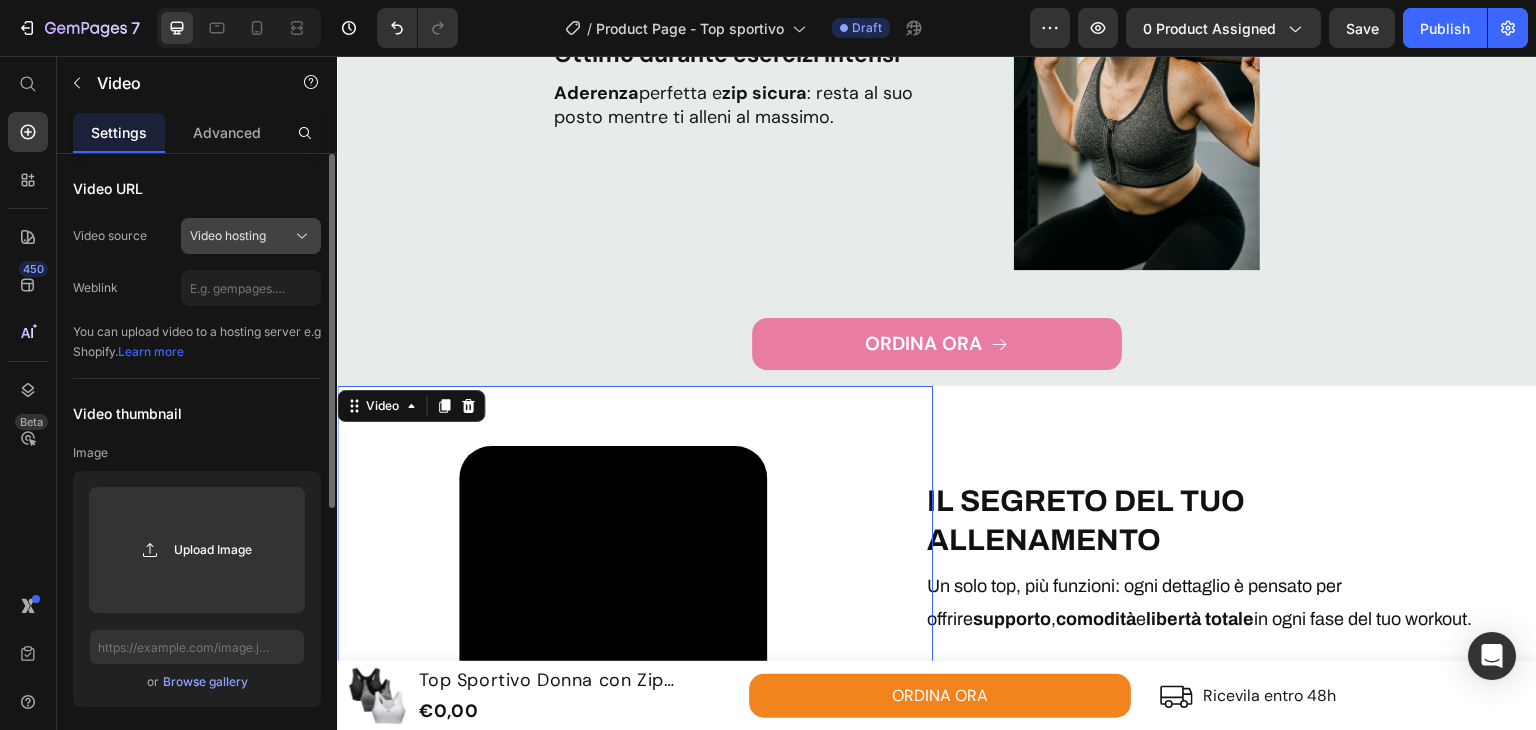 click on "Video hosting" at bounding box center (251, 236) 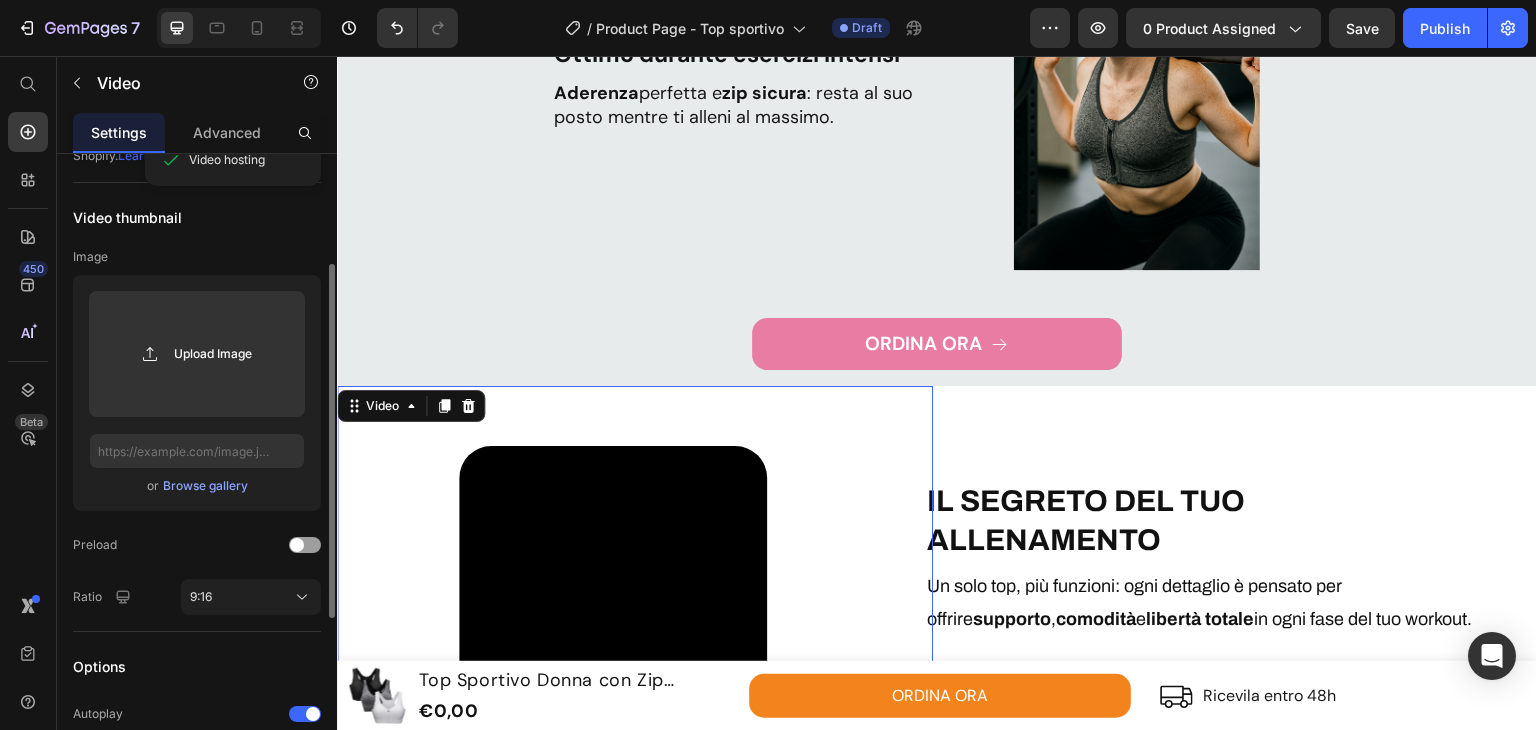 scroll, scrollTop: 0, scrollLeft: 0, axis: both 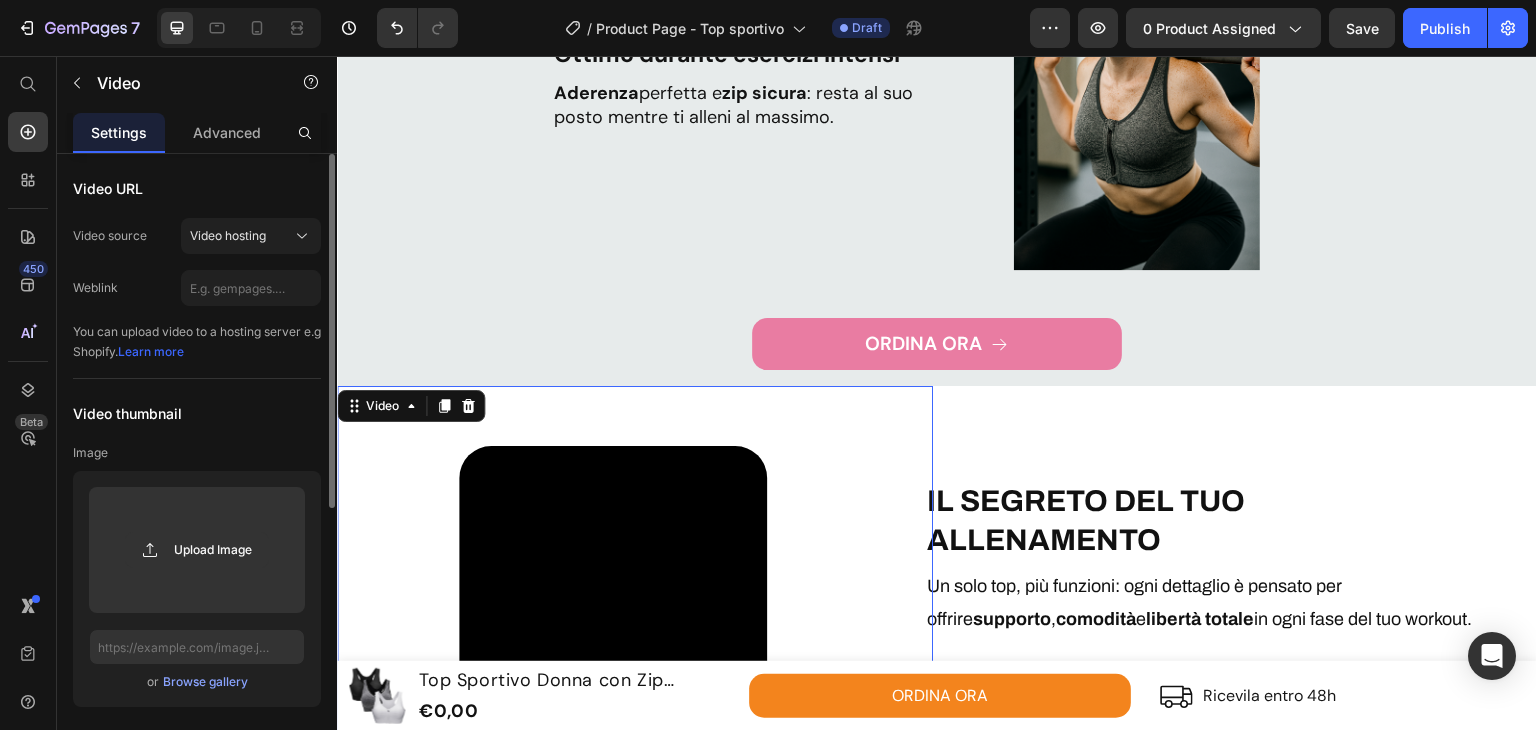 click on "Video URL Video source Video hosting Weblink You can upload video to a hosting server e.g Shopify.   Learn more Video thumbnail Image Upload Image  or   Browse gallery  Preload Ratio 9:16 Options Autoplay Enable sound Loop video Show control bar Lazy load  Delete element" at bounding box center (197, 719) 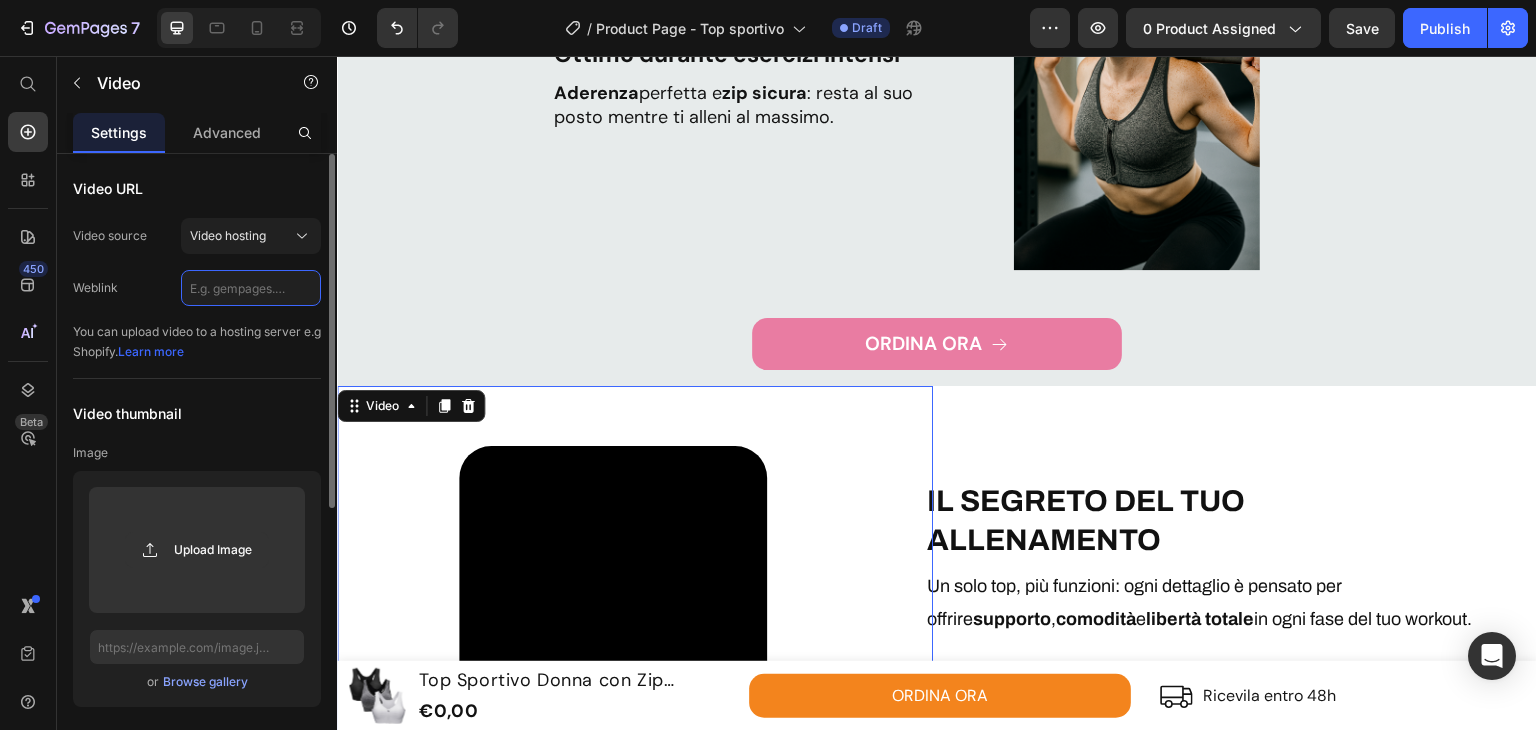 click 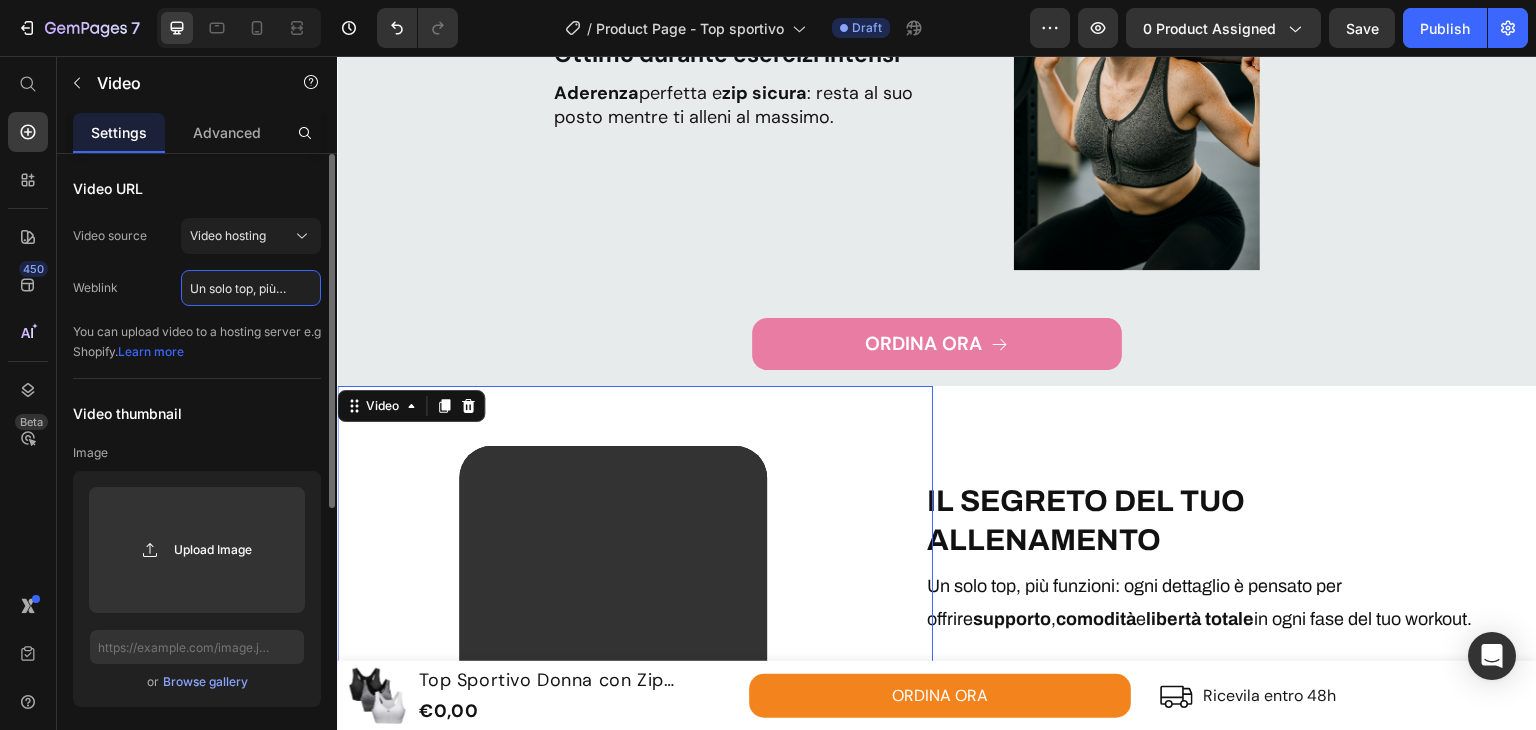 scroll, scrollTop: 0, scrollLeft: 3158, axis: horizontal 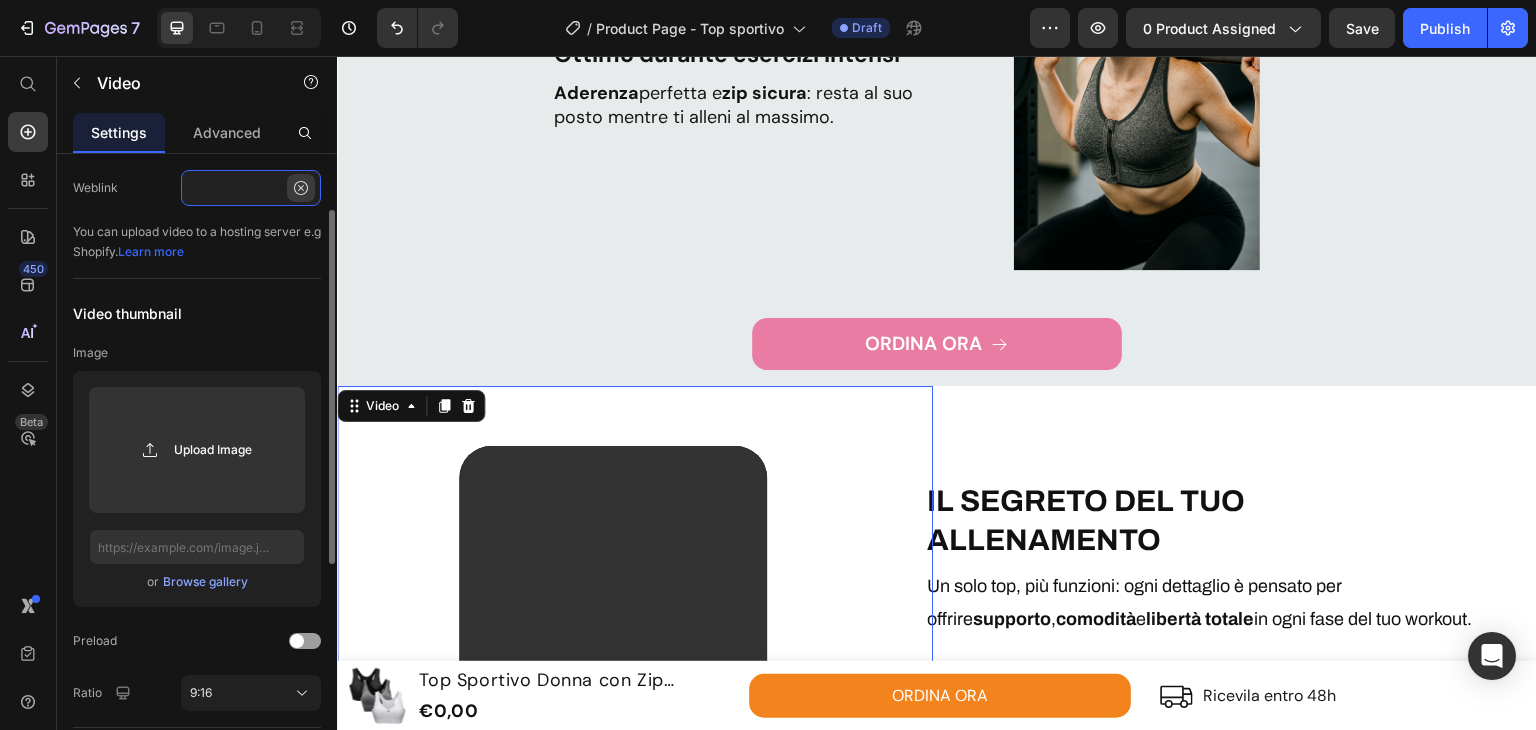type on "Un solo top, più funzioni: ogni dettaglio è pensato per offrire supporto, comodità e libertà totale in ogni fase del tuo workout.  Dalla zip frontale che rende ogni cambio semplice e veloce, al tessuto traspirante che lascia respirare la pelle anche durante gli sforzi più intensi, fino all’aderenza perfetta che segue i movimenti senza stringere.  Realizzato con materiali morbidi e resistenti, garantisce un’esperienza di comfort prolungata, anche fuori dalla palestra.  Tutto il meglio di un capo tecnico, con il design essenziale di un top che puoi indossare ogni giorno, in ogni occasione." 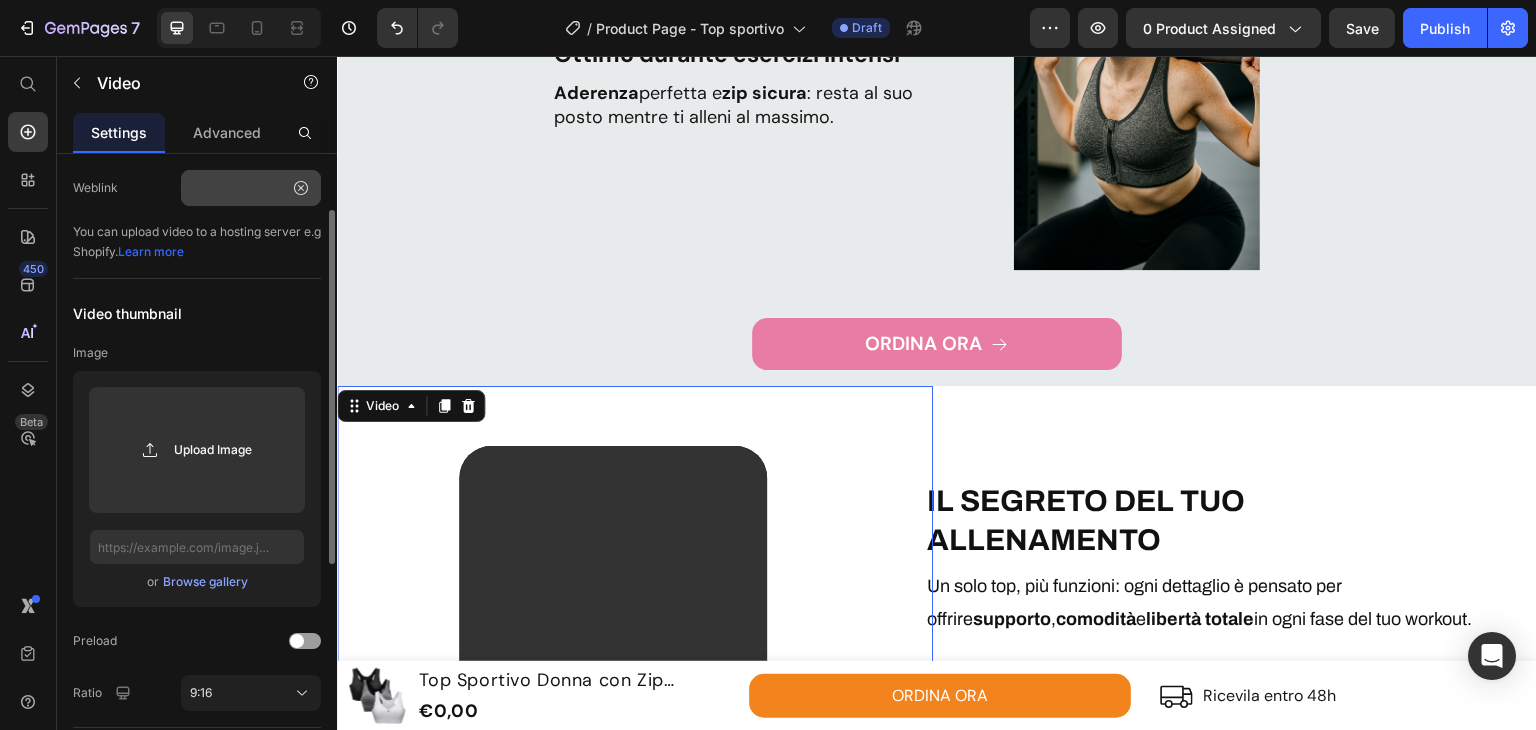 click 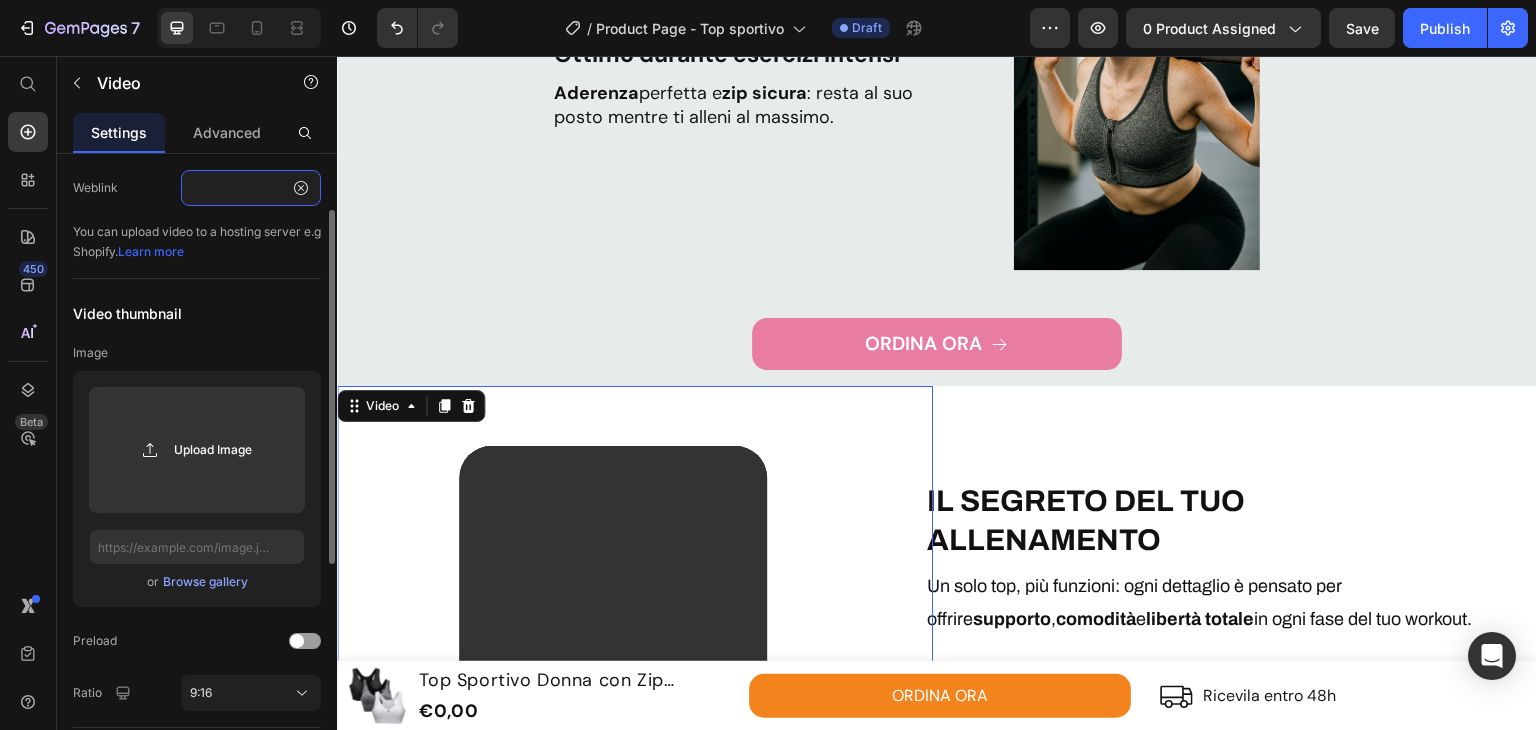 type 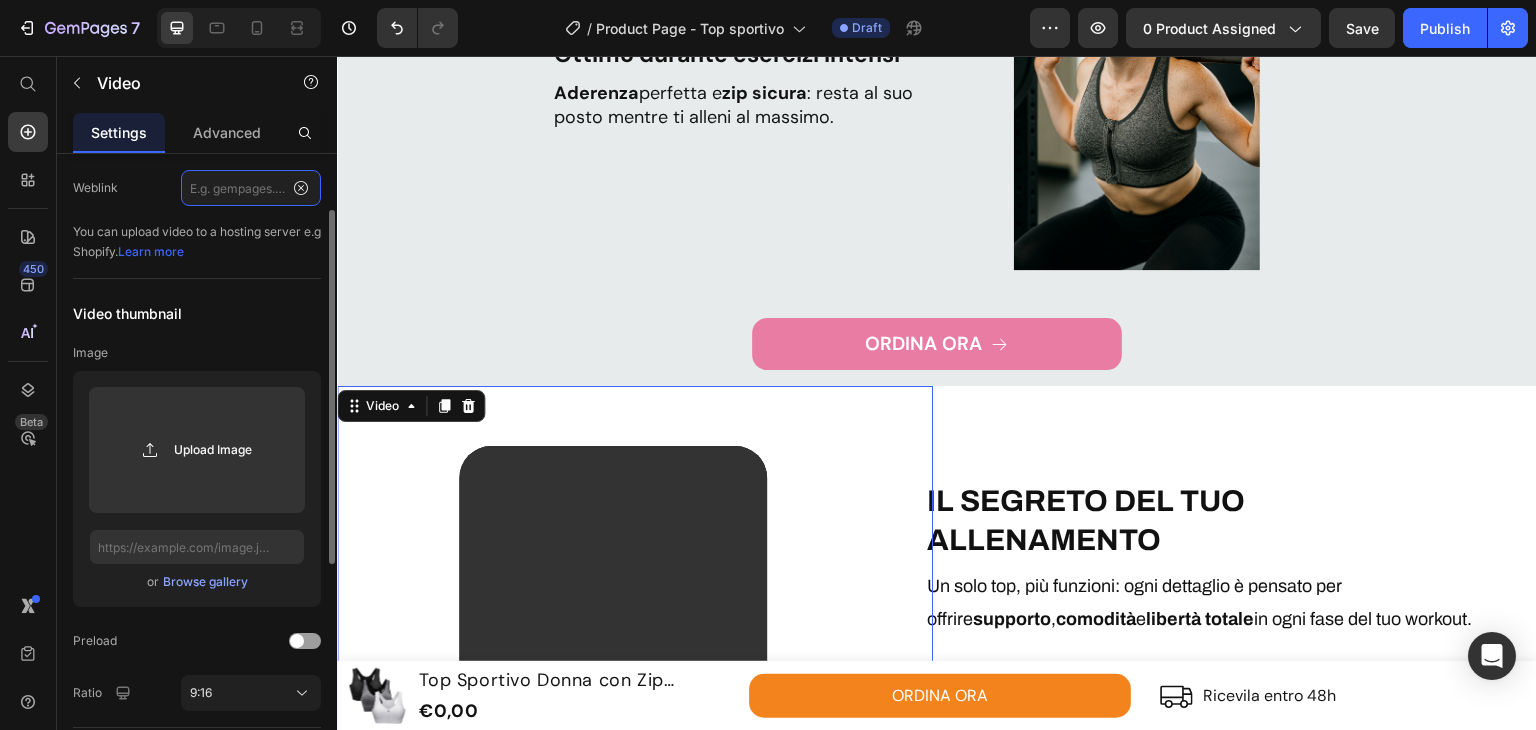 scroll, scrollTop: 0, scrollLeft: 0, axis: both 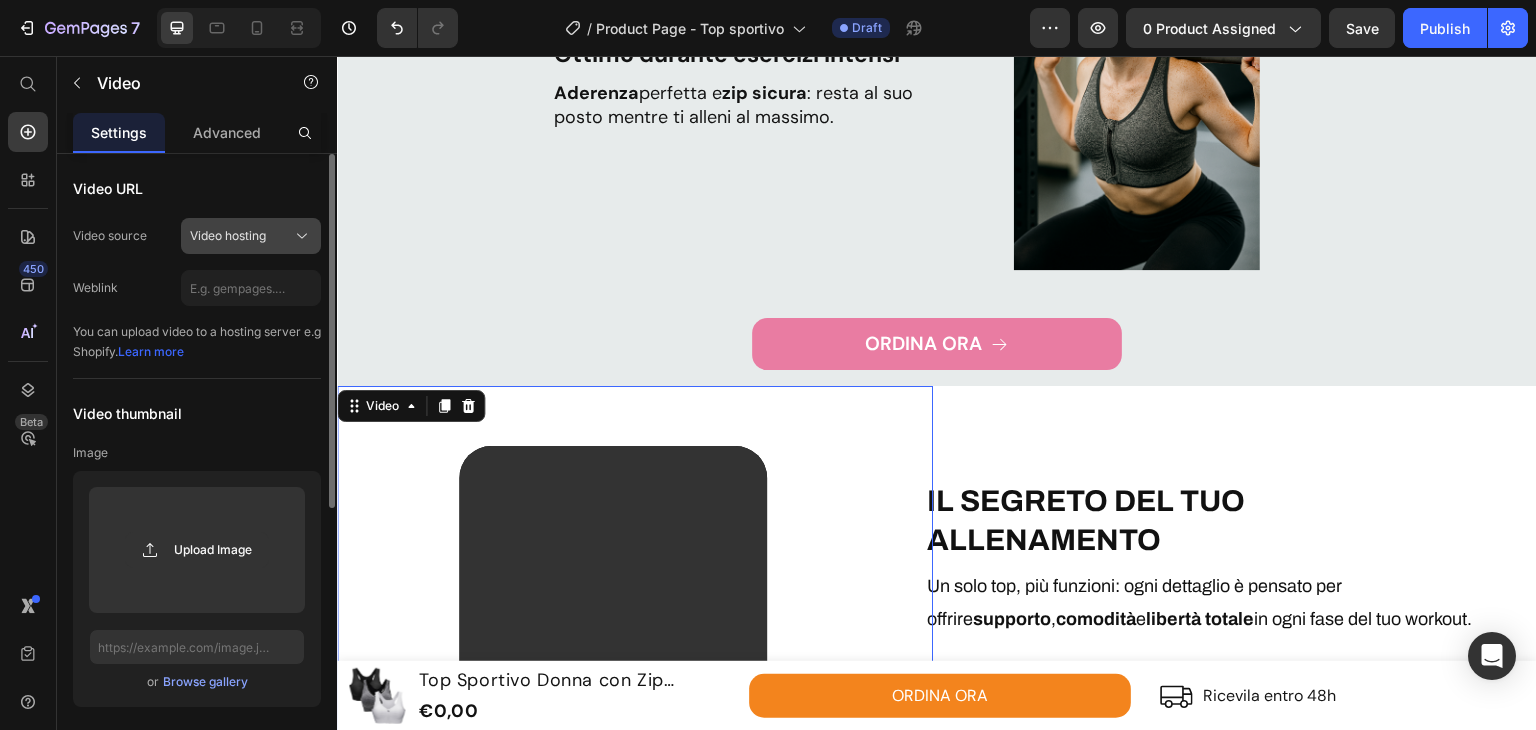 click on "Video hosting" 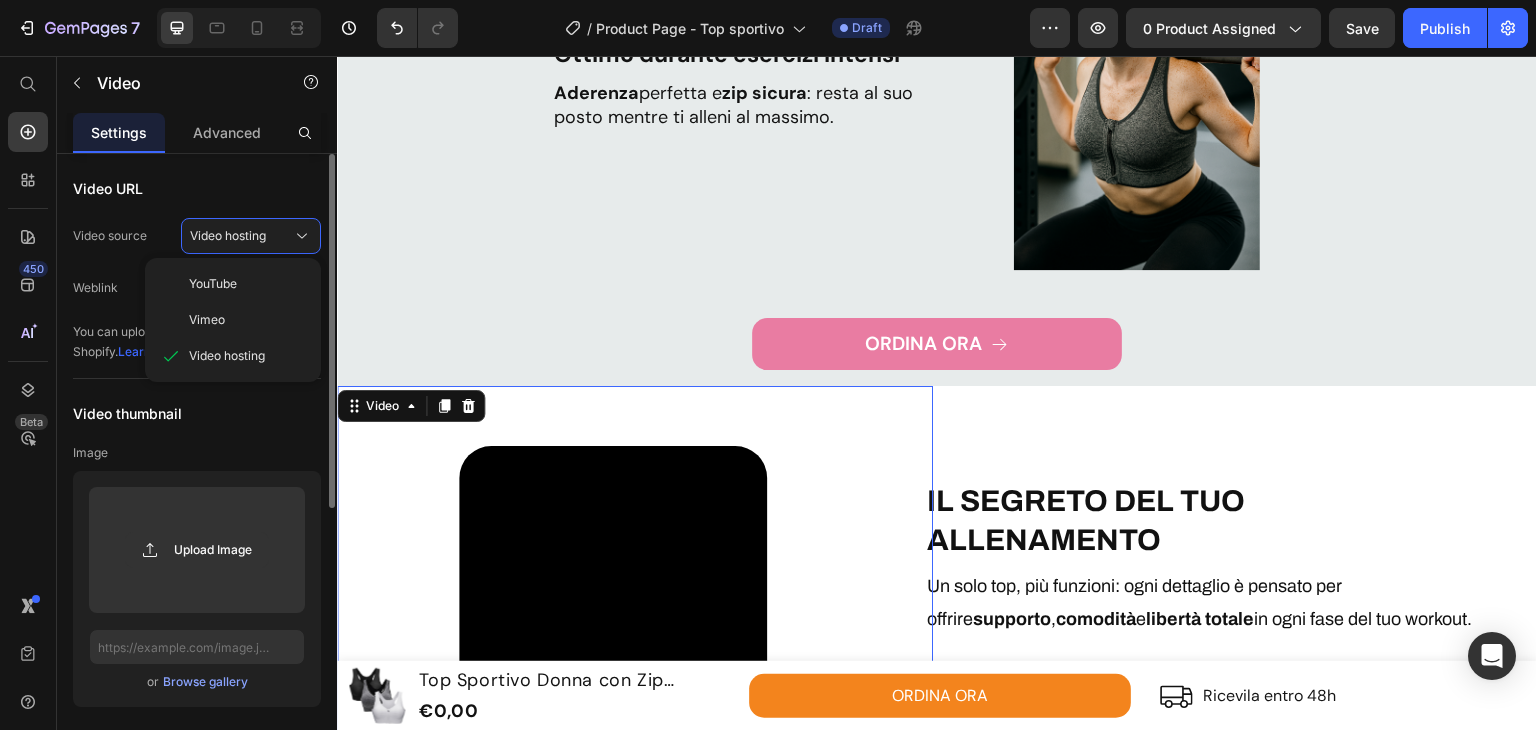 click on "YouTube Vimeo Video hosting" at bounding box center [233, 320] 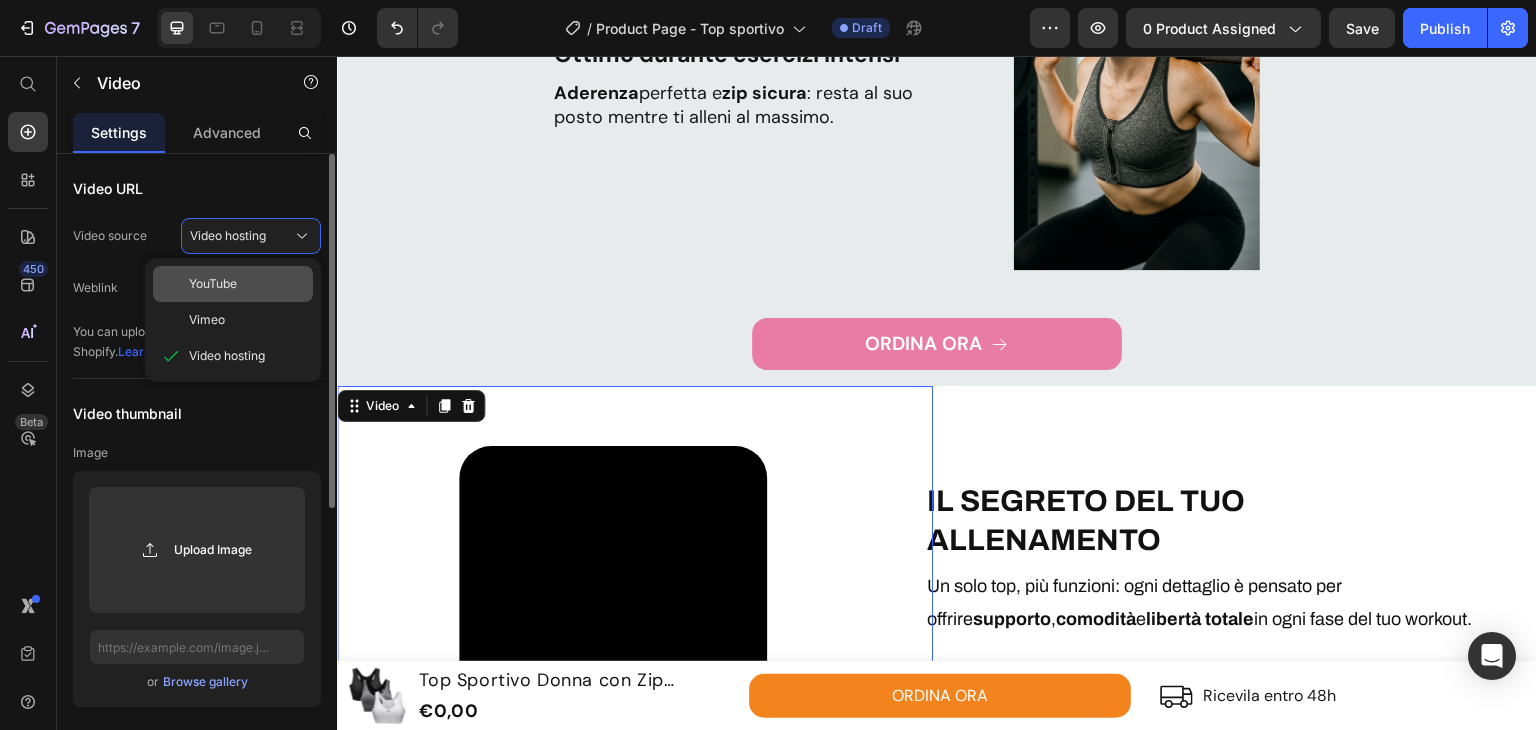 click on "YouTube" at bounding box center (247, 284) 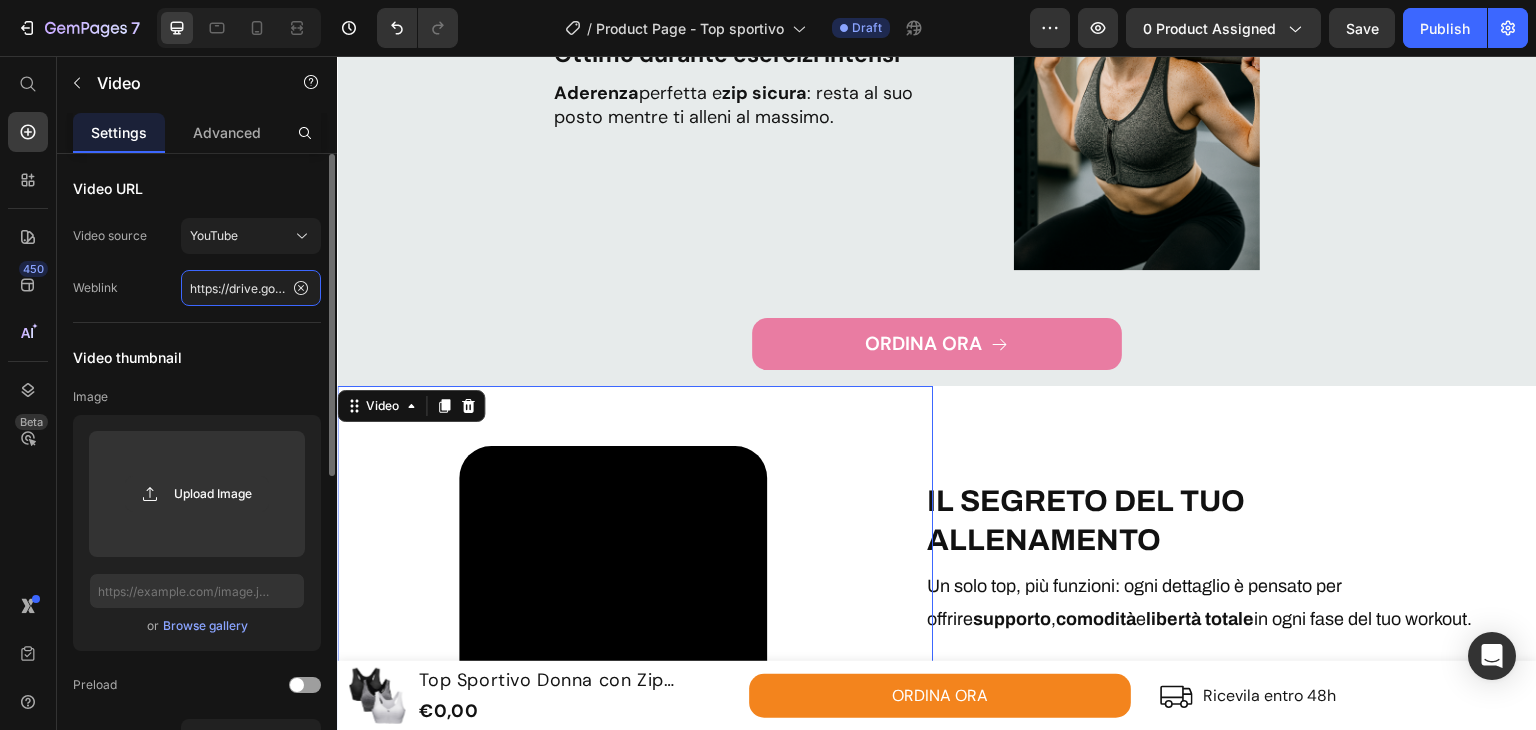 click on "https://drive.google.com/file/d/1aMASQtNwkiuY3u-chB3HTjQBUd8pyFRp/view?usp=sharing" 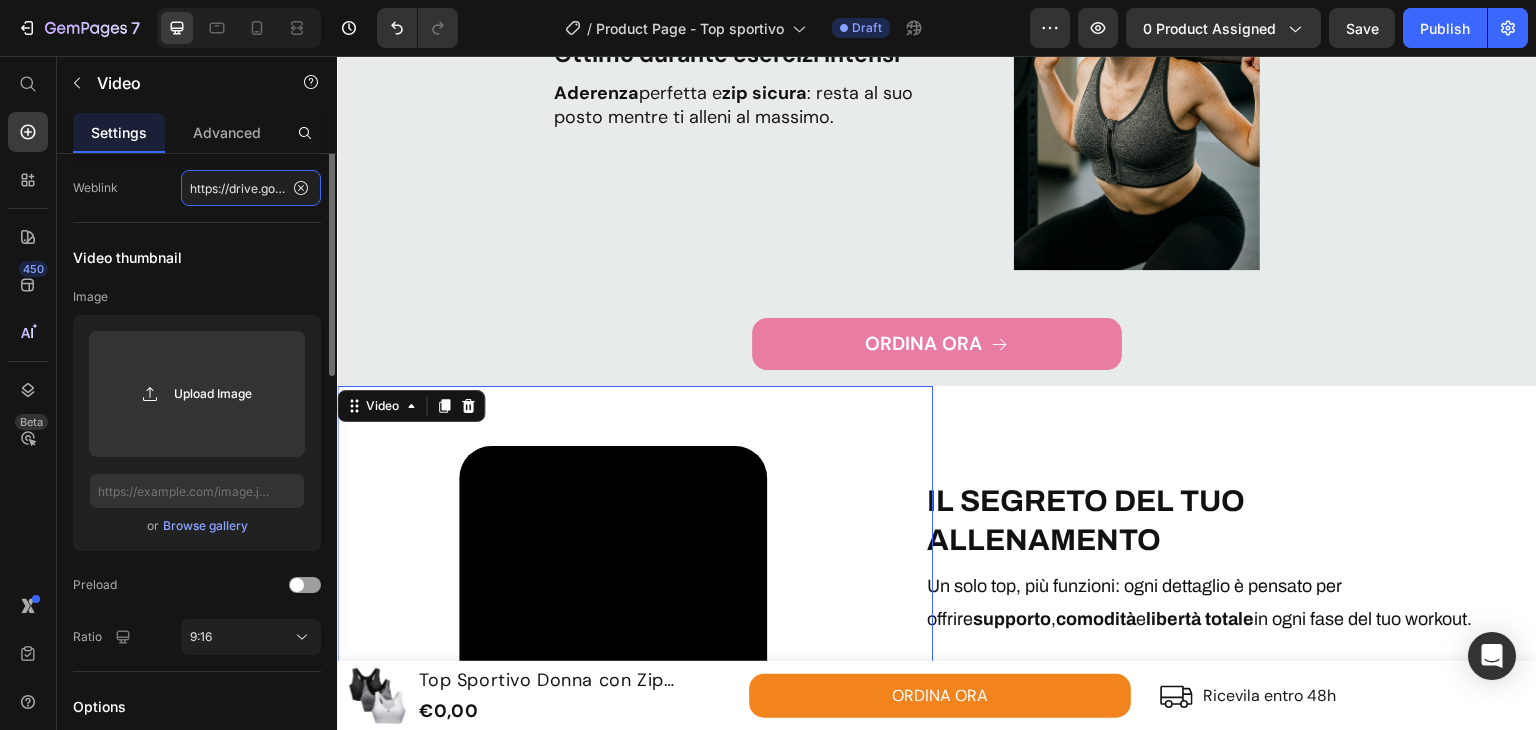 scroll, scrollTop: 0, scrollLeft: 0, axis: both 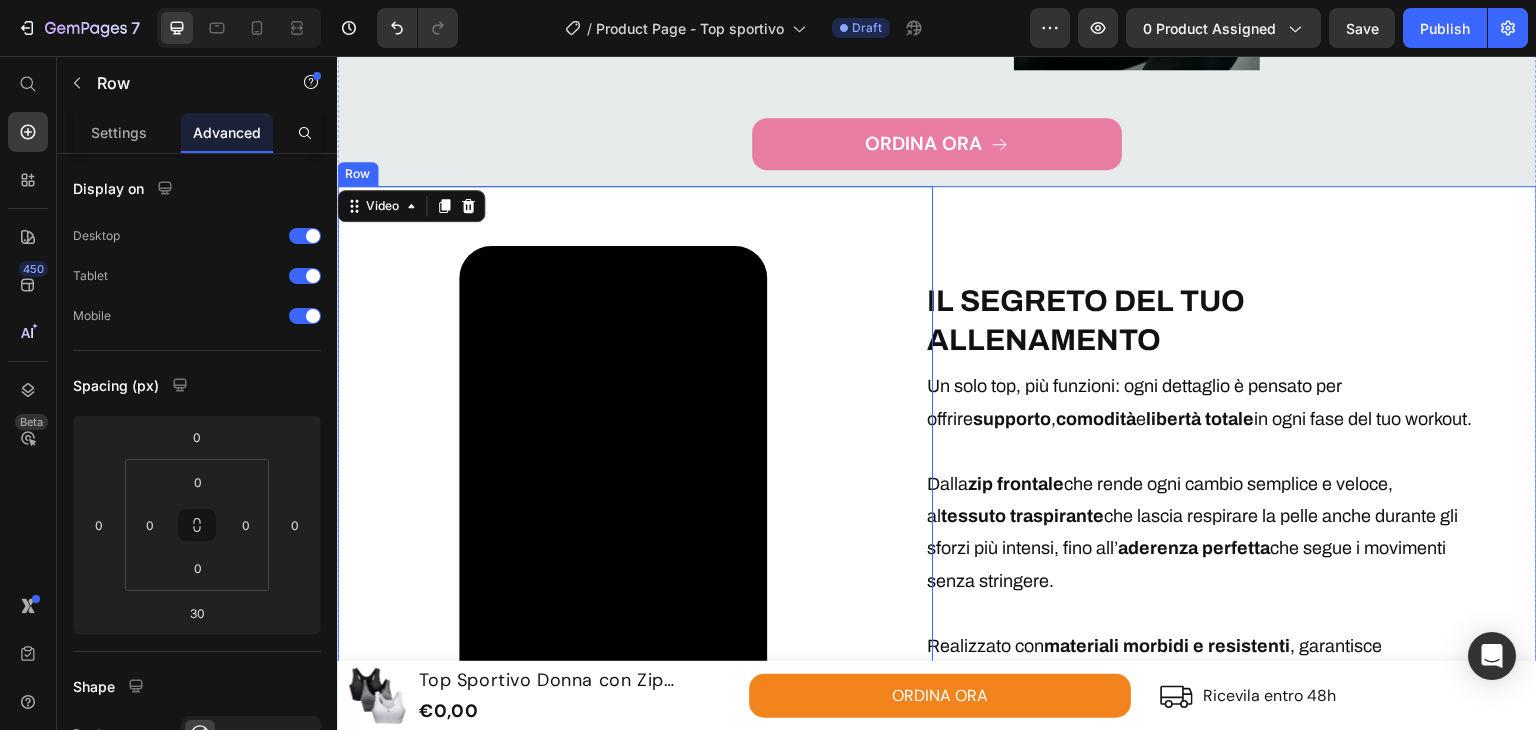 click on "Video   0" at bounding box center (635, 539) 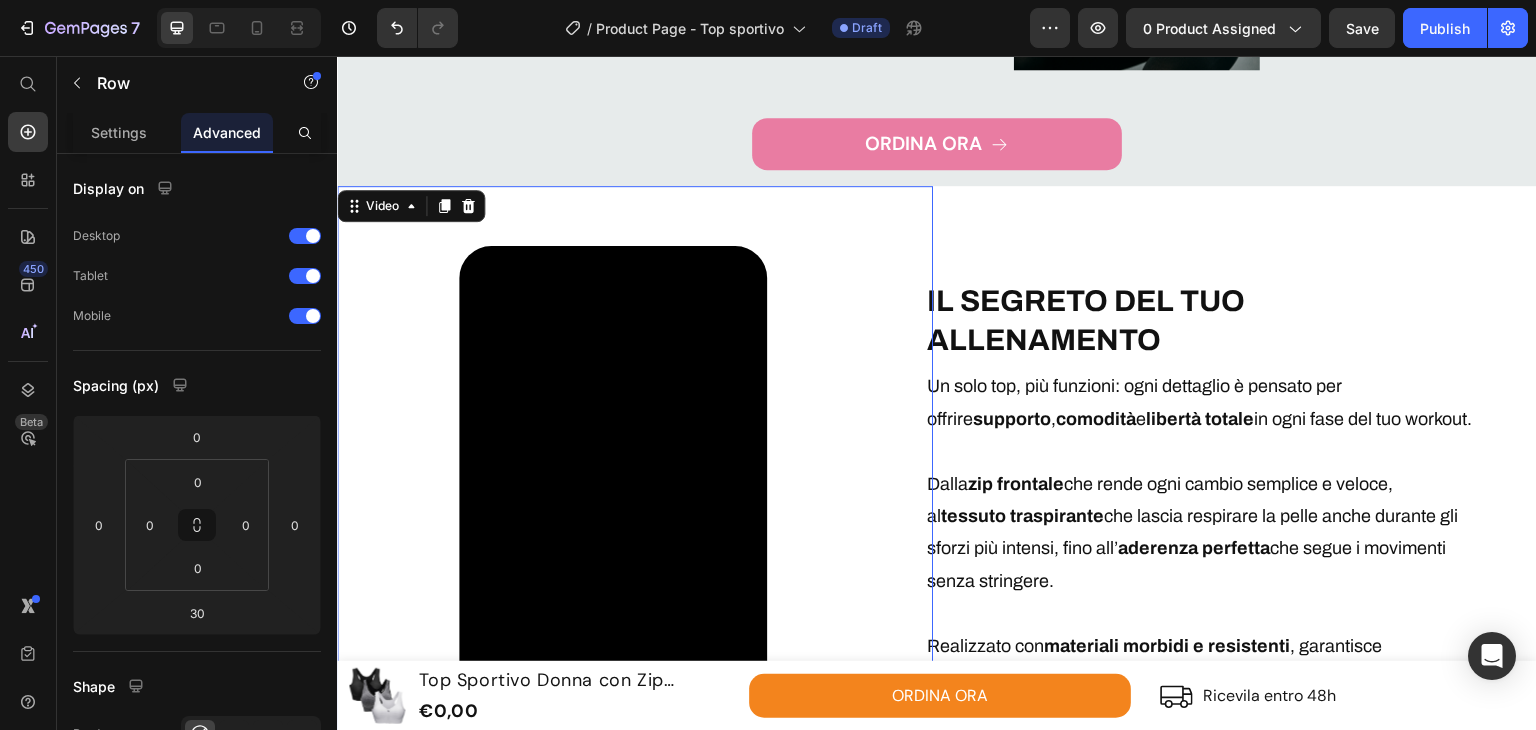 click on "Video   0" at bounding box center [613, 520] 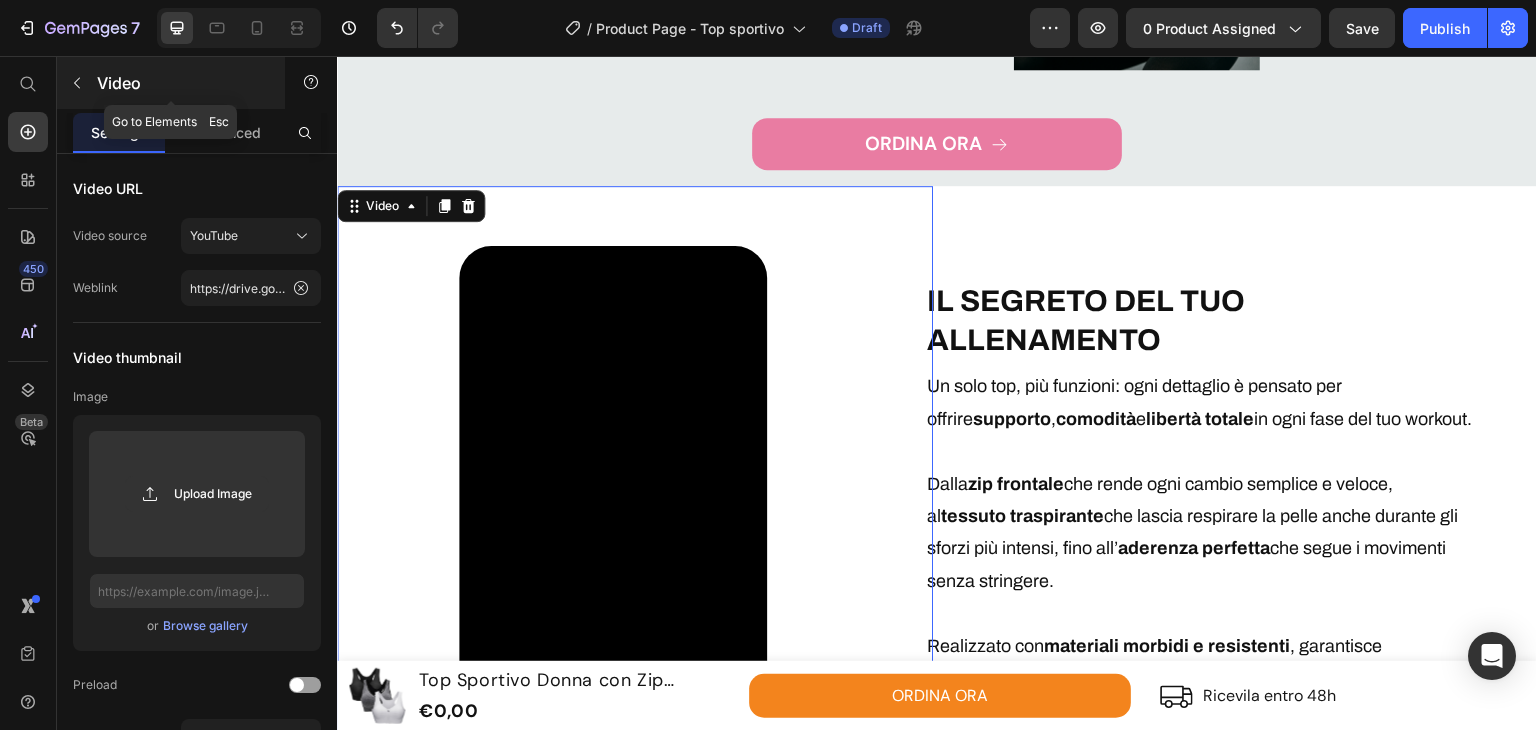 click at bounding box center (77, 83) 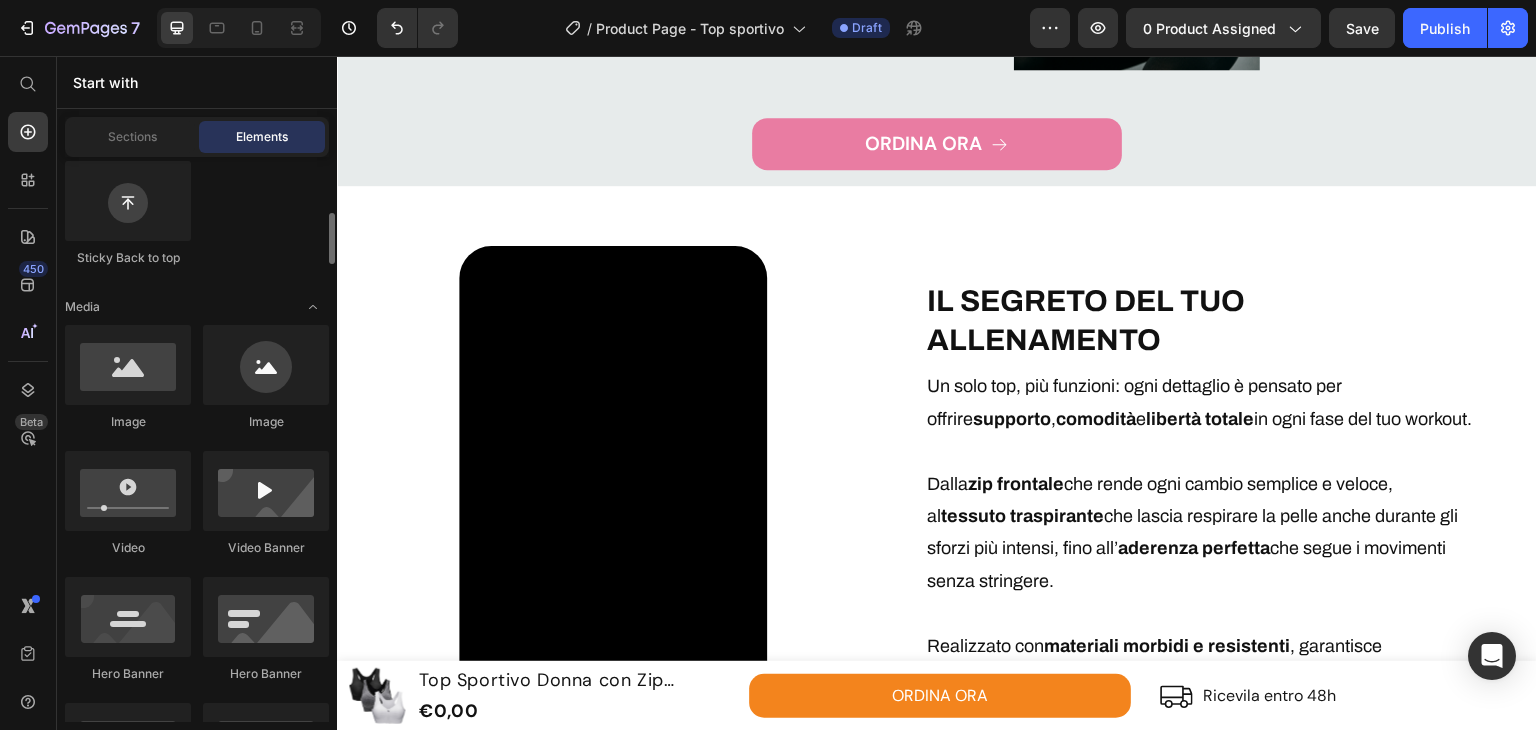 scroll, scrollTop: 220, scrollLeft: 0, axis: vertical 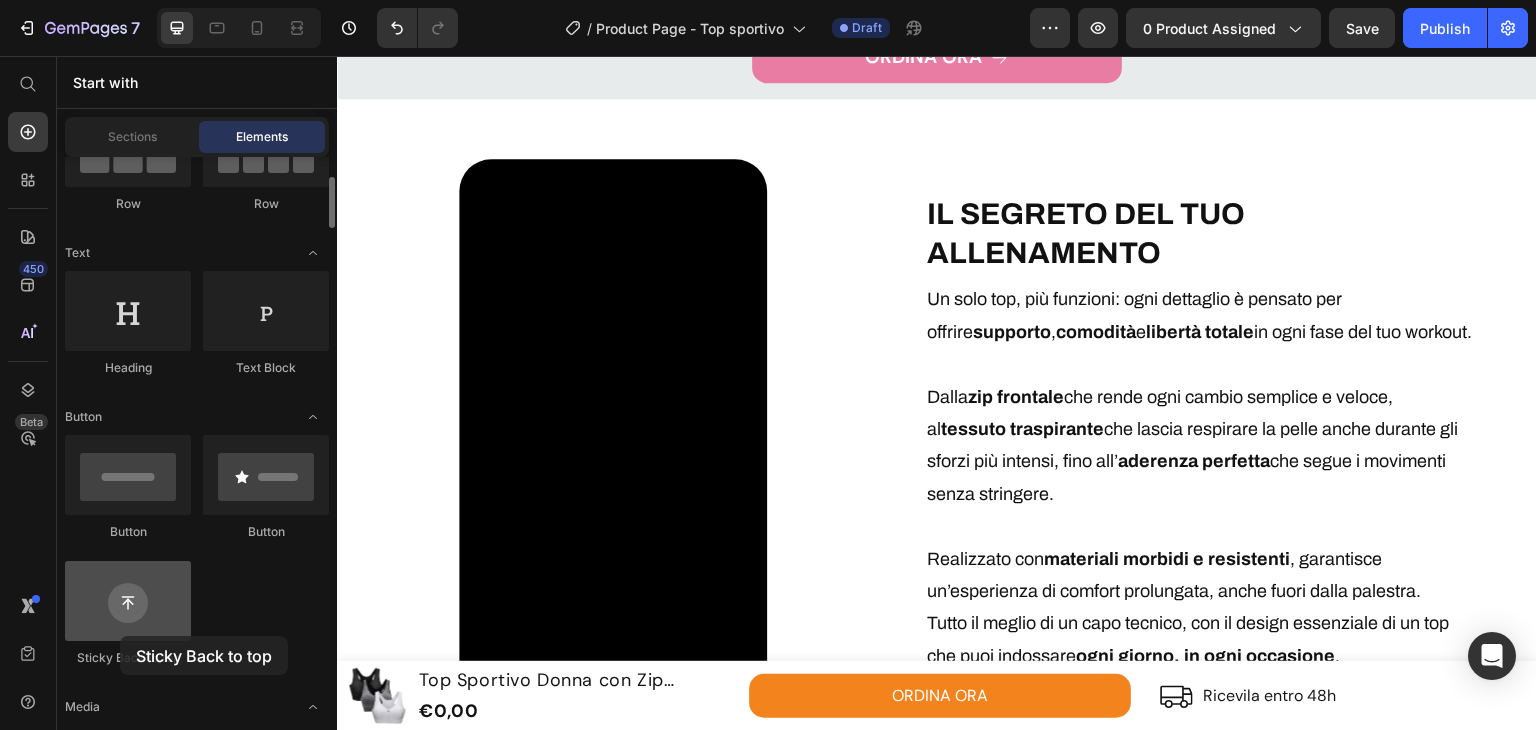 drag, startPoint x: 125, startPoint y: 603, endPoint x: 115, endPoint y: 621, distance: 20.59126 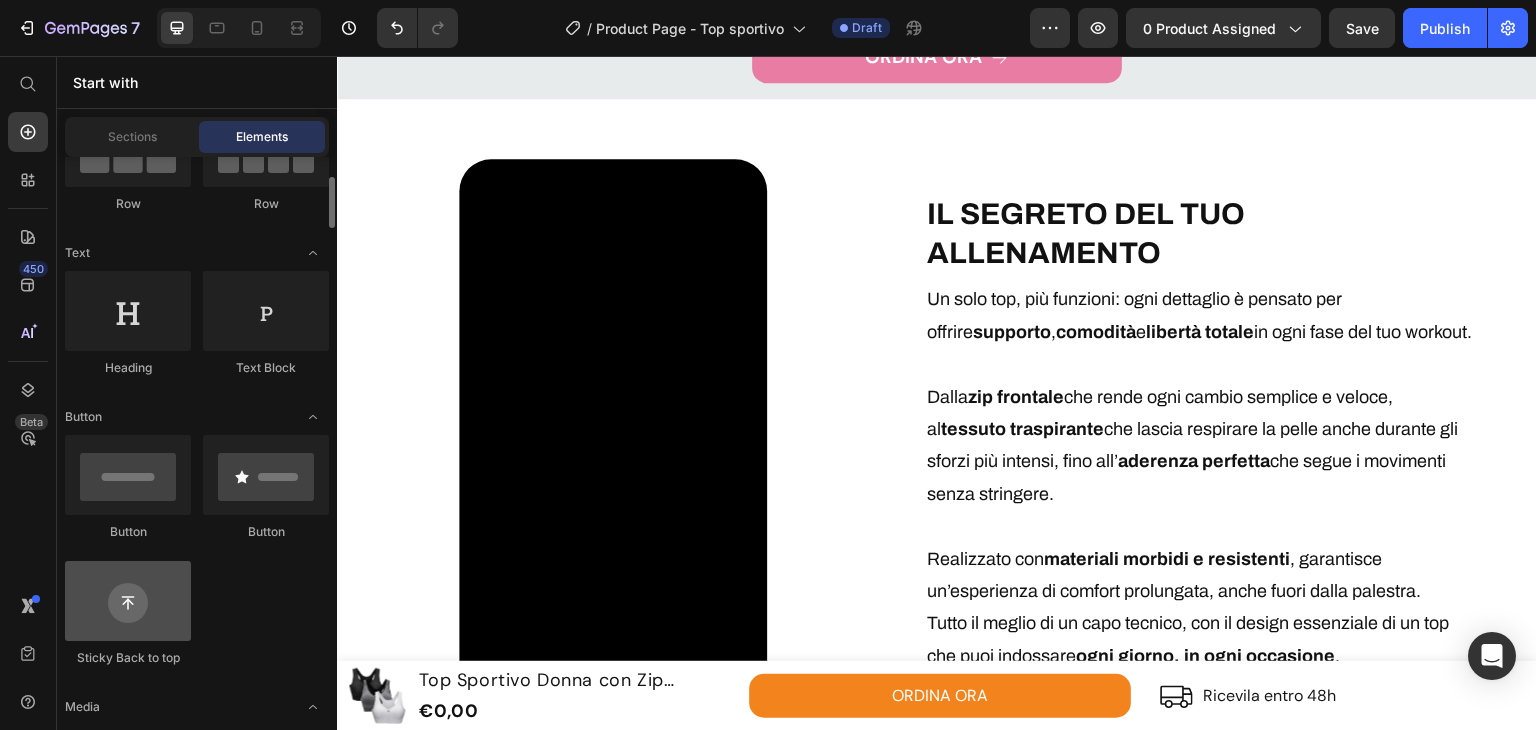 scroll, scrollTop: 2761, scrollLeft: 0, axis: vertical 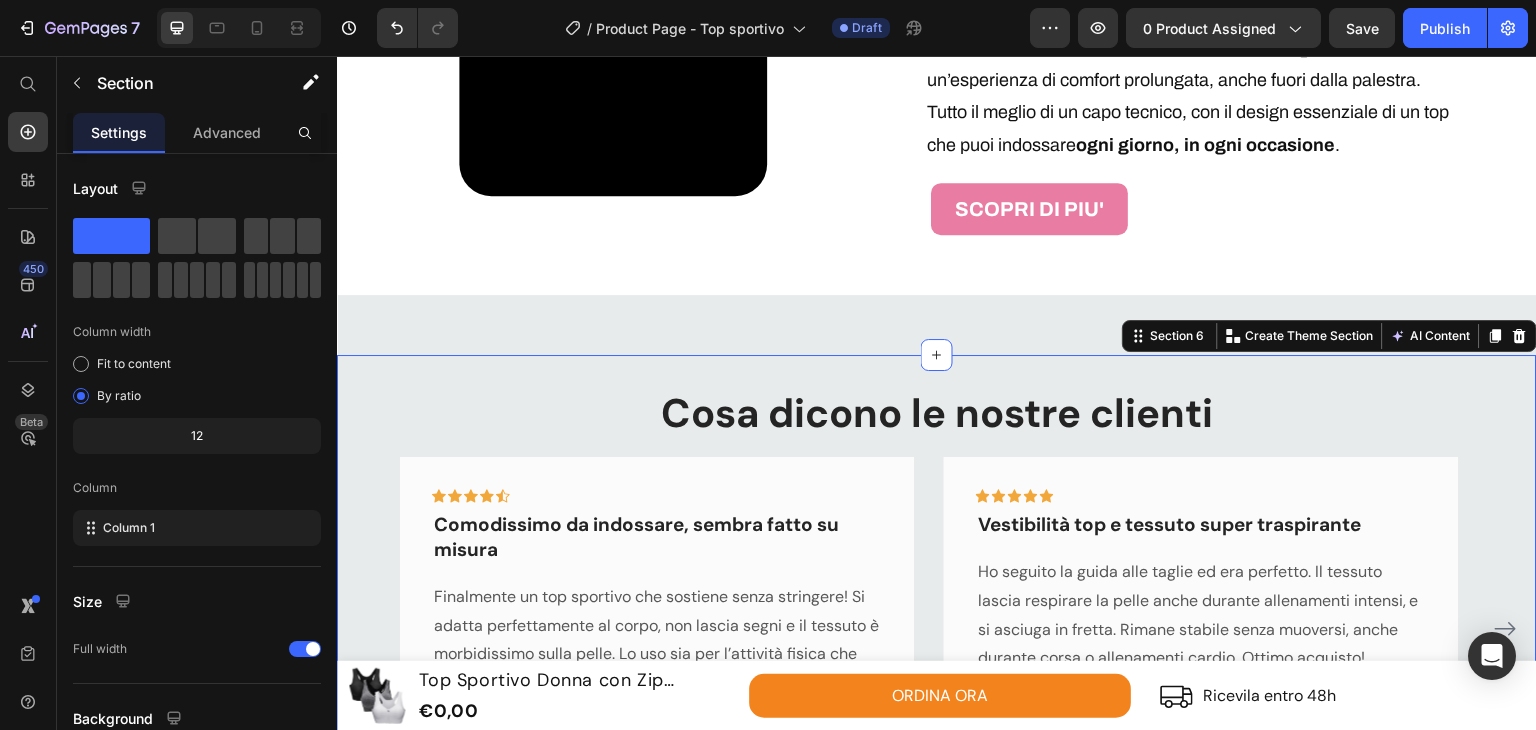 click on "Cosa dicono le nostre clienti Heading
Icon
Icon
Icon
Icon
Icon Row Comodissimo da indossare, sembra fatto su misura Text block Finalmente un top sportivo che sostiene senza stringere! Si adatta perfettamente al corpo, non lascia segni e il tessuto è morbidissimo sulla pelle. Lo uso sia per l’attività fisica che nella vita quotidiana. Consigliatissimo per chi cerca comfort vero! Text block - [NAME] Text block Row
Icon
Icon
Icon
Icon
Icon Row Vestibilità top e tessuto super traspirante Text block Ho seguito la guida alle taglie ed era perfetto. Il tessuto lascia respirare la pelle anche durante allenamenti intensi, e si asciuga in fretta. Rimane stabile senza muoversi, anche durante corsa o allenamenti cardio. Ottimo acquisto! Text block - [NAME] Text block Row
Icon
Icon
Icon Icon" at bounding box center (937, 606) 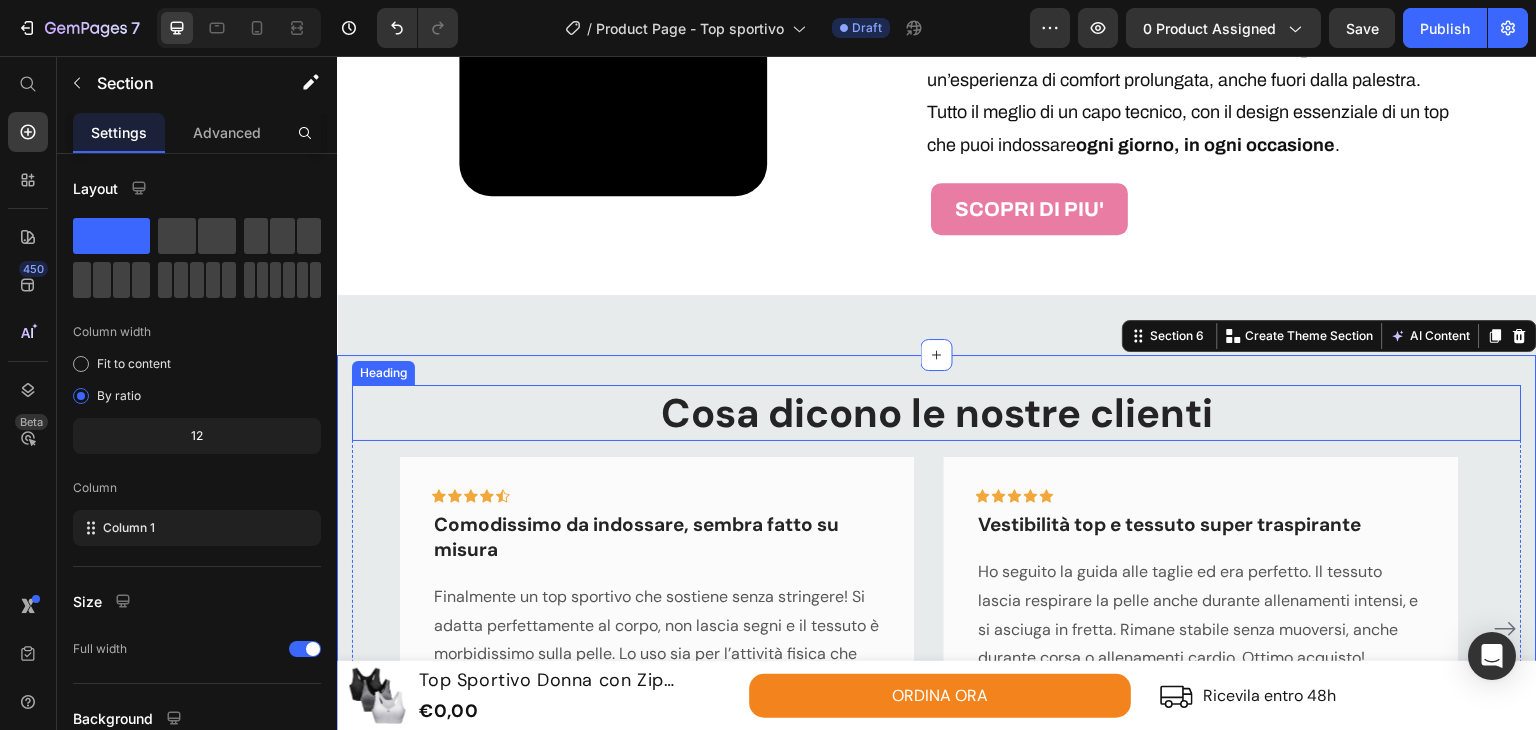 click on "Cosa dicono le nostre clienti" at bounding box center [937, 413] 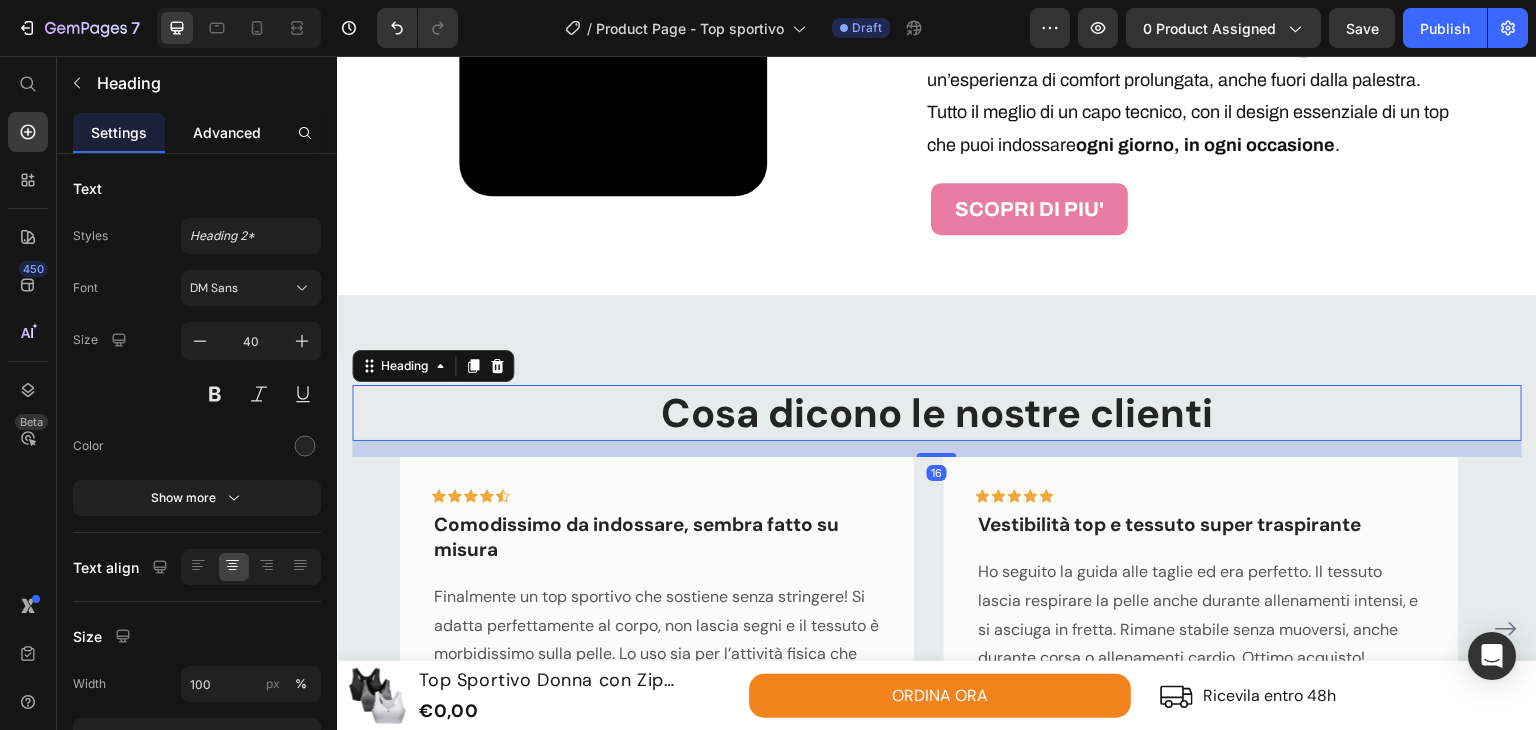 click on "Advanced" at bounding box center [227, 132] 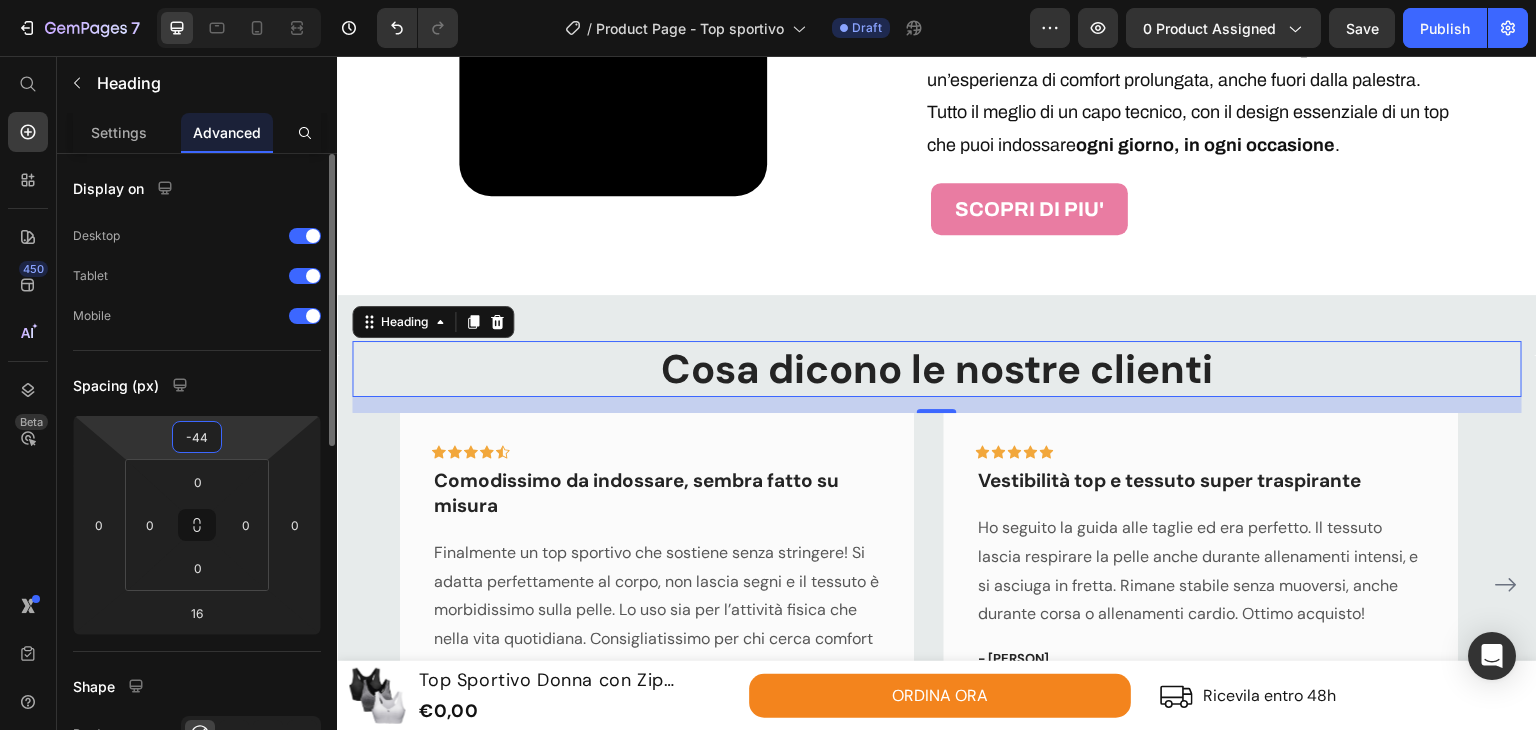 drag, startPoint x: 268, startPoint y: 433, endPoint x: 268, endPoint y: 447, distance: 14 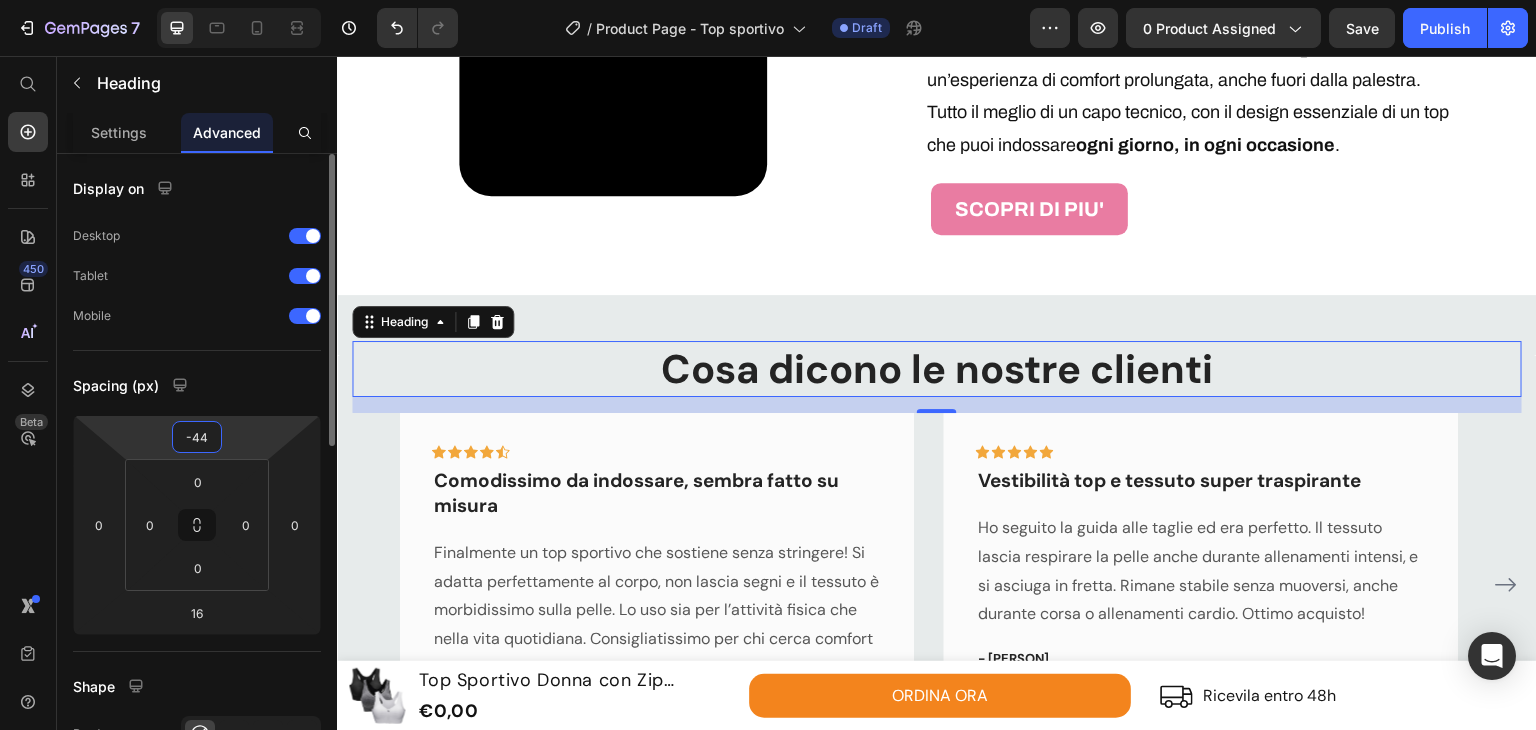 click on "7  Version history  /  Product Page - Top sportivo Draft Preview 0 product assigned  Save   Publish  450 Beta Start with Sections Elements Hero Section Product Detail Brands Trusted Badges Guarantee Product Breakdown How to use Testimonials Compare Bundle FAQs Social Proof Brand Story Product List Collection Blog List Contact Sticky Add to Cart Custom Footer Browse Library 450 Layout
Row
Row
Row
Row Text
Heading
Text Block Button
Button
Button
Sticky Back to top Media
Image" at bounding box center [768, 0] 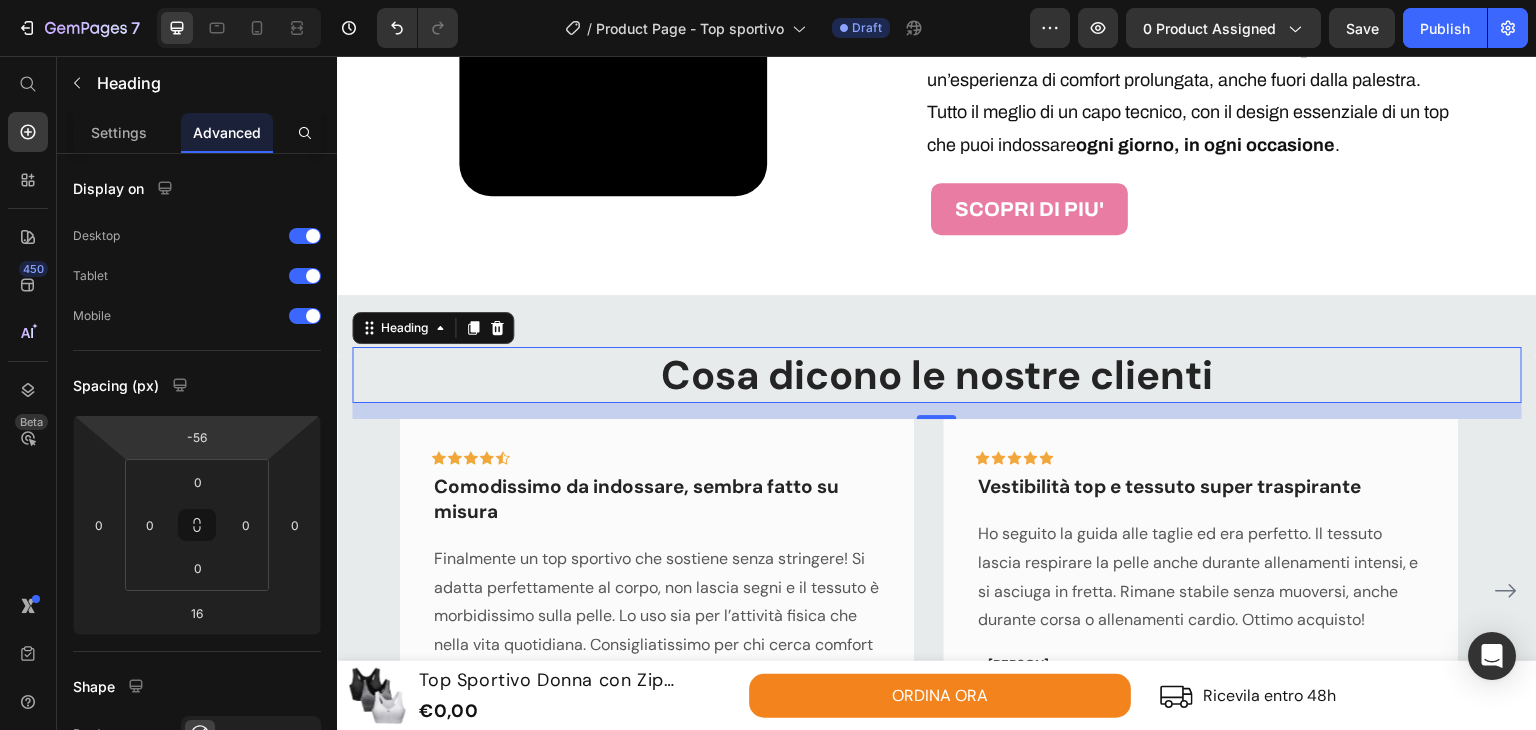 type on "-60" 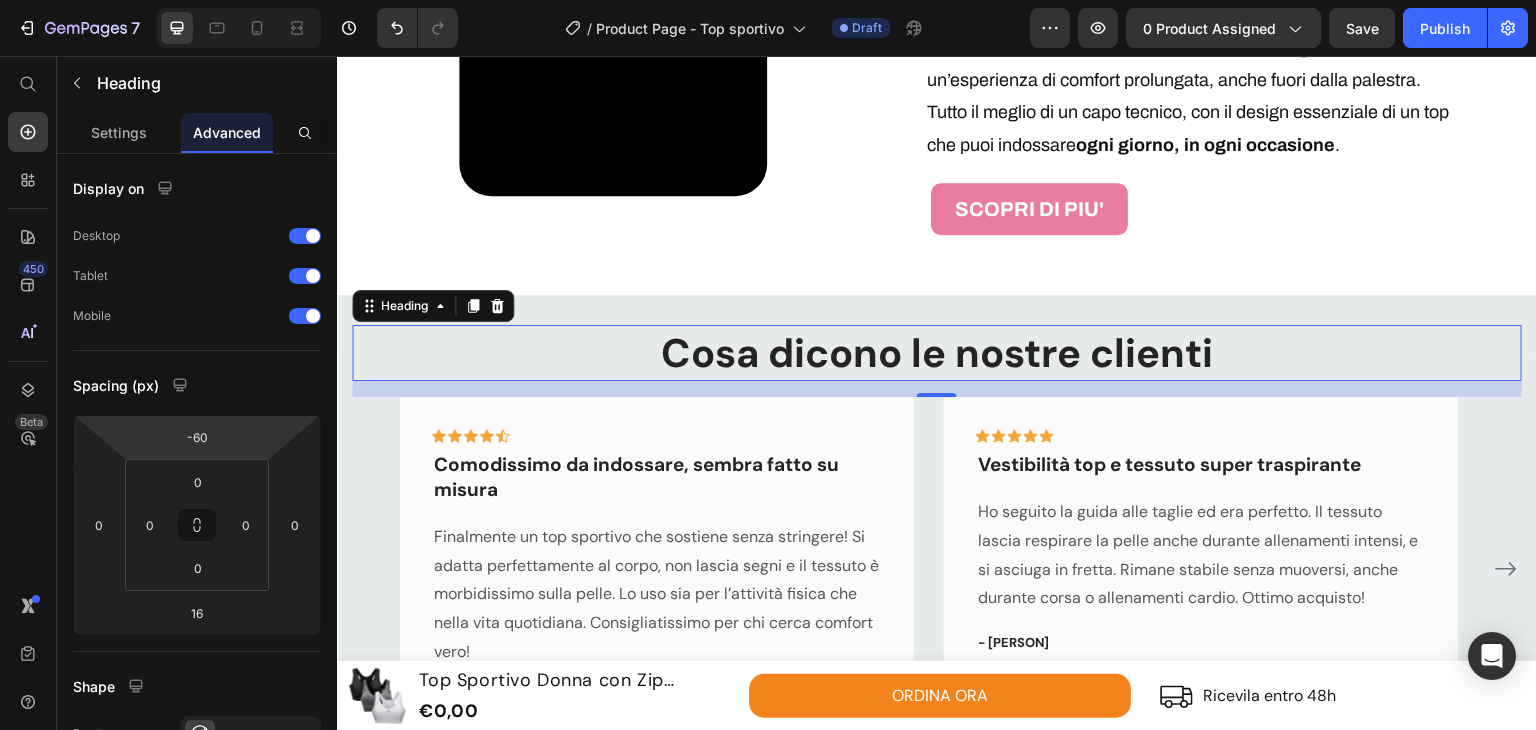 drag, startPoint x: 260, startPoint y: 429, endPoint x: 257, endPoint y: 440, distance: 11.401754 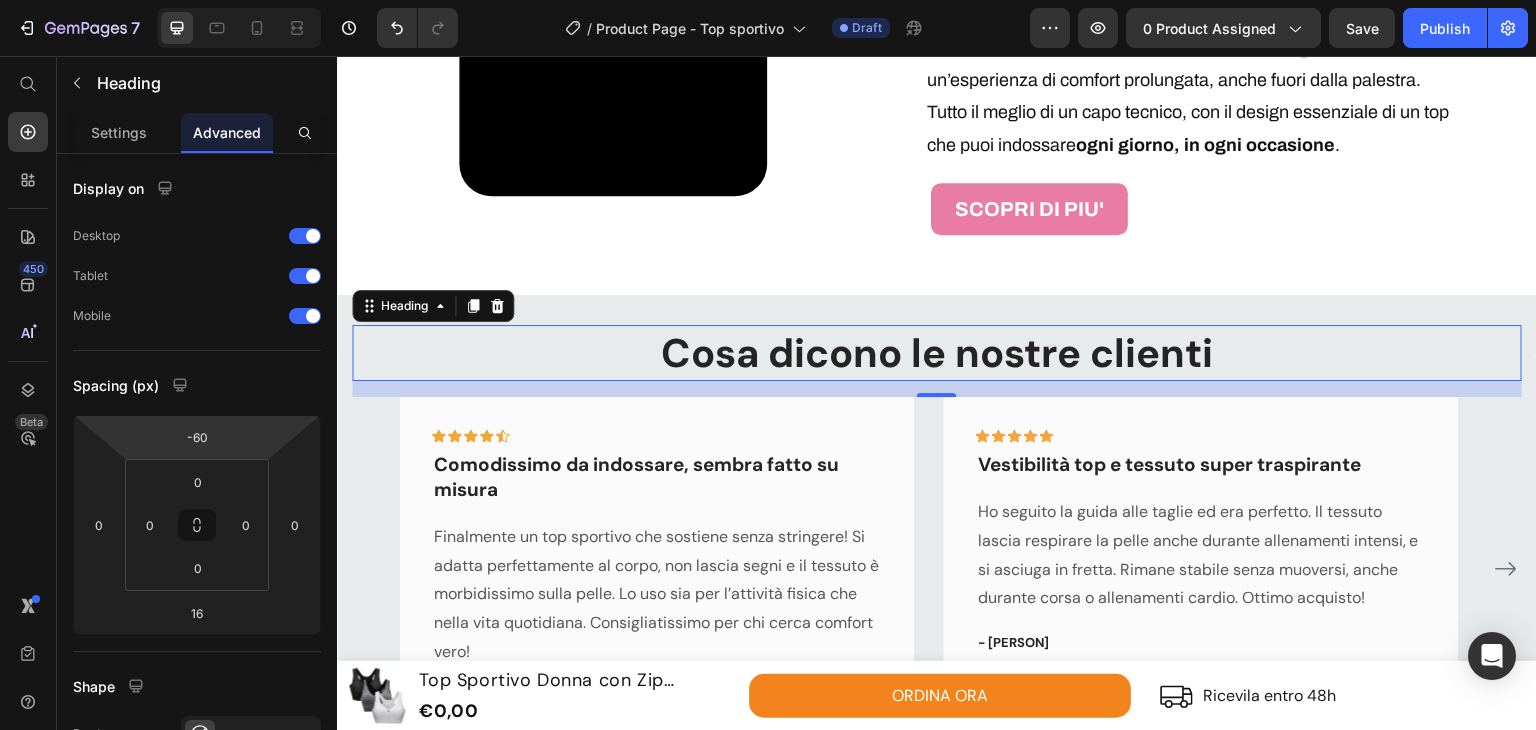 click on "7  Version history  /  Product Page - Top sportivo Draft Preview 0 product assigned  Save   Publish  450 Beta Start with Sections Elements Hero Section Product Detail Brands Trusted Badges Guarantee Product Breakdown How to use Testimonials Compare Bundle FAQs Social Proof Brand Story Product List Collection Blog List Contact Sticky Add to Cart Custom Footer Browse Library 450 Layout
Row
Row
Row
Row Text
Heading
Text Block Button
Button
Button
Sticky Back to top Media
Image" at bounding box center [768, 0] 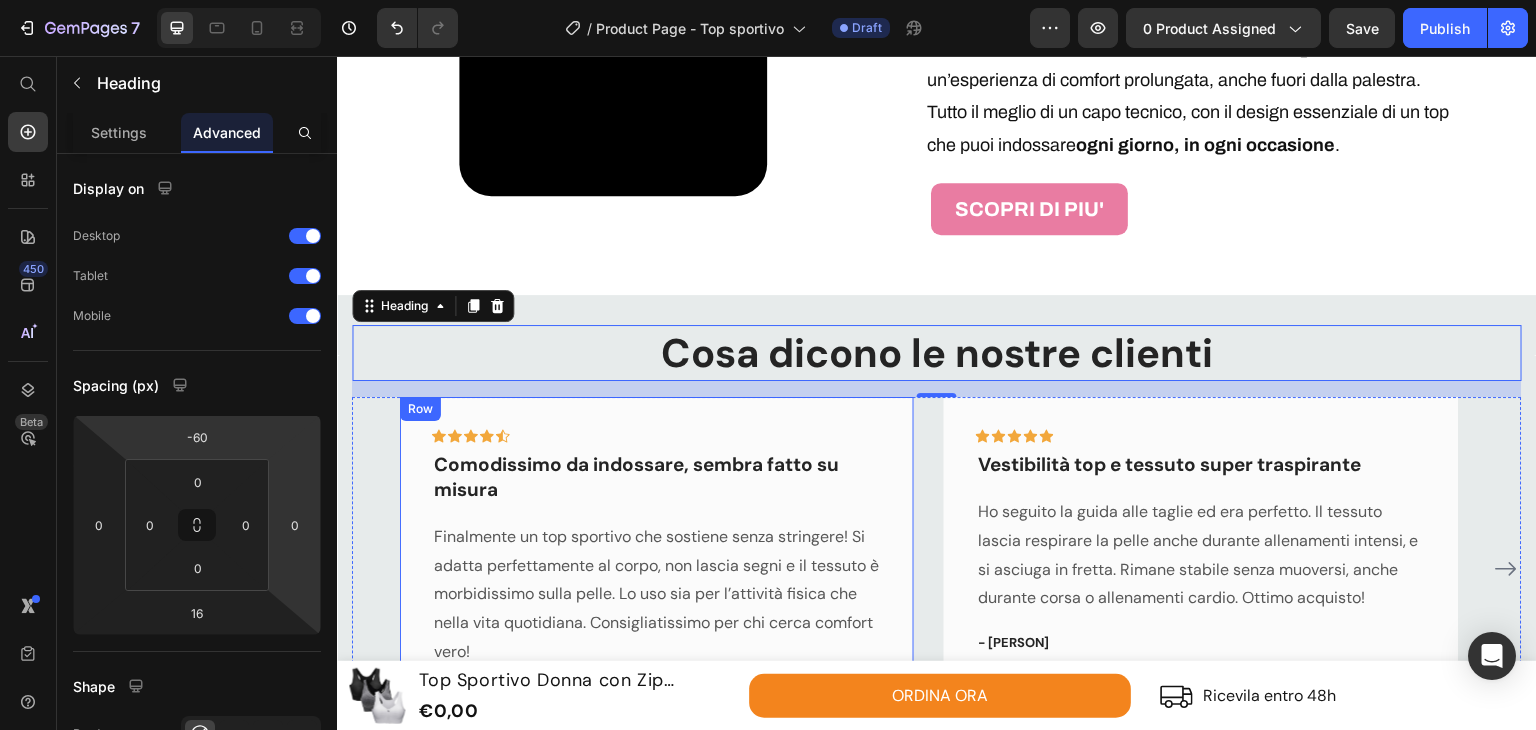 scroll, scrollTop: 3661, scrollLeft: 0, axis: vertical 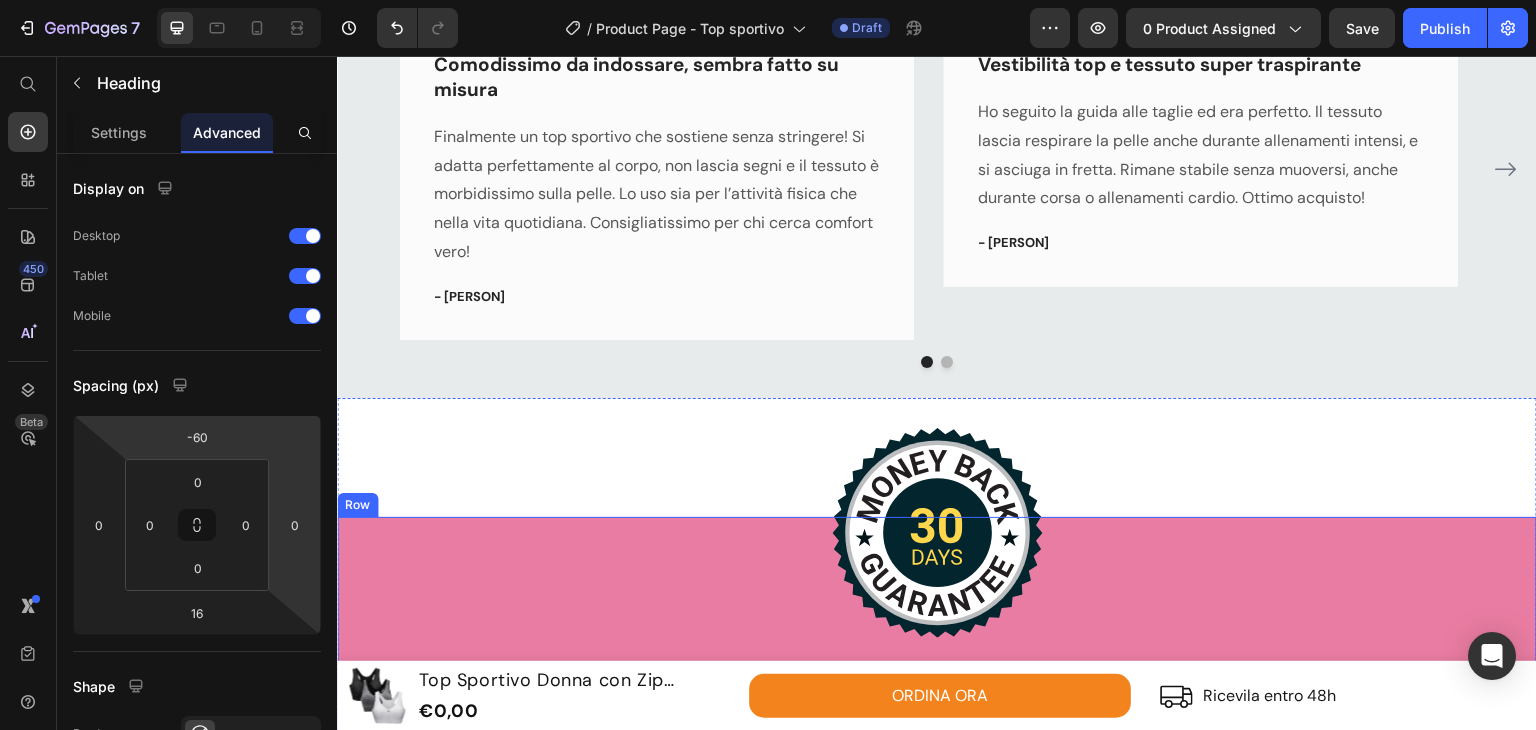 click on "Image 30 giorni di garanzia soddisfatta o rimborsata Heading Row" at bounding box center [937, 651] 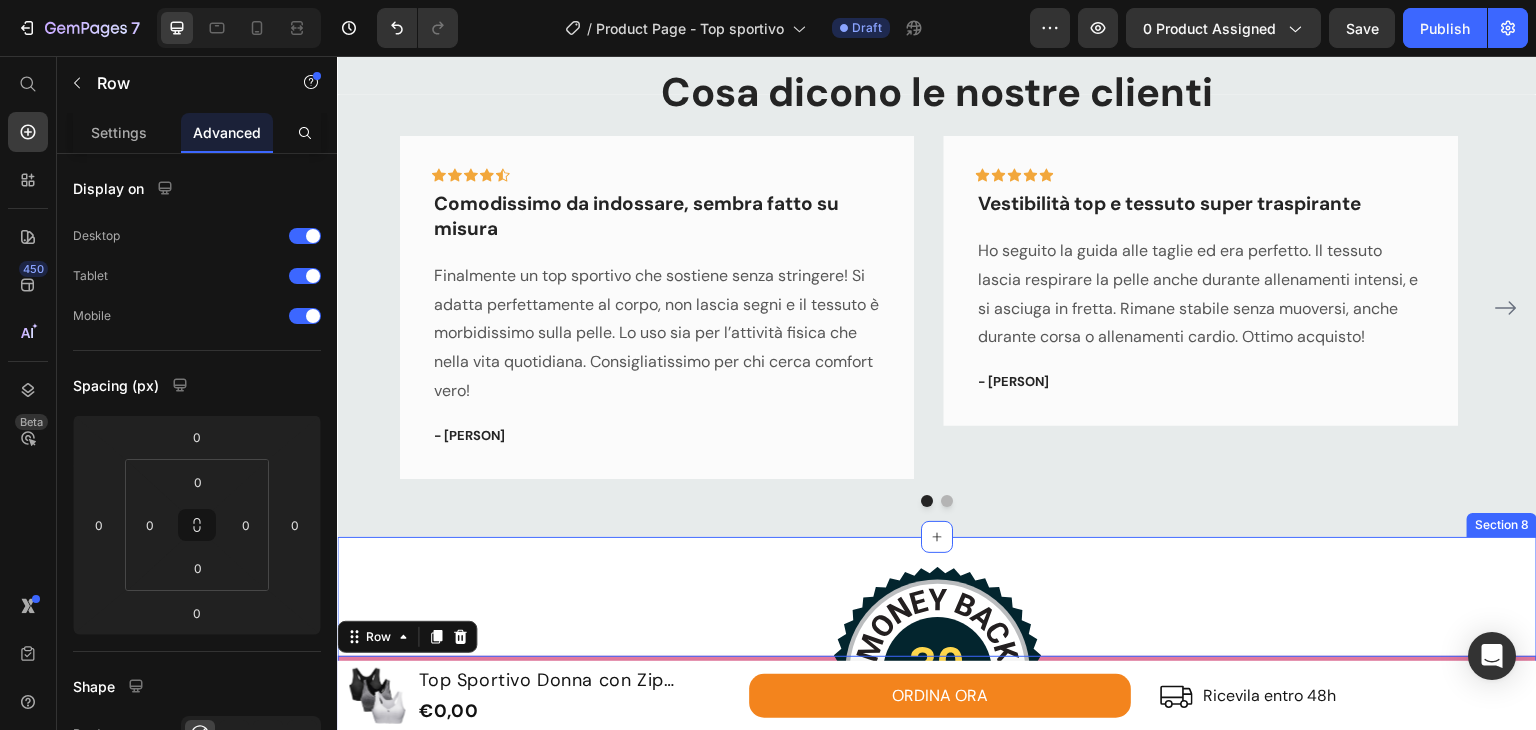 scroll, scrollTop: 3261, scrollLeft: 0, axis: vertical 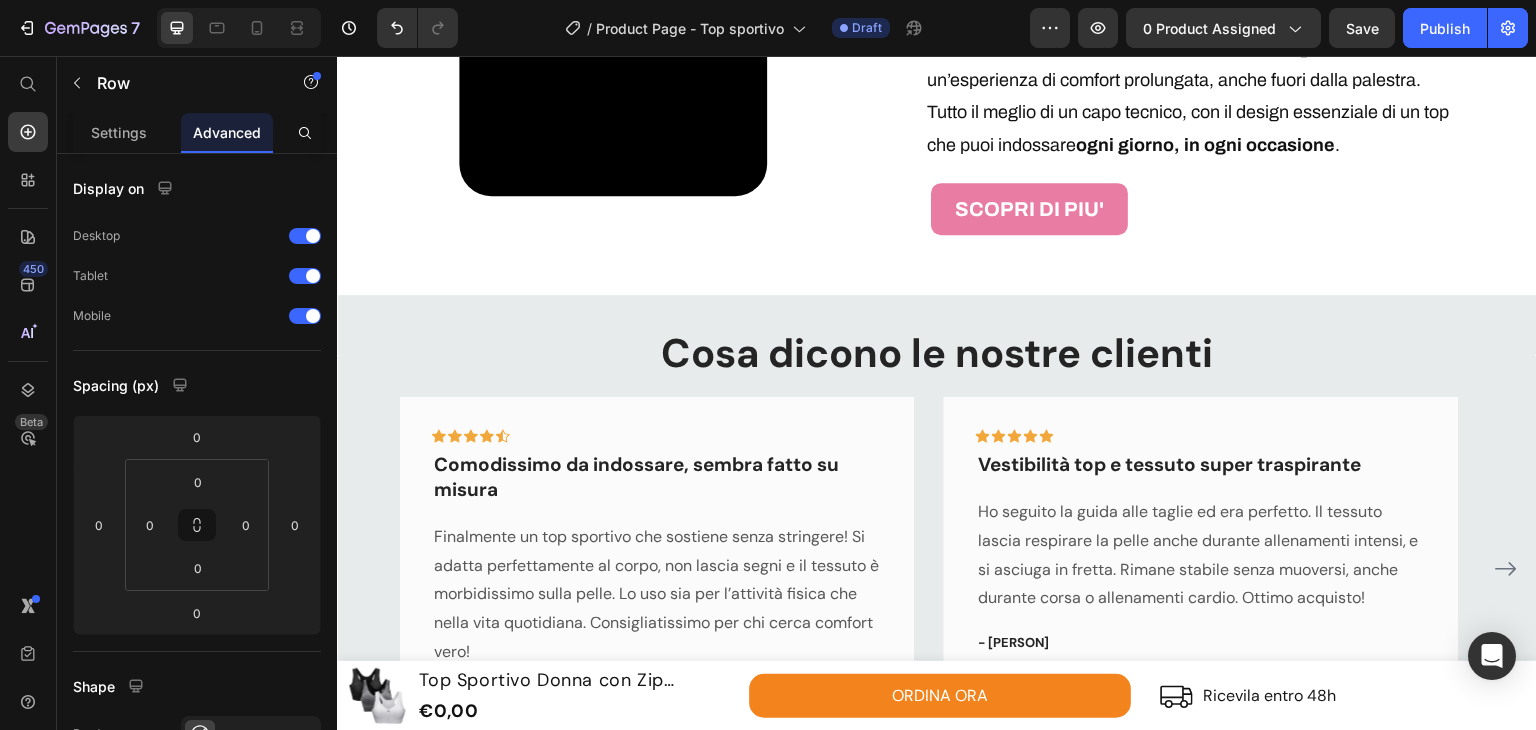 click 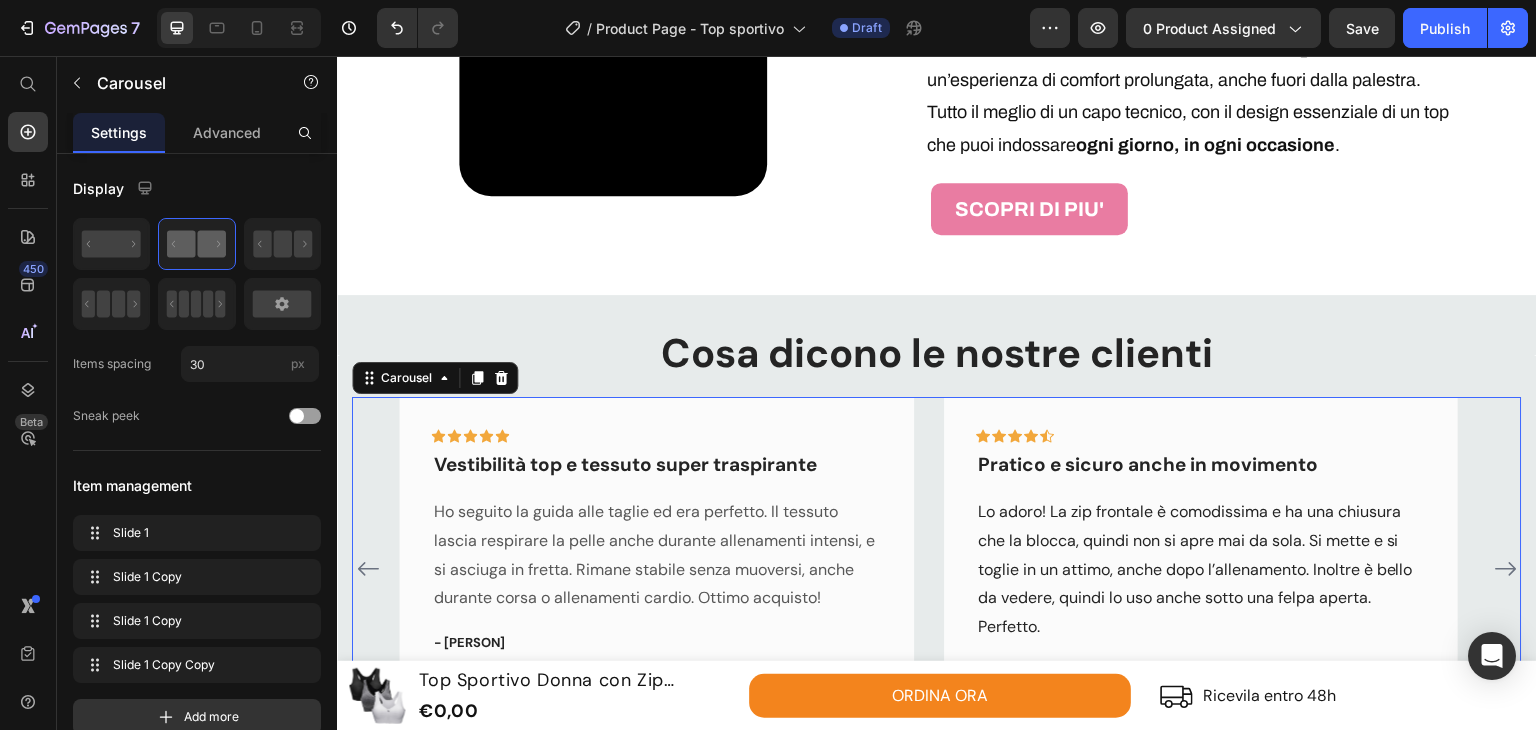 click on "Icon
Icon
Icon
Icon
Icon Row Comodissimo da indossare, sembra fatto su misura Text block Finalmente un top sportivo che sostiene senza stringere! Si adatta perfettamente al corpo, non lascia segni e il tessuto è morbidissimo sulla pelle. Lo uso sia per l’attività fisica che nella vita quotidiana. Consigliatissimo per chi cerca comfort vero! Text block - [NAME] Text block Row
Icon
Icon
Icon
Icon
Icon Row Vestibilità top e tessuto super traspirante Text block Ho seguito la guida alle taglie ed era perfetto. Il tessuto lascia respirare la pelle anche durante allenamenti intensi, e si asciuga in fretta. Rimane stabile senza muoversi, anche durante corsa o allenamenti cardio. Ottimo acquisto! Text block - [NAME] Text block Row
Icon
Icon
Icon
Icon
Icon" at bounding box center [937, 568] 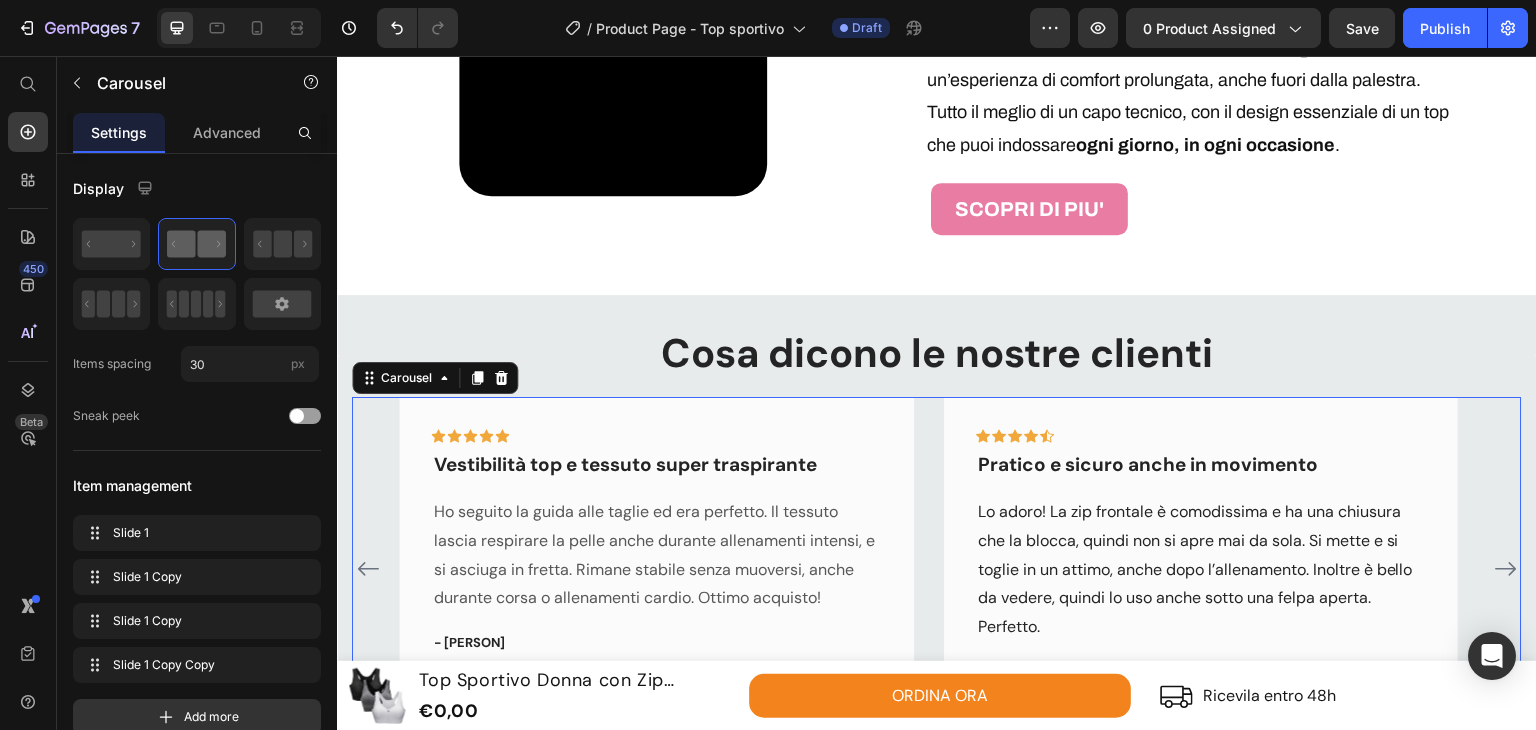 click 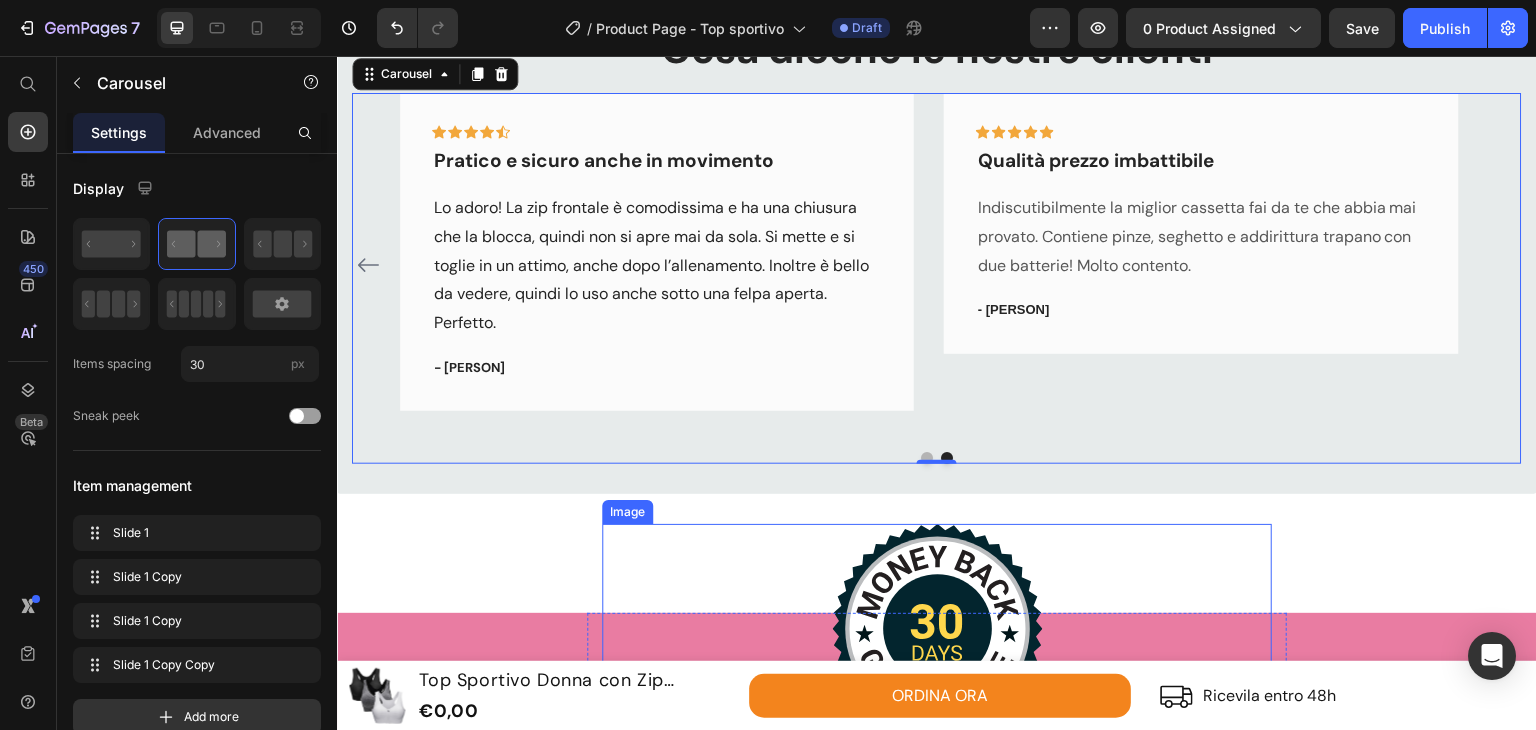 scroll, scrollTop: 3361, scrollLeft: 0, axis: vertical 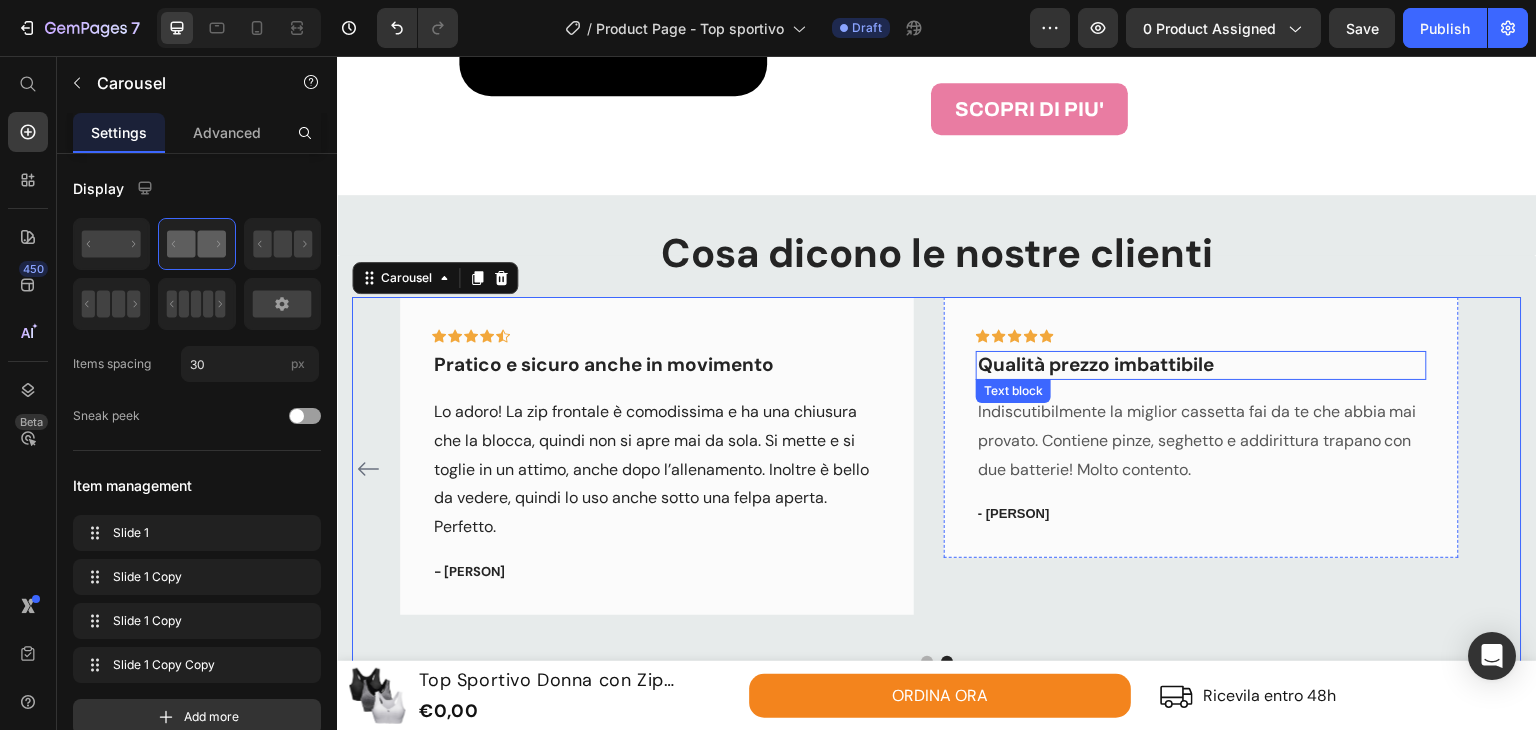 click on "Qualità prezzo imbattibile" at bounding box center (1201, 365) 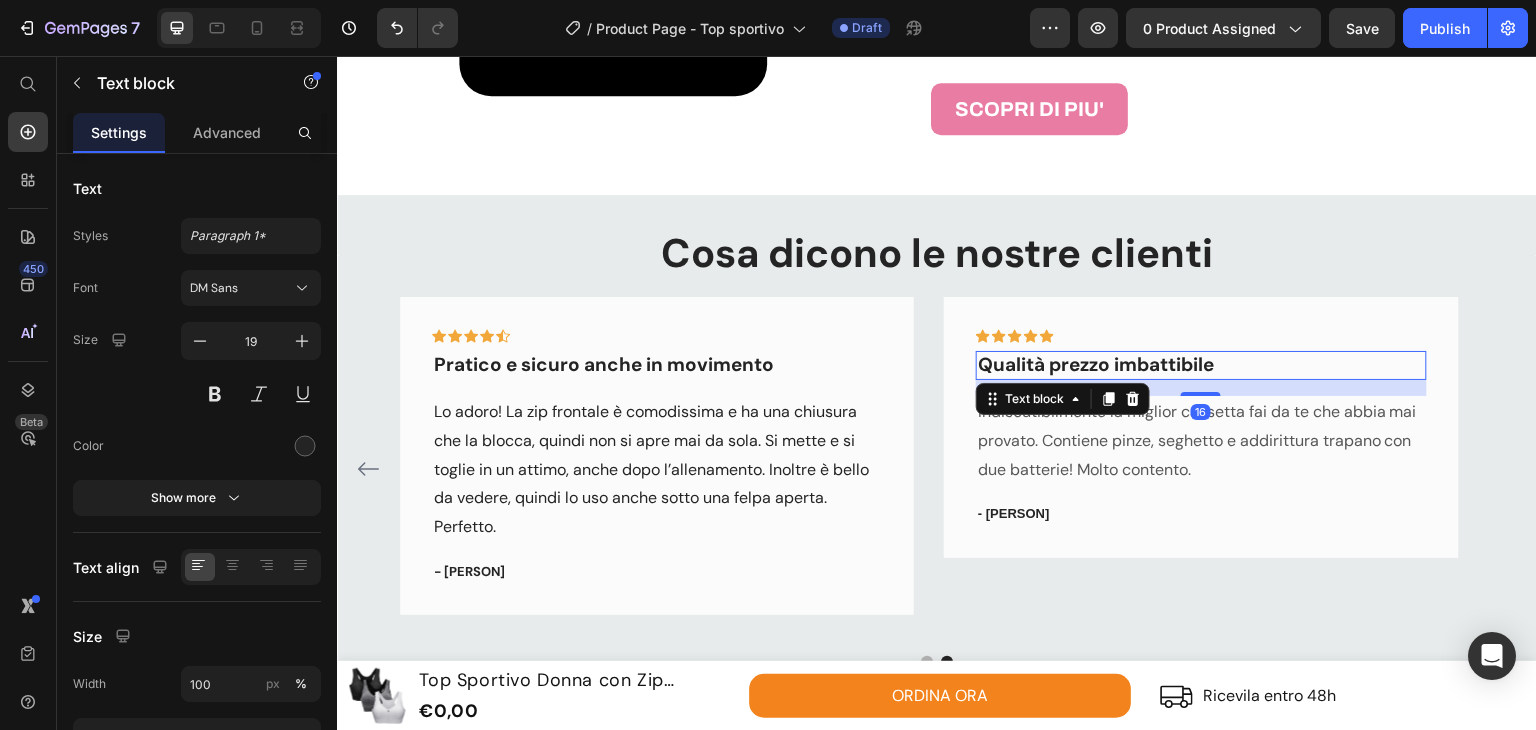 click on "Qualità prezzo imbattibile" at bounding box center [1201, 365] 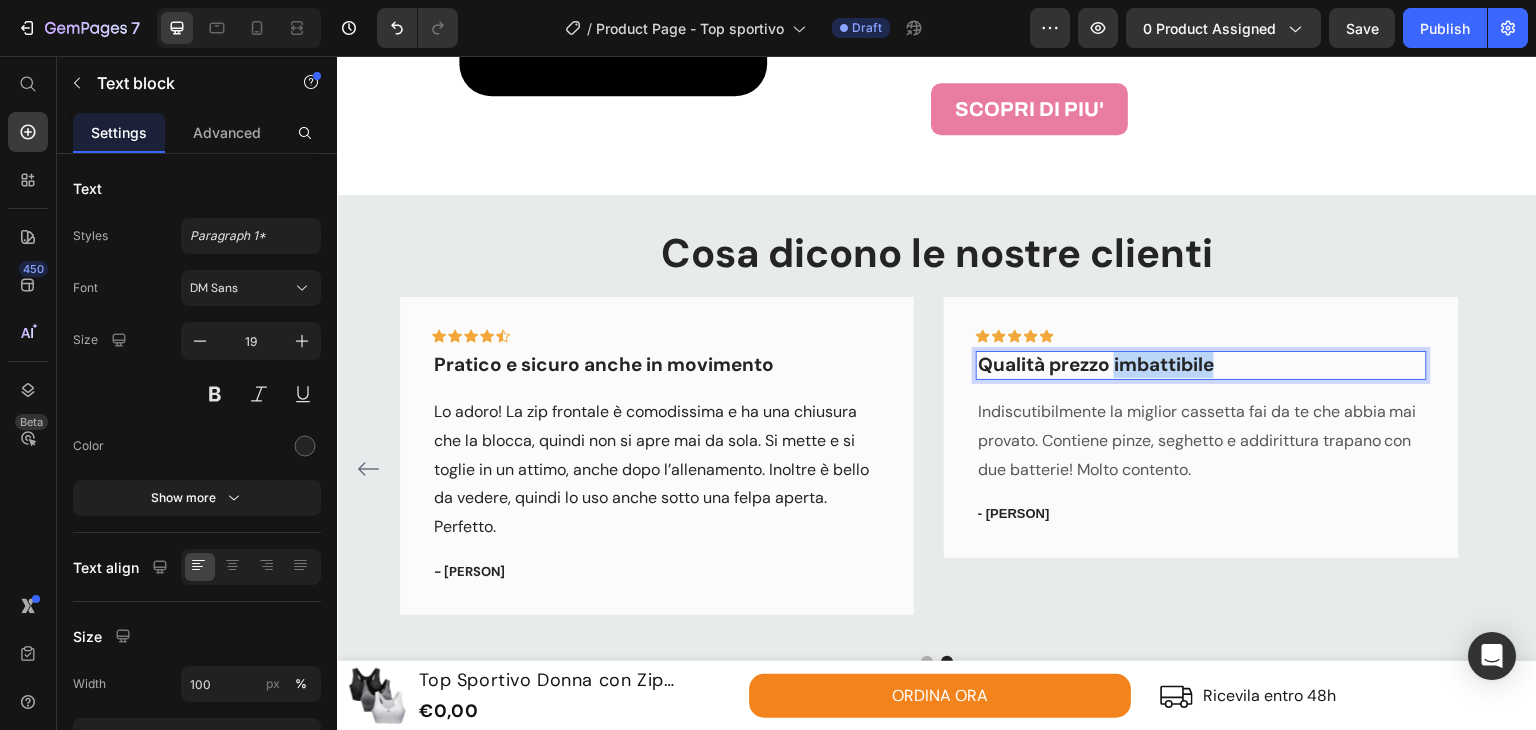 click on "Qualità prezzo imbattibile" at bounding box center (1201, 365) 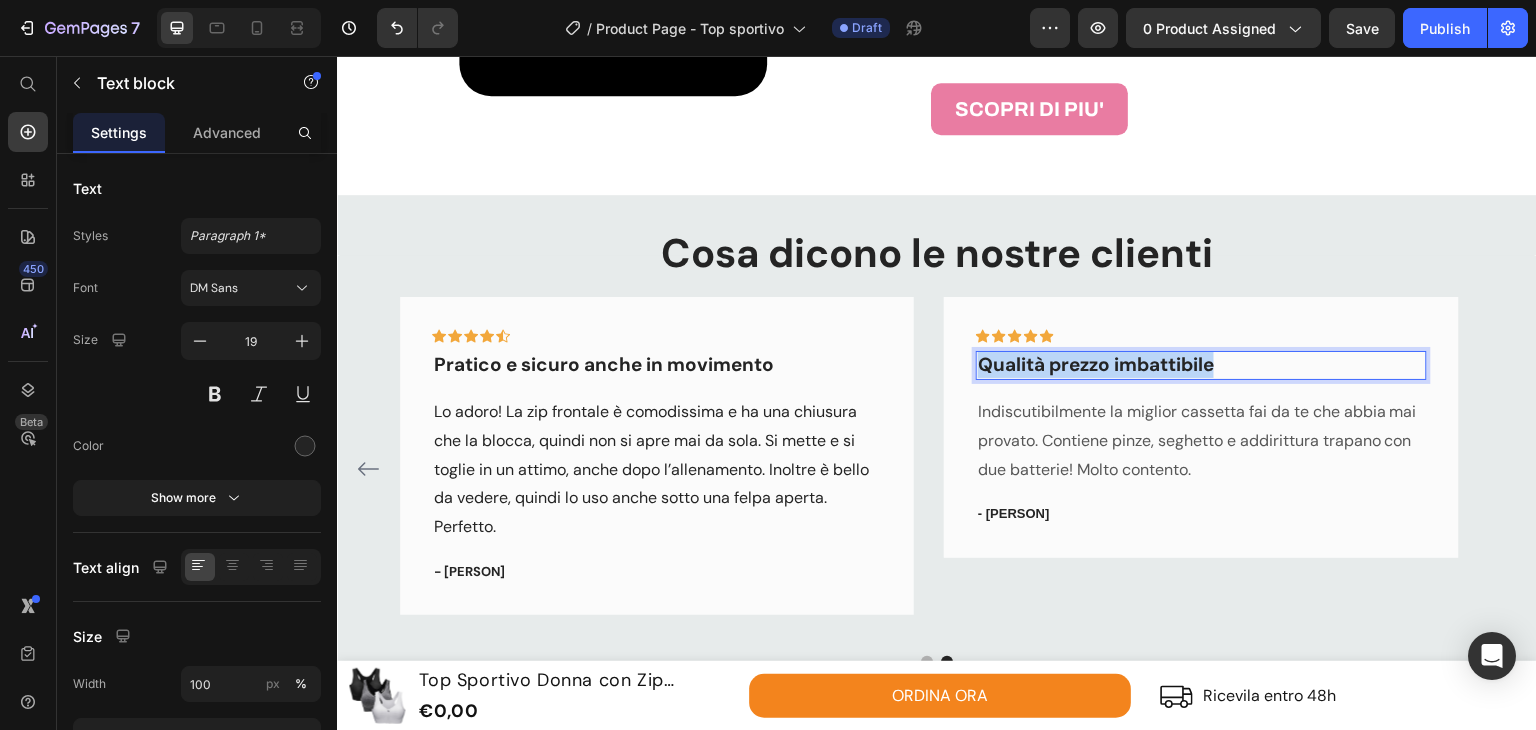 click on "Qualità prezzo imbattibile" at bounding box center (1201, 365) 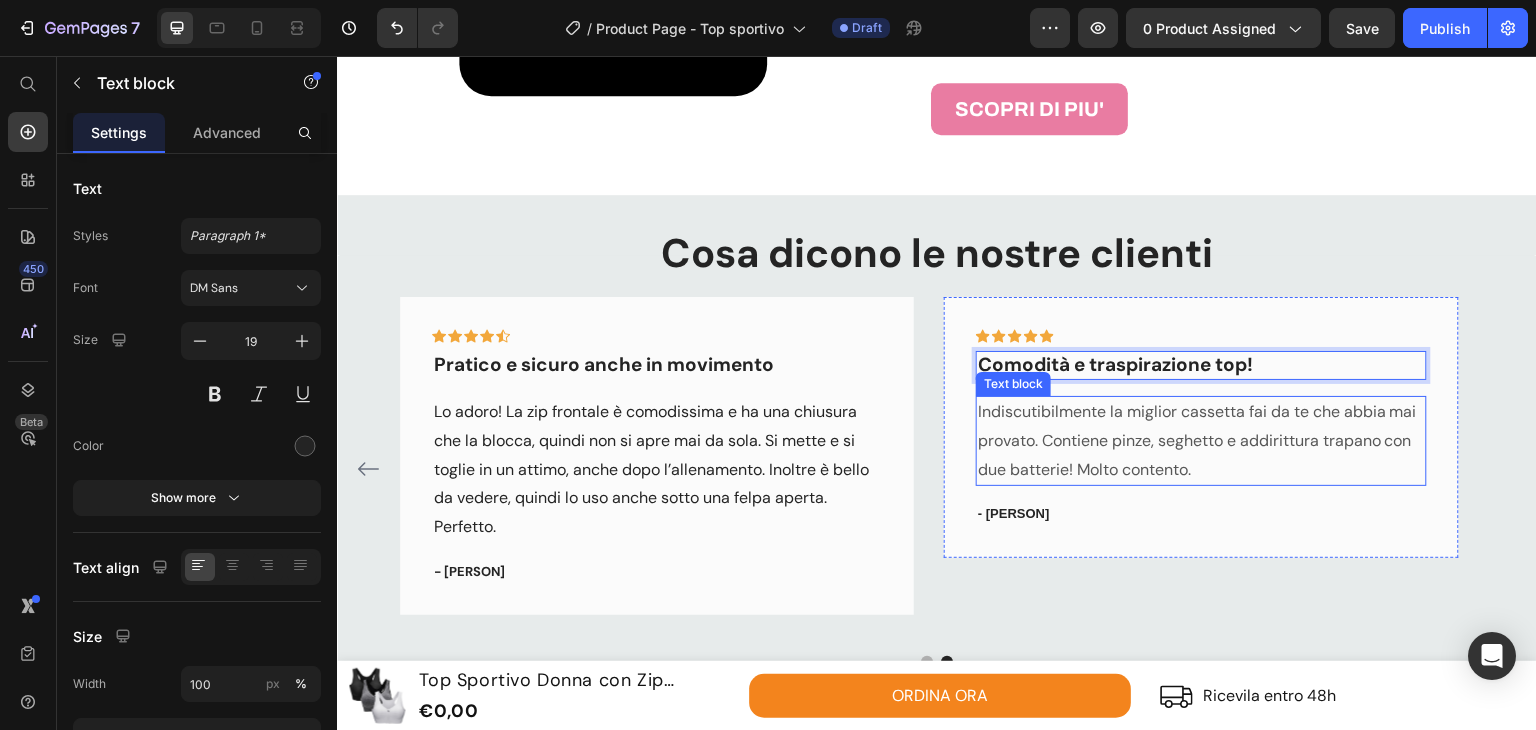 click on "Indiscutibilmente la miglior cassetta fai da te che abbia mai provato. Contiene pinze, seghetto e addirittura trapano con due batterie! Molto contento." at bounding box center (1201, 441) 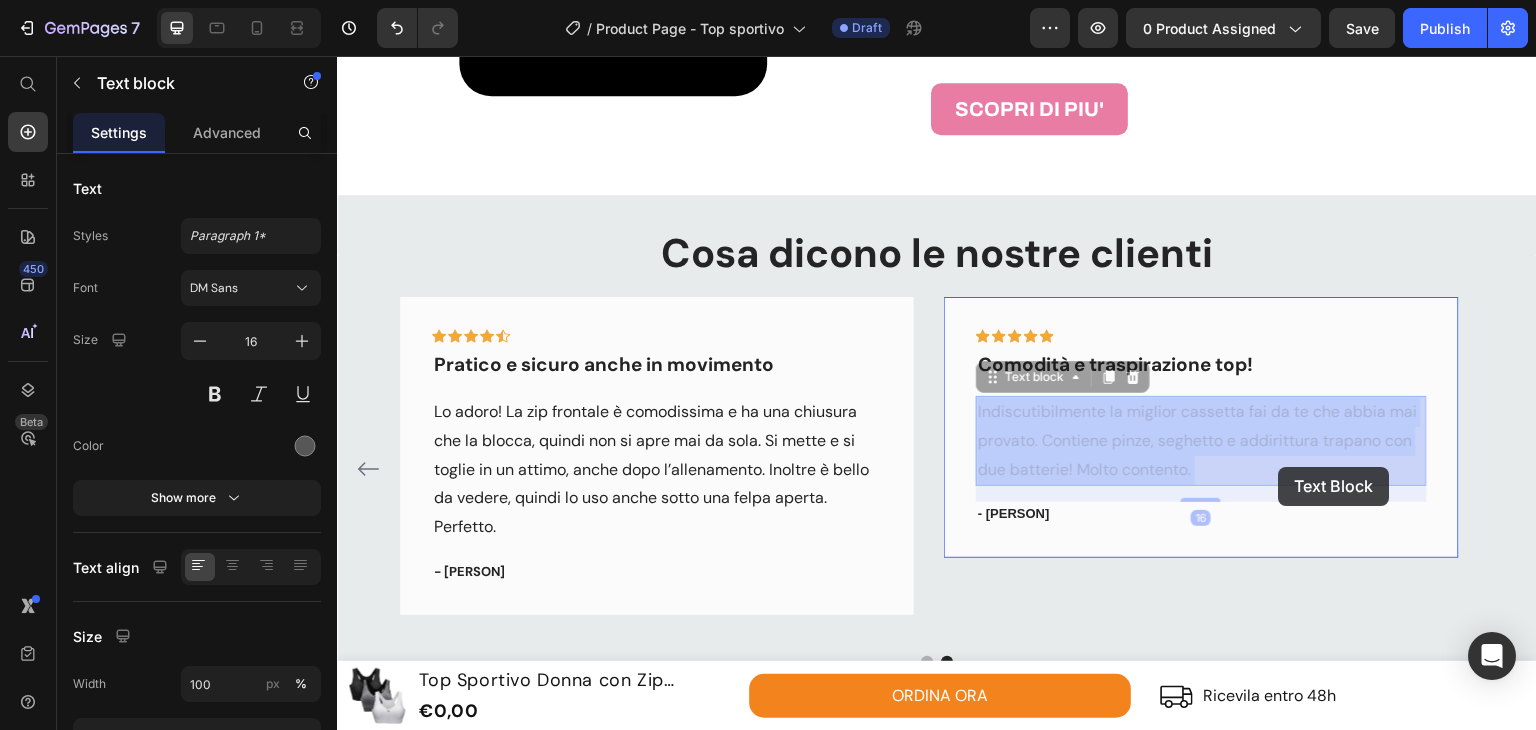 drag, startPoint x: 981, startPoint y: 410, endPoint x: 1267, endPoint y: 462, distance: 290.68884 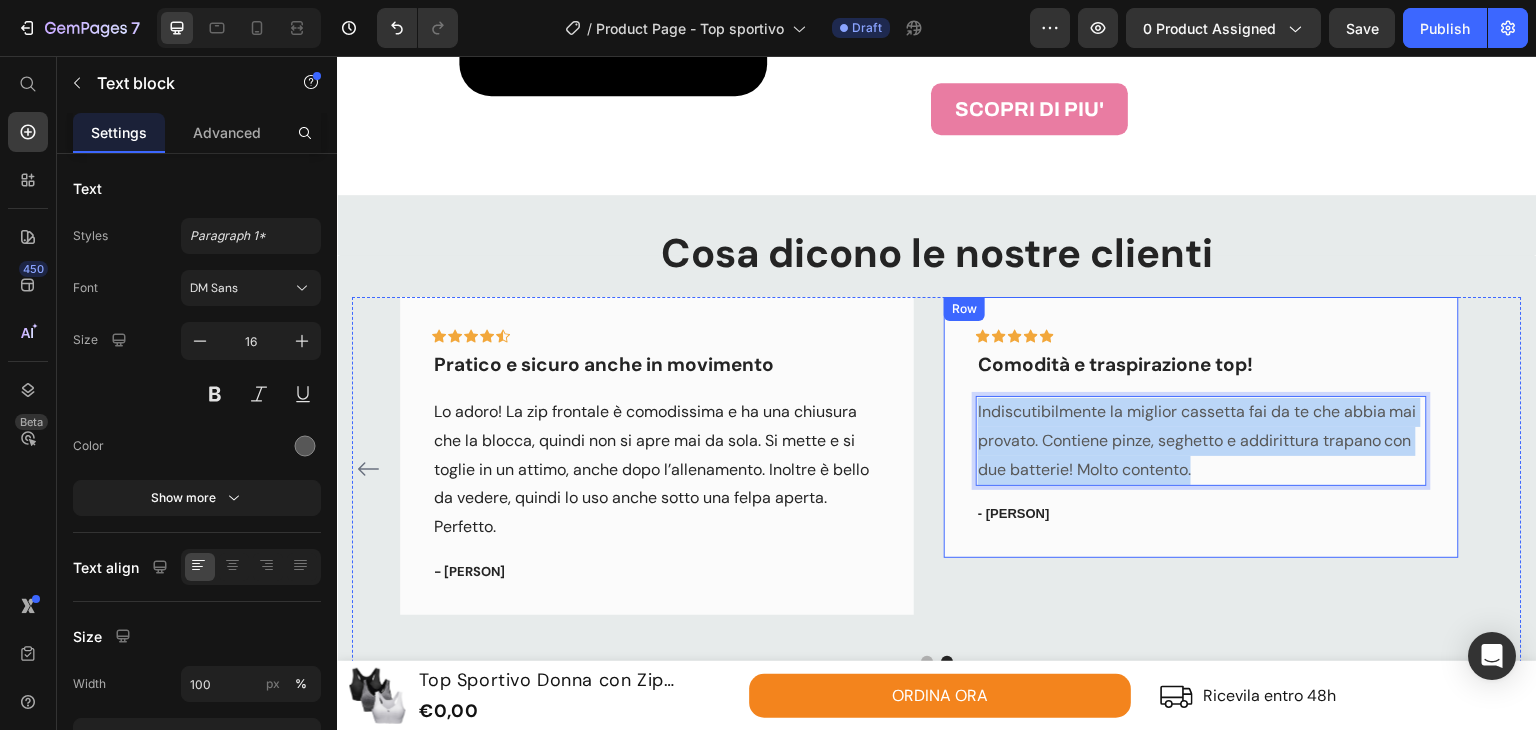 drag, startPoint x: 1265, startPoint y: 473, endPoint x: 966, endPoint y: 413, distance: 304.96066 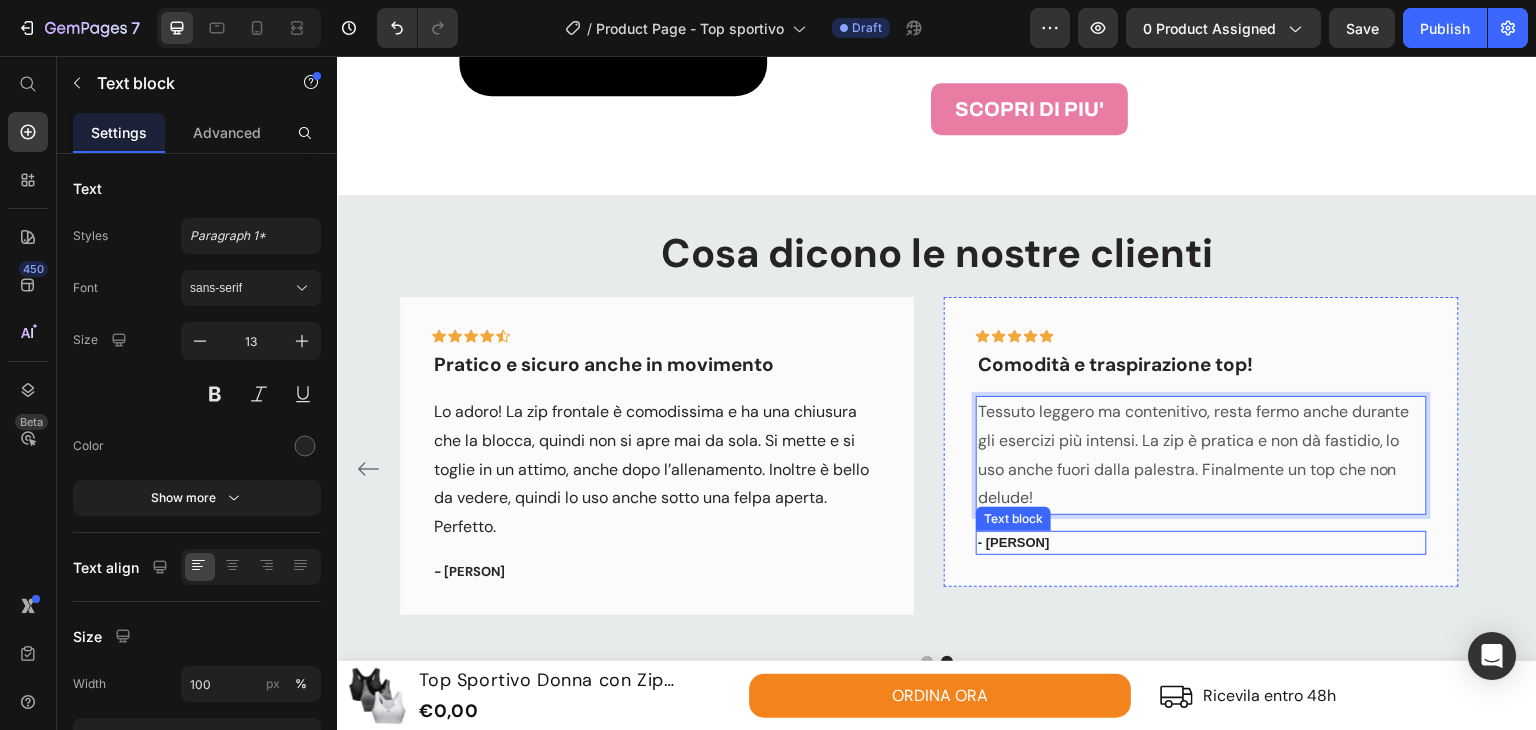 click on "- [PERSON]" at bounding box center (1201, 543) 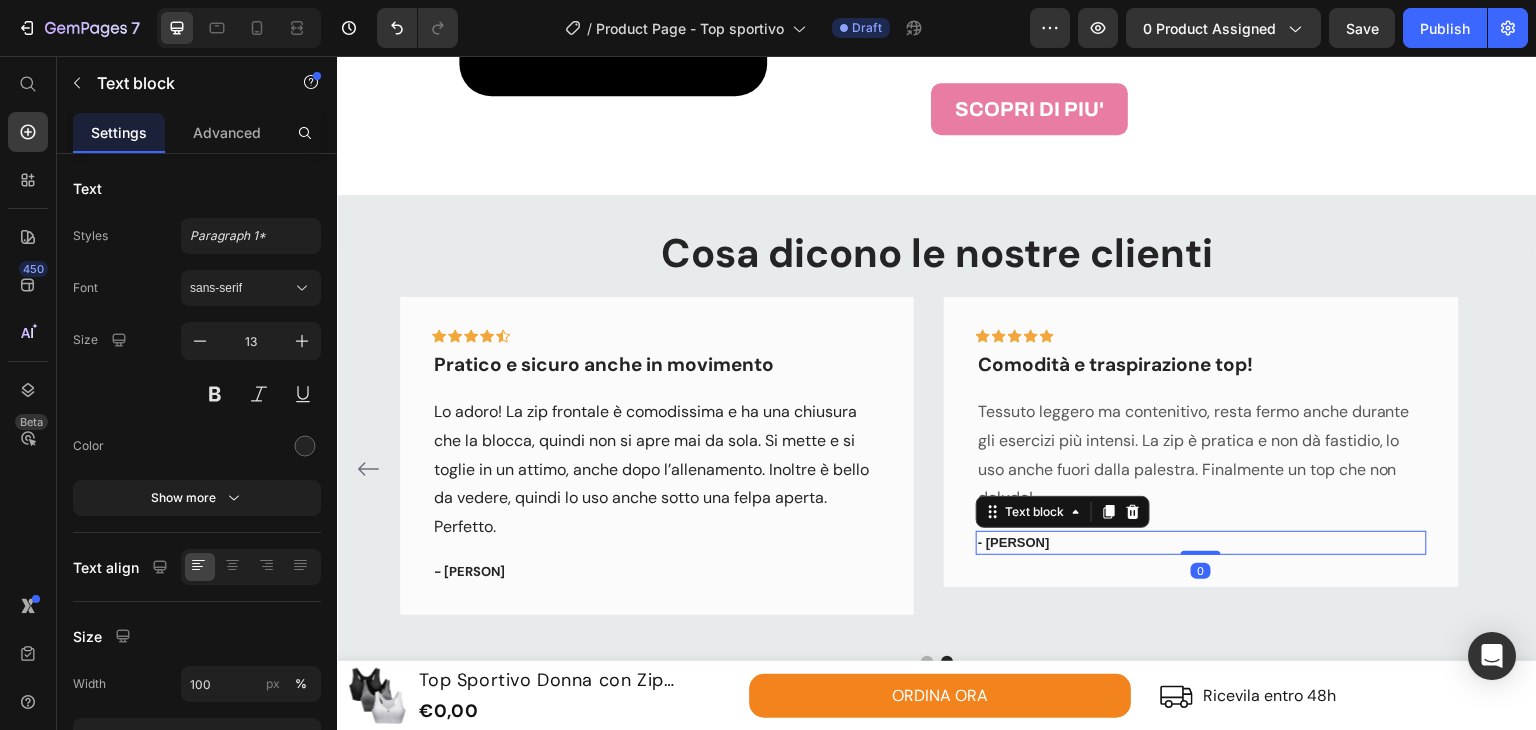 click on "- [PERSON]" at bounding box center [1201, 543] 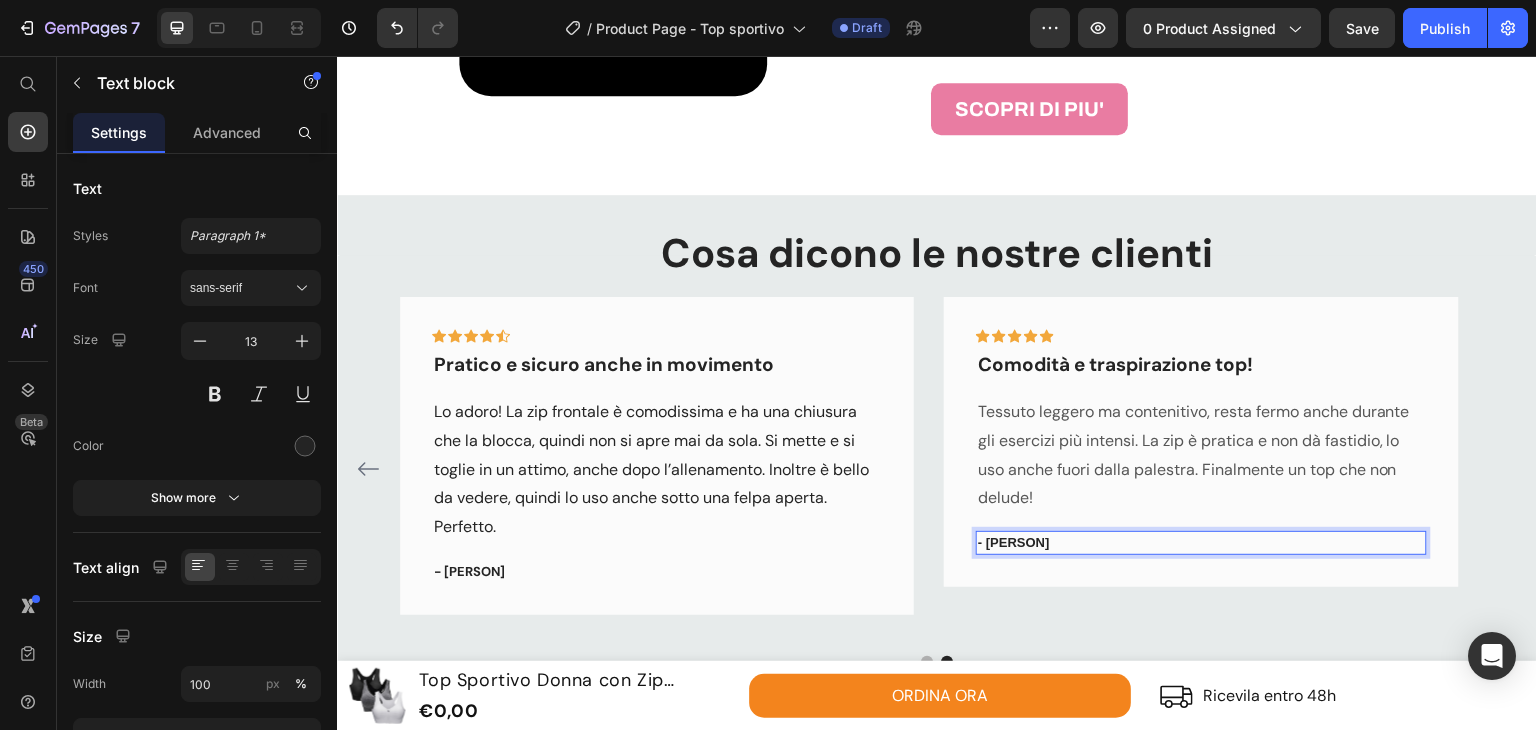 click on "- [PERSON]" at bounding box center [1201, 543] 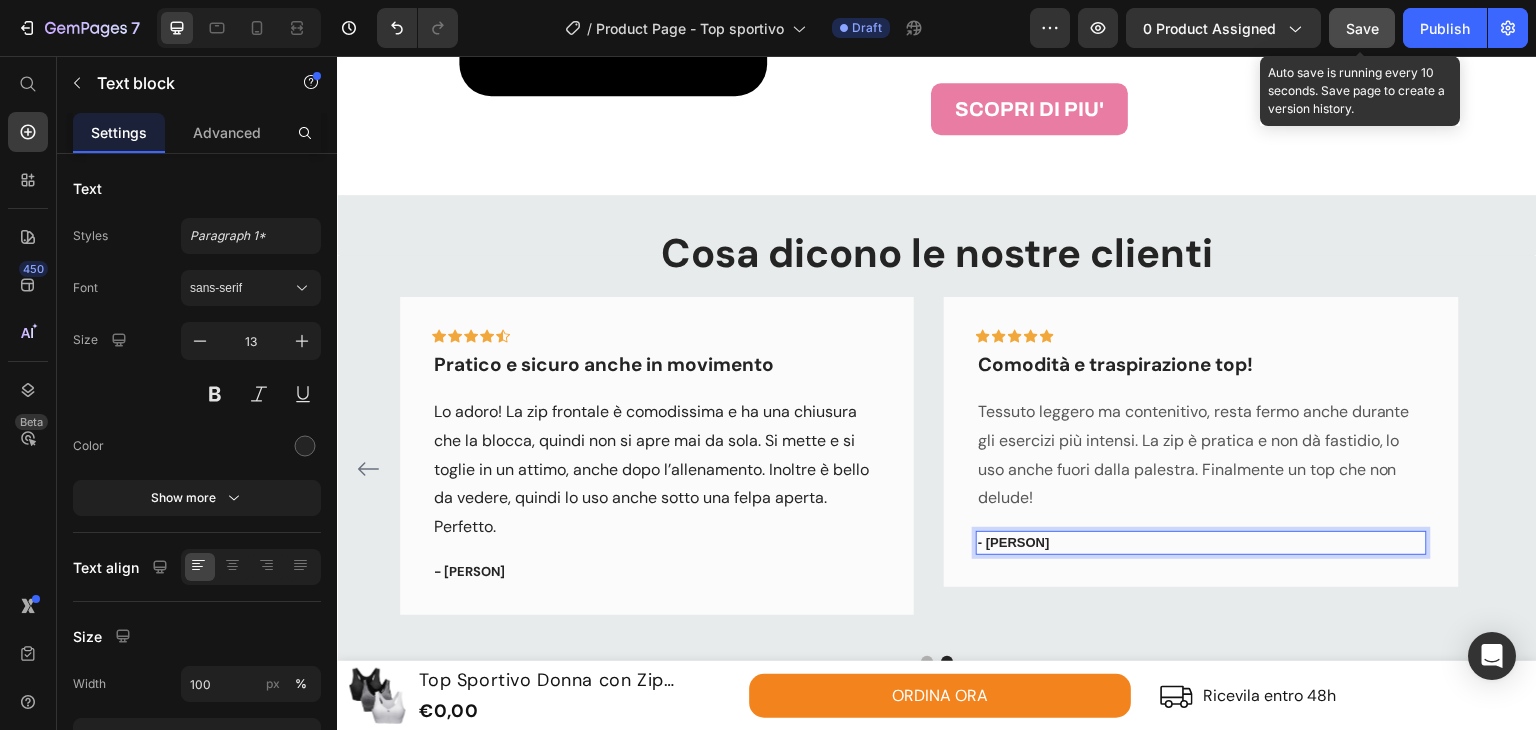 drag, startPoint x: 1368, startPoint y: 26, endPoint x: 854, endPoint y: 368, distance: 617.3816 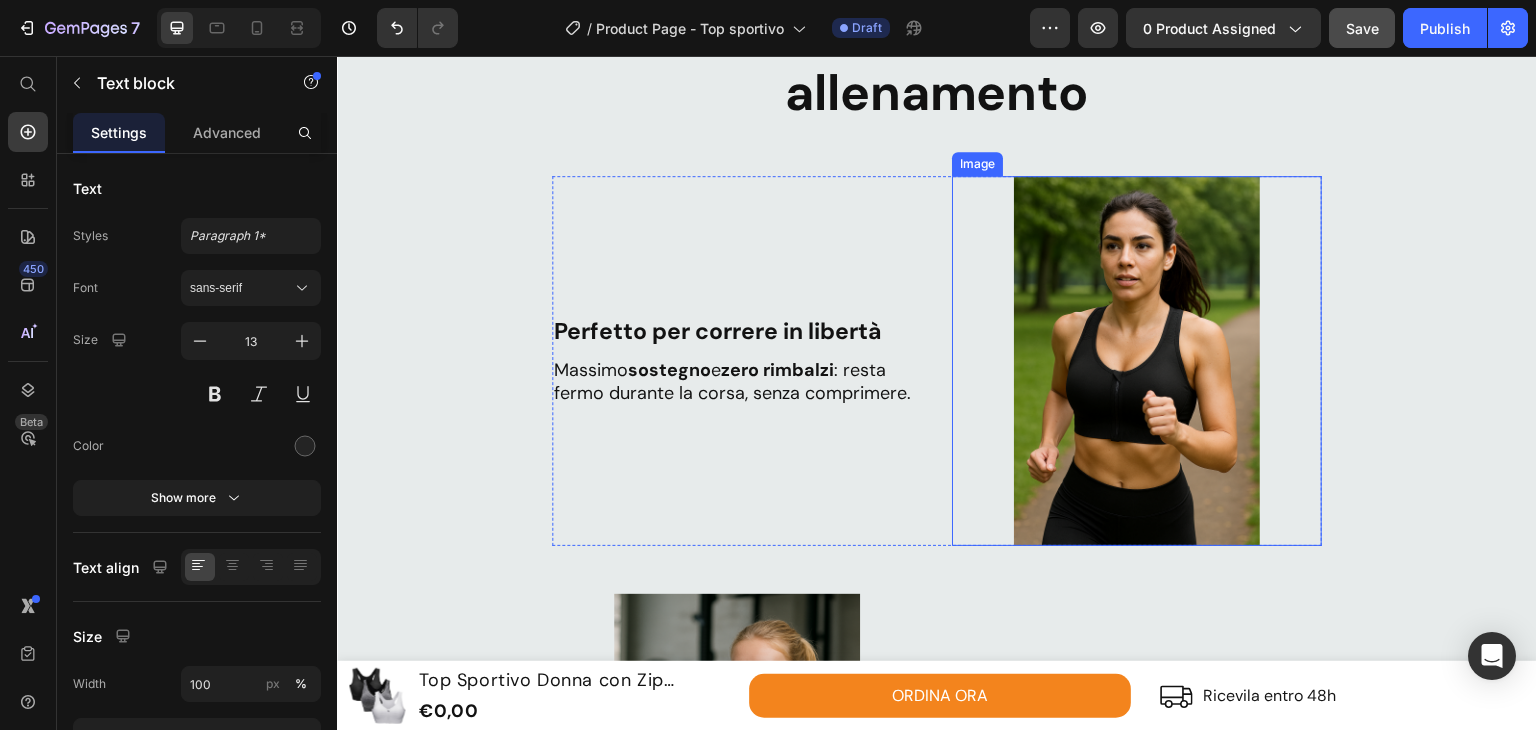 scroll, scrollTop: 952, scrollLeft: 0, axis: vertical 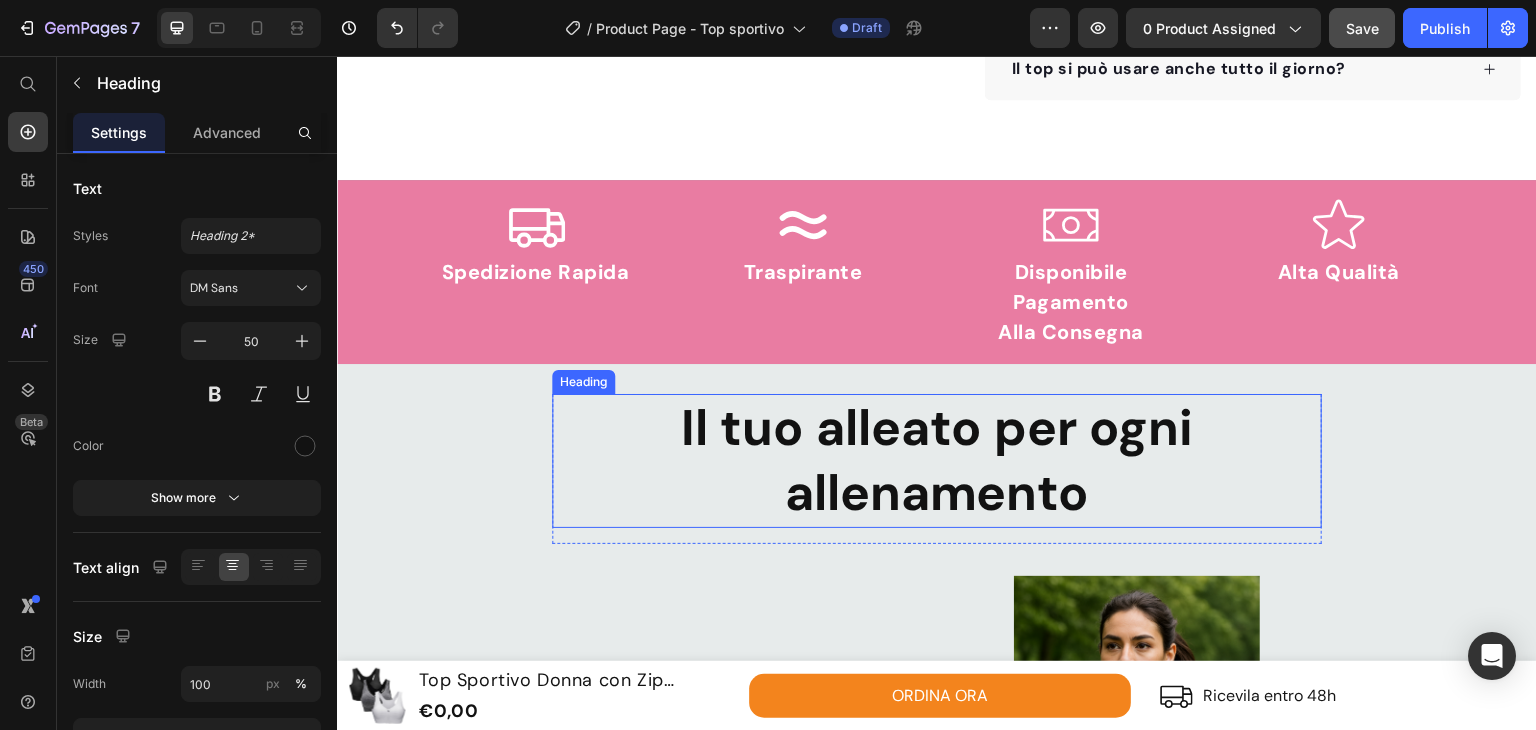 drag, startPoint x: 920, startPoint y: 460, endPoint x: 903, endPoint y: 474, distance: 22.022715 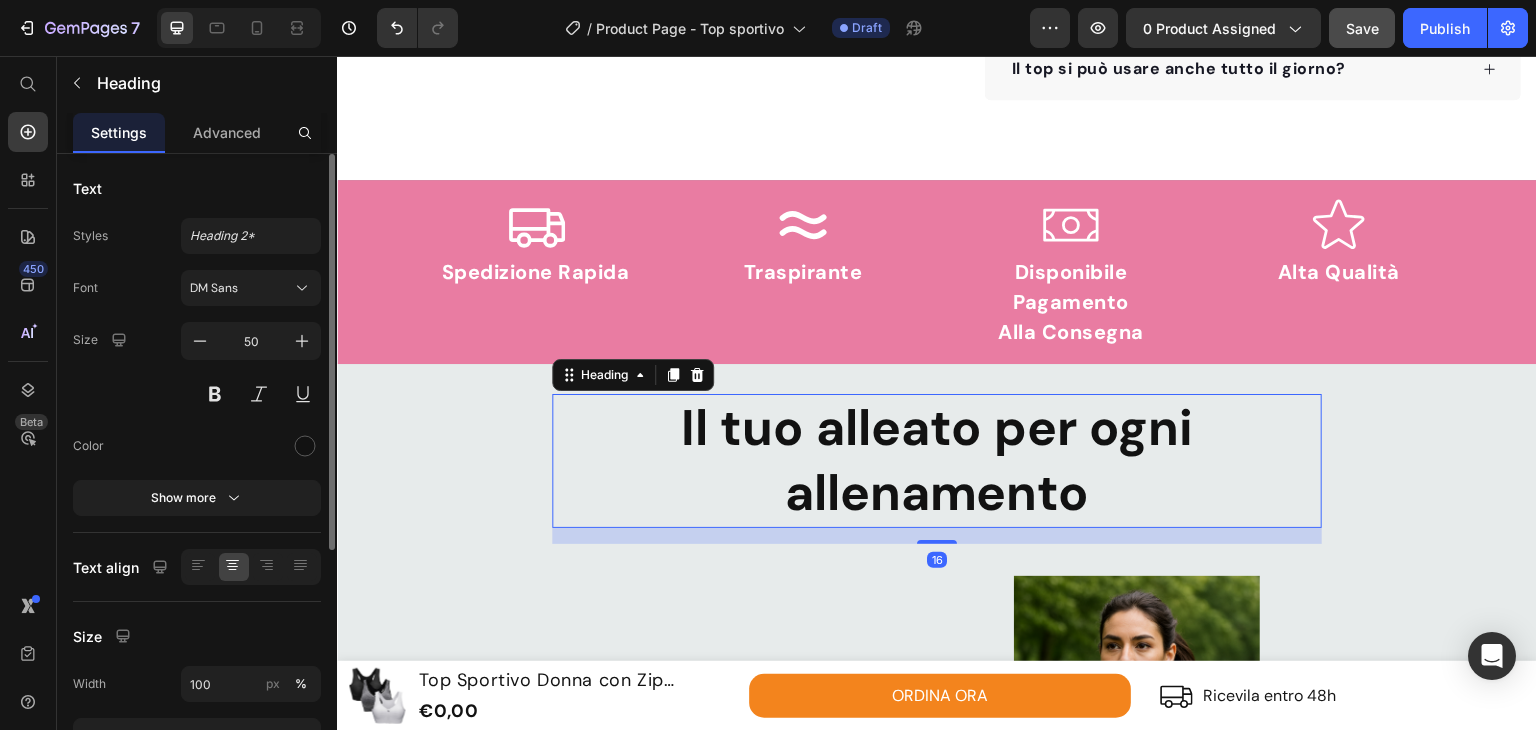 click on "Size 50" at bounding box center (197, 367) 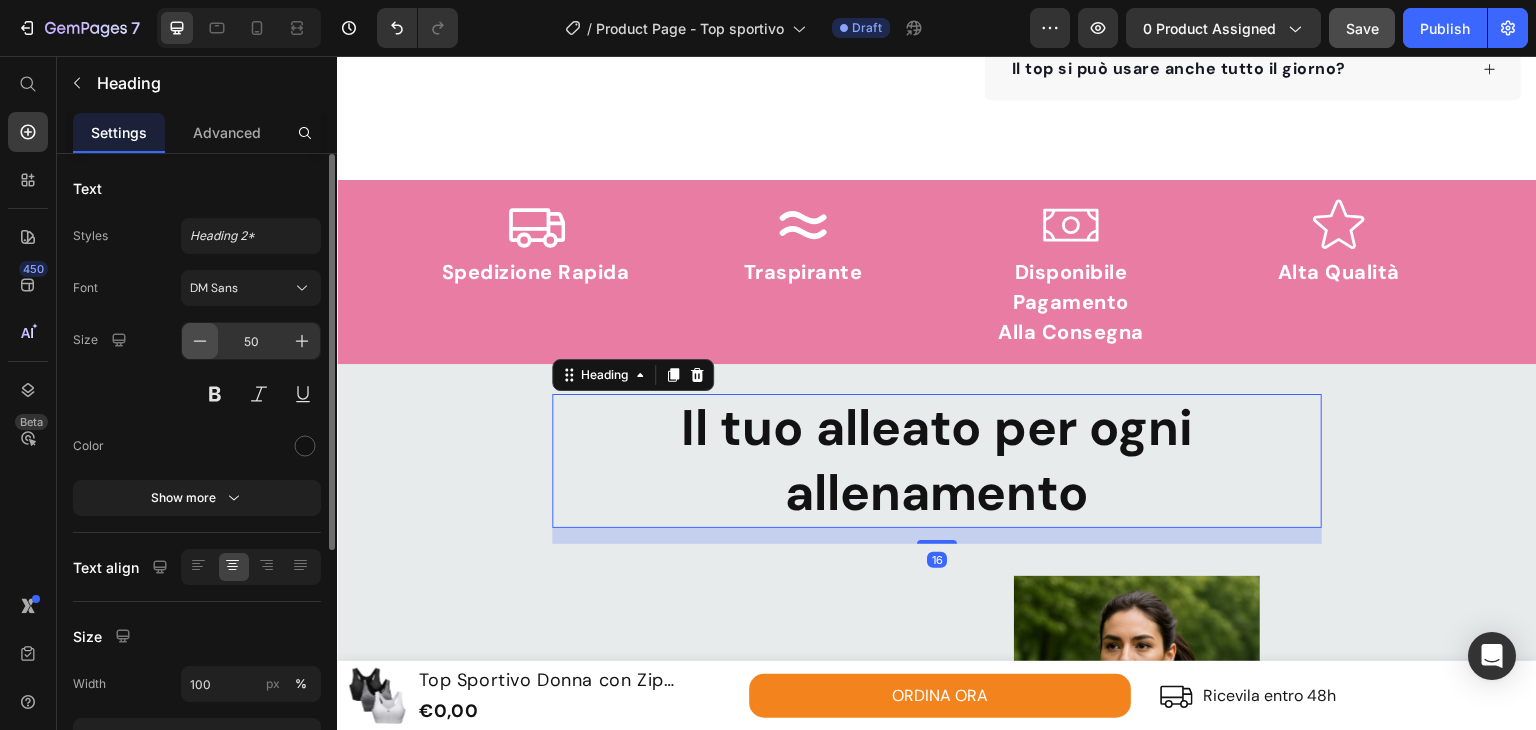 click 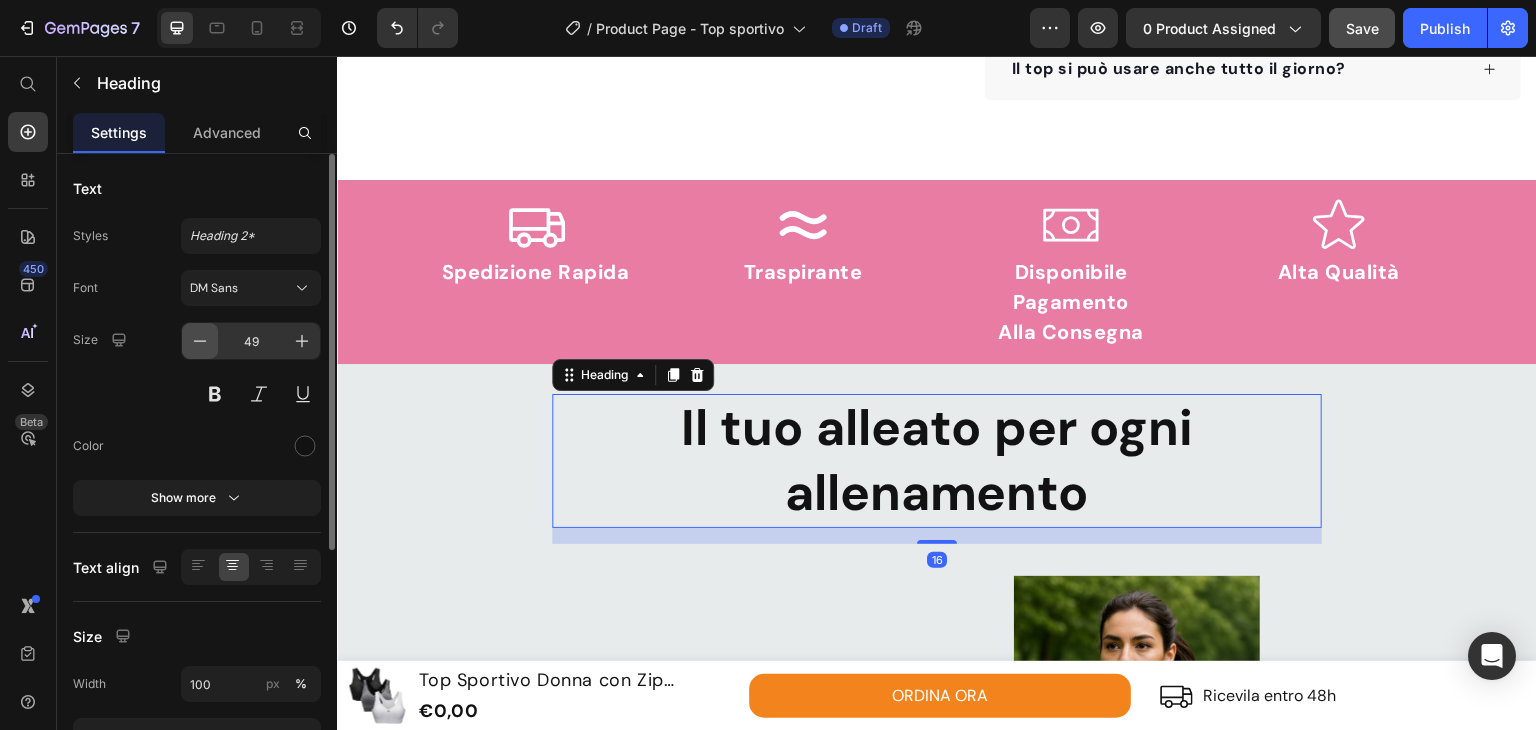 click 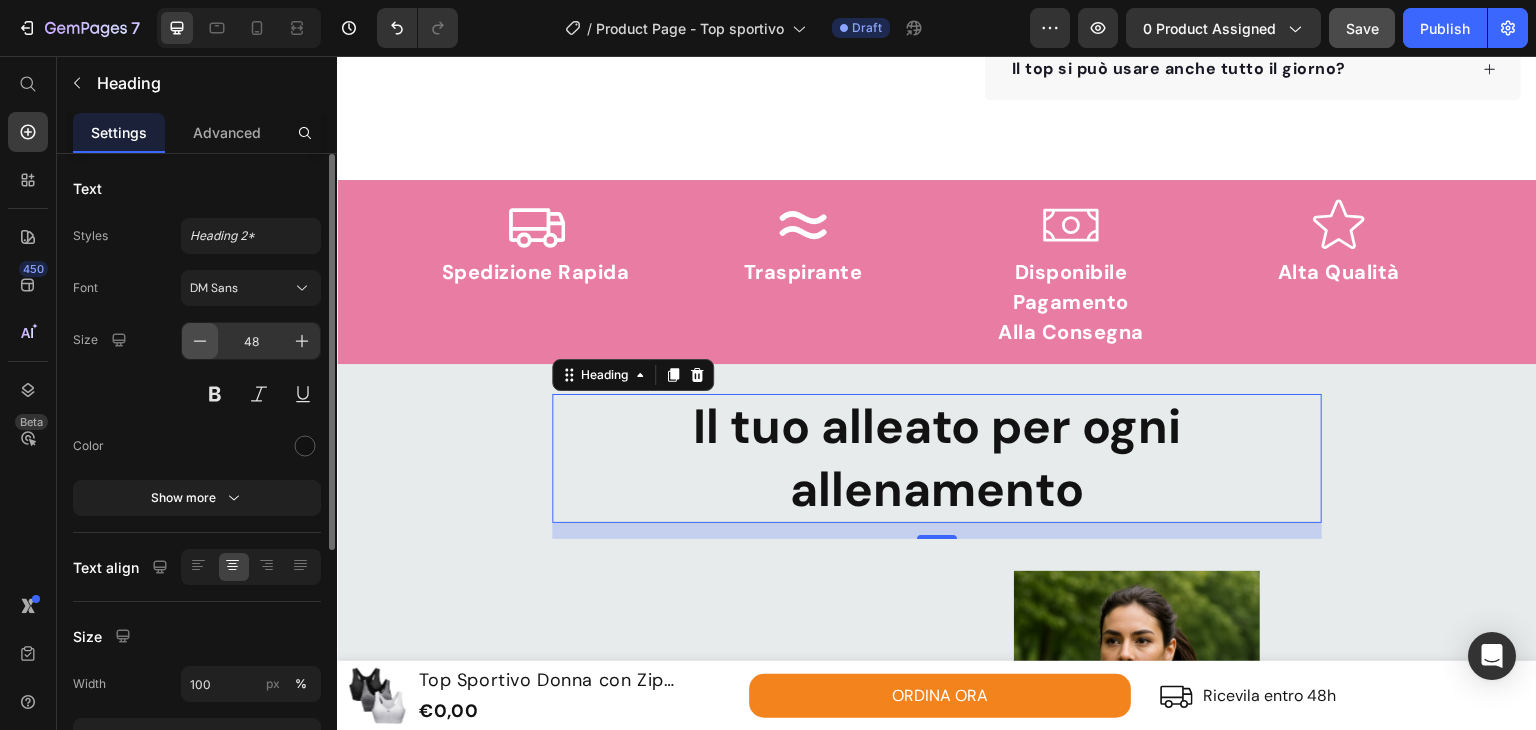 click 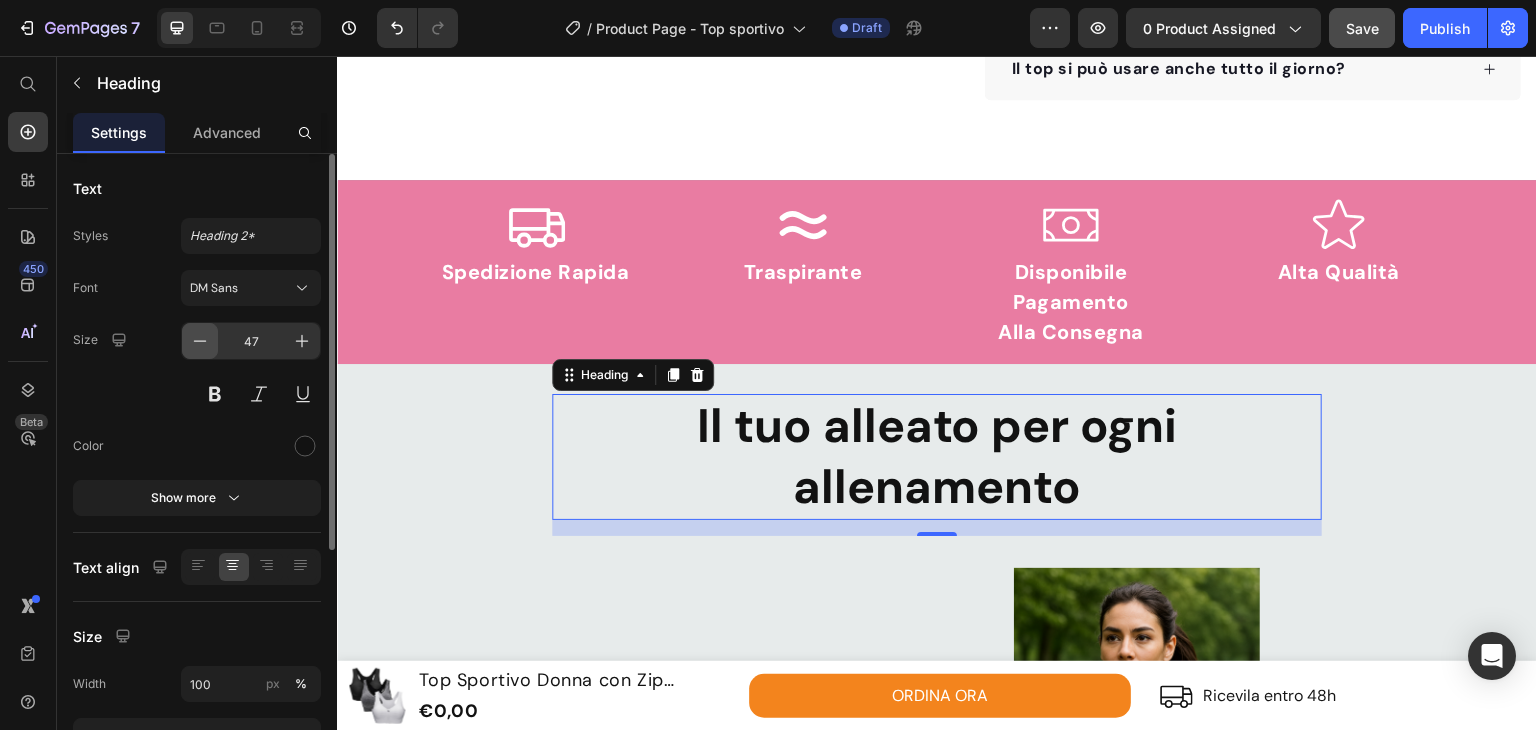 click 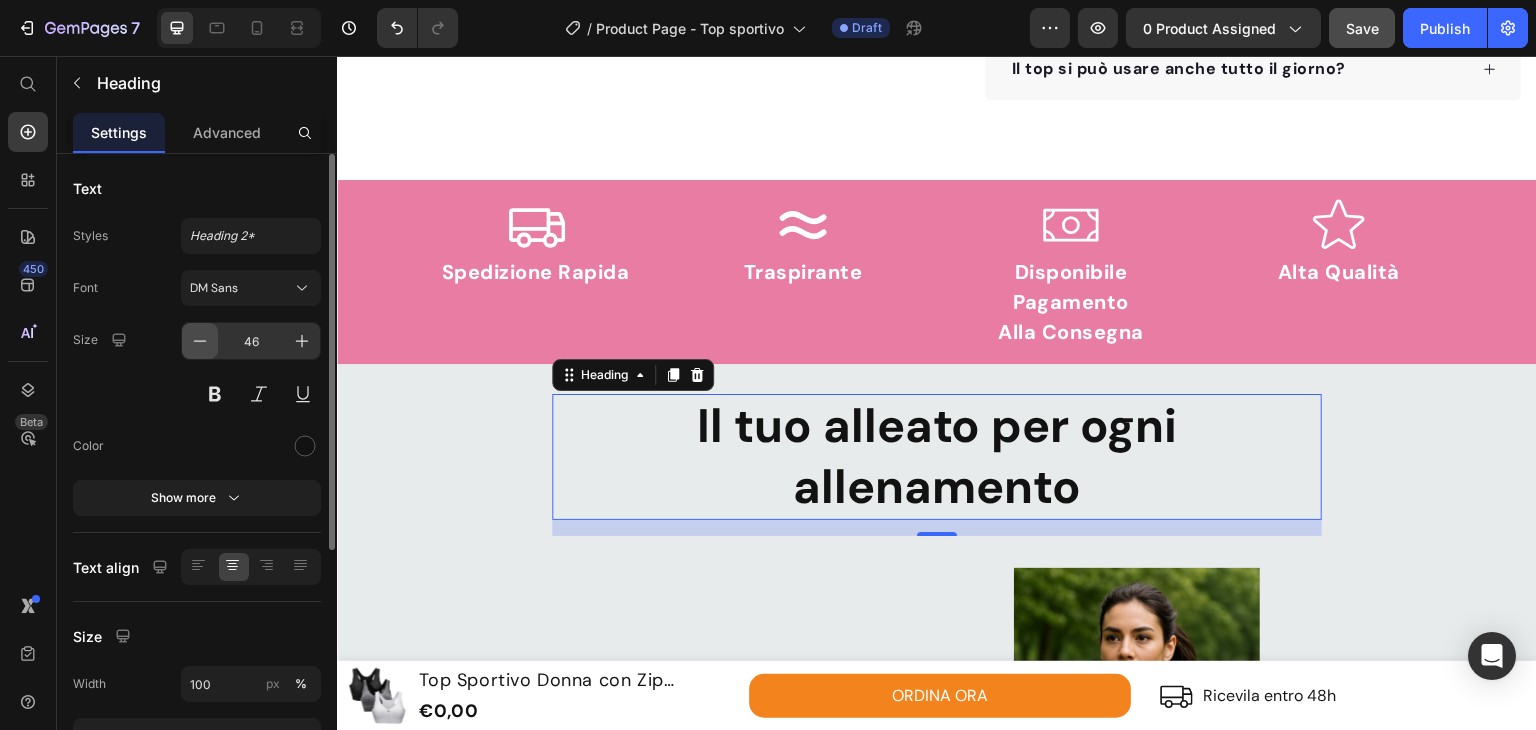 click 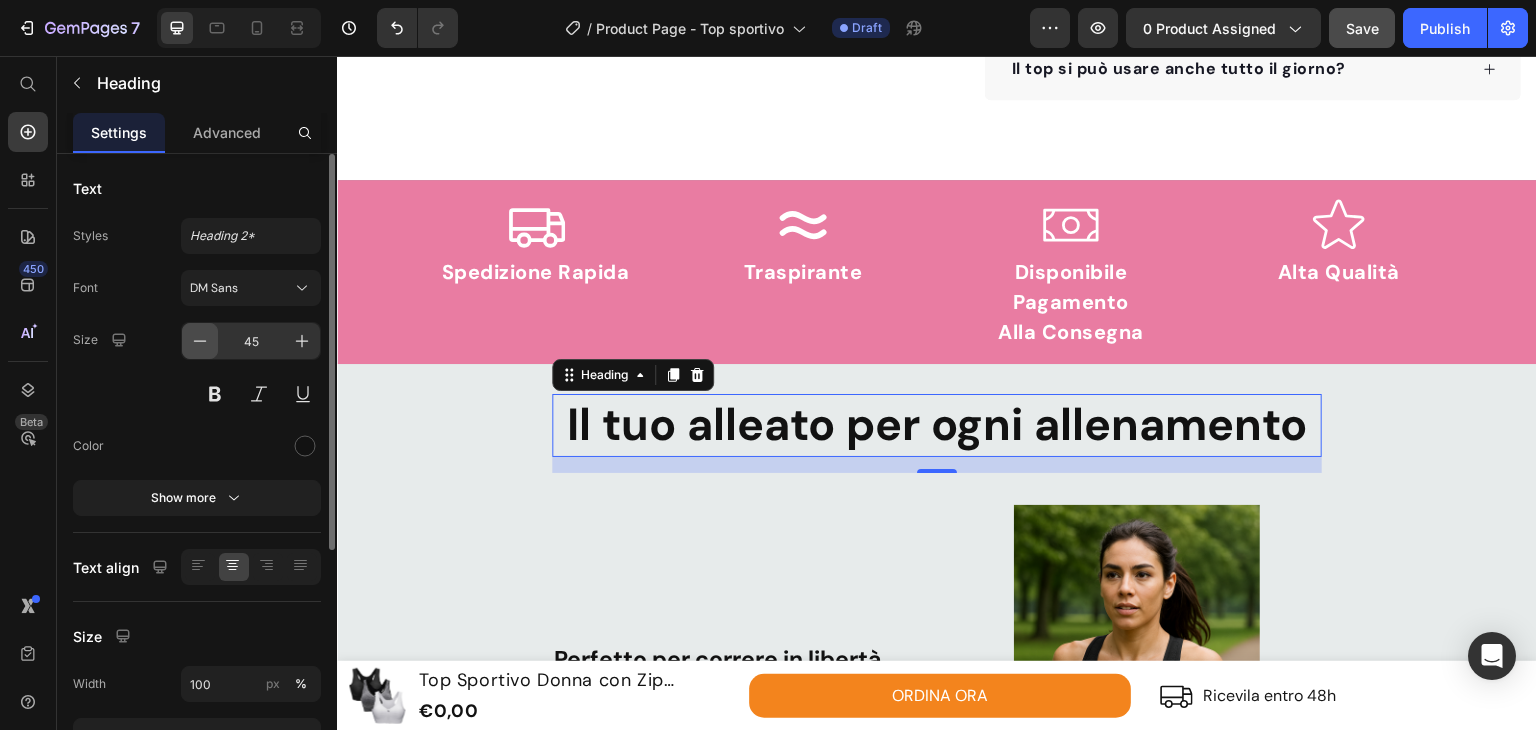 click 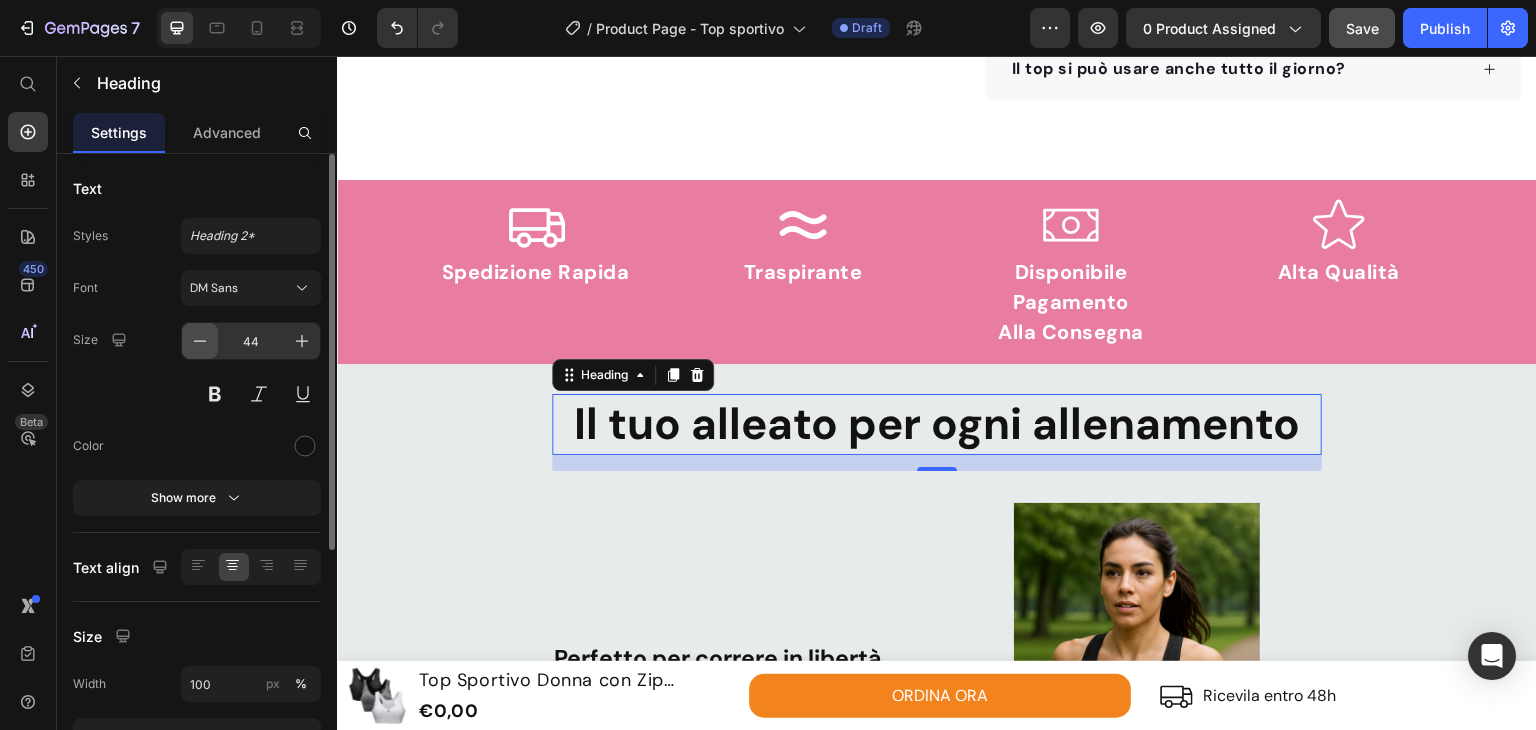 click 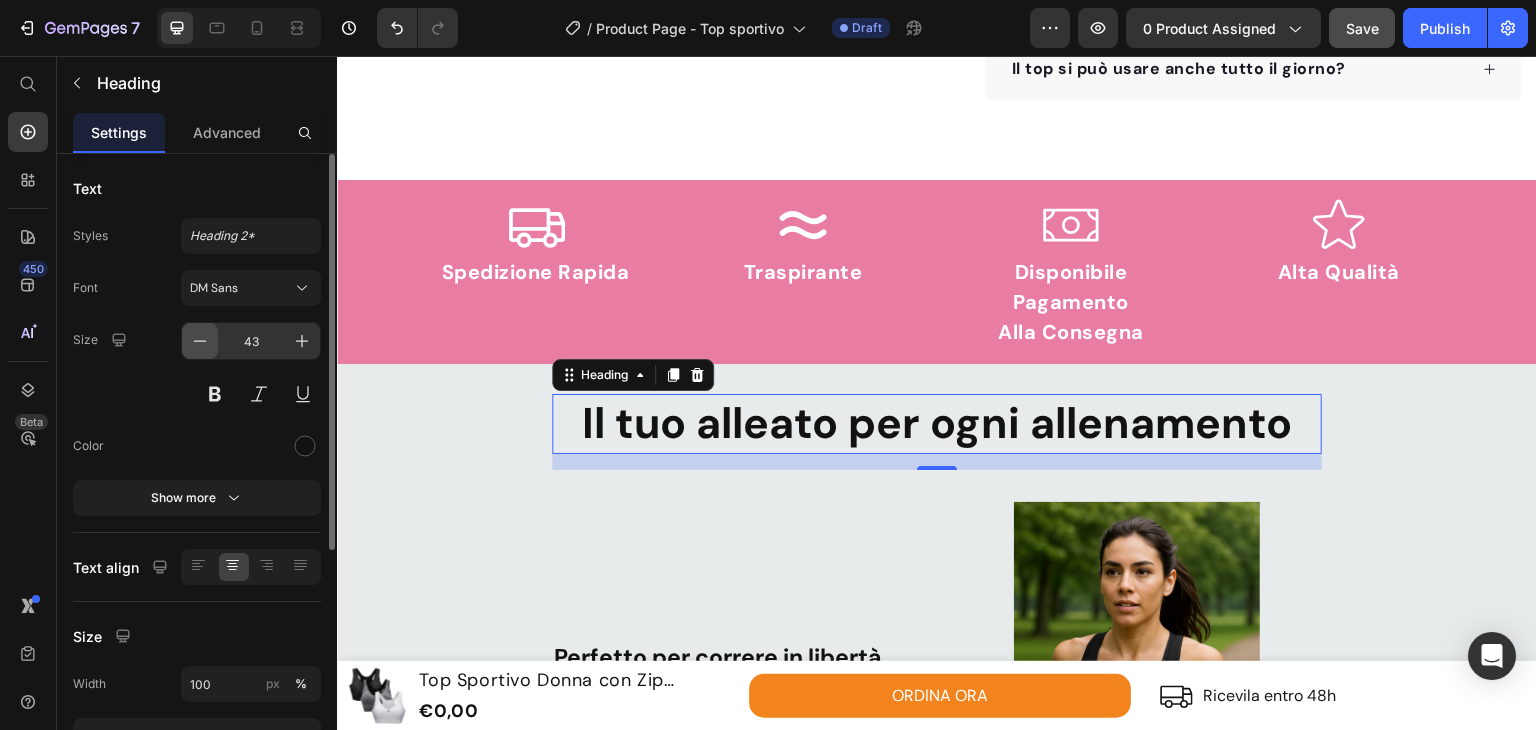 click 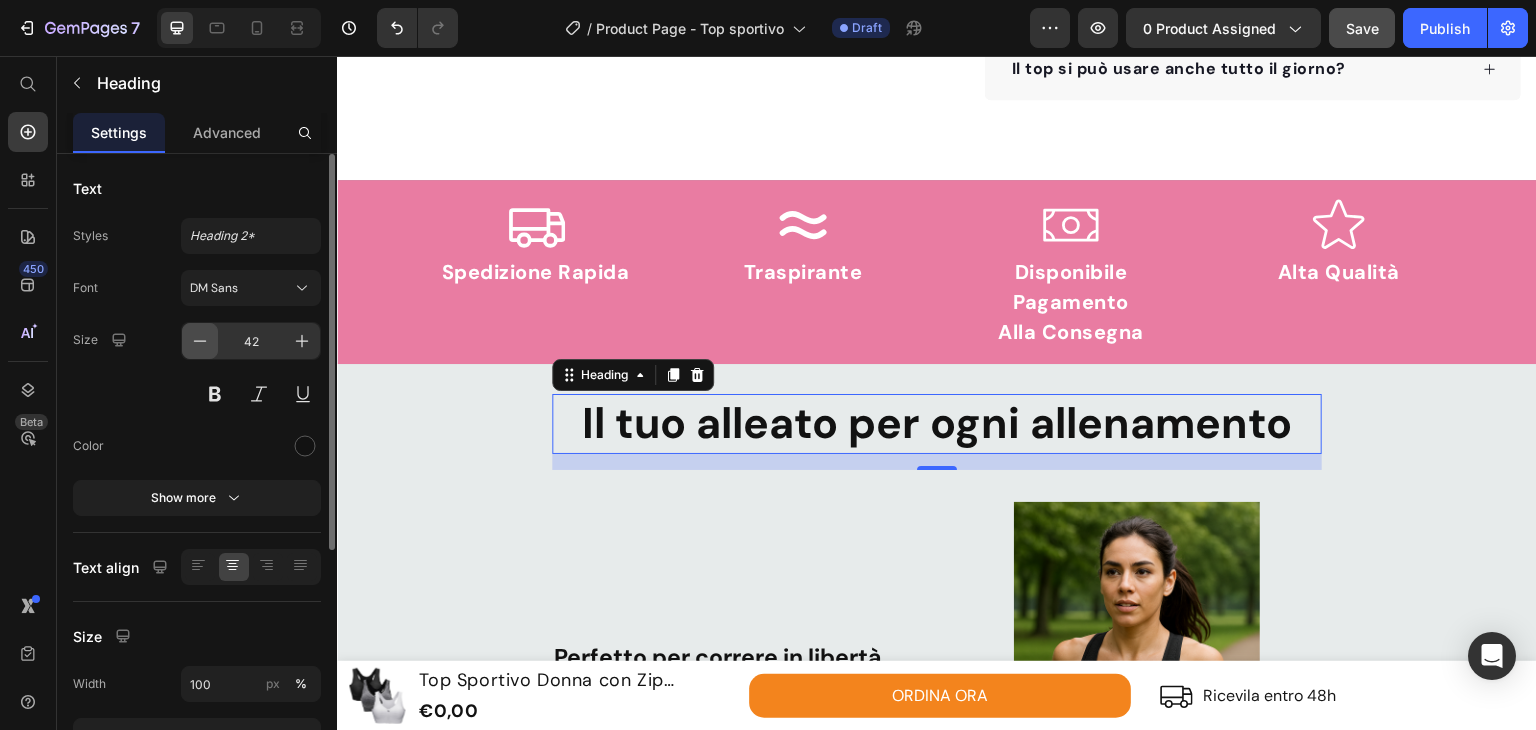 click 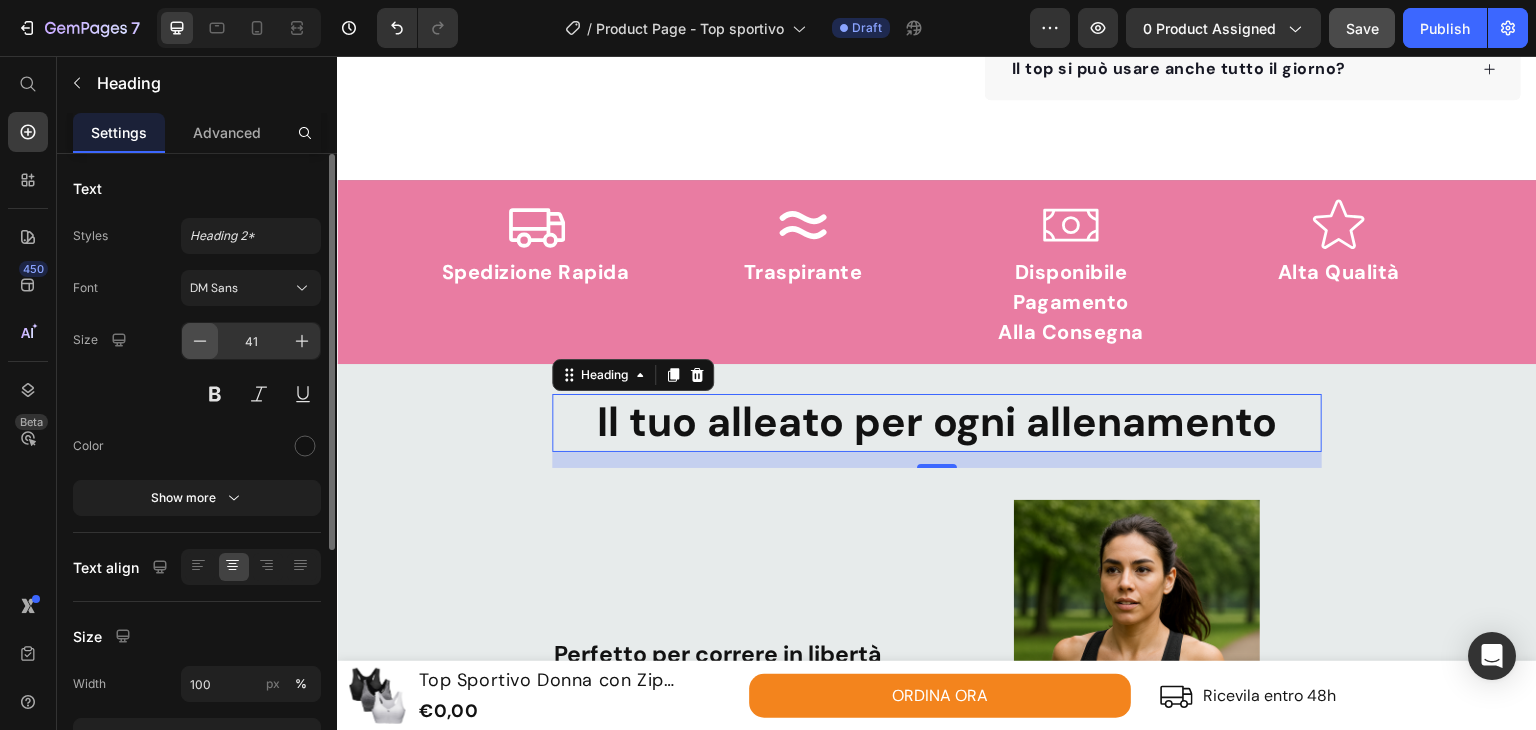 click 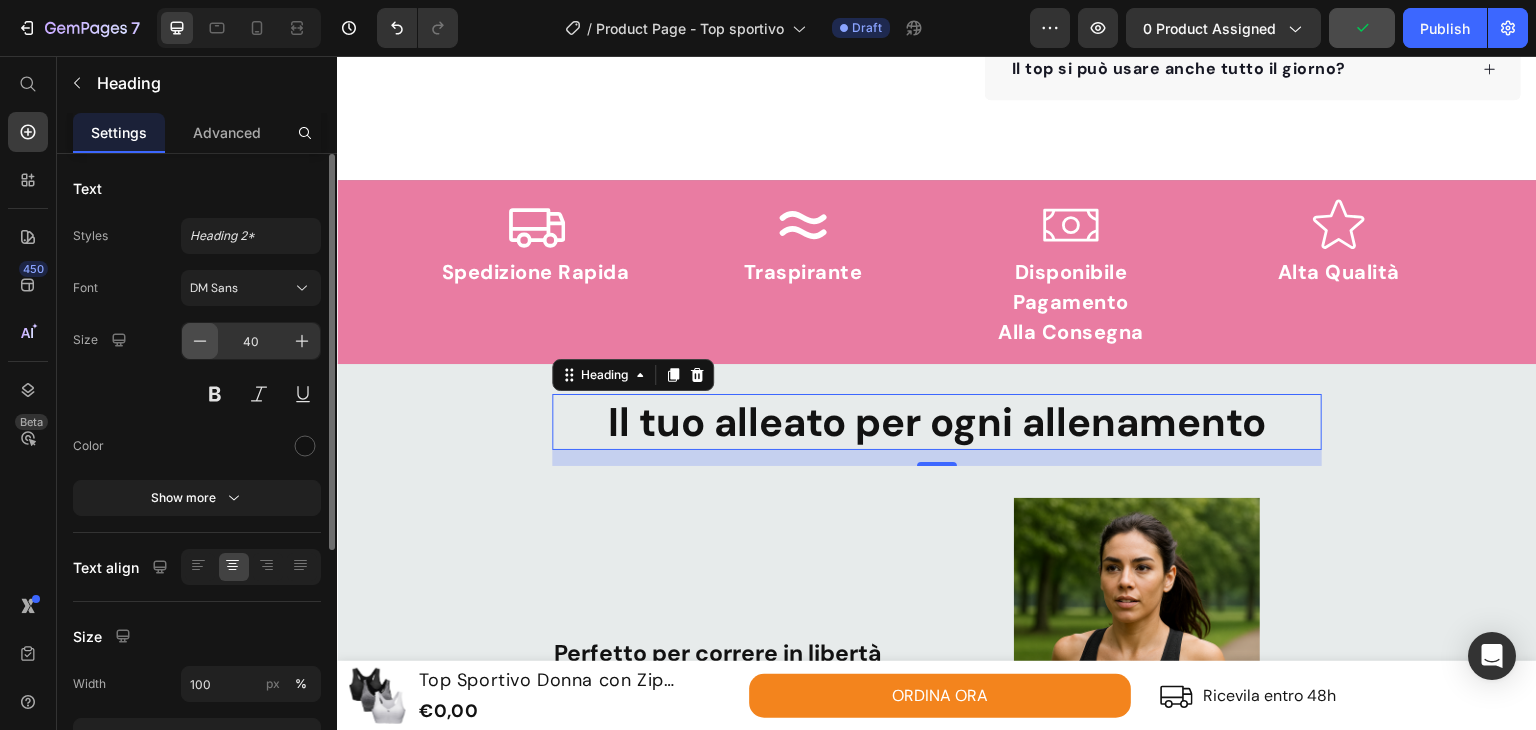 click 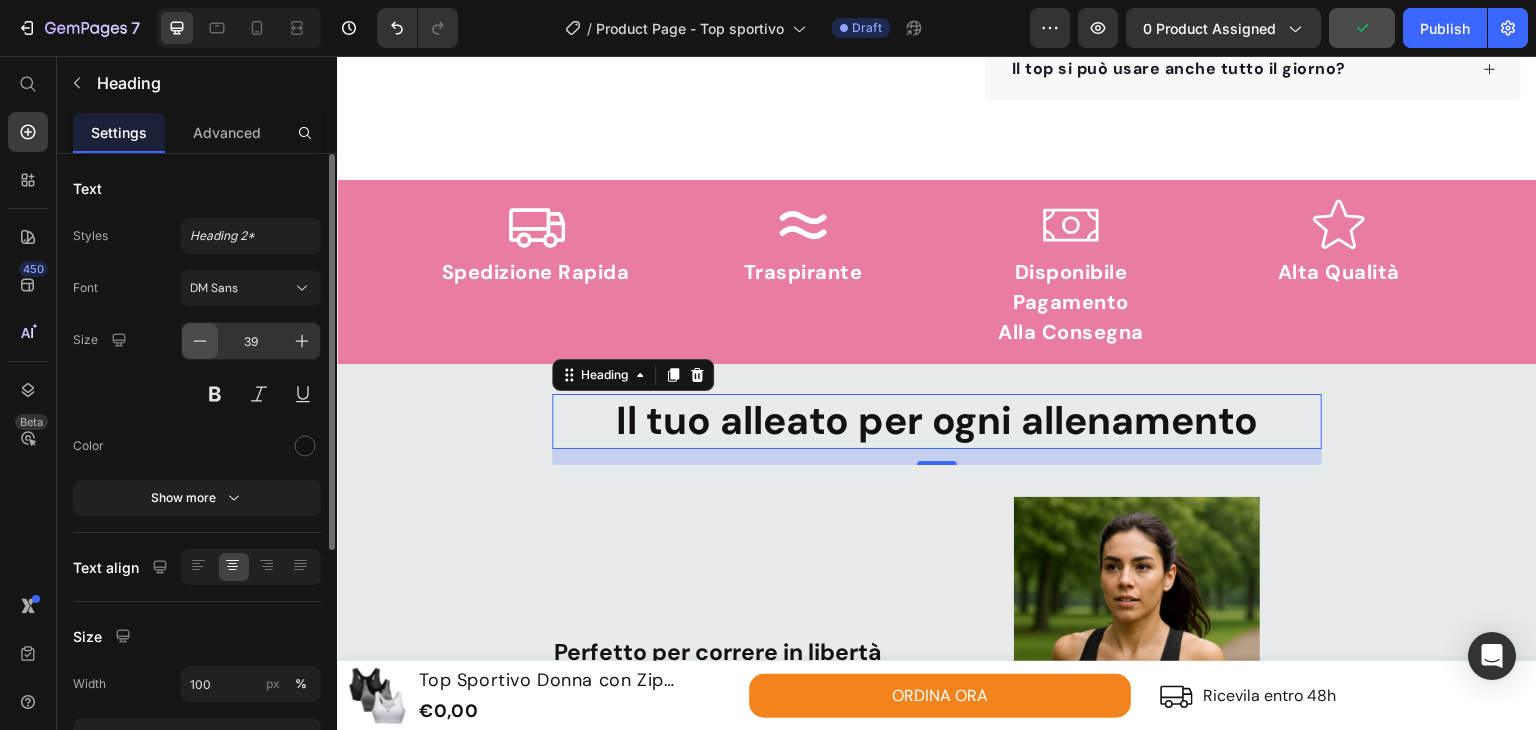click 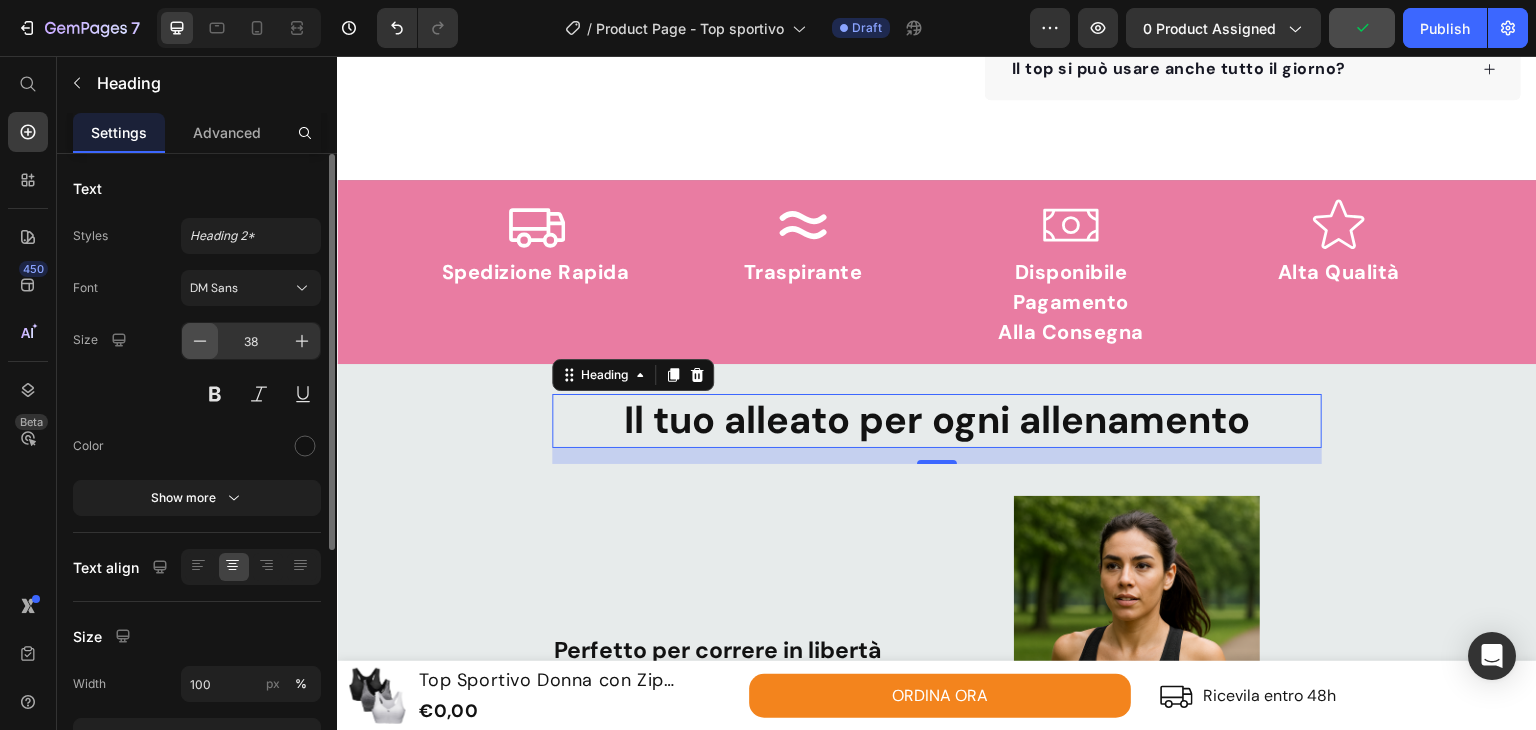 click 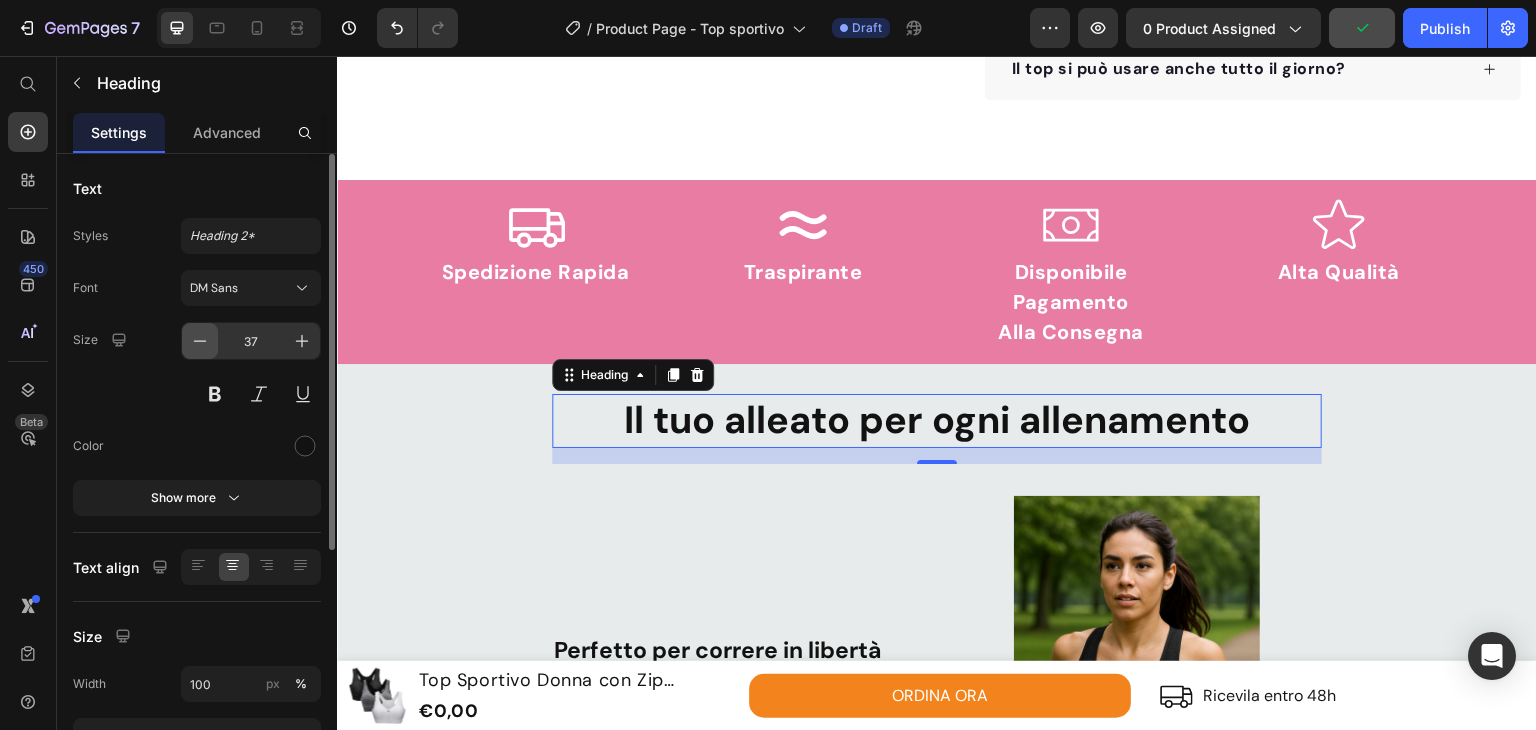 click 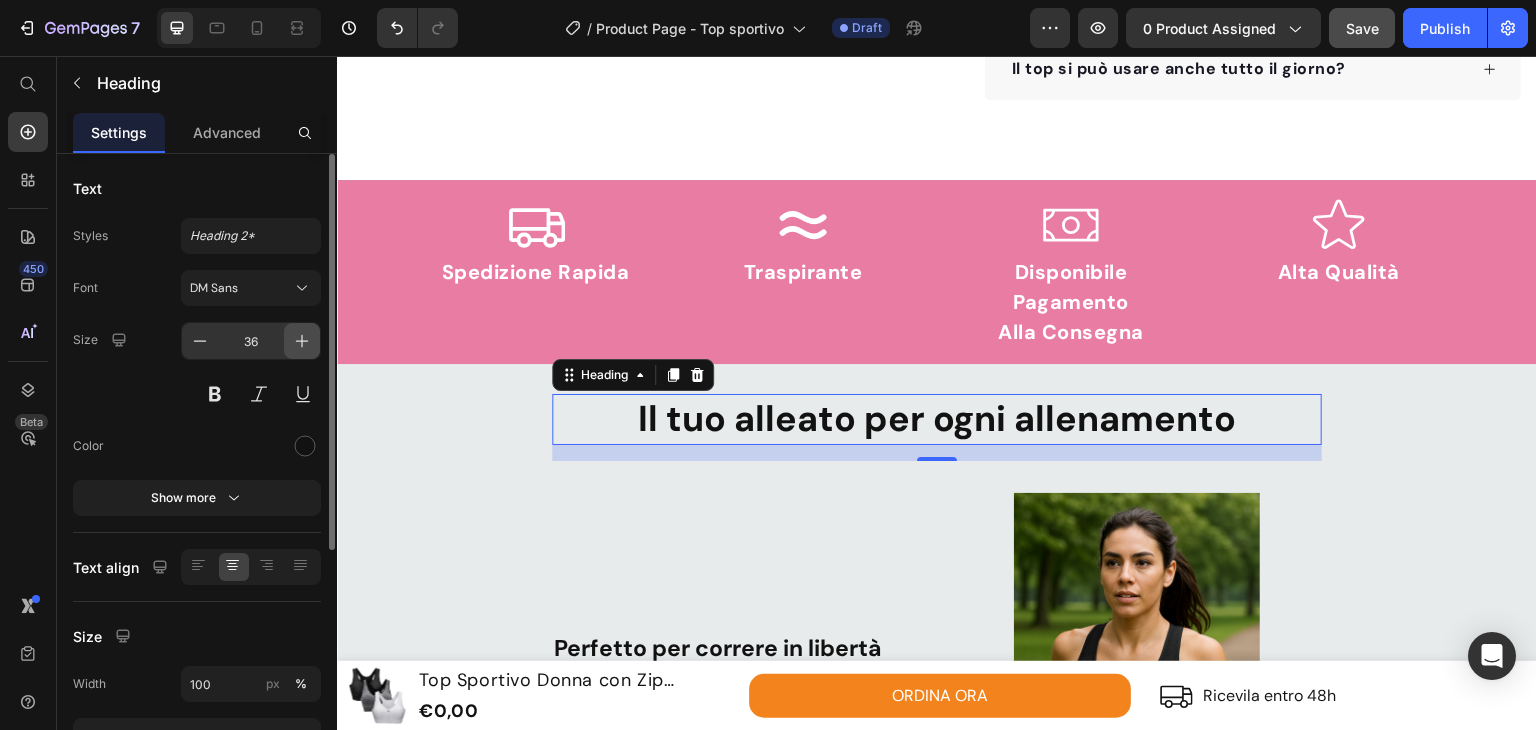 click 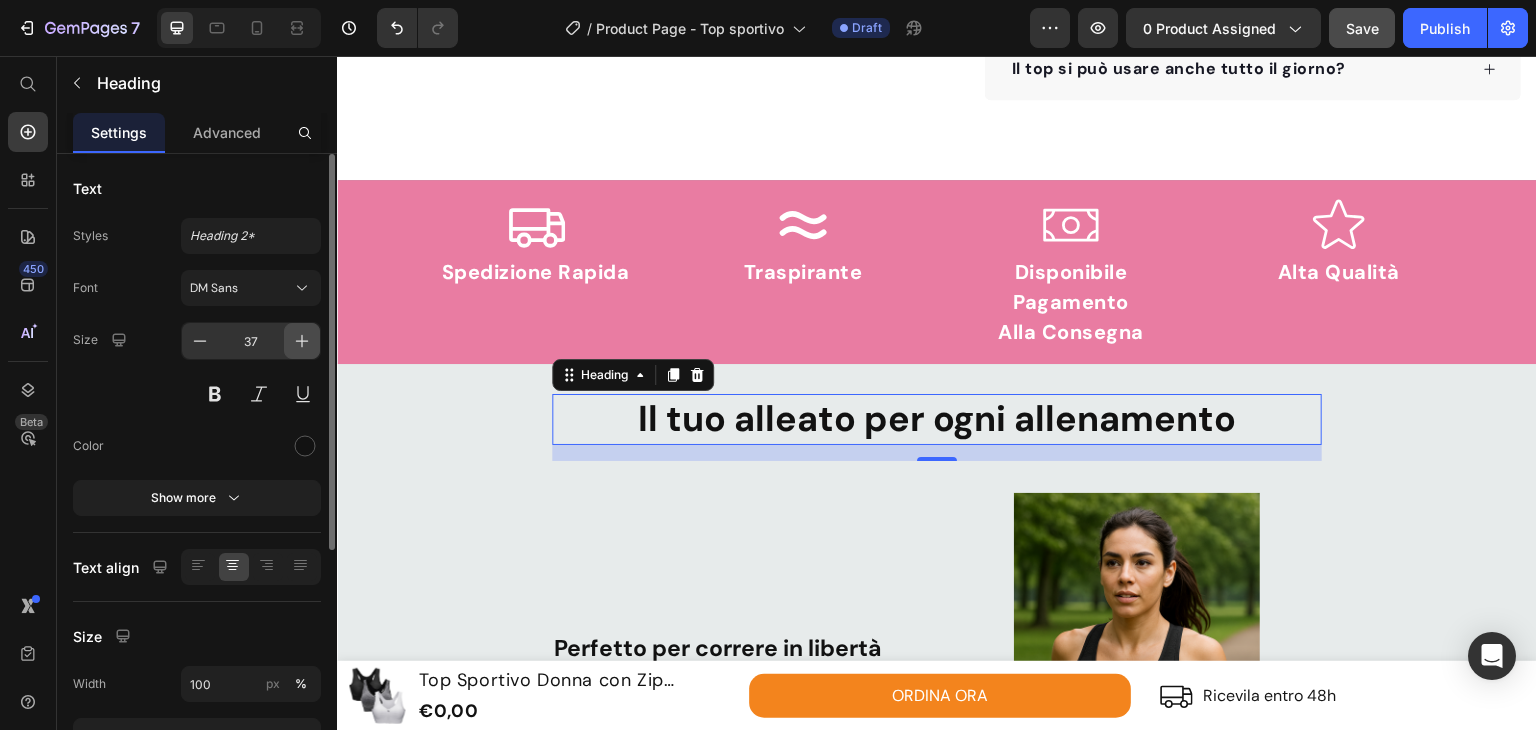 click 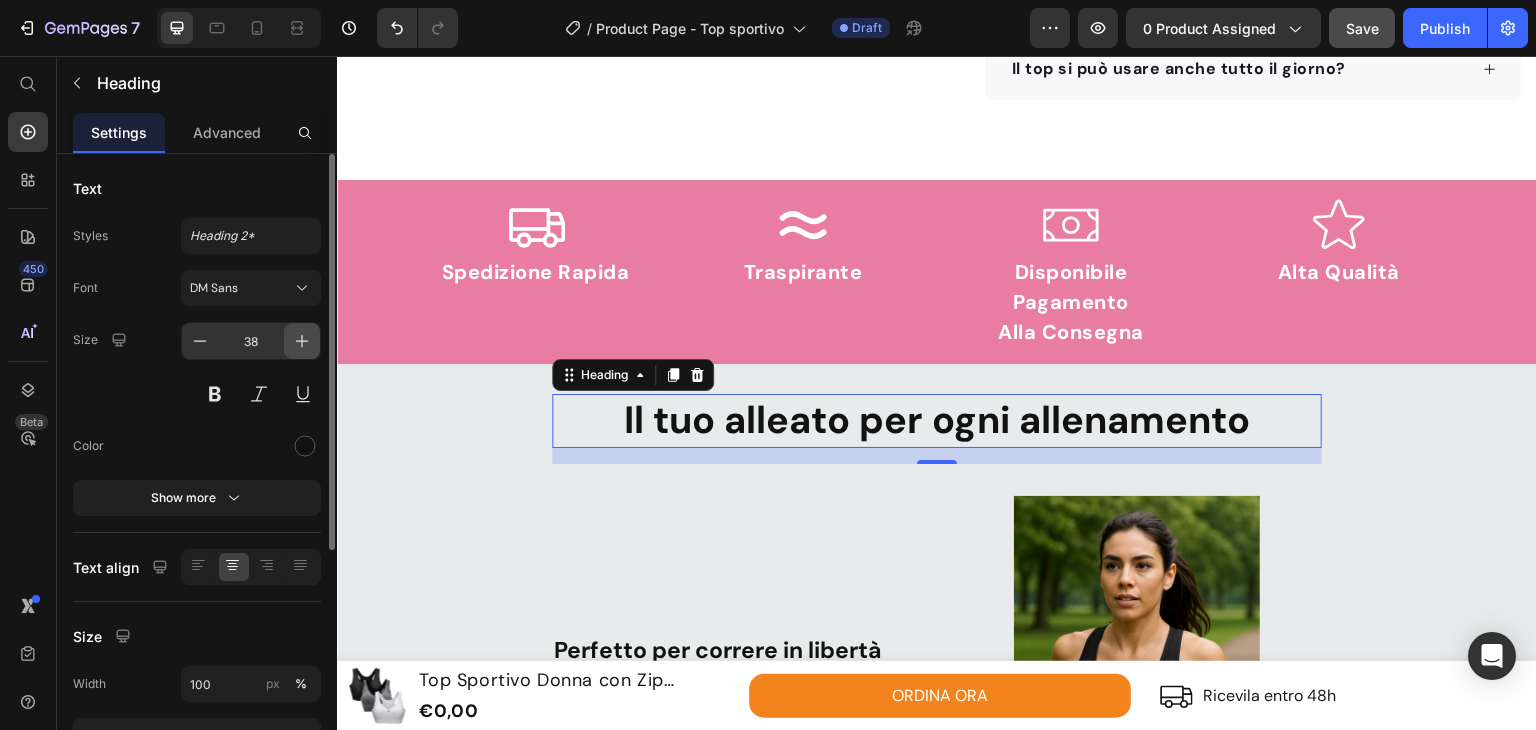 click 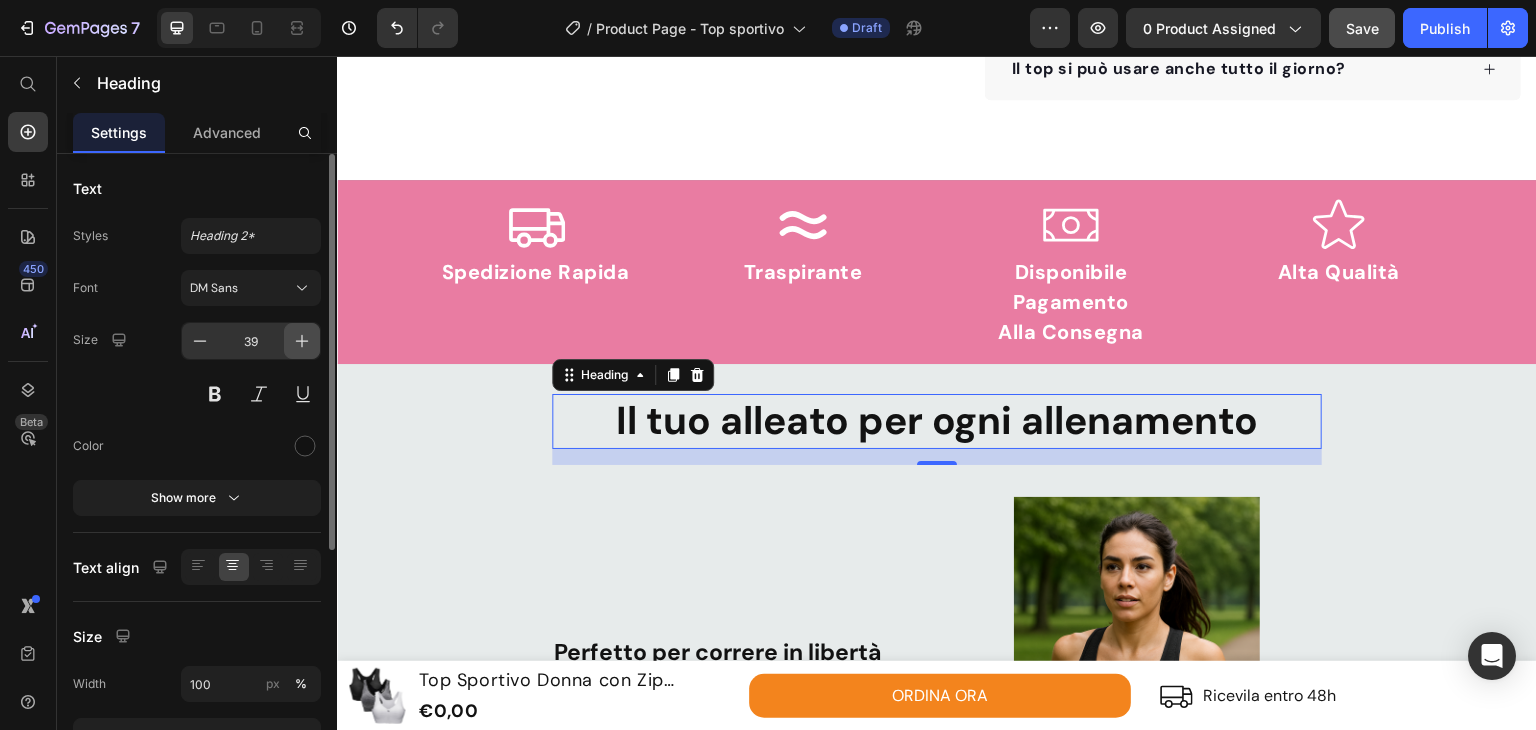 click at bounding box center (302, 341) 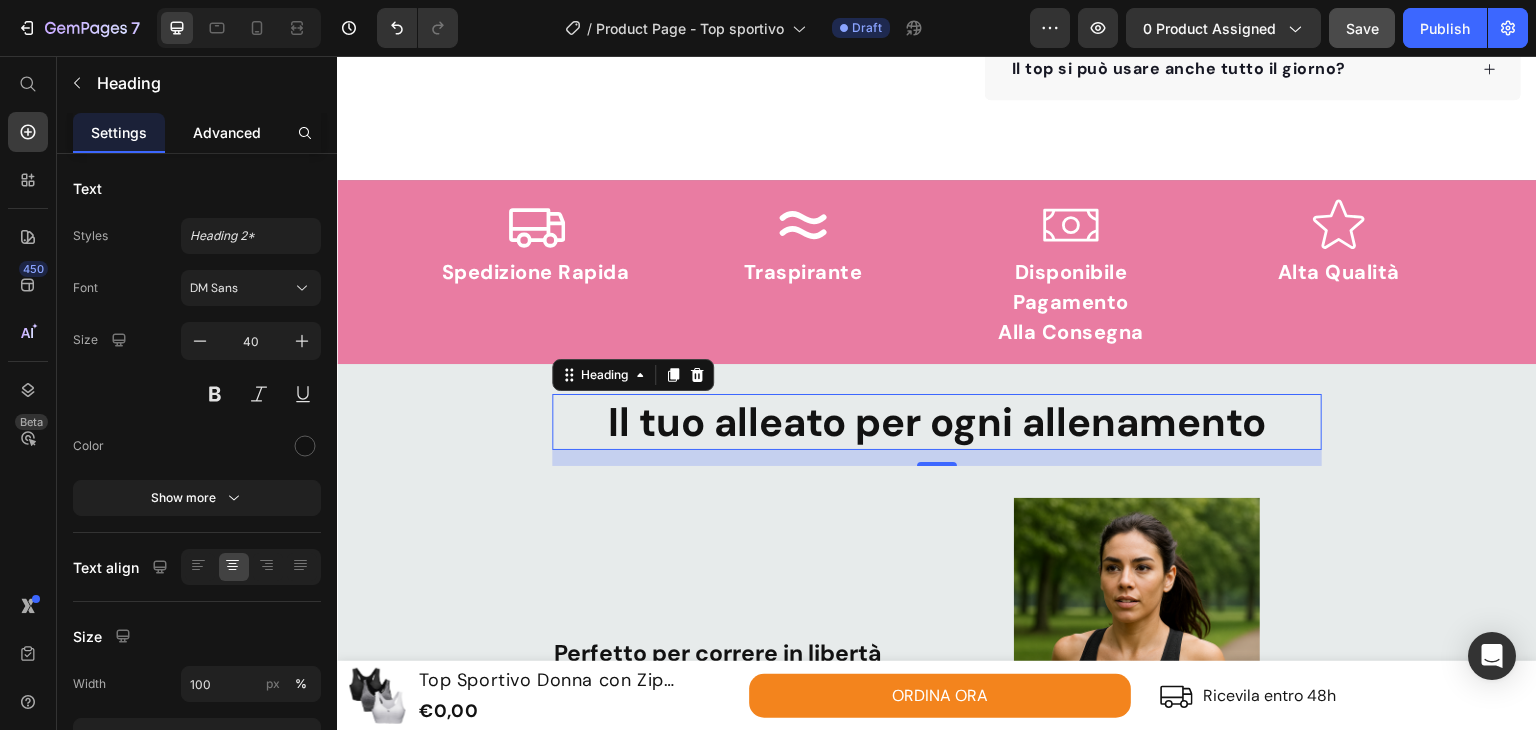 click on "Advanced" 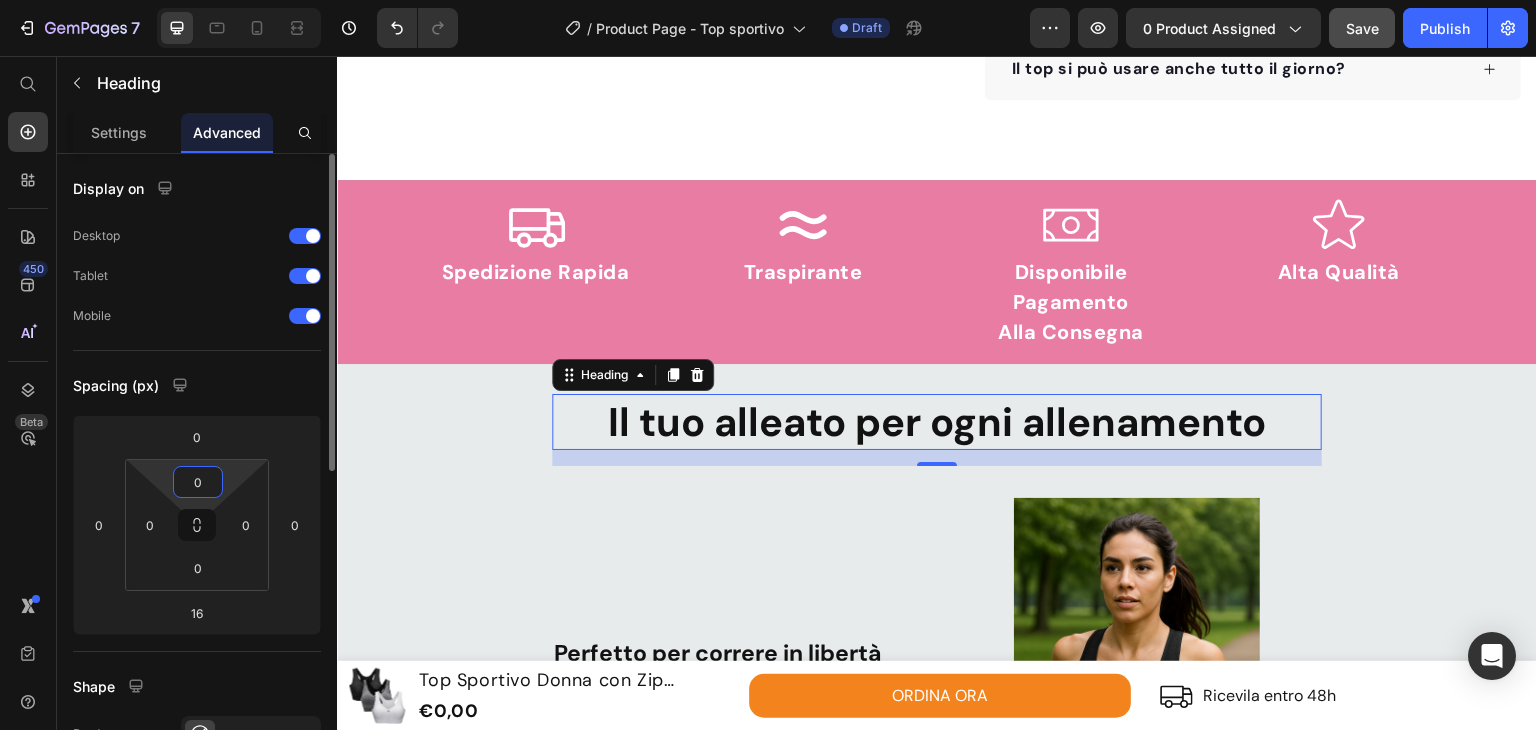 click on "0" at bounding box center (198, 482) 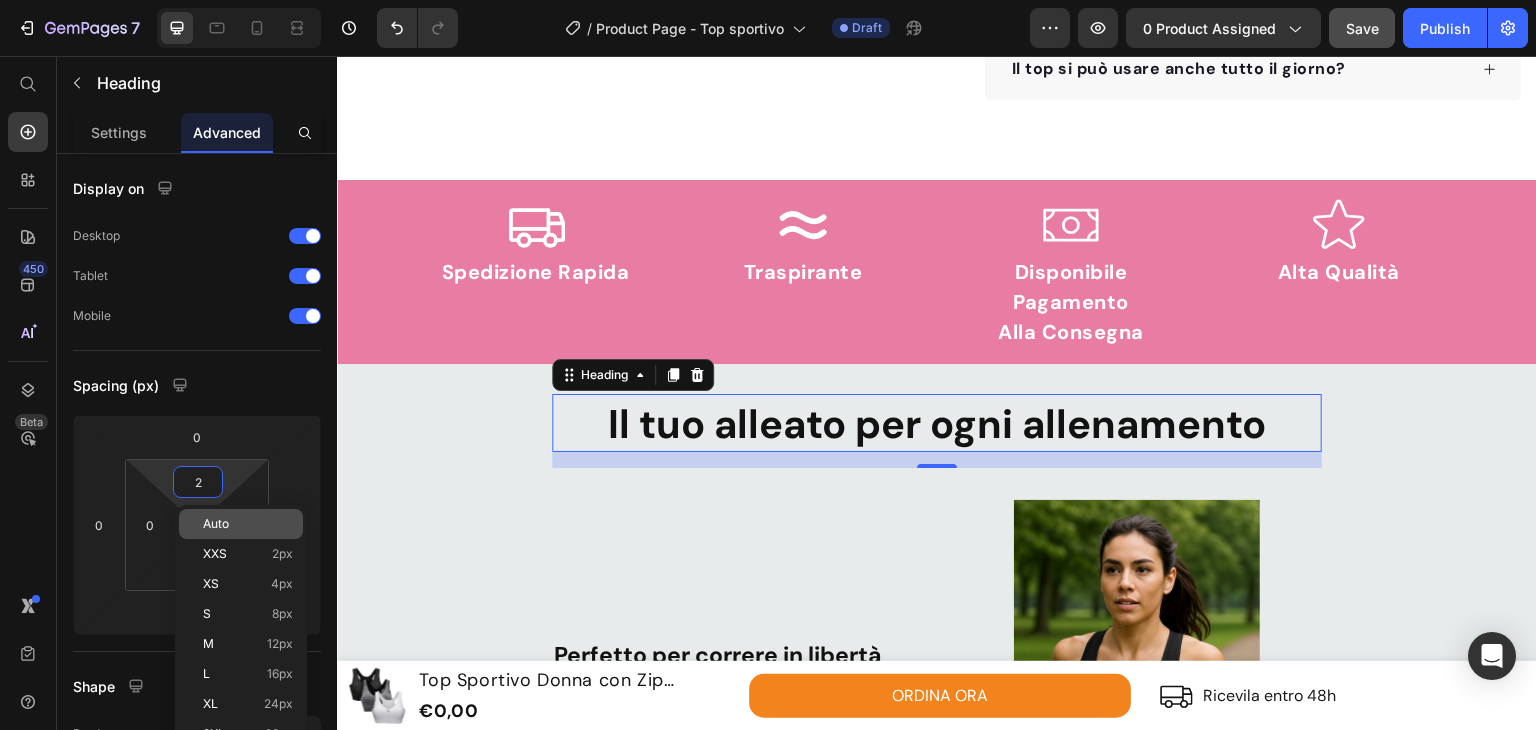type on "20" 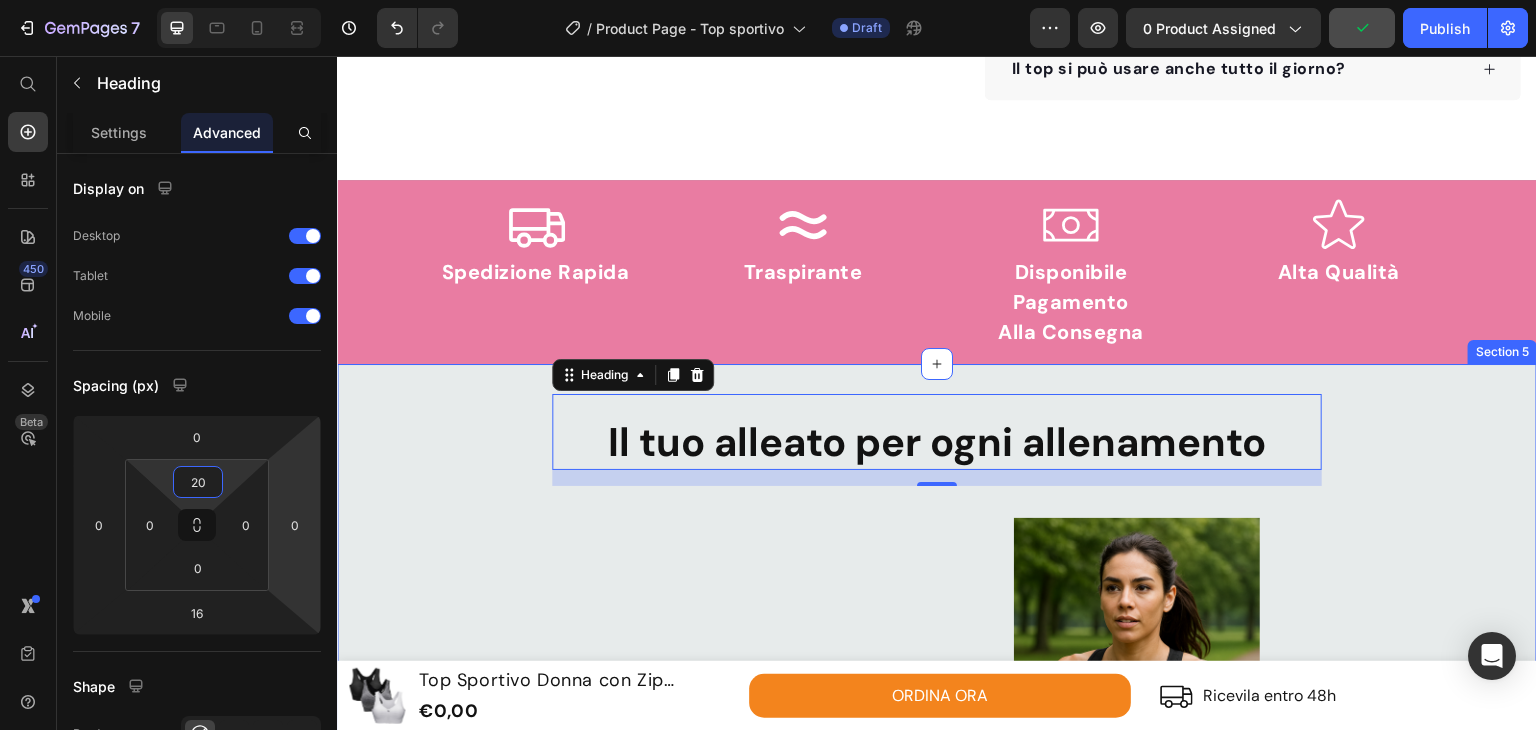 click on "Il tuo alleato per ogni allenamento Heading   16 Row Perfetto per correre in libertà Text Block Massimo  sostegno  e  zero rimbalzi : resta fermo durante la corsa, senza comprimere. Text Block Image Row Image Ideale per yoga e pilates Text Block Tessuto  morbido  e  flessibile  che segue ogni movimento, senza cuciture fastidiose. Text Block Row Ottimo durante esercizi intensi Text Block Aderenza  perfetta e  zip sicura : resta al suo posto mentre ti alleni al massimo. Text Block Image Row
ORDINA ORA Button Row Video IL SEGRETO DEL TUO ALLENAMENTO  Heading Un solo top, più funzioni: ogni dettaglio è pensato per offrire  supporto ,  comodità  e  libertà totale  in ogni fase del tuo workout.   Dalla  zip frontale  che rende ogni cambio semplice e veloce, al  tessuto traspirante  che lascia respirare la pelle anche durante gli sforzi più intensi, fino all’ aderenza perfetta  che segue i movimenti senza stringere.   Realizzato con  materiali morbidi e resistenti . Text Block Button Row" at bounding box center (937, 1490) 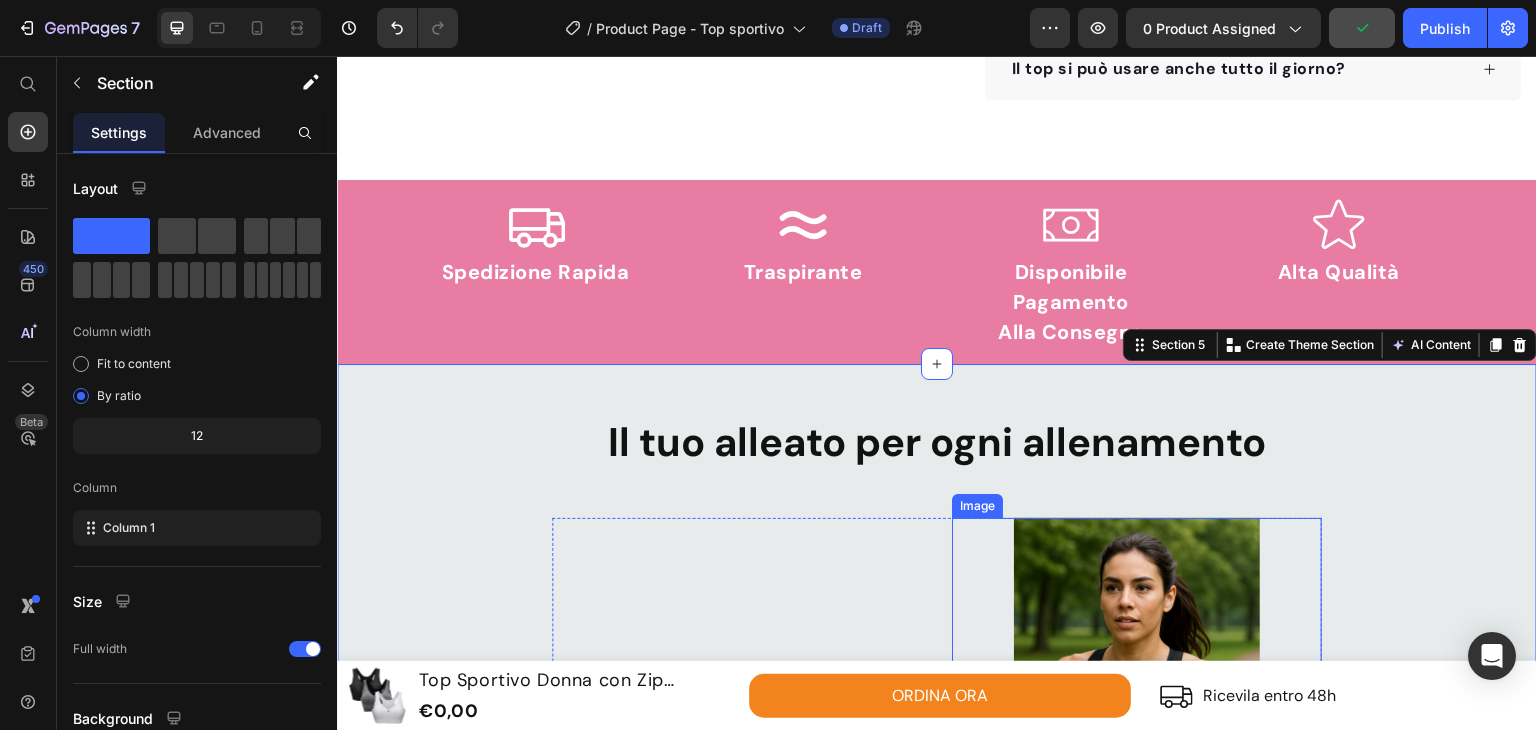 scroll, scrollTop: 1352, scrollLeft: 0, axis: vertical 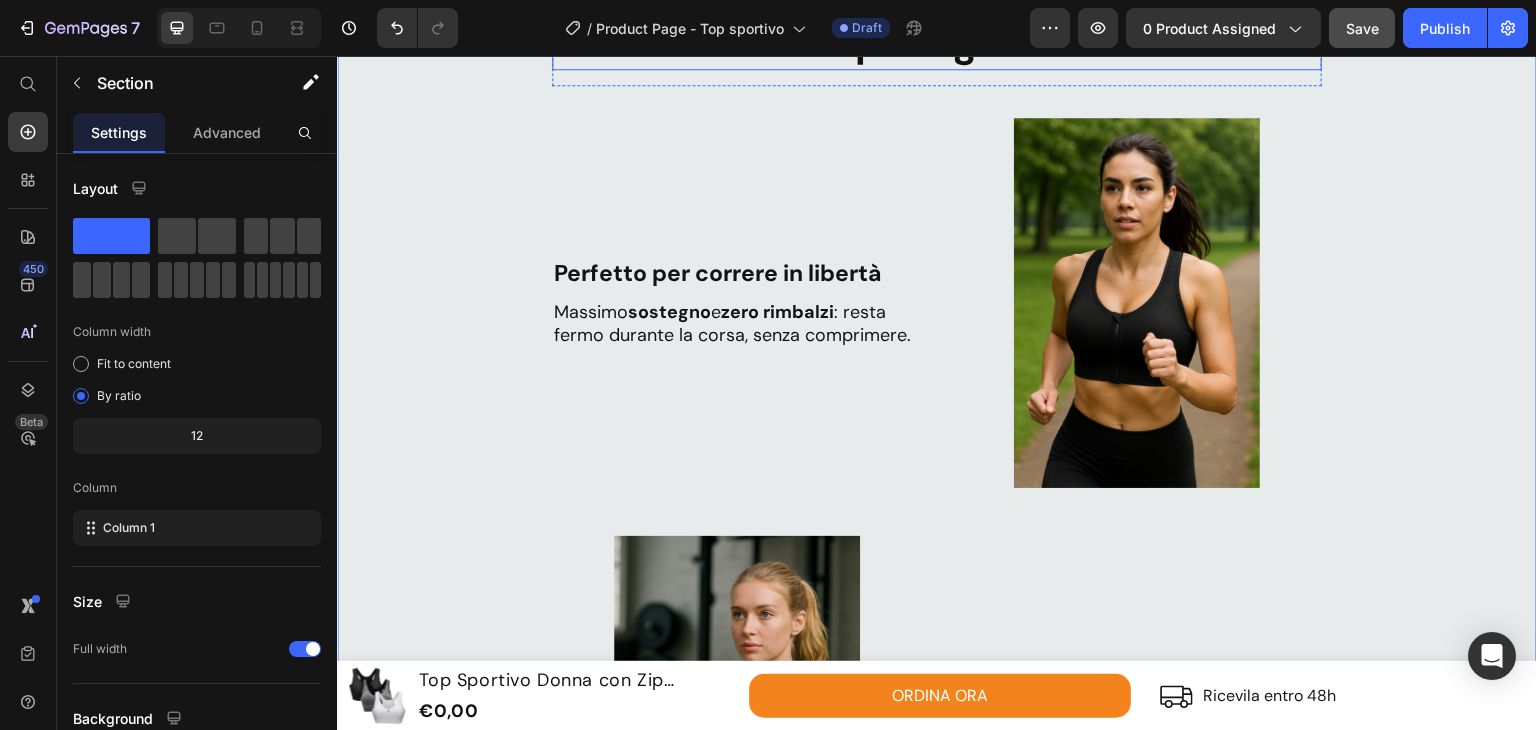click on "Il tuo alleato per ogni allenamento" at bounding box center [937, 42] 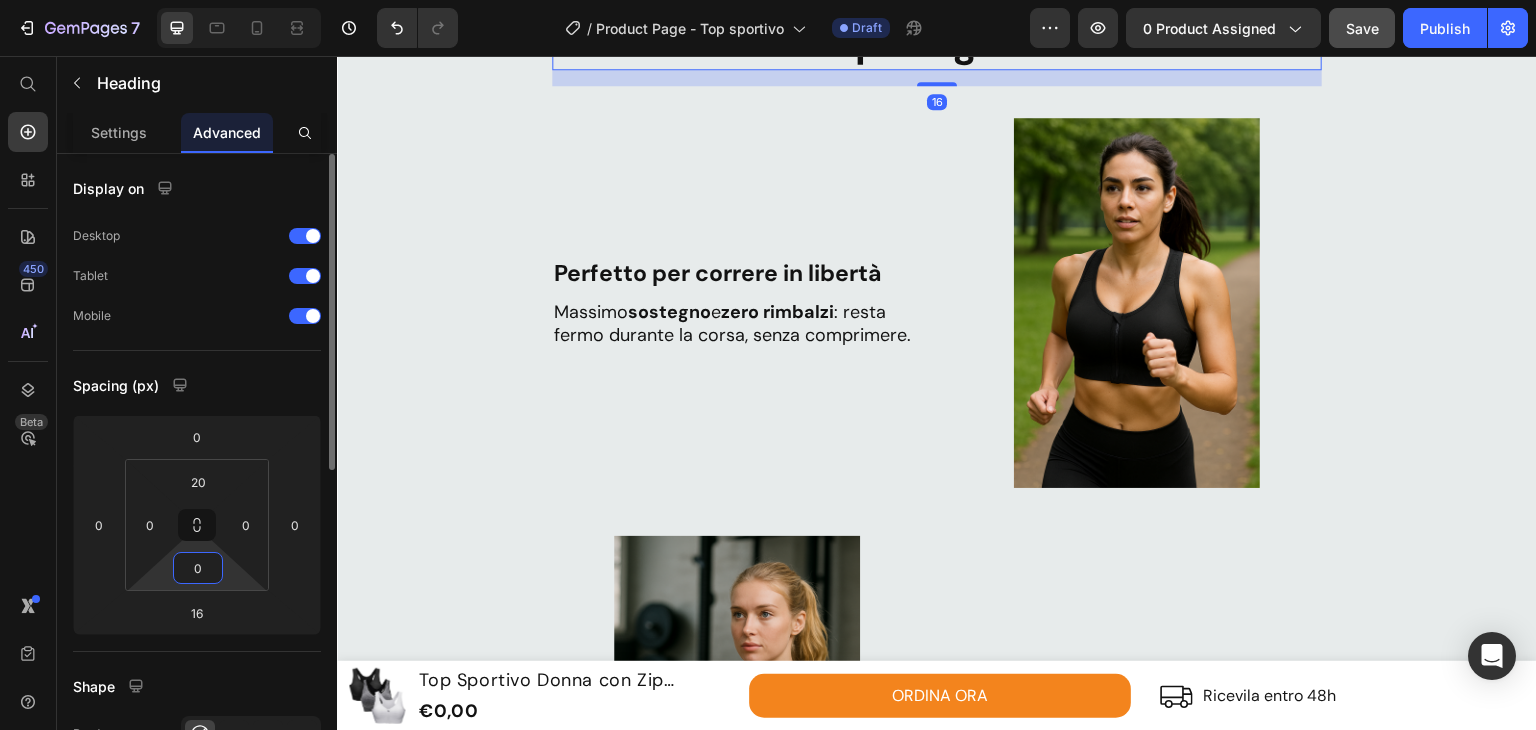 click on "0" at bounding box center (198, 568) 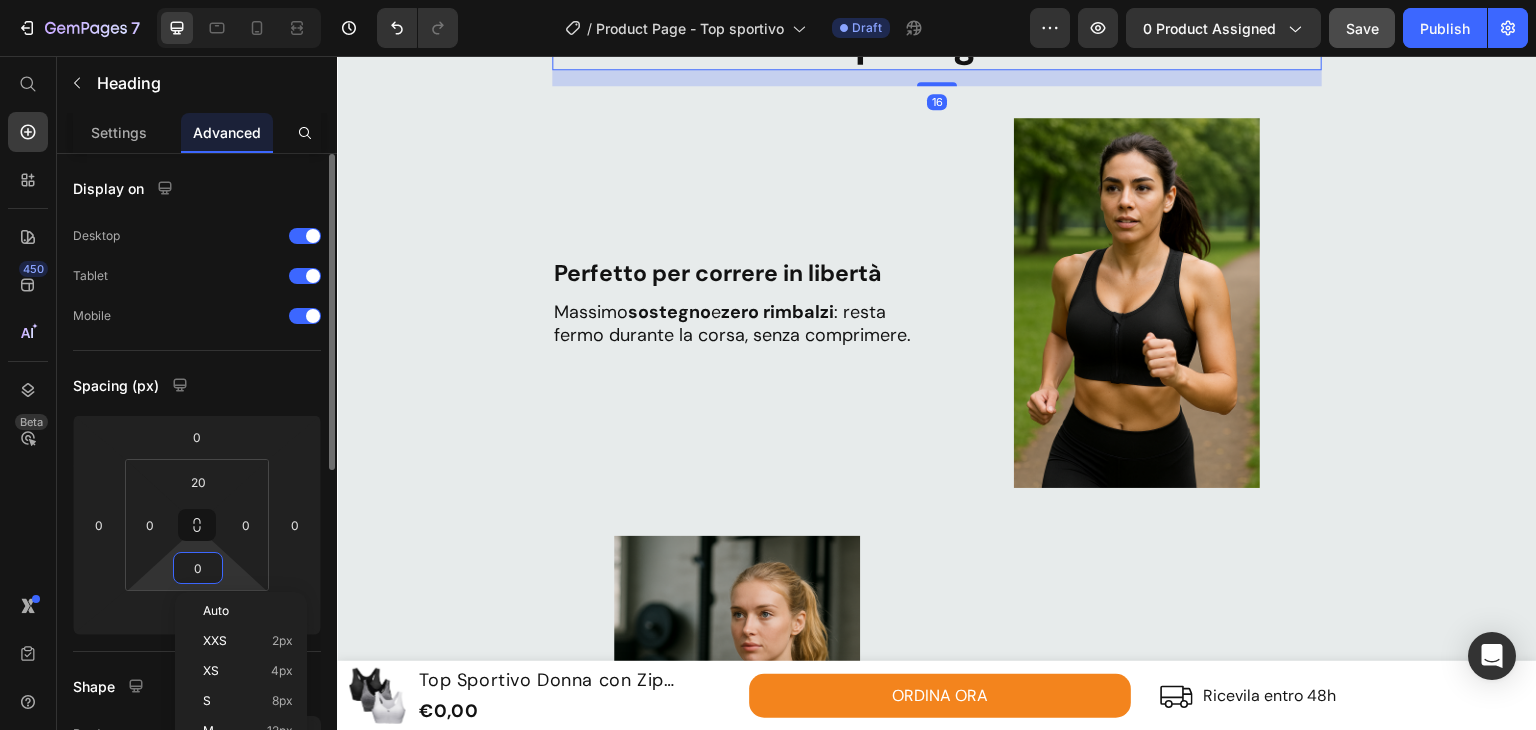 type on "20" 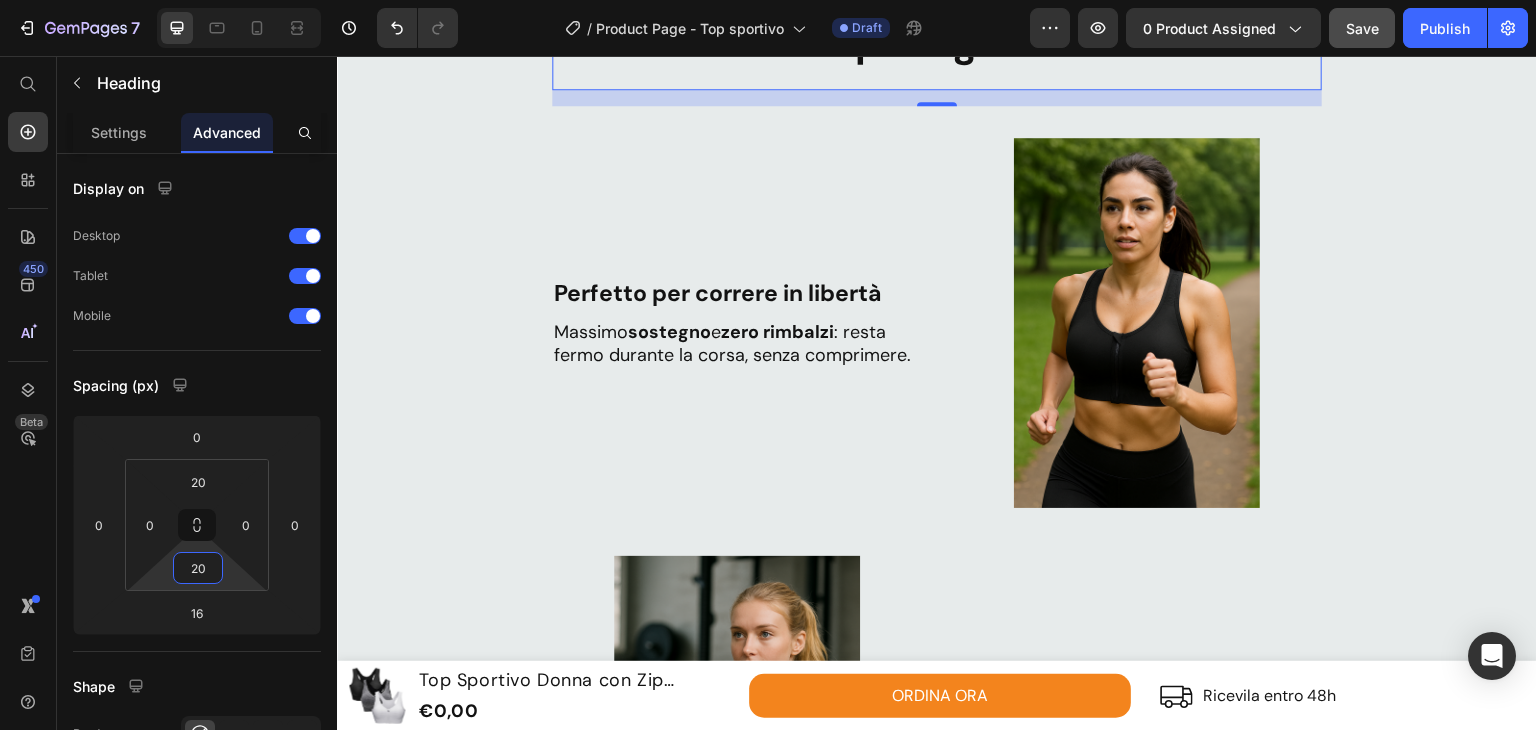 click on "Perfetto per correre in libertà Text Block Massimo  sostegno  e  zero rimbalzi : resta fermo durante la corsa, senza comprimere. Text Block" at bounding box center (737, 323) 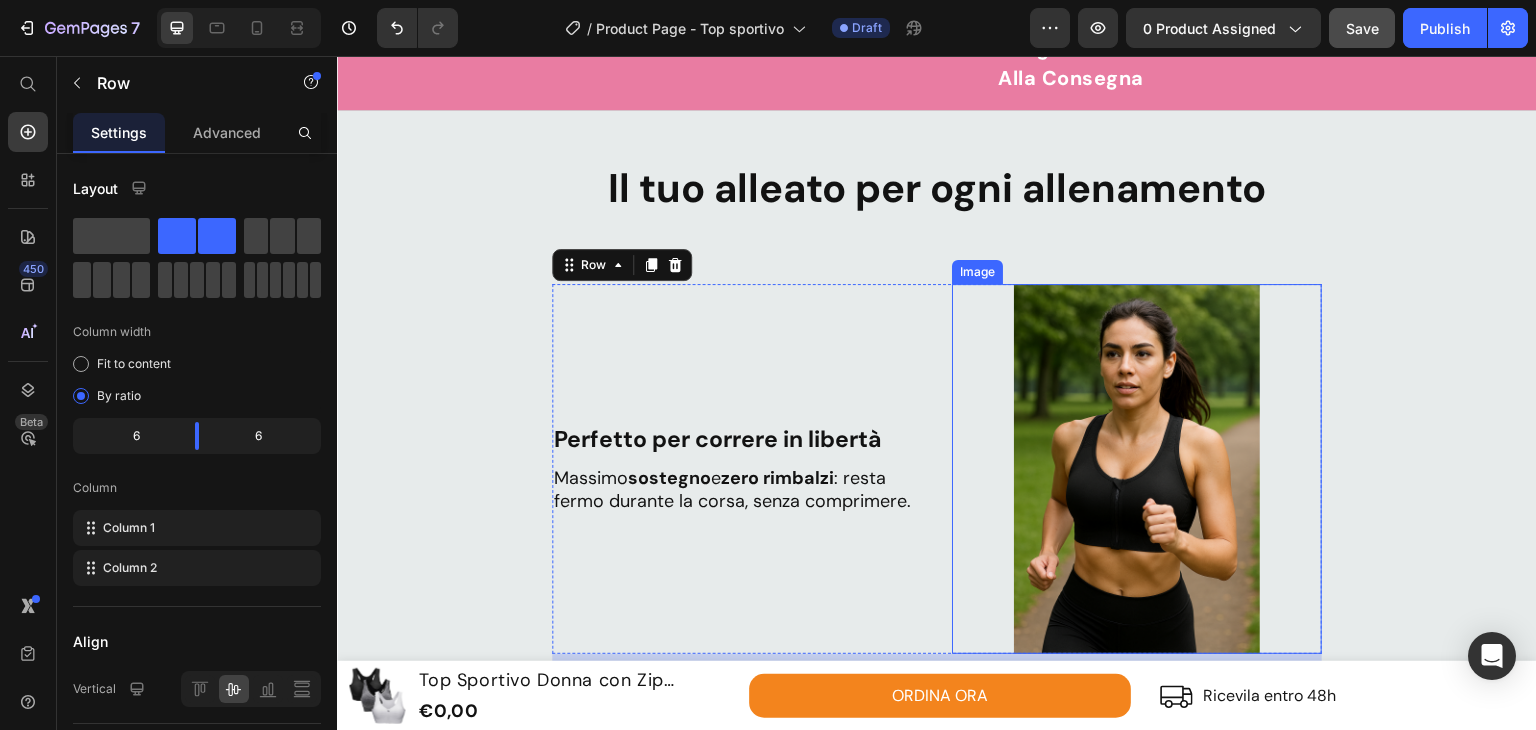 scroll, scrollTop: 1052, scrollLeft: 0, axis: vertical 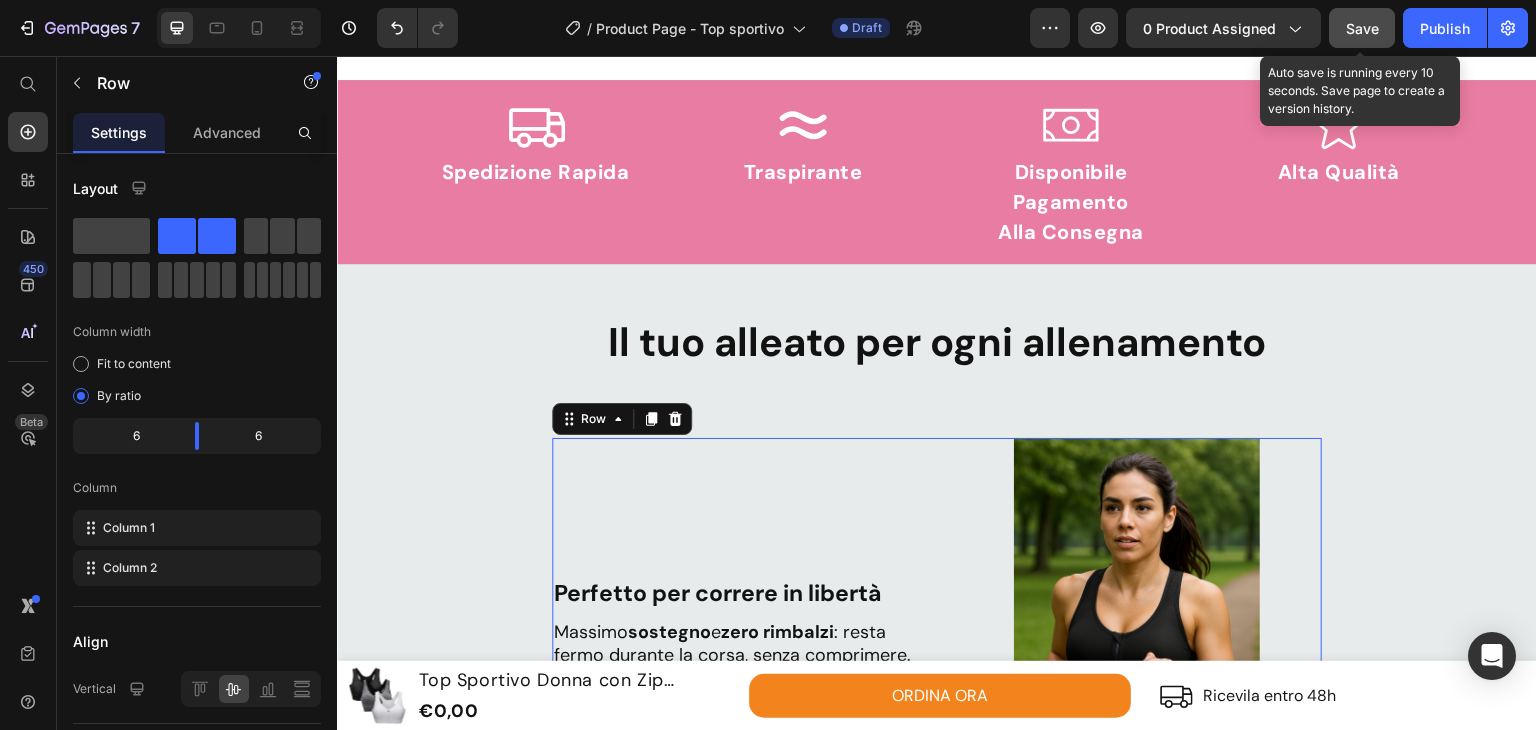 click on "Save" at bounding box center (1362, 28) 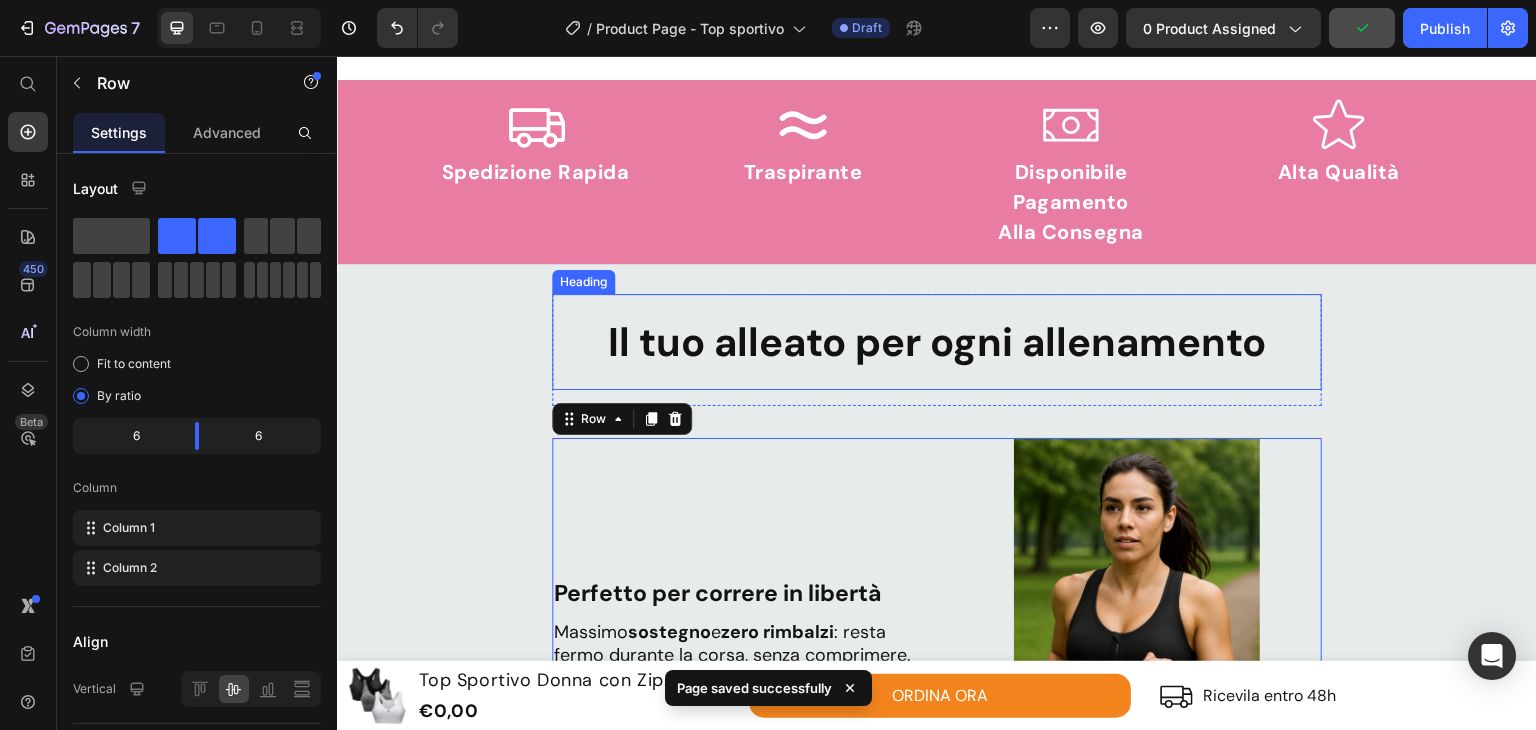 click on "Il tuo alleato per ogni allenamento" at bounding box center [937, 342] 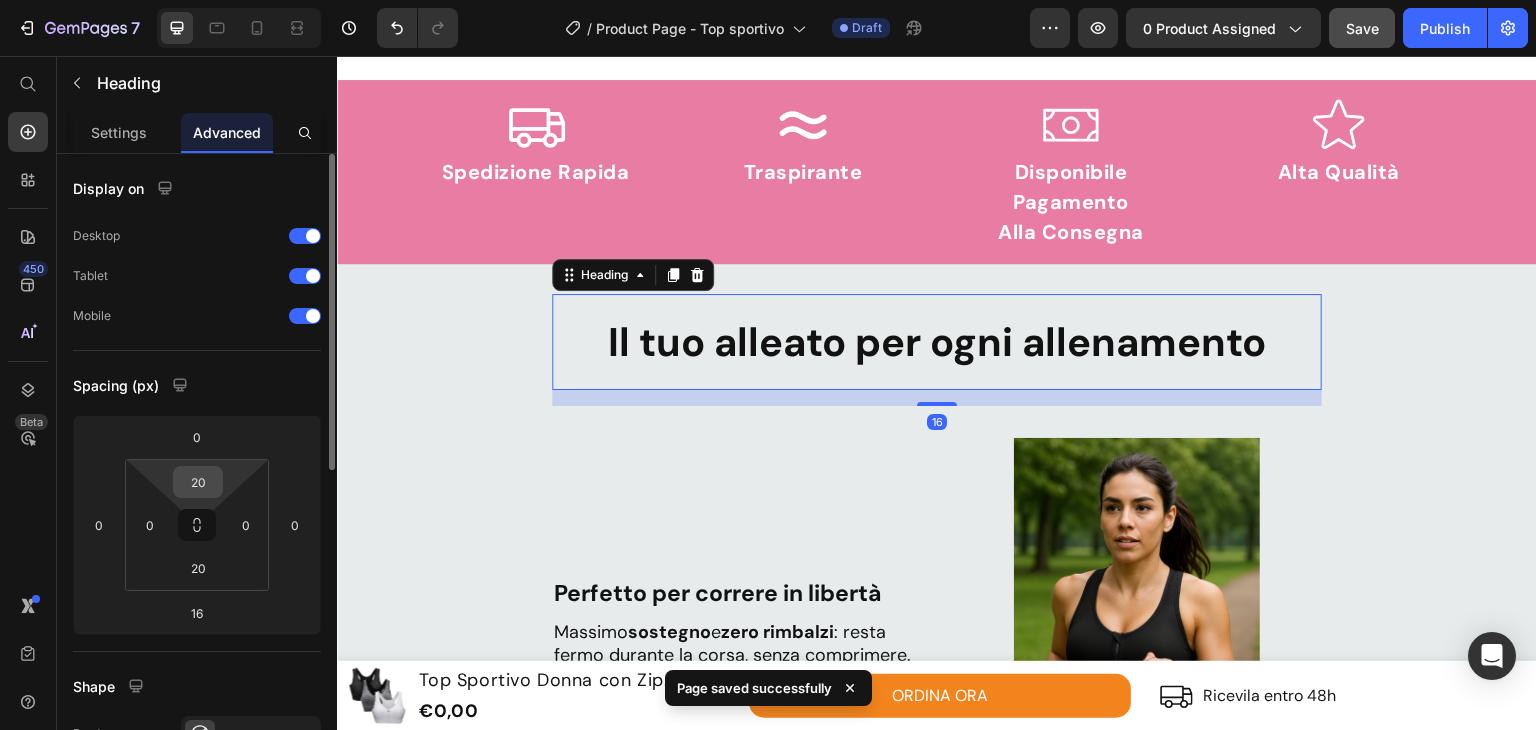 click on "20" at bounding box center (198, 482) 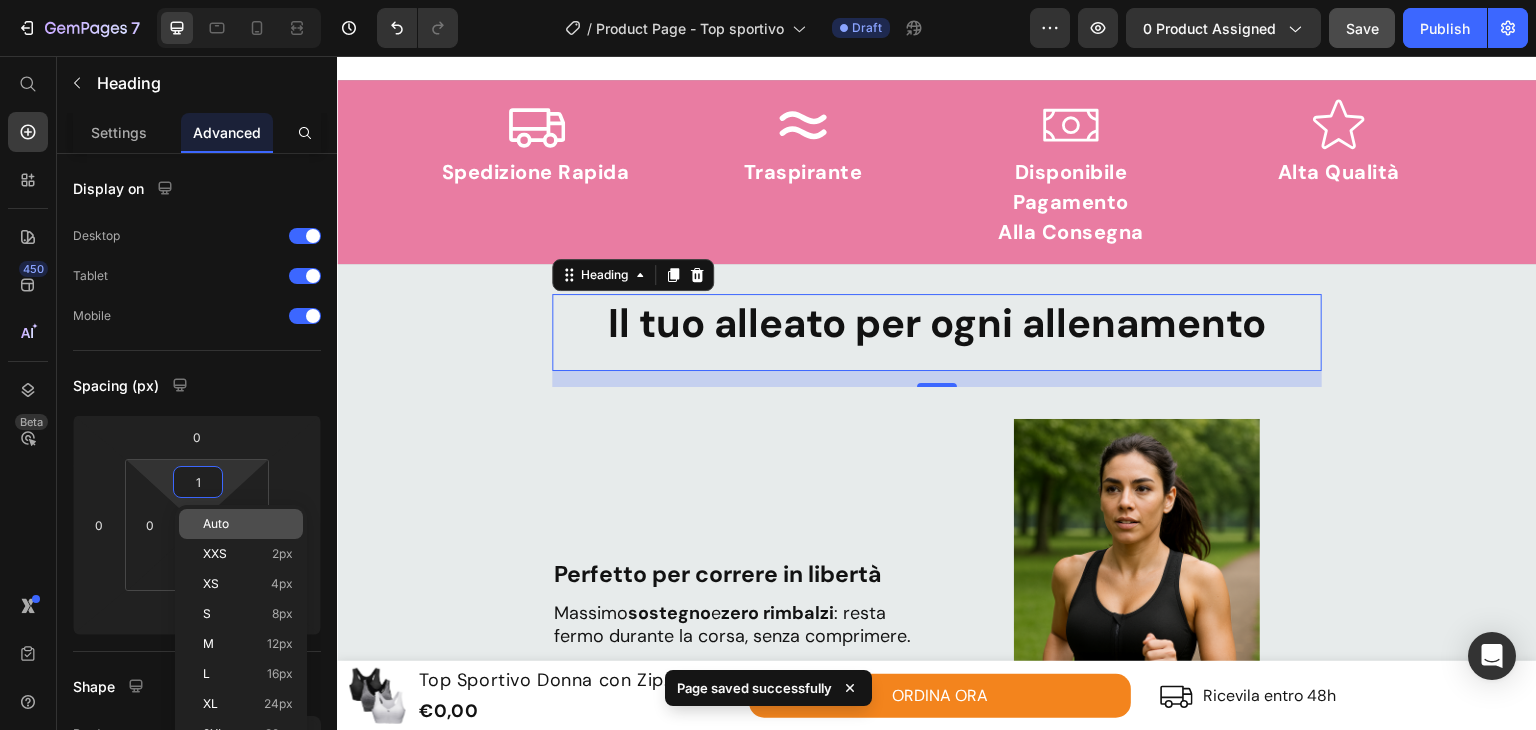 type on "10" 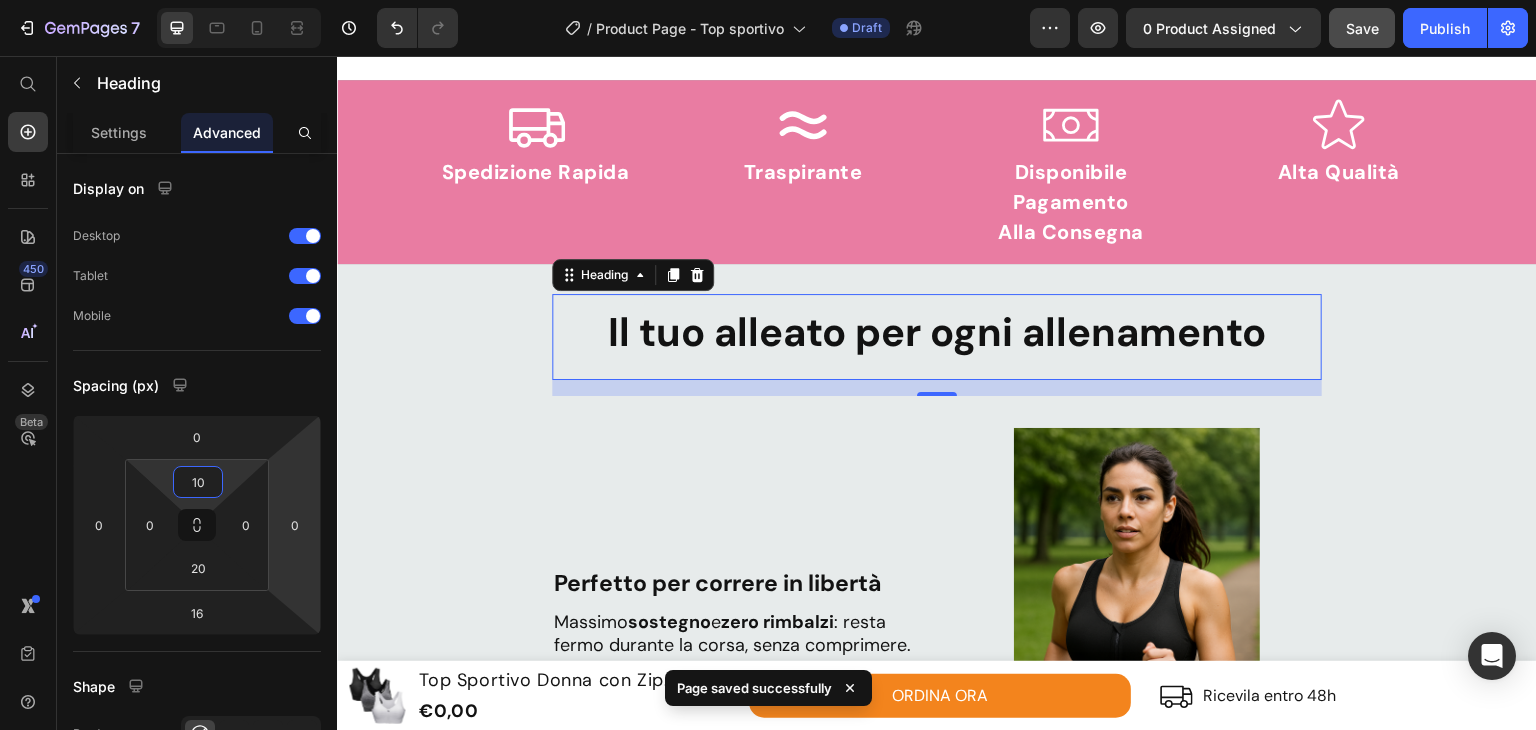 click on "Il tuo alleato per ogni allenamento Heading   16 Row Perfetto per correre in libertà Text Block Massimo  sostegno  e  zero rimbalzi : resta fermo durante la corsa, senza comprimere. Text Block Image Row Image Ideale per yoga e pilates Text Block Tessuto  morbido  e  flessibile  che segue ogni movimento, senza cuciture fastidiose. Text Block Row Ottimo durante esercizi intensi Text Block Aderenza  perfetta e  zip sicura : resta al suo posto mentre ti alleni al massimo. Text Block Image Row
ORDINA ORA Button Row Video IL SEGRETO DEL TUO ALLENAMENTO  Heading Un solo top, più funzioni: ogni dettaglio è pensato per offrire  supporto ,  comodità  e  libertà totale  in ogni fase del tuo workout.   Dalla  zip frontale  che rende ogni cambio semplice e veloce, al  tessuto traspirante  che lascia respirare la pelle anche durante gli sforzi più intensi, fino all’ aderenza perfetta  che segue i movimenti senza stringere.   Realizzato con  materiali morbidi e resistenti . Text Block Button Row" at bounding box center [937, 1395] 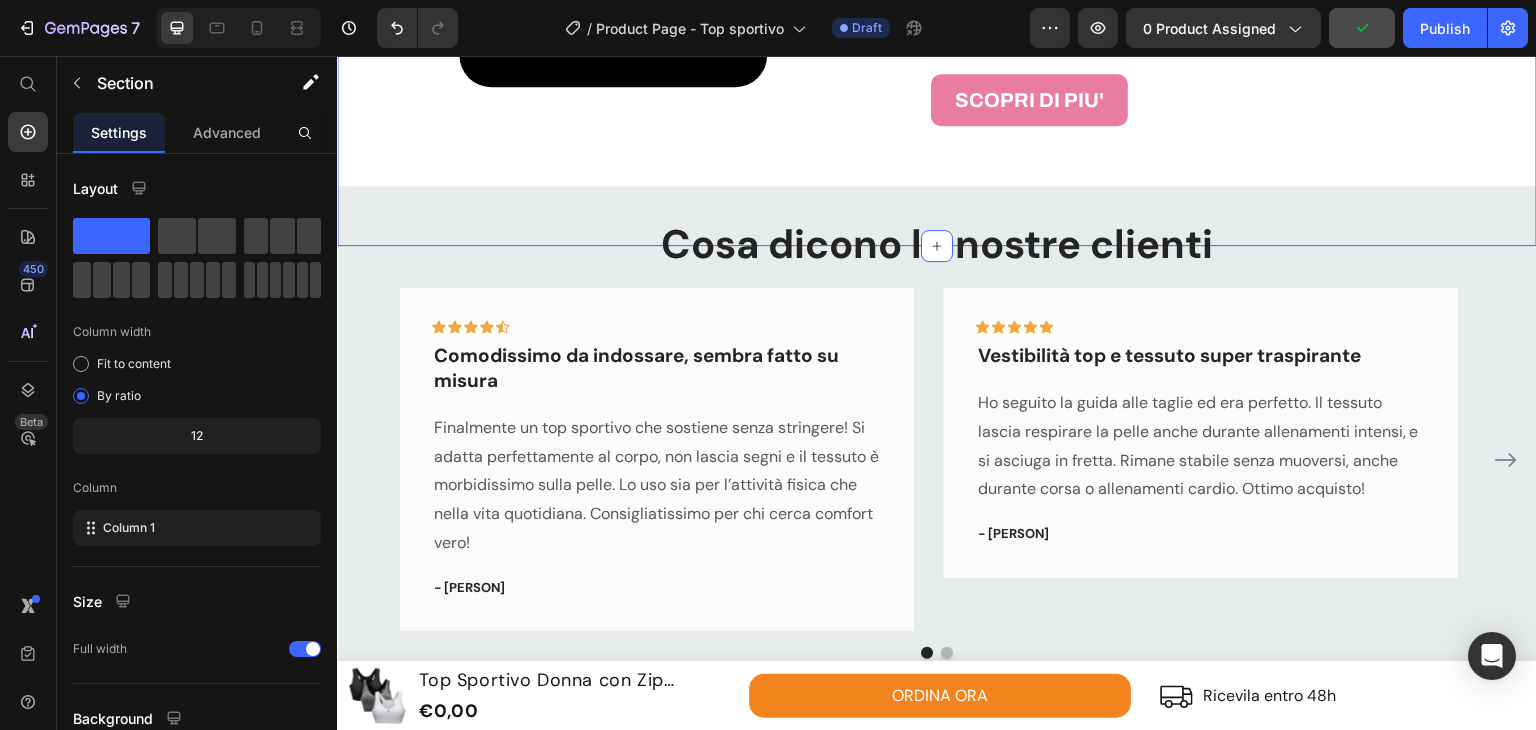 scroll, scrollTop: 3252, scrollLeft: 0, axis: vertical 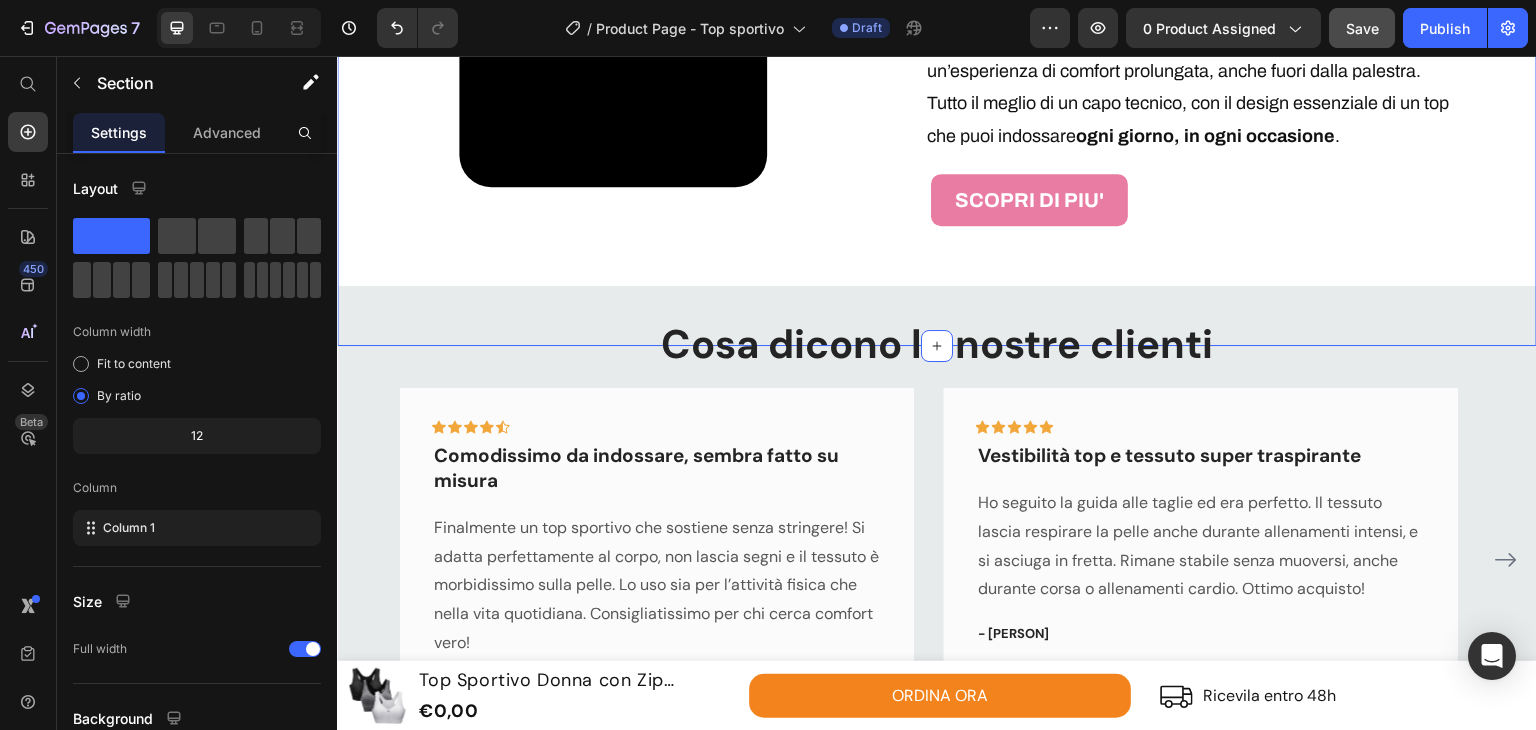 click on "Il tuo alleato per ogni allenamento Heading Row Perfetto per correre in libertà Text Block Massimo  sostegno  e  zero rimbalzi : resta fermo durante la corsa, senza comprimere. Text Block Image Row Image Ideale per yoga e pilates Text Block Tessuto  morbido  e  flessibile  che segue ogni movimento, senza cuciture fastidiose. Text Block Row Ottimo durante esercizi intensi Text Block Aderenza  perfetta e  zip sicura : resta al suo posto mentre ti alleni al massimo. Text Block Image Row
ORDINA ORA Button Row Video IL SEGRETO DEL TUO ALLENAMENTO  Heading Un solo top, più funzioni: ogni dettaglio è pensato per offrire  supporto ,  comodità  e  libertà totale  in ogni fase del tuo workout.   Dalla  zip frontale  che rende ogni cambio semplice e veloce, al  tessuto traspirante  che lascia respirare la pelle anche durante gli sforzi più intensi, fino all’ aderenza perfetta  che segue i movimenti senza stringere.   Realizzato con  materiali morbidi e resistenti ogni giorno, in ogni occasione" at bounding box center (937, -784) 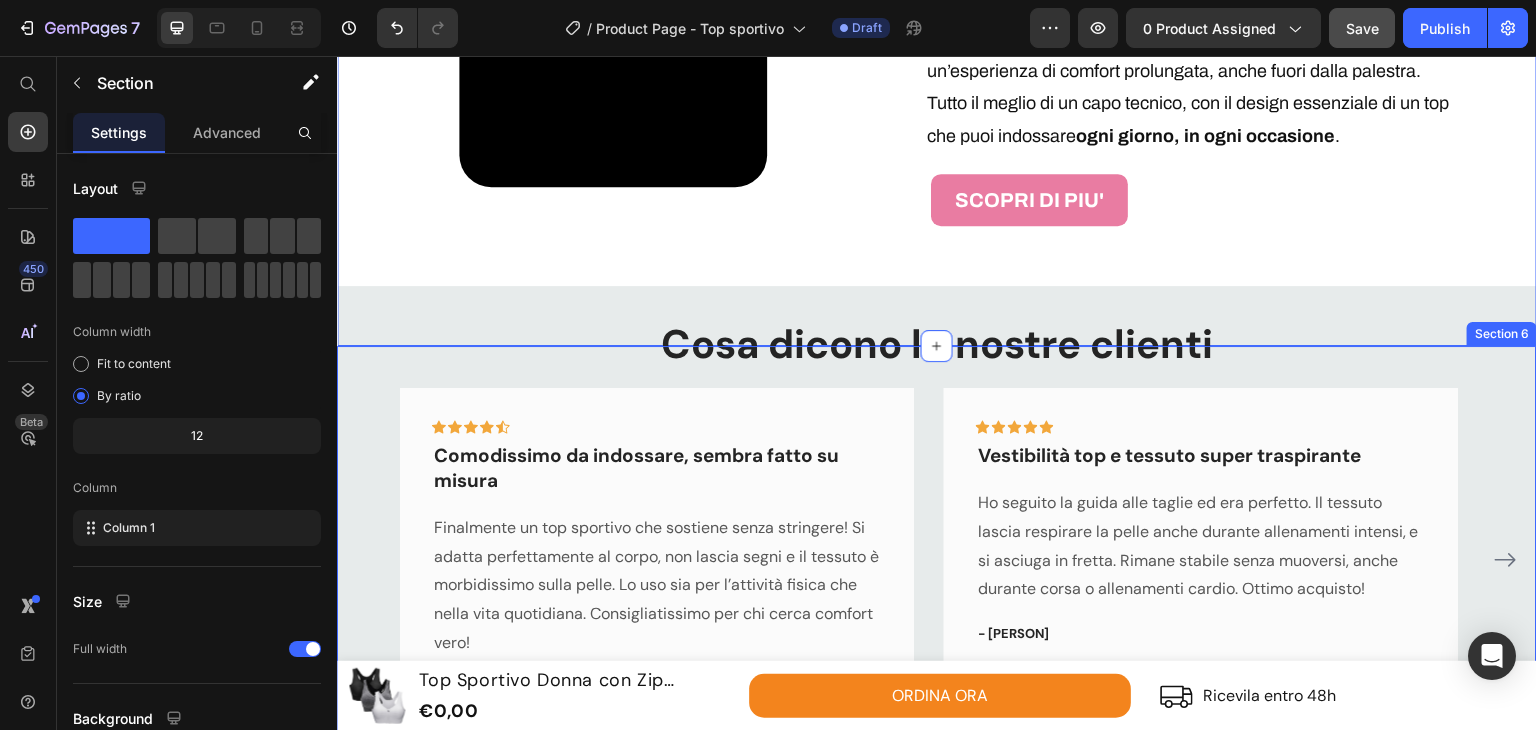 click on "Icon
Icon
Icon
Icon
Icon Row Comodissimo da indossare, sembra fatto su misura Text block Finalmente un top sportivo che sostiene senza stringere! Si adatta perfettamente al corpo, non lascia segni e il tessuto è morbidissimo sulla pelle. Lo uso sia per l’attività fisica che nella vita quotidiana. Consigliatissimo per chi cerca comfort vero! Text block - [NAME] Text block Row
Icon
Icon
Icon
Icon
Icon Row Vestibilità top e tessuto super traspirante Text block Ho seguito la guida alle taglie ed era perfetto. Il tessuto lascia respirare la pelle anche durante allenamenti intensi, e si asciuga in fretta. Rimane stabile senza muoversi, anche durante corsa o allenamenti cardio. Ottimo acquisto! Text block - [NAME] Text block Row
Icon
Icon
Icon
Icon
Icon" at bounding box center (937, 559) 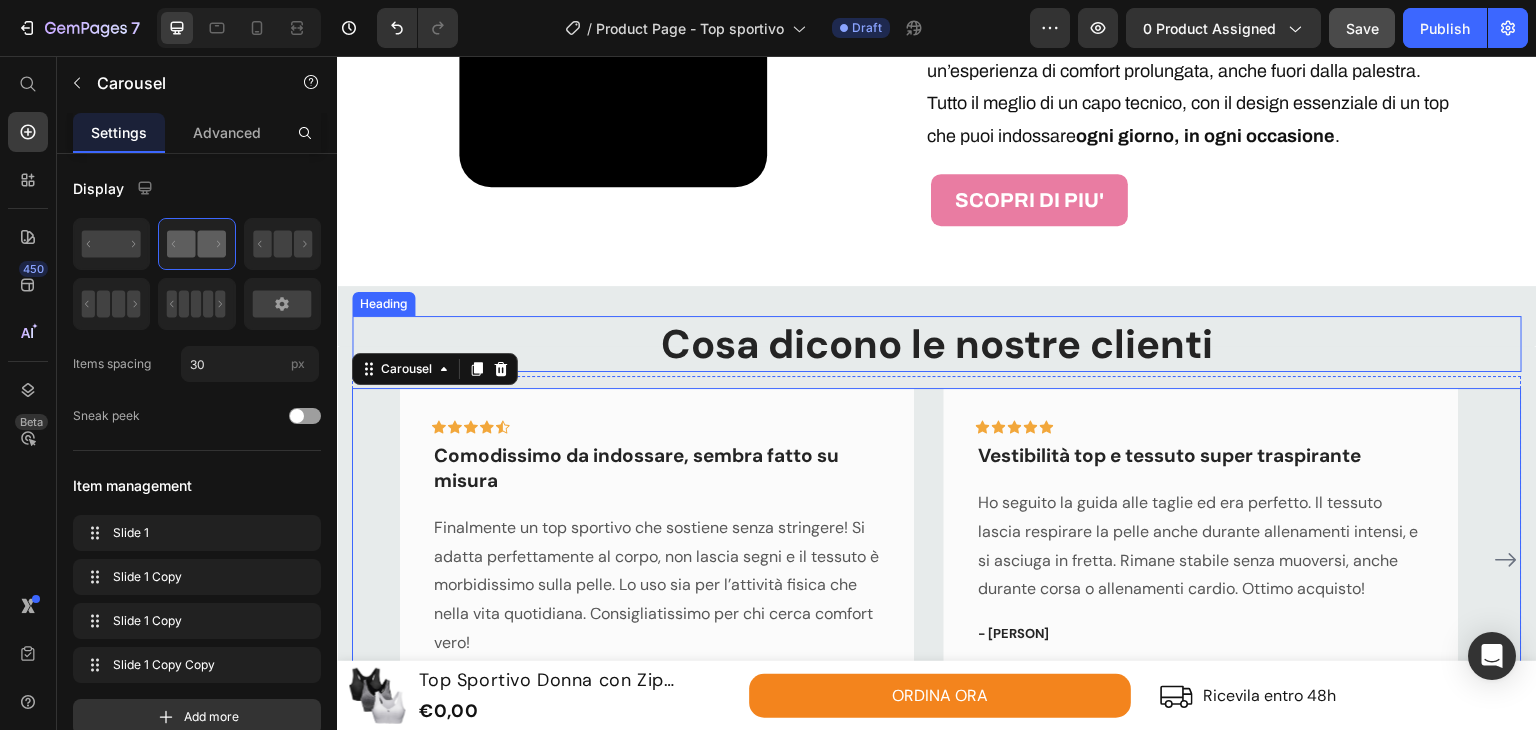click on "Cosa dicono le nostre clienti Heading" at bounding box center (937, 344) 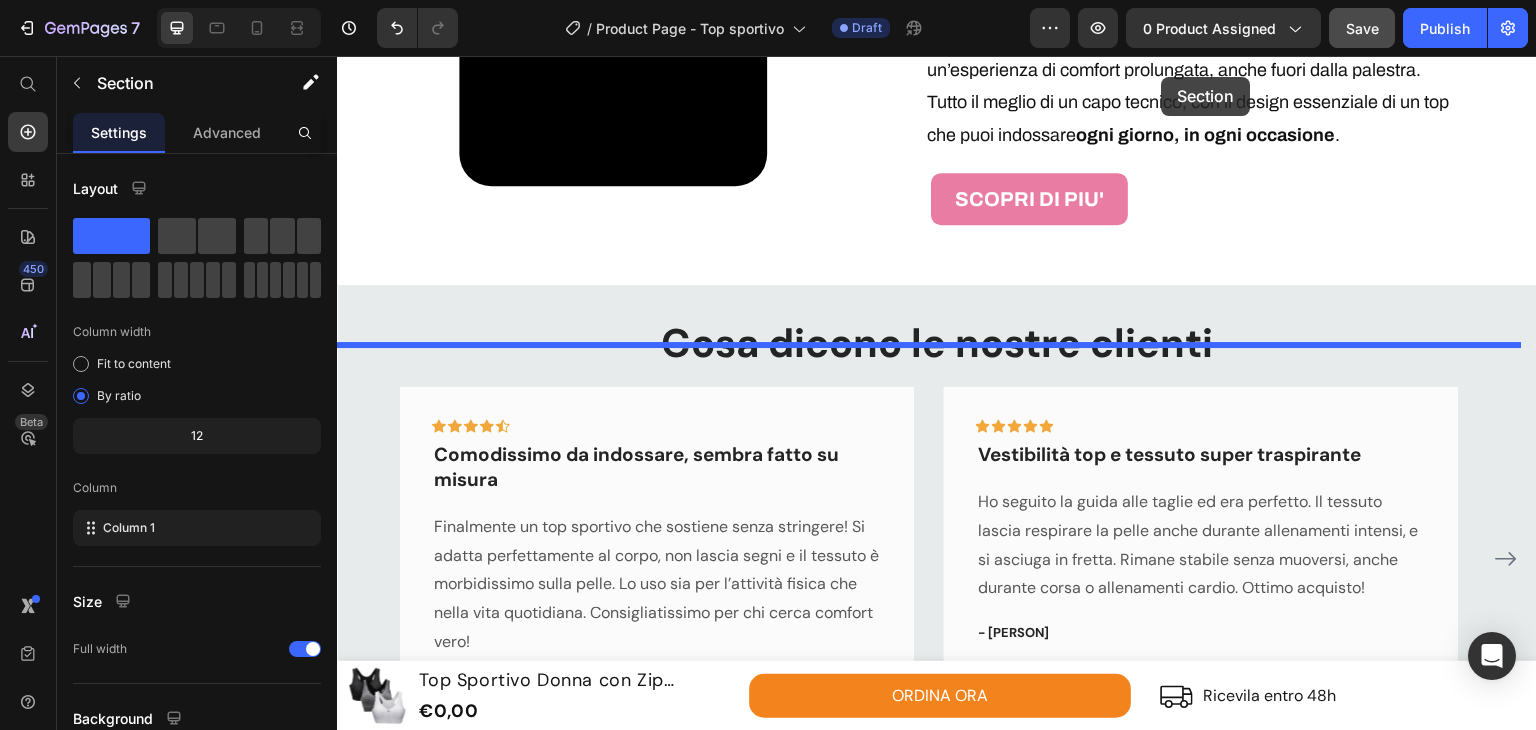 scroll, scrollTop: 3167, scrollLeft: 0, axis: vertical 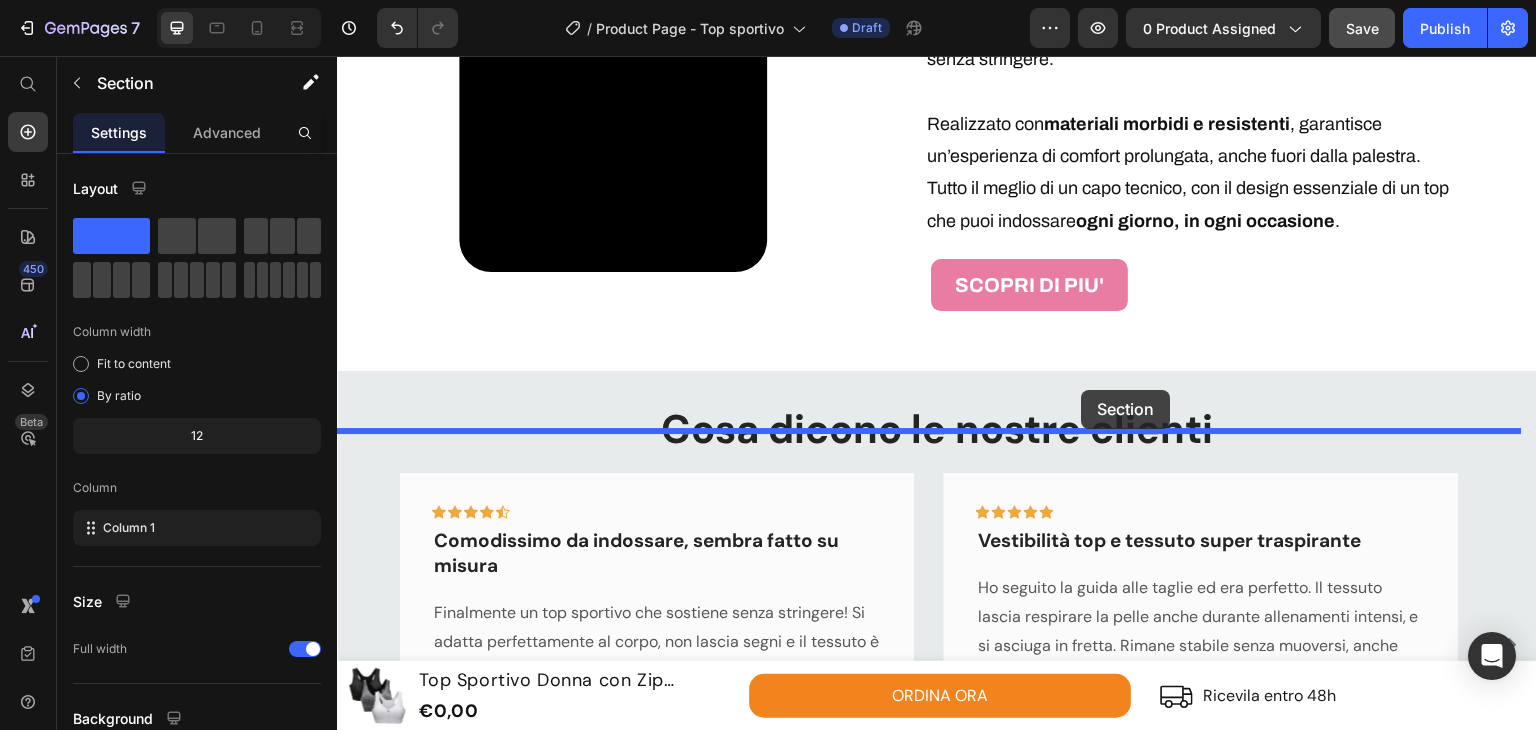 drag, startPoint x: 1391, startPoint y: 424, endPoint x: 1082, endPoint y: 393, distance: 310.55112 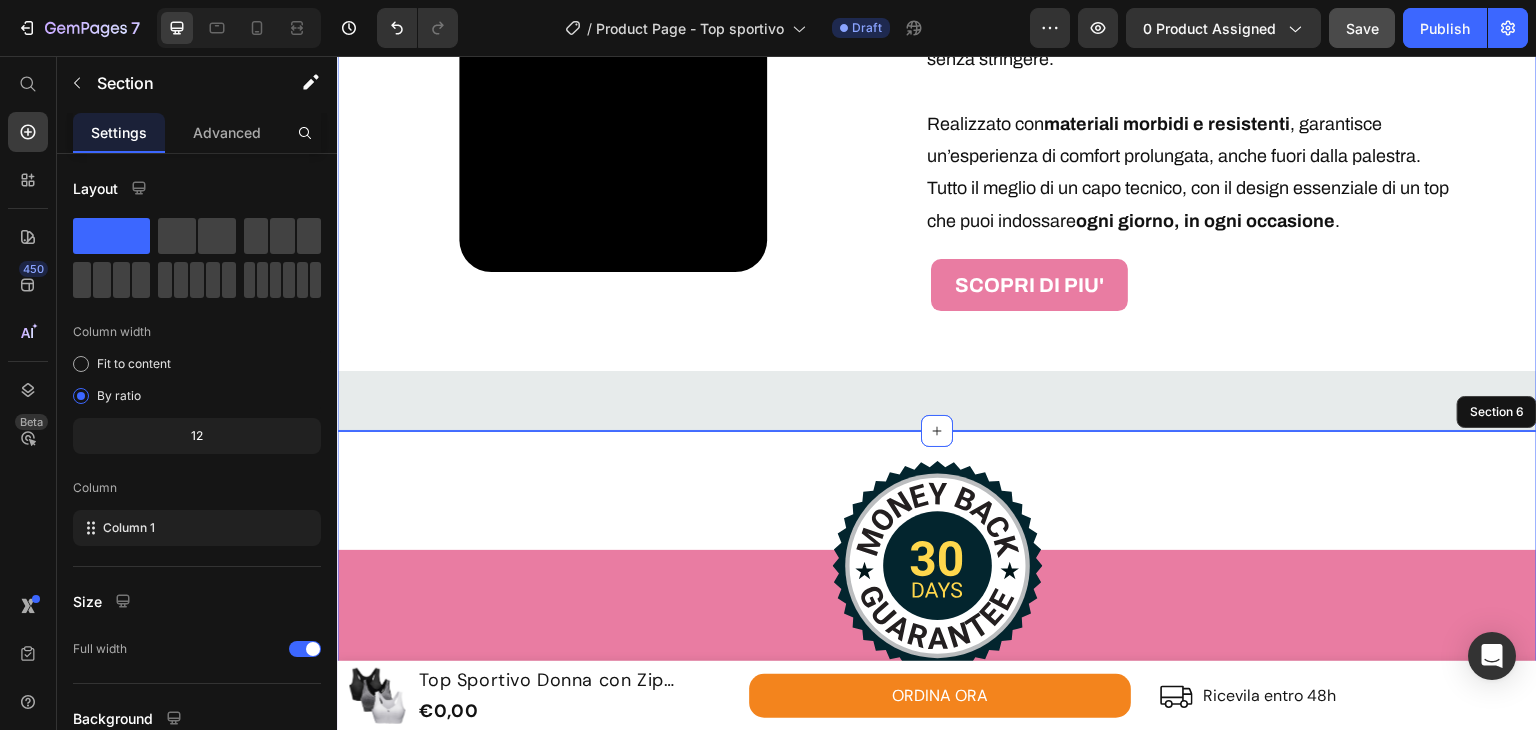 click on "Il tuo alleato per ogni allenamento Heading Row Perfetto per correre in libertà Text Block Massimo  sostegno  e  zero rimbalzi : resta fermo durante la corsa, senza comprimere. Text Block Image Row Image Ideale per yoga e pilates Text Block Tessuto  morbido  e  flessibile  che segue ogni movimento, senza cuciture fastidiose. Text Block Row Ottimo durante esercizi intensi Text Block Aderenza  perfetta e  zip sicura : resta al suo posto mentre ti alleni al massimo. Text Block Image Row
ORDINA ORA Button Row Video IL SEGRETO DEL TUO ALLENAMENTO  Heading Un solo top, più funzioni: ogni dettaglio è pensato per offrire  supporto ,  comodità  e  libertà totale  in ogni fase del tuo workout.   Dalla  zip frontale  che rende ogni cambio semplice e veloce, al  tessuto traspirante  che lascia respirare la pelle anche durante gli sforzi più intensi, fino all’ aderenza perfetta  che segue i movimenti senza stringere.   Realizzato con  materiali morbidi e resistenti ogni giorno, in ogni occasione" at bounding box center (937, -699) 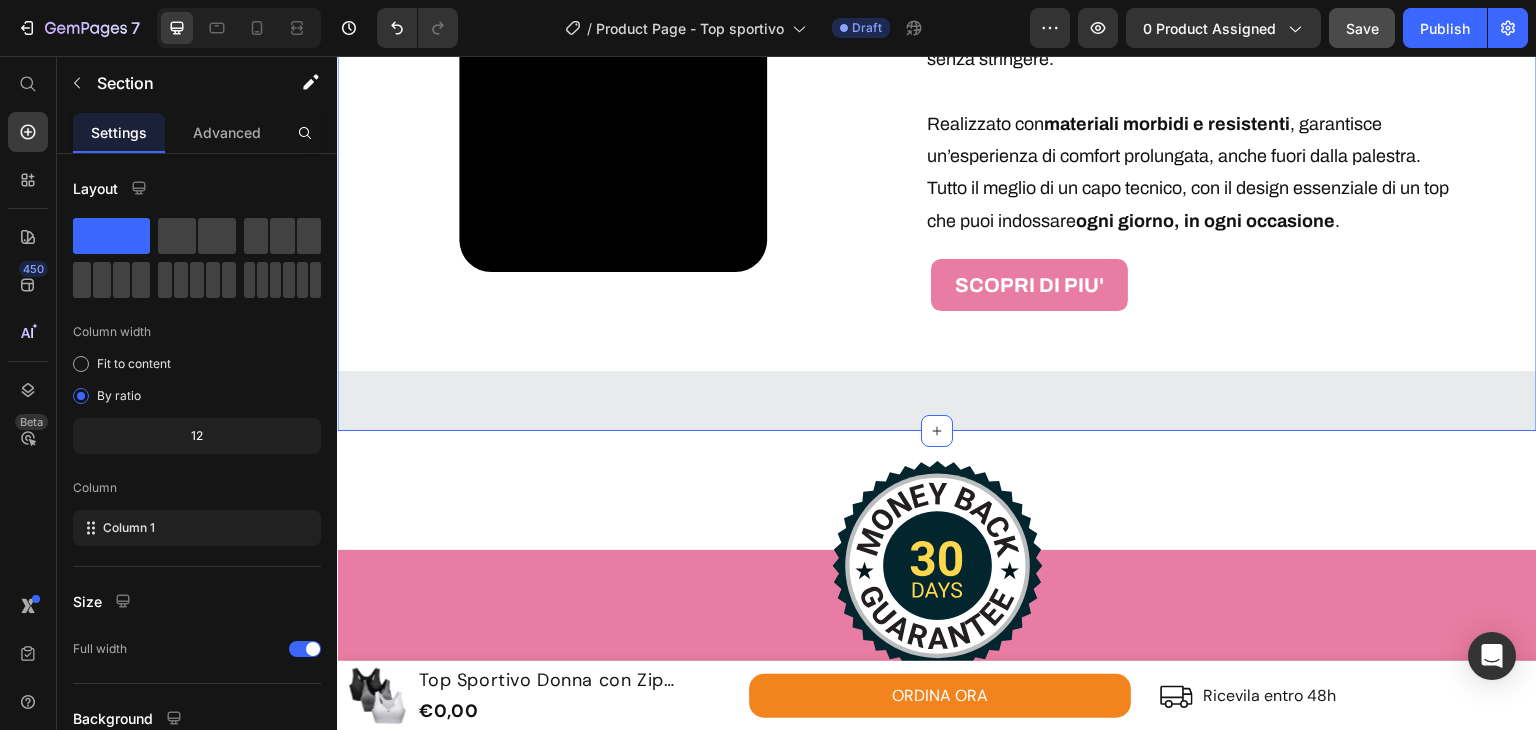 click on "Il tuo alleato per ogni allenamento Heading Row Perfetto per correre in libertà Text Block Massimo  sostegno  e  zero rimbalzi : resta fermo durante la corsa, senza comprimere. Text Block Image Row Image Ideale per yoga e pilates Text Block Tessuto  morbido  e  flessibile  che segue ogni movimento, senza cuciture fastidiose. Text Block Row Ottimo durante esercizi intensi Text Block Aderenza  perfetta e  zip sicura : resta al suo posto mentre ti alleni al massimo. Text Block Image Row
ORDINA ORA Button Row Video IL SEGRETO DEL TUO ALLENAMENTO  Heading Un solo top, più funzioni: ogni dettaglio è pensato per offrire  supporto ,  comodità  e  libertà totale  in ogni fase del tuo workout.   Dalla  zip frontale  che rende ogni cambio semplice e veloce, al  tessuto traspirante  che lascia respirare la pelle anche durante gli sforzi più intensi, fino all’ aderenza perfetta  che segue i movimenti senza stringere.   Realizzato con  materiali morbidi e resistenti ogni giorno, in ogni occasione" at bounding box center [937, -699] 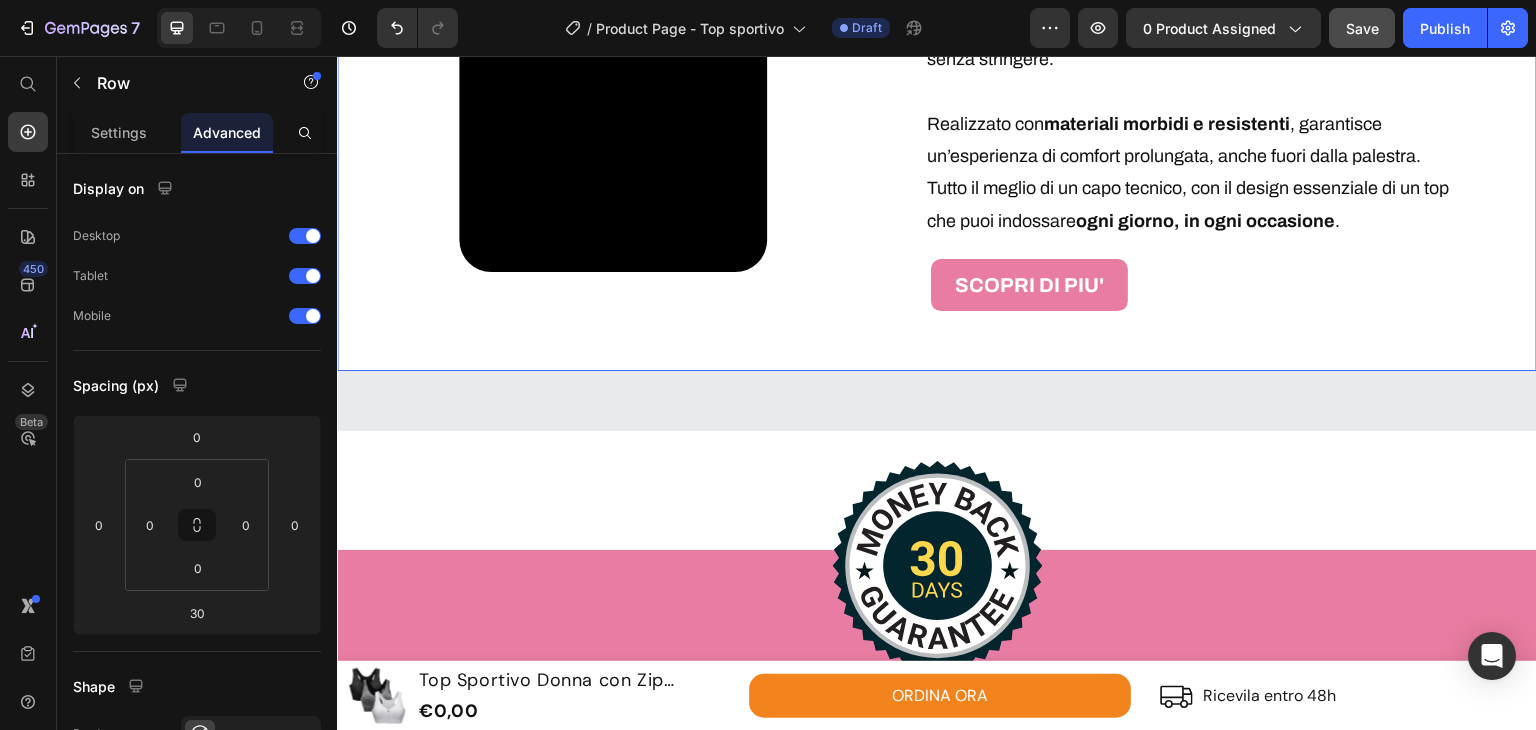 click on "Video" at bounding box center (635, 17) 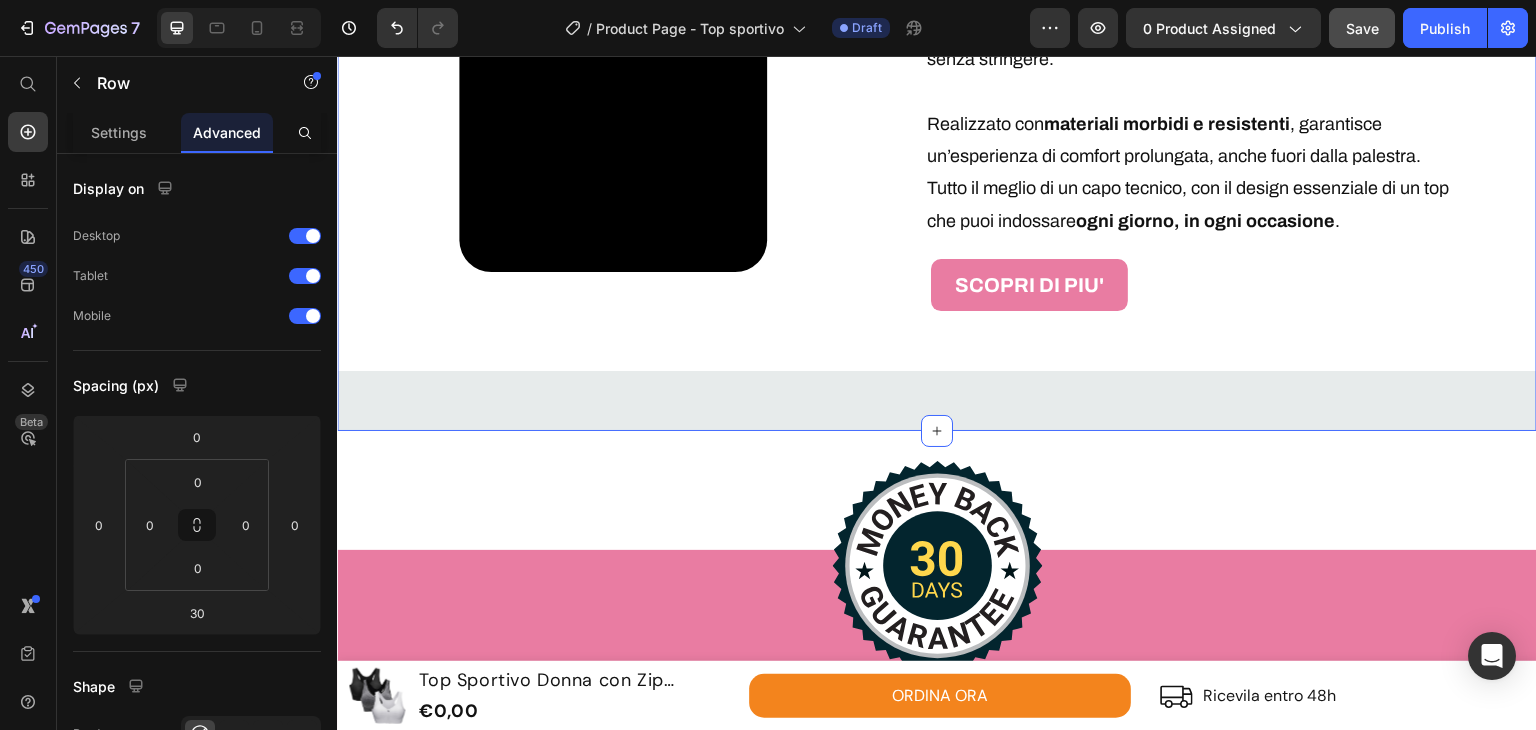 click on "Il tuo alleato per ogni allenamento Heading Row Perfetto per correre in libertà Text Block Massimo  sostegno  e  zero rimbalzi : resta fermo durante la corsa, senza comprimere. Text Block Image Row Image Ideale per yoga e pilates Text Block Tessuto  morbido  e  flessibile  che segue ogni movimento, senza cuciture fastidiose. Text Block Row Ottimo durante esercizi intensi Text Block Aderenza  perfetta e  zip sicura : resta al suo posto mentre ti alleni al massimo. Text Block Image Row
ORDINA ORA Button Row Video IL SEGRETO DEL TUO ALLENAMENTO  Heading Un solo top, più funzioni: ogni dettaglio è pensato per offrire  supporto ,  comodità  e  libertà totale  in ogni fase del tuo workout.   Dalla  zip frontale  che rende ogni cambio semplice e veloce, al  tessuto traspirante  che lascia respirare la pelle anche durante gli sforzi più intensi, fino all’ aderenza perfetta  che segue i movimenti senza stringere.   Realizzato con  materiali morbidi e resistenti ogni giorno, in ogni occasione" at bounding box center (937, -699) 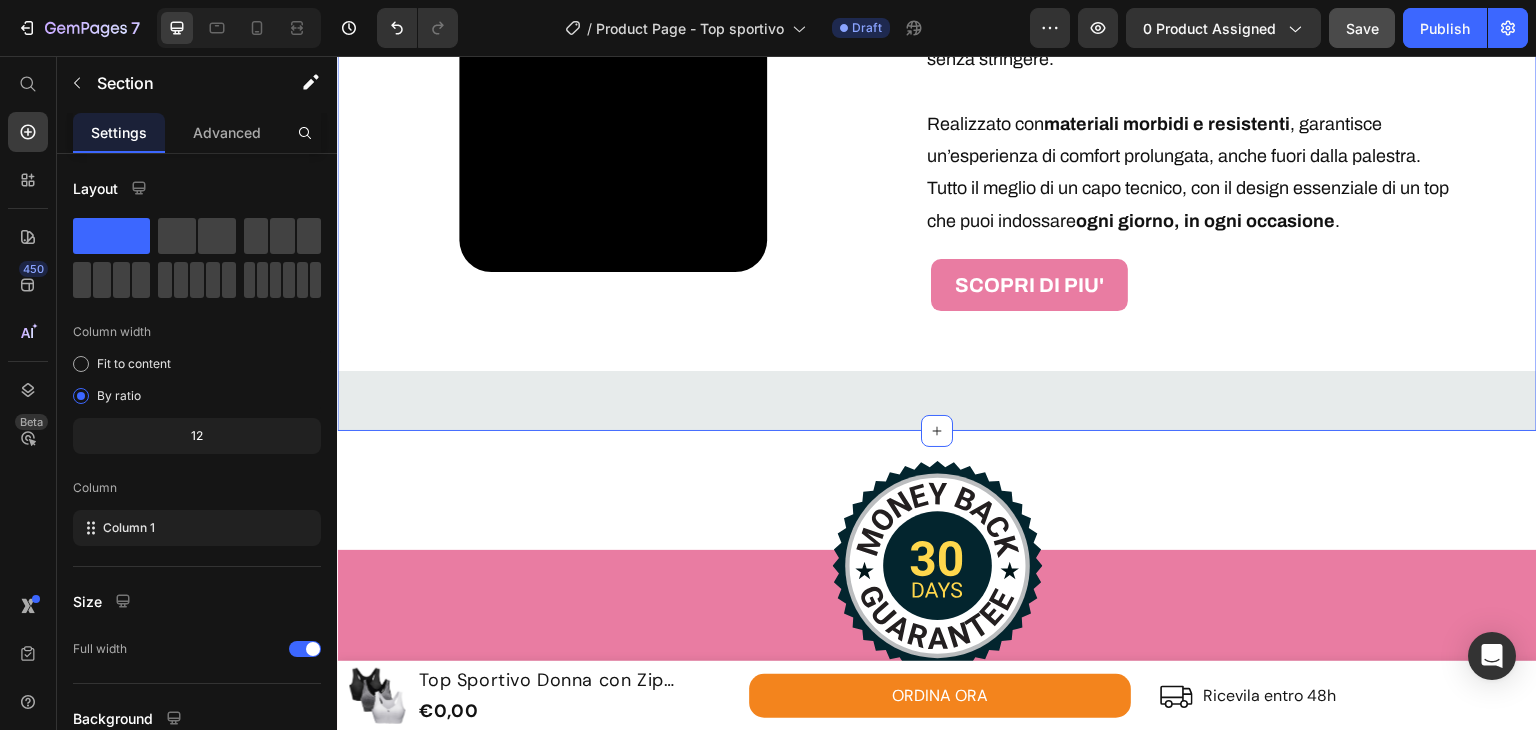 click on "Il tuo alleato per ogni allenamento Heading Row Perfetto per correre in libertà Text Block Massimo  sostegno  e  zero rimbalzi : resta fermo durante la corsa, senza comprimere. Text Block Image Row Image Ideale per yoga e pilates Text Block Tessuto  morbido  e  flessibile  che segue ogni movimento, senza cuciture fastidiose. Text Block Row Ottimo durante esercizi intensi Text Block Aderenza  perfetta e  zip sicura : resta al suo posto mentre ti alleni al massimo. Text Block Image Row
ORDINA ORA Button Row Video IL SEGRETO DEL TUO ALLENAMENTO  Heading Un solo top, più funzioni: ogni dettaglio è pensato per offrire  supporto ,  comodità  e  libertà totale  in ogni fase del tuo workout.   Dalla  zip frontale  che rende ogni cambio semplice e veloce, al  tessuto traspirante  che lascia respirare la pelle anche durante gli sforzi più intensi, fino all’ aderenza perfetta  che segue i movimenti senza stringere.   Realizzato con  materiali morbidi e resistenti ogni giorno, in ogni occasione" at bounding box center (937, -699) 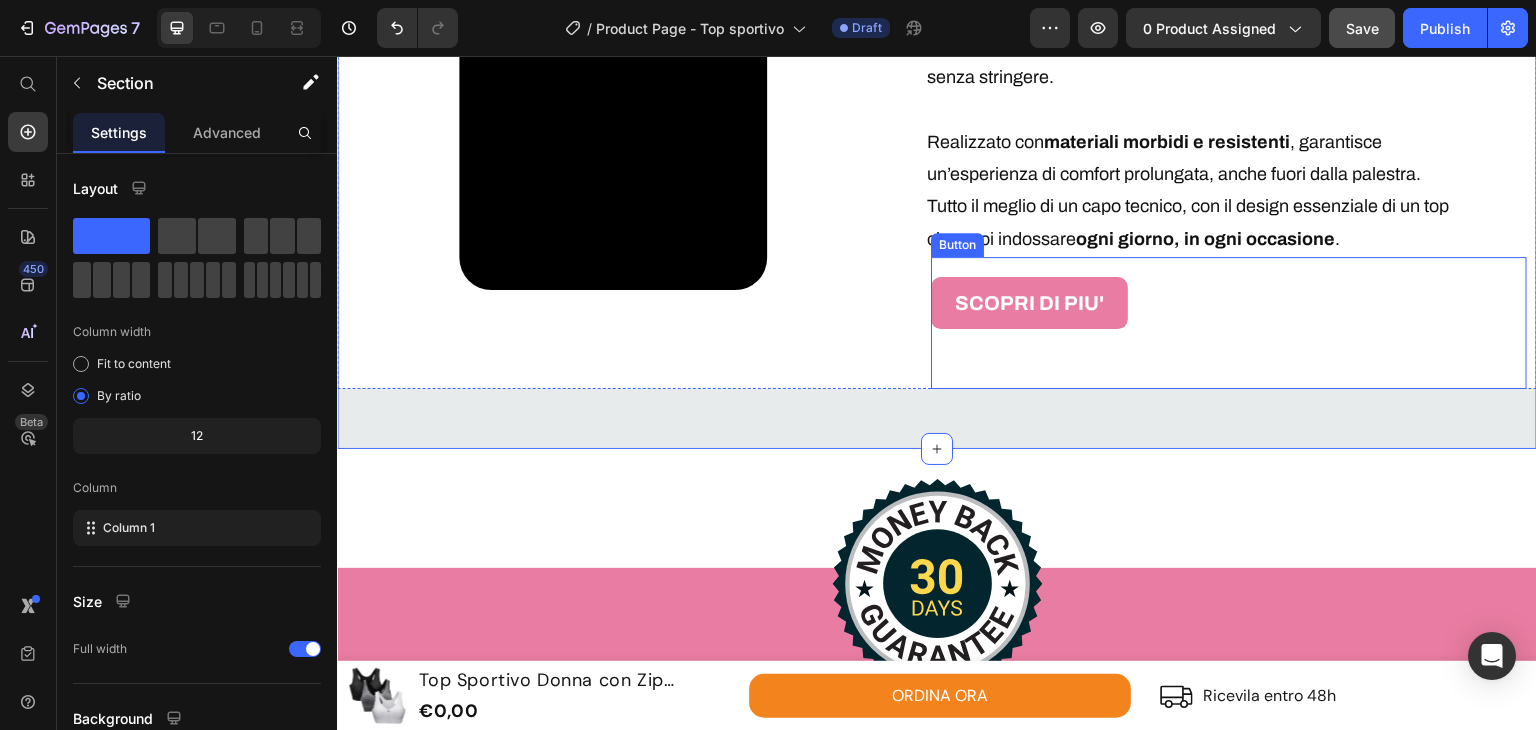 scroll, scrollTop: 3267, scrollLeft: 0, axis: vertical 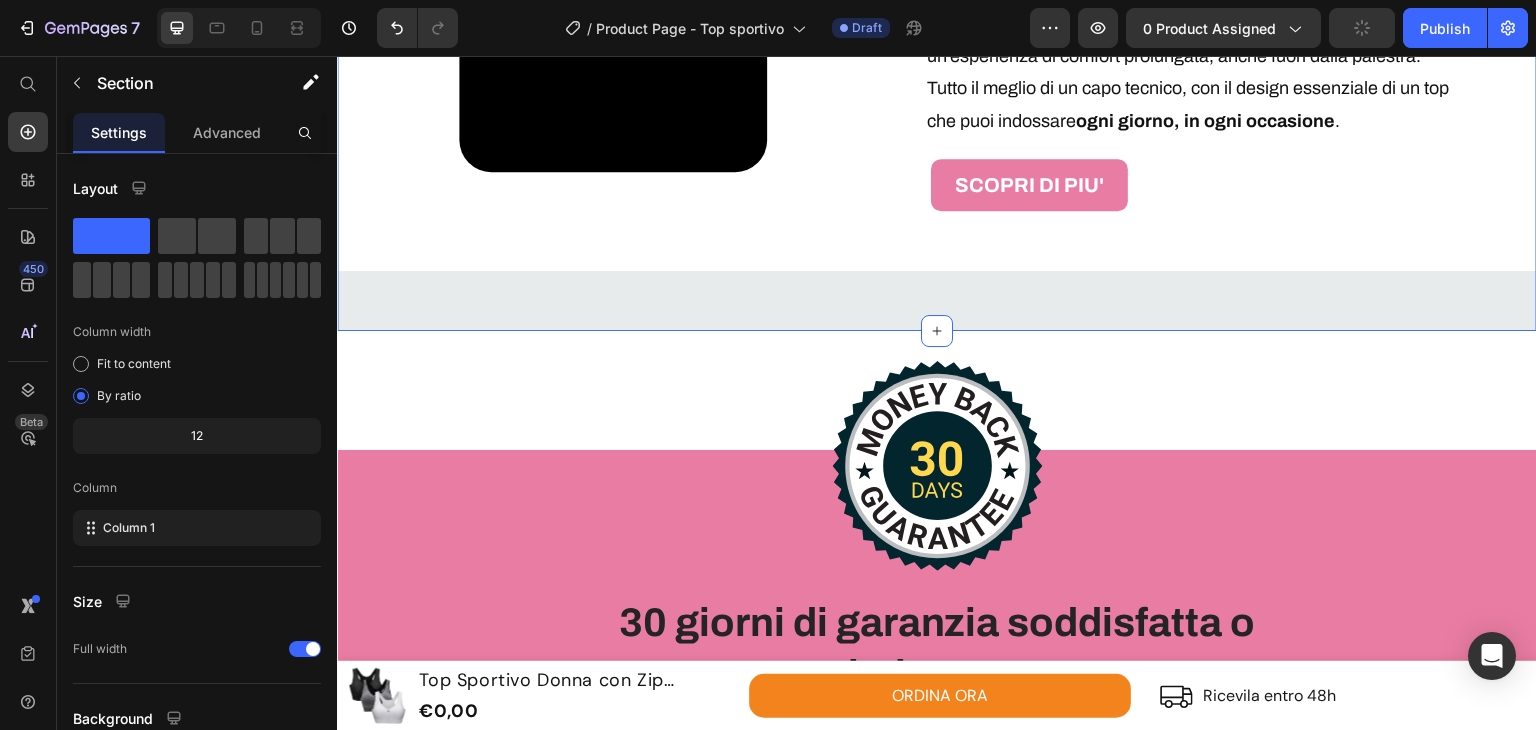 click on "Il tuo alleato per ogni allenamento Heading Row Perfetto per correre in libertà Text Block Massimo  sostegno  e  zero rimbalzi : resta fermo durante la corsa, senza comprimere. Text Block Image Row Image Ideale per yoga e pilates Text Block Tessuto  morbido  e  flessibile  che segue ogni movimento, senza cuciture fastidiose. Text Block Row Ottimo durante esercizi intensi Text Block Aderenza  perfetta e  zip sicura : resta al suo posto mentre ti alleni al massimo. Text Block Image Row
ORDINA ORA Button Row Video IL SEGRETO DEL TUO ALLENAMENTO  Heading Un solo top, più funzioni: ogni dettaglio è pensato per offrire  supporto ,  comodità  e  libertà totale  in ogni fase del tuo workout.   Dalla  zip frontale  che rende ogni cambio semplice e veloce, al  tessuto traspirante  che lascia respirare la pelle anche durante gli sforzi più intensi, fino all’ aderenza perfetta  che segue i movimenti senza stringere.   Realizzato con  materiali morbidi e resistenti ogni giorno, in ogni occasione" at bounding box center (937, -799) 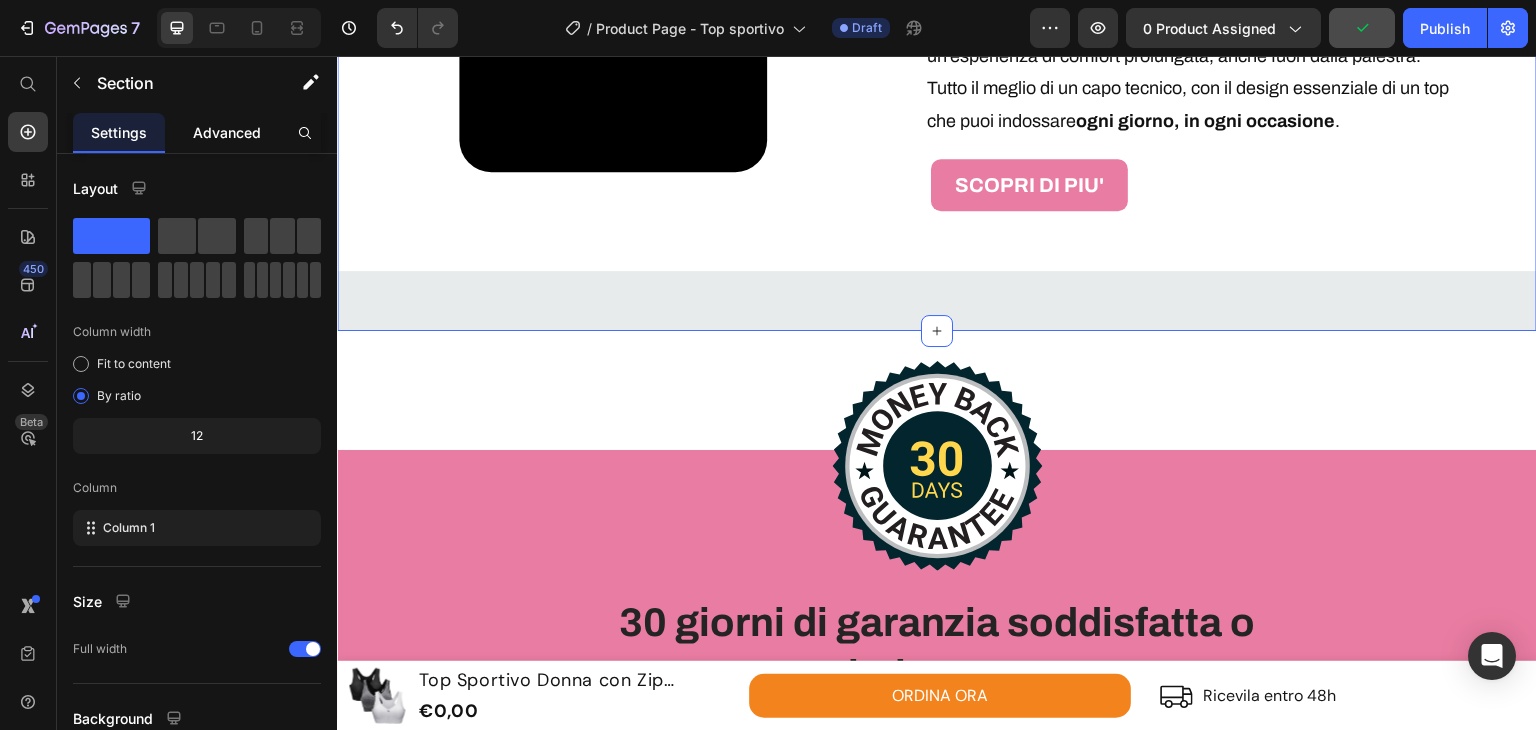 click on "Advanced" 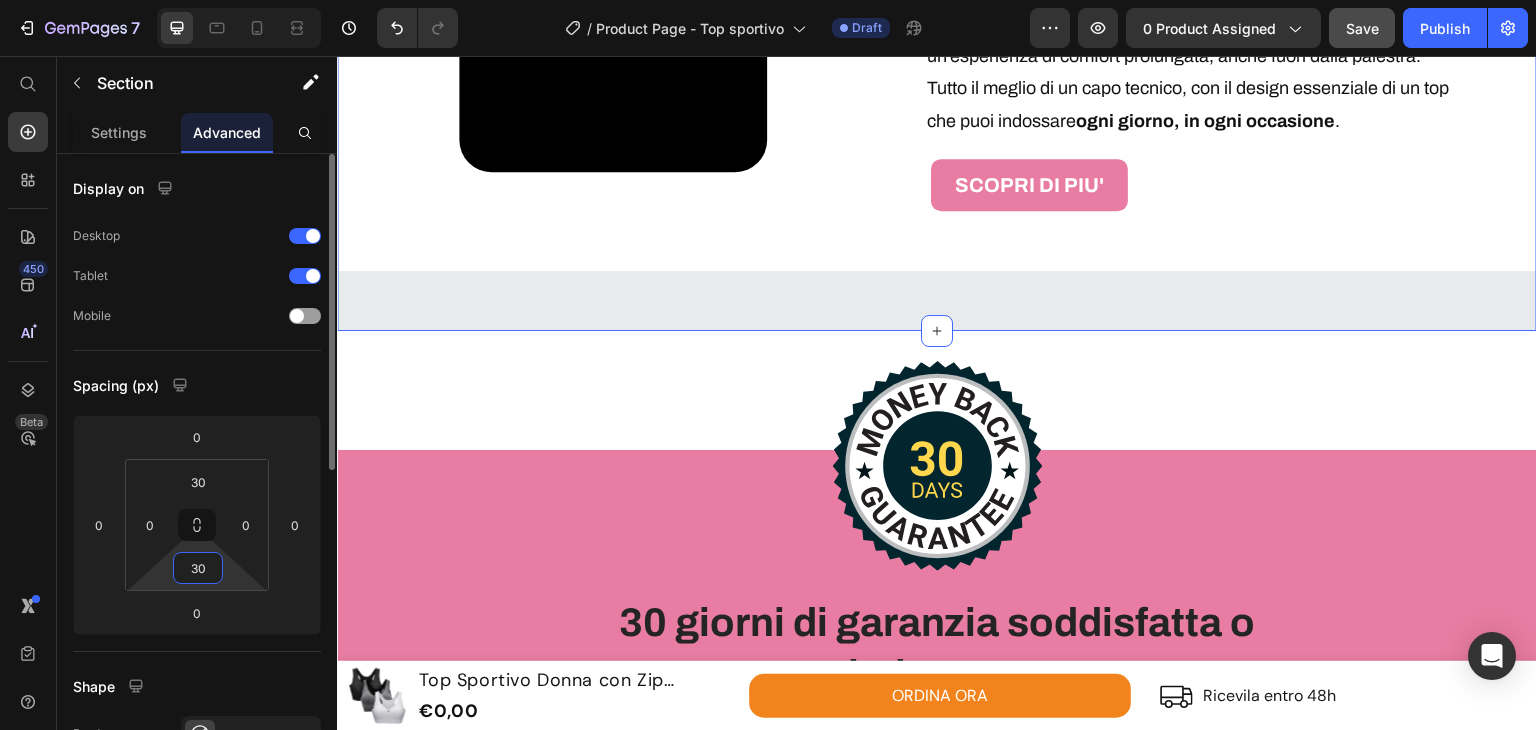 click on "30" at bounding box center (198, 568) 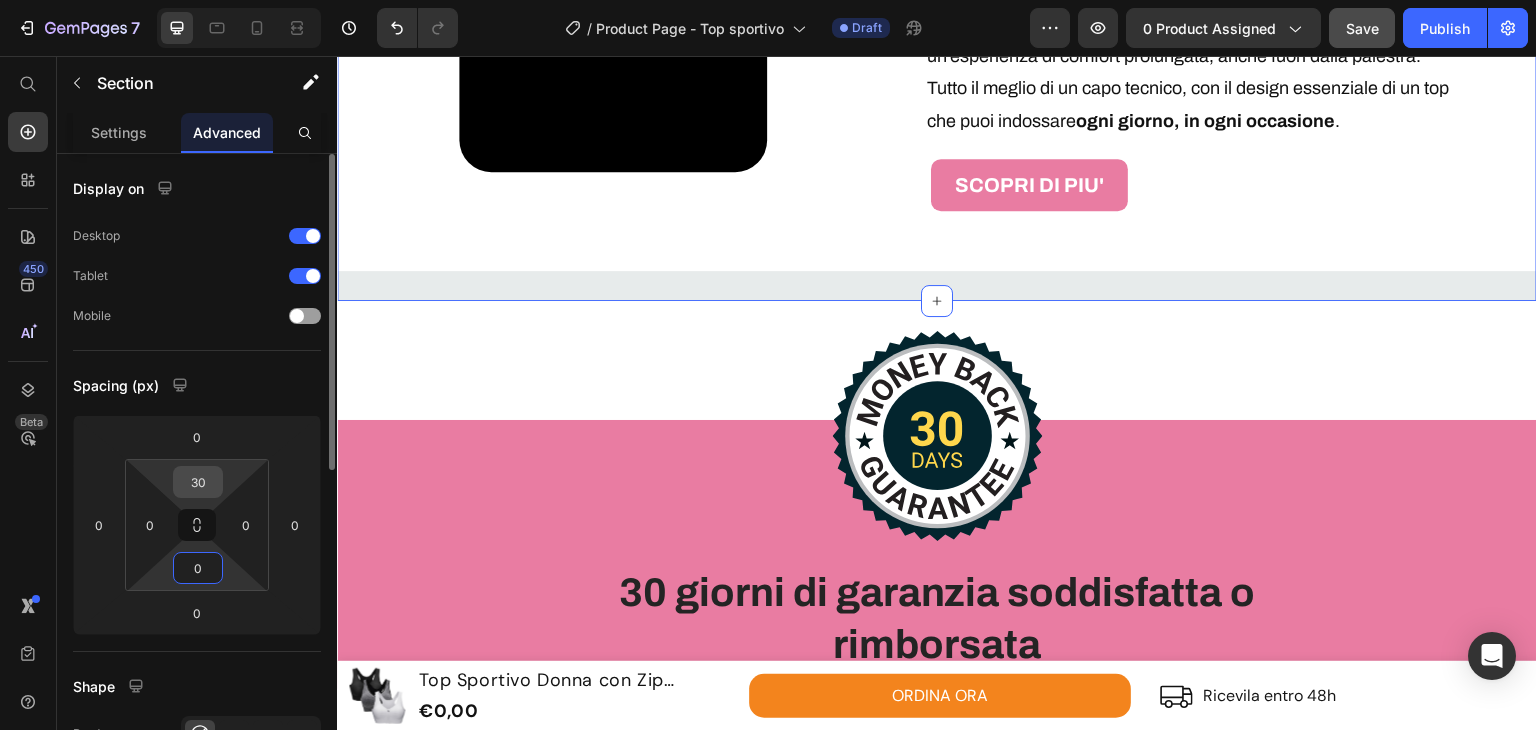 type on "0" 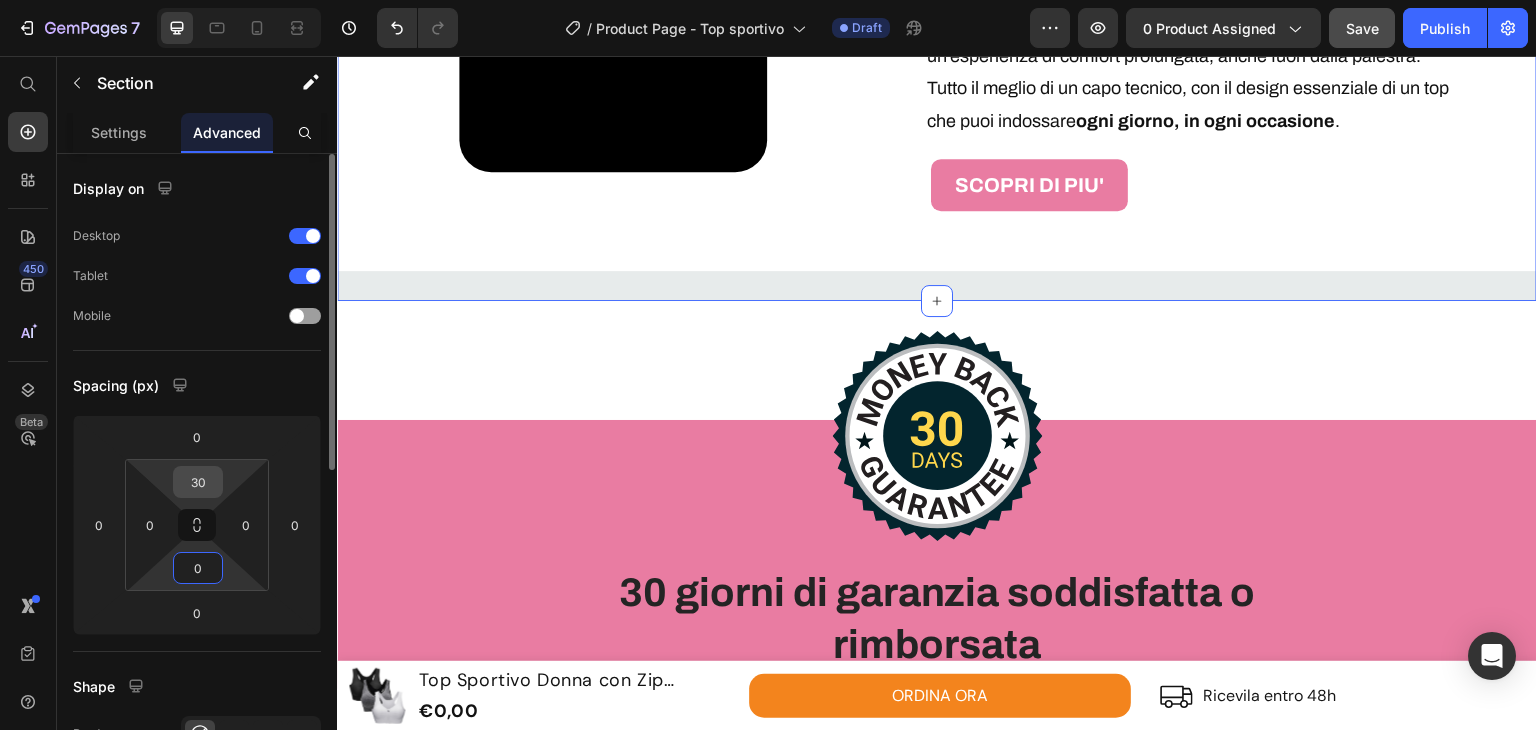 click on "30" at bounding box center (198, 482) 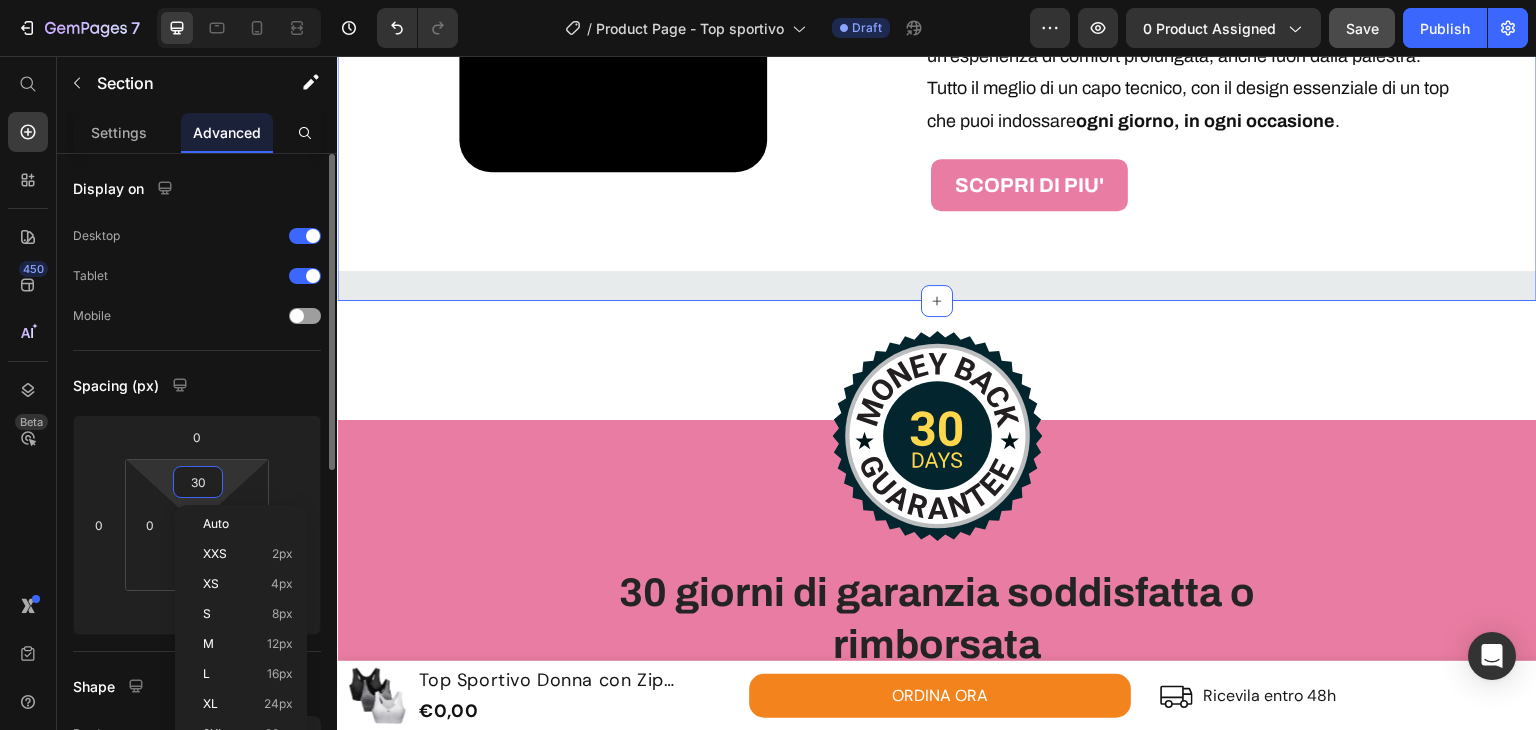 type on "0" 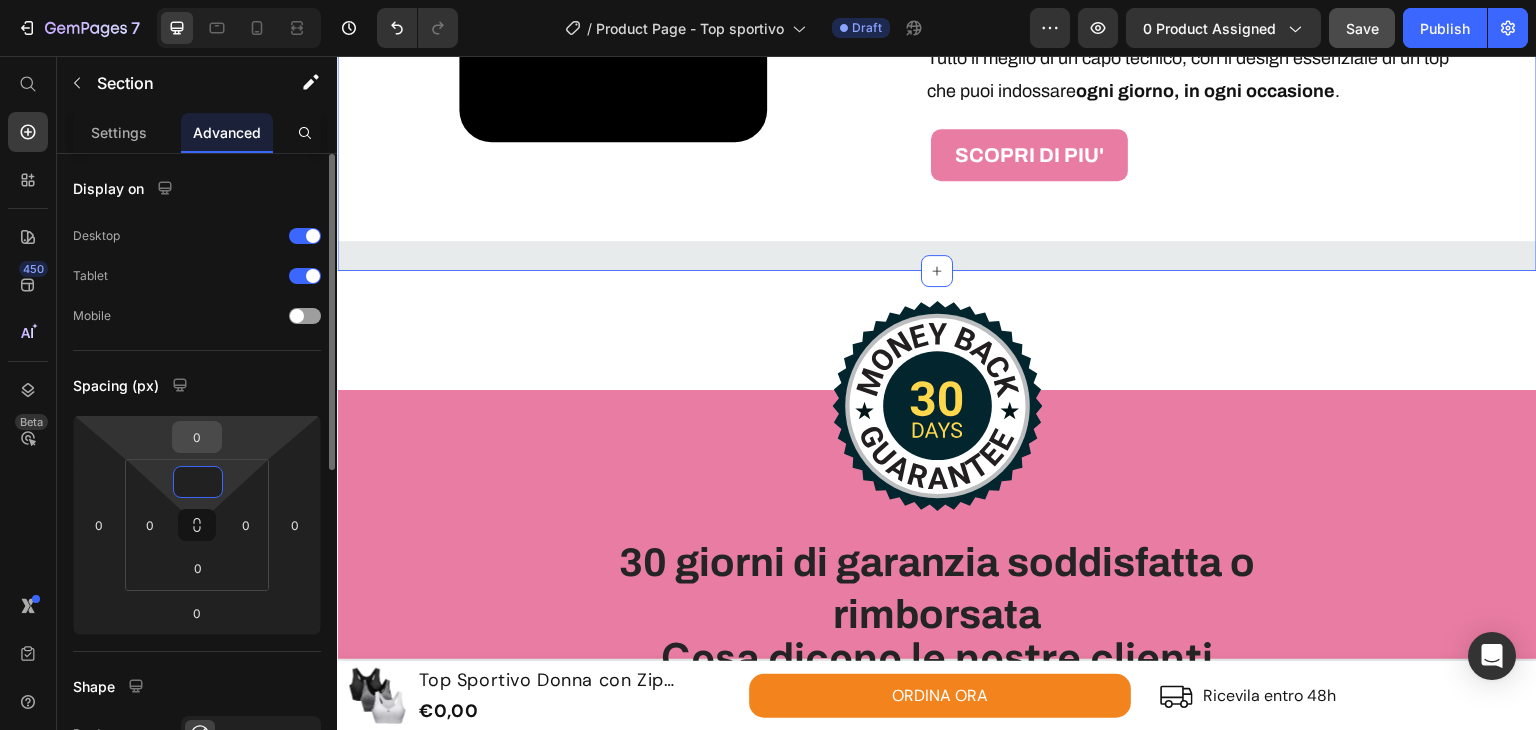 type on "1" 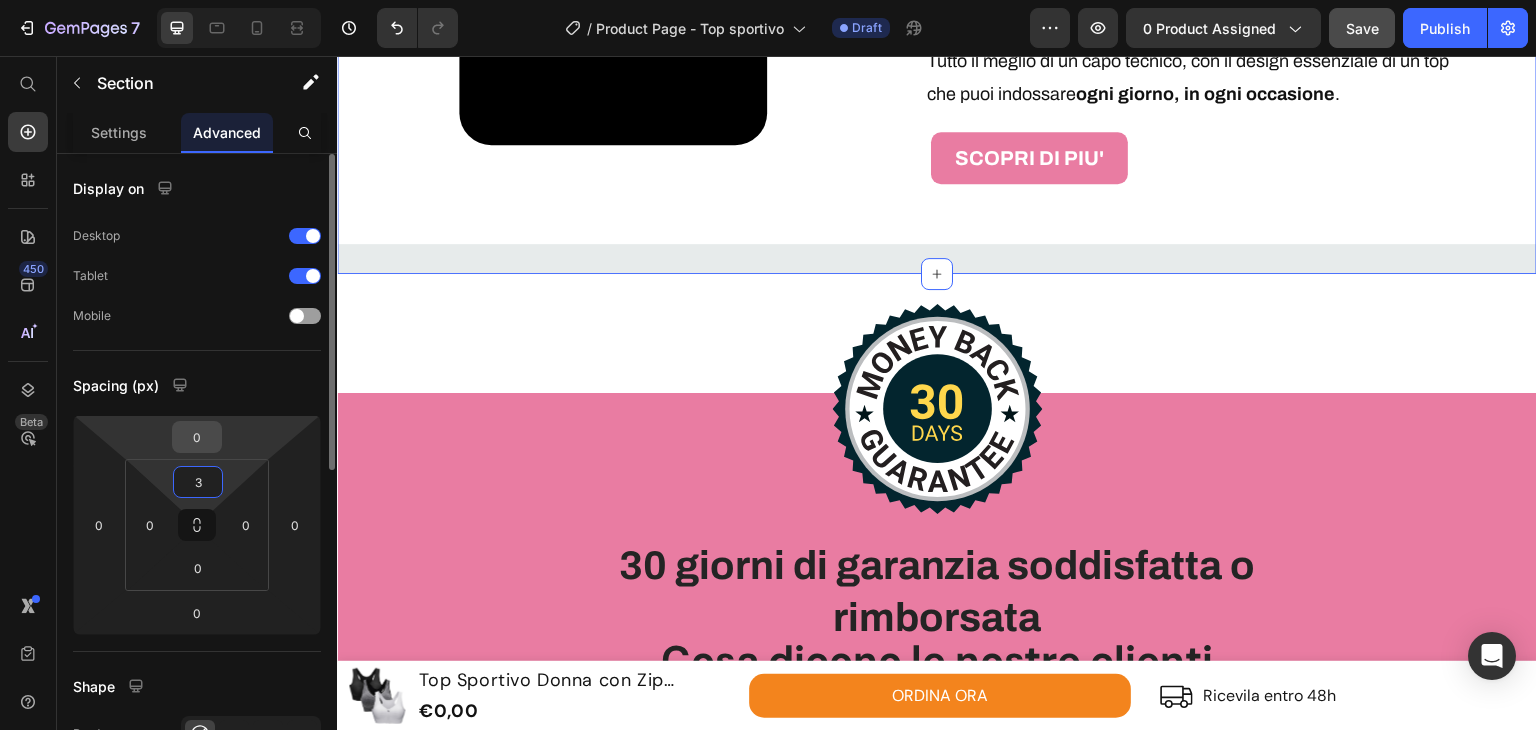 type on "30" 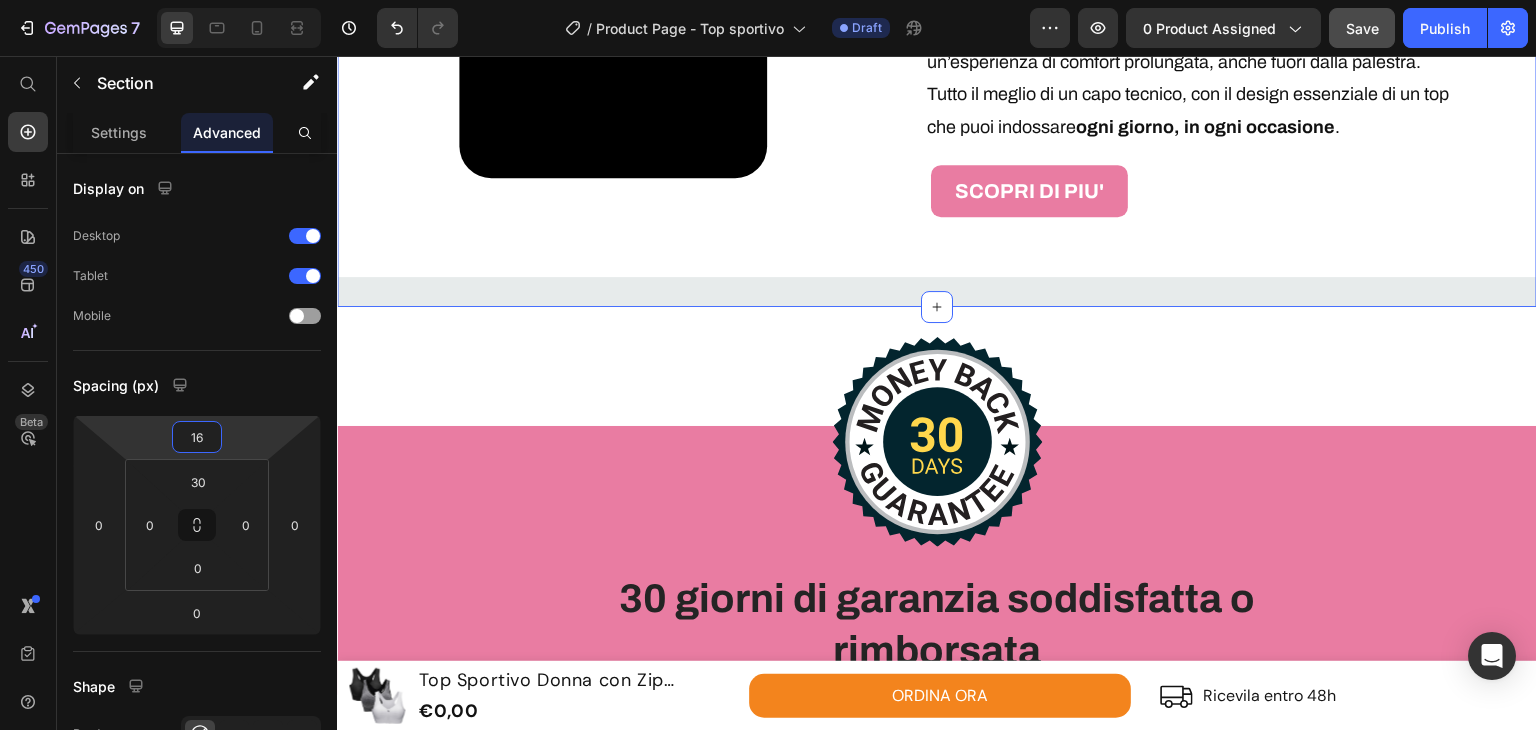 drag, startPoint x: 244, startPoint y: 451, endPoint x: 248, endPoint y: 433, distance: 18.439089 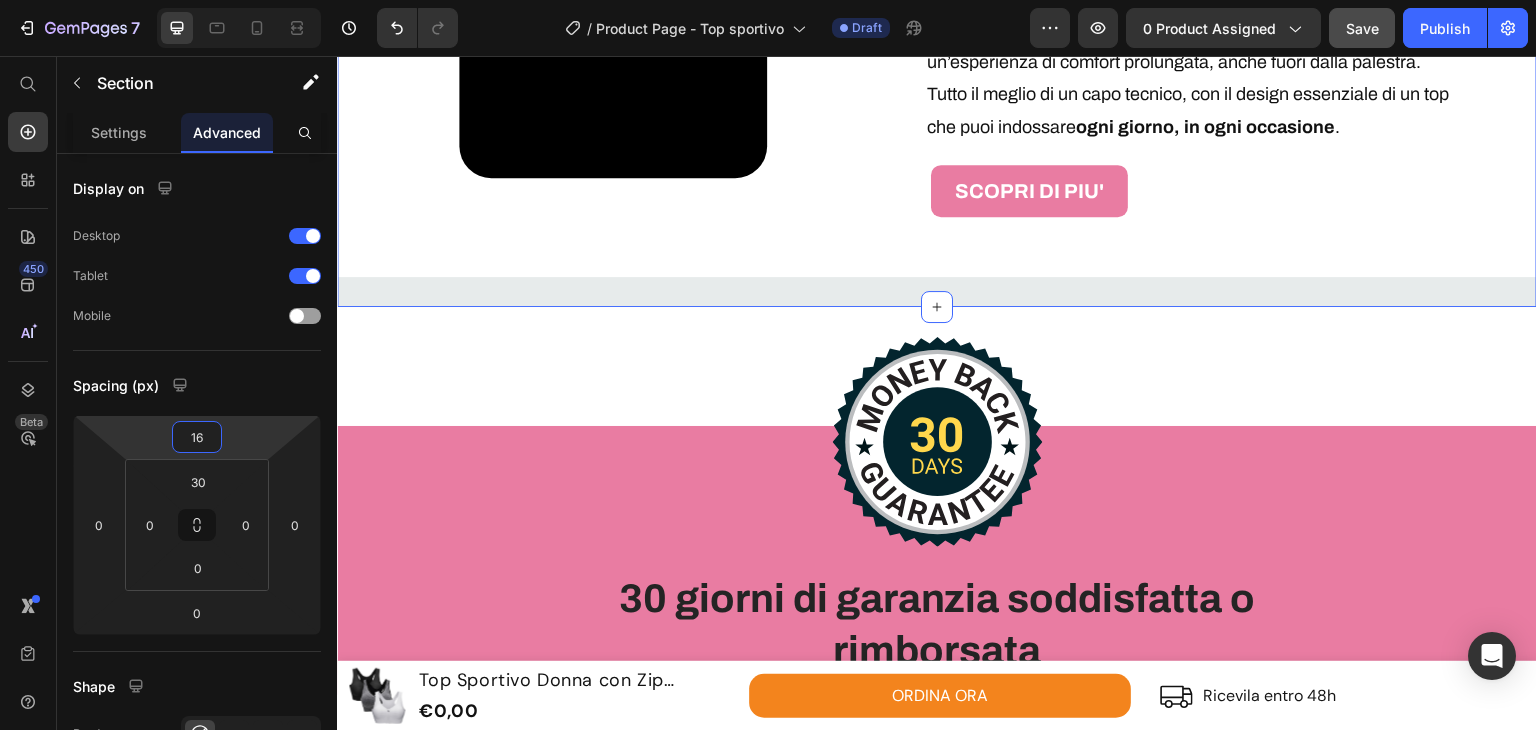 click on "7  Version history  /  Product Page - Top sportivo Draft Preview 0 product assigned  Save   Publish  450 Beta Start with Sections Elements Hero Section Product Detail Brands Trusted Badges Guarantee Product Breakdown How to use Testimonials Compare Bundle FAQs Social Proof Brand Story Product List Collection Blog List Contact Sticky Add to Cart Custom Footer Browse Library 450 Layout
Row
Row
Row
Row Text
Heading
Text Block Button
Button
Button
Sticky Back to top Media
Image" at bounding box center [768, 0] 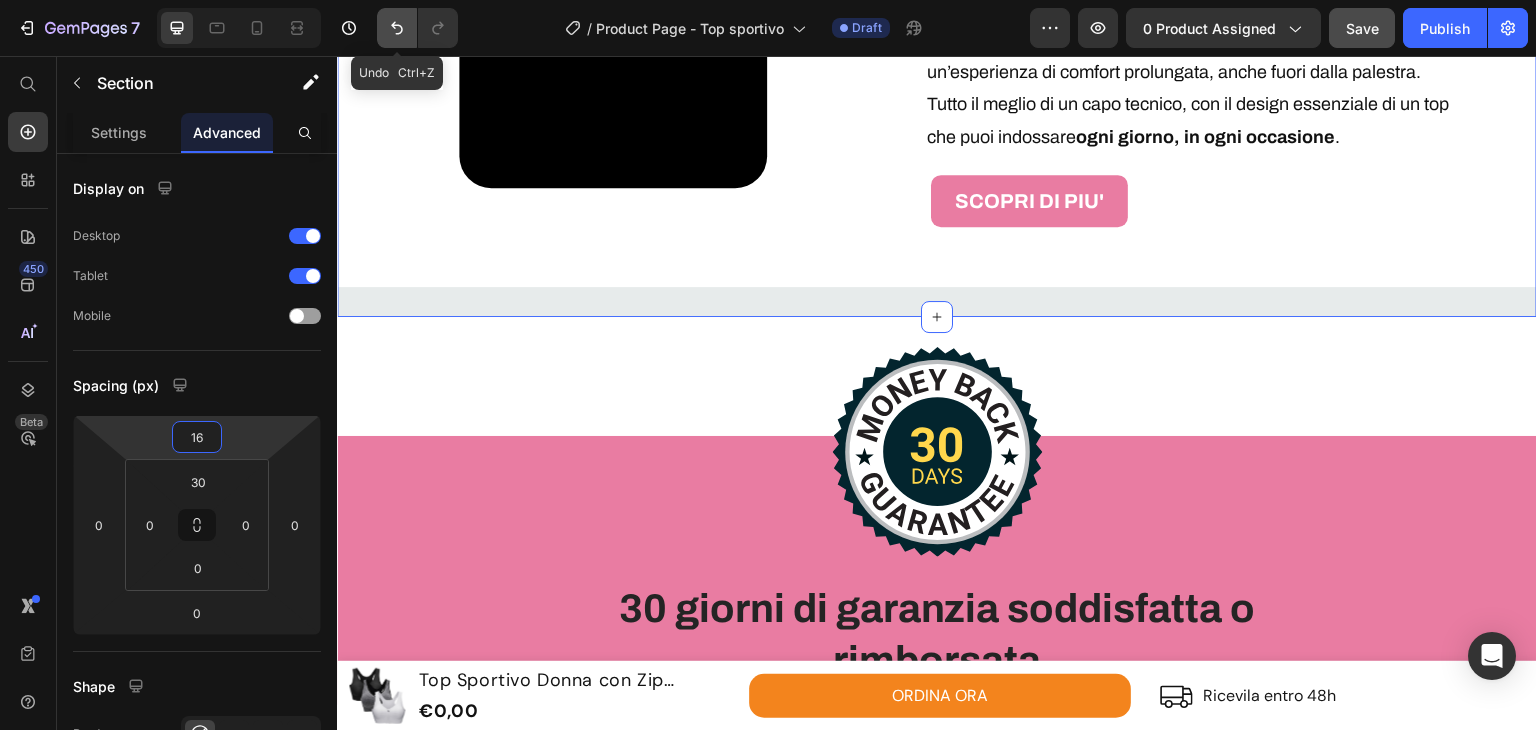 click 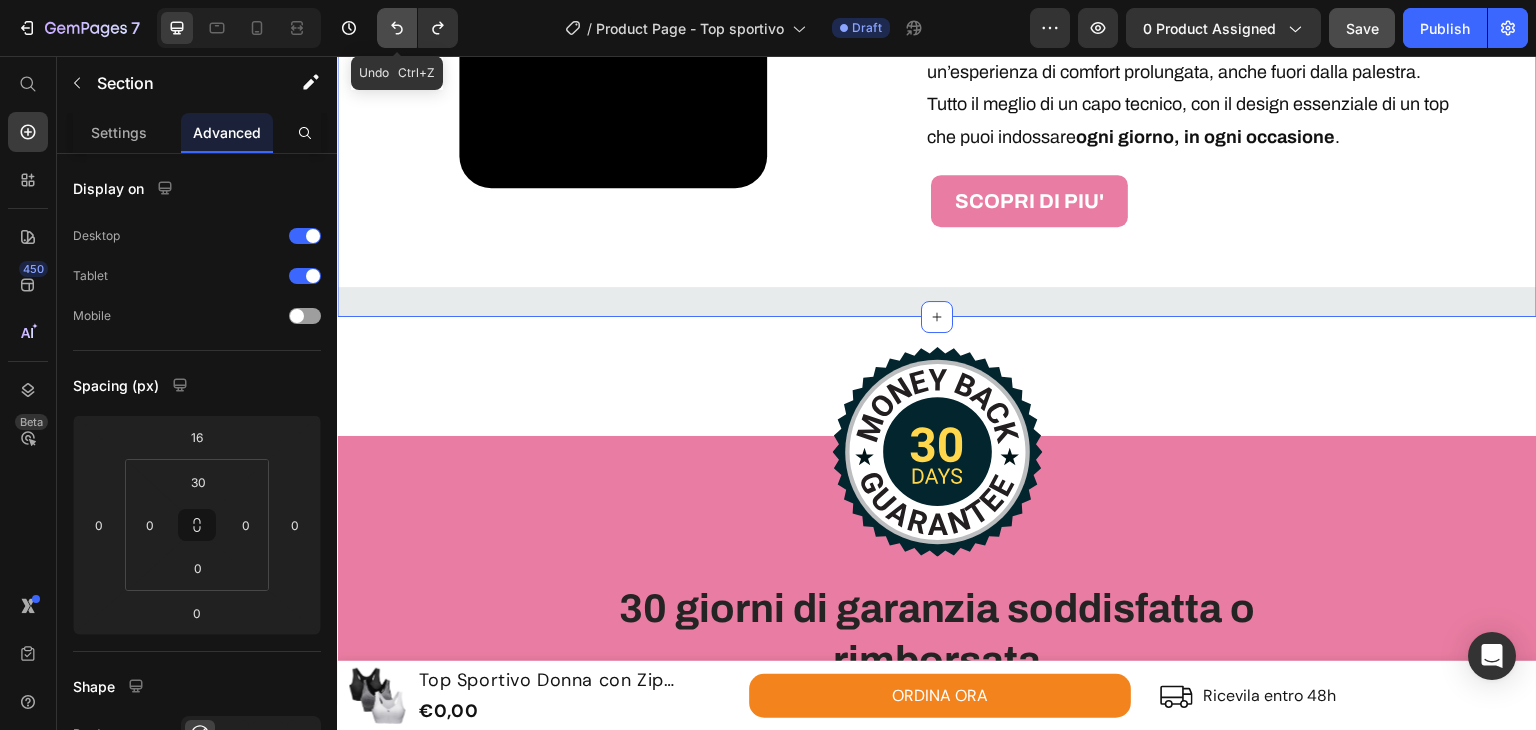 click 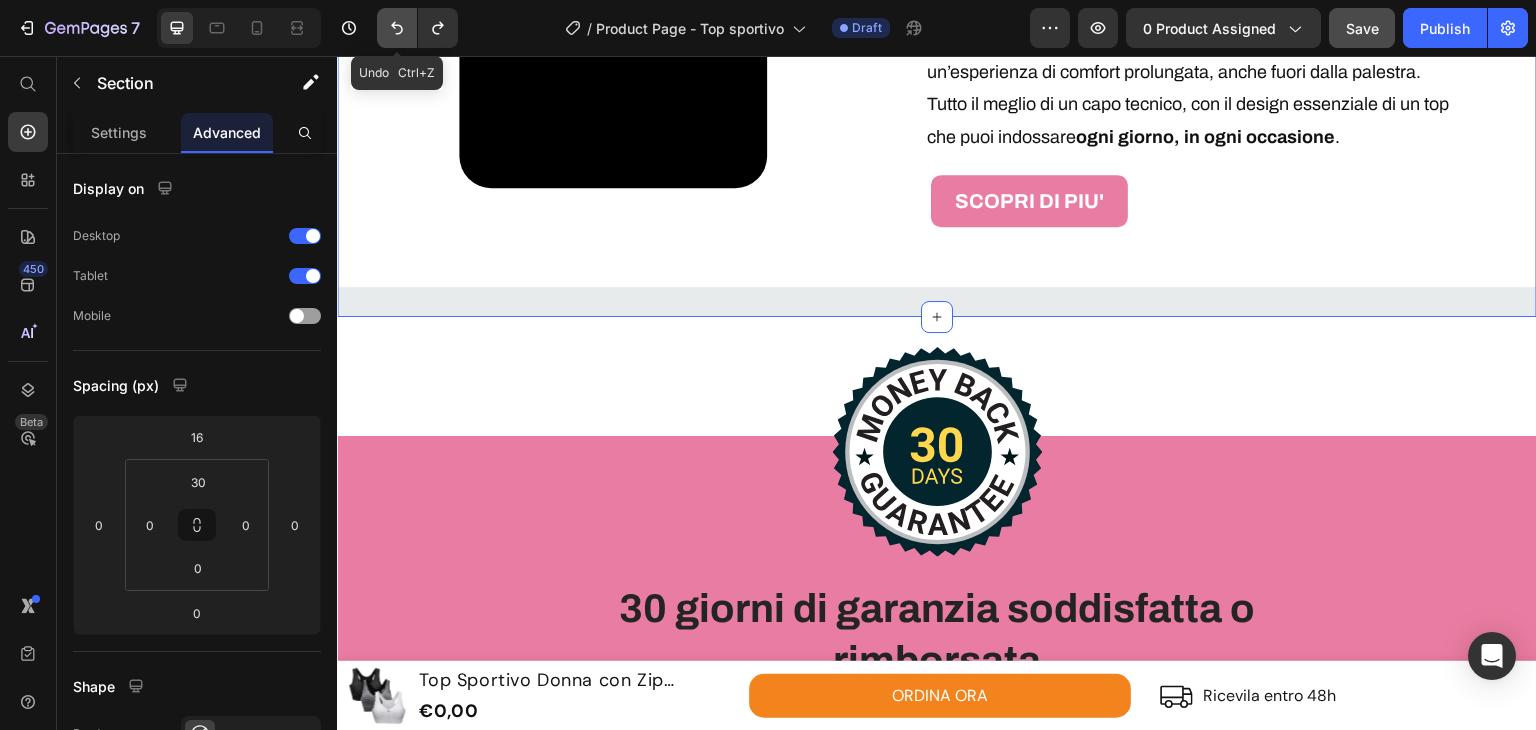 type on "0" 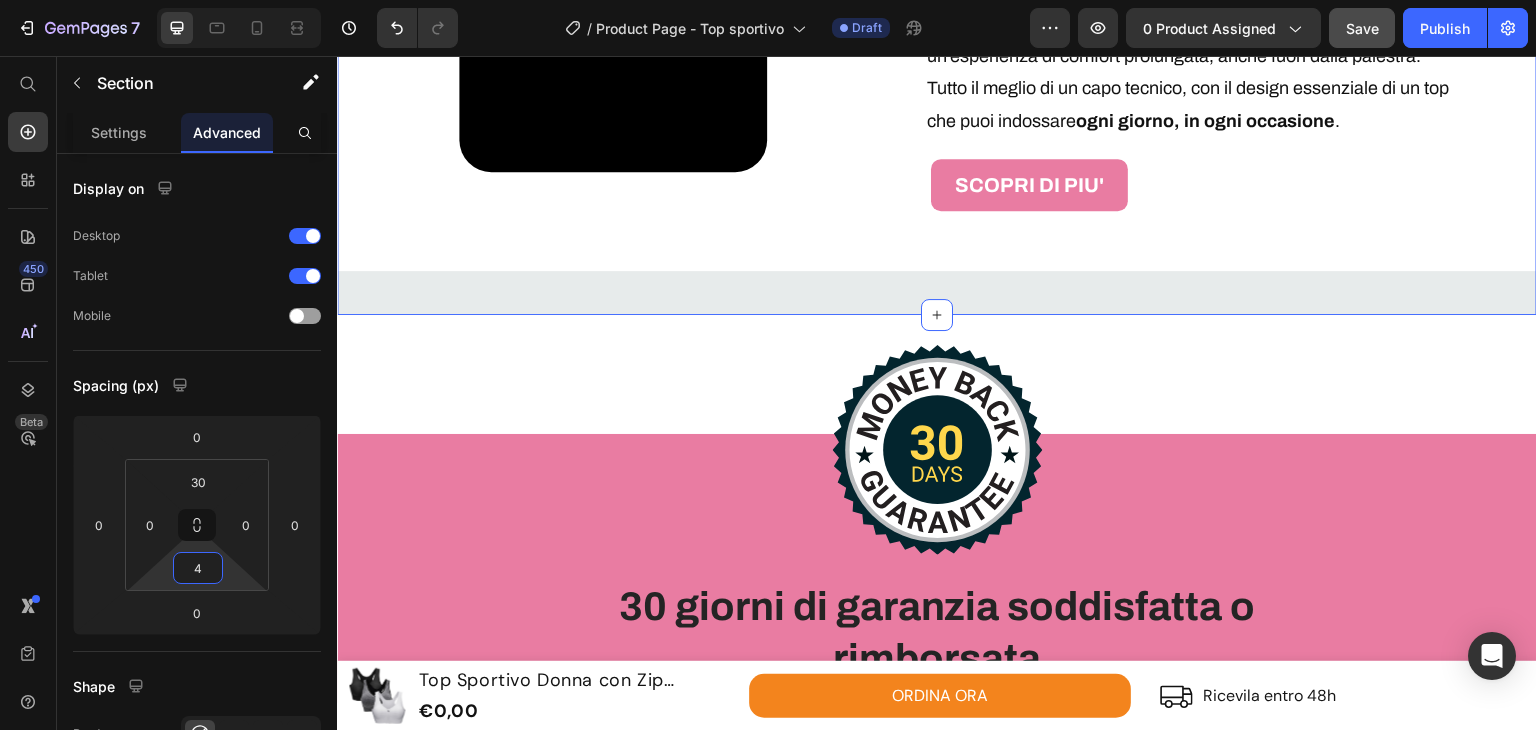type on "0" 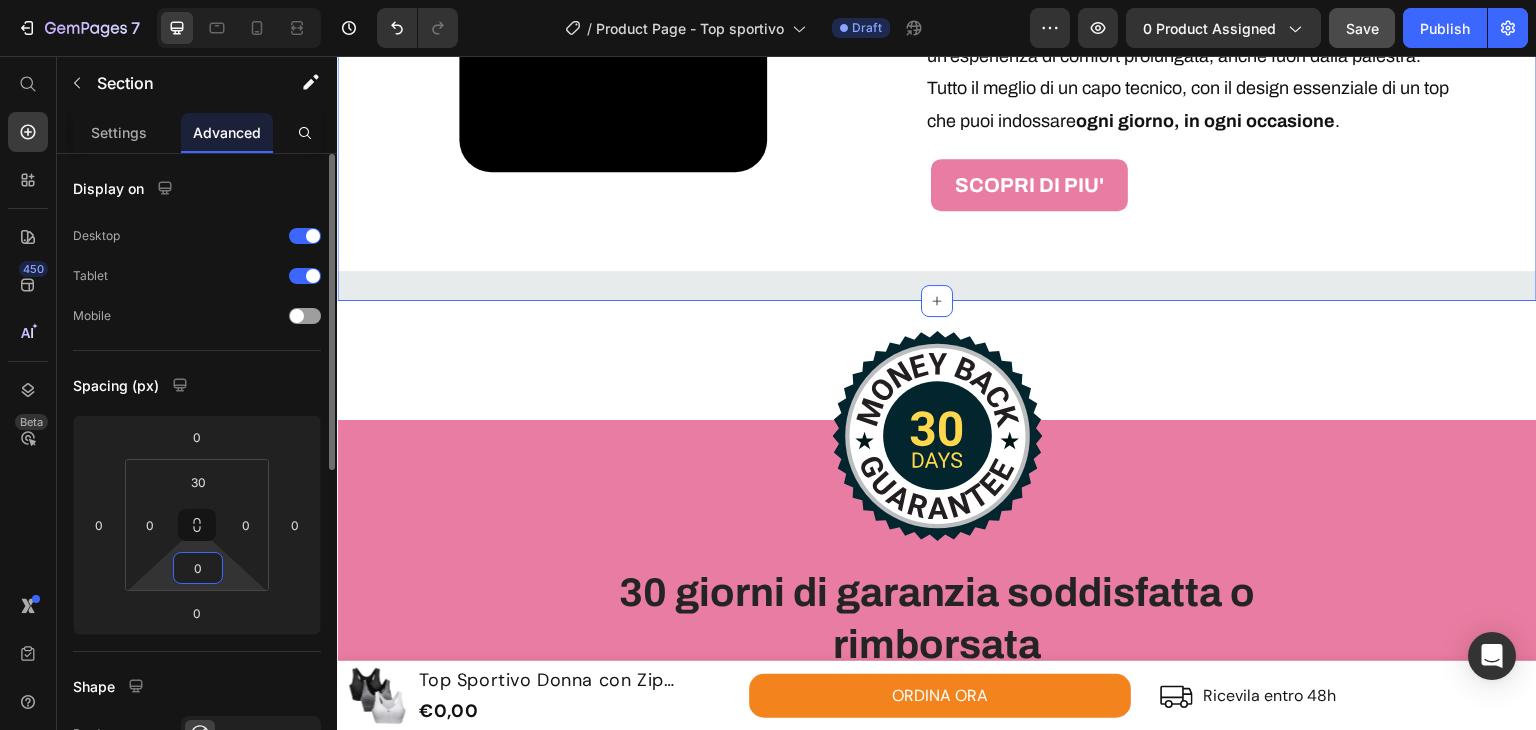 drag, startPoint x: 231, startPoint y: 571, endPoint x: 213, endPoint y: 653, distance: 83.95237 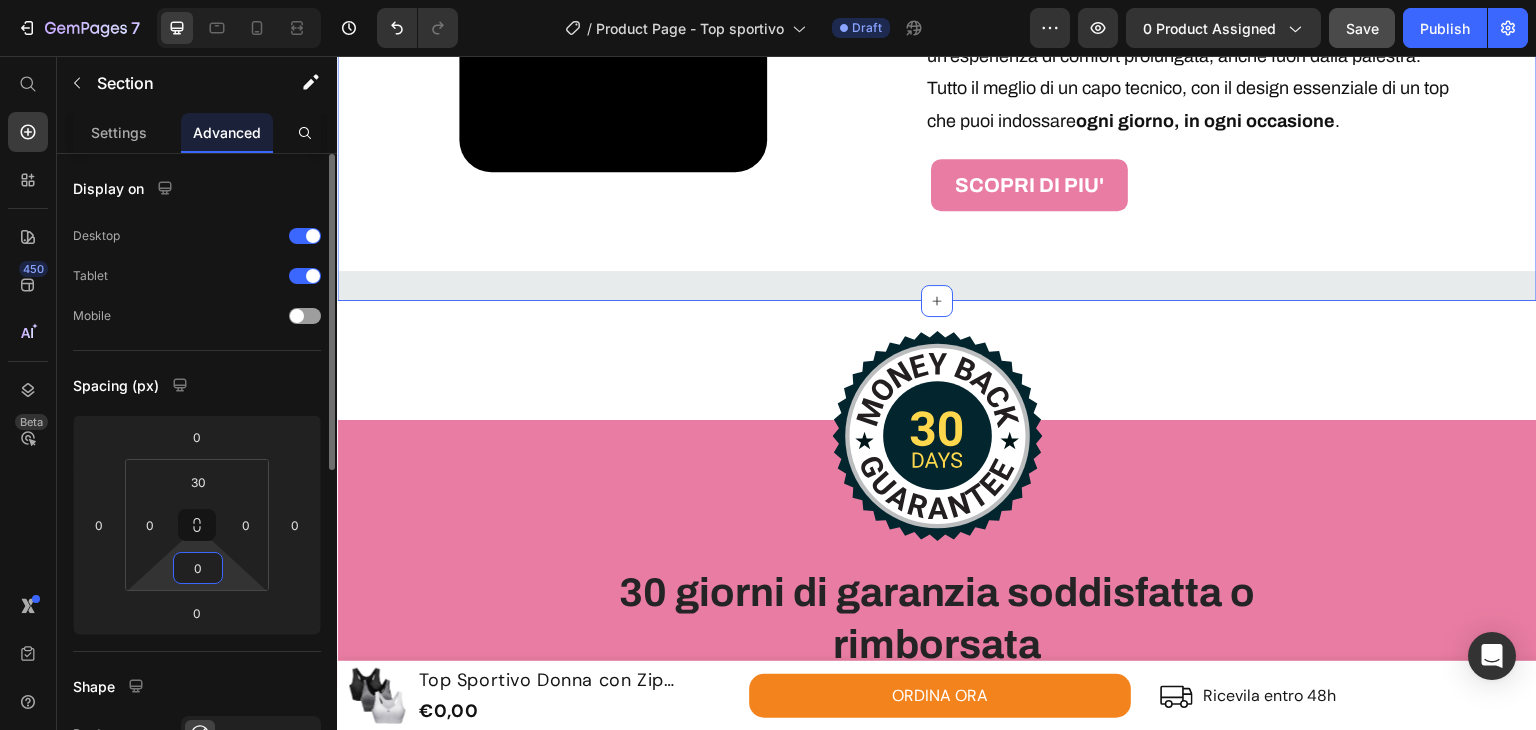 click on "7  Version history  /  Product Page - Top sportivo Draft Preview 0 product assigned  Save   Publish  450 Beta Start with Sections Elements Hero Section Product Detail Brands Trusted Badges Guarantee Product Breakdown How to use Testimonials Compare Bundle FAQs Social Proof Brand Story Product List Collection Blog List Contact Sticky Add to Cart Custom Footer Browse Library 450 Layout
Row
Row
Row
Row Text
Heading
Text Block Button
Button
Button
Sticky Back to top Media
Image" at bounding box center [768, 0] 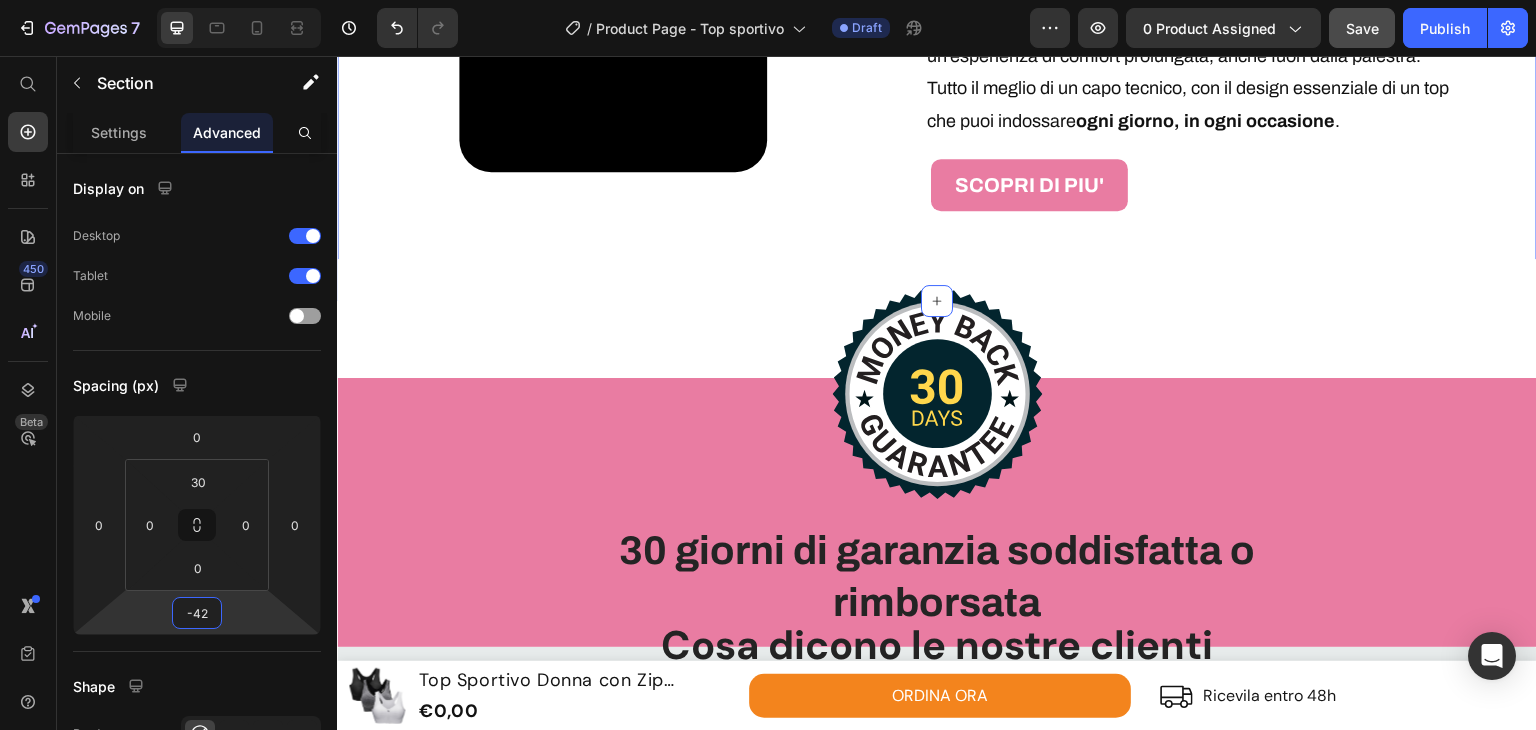 type on "-44" 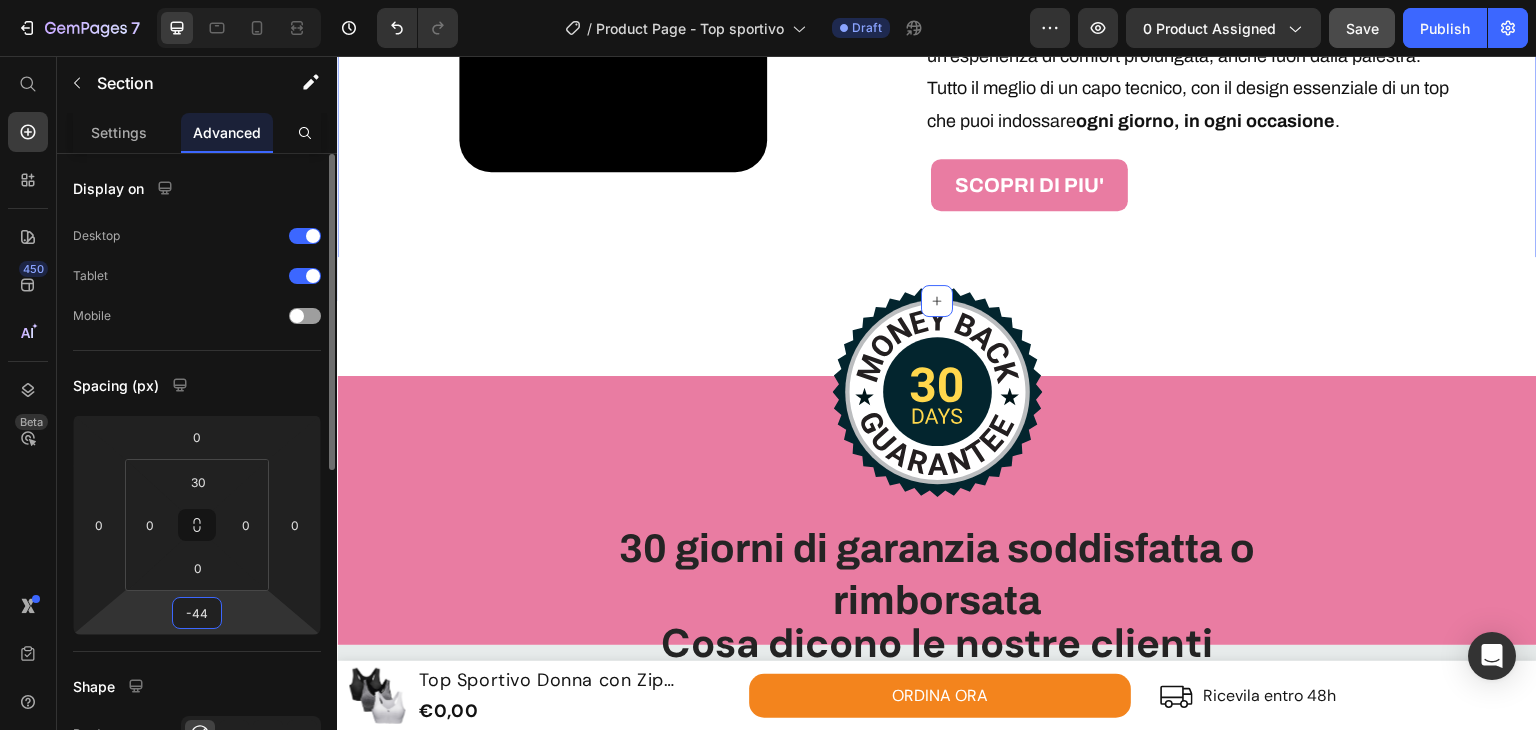 drag, startPoint x: 248, startPoint y: 617, endPoint x: 252, endPoint y: 630, distance: 13.601471 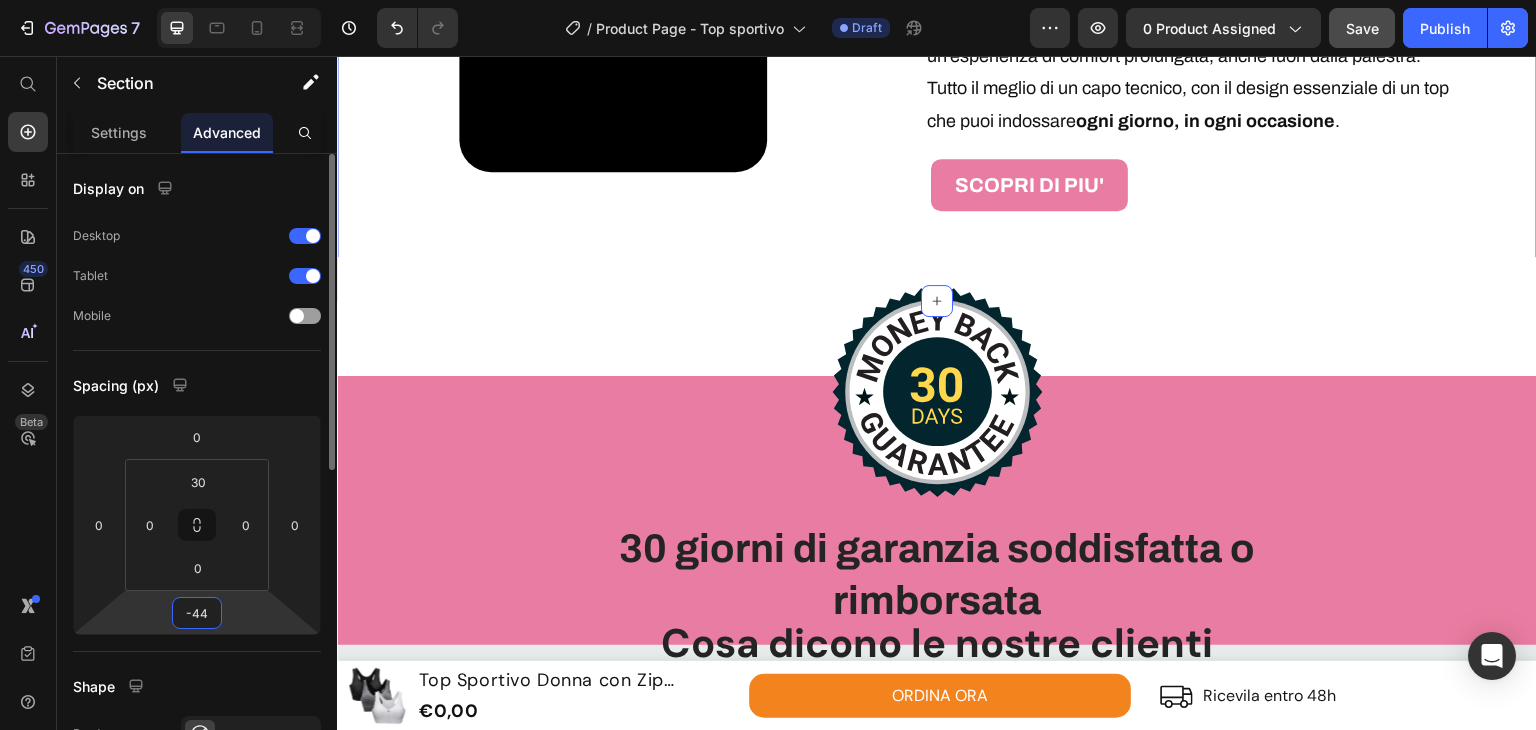 click on "7  Version history  /  Product Page - Top sportivo Draft Preview 0 product assigned  Save   Publish  450 Beta Start with Sections Elements Hero Section Product Detail Brands Trusted Badges Guarantee Product Breakdown How to use Testimonials Compare Bundle FAQs Social Proof Brand Story Product List Collection Blog List Contact Sticky Add to Cart Custom Footer Browse Library 450 Layout
Row
Row
Row
Row Text
Heading
Text Block Button
Button
Button
Sticky Back to top Media
Image" at bounding box center [768, 0] 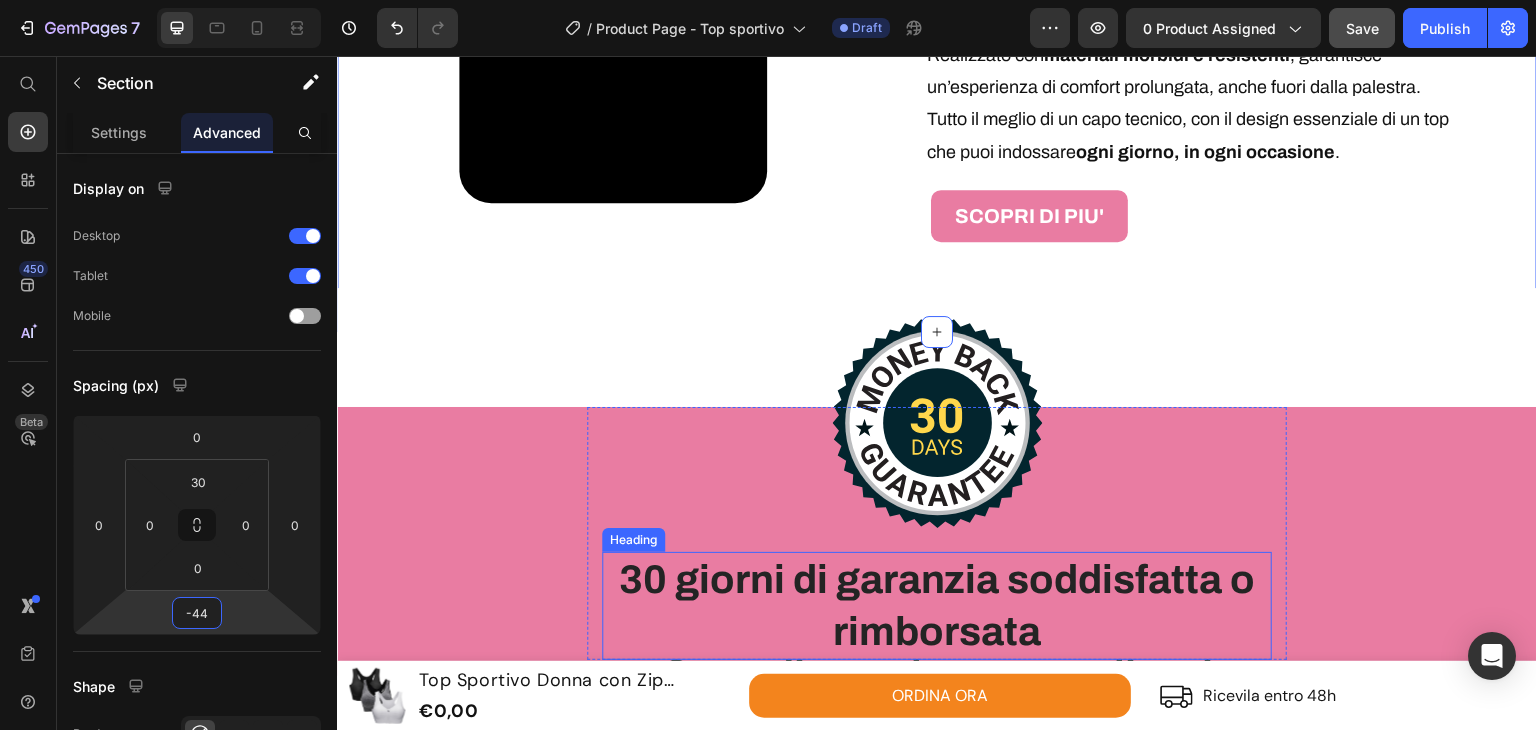 scroll, scrollTop: 3267, scrollLeft: 0, axis: vertical 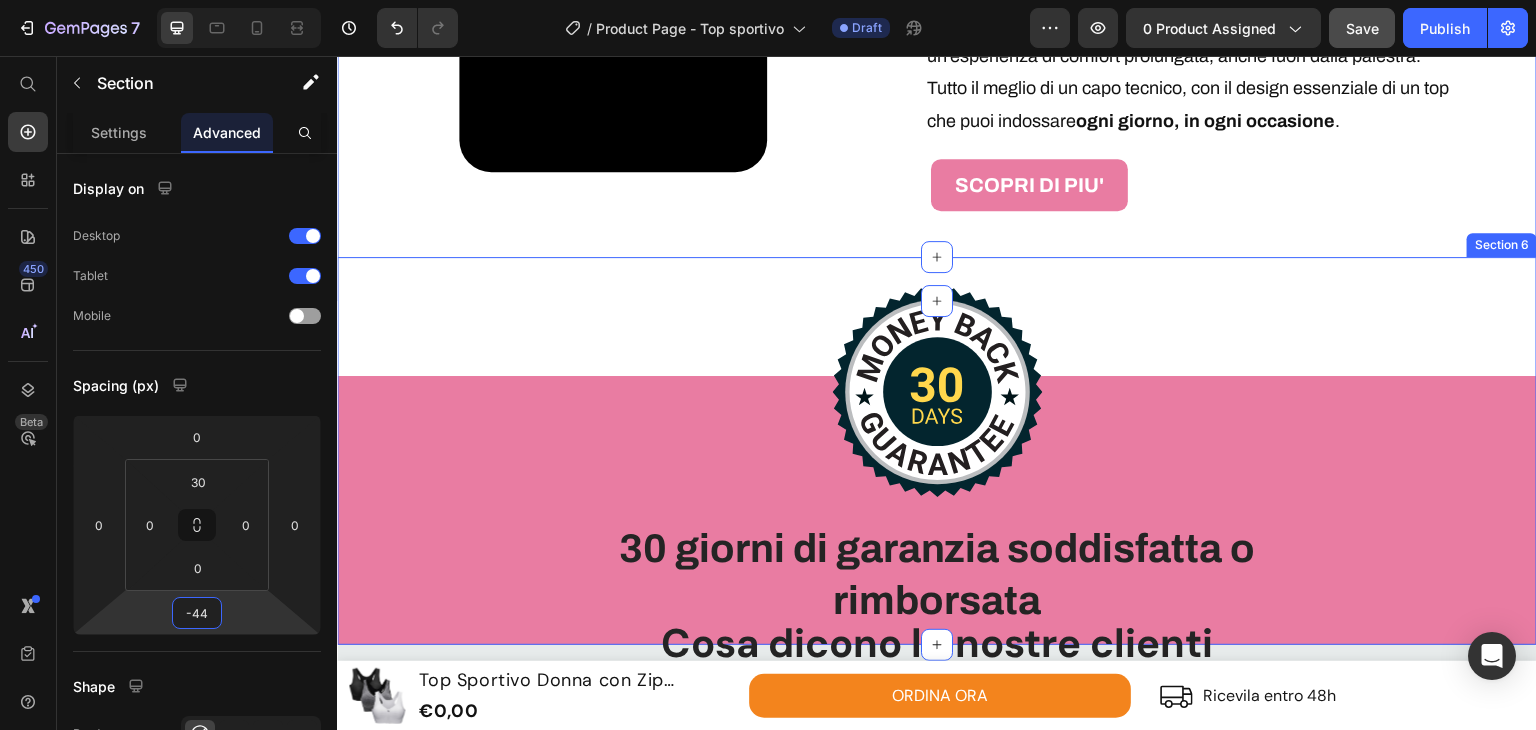 click on "Image 30 giorni di garanzia soddisfatta o rimborsata Heading Row Row Section 6" at bounding box center (937, 451) 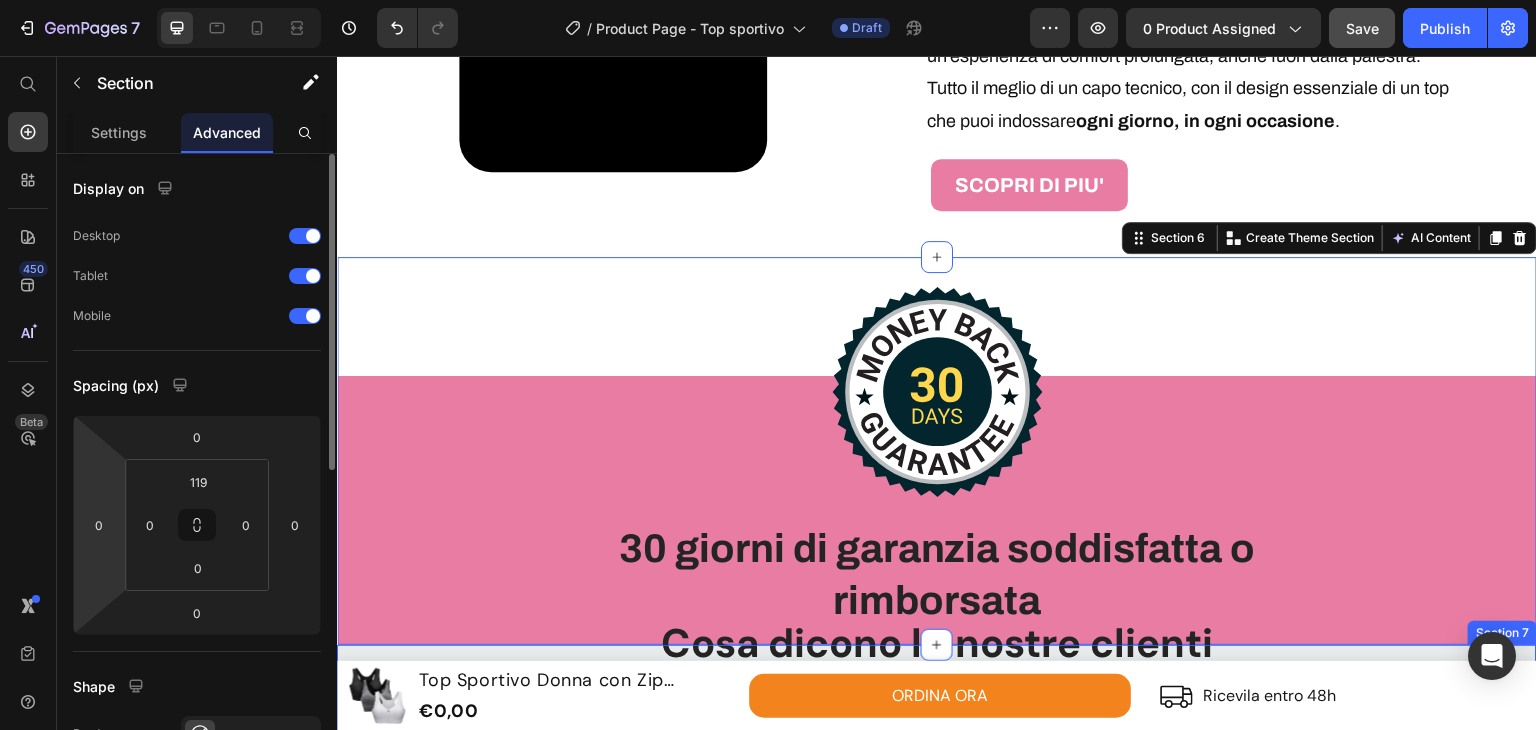 scroll, scrollTop: 3767, scrollLeft: 0, axis: vertical 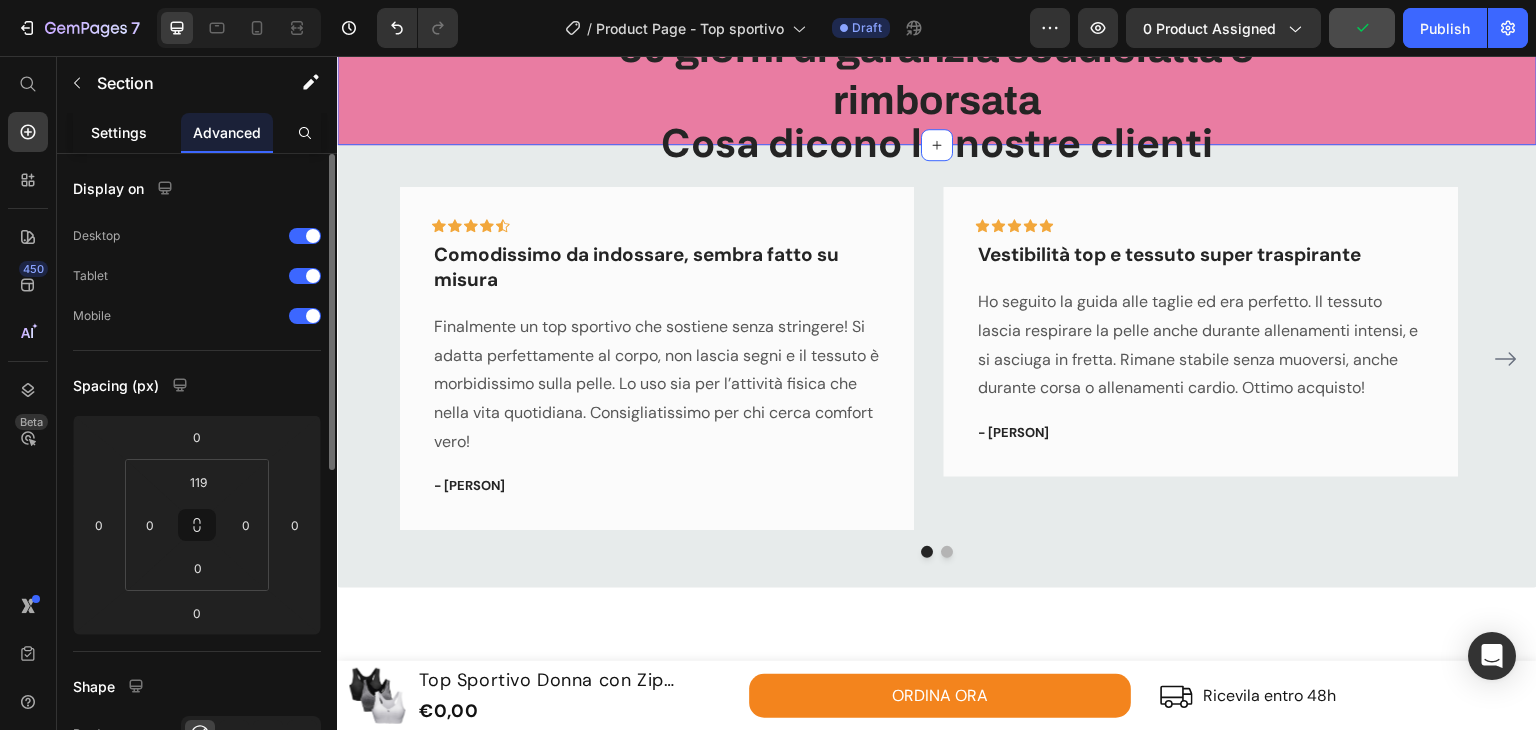 click on "Settings" at bounding box center (119, 132) 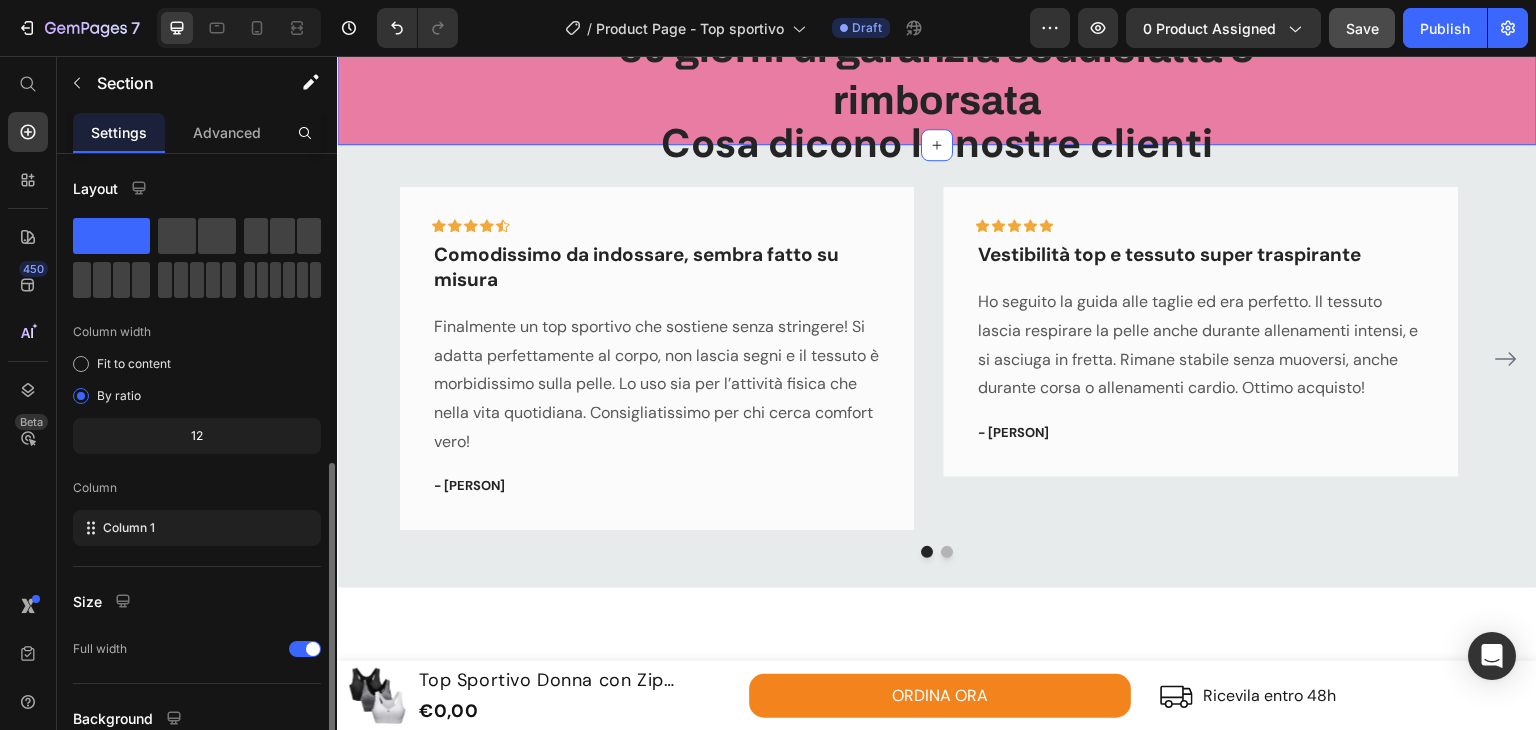 scroll, scrollTop: 173, scrollLeft: 0, axis: vertical 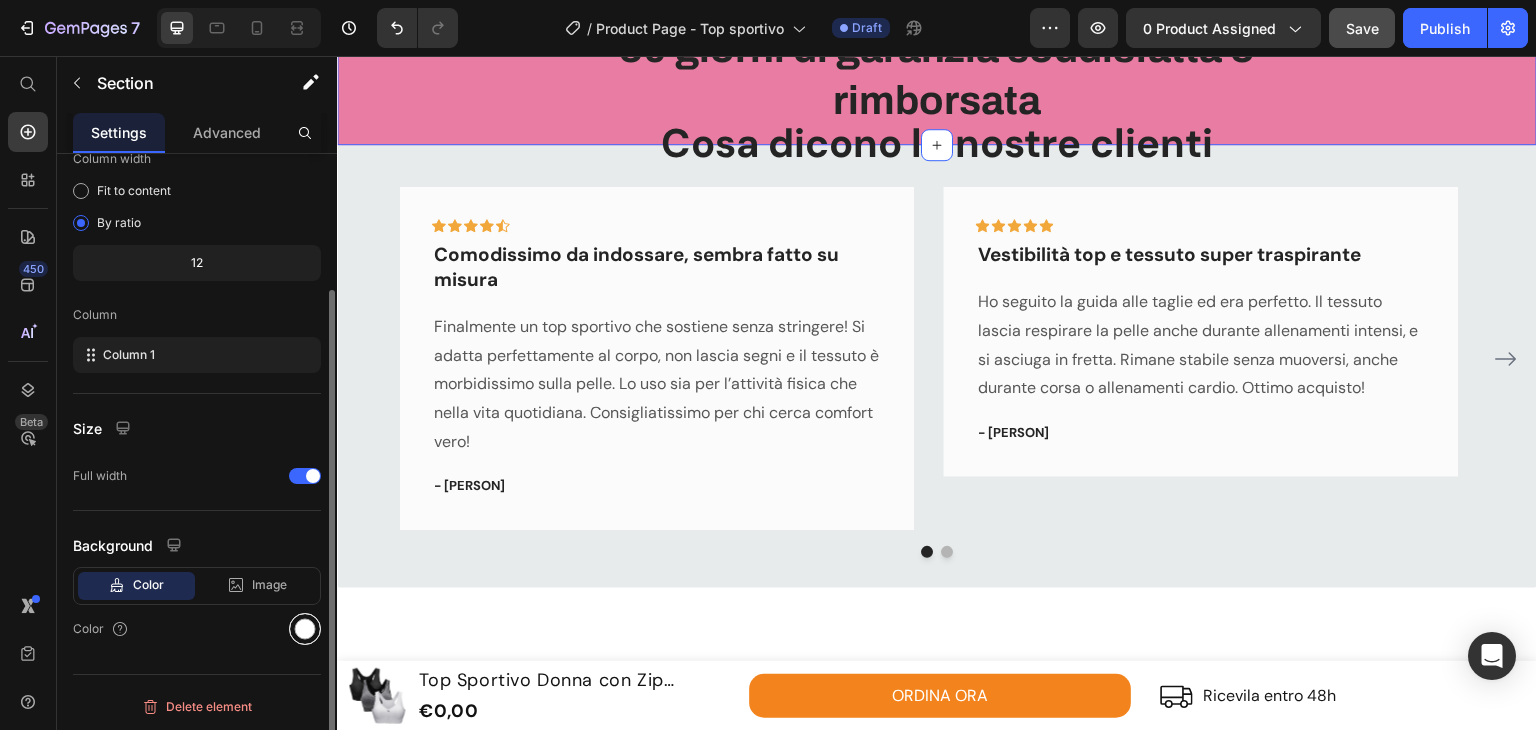 click at bounding box center [305, 629] 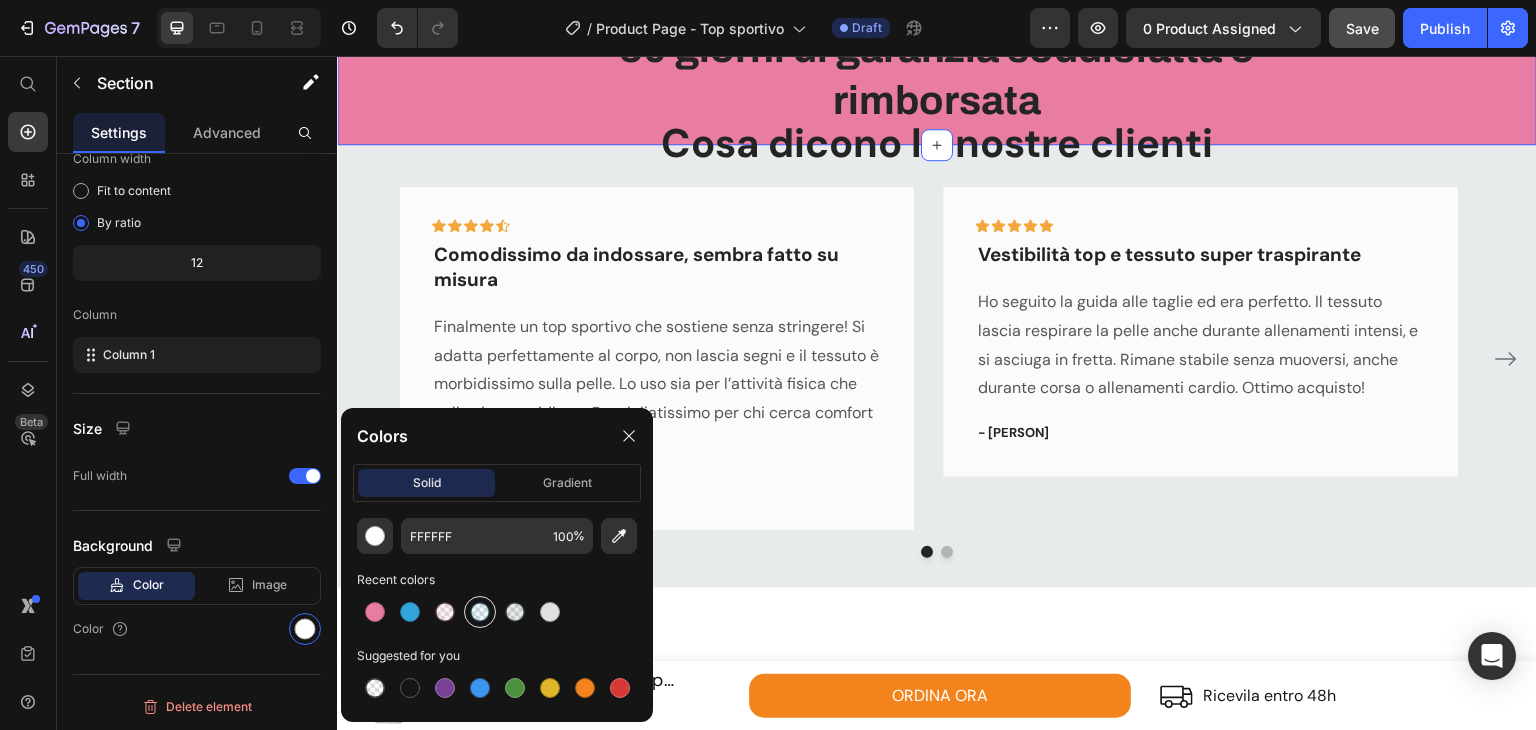 click at bounding box center (480, 612) 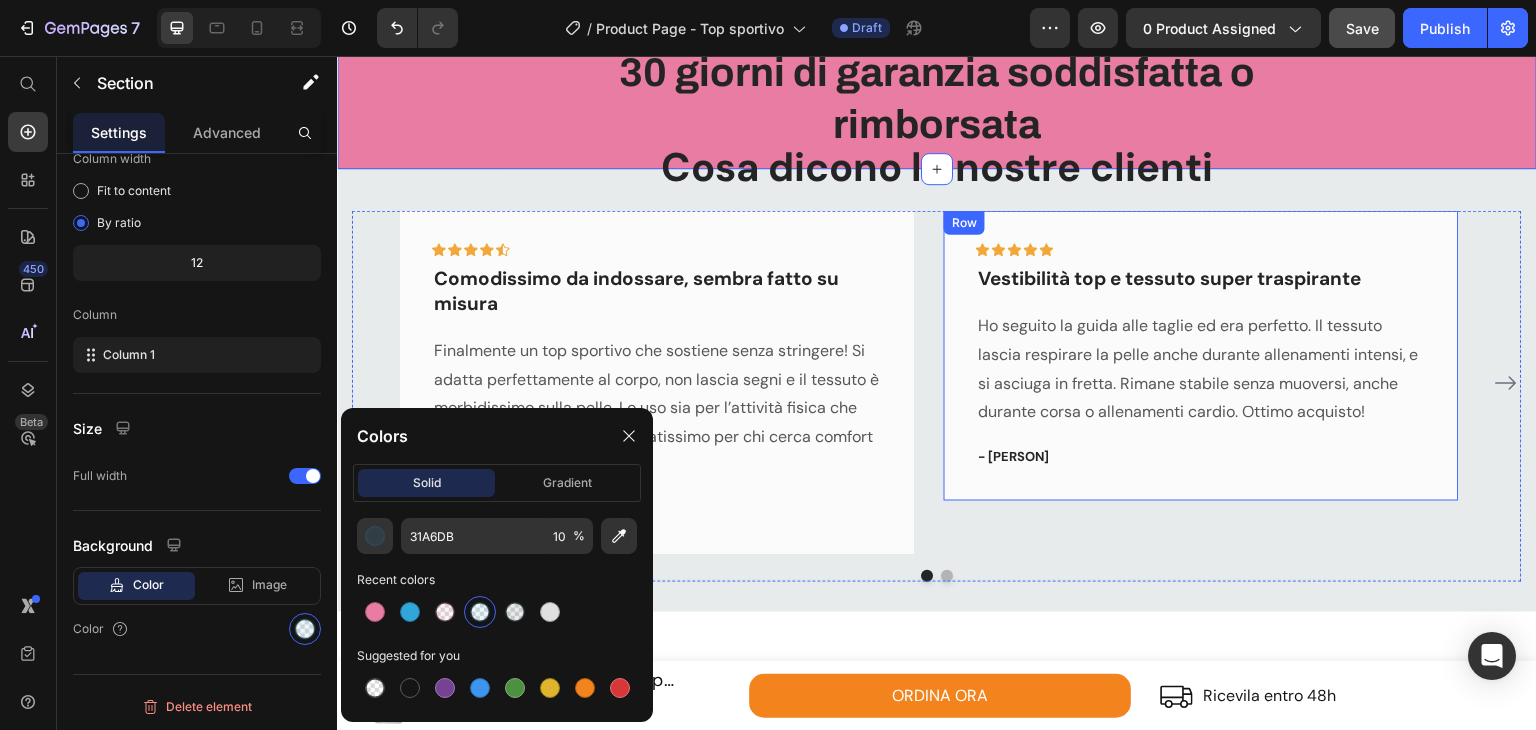scroll, scrollTop: 3667, scrollLeft: 0, axis: vertical 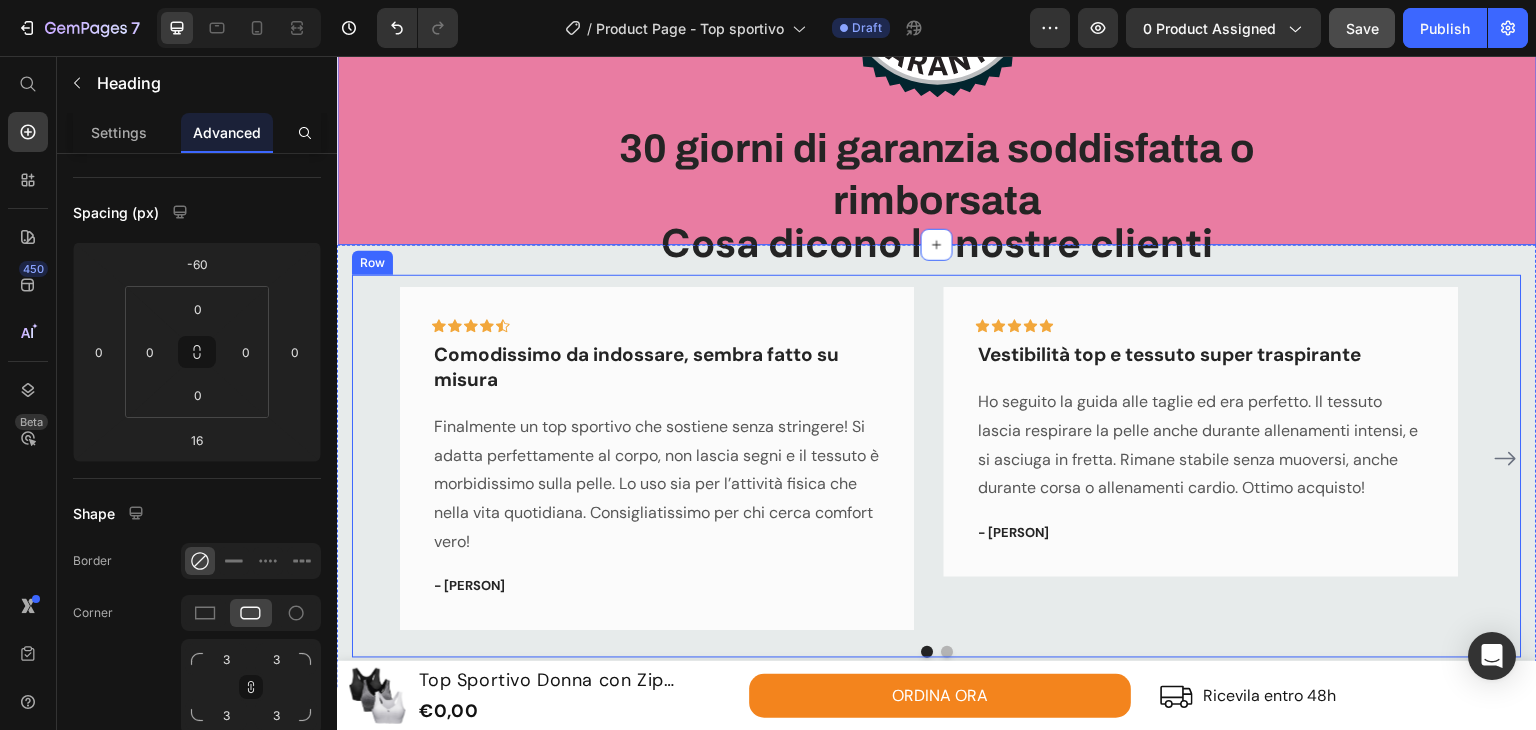click on "Cosa dicono le nostre clienti Heading" at bounding box center [937, 243] 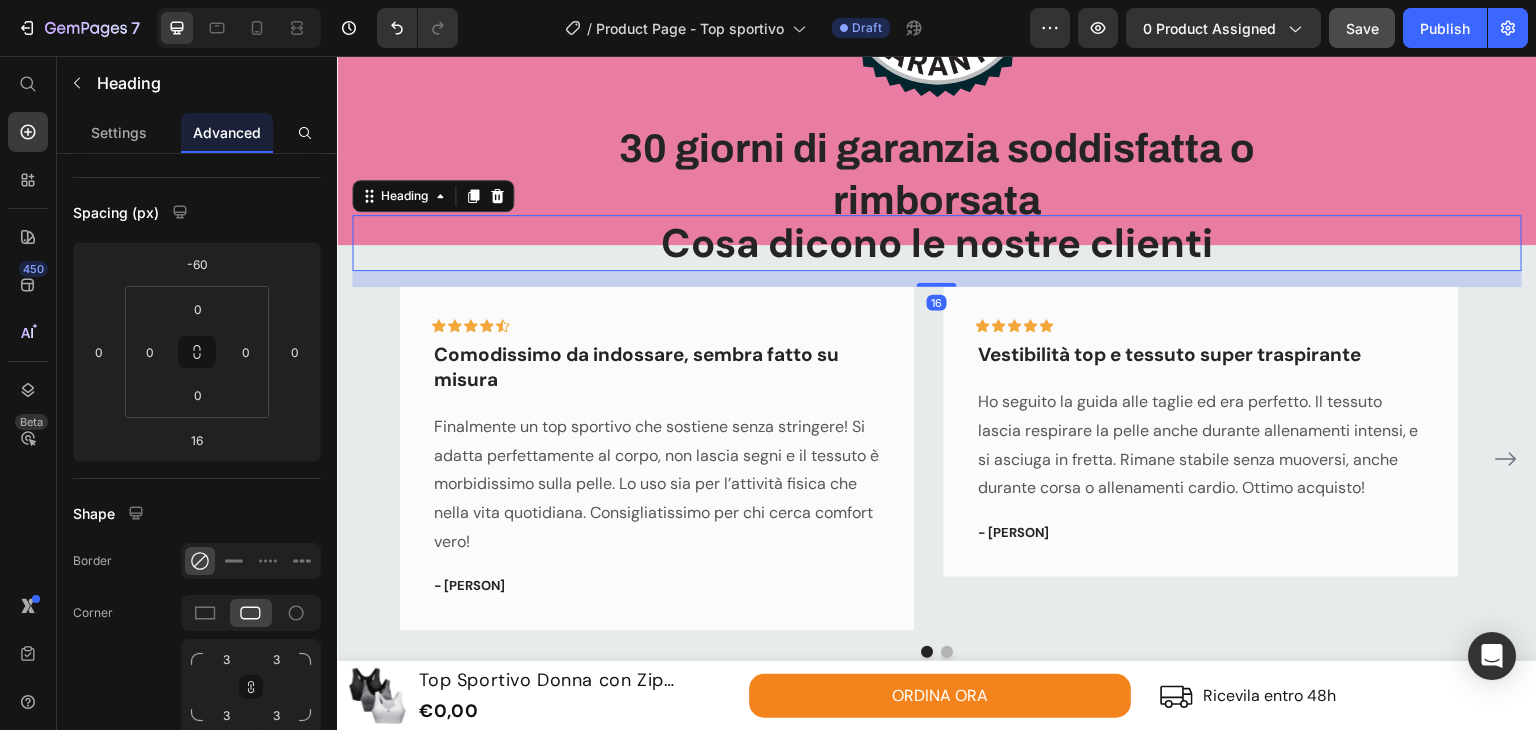 scroll, scrollTop: 0, scrollLeft: 0, axis: both 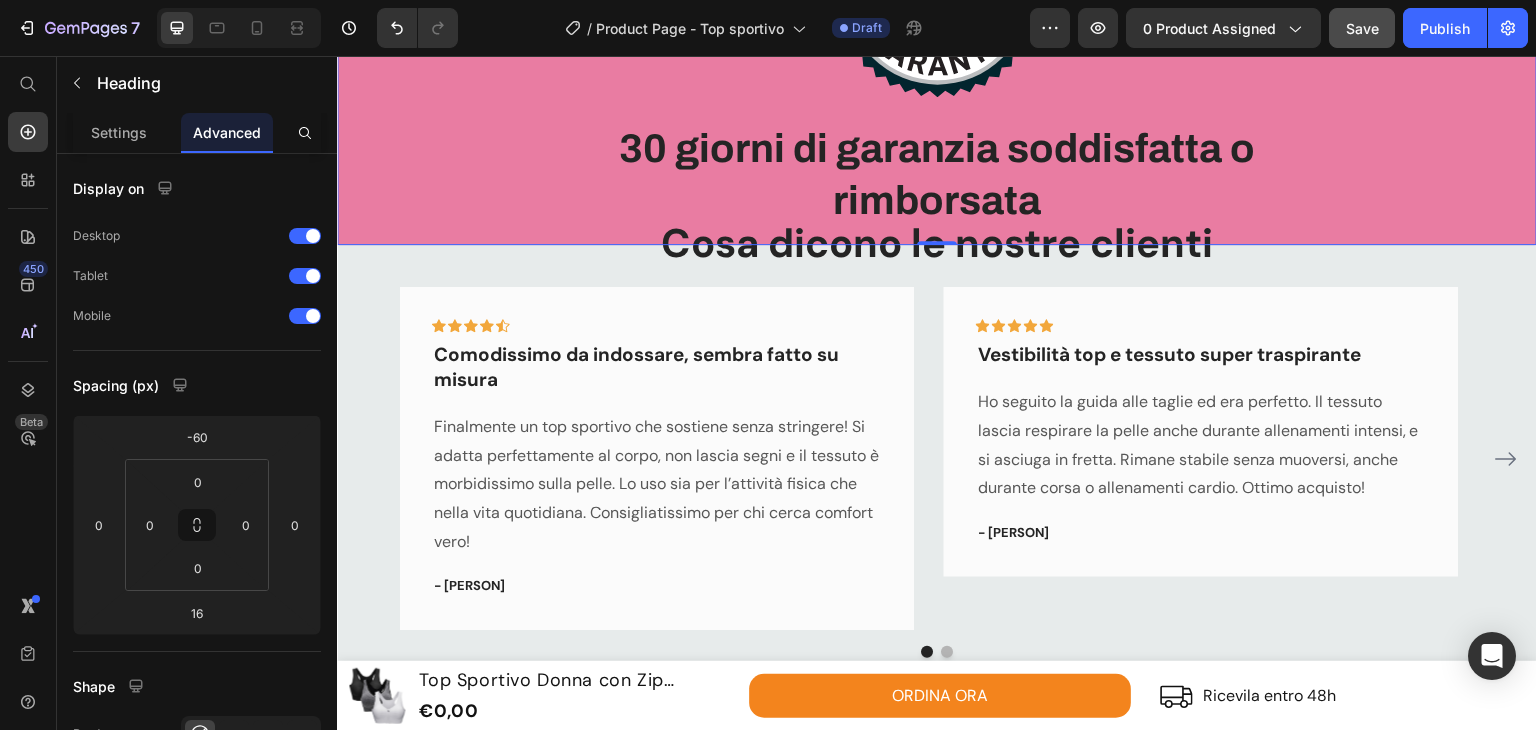 click on "Image 30 giorni di garanzia soddisfatta o rimborsata Heading Row" at bounding box center (937, 110) 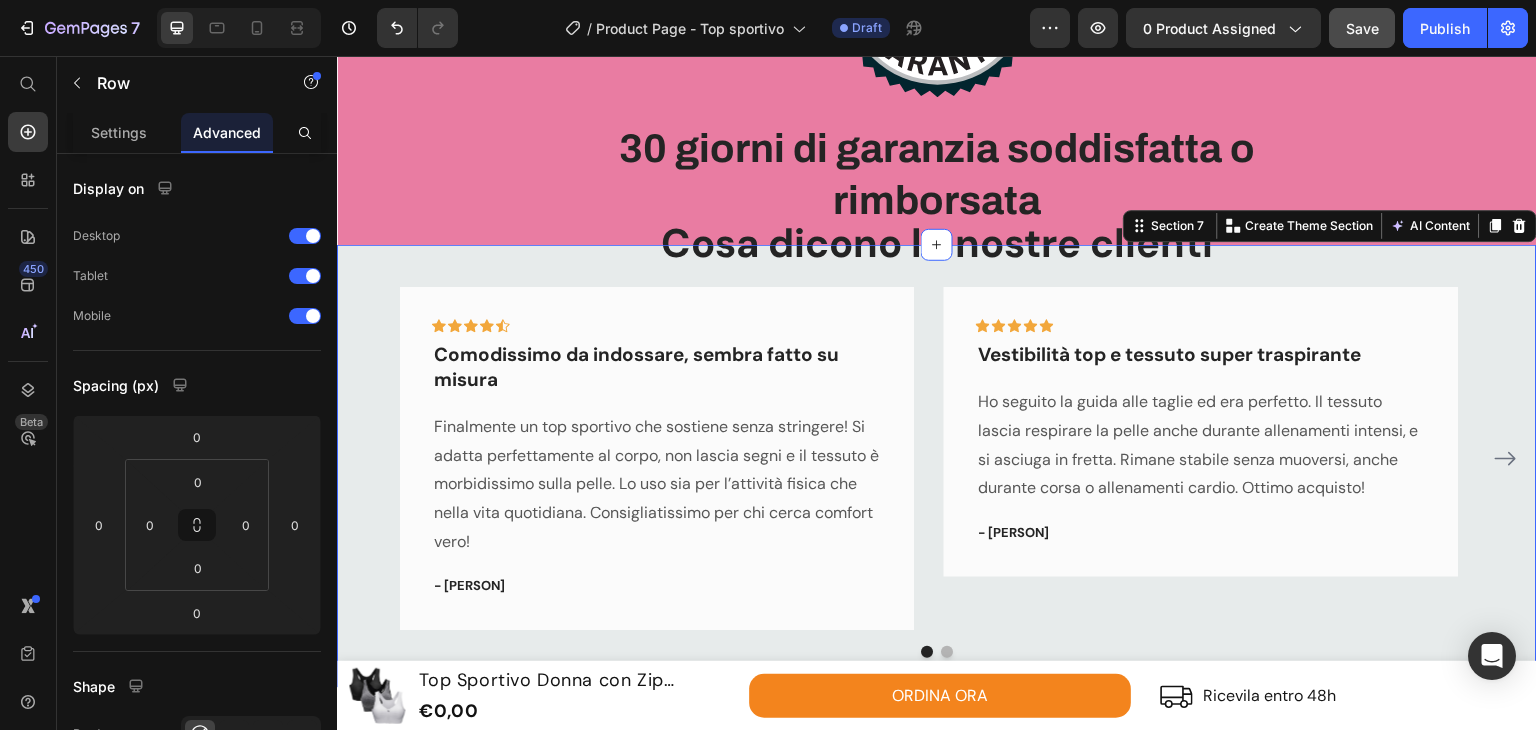 click on "Cosa dicono le nostre clienti Heading
Icon
Icon
Icon
Icon
Icon Row Comodissimo da indossare, sembra fatto su misura Text block Finalmente un top sportivo che sostiene senza stringere! Si adatta perfettamente al corpo, non lascia segni e il tessuto è morbidissimo sulla pelle. Lo uso sia per l’attività fisica che nella vita quotidiana. Consigliatissimo per chi cerca comfort vero! Text block - [NAME] Text block Row
Icon
Icon
Icon
Icon
Icon Row Vestibilità top e tessuto super traspirante Text block Ho seguito la guida alle taglie ed era perfetto. Il tessuto lascia respirare la pelle anche durante allenamenti intensi, e si asciuga in fretta. Rimane stabile senza muoversi, anche durante corsa o allenamenti cardio. Ottimo acquisto! Text block - [NAME] Text block Row
Icon
Icon
Icon Icon" at bounding box center (937, 466) 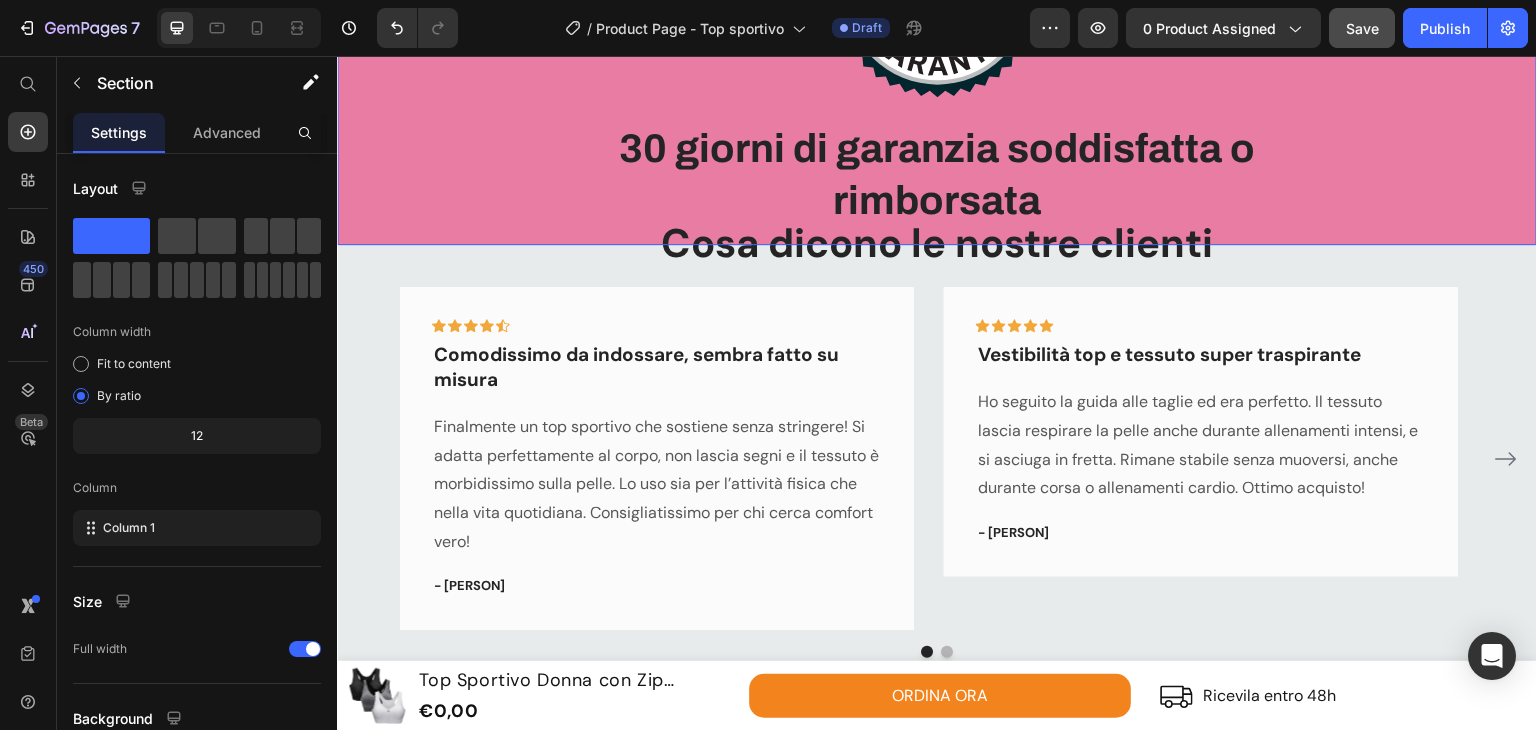 click on "Image 30 giorni di garanzia soddisfatta o rimborsata Heading Row" at bounding box center (937, 110) 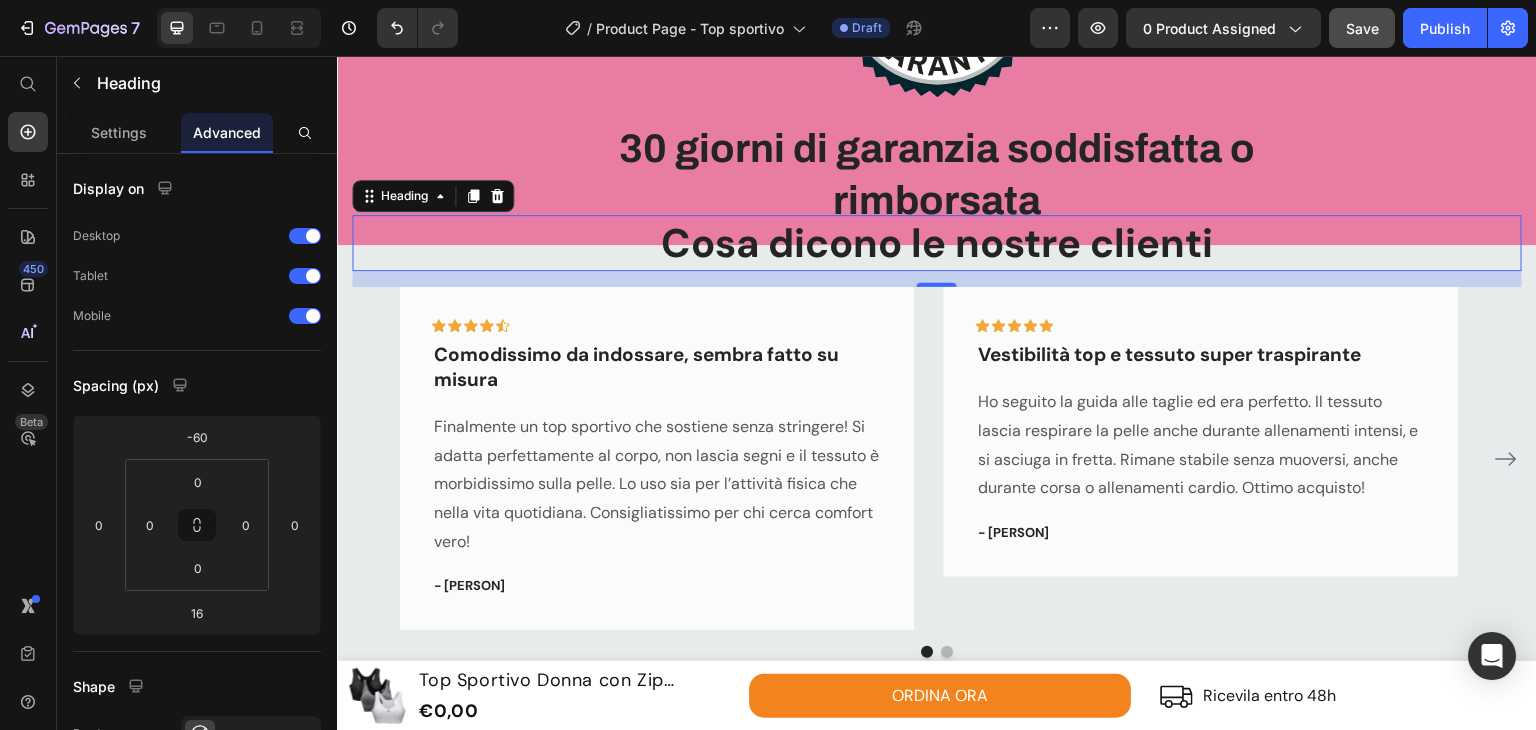 drag, startPoint x: 351, startPoint y: 225, endPoint x: 756, endPoint y: 235, distance: 405.12344 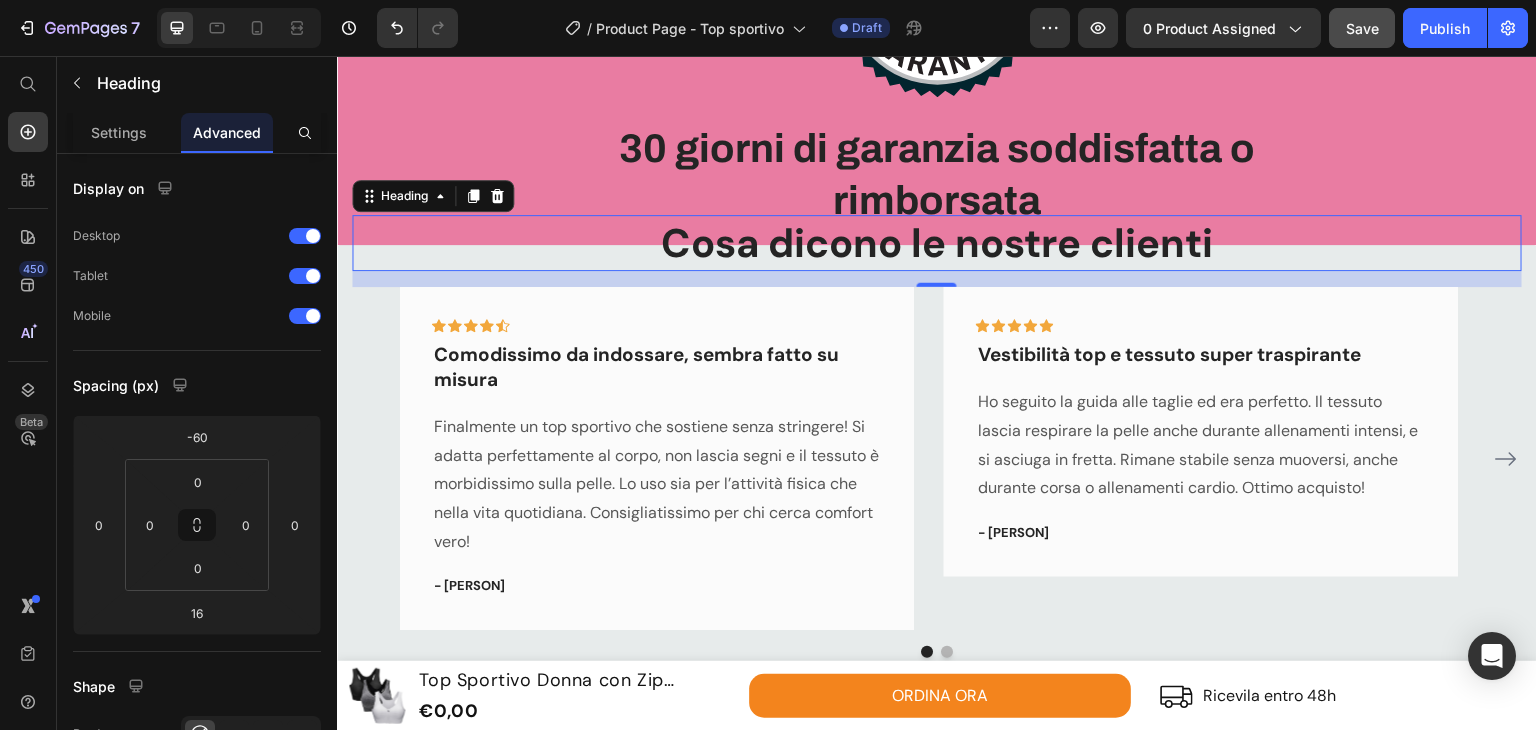 click on "Cosa dicono le nostre clienti" at bounding box center [937, 243] 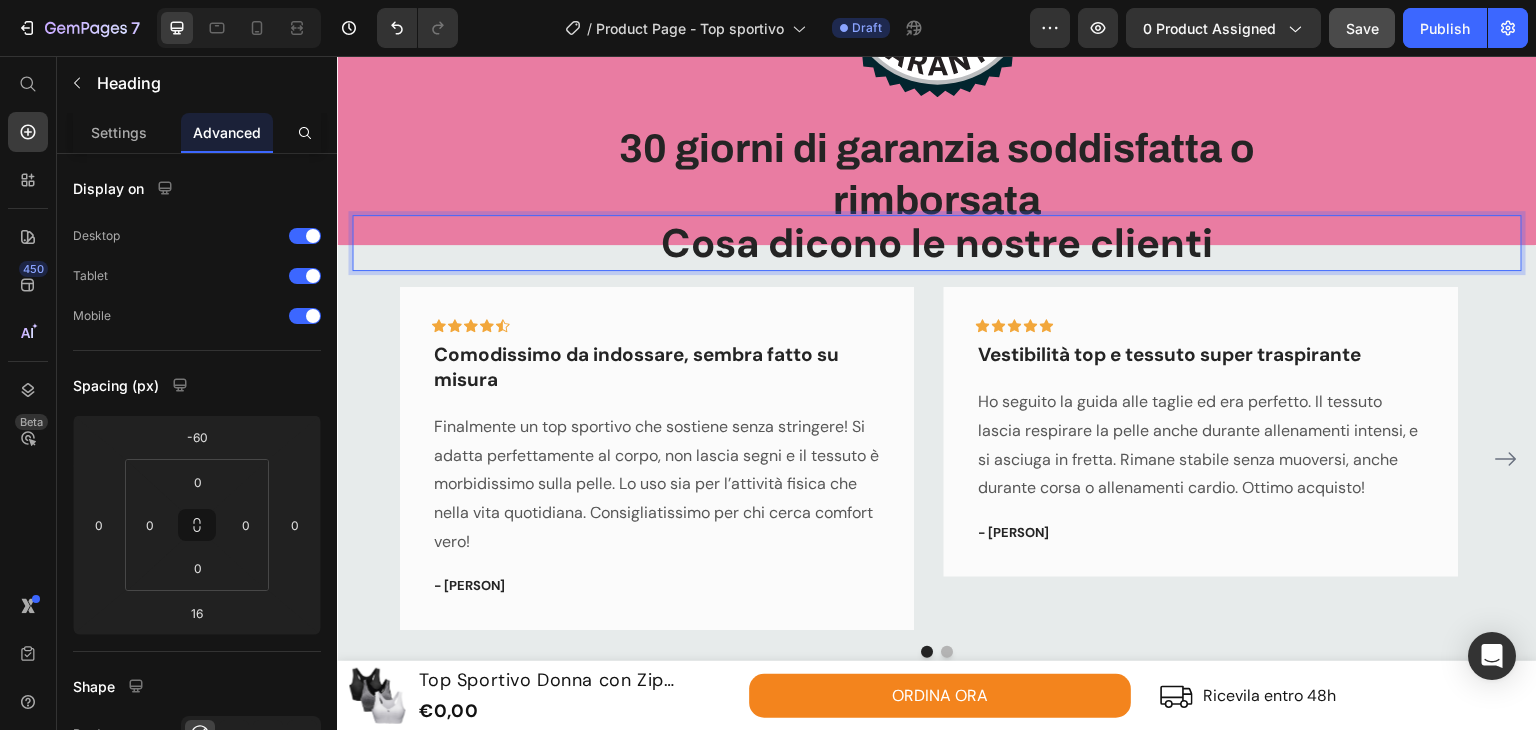 click on "Cosa dicono le nostre clienti" at bounding box center [937, 243] 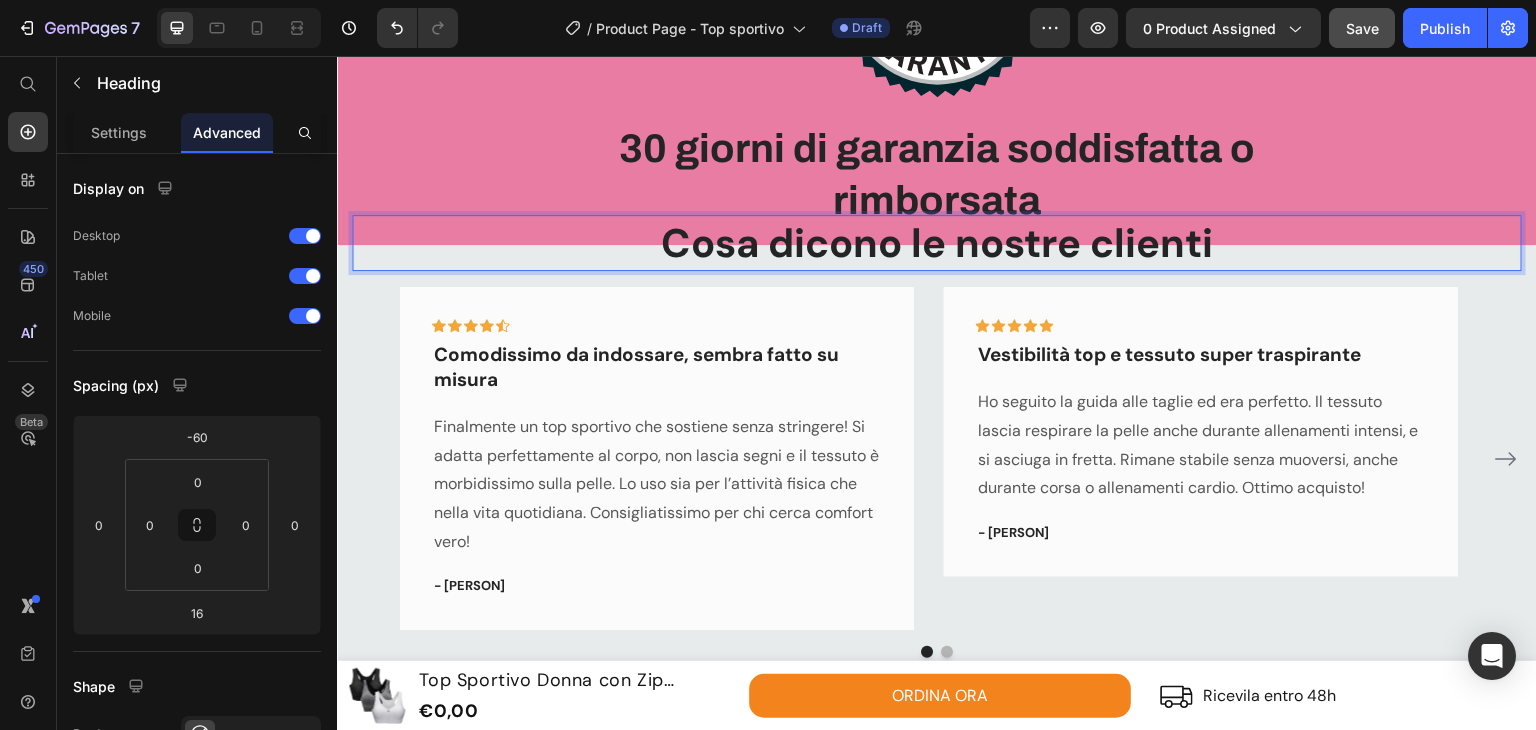 click on "Cosa dicono le nostre clienti" at bounding box center [937, 243] 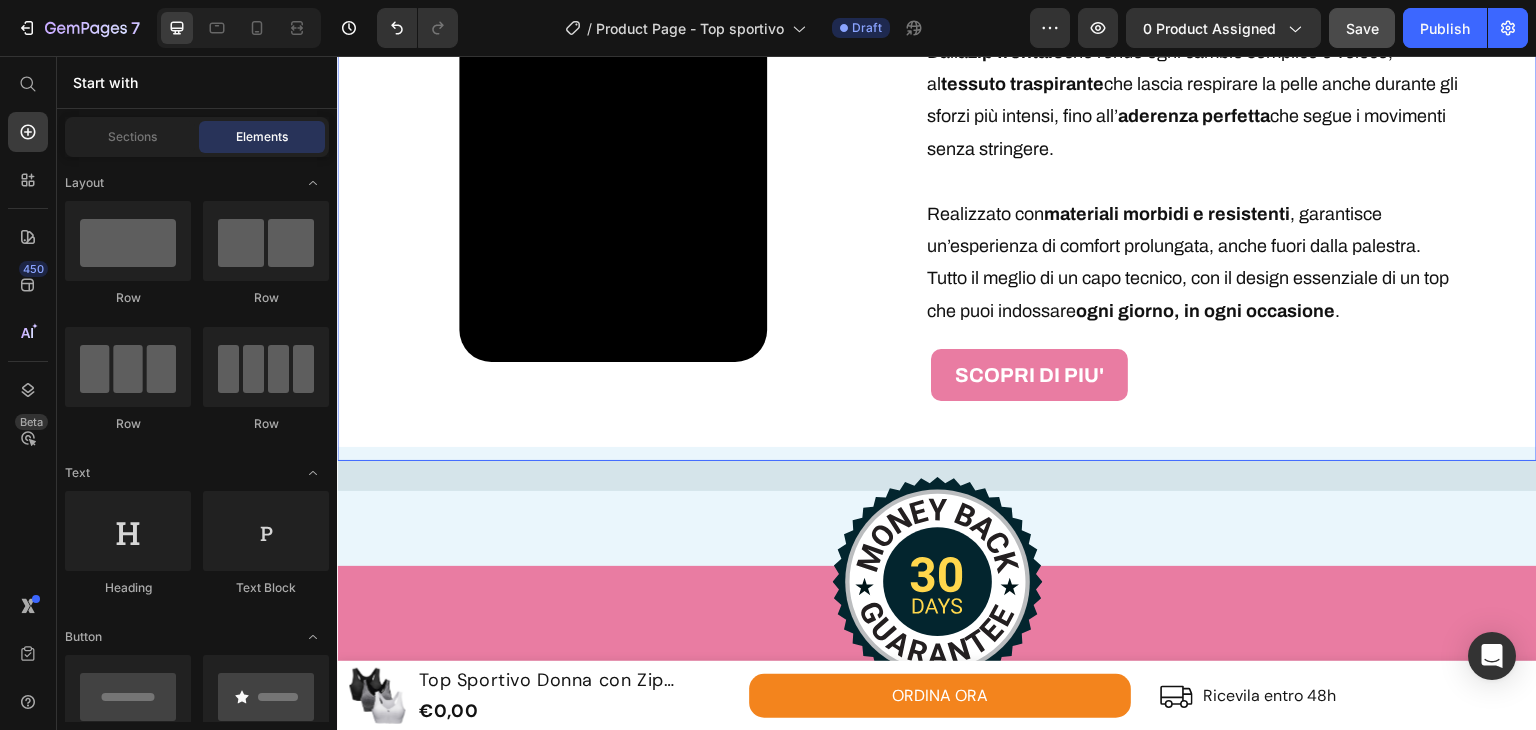 click on "IL SEGRETO DEL TUO ALLENAMENTO  Heading Un solo top, più funzioni: ogni dettaglio è pensato per offrire  supporto ,  comodità  e  libertà totale  in ogni fase del tuo workout.   Dalla  zip frontale  che rende ogni cambio semplice e veloce, al  tessuto traspirante  che lascia respirare la pelle anche durante gli sforzi più intensi, fino all’ aderenza perfetta  che segue i movimenti senza stringere.   Realizzato con  materiali morbidi e resistenti , garantisce un’esperienza di comfort prolungata, anche fuori dalla palestra. Tutto il meglio di un capo tecnico, con il design essenziale di un top che puoi indossare  ogni giorno, in ogni occasione . Text Block SCOPRI DI PIU' Button" at bounding box center (1239, 107) 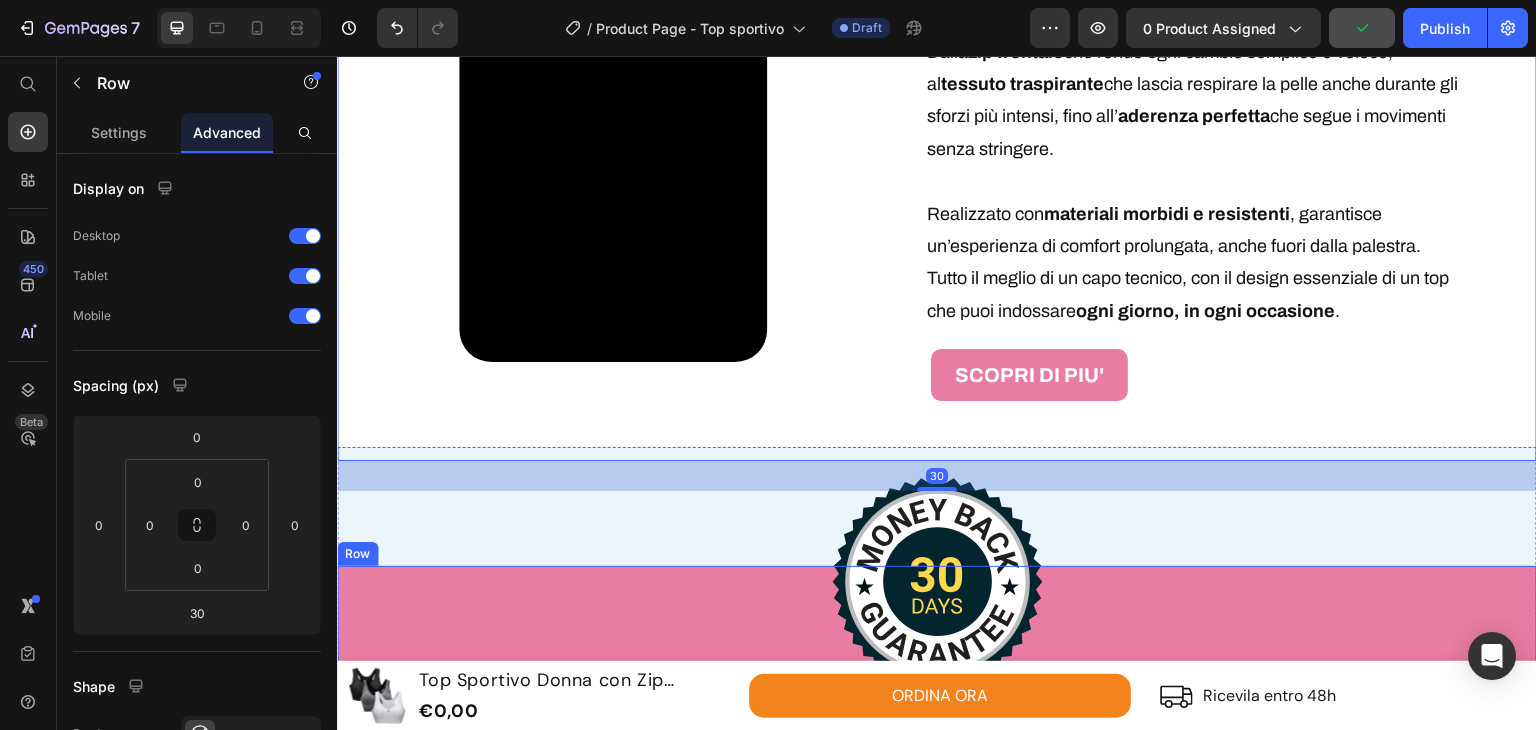 scroll, scrollTop: 3477, scrollLeft: 0, axis: vertical 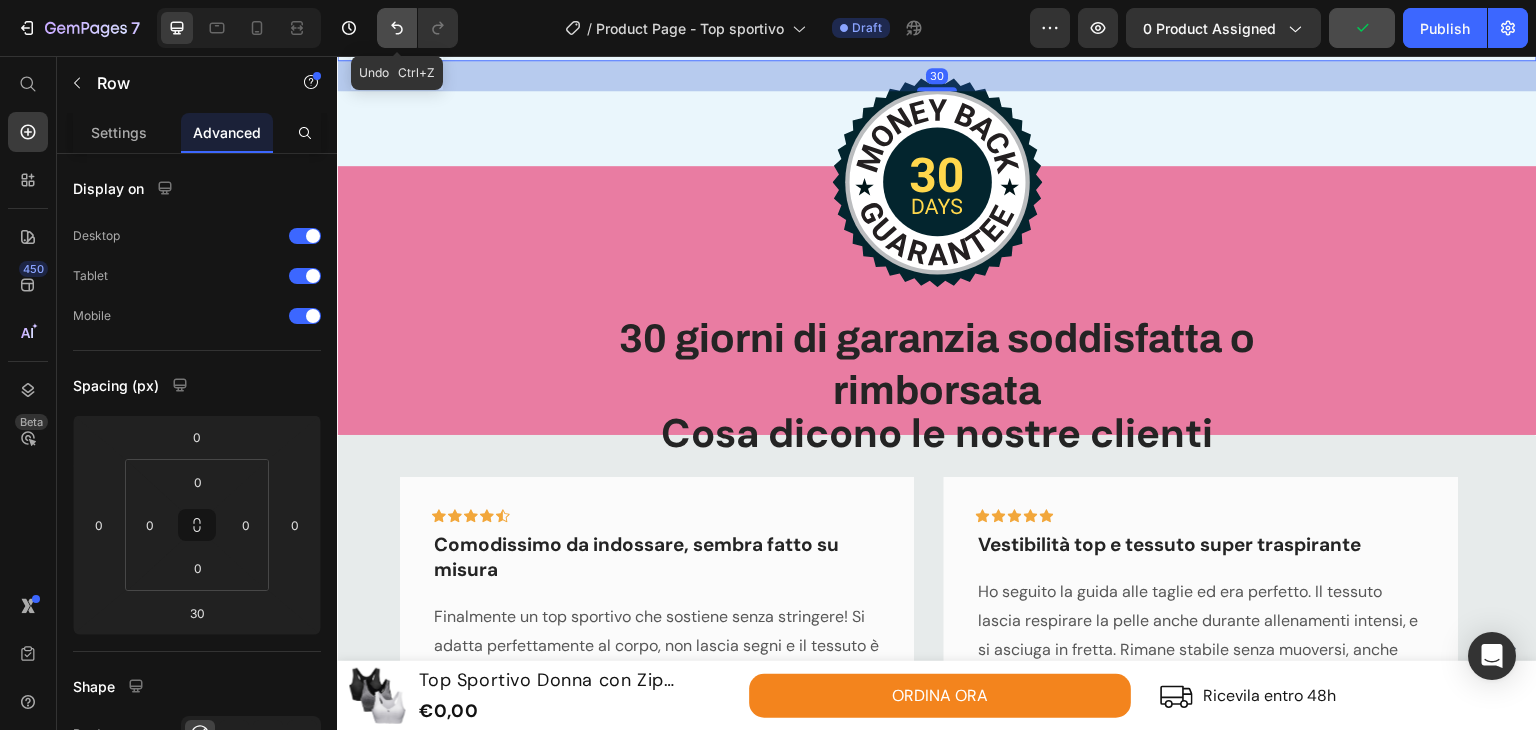 click 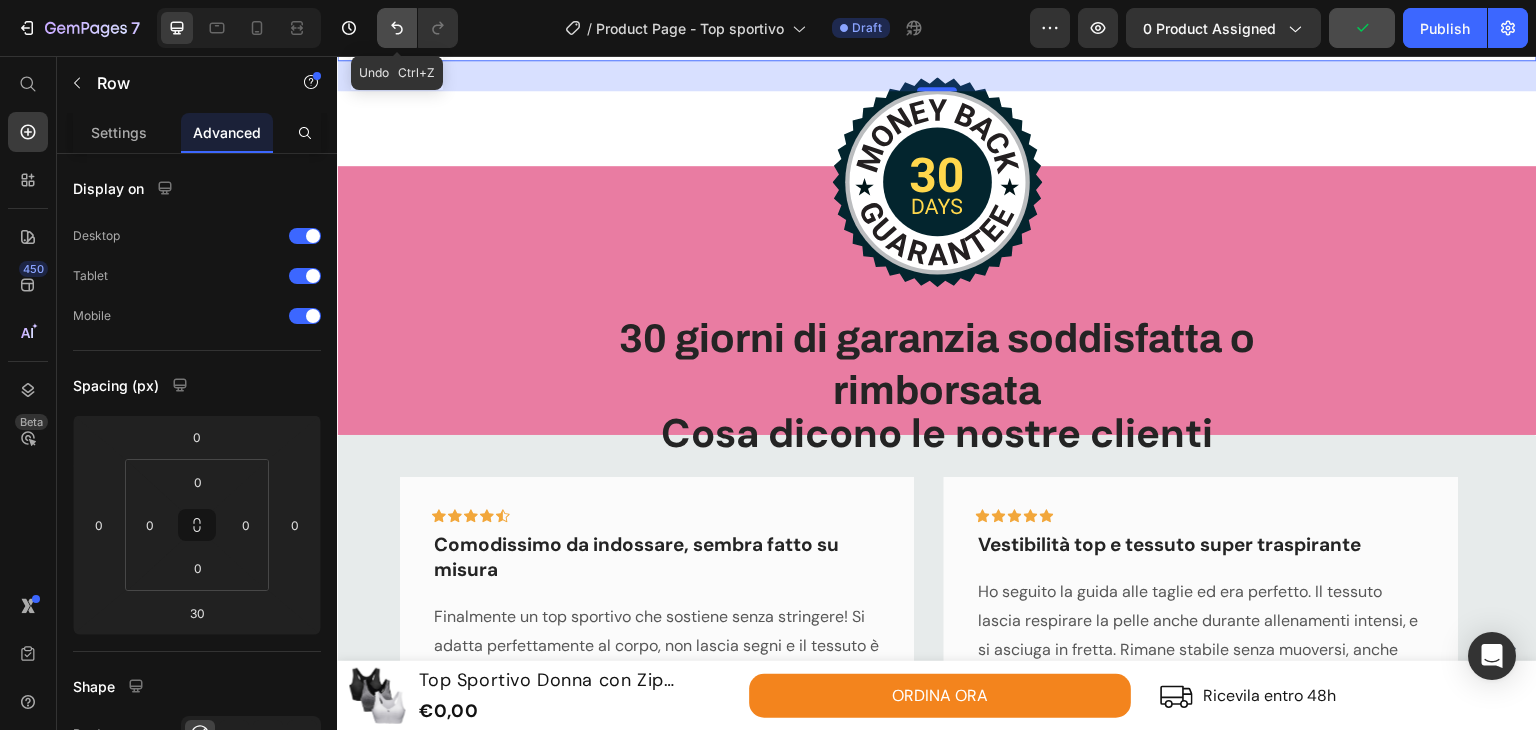 click 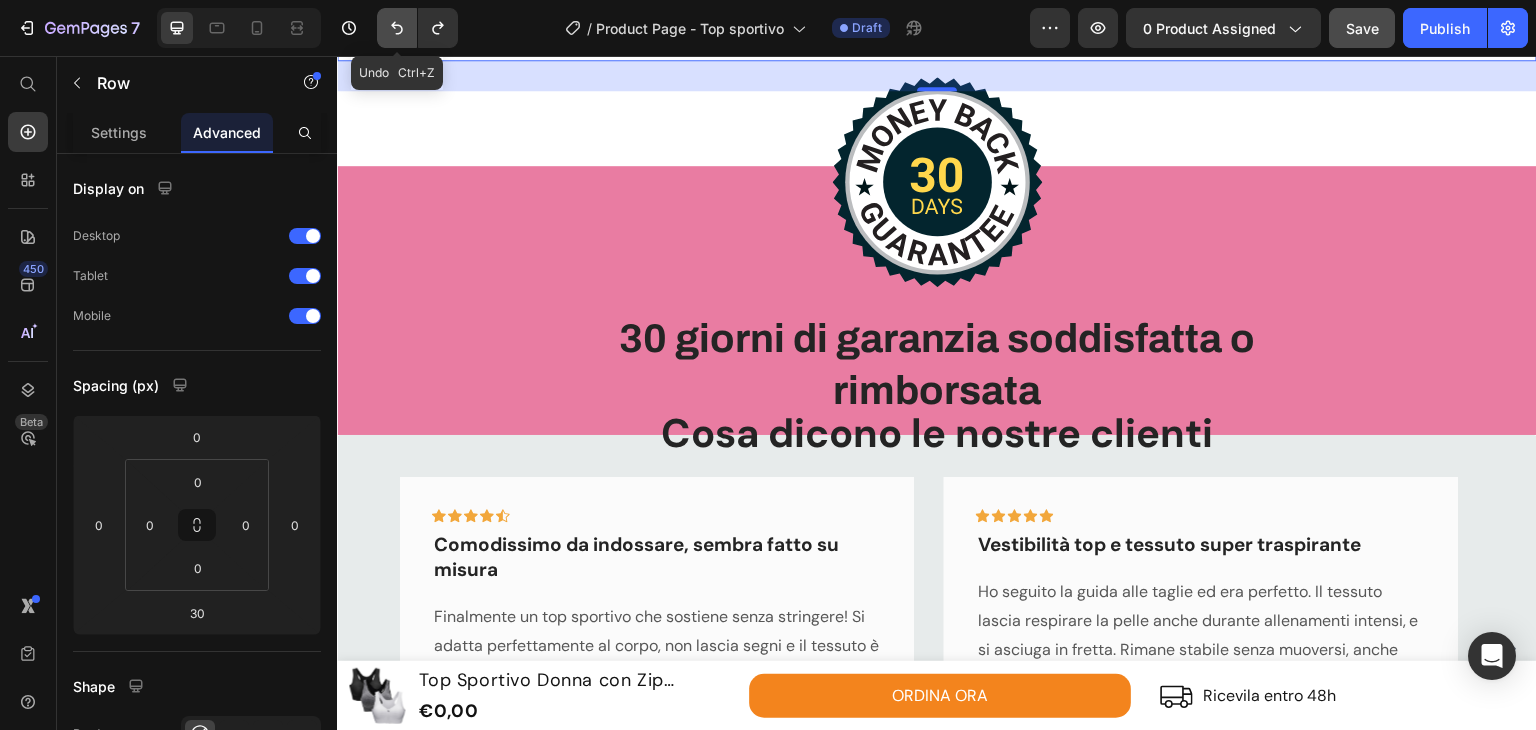 click 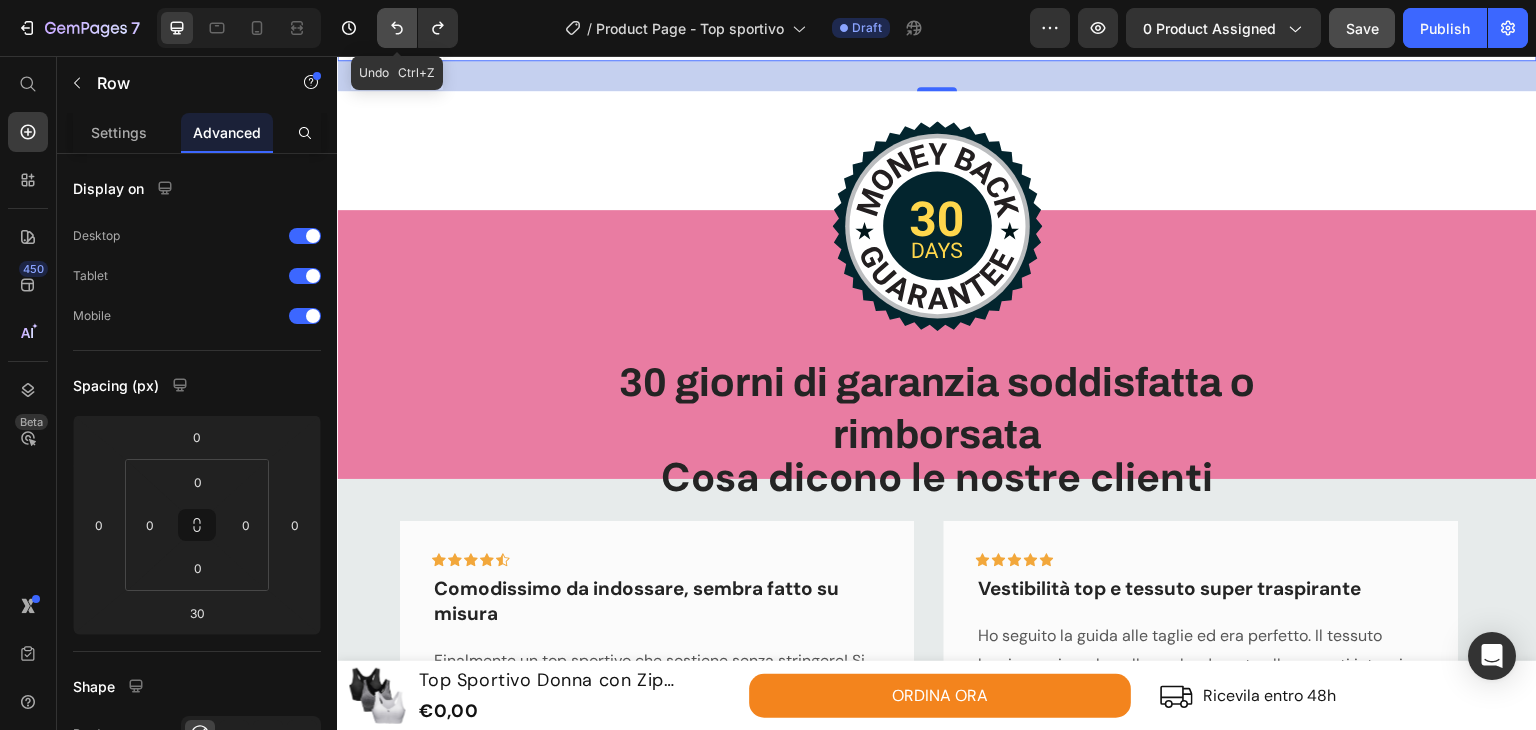 click 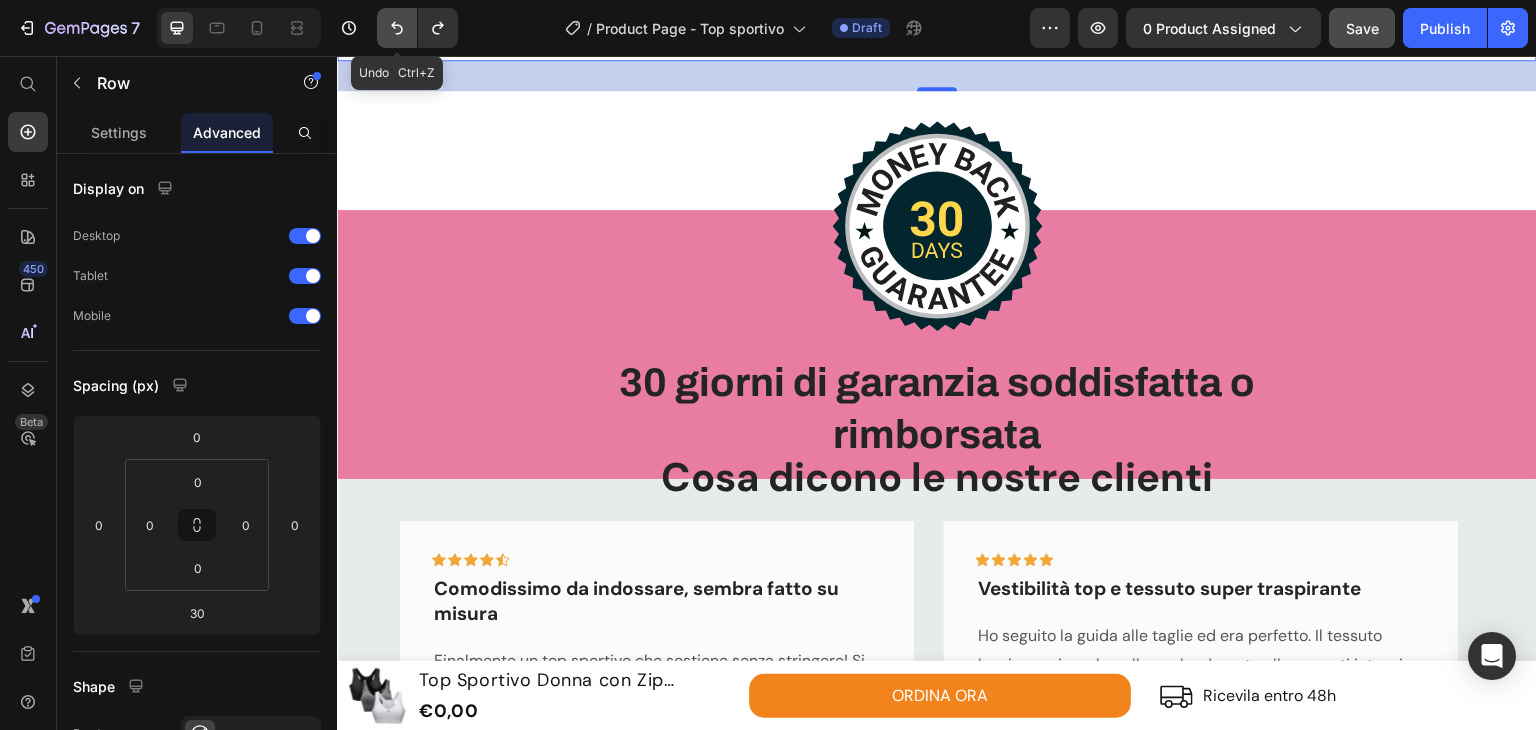 click 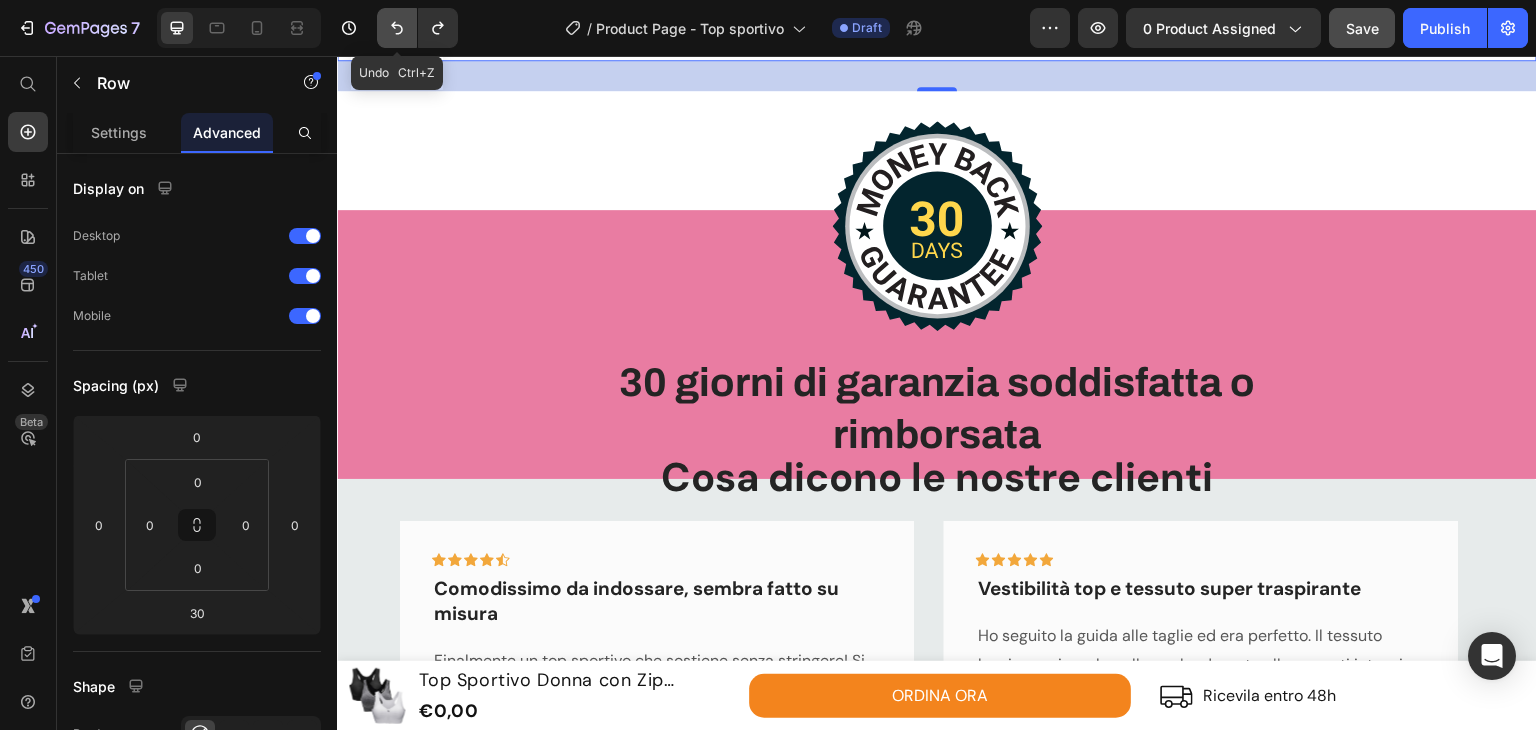 click 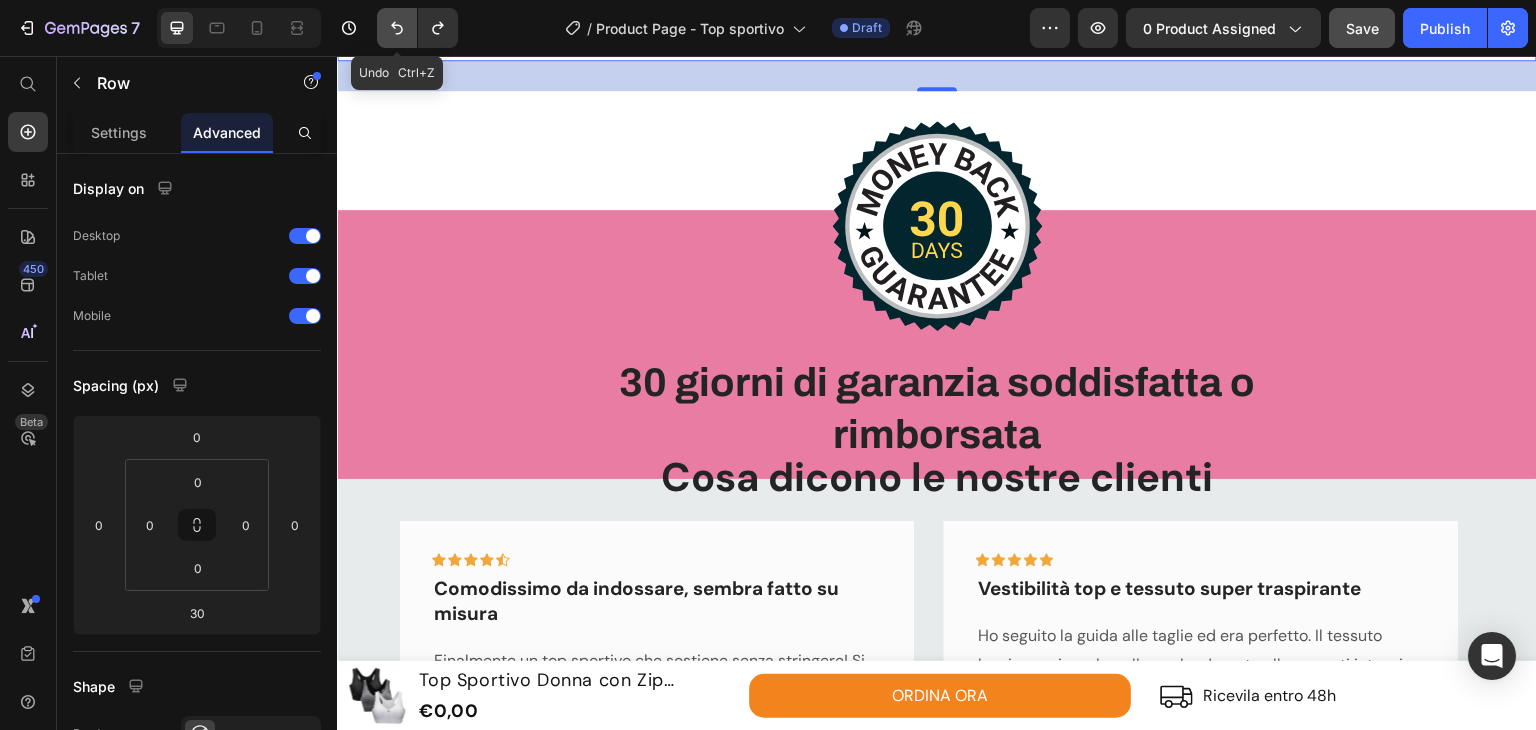 click 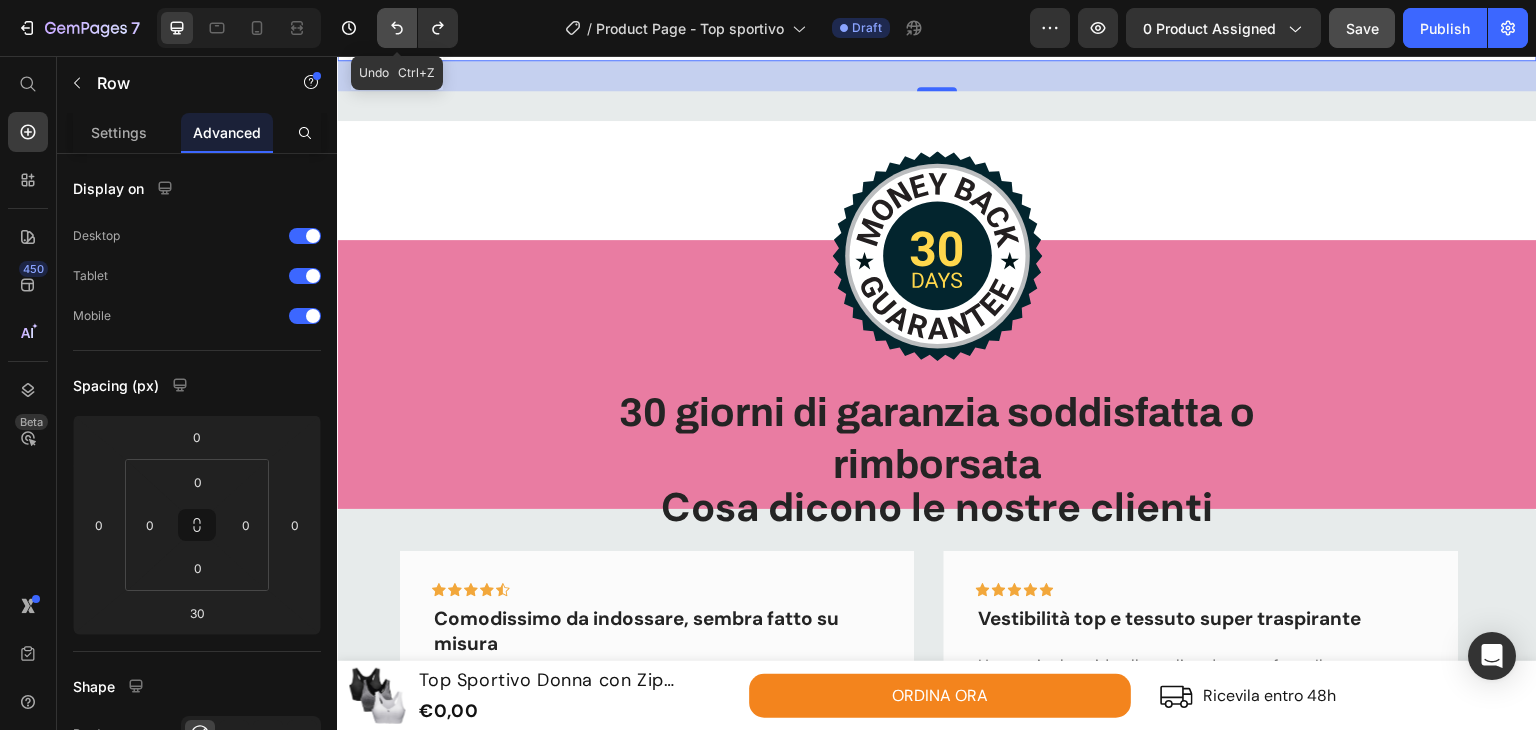 click 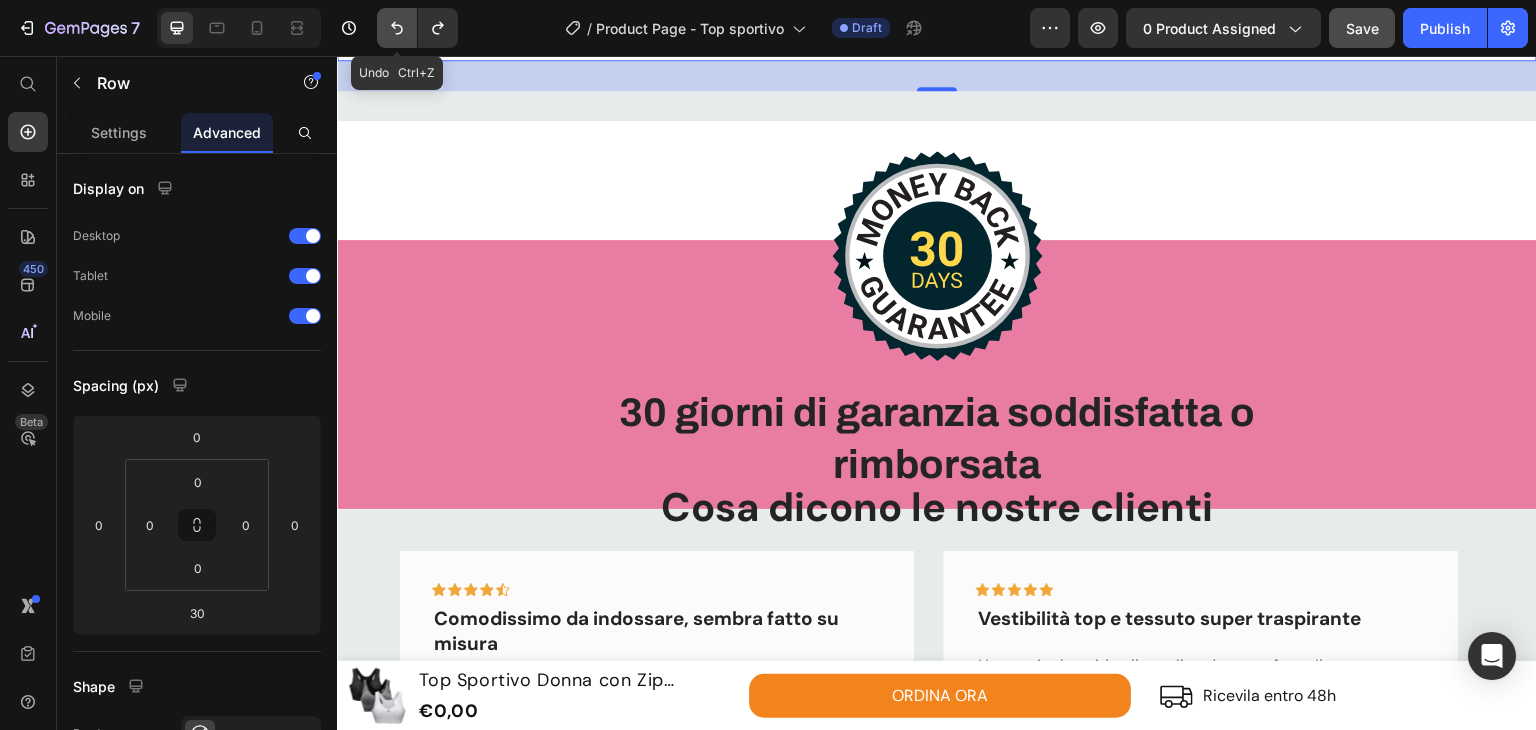 click 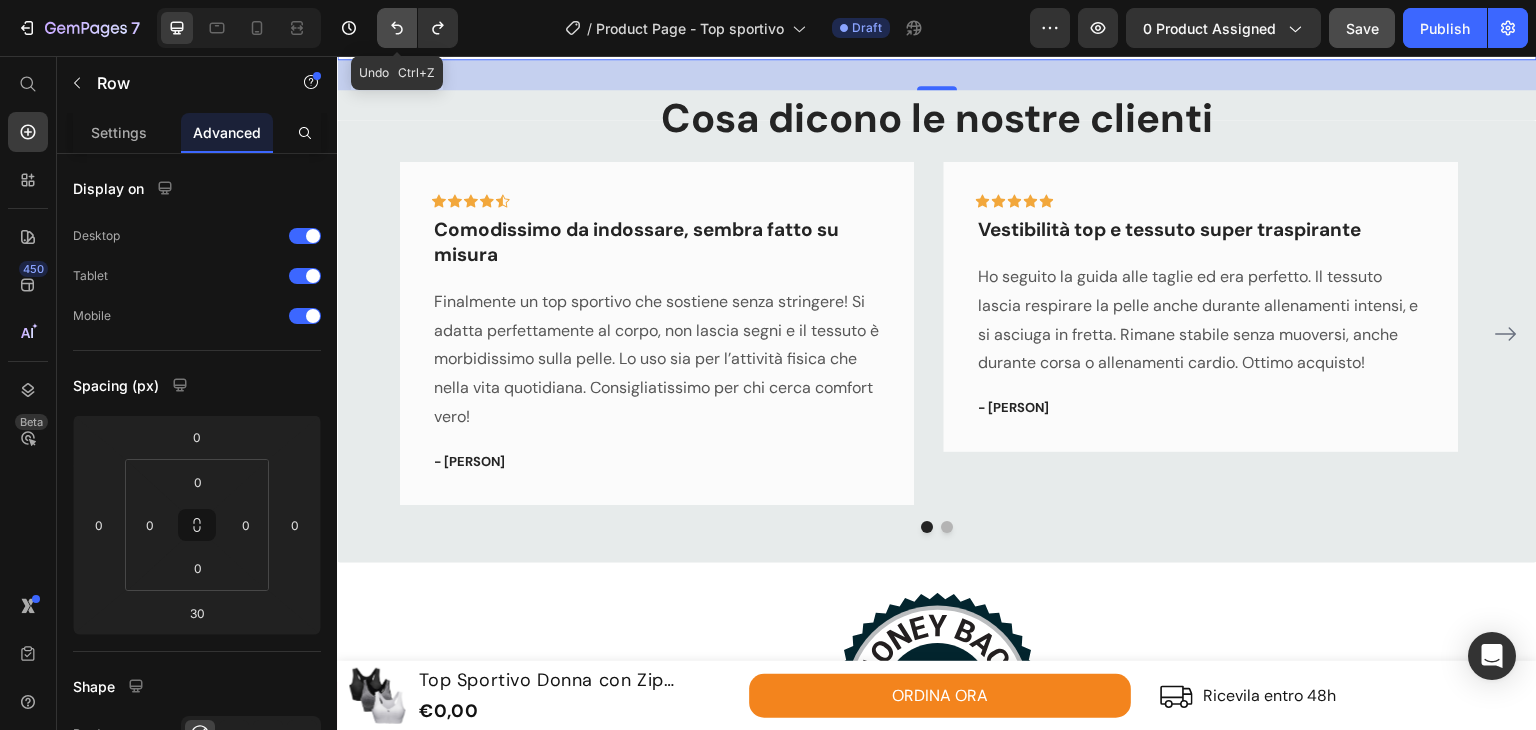 click 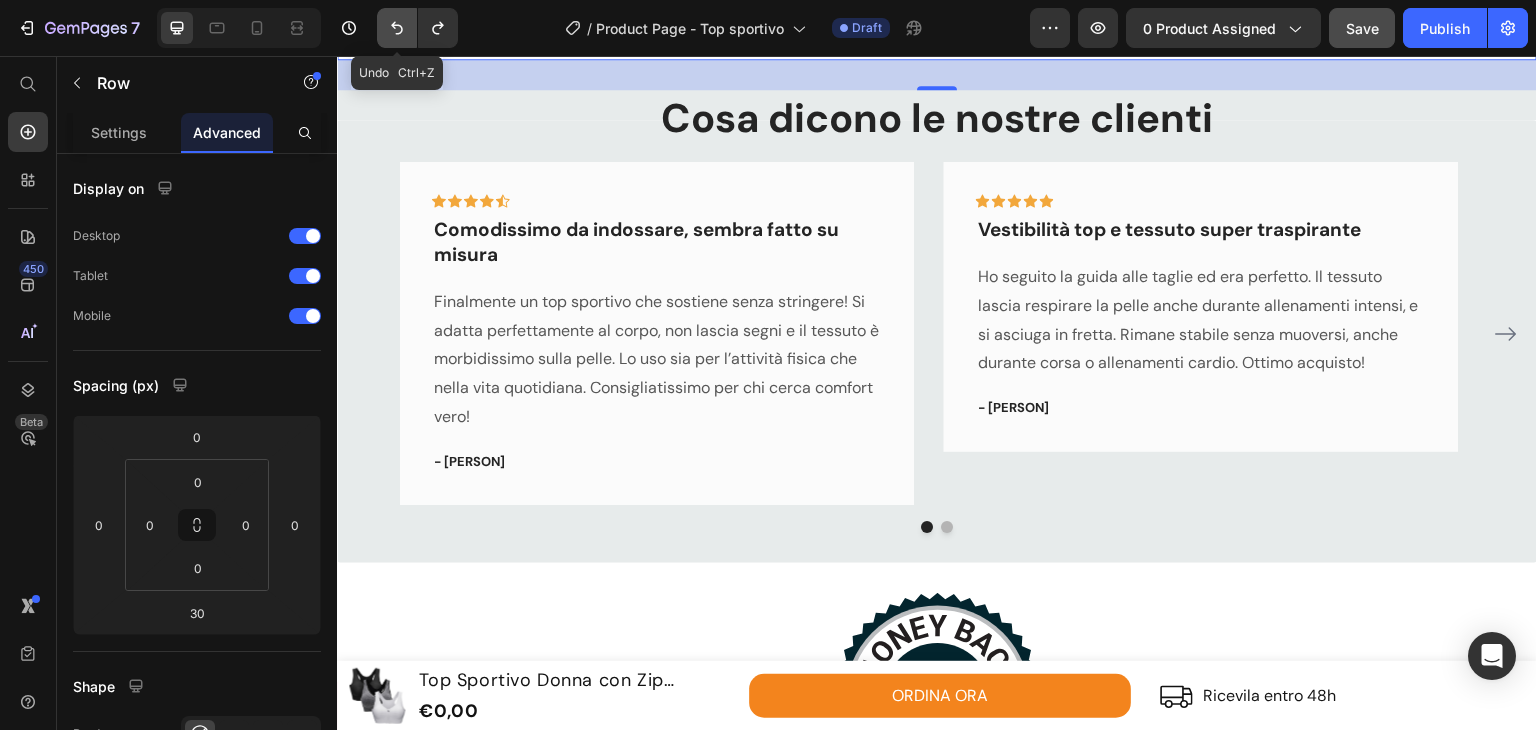 click 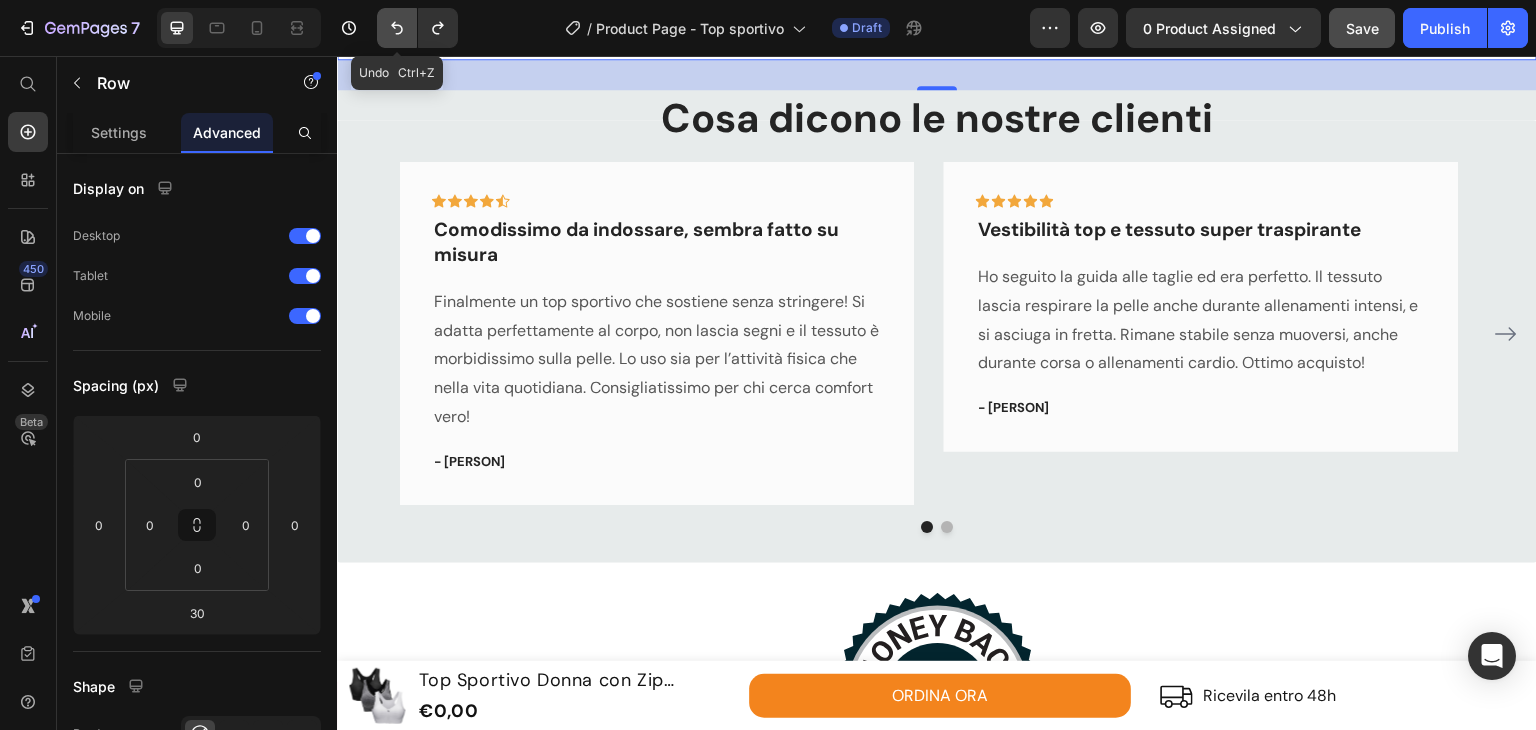click 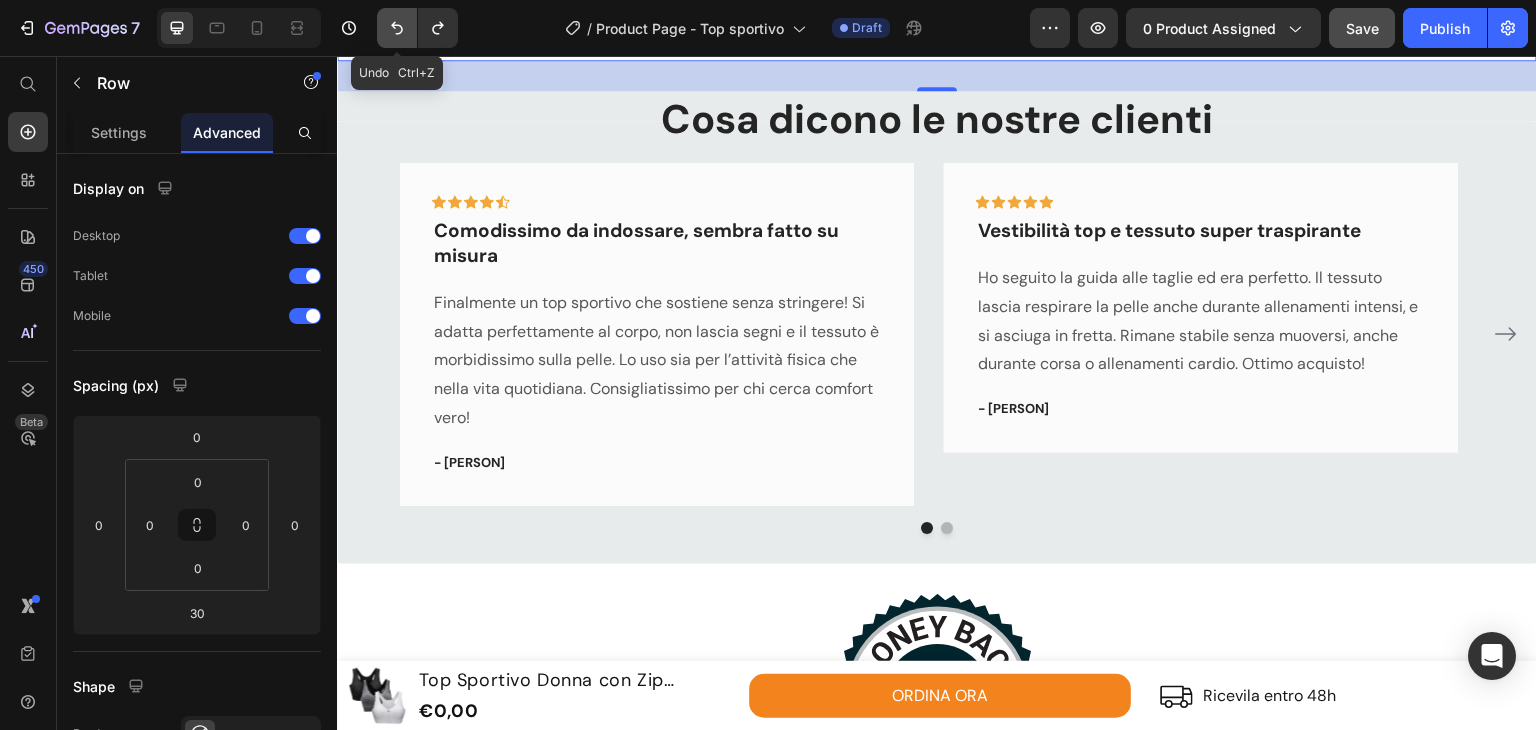 click 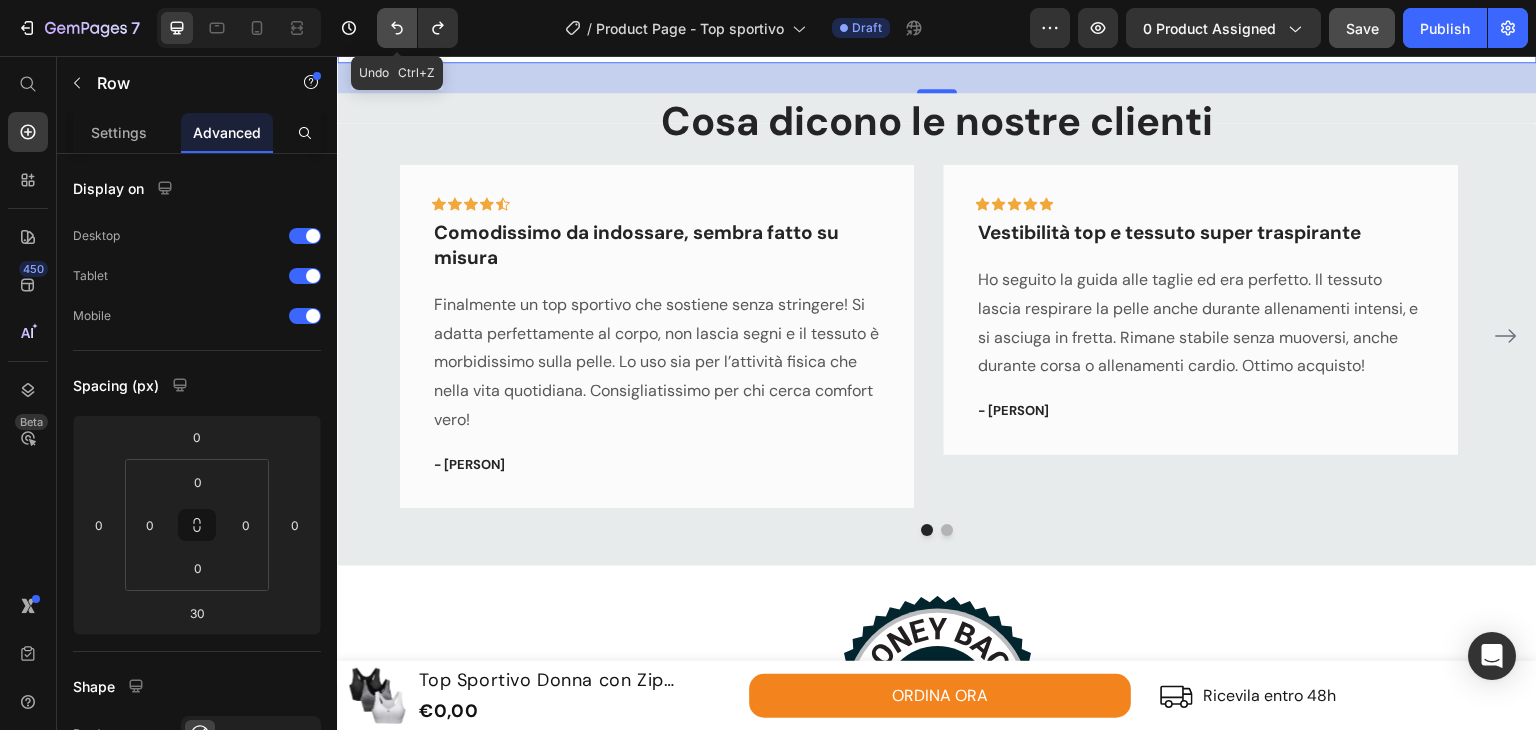 click 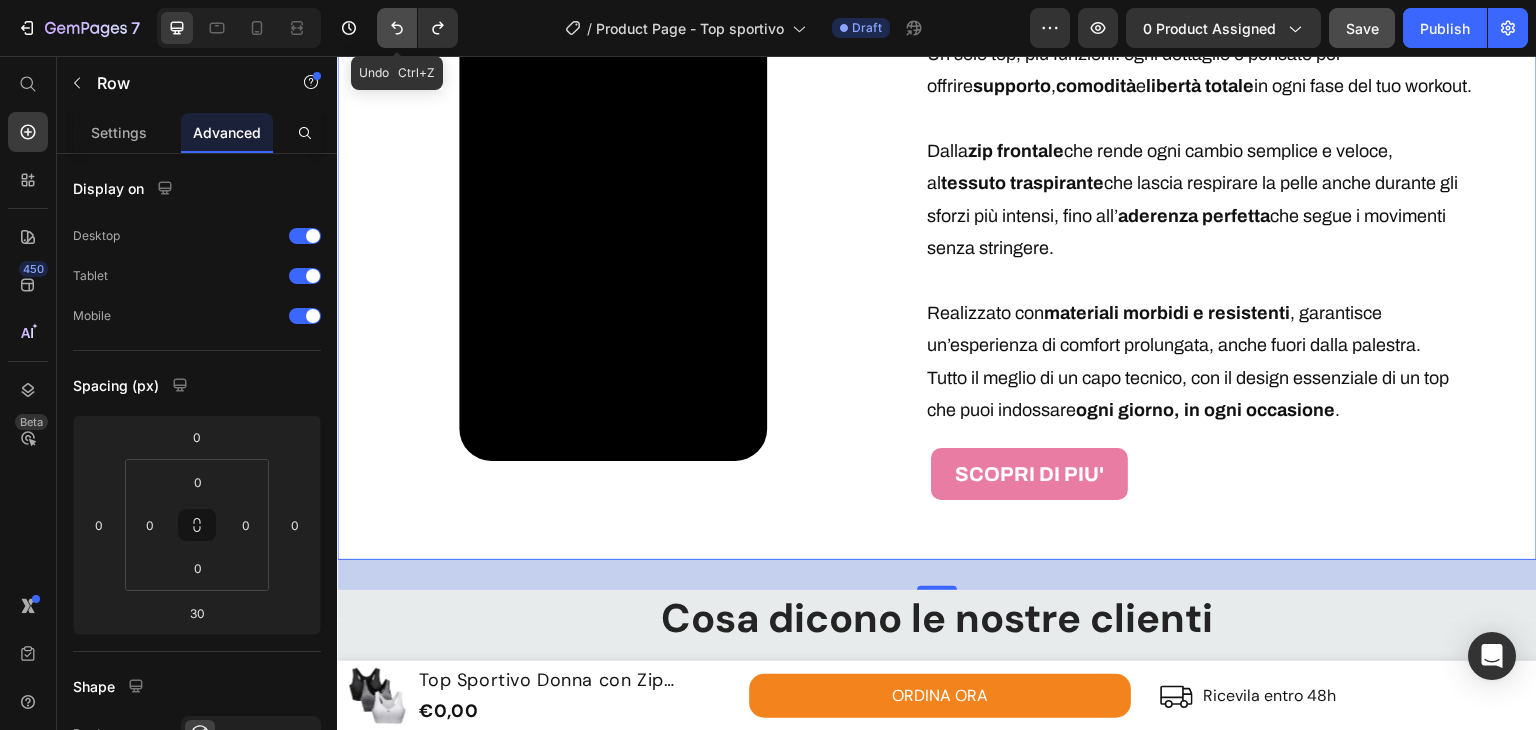 click 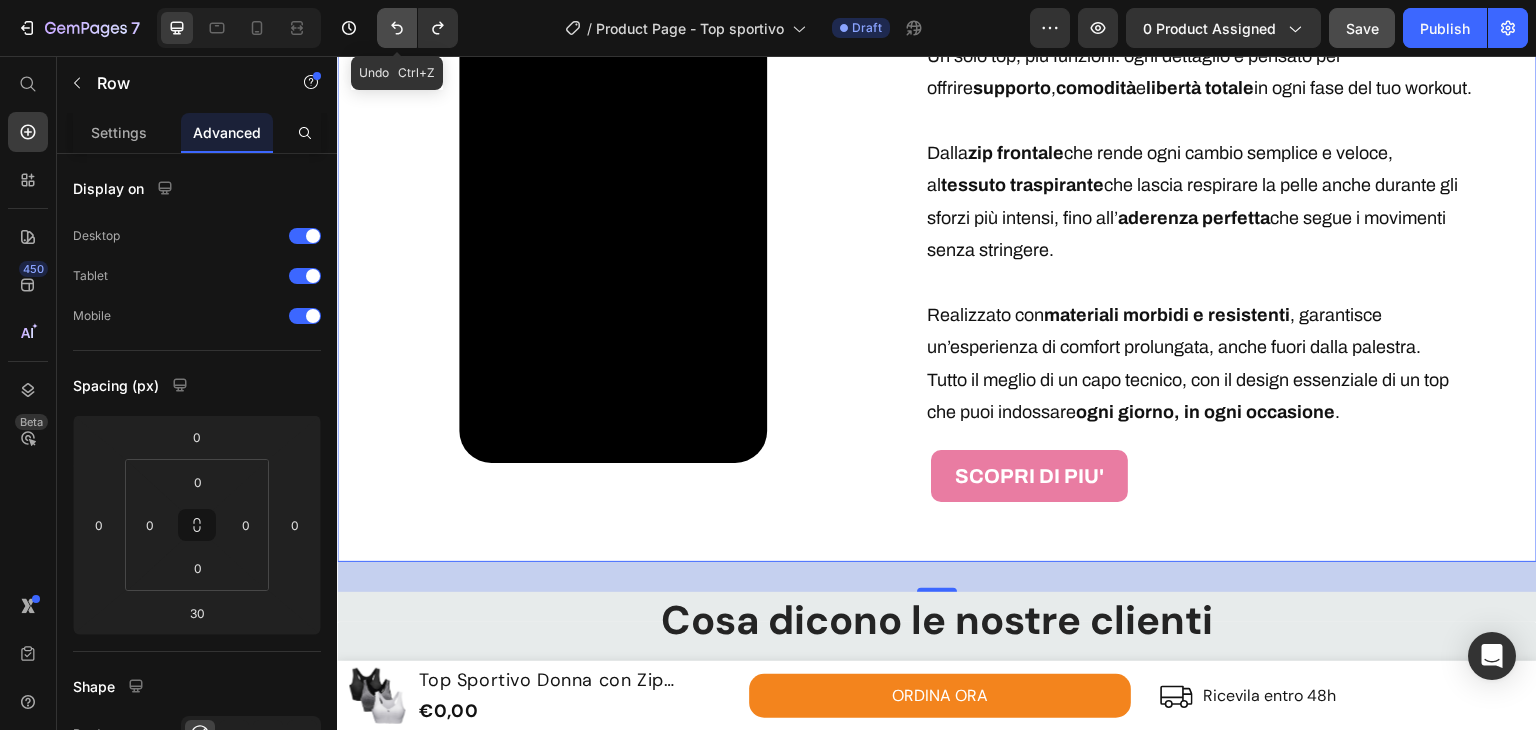 click 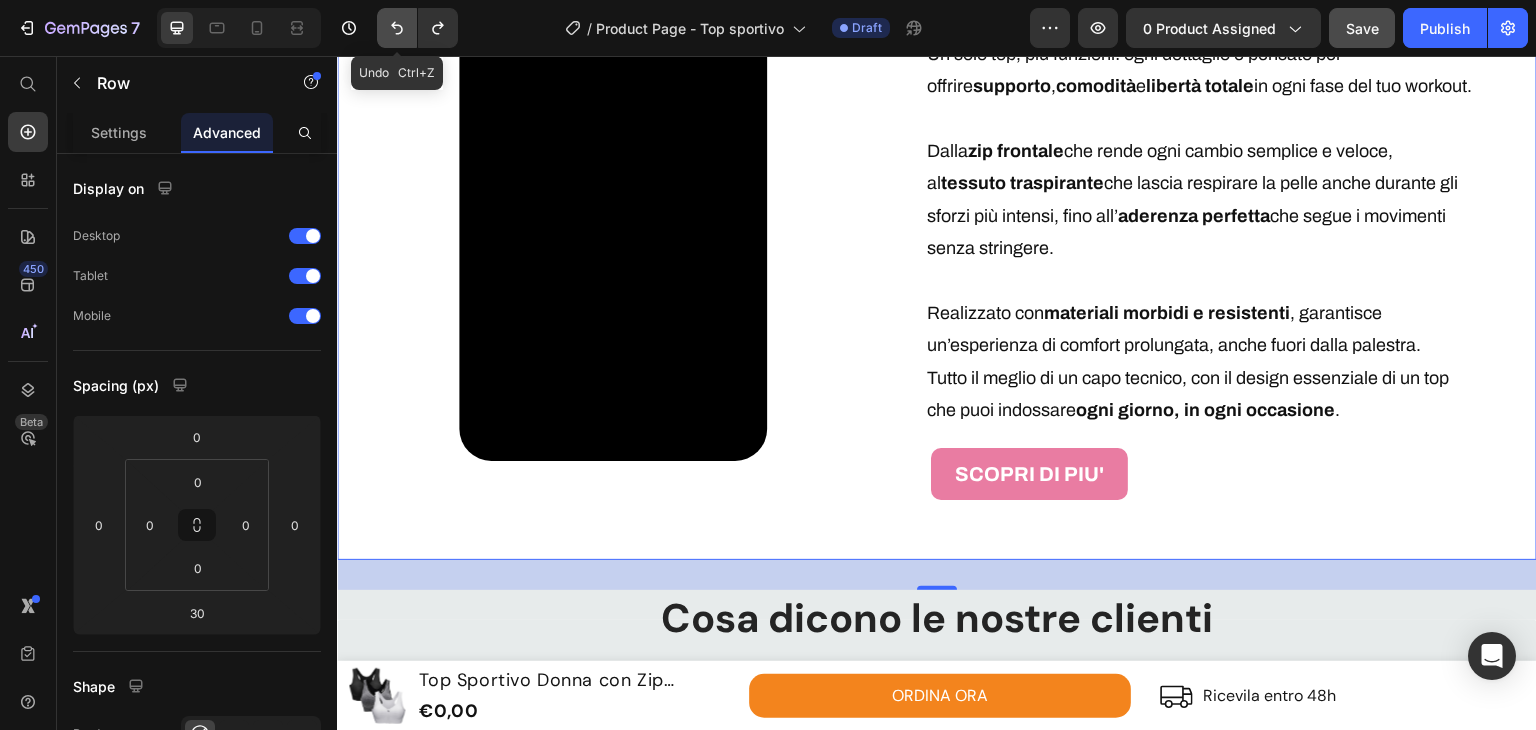 click 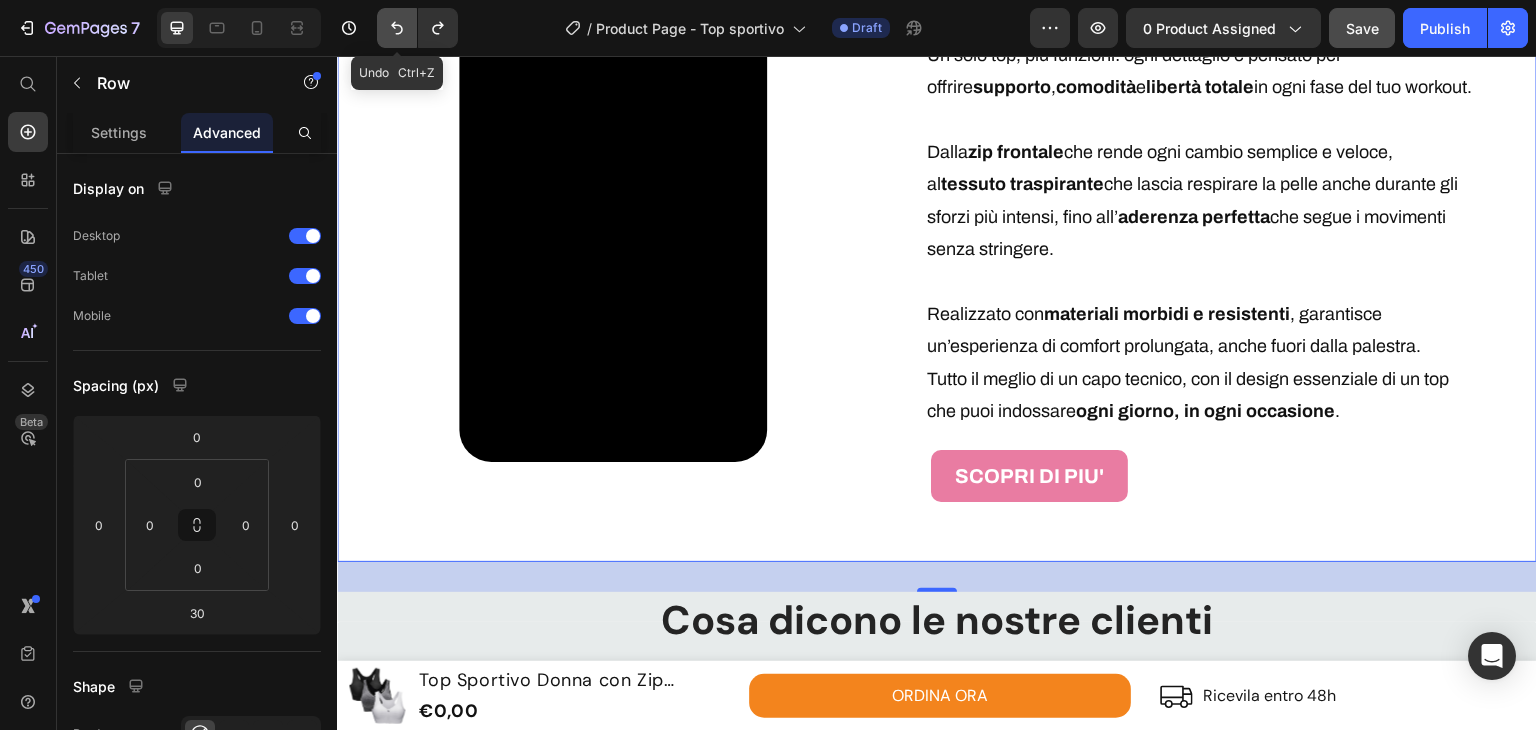click 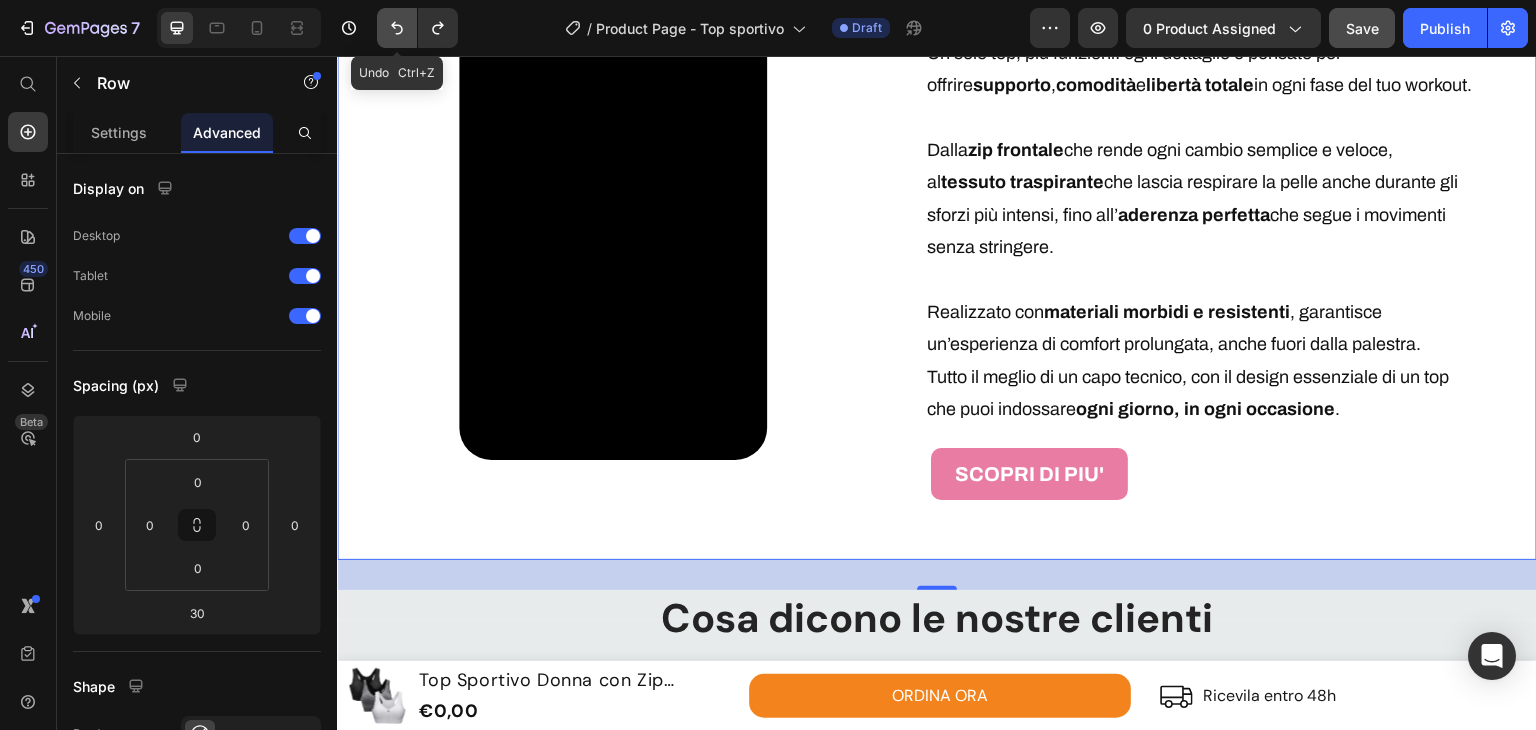 click 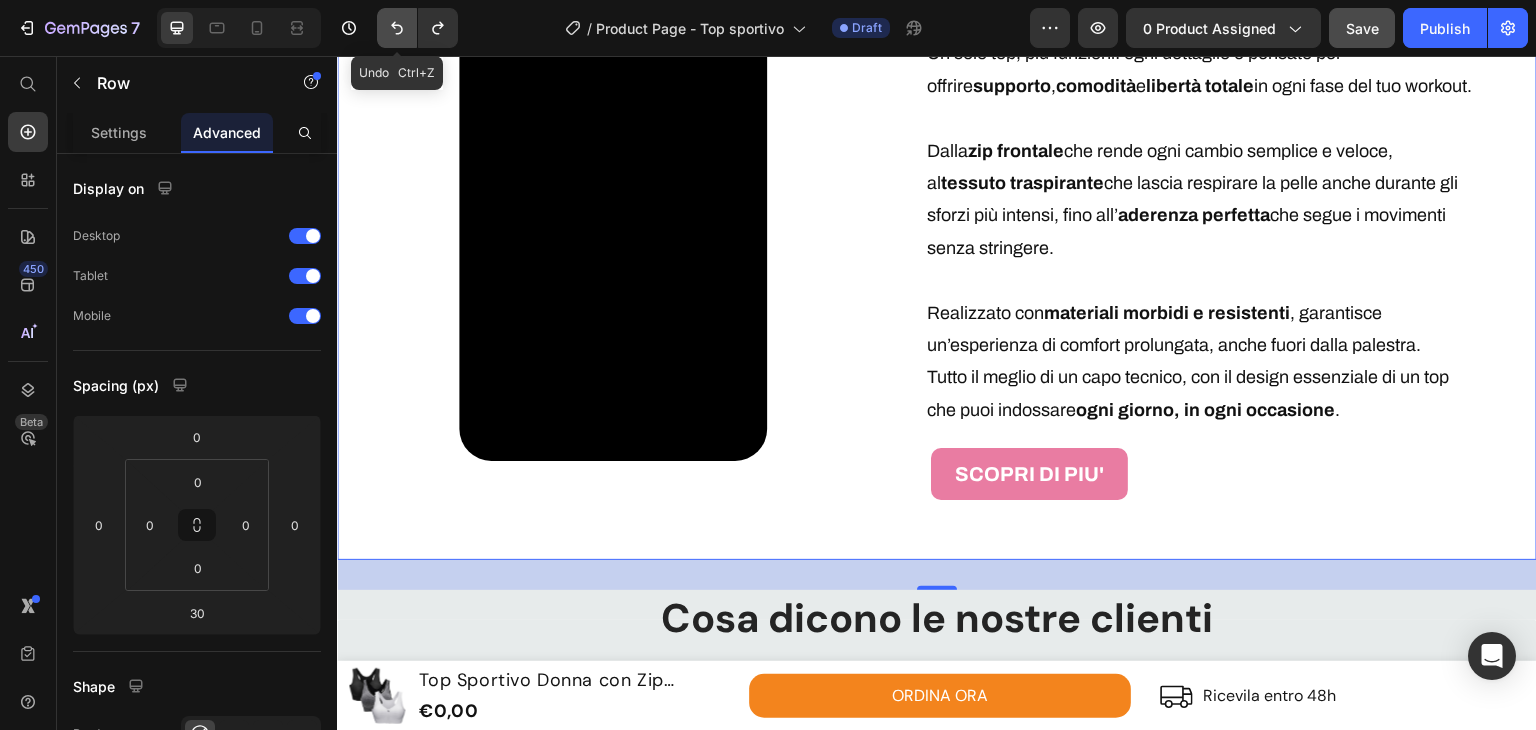 click 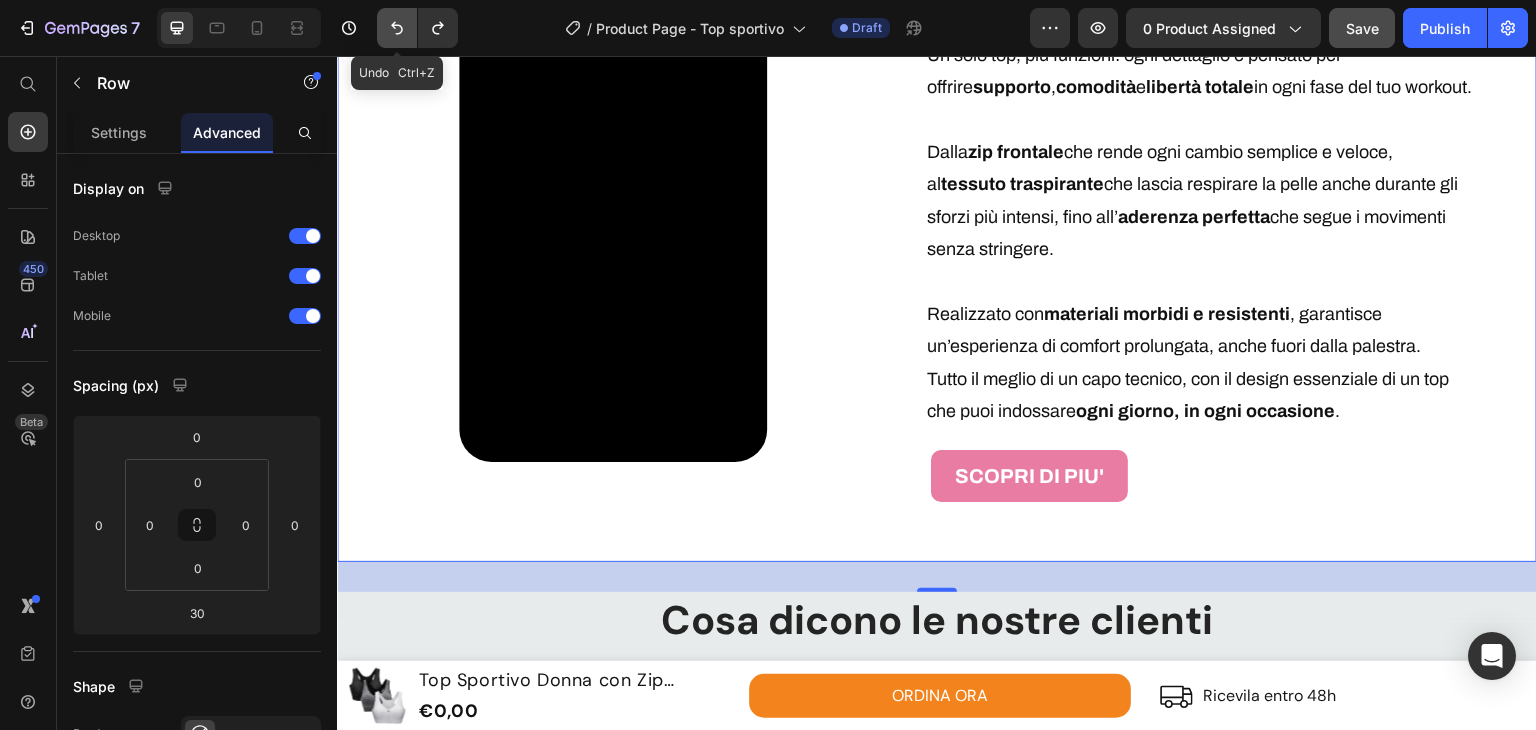 click 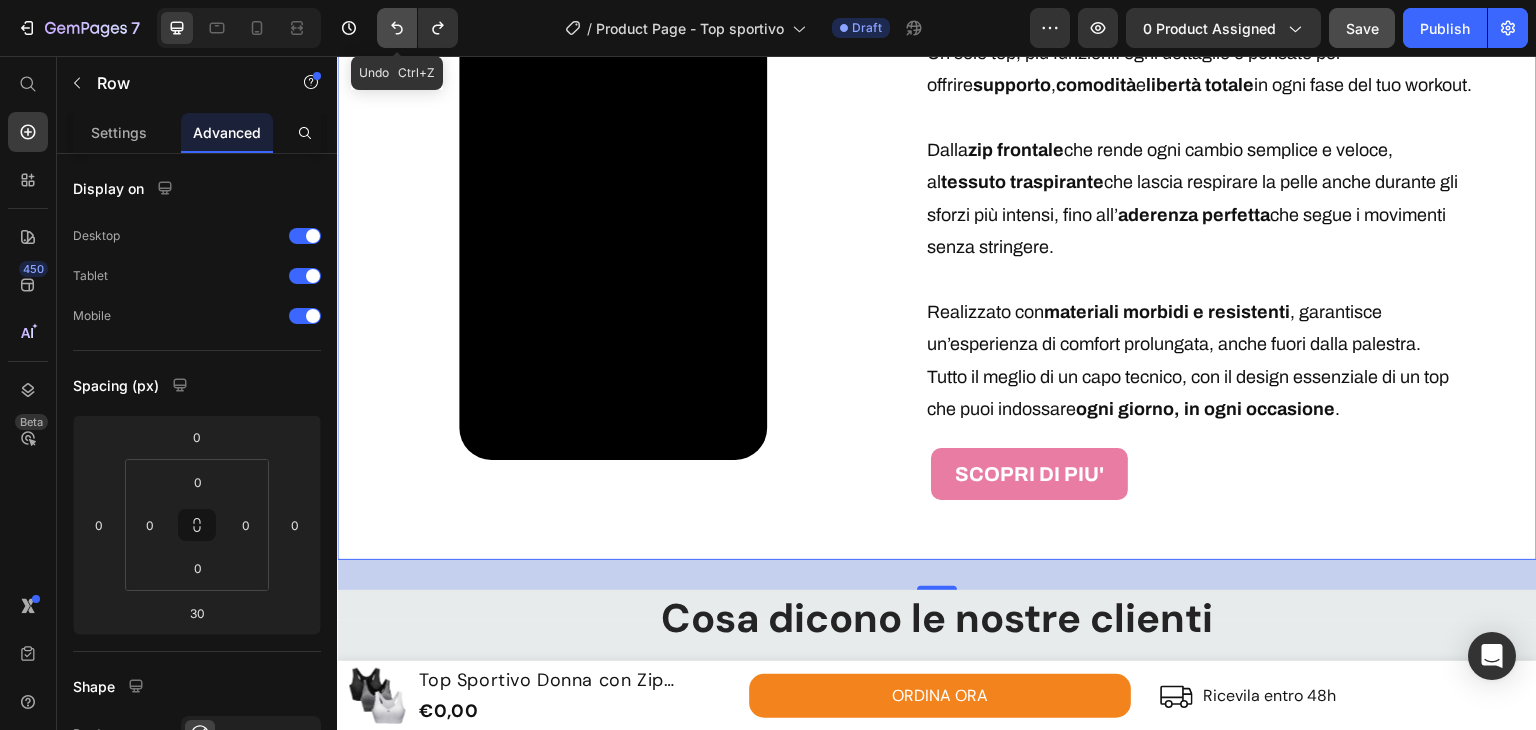 click 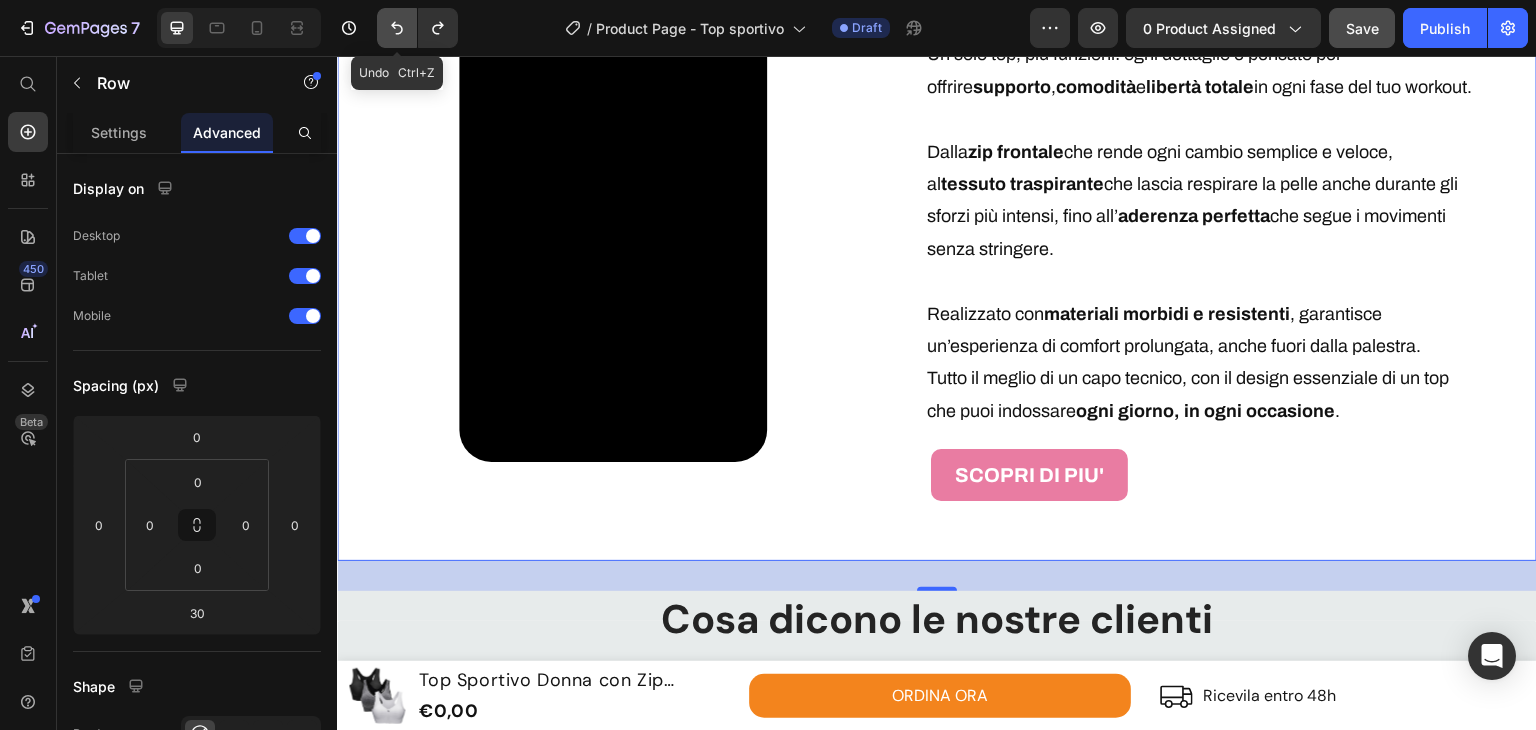 click 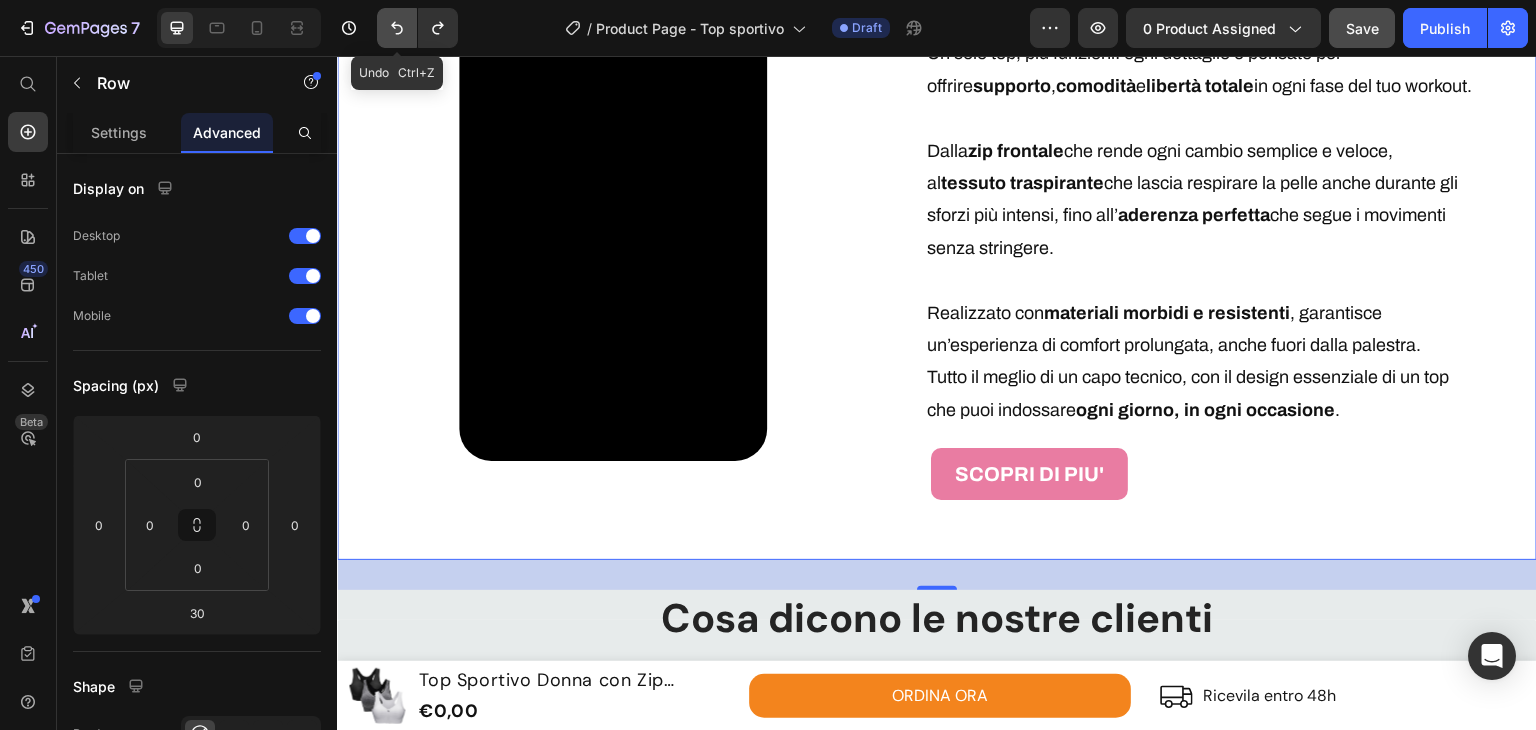 click 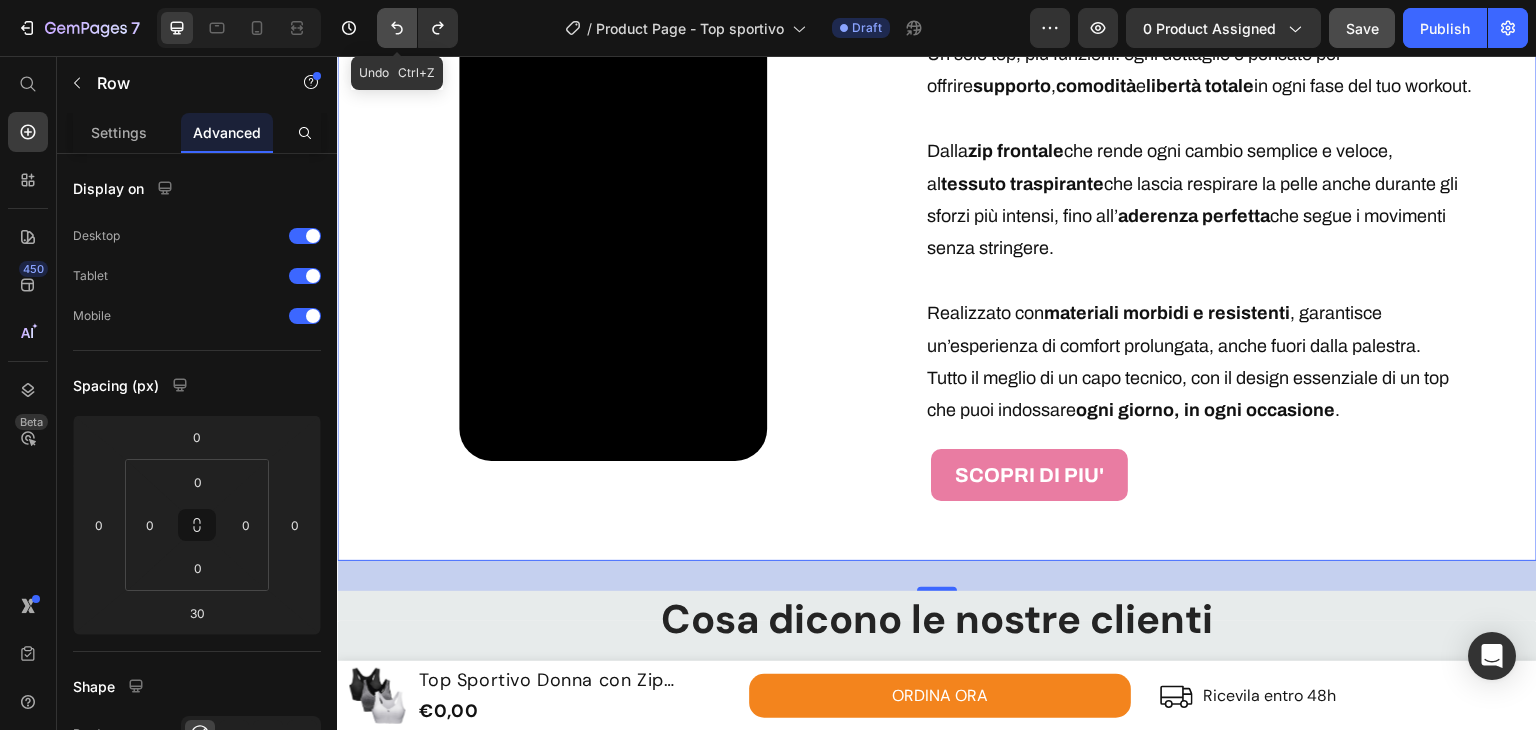 click 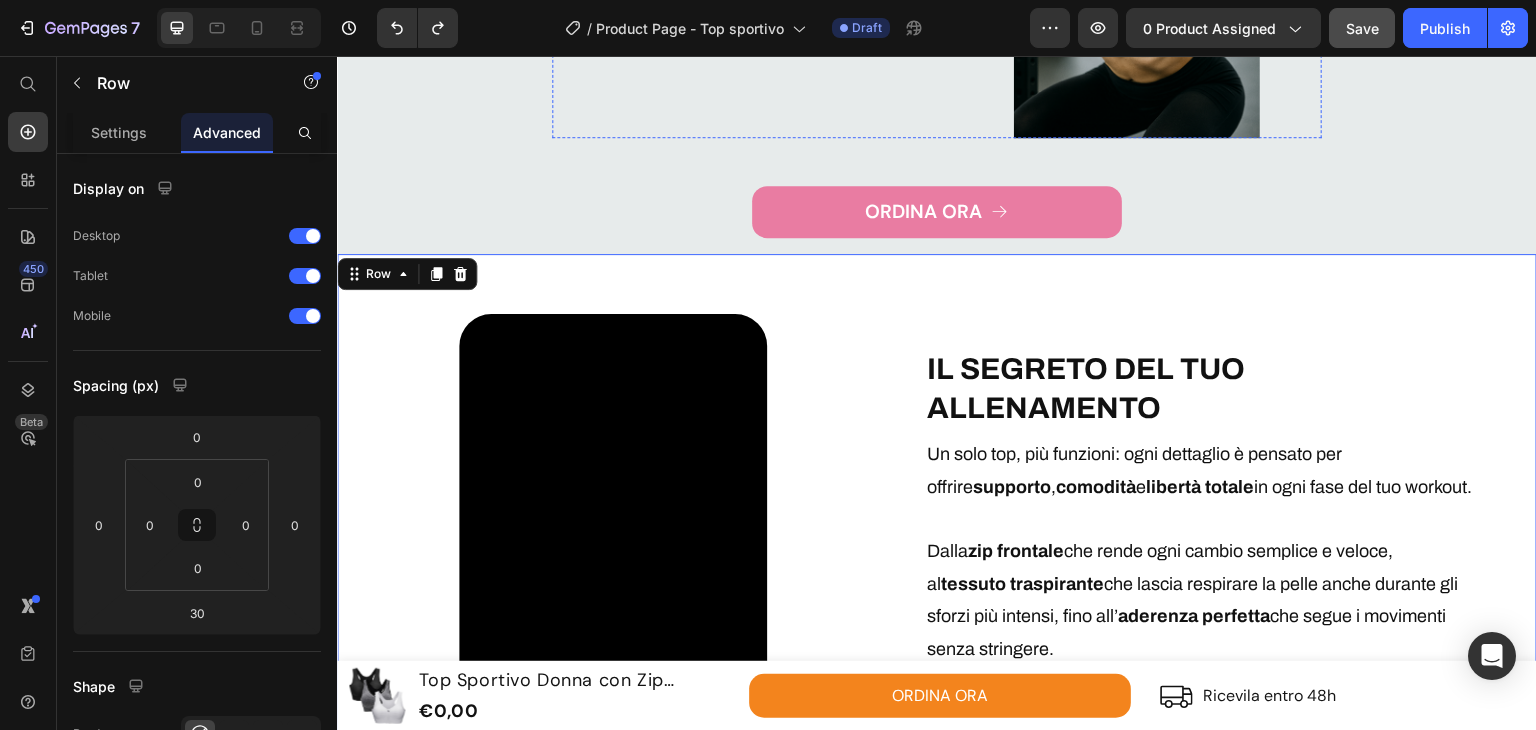 scroll, scrollTop: 2155, scrollLeft: 0, axis: vertical 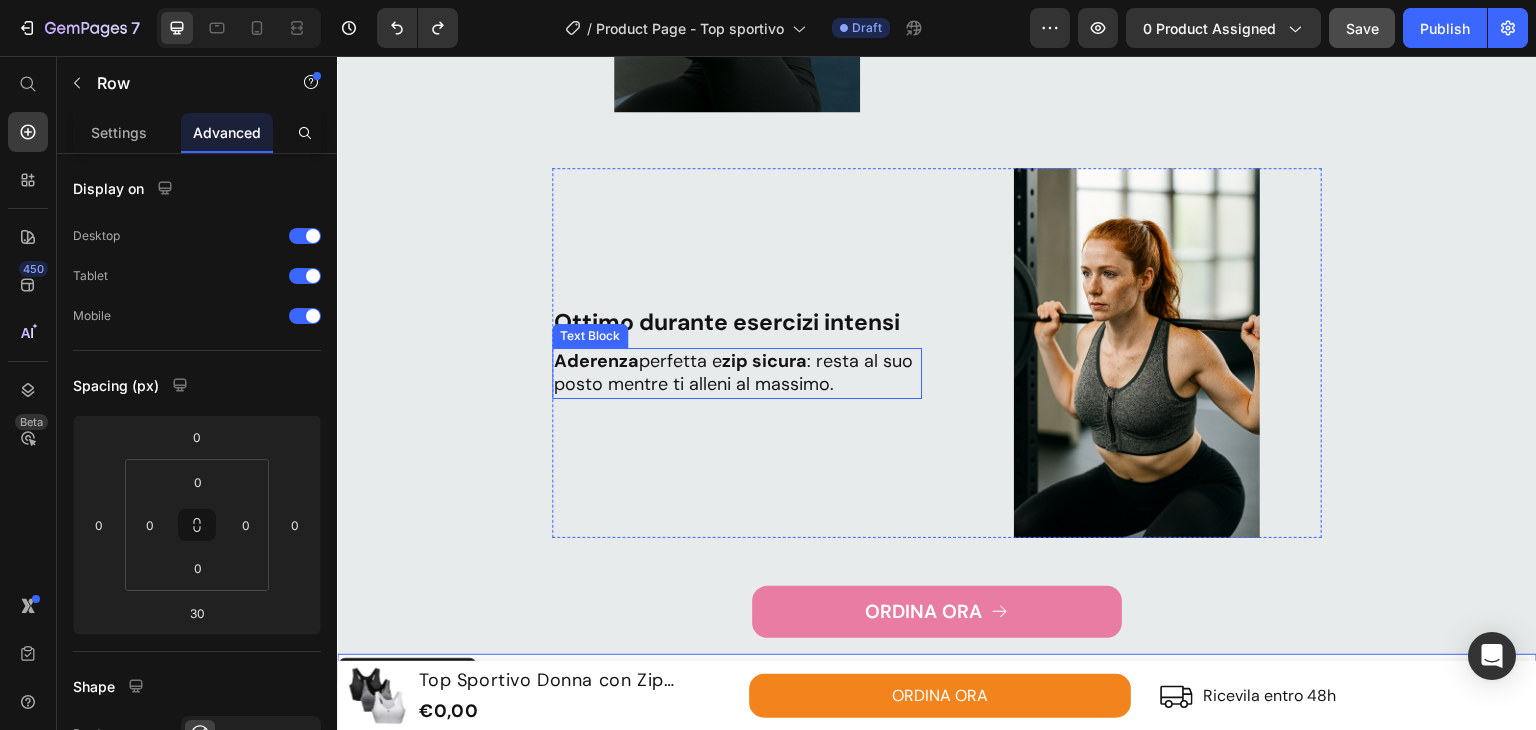 click on "Ottimo durante esercizi intensi Text Block Aderenza  perfetta e  zip sicura : resta al suo posto mentre ti alleni al massimo. Text Block" at bounding box center [737, 353] 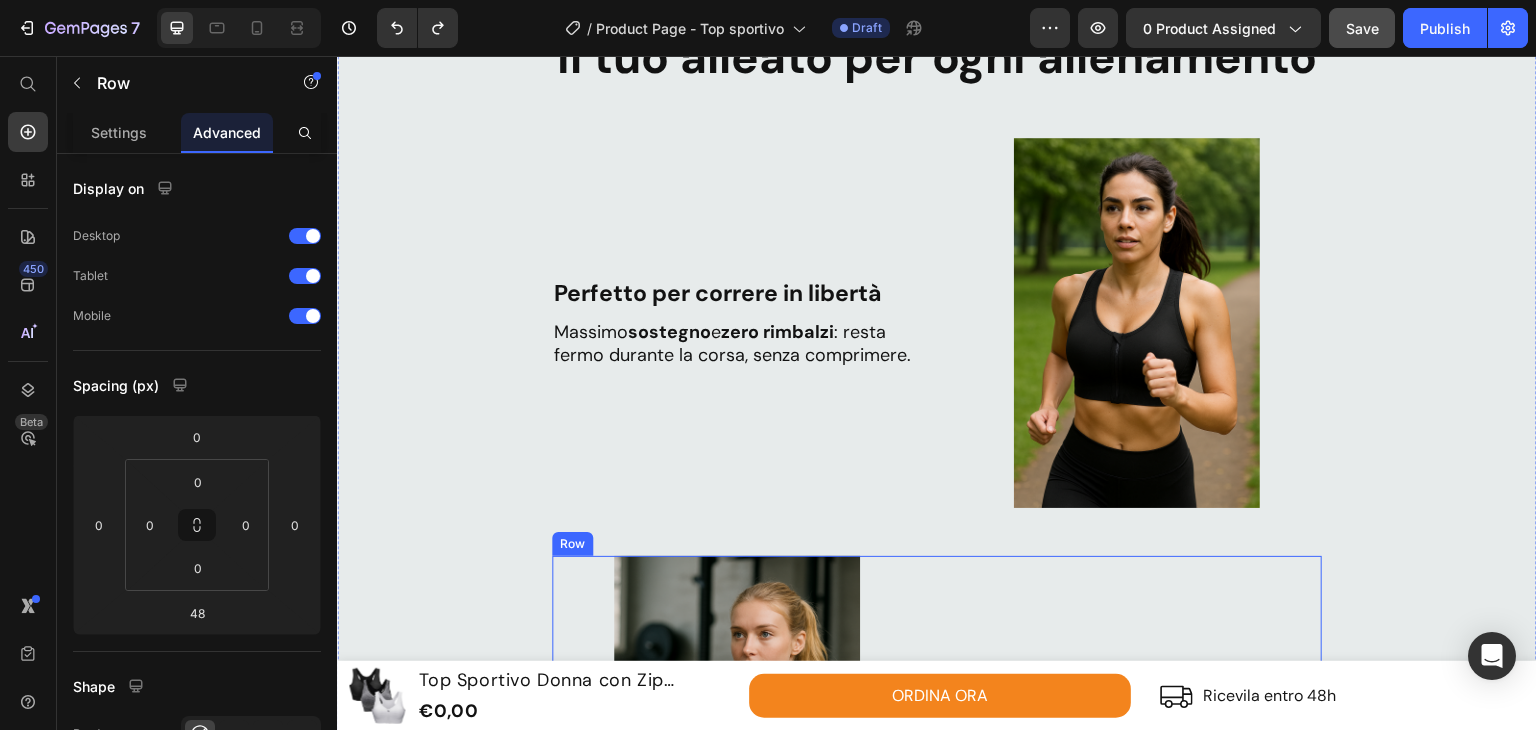 scroll, scrollTop: 964, scrollLeft: 0, axis: vertical 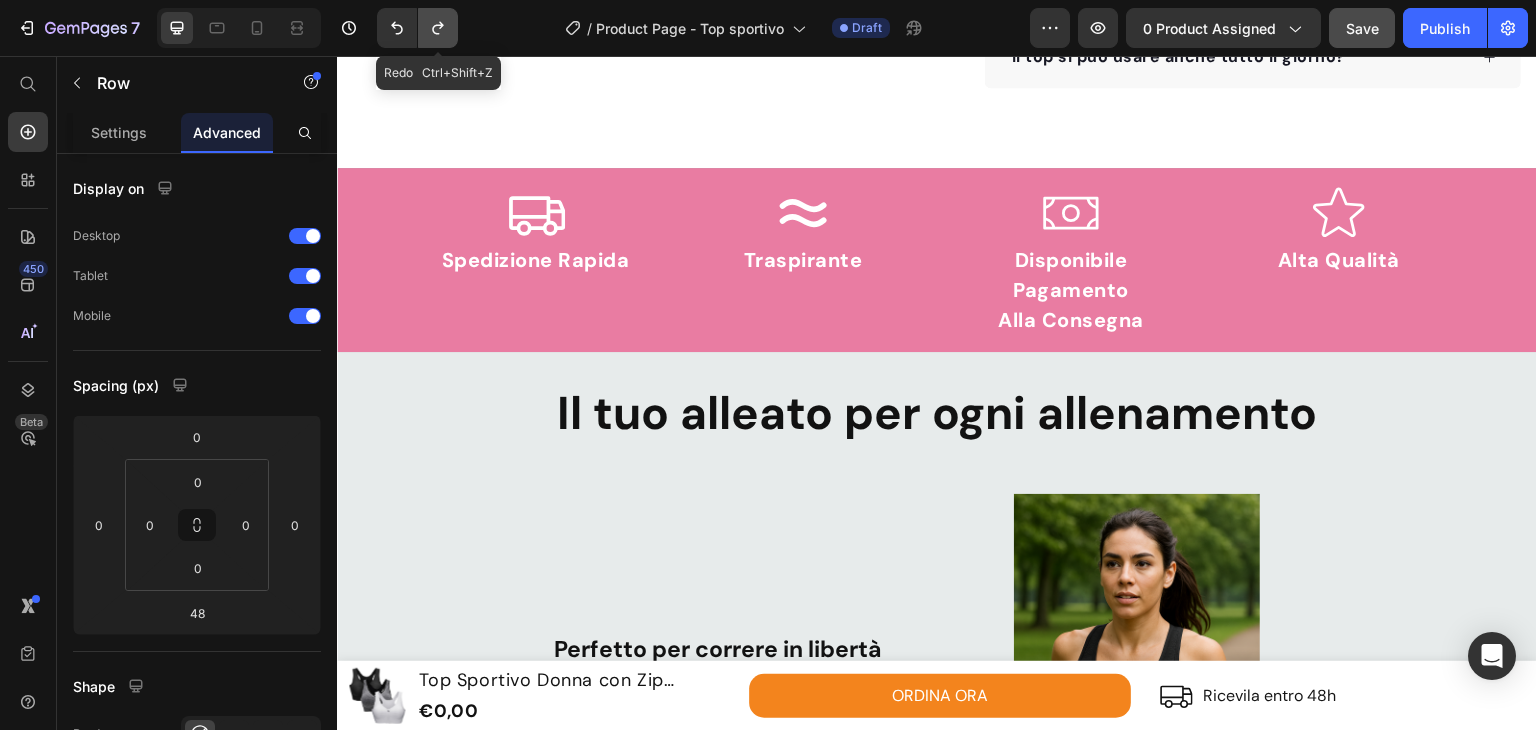 click 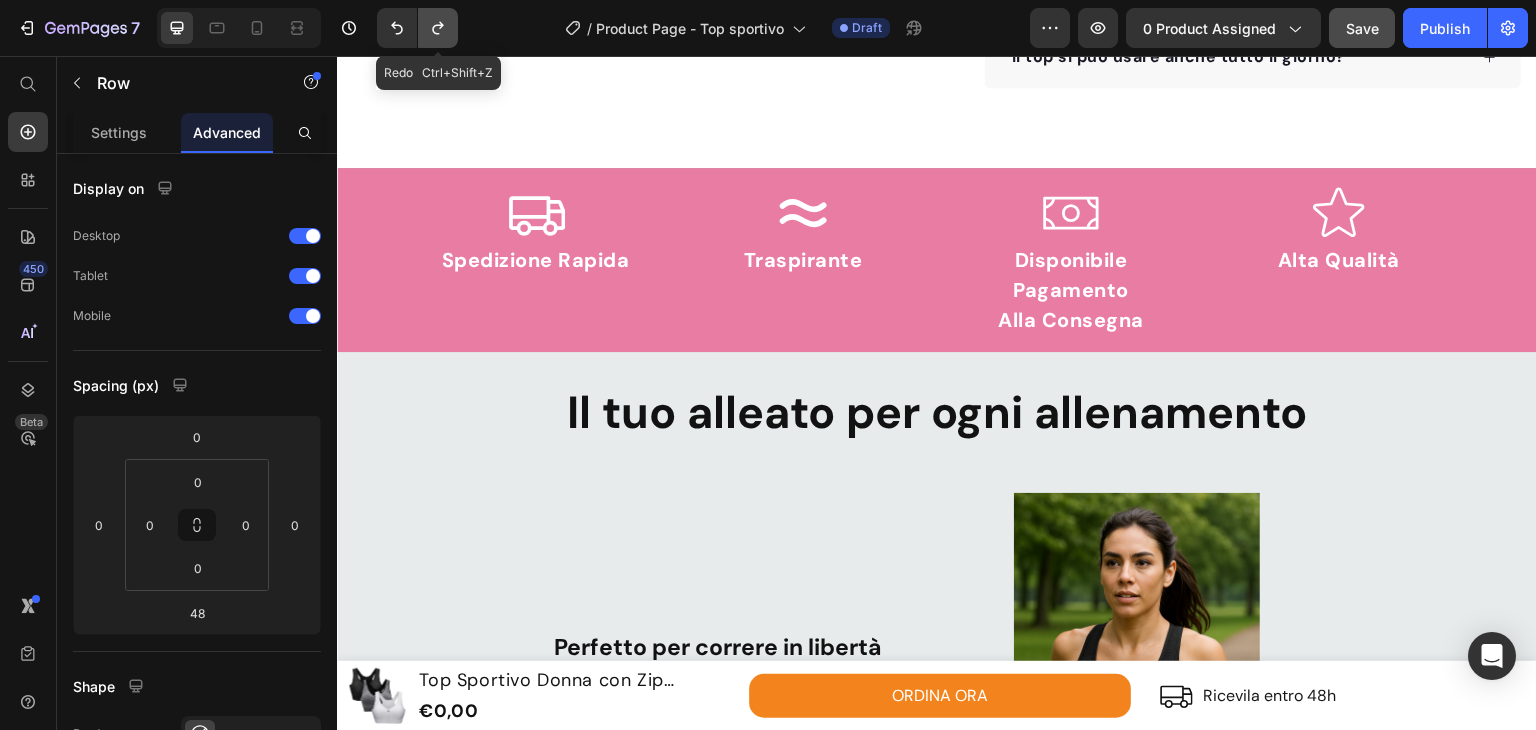 click 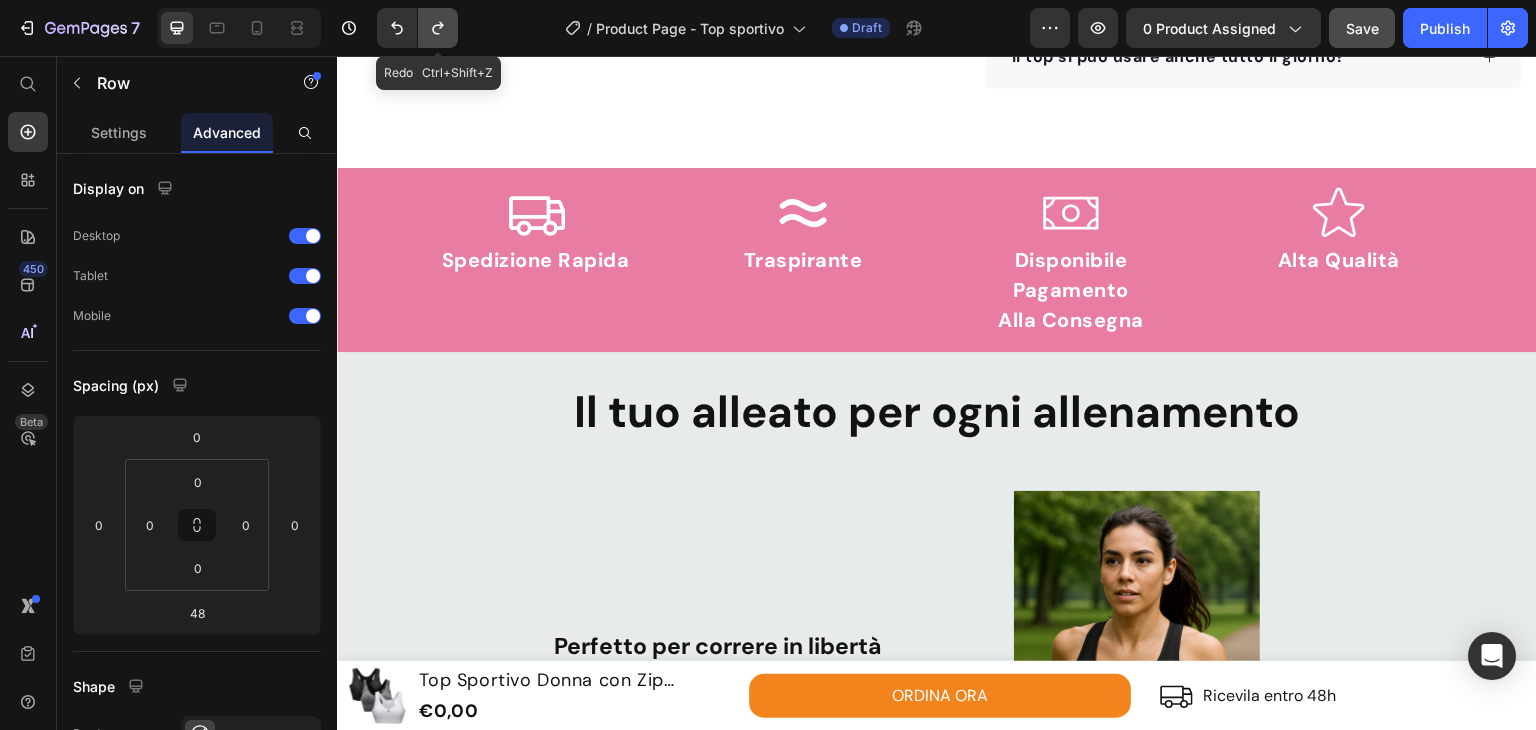 click 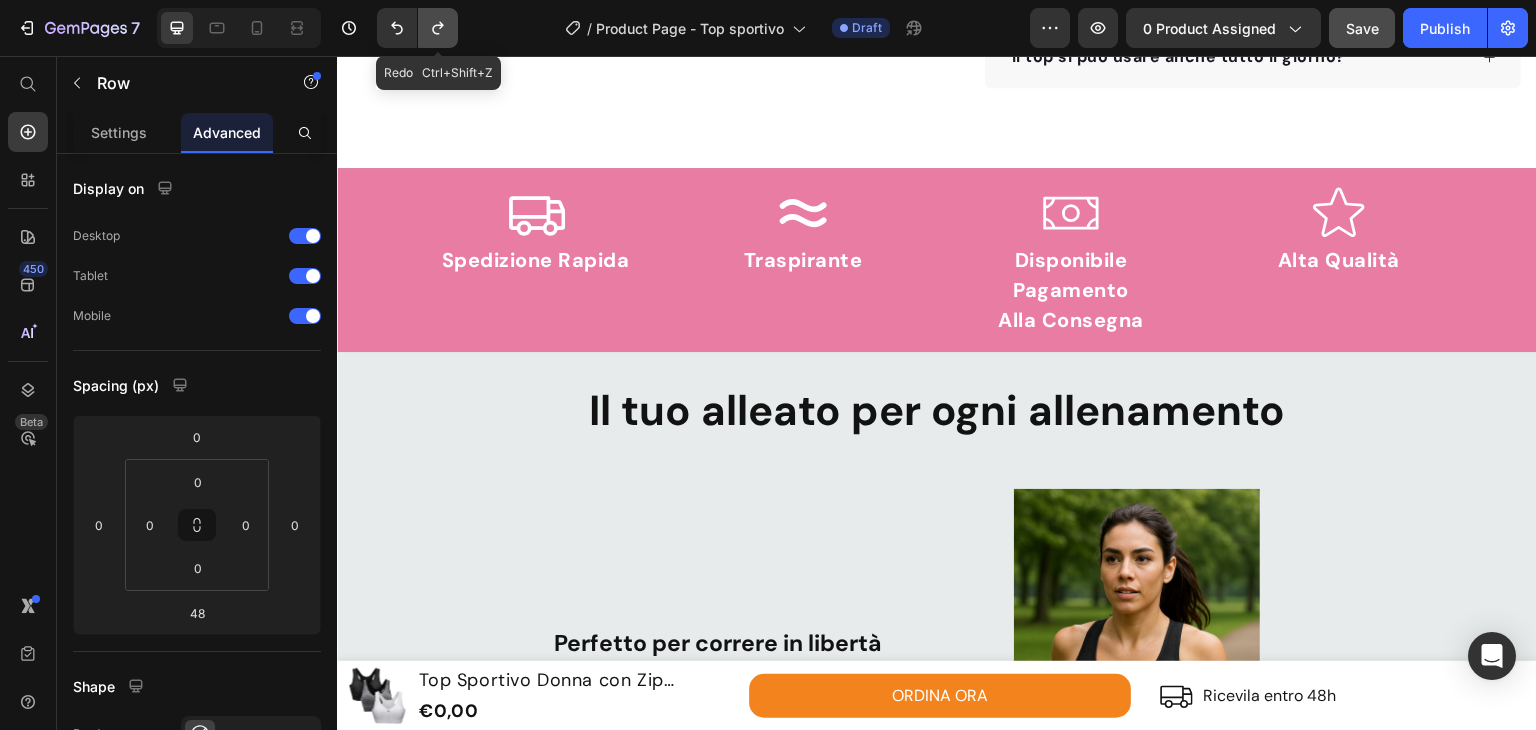 click 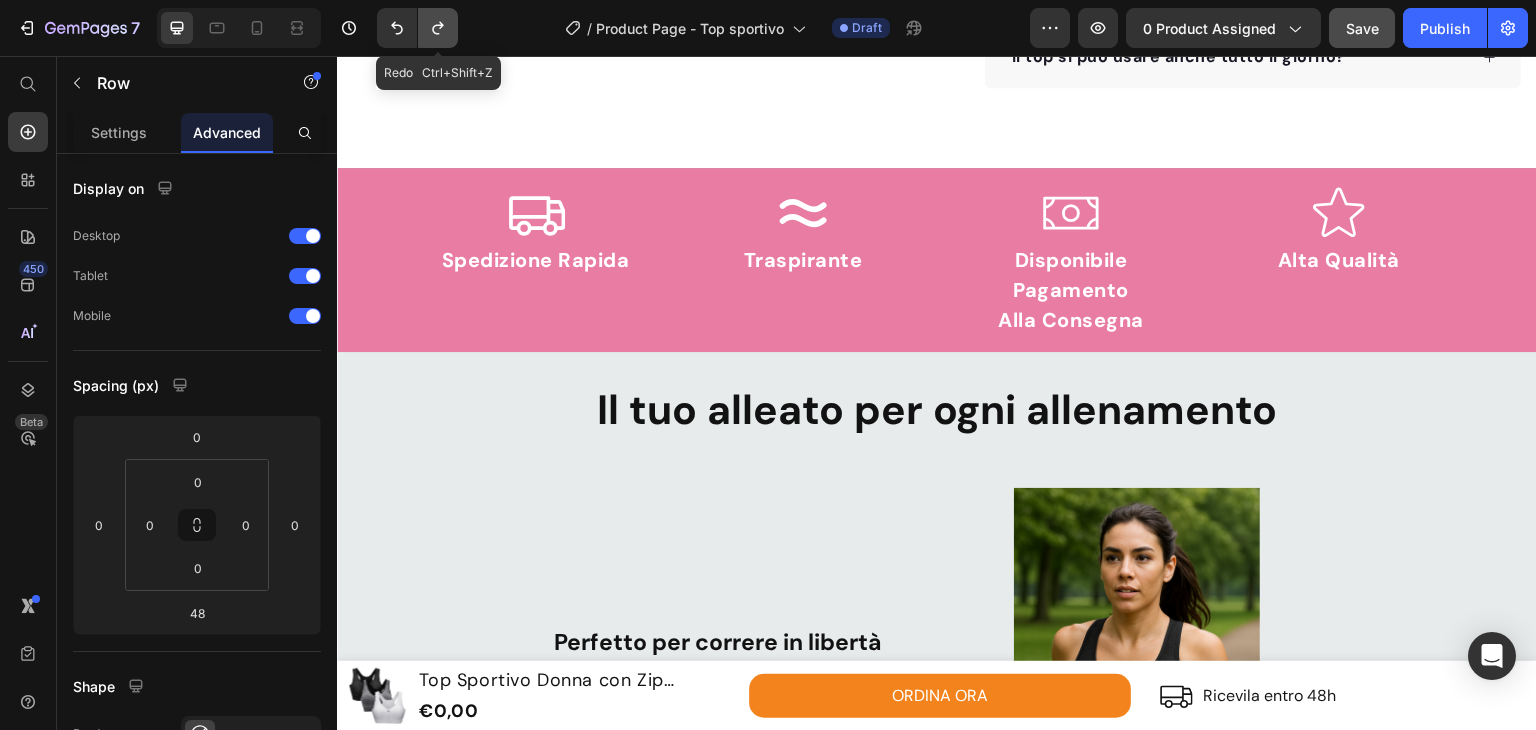click 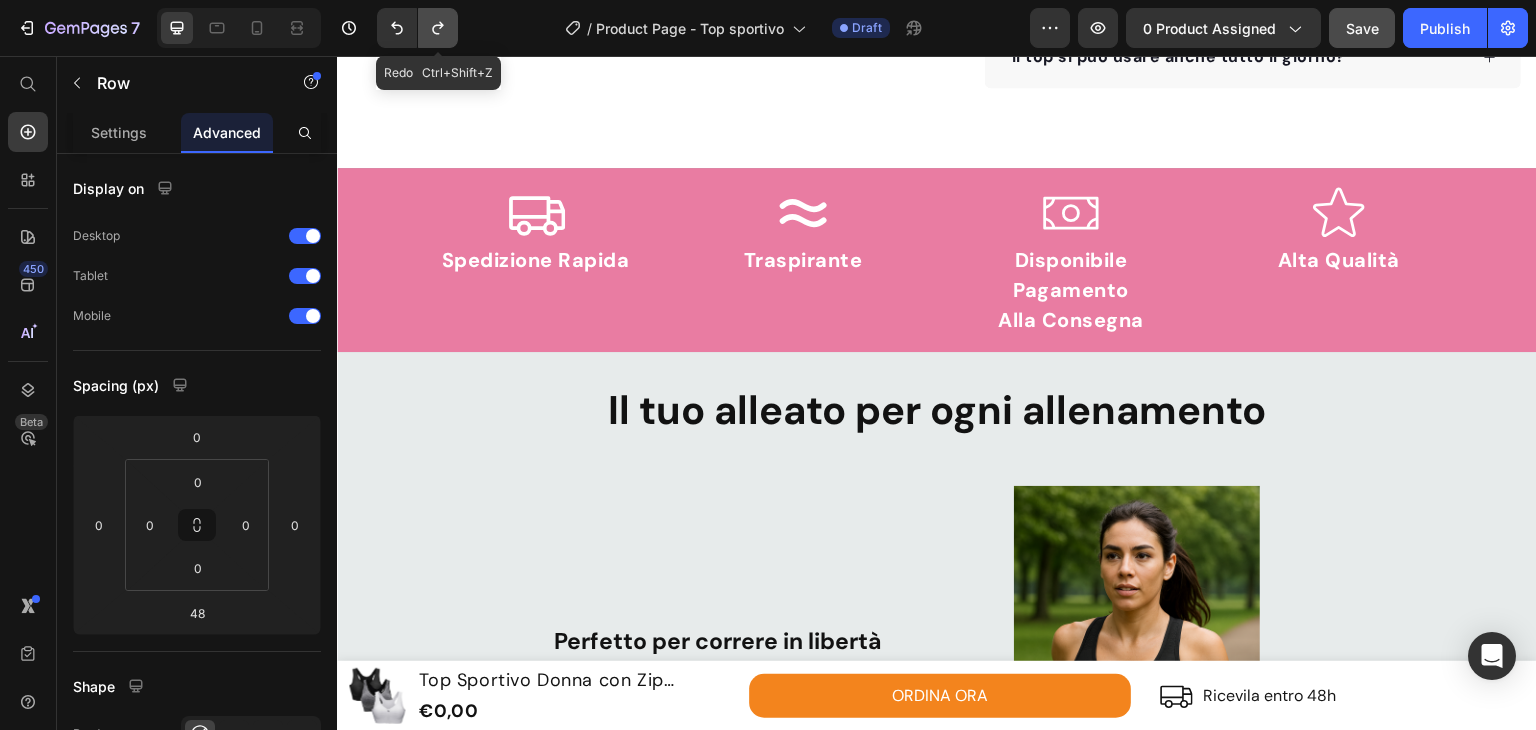 click 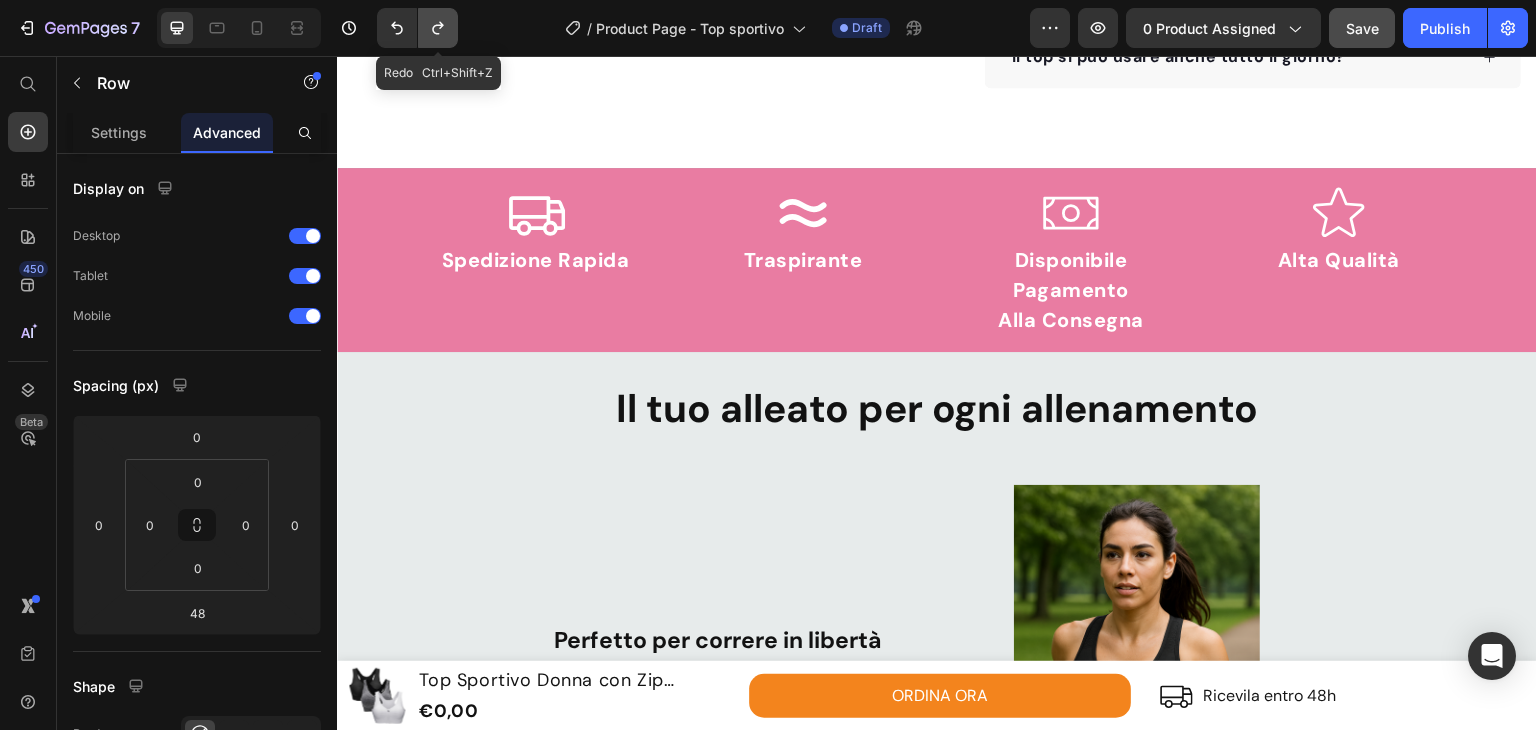click 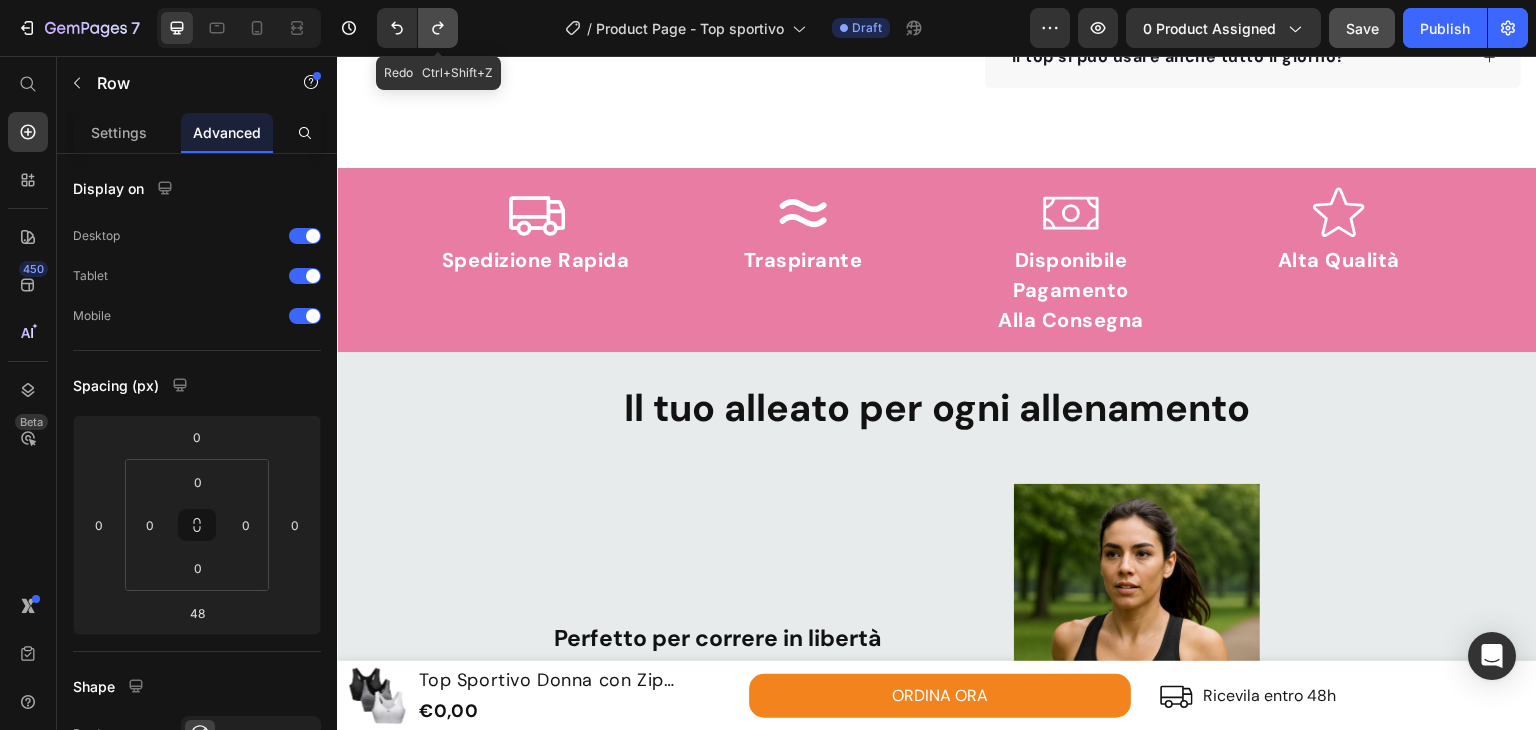 click 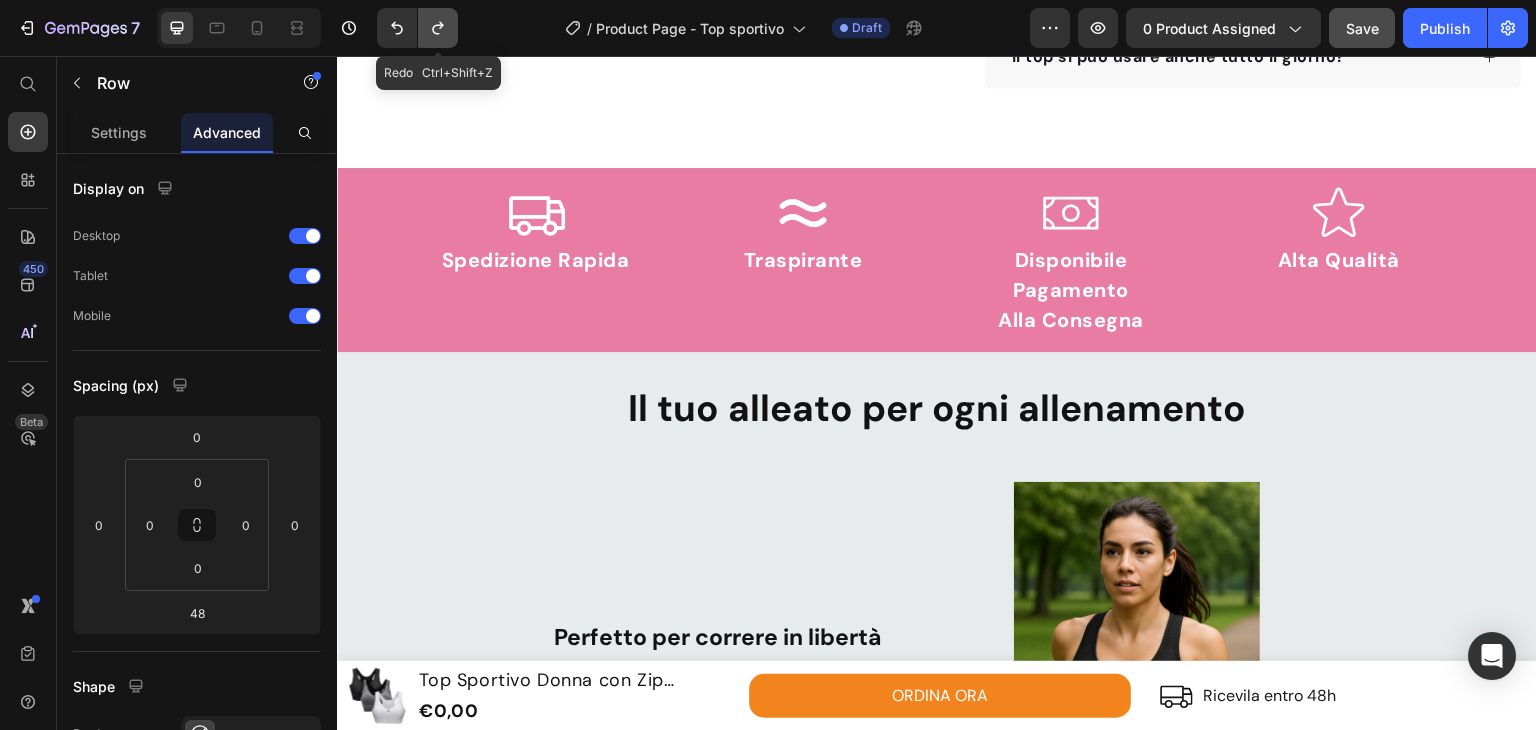 click 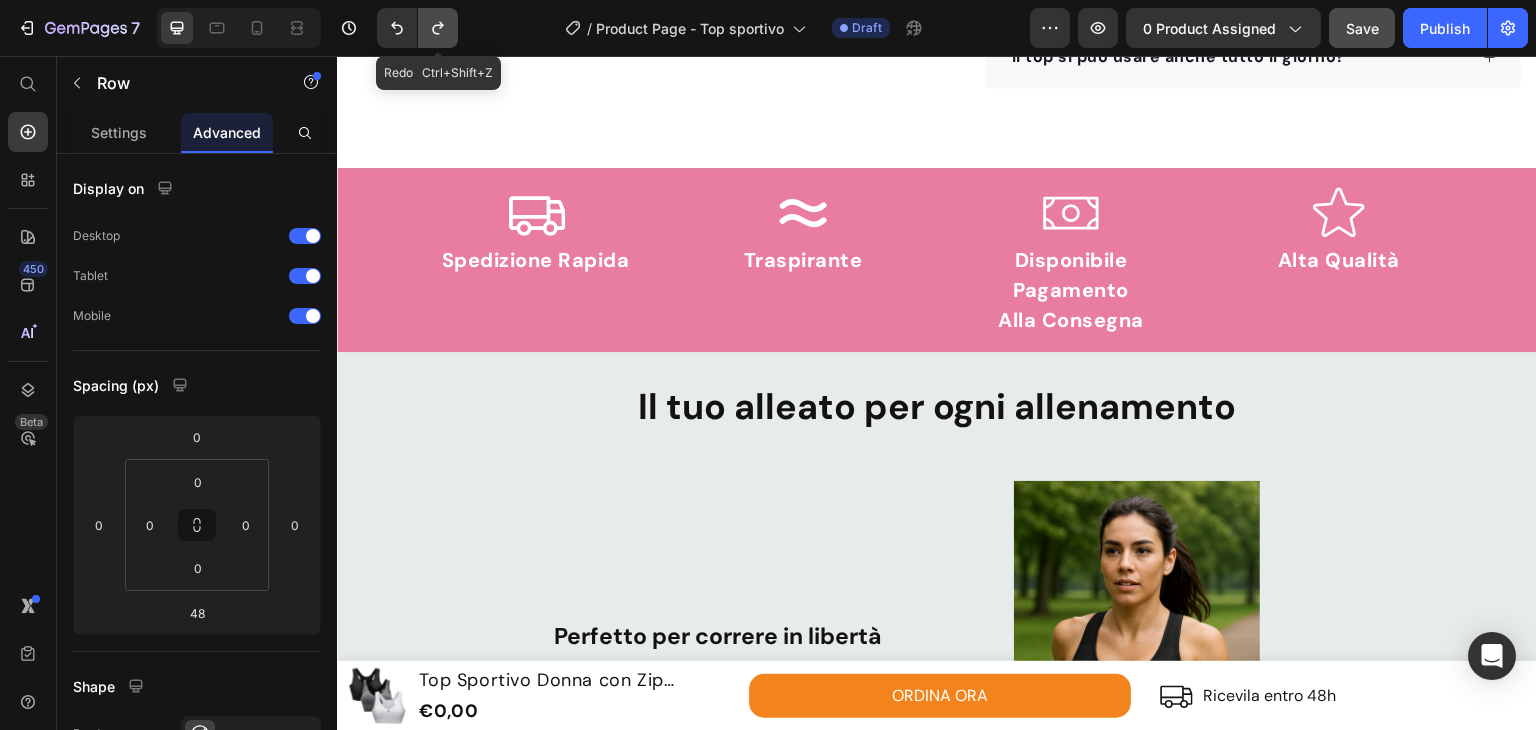 click 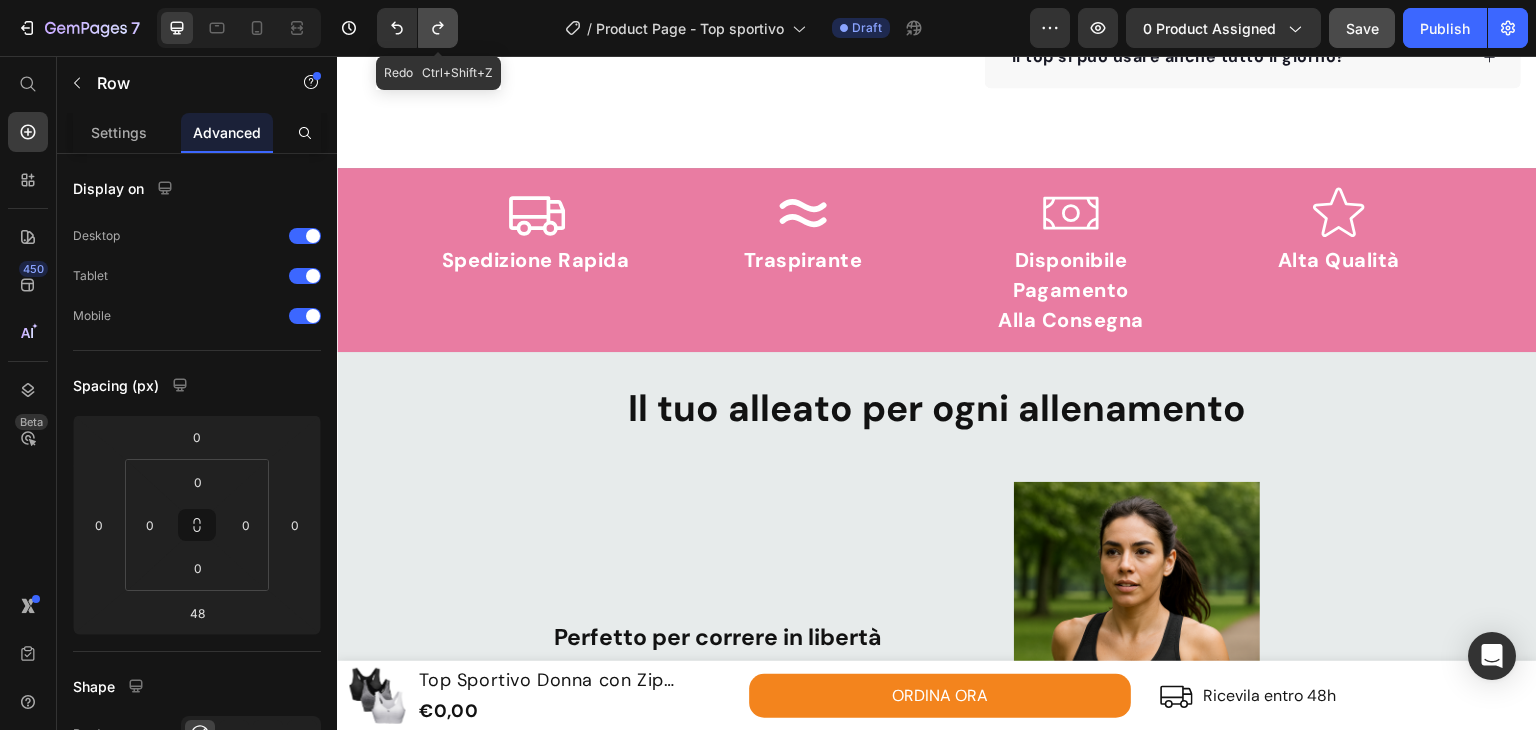 click 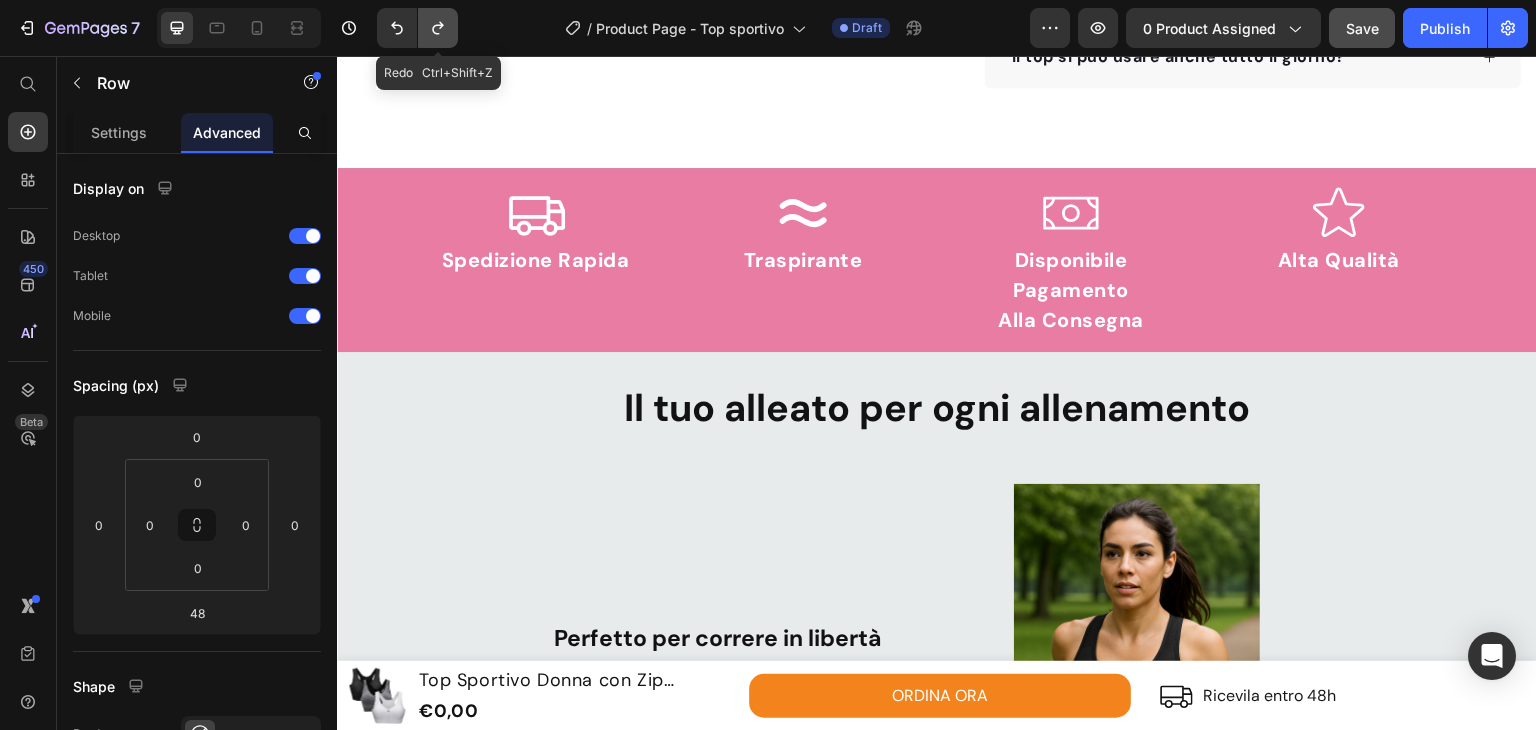 click 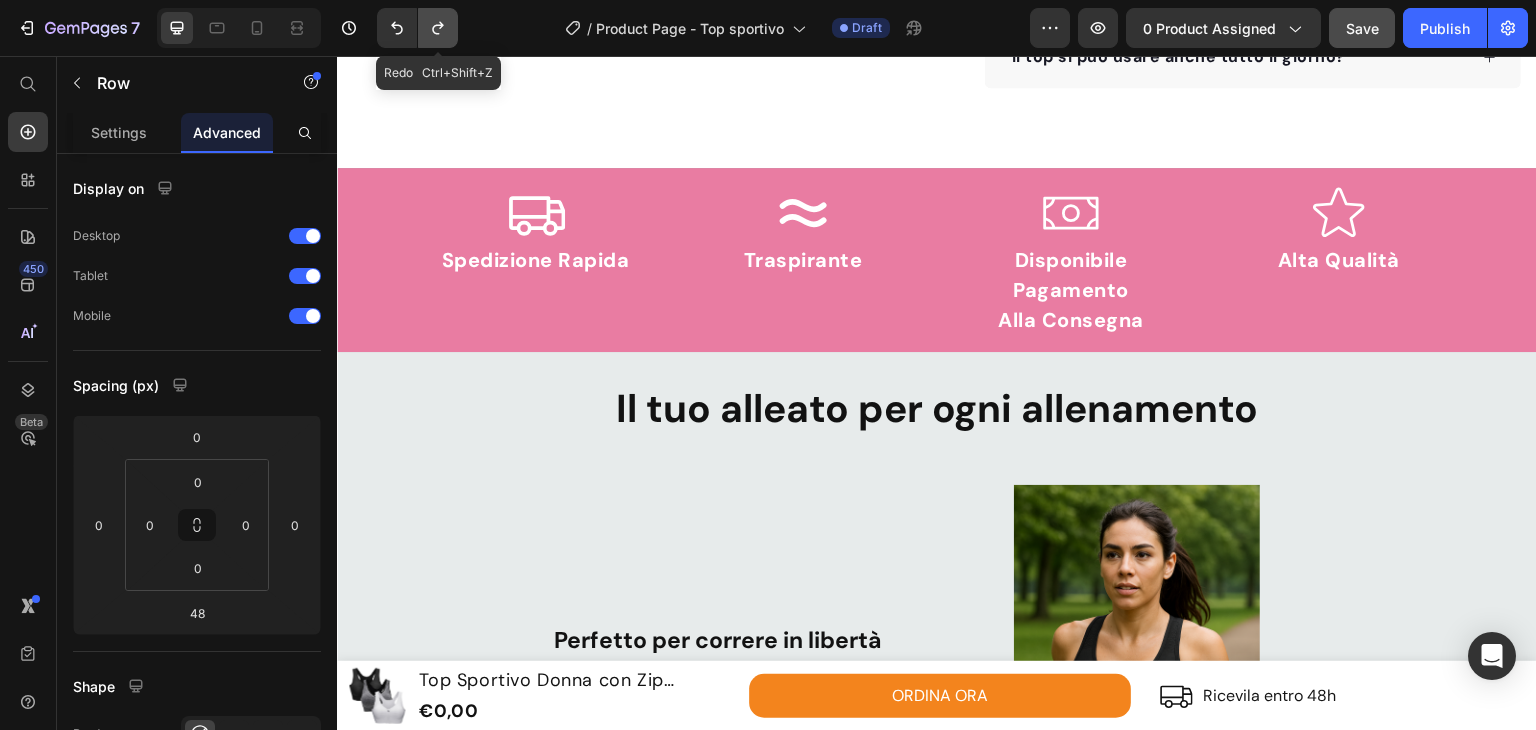 click 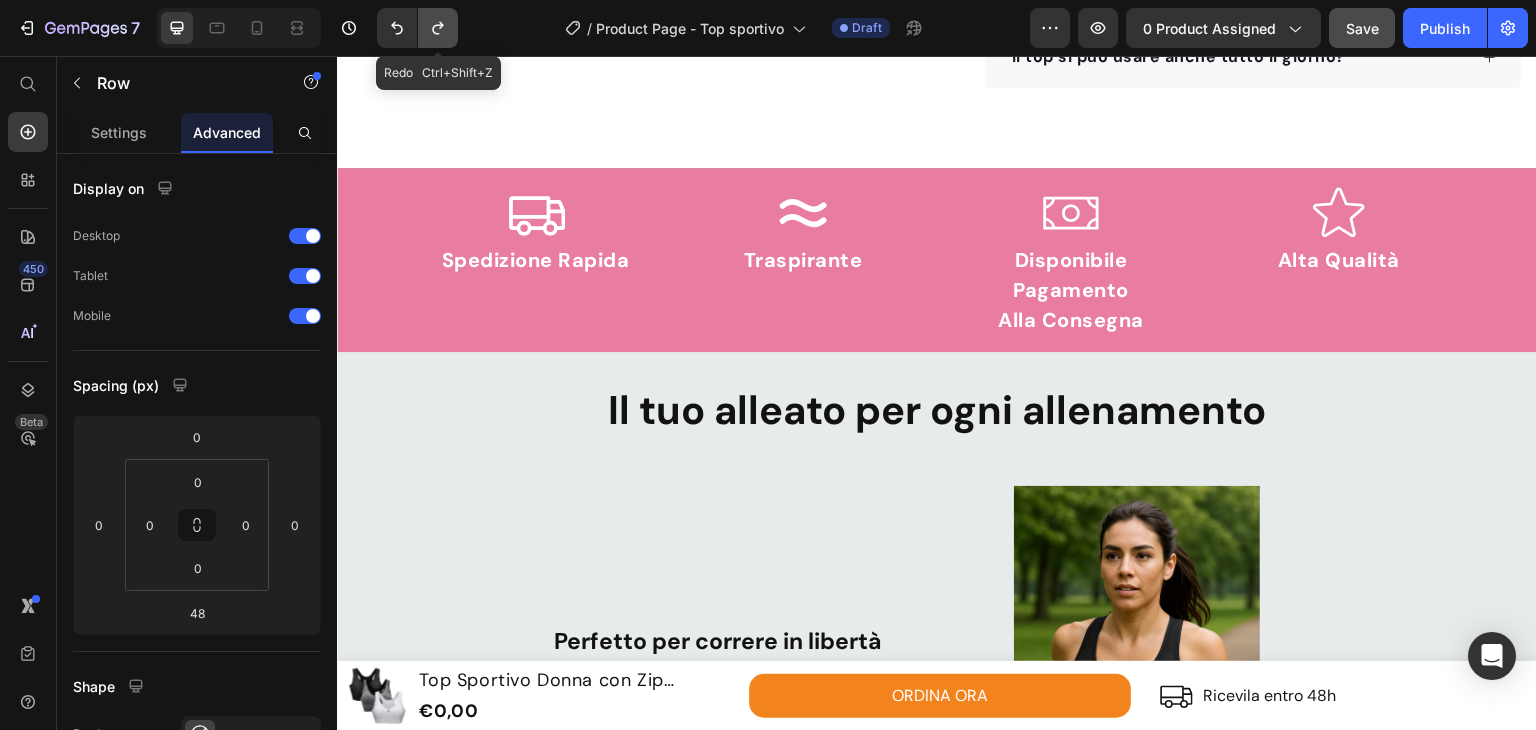 click 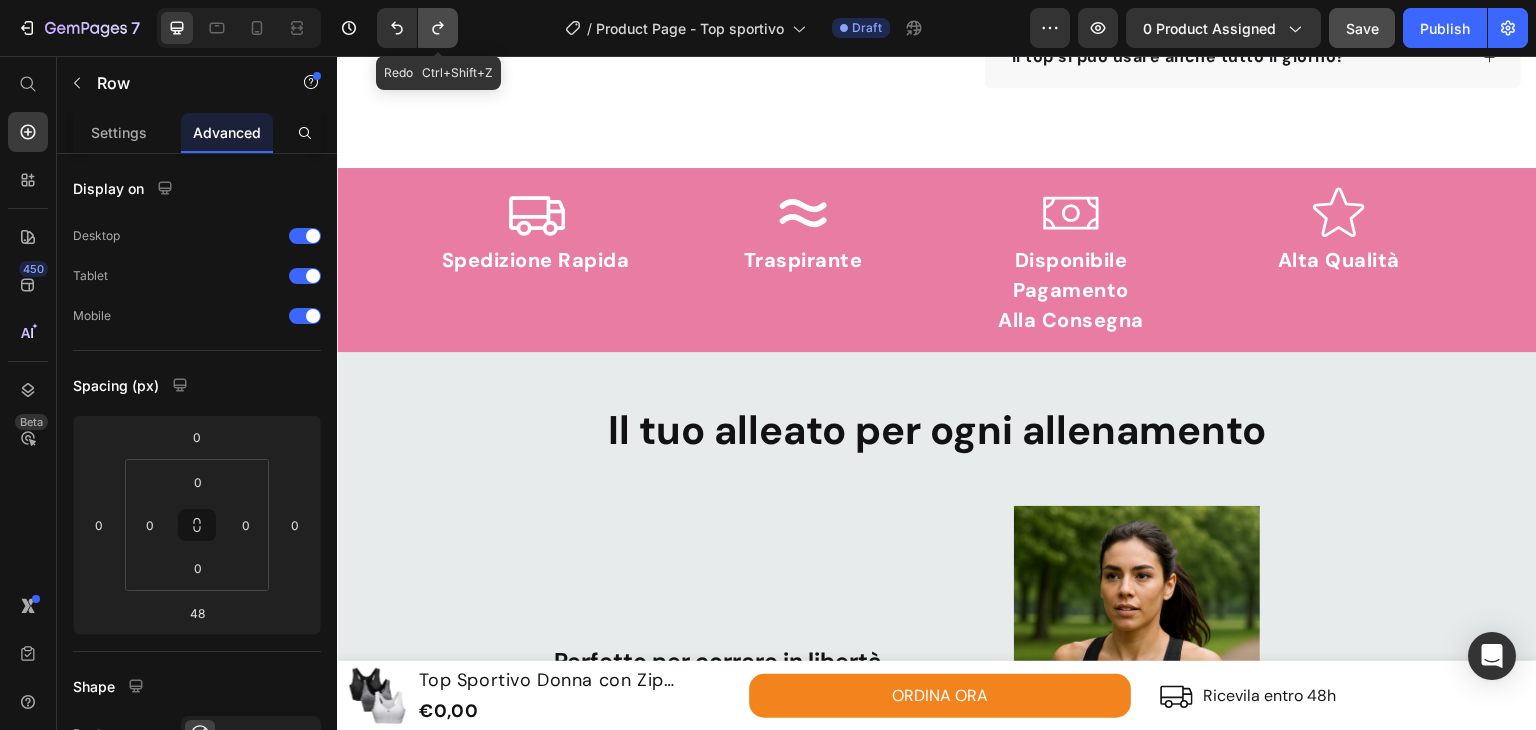 click 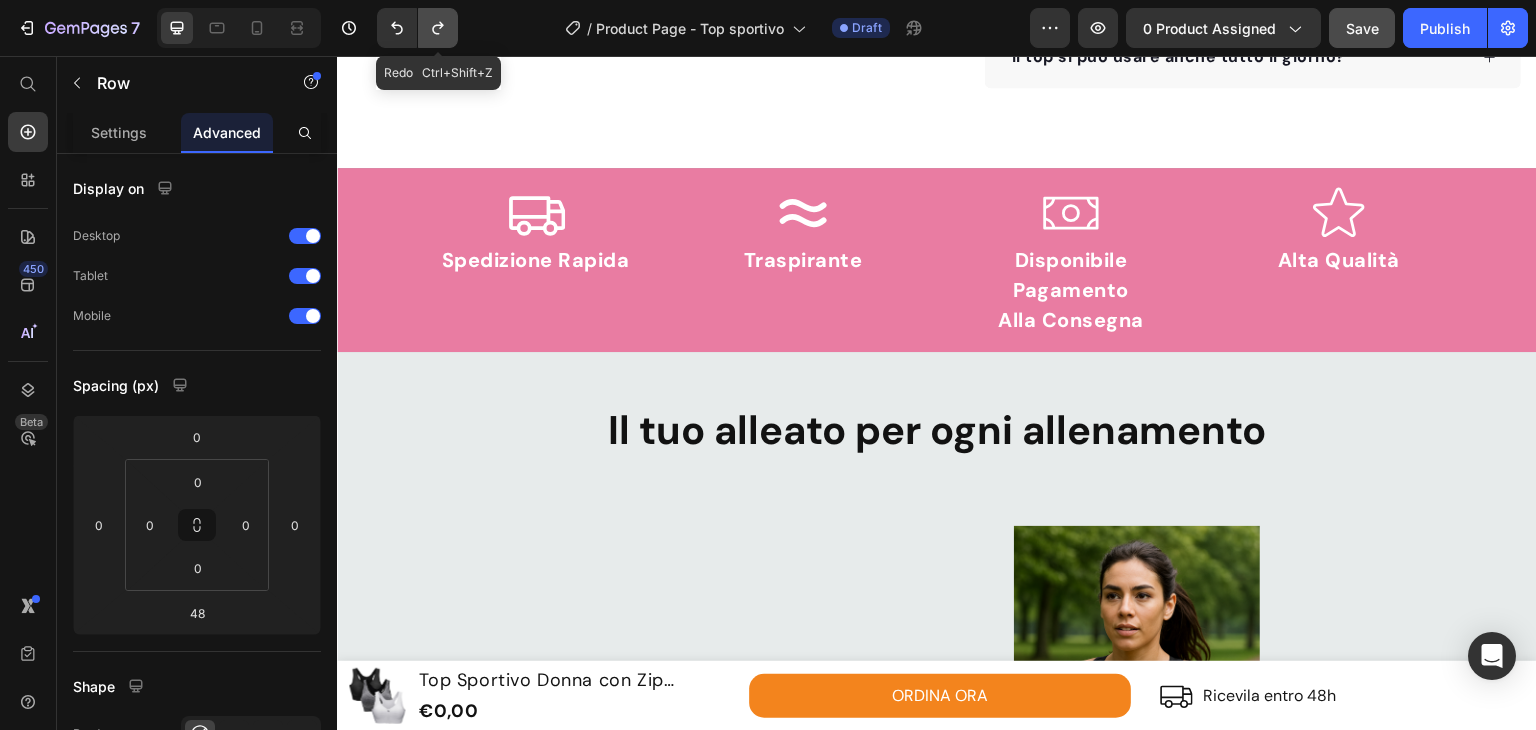 click 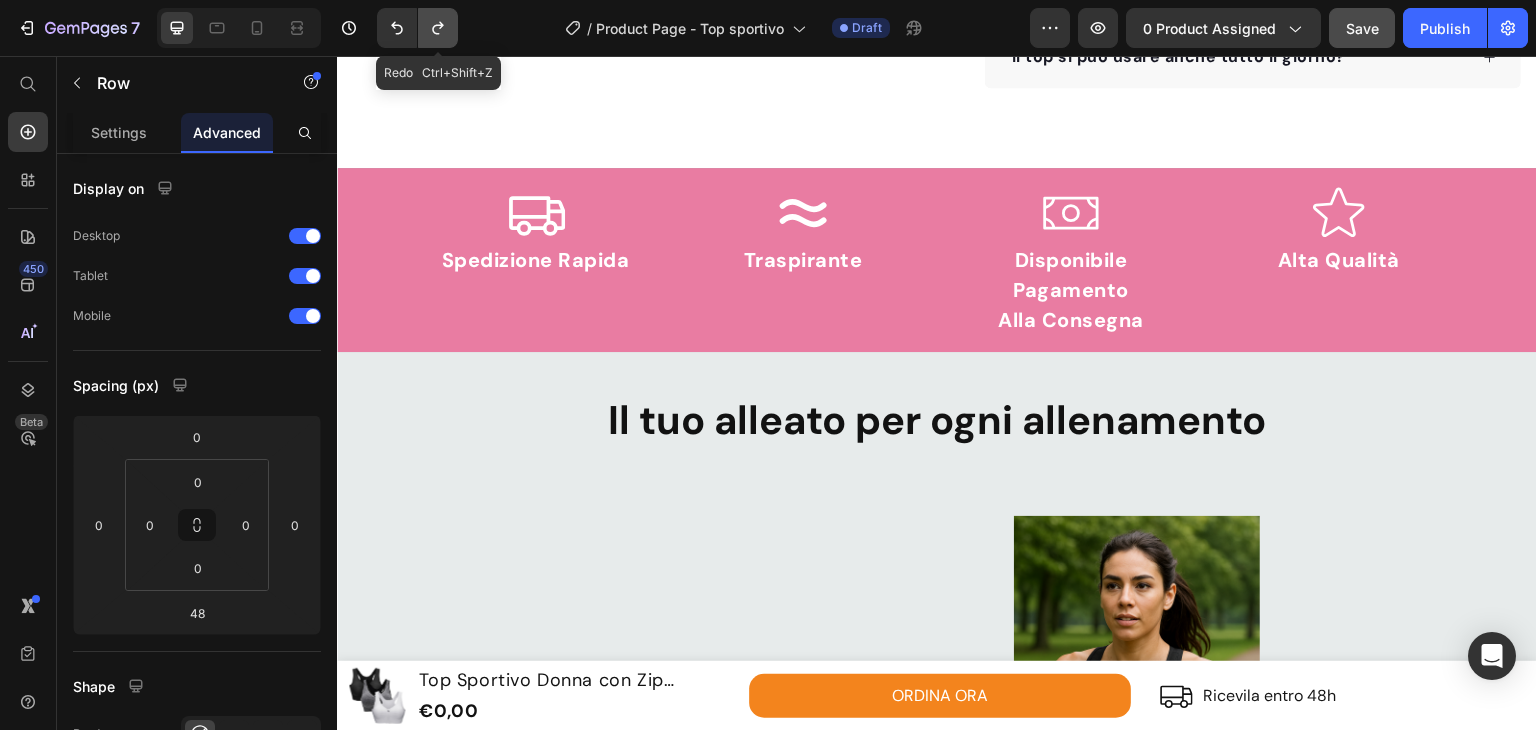click 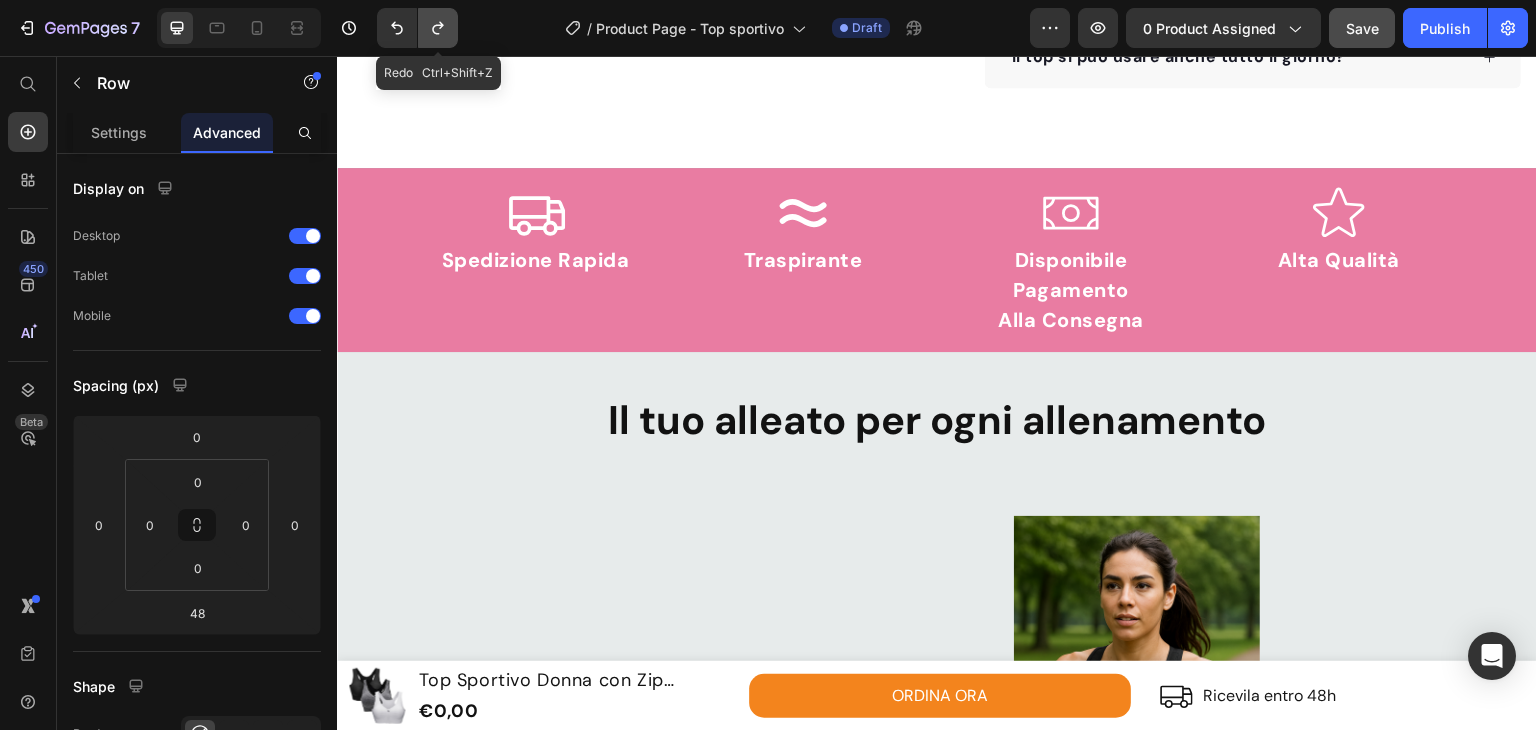 click 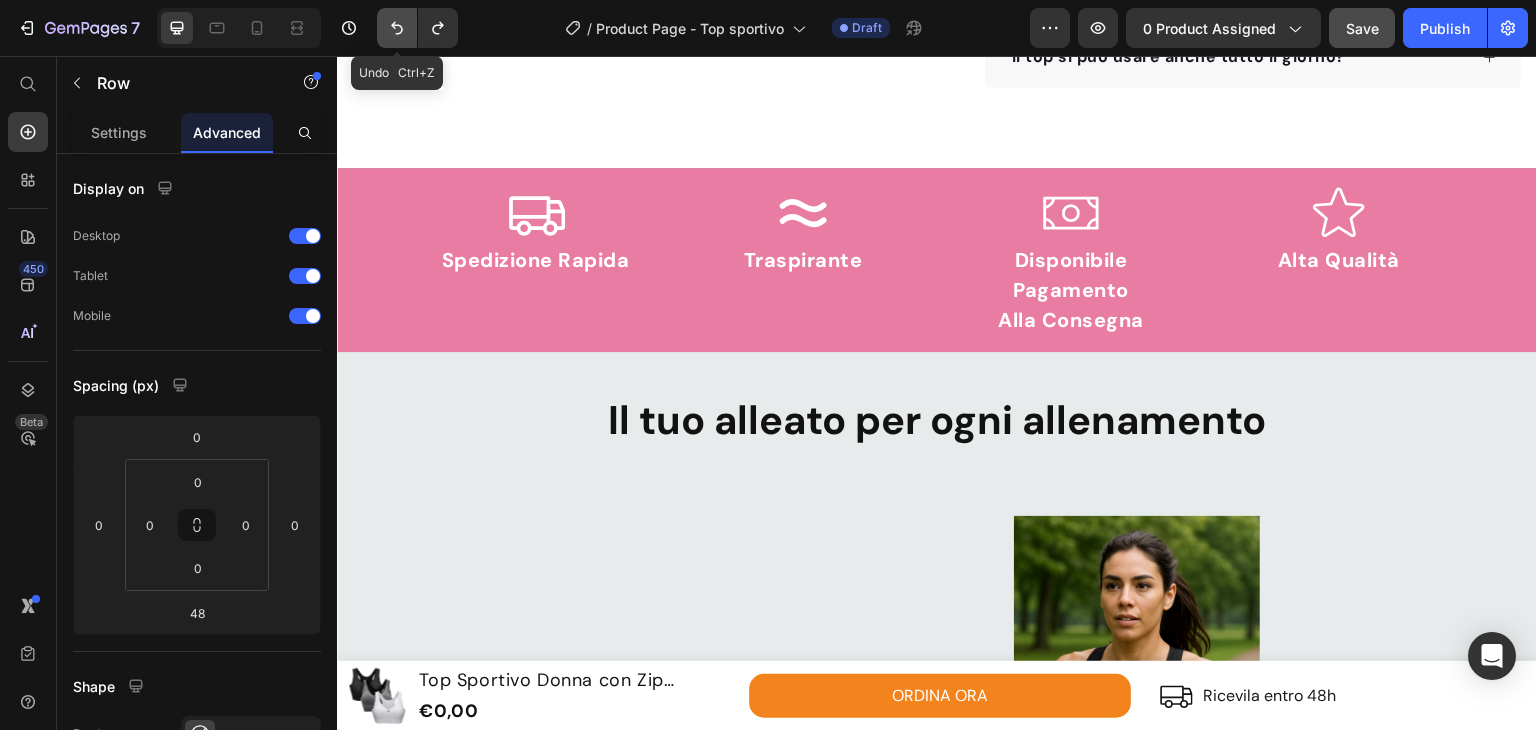 click 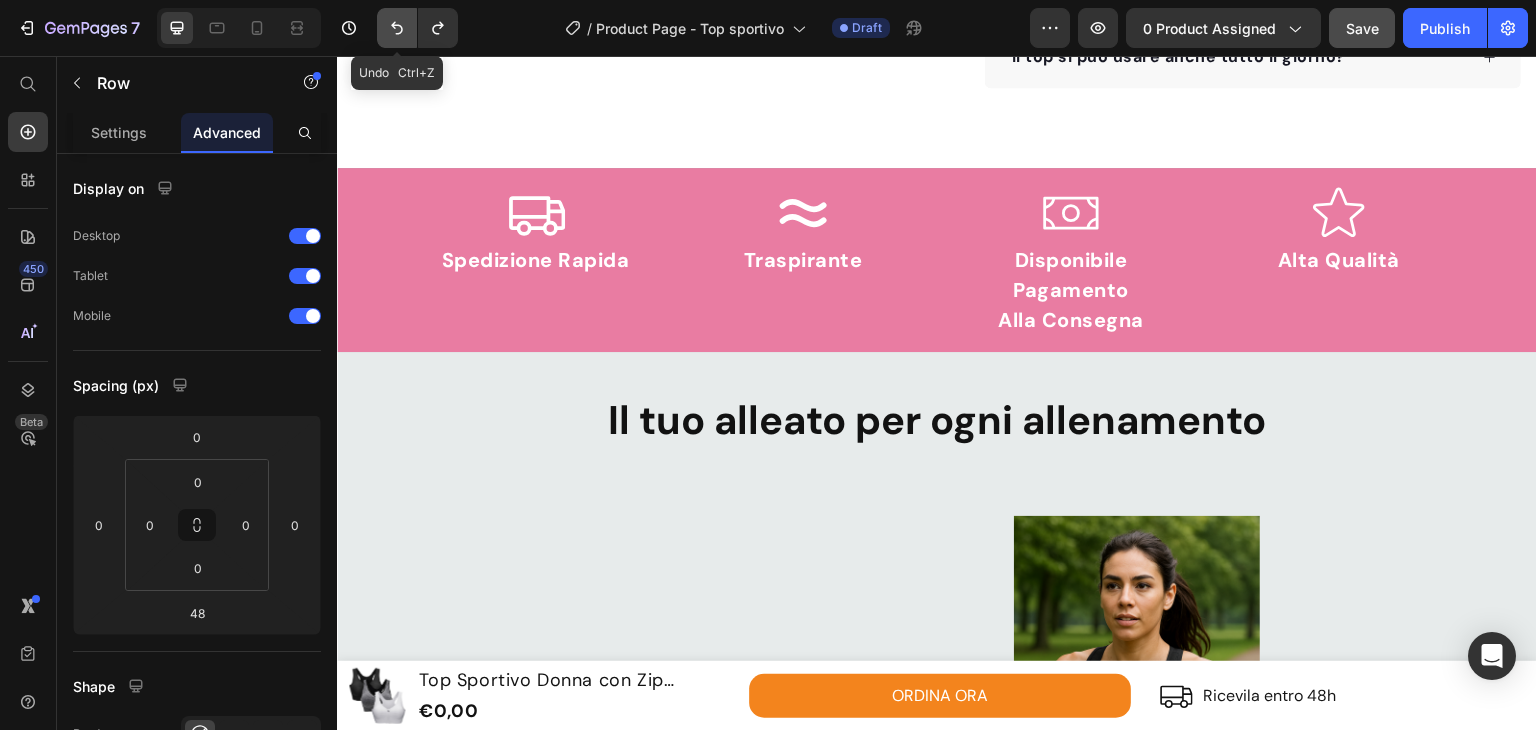 click 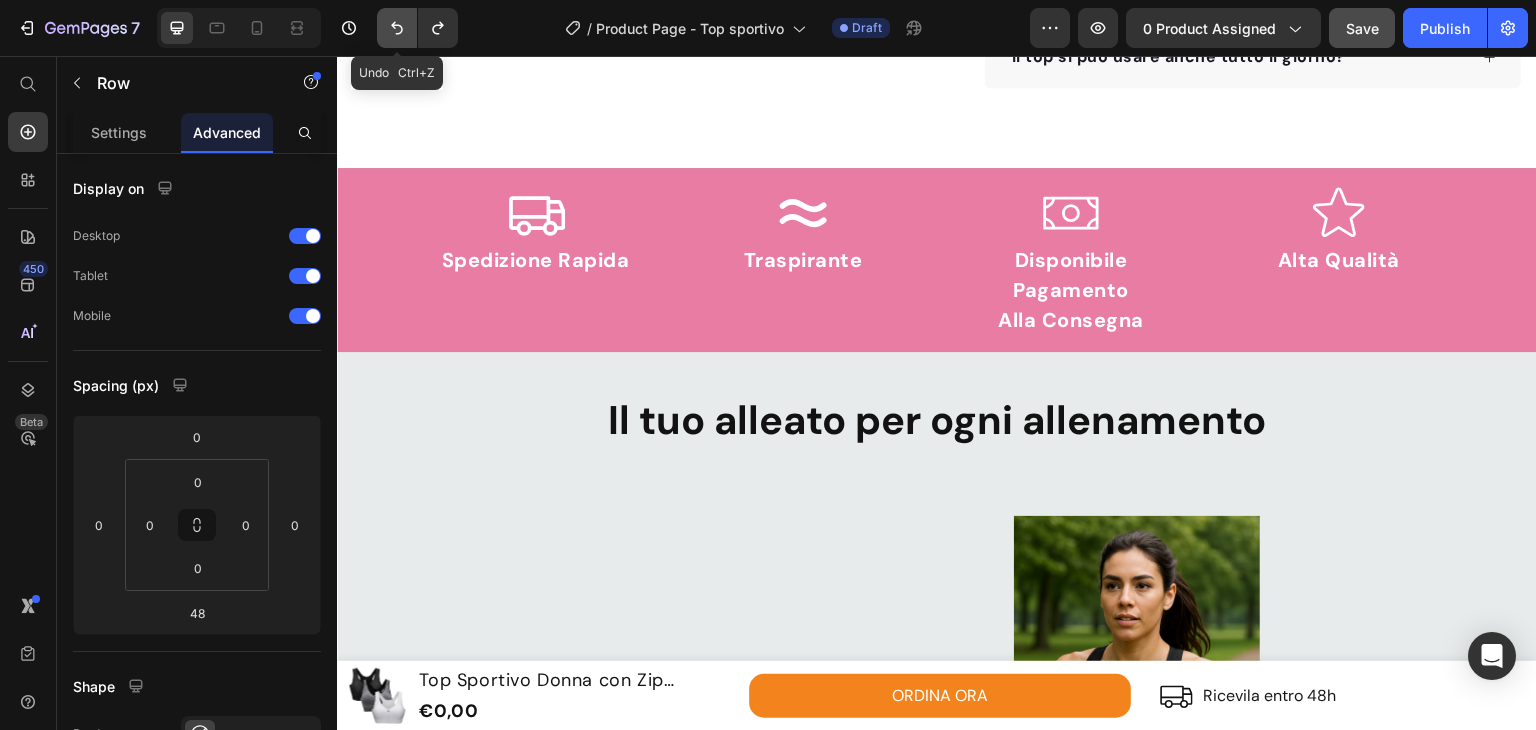click 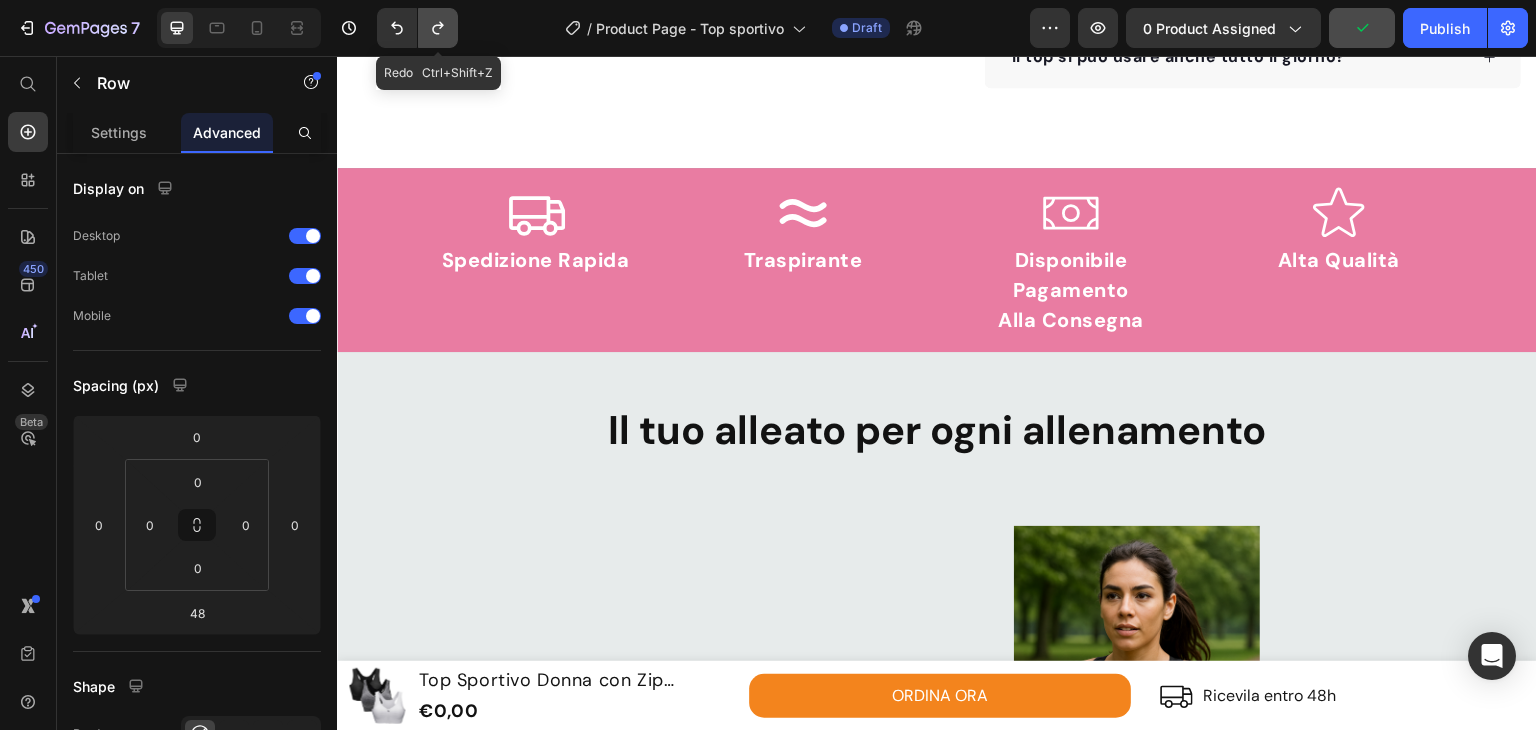 click 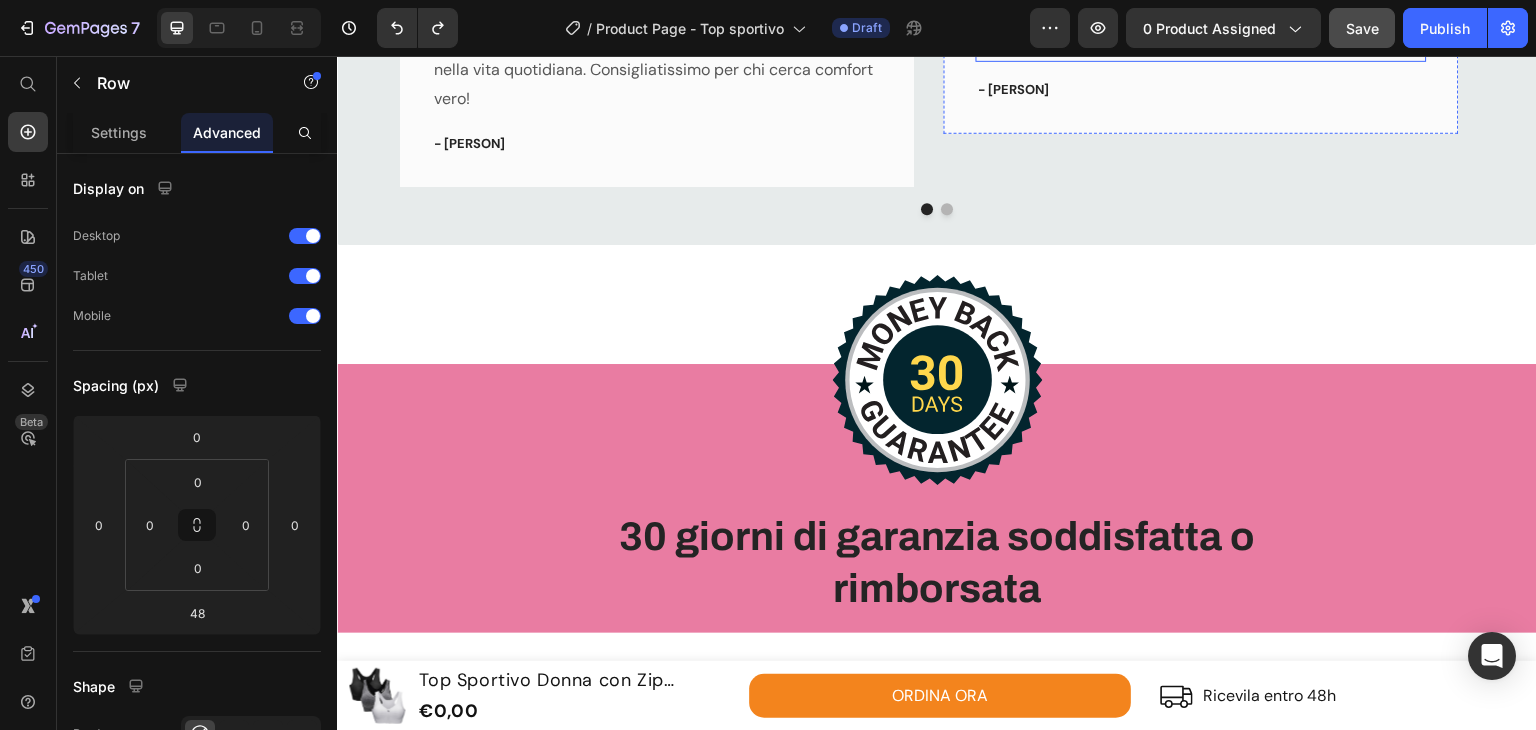 scroll, scrollTop: 4164, scrollLeft: 0, axis: vertical 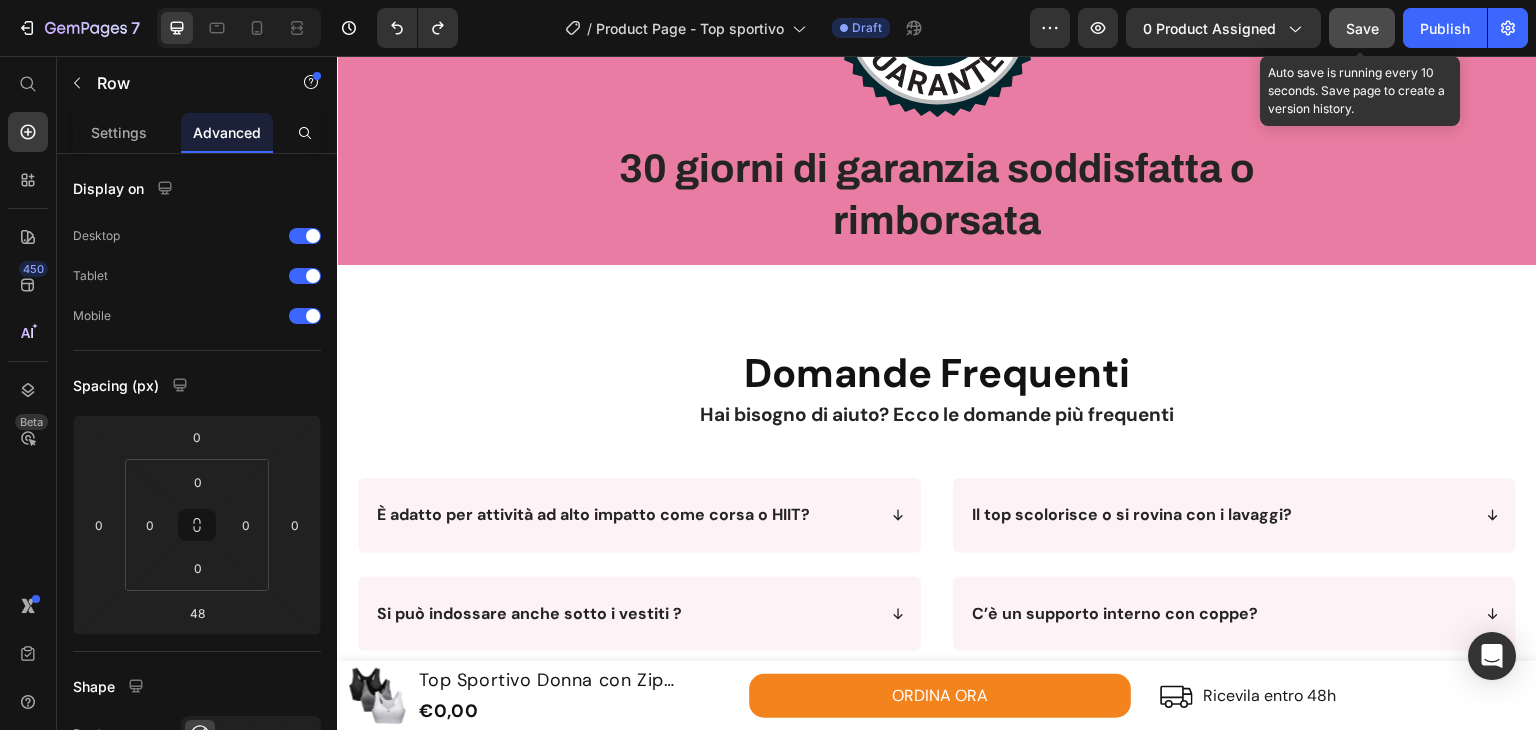 click on "Save" 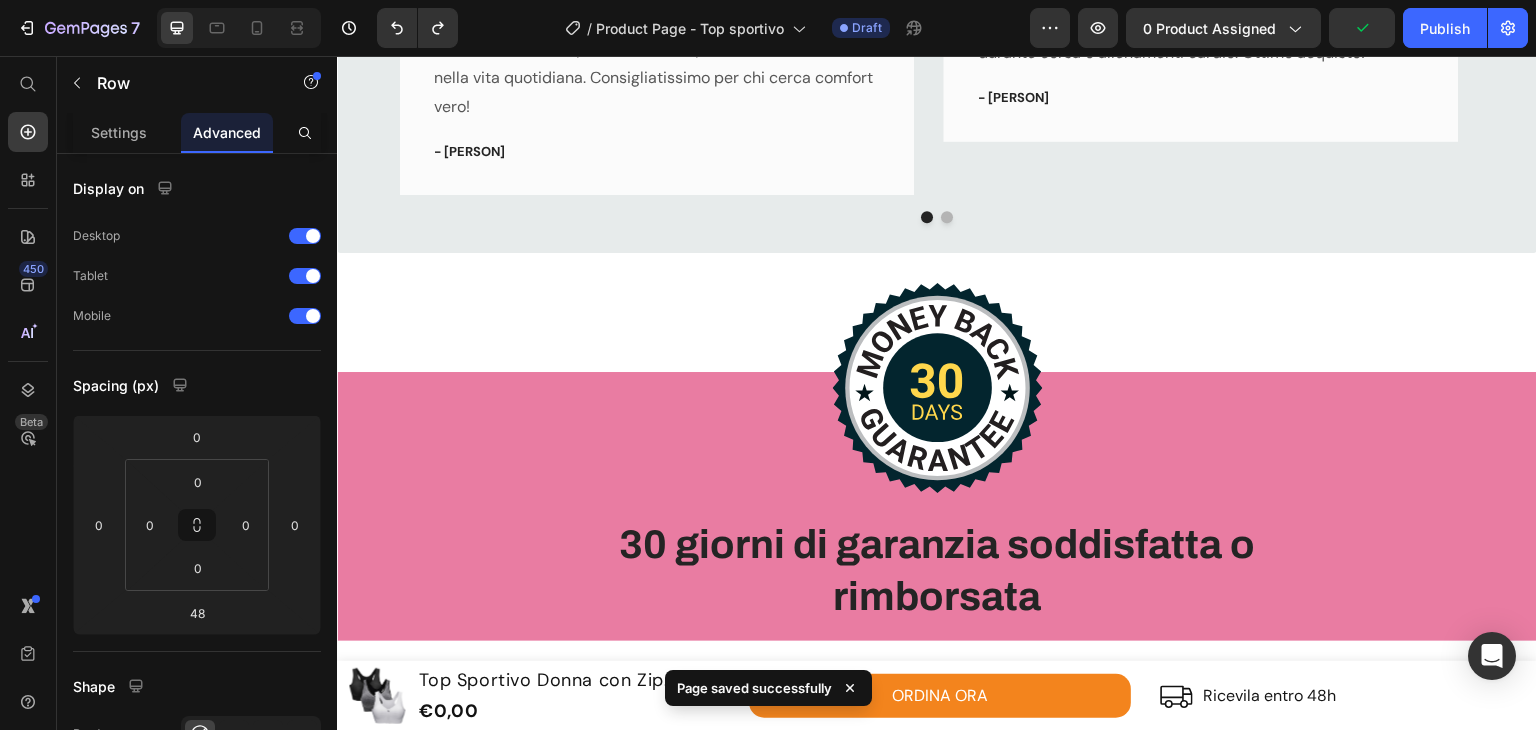 scroll, scrollTop: 3764, scrollLeft: 0, axis: vertical 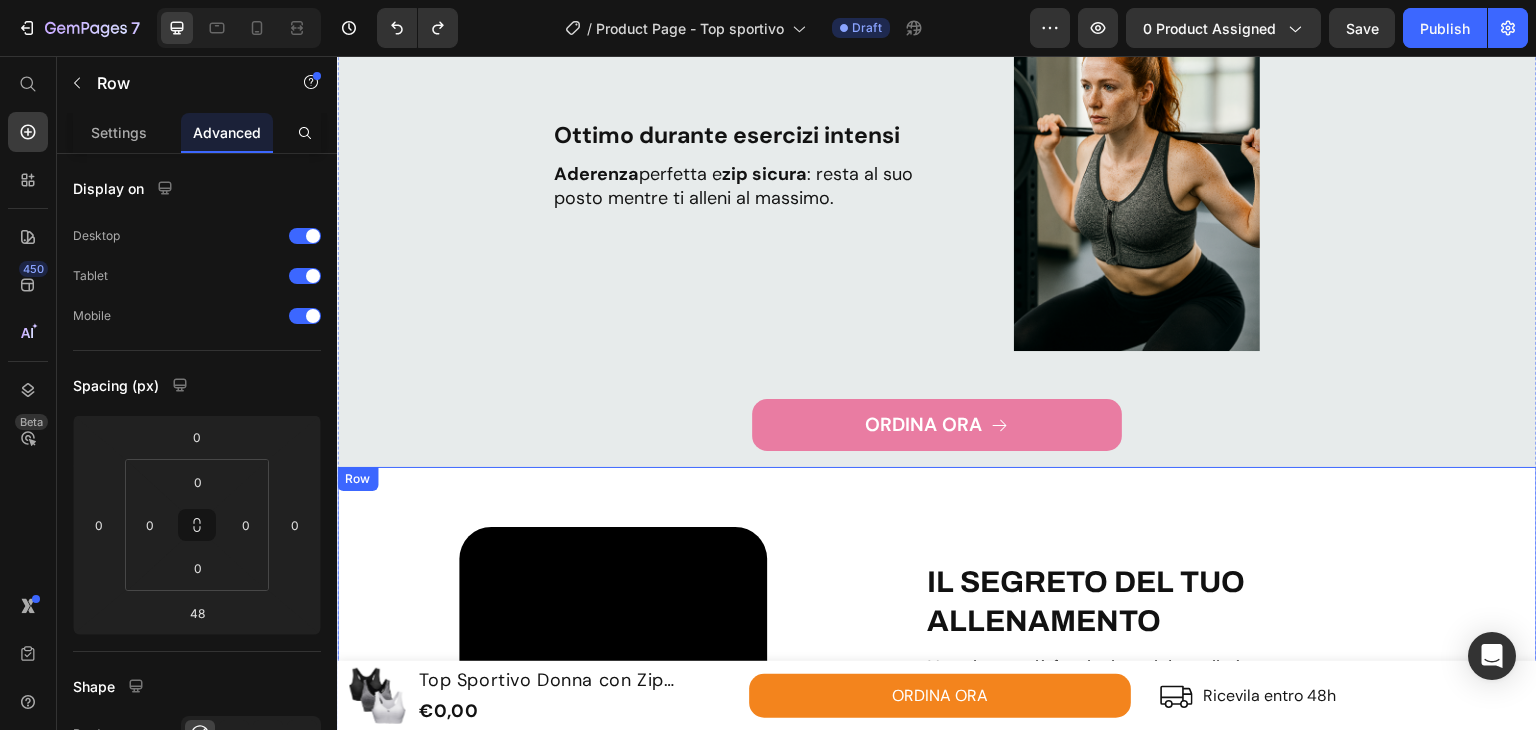 type 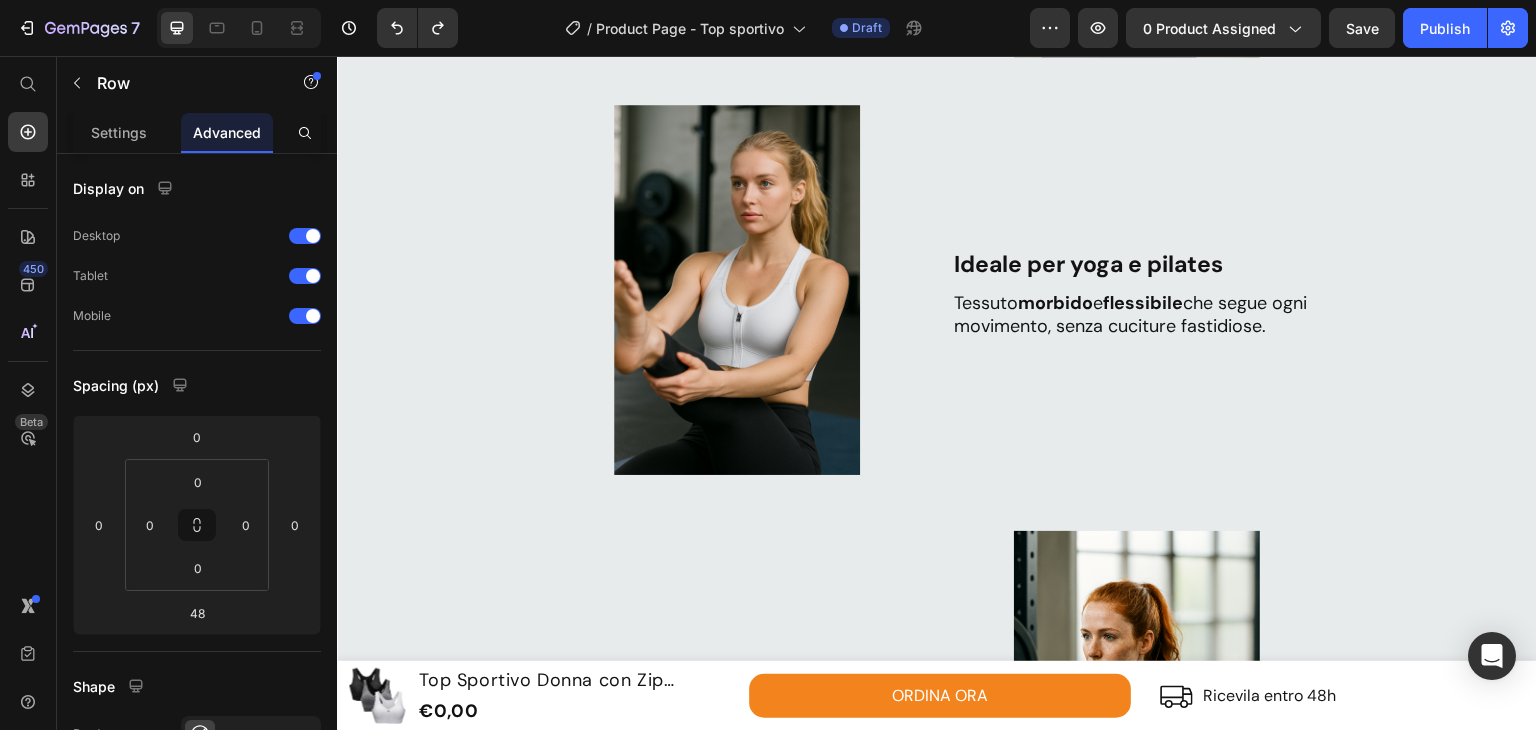 scroll, scrollTop: 1564, scrollLeft: 0, axis: vertical 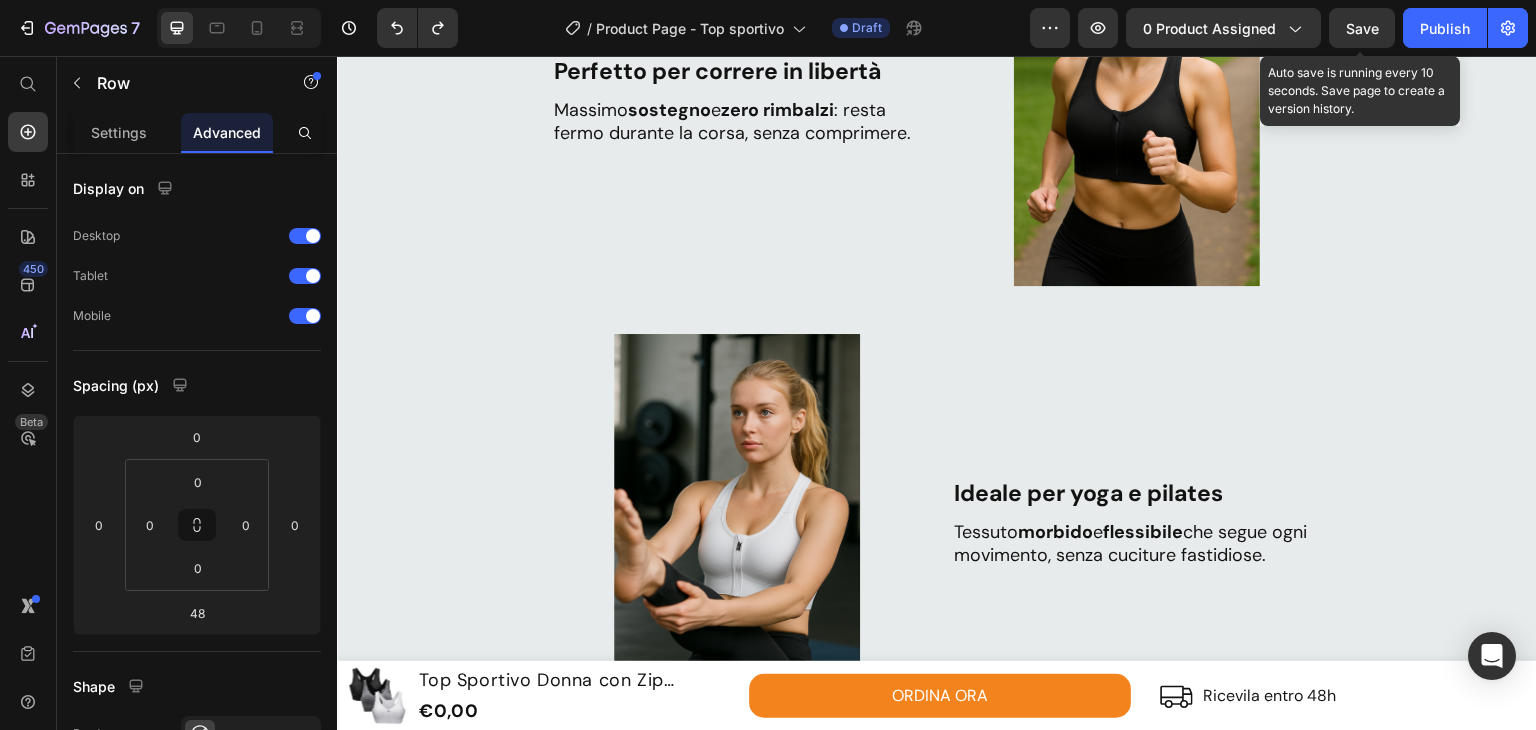 drag, startPoint x: 1372, startPoint y: 32, endPoint x: 1326, endPoint y: 55, distance: 51.42956 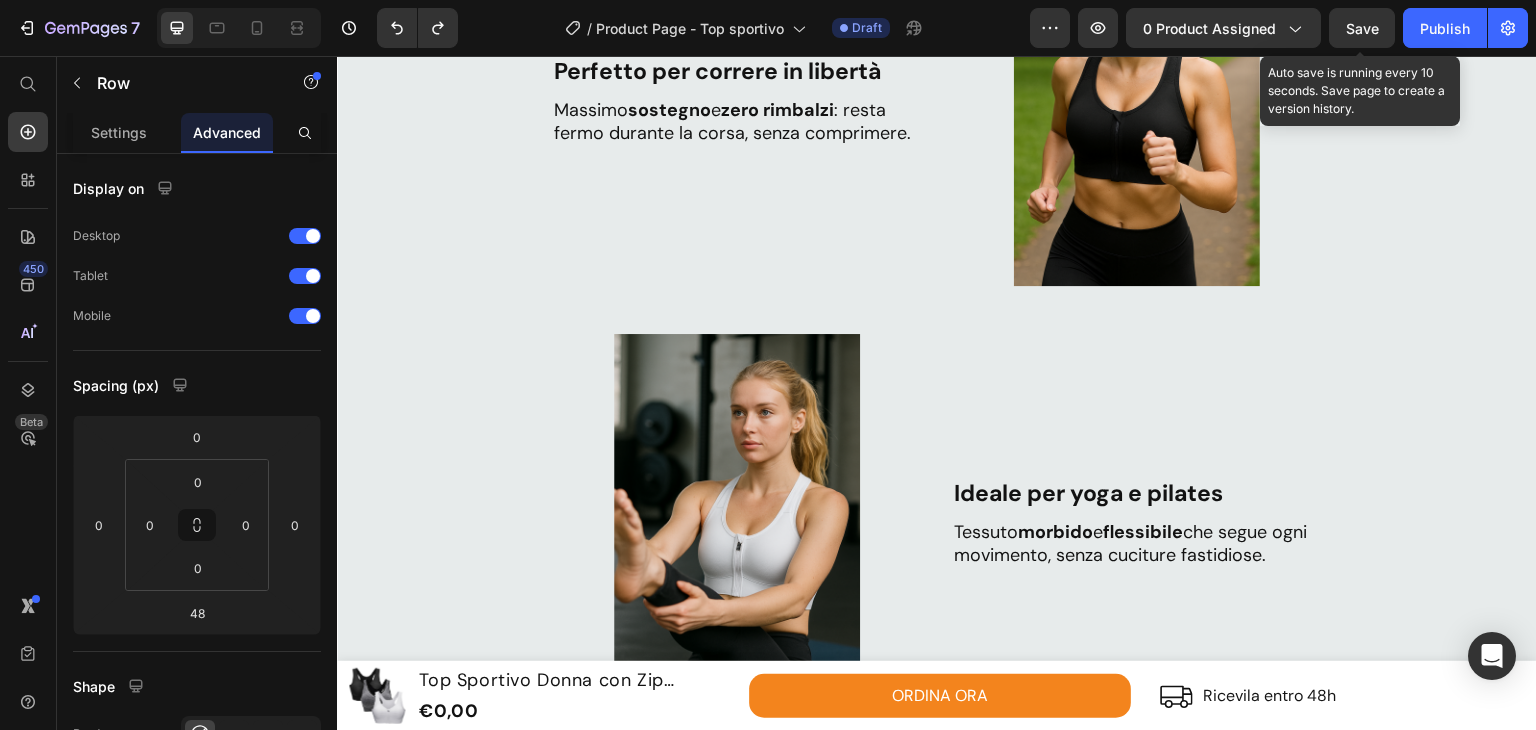 click on "Save" at bounding box center [1362, 28] 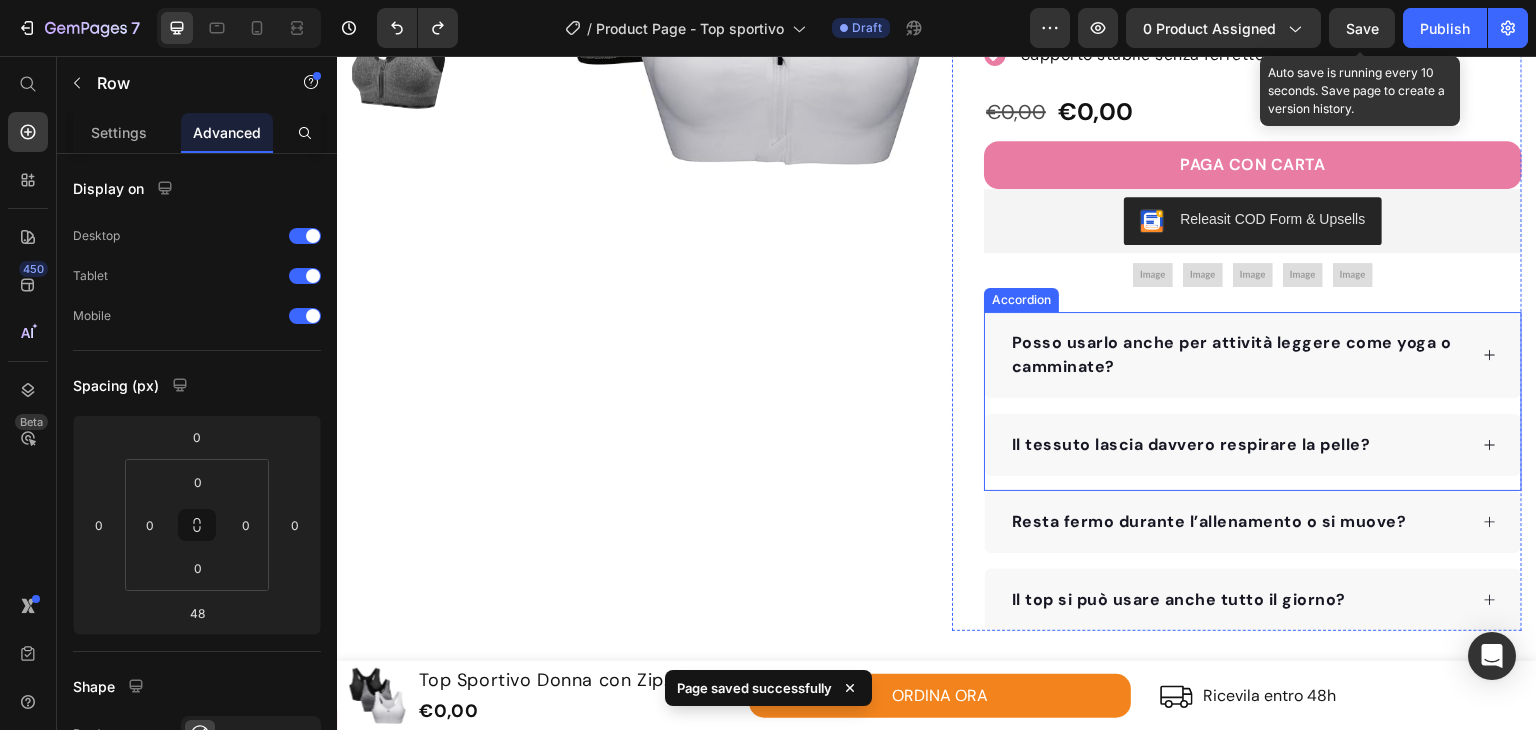 scroll, scrollTop: 564, scrollLeft: 0, axis: vertical 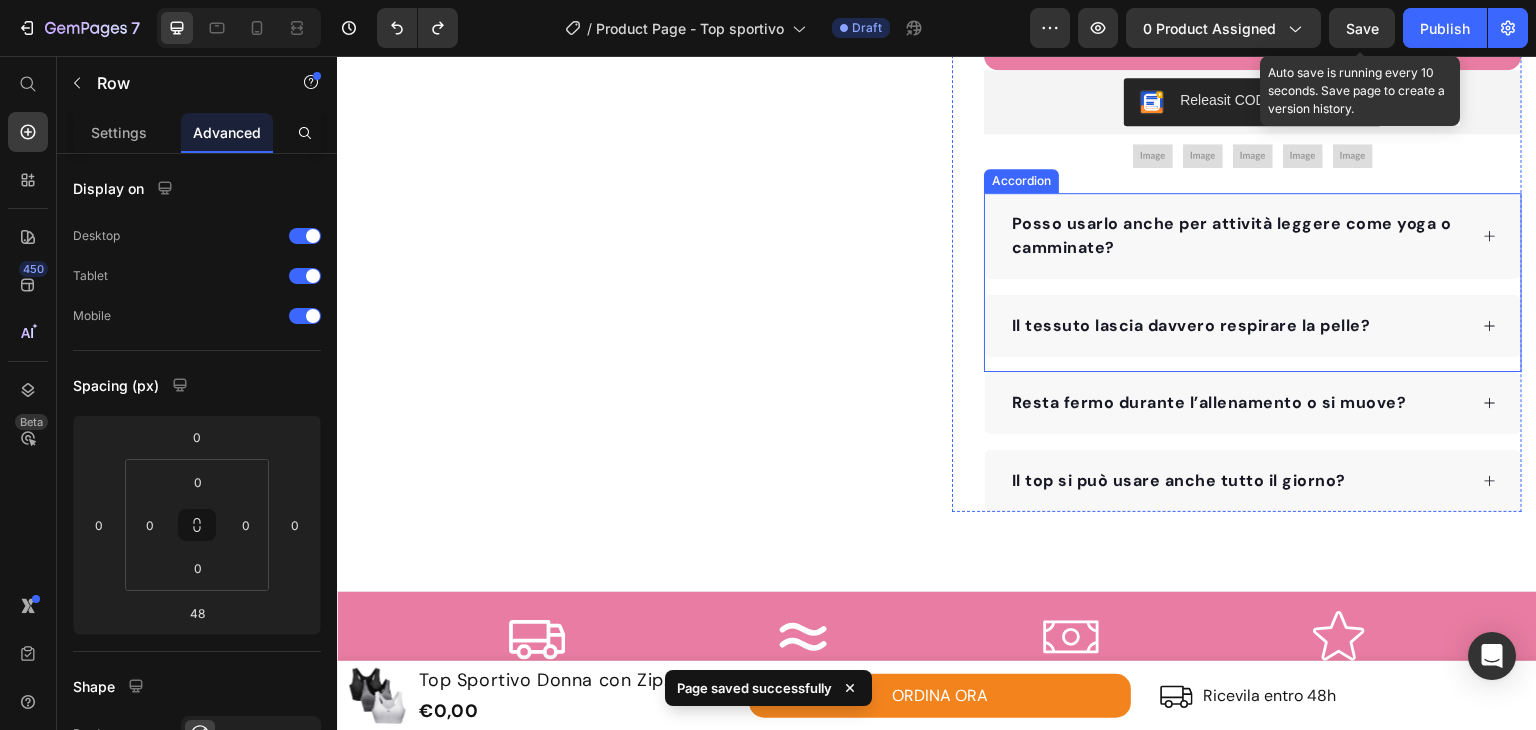 click on "Posso usarlo anche per attività leggere come yoga o camminate?" at bounding box center (1253, 236) 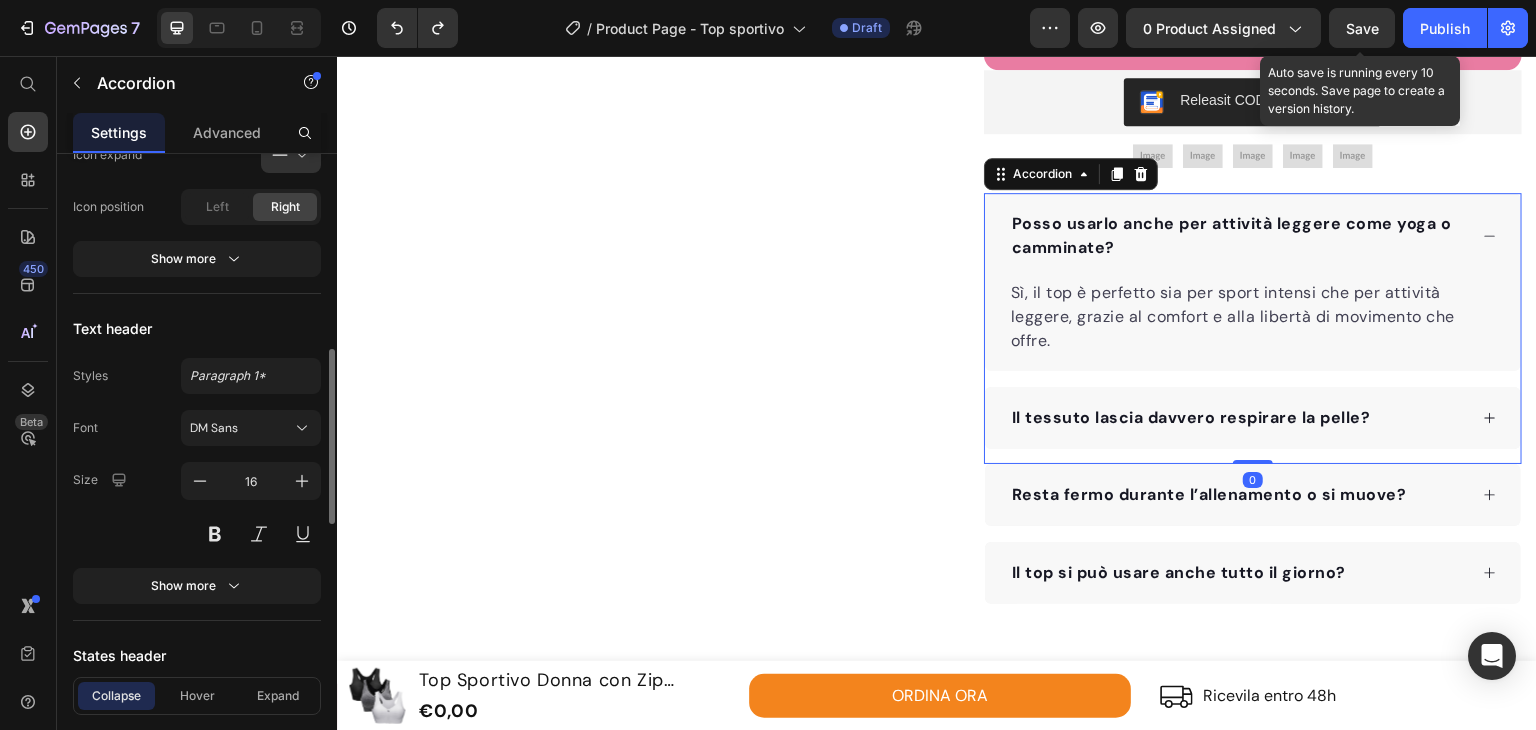 scroll, scrollTop: 1400, scrollLeft: 0, axis: vertical 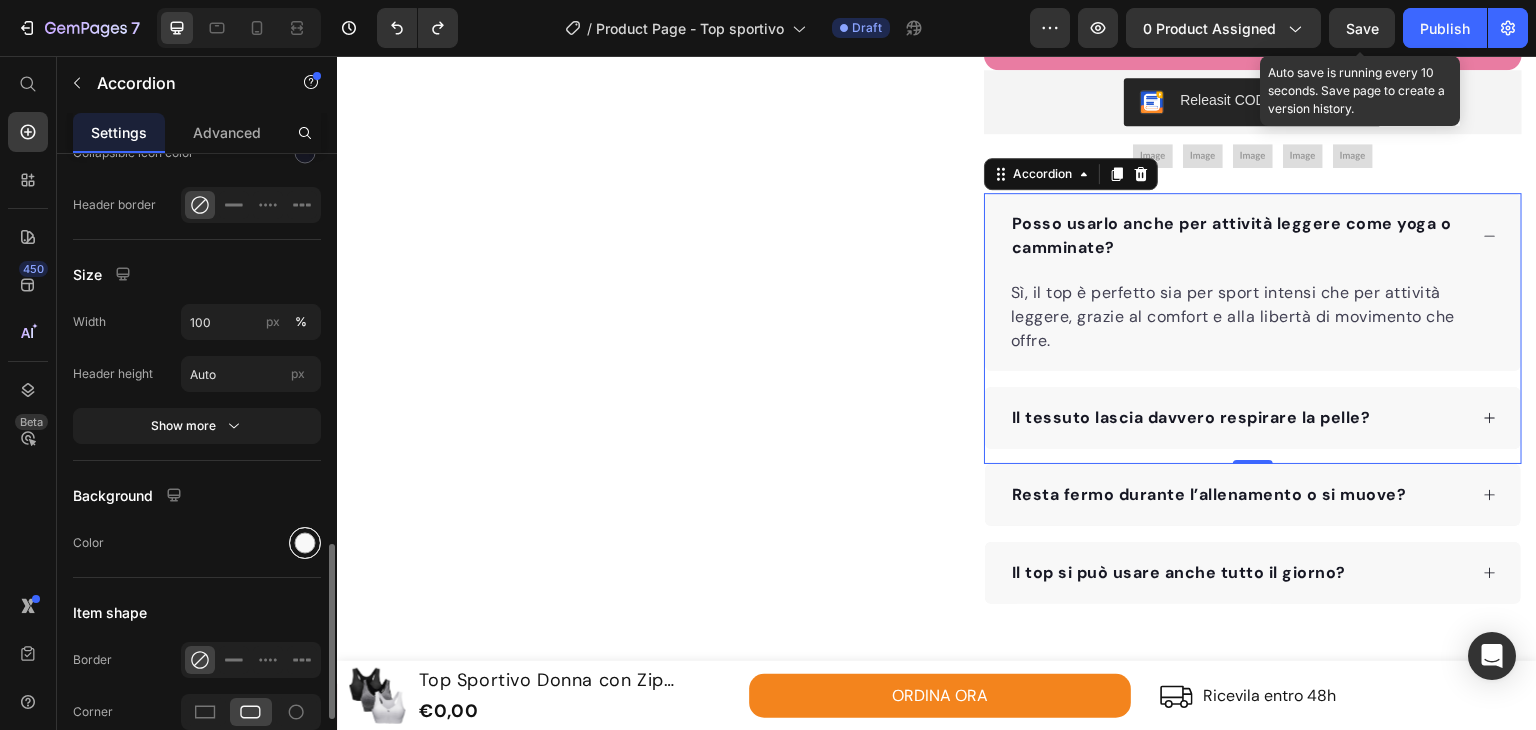 click at bounding box center [305, 543] 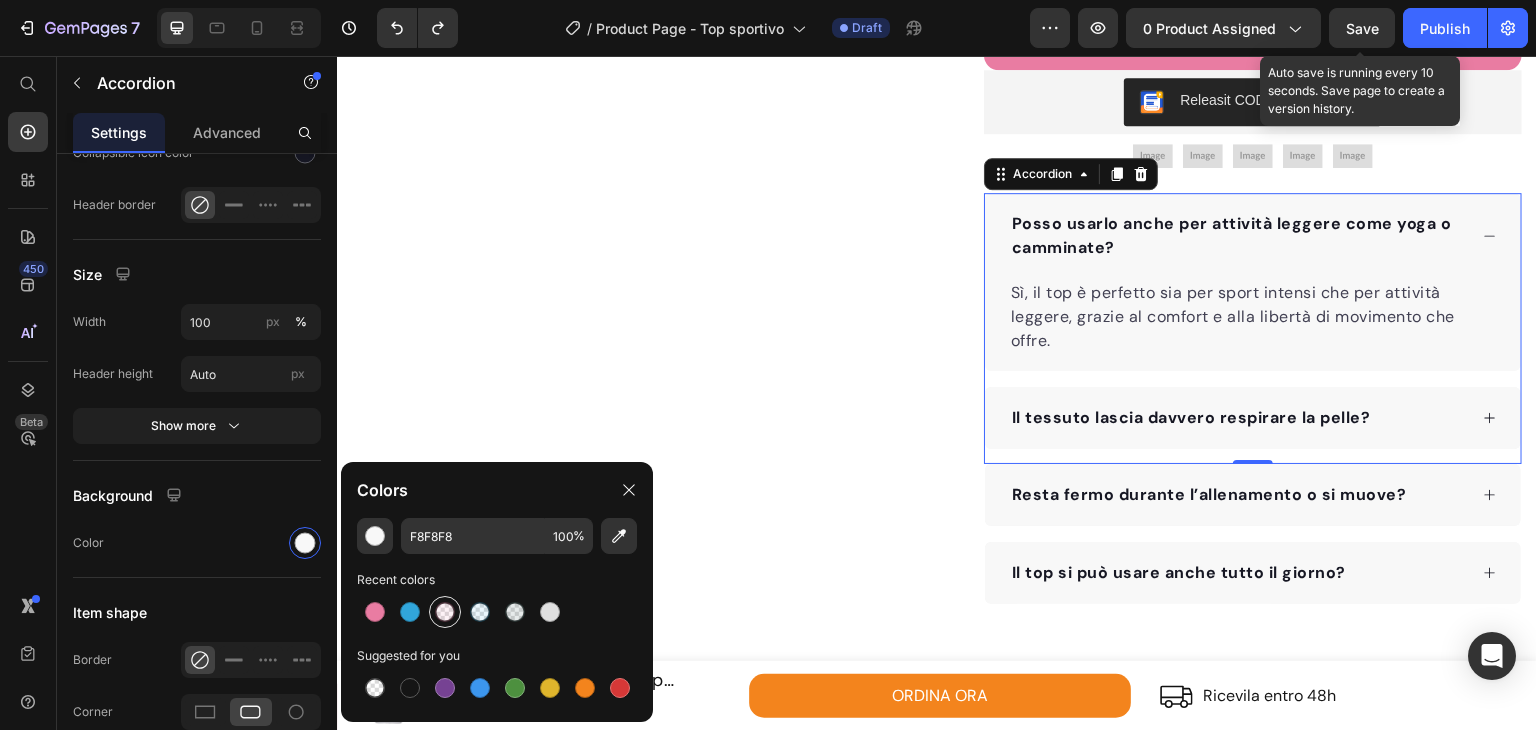 click at bounding box center (445, 612) 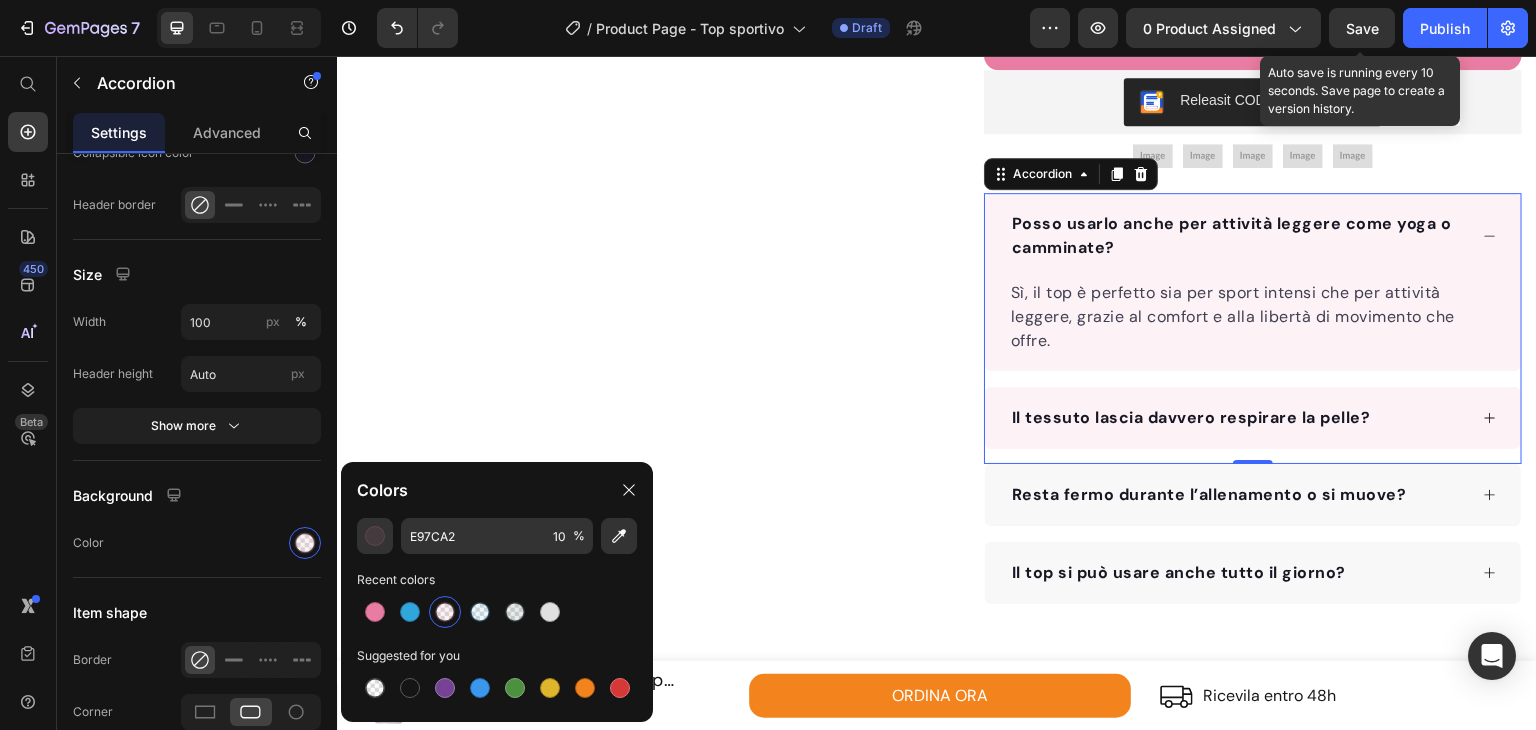 click on "Il tessuto lascia davvero respirare la pelle?" at bounding box center [1253, 418] 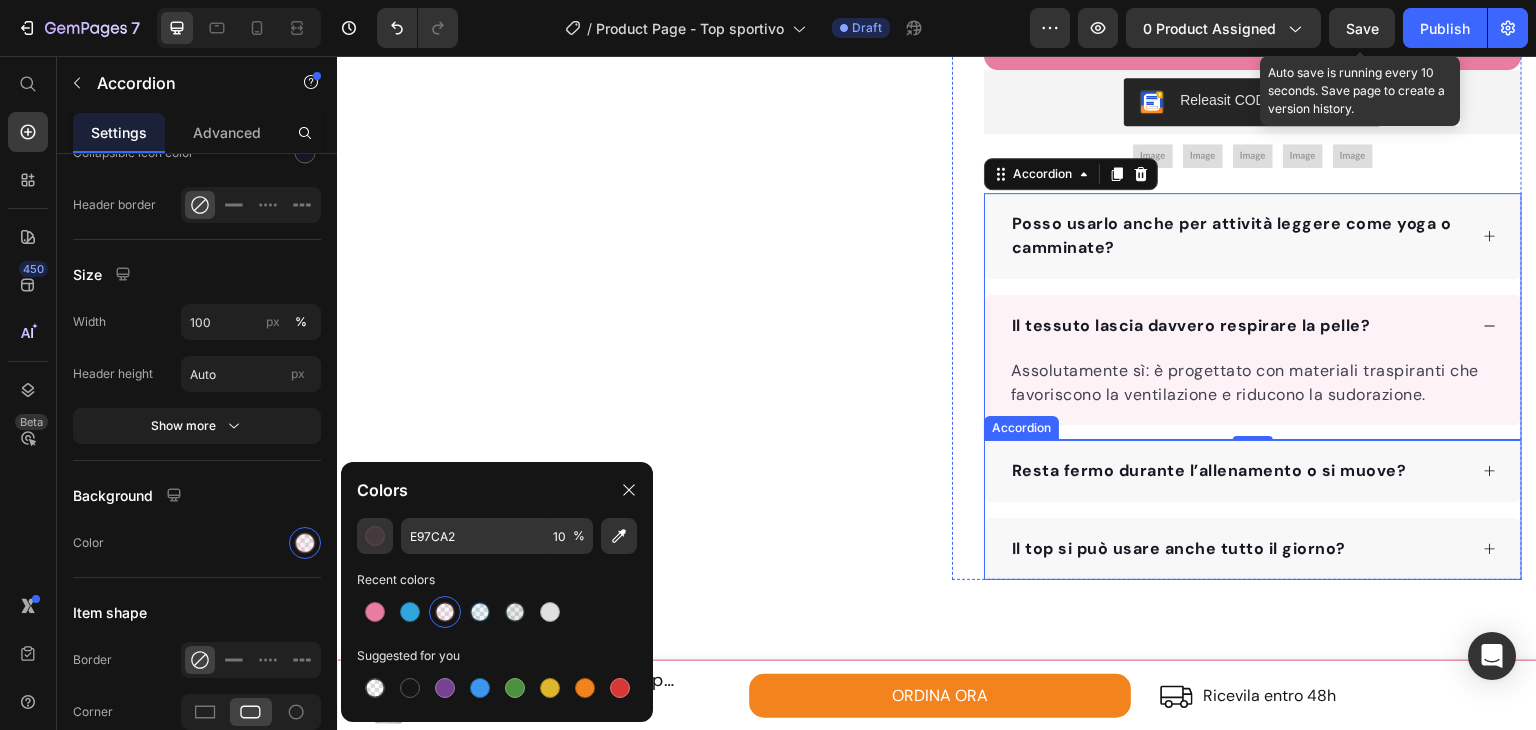 click on "Resta fermo durante l’allenamento o si muove?
Il top si può usare anche tutto il giorno?" at bounding box center [1253, 510] 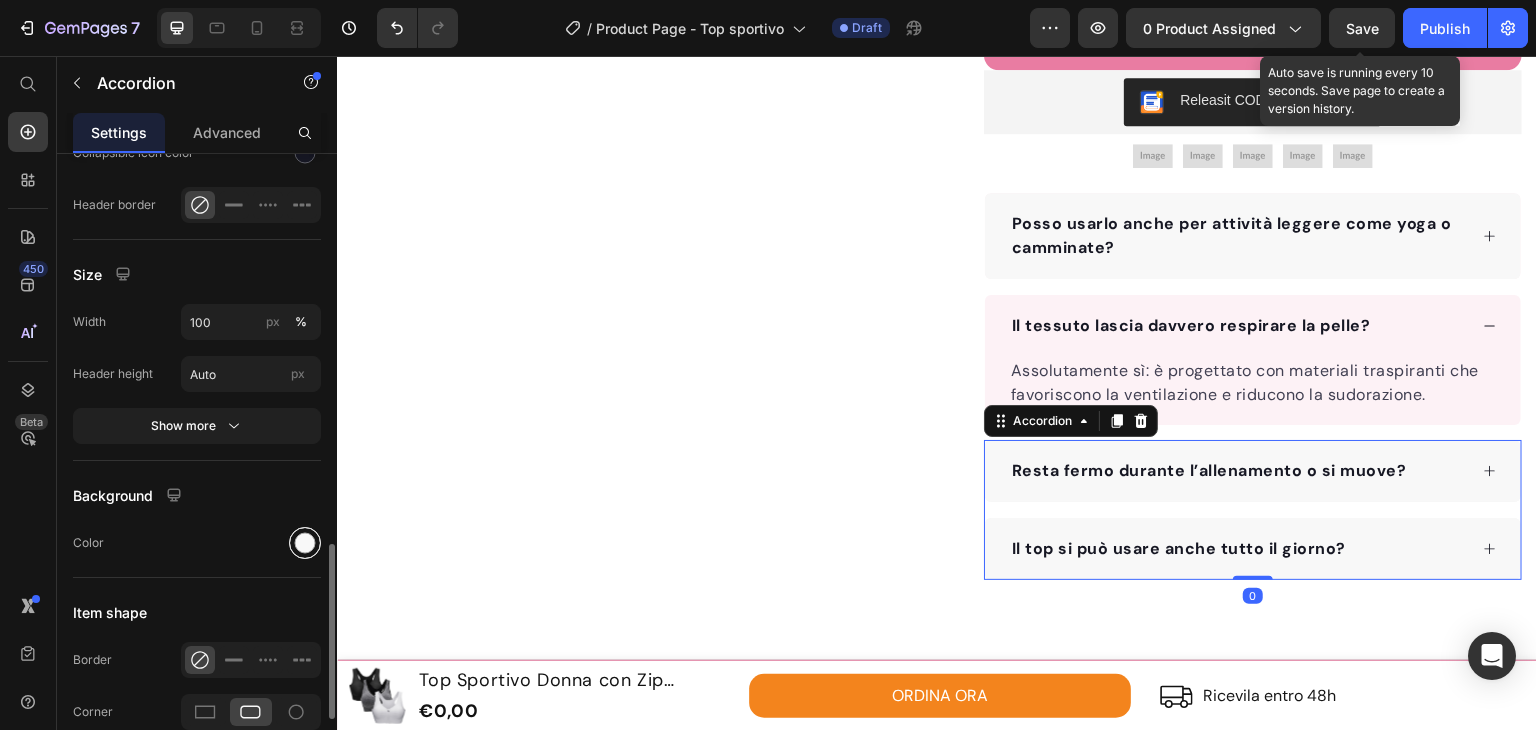 click at bounding box center [305, 543] 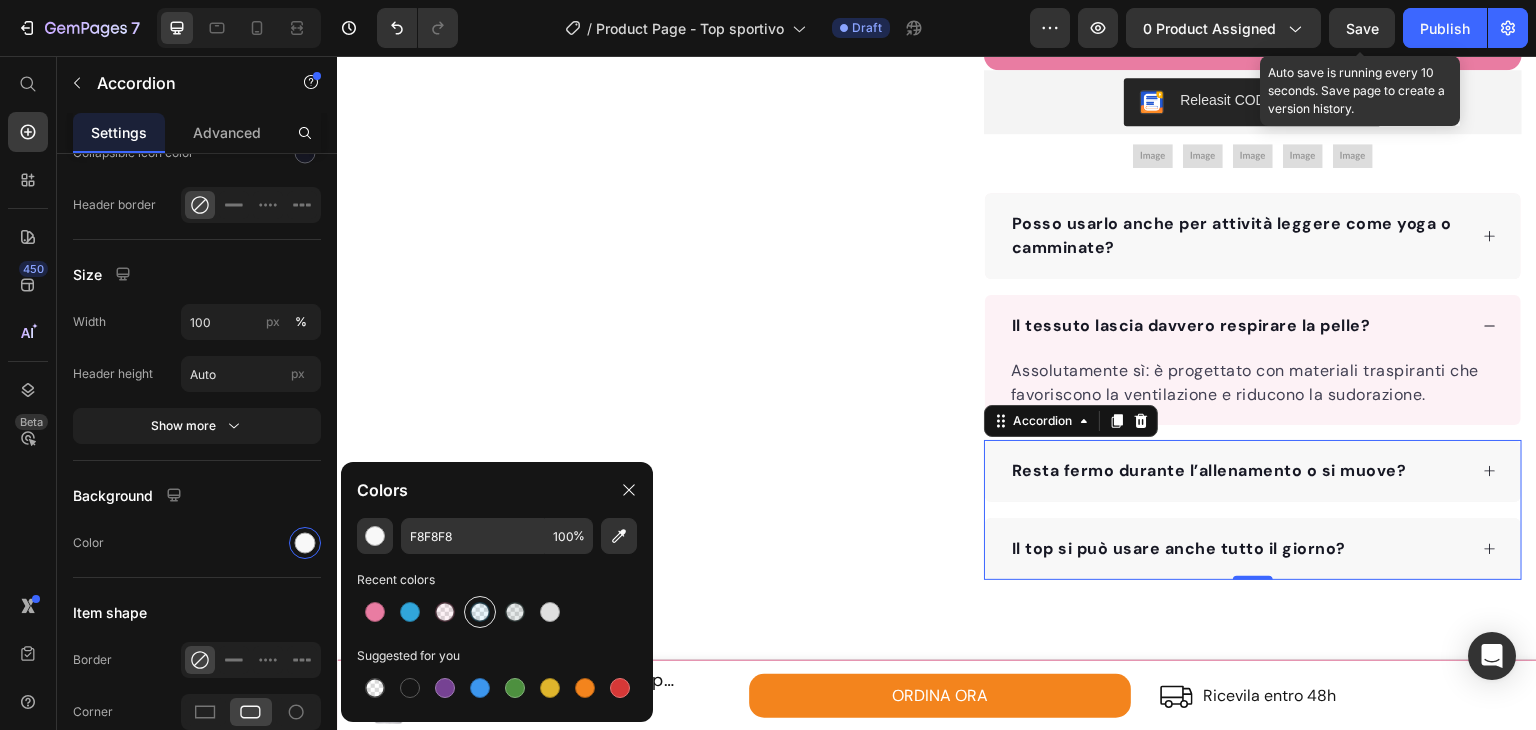 drag, startPoint x: 436, startPoint y: 608, endPoint x: 474, endPoint y: 595, distance: 40.16217 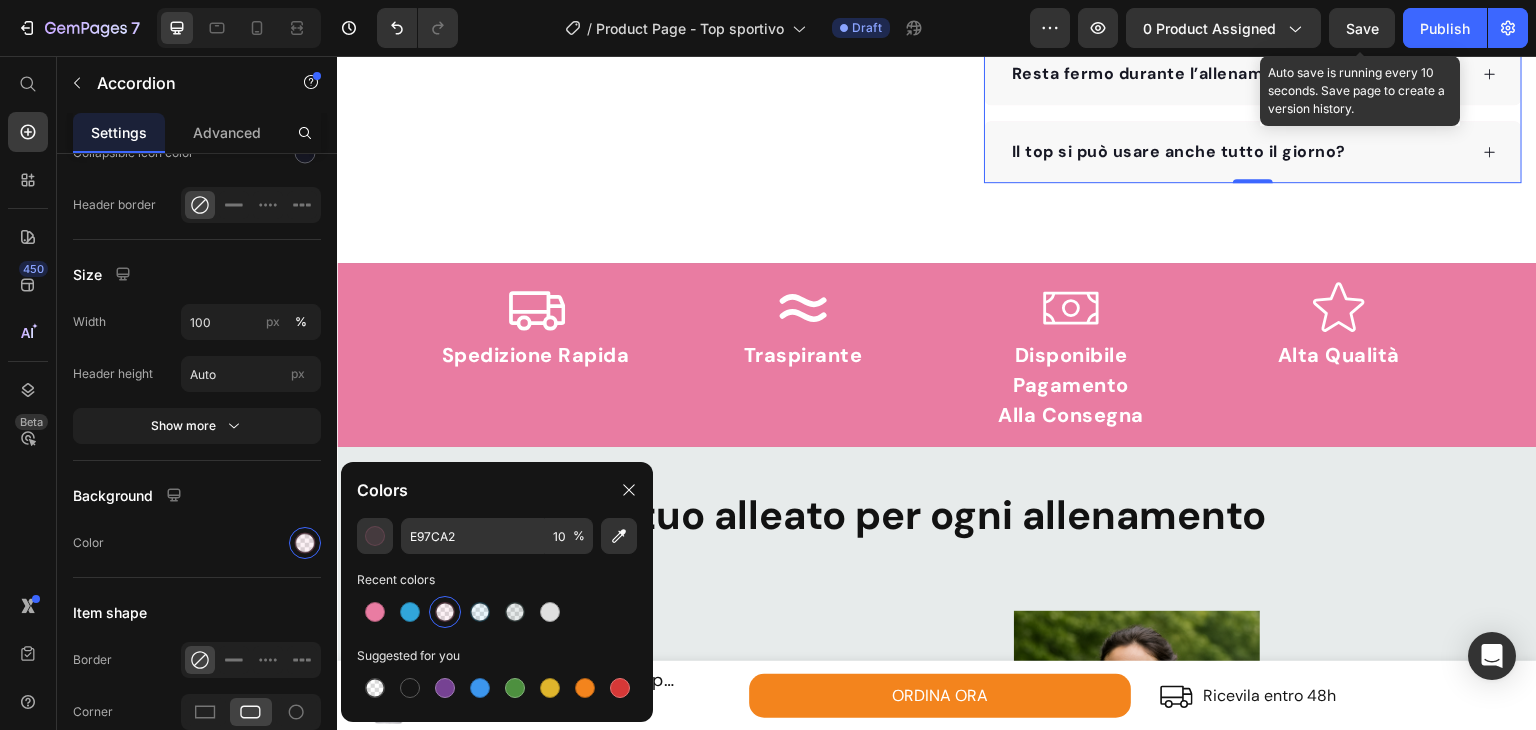 scroll, scrollTop: 1064, scrollLeft: 0, axis: vertical 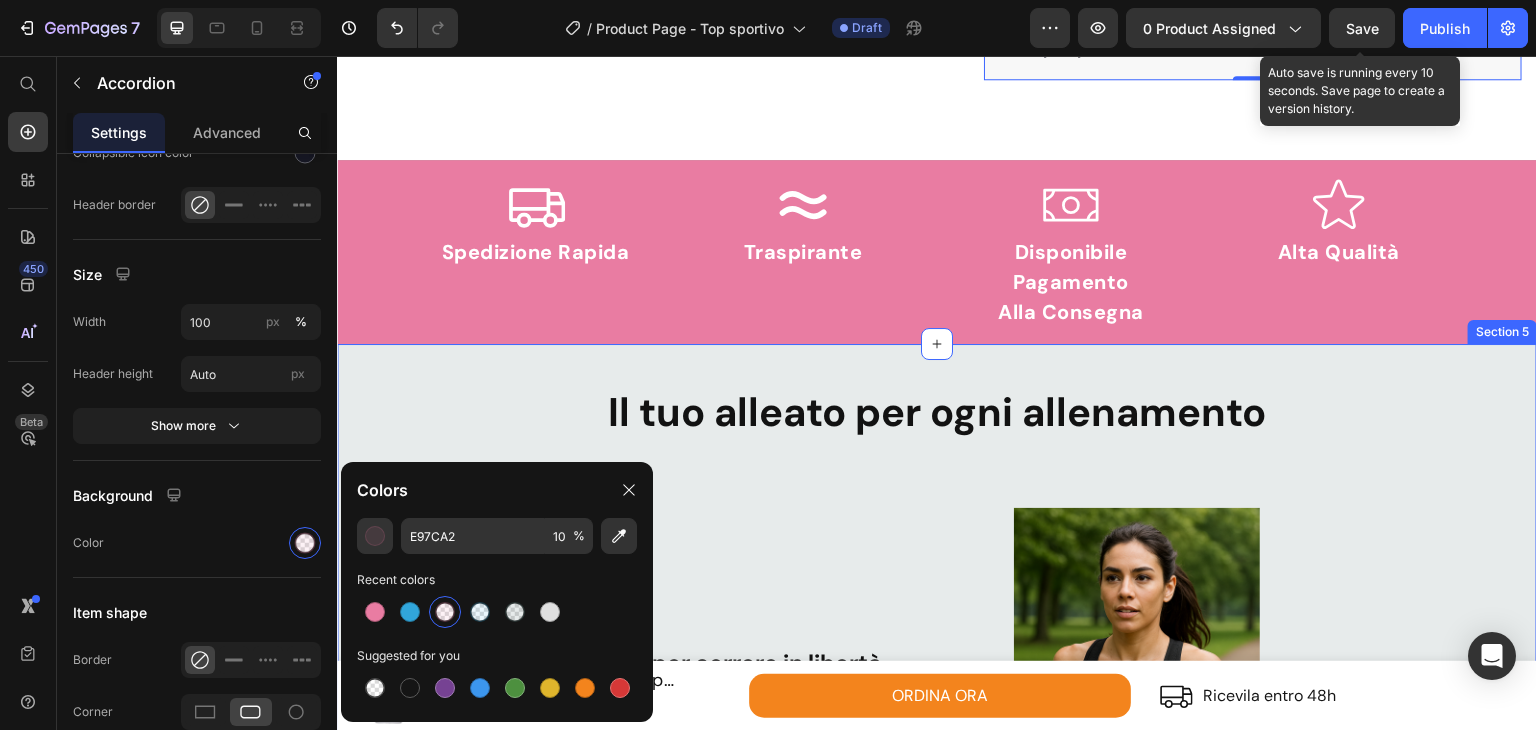 click on "Il tuo alleato per ogni allenamento Heading Row Perfetto per correre in libertà Text Block Massimo  sostegno  e  zero rimbalzi : resta fermo durante la corsa, senza comprimere. Text Block Image Row Image Ideale per yoga e pilates Text Block Tessuto  morbido  e  flessibile  che segue ogni movimento, senza cuciture fastidiose. Text Block Row Ottimo durante esercizi intensi Text Block Aderenza  perfetta e  zip sicura : resta al suo posto mentre ti alleni al massimo. Text Block Image Row
ORDINA ORA Button Row Video IL SEGRETO DEL TUO ALLENAMENTO  Heading Un solo top, più funzioni: ogni dettaglio è pensato per offrire  supporto ,  comodità  e  libertà totale  in ogni fase del tuo workout.   Dalla  zip frontale  che rende ogni cambio semplice e veloce, al  tessuto traspirante  che lascia respirare la pelle anche durante gli sforzi più intensi, fino all’ aderenza perfetta  che segue i movimenti senza stringere.   Realizzato con  materiali morbidi e resistenti ogni giorno, in ogni occasione" at bounding box center (937, 1475) 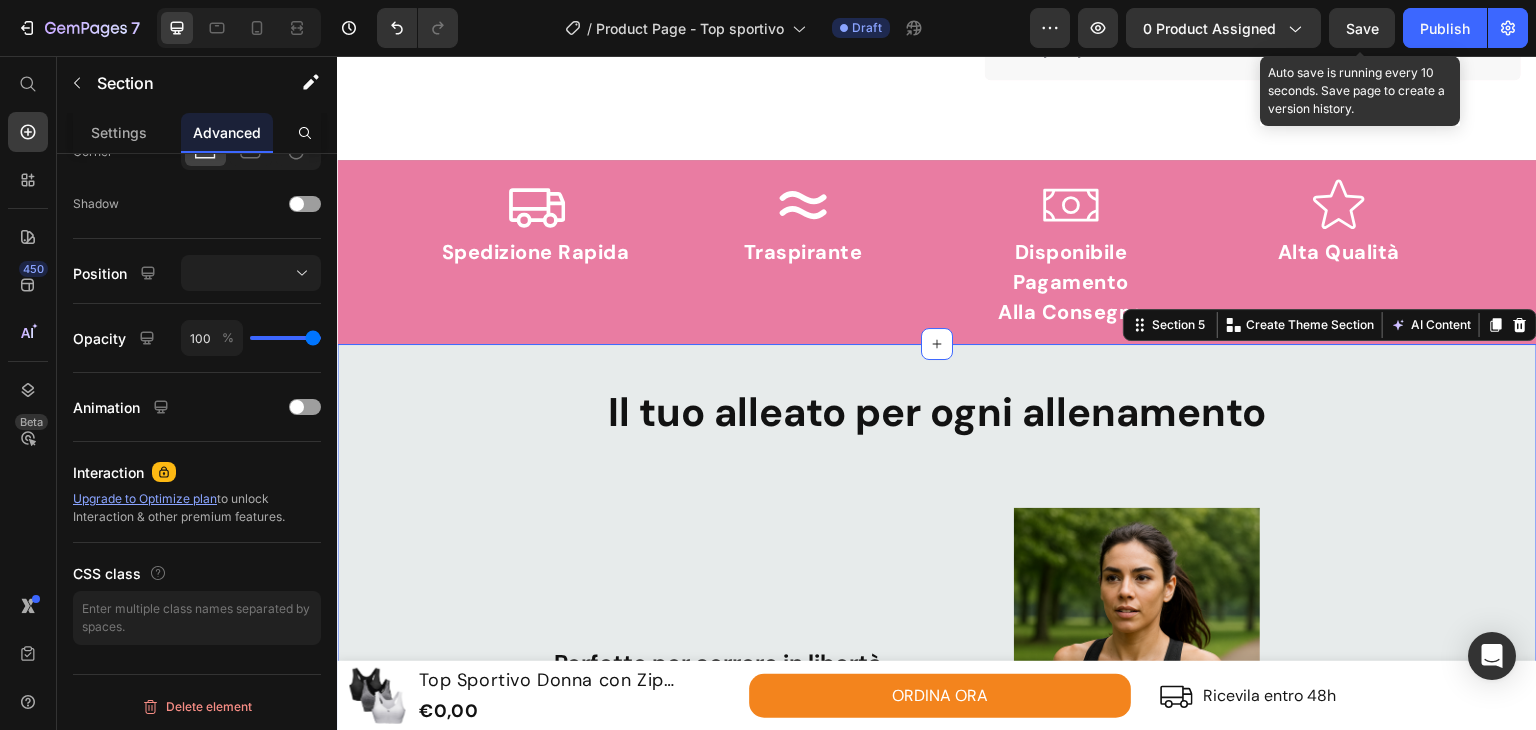 scroll, scrollTop: 0, scrollLeft: 0, axis: both 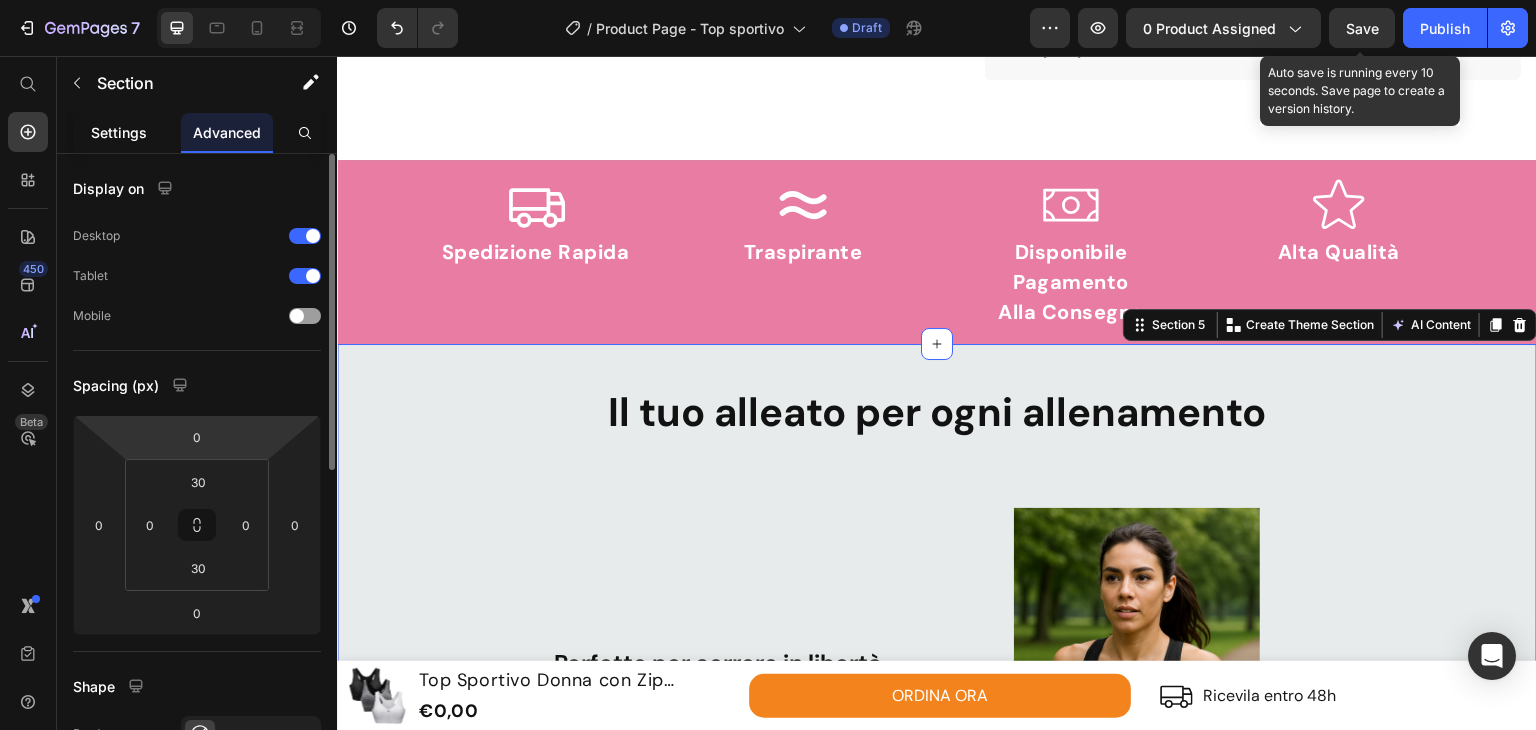 click on "Settings" 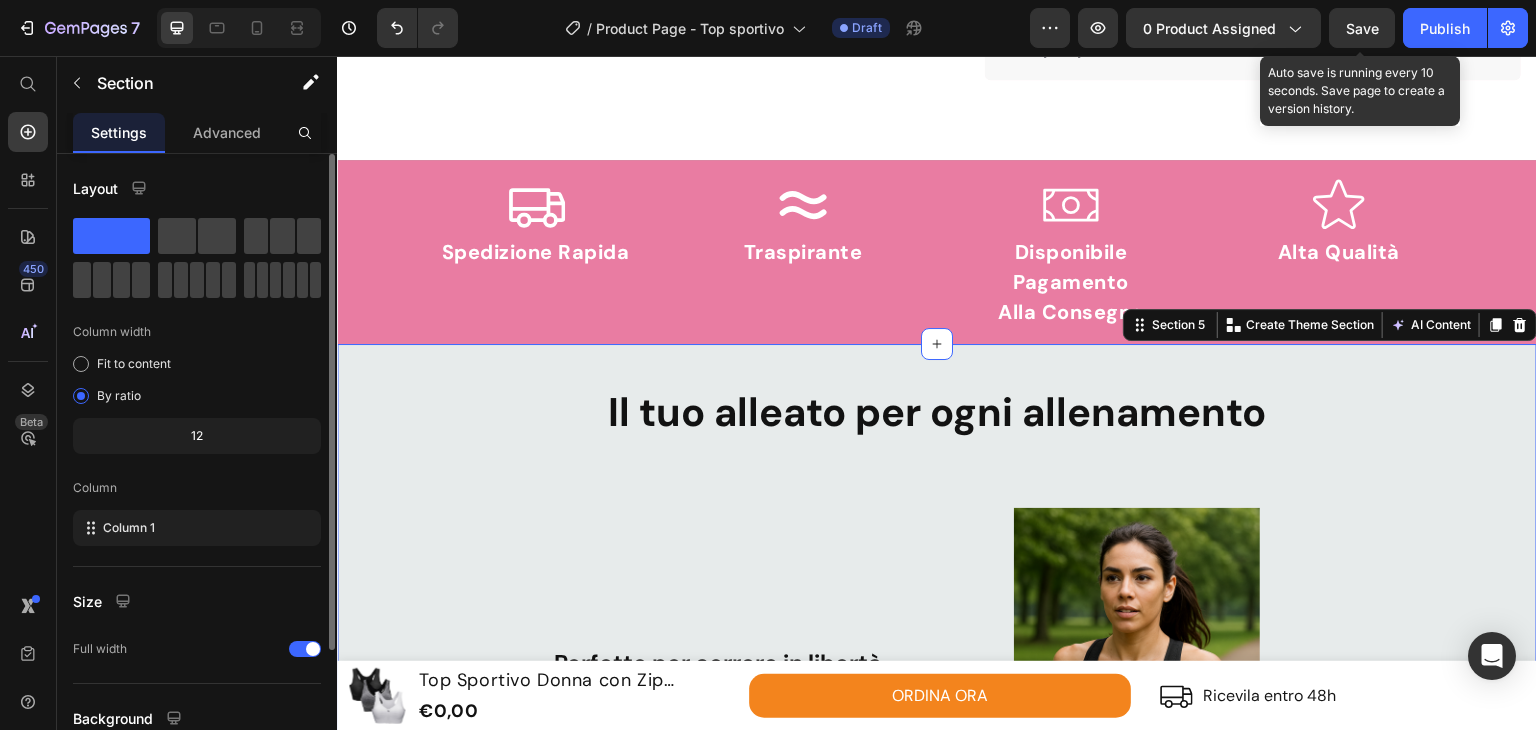 scroll, scrollTop: 173, scrollLeft: 0, axis: vertical 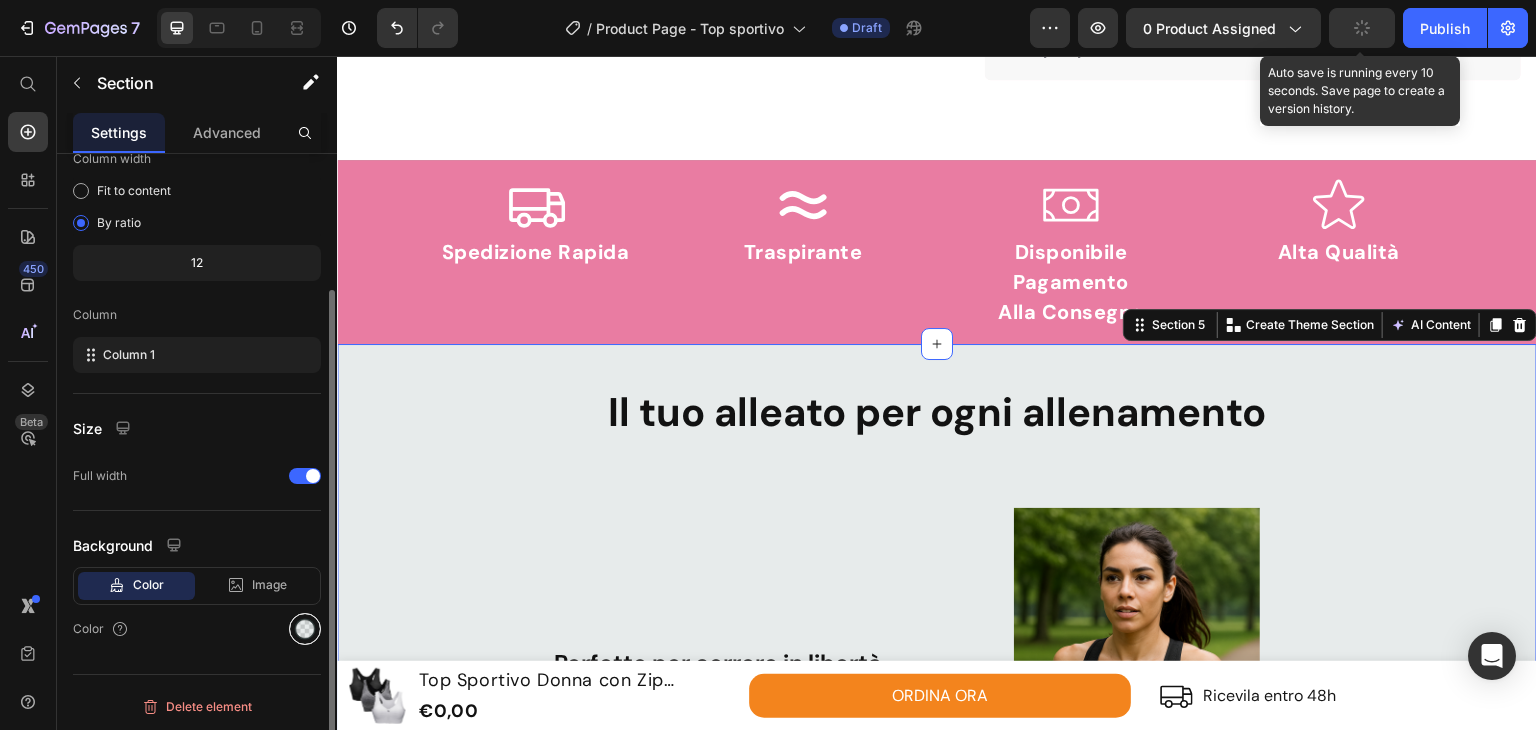 click at bounding box center [305, 629] 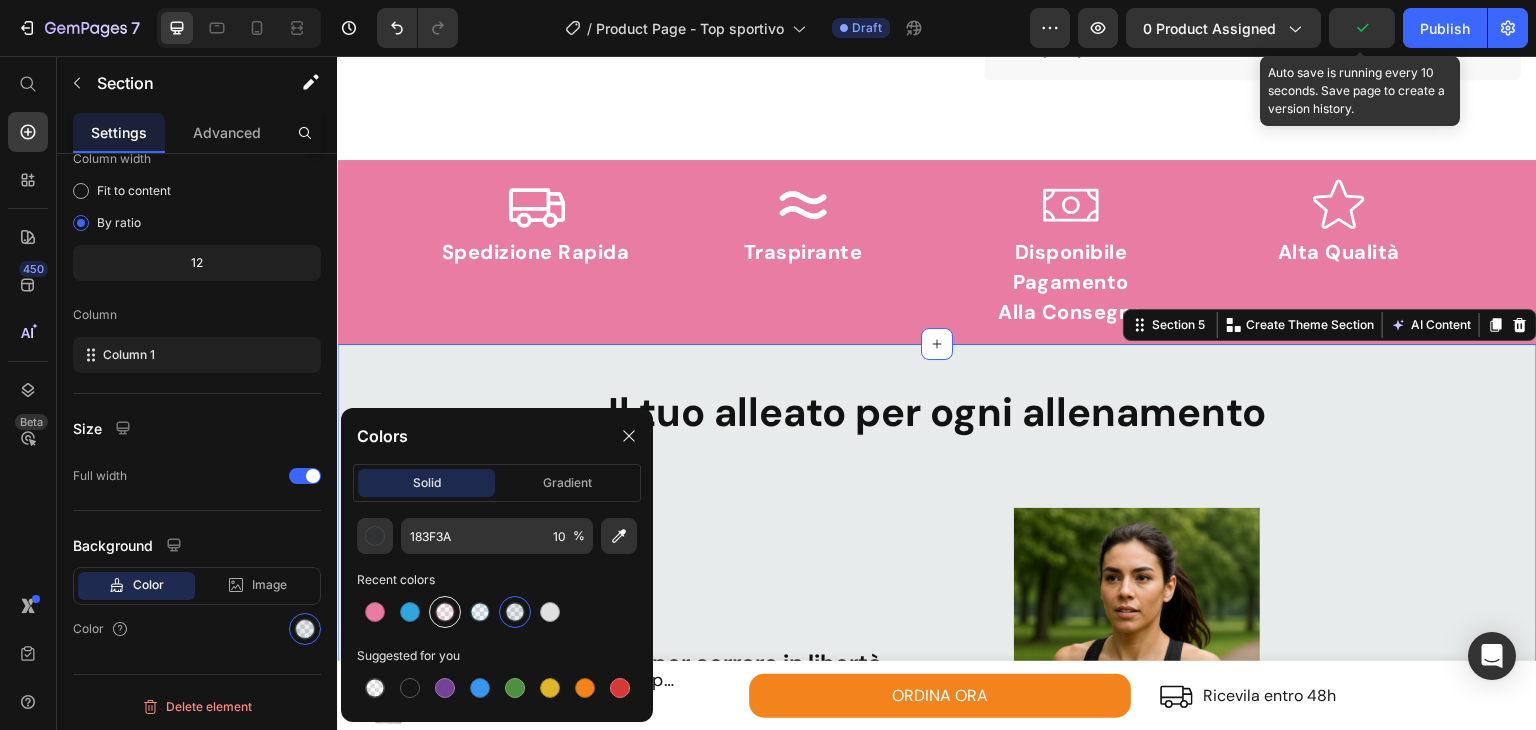 click at bounding box center (445, 612) 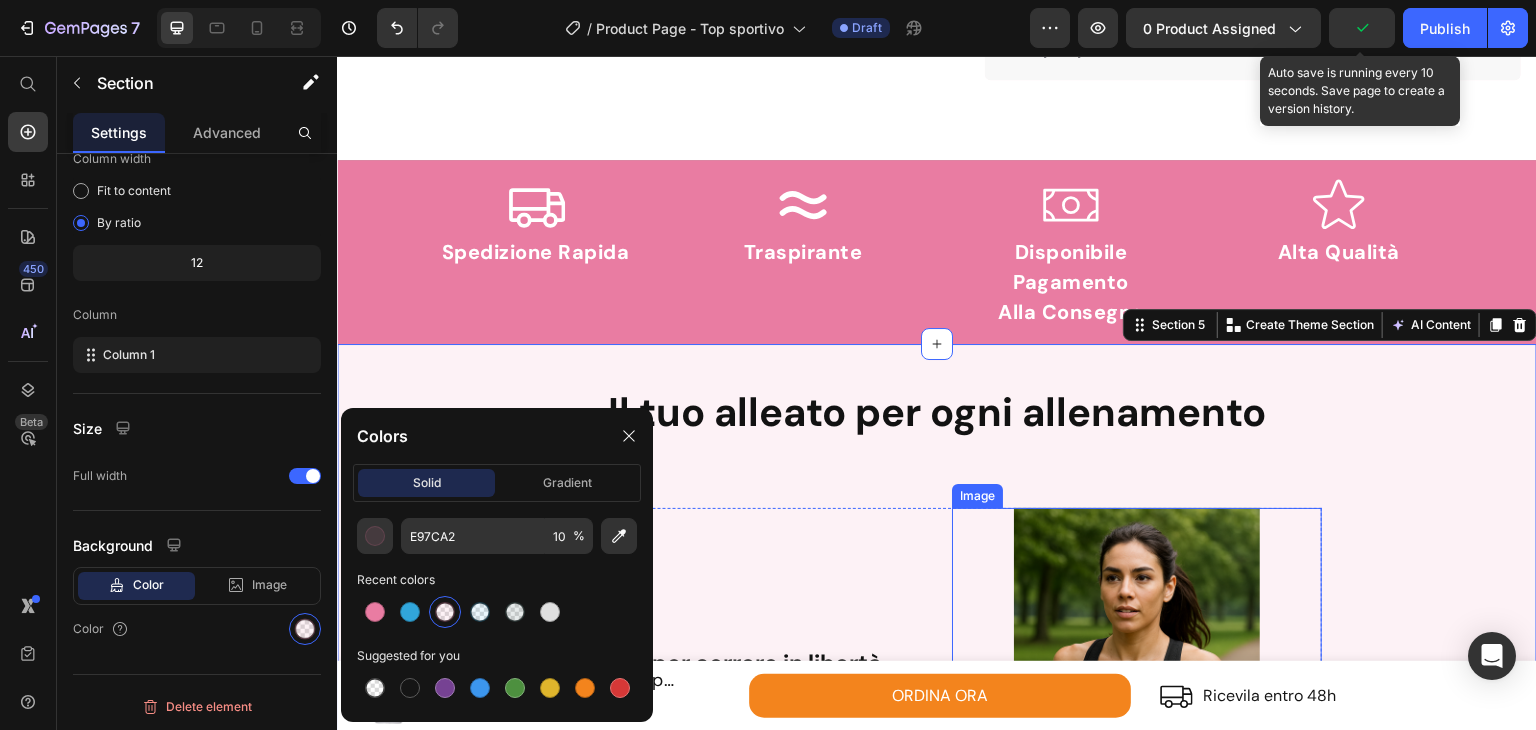 click on "Il tuo alleato per ogni allenamento Heading Row Perfetto per correre in libertà Text Block Massimo  sostegno  e  zero rimbalzi : resta fermo durante la corsa, senza comprimere. Text Block Image Row Image Ideale per yoga e pilates Text Block Tessuto  morbido  e  flessibile  che segue ogni movimento, senza cuciture fastidiose. Text Block Row Ottimo durante esercizi intensi Text Block Aderenza  perfetta e  zip sicura : resta al suo posto mentre ti alleni al massimo. Text Block Image Row
ORDINA ORA Button Row Video IL SEGRETO DEL TUO ALLENAMENTO  Heading Un solo top, più funzioni: ogni dettaglio è pensato per offrire  supporto ,  comodità  e  libertà totale  in ogni fase del tuo workout.   Dalla  zip frontale  che rende ogni cambio semplice e veloce, al  tessuto traspirante  che lascia respirare la pelle anche durante gli sforzi più intensi, fino all’ aderenza perfetta  che segue i movimenti senza stringere.   Realizzato con  materiali morbidi e resistenti ogni giorno, in ogni occasione" at bounding box center (937, 1475) 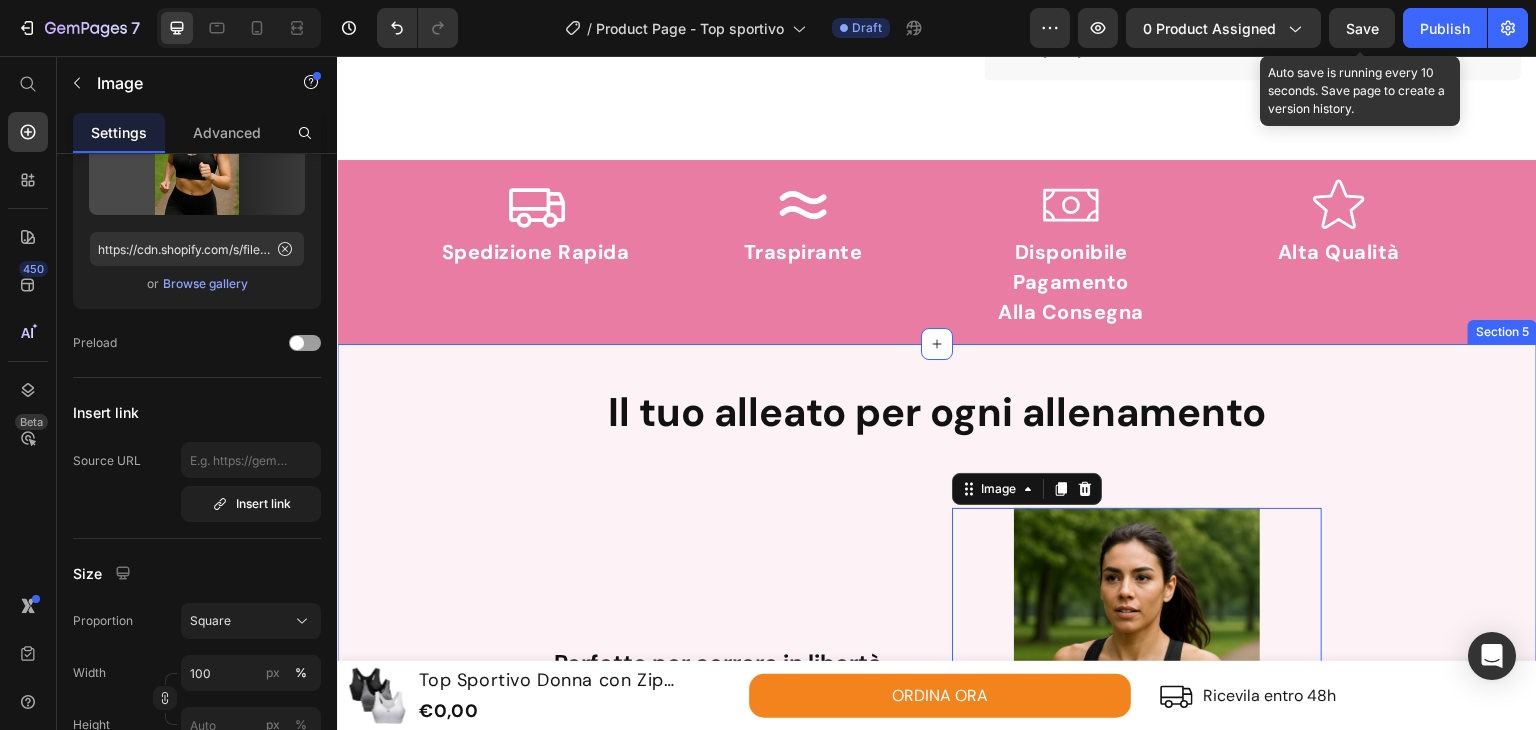 scroll, scrollTop: 1664, scrollLeft: 0, axis: vertical 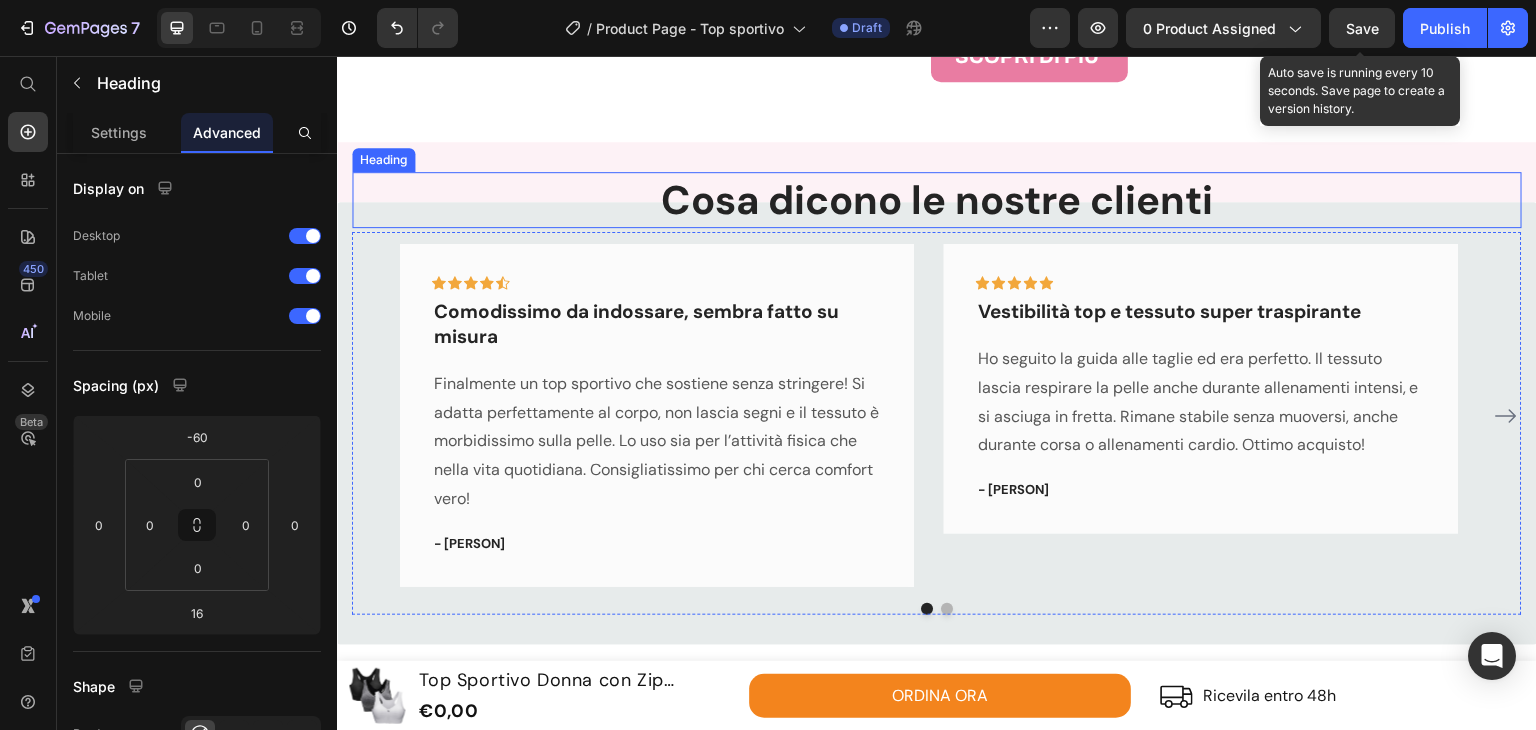 click on "Cosa dicono le nostre clienti" at bounding box center (937, 200) 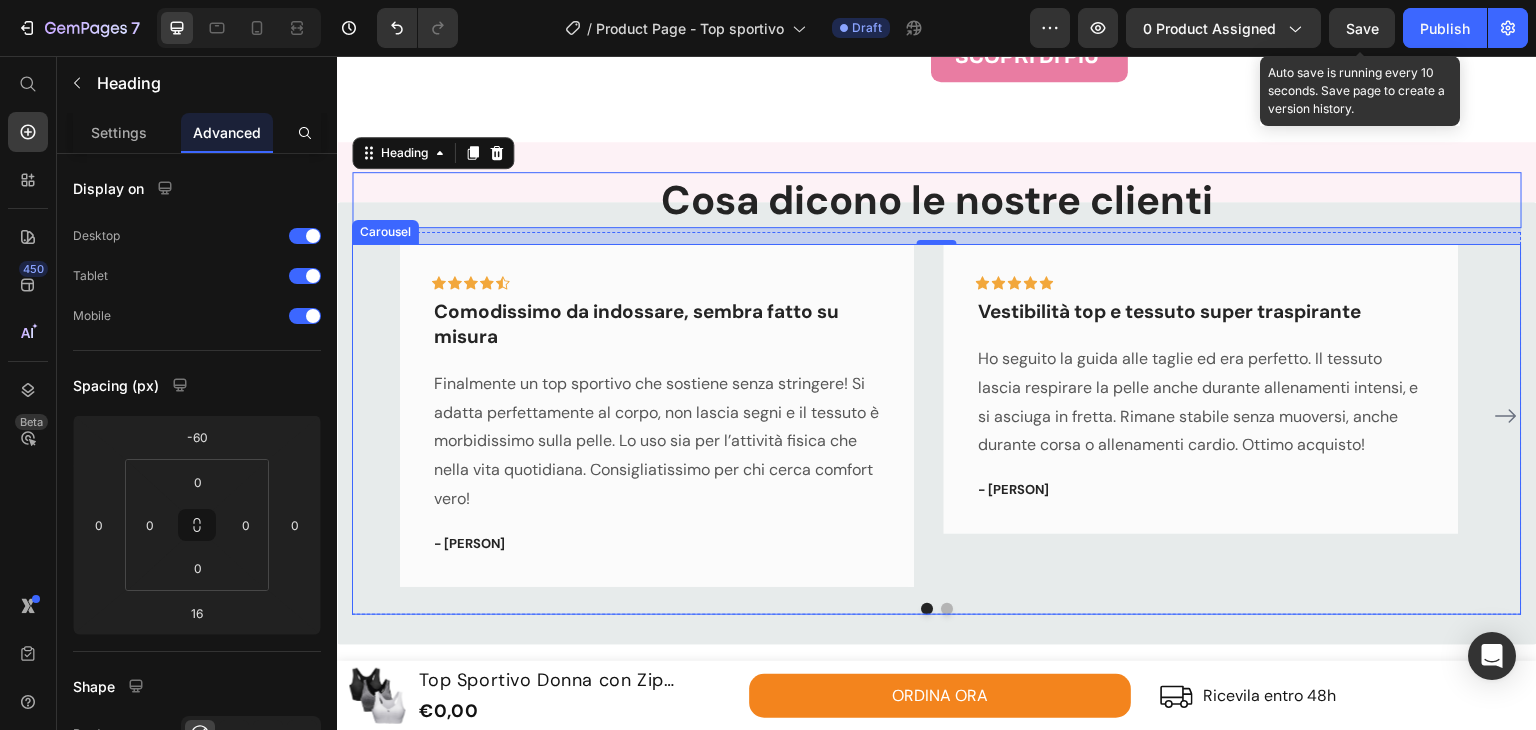click on "Icon
Icon
Icon
Icon
Icon Row Comodissimo da indossare, sembra fatto su misura Text block Finalmente un top sportivo che sostiene senza stringere! Si adatta perfettamente al corpo, non lascia segni e il tessuto è morbidissimo sulla pelle. Lo uso sia per l’attività fisica che nella vita quotidiana. Consigliatissimo per chi cerca comfort vero! Text block - [NAME] Text block Row
Icon
Icon
Icon
Icon
Icon Row Vestibilità top e tessuto super traspirante Text block Ho seguito la guida alle taglie ed era perfetto. Il tessuto lascia respirare la pelle anche durante allenamenti intensi, e si asciuga in fretta. Rimane stabile senza muoversi, anche durante corsa o allenamenti cardio. Ottimo acquisto! Text block - [NAME] Text block Row
Icon
Icon
Icon
Icon
Icon" at bounding box center [937, 415] 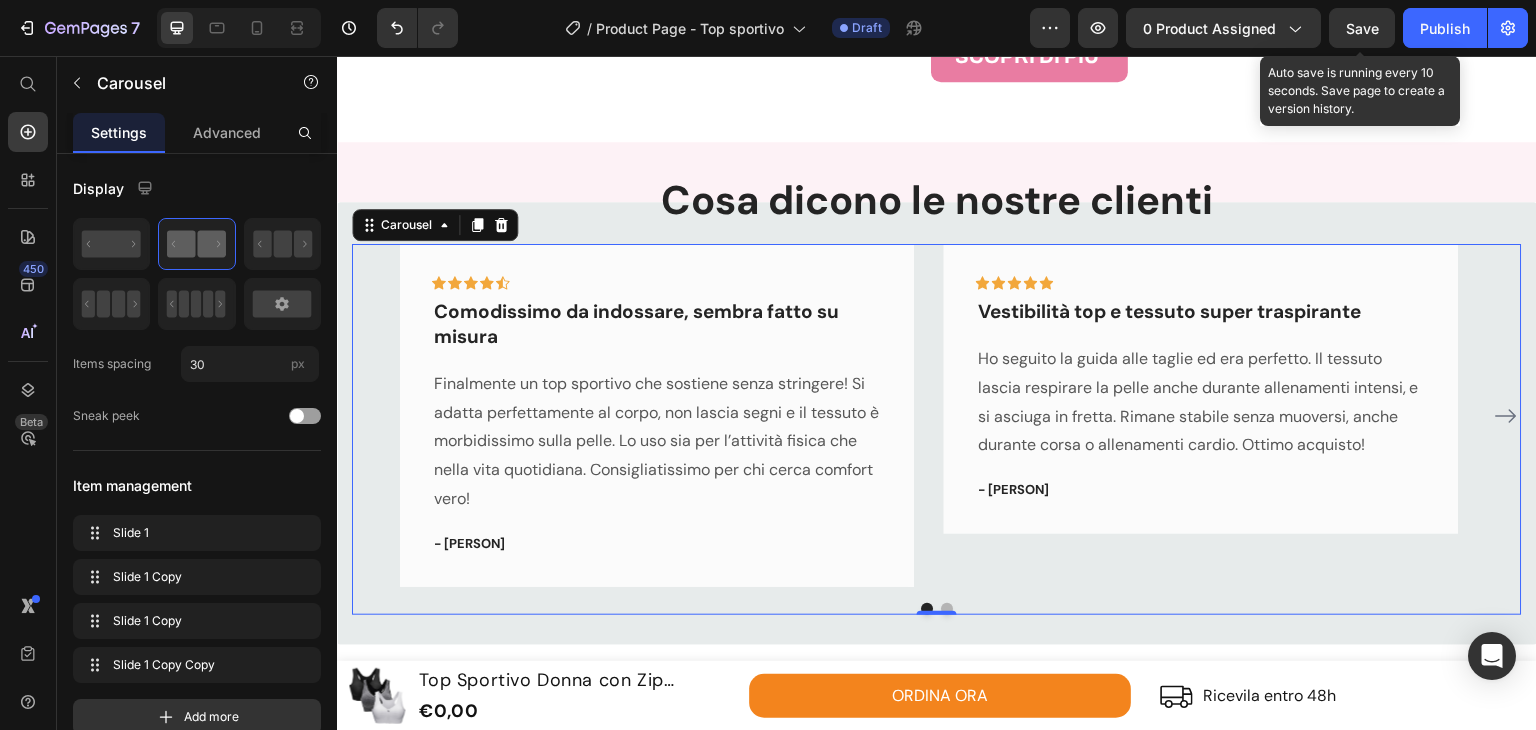 scroll, scrollTop: 632, scrollLeft: 0, axis: vertical 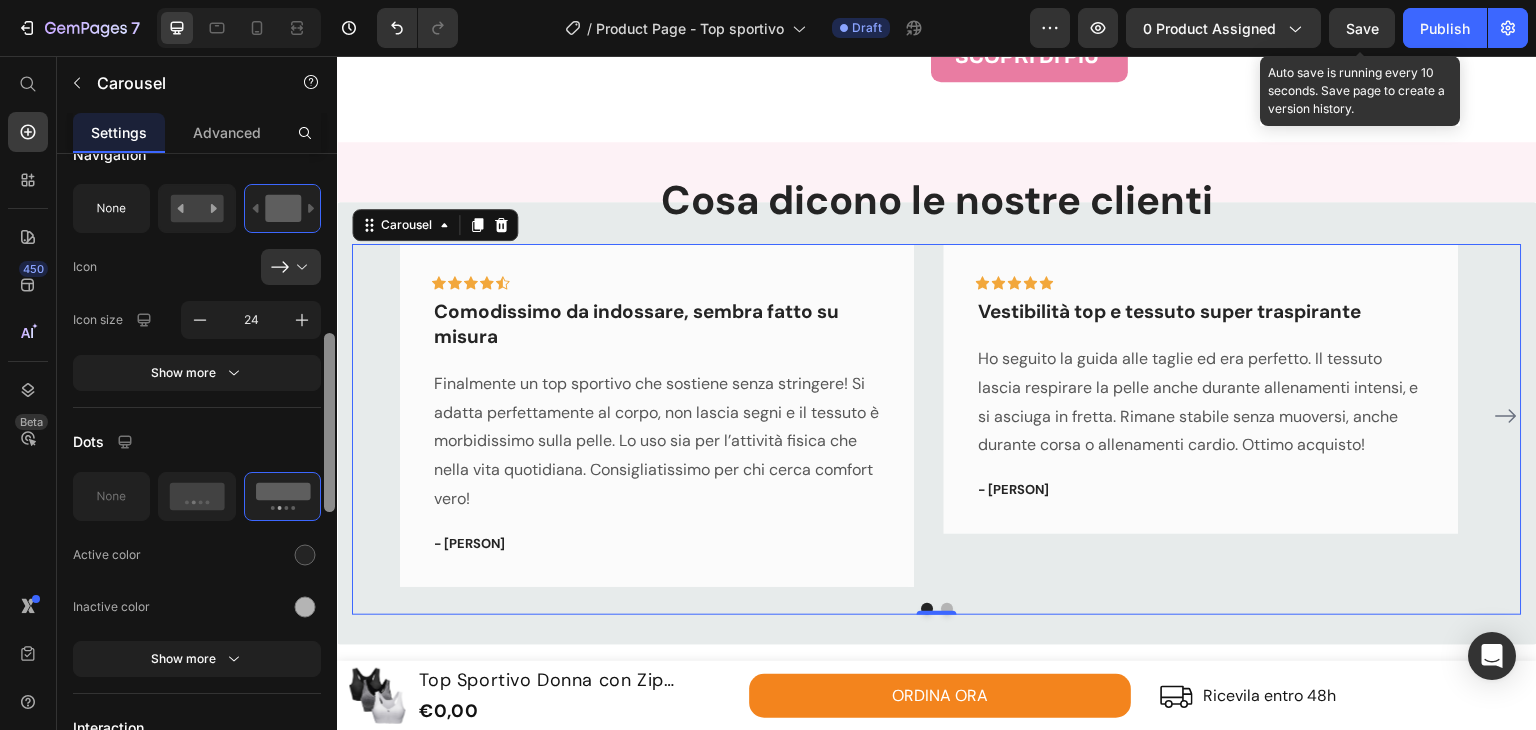click at bounding box center [329, 470] 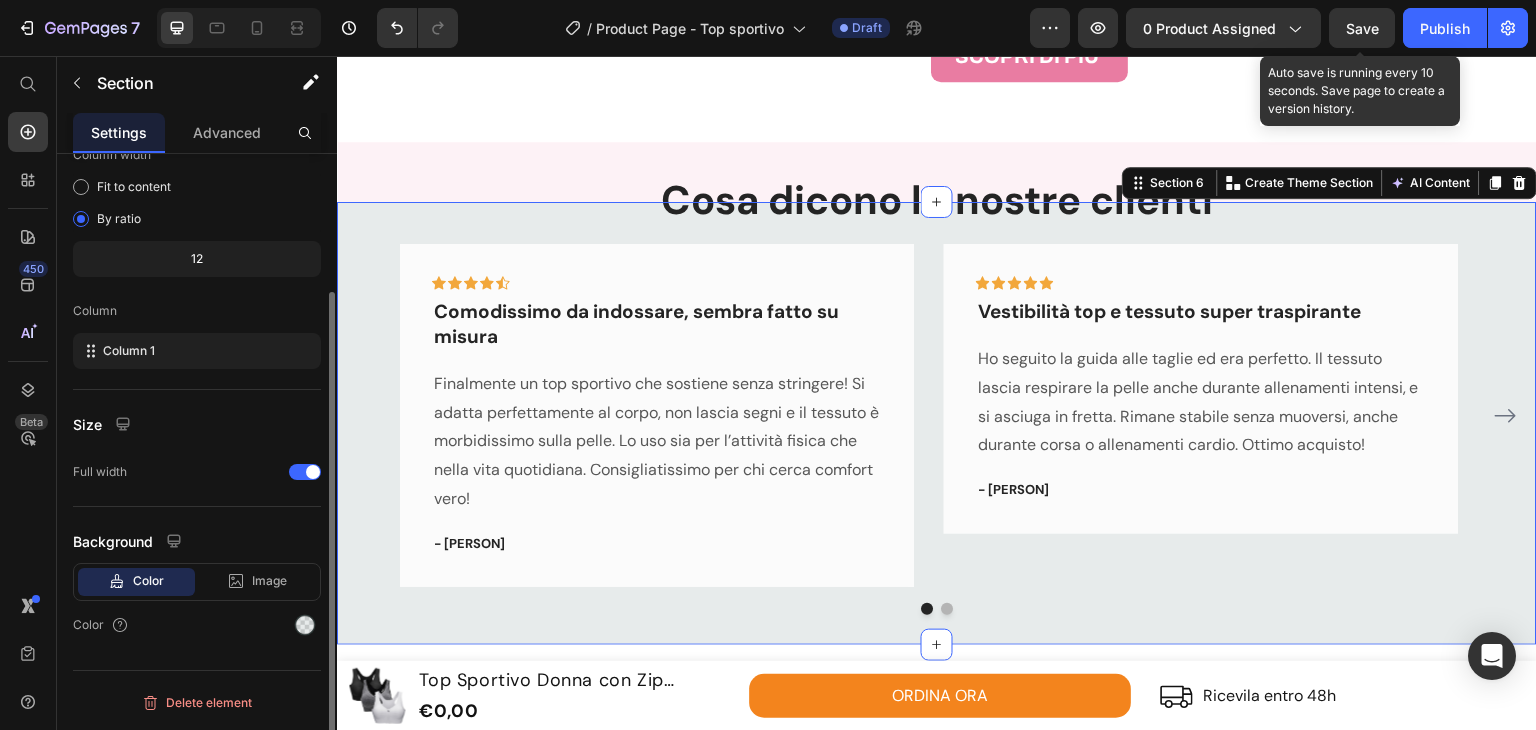 scroll, scrollTop: 0, scrollLeft: 0, axis: both 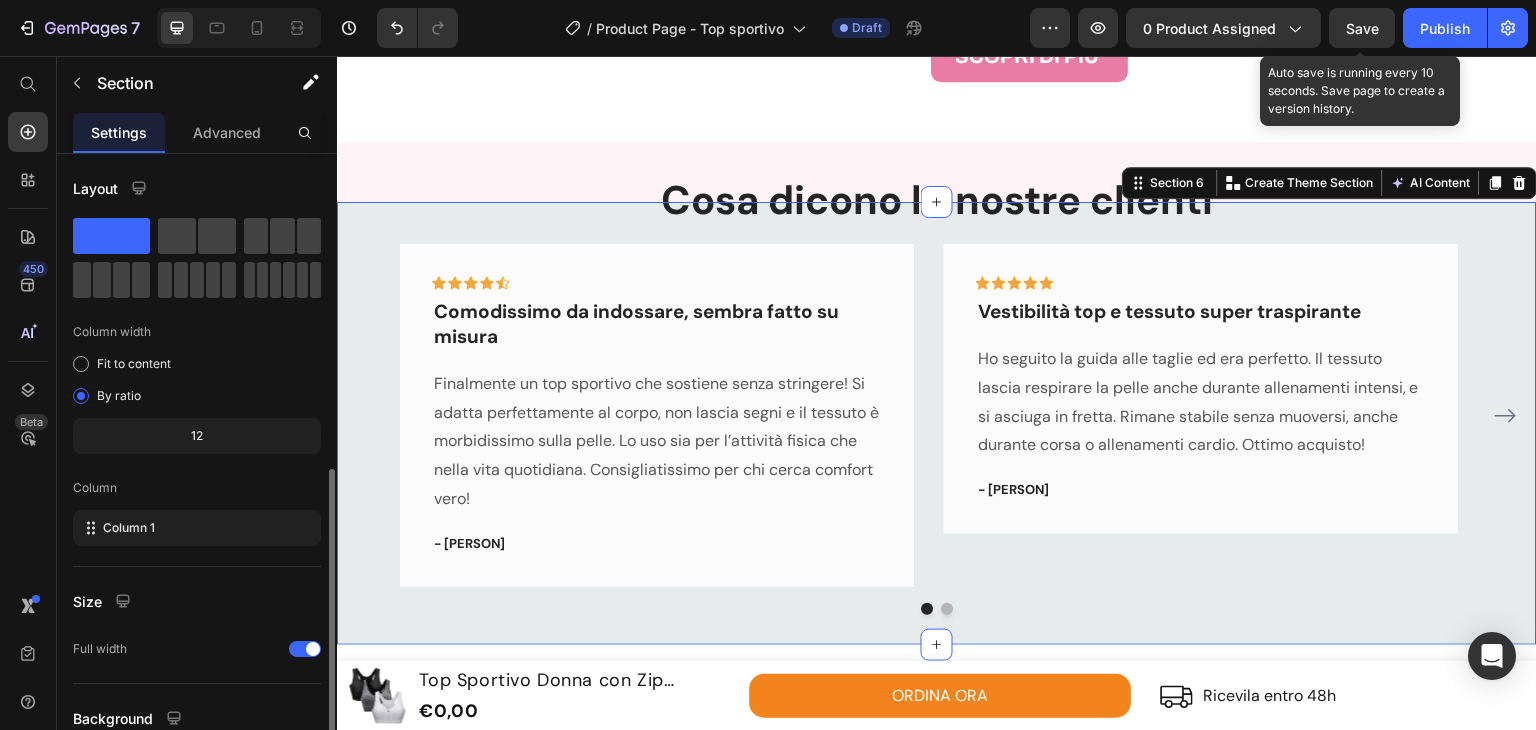 click on "Cosa dicono le nostre clienti Heading
Icon
Icon
Icon
Icon
Icon Row Comodissimo da indossare, sembra fatto su misura Text block Finalmente un top sportivo che sostiene senza stringere! Si adatta perfettamente al corpo, non lascia segni e il tessuto è morbidissimo sulla pelle. Lo uso sia per l’attività fisica che nella vita quotidiana. Consigliatissimo per chi cerca comfort vero! Text block - [NAME] Text block Row
Icon
Icon
Icon
Icon
Icon Row Vestibilità top e tessuto super traspirante Text block Ho seguito la guida alle taglie ed era perfetto. Il tessuto lascia respirare la pelle anche durante allenamenti intensi, e si asciuga in fretta. Rimane stabile senza muoversi, anche durante corsa o allenamenti cardio. Ottimo acquisto! Text block - [NAME] Text block Row
Icon
Icon
Icon Icon" at bounding box center (937, 423) 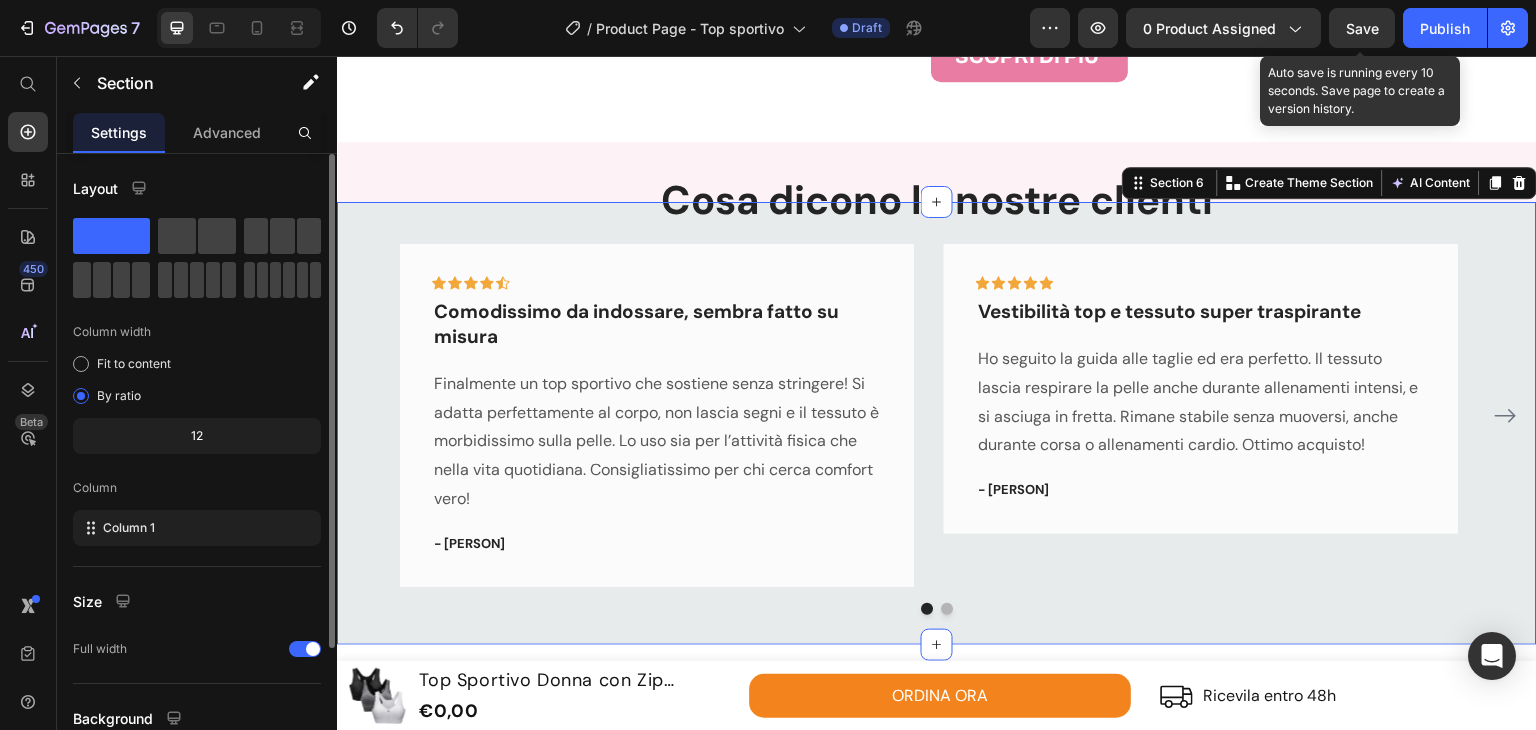 scroll, scrollTop: 173, scrollLeft: 0, axis: vertical 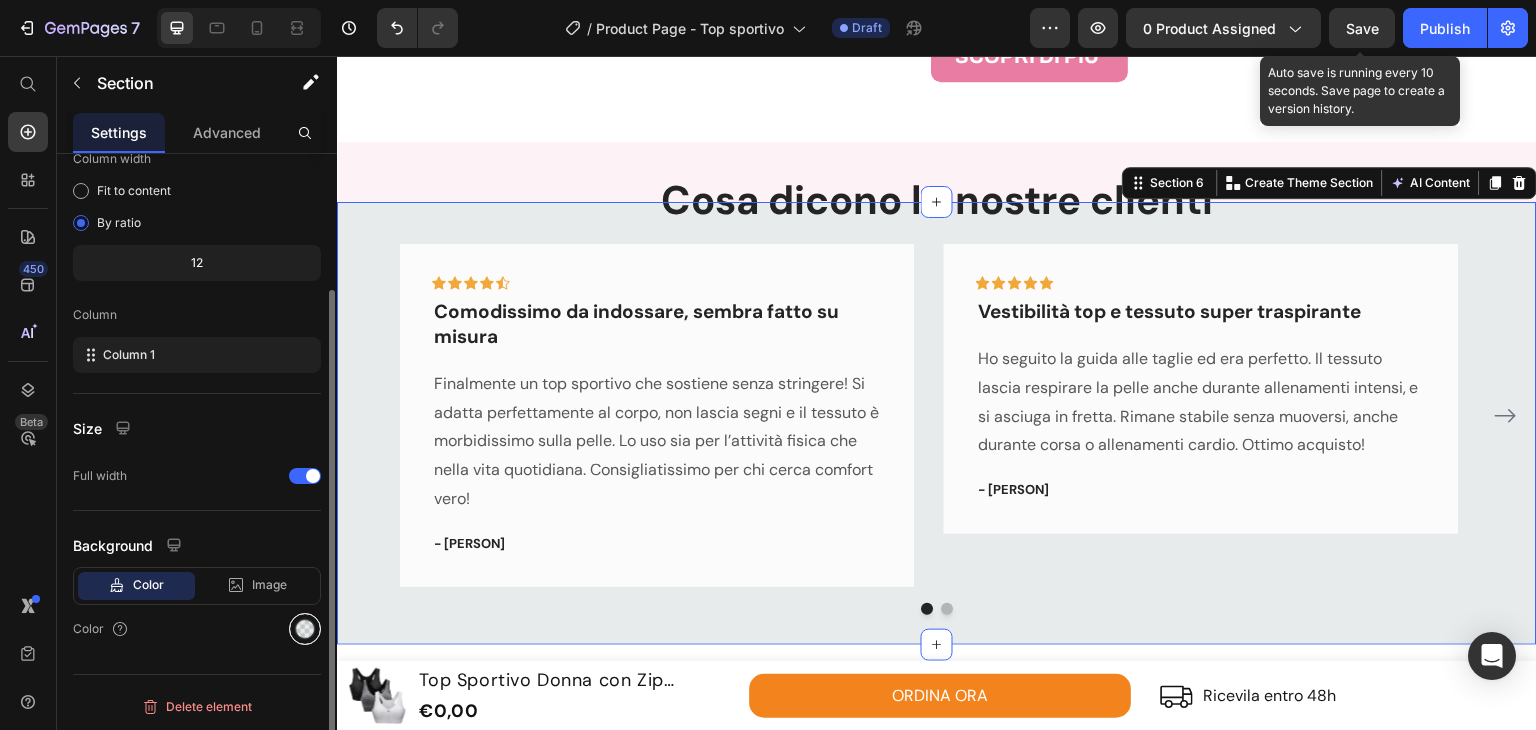 click at bounding box center [305, 629] 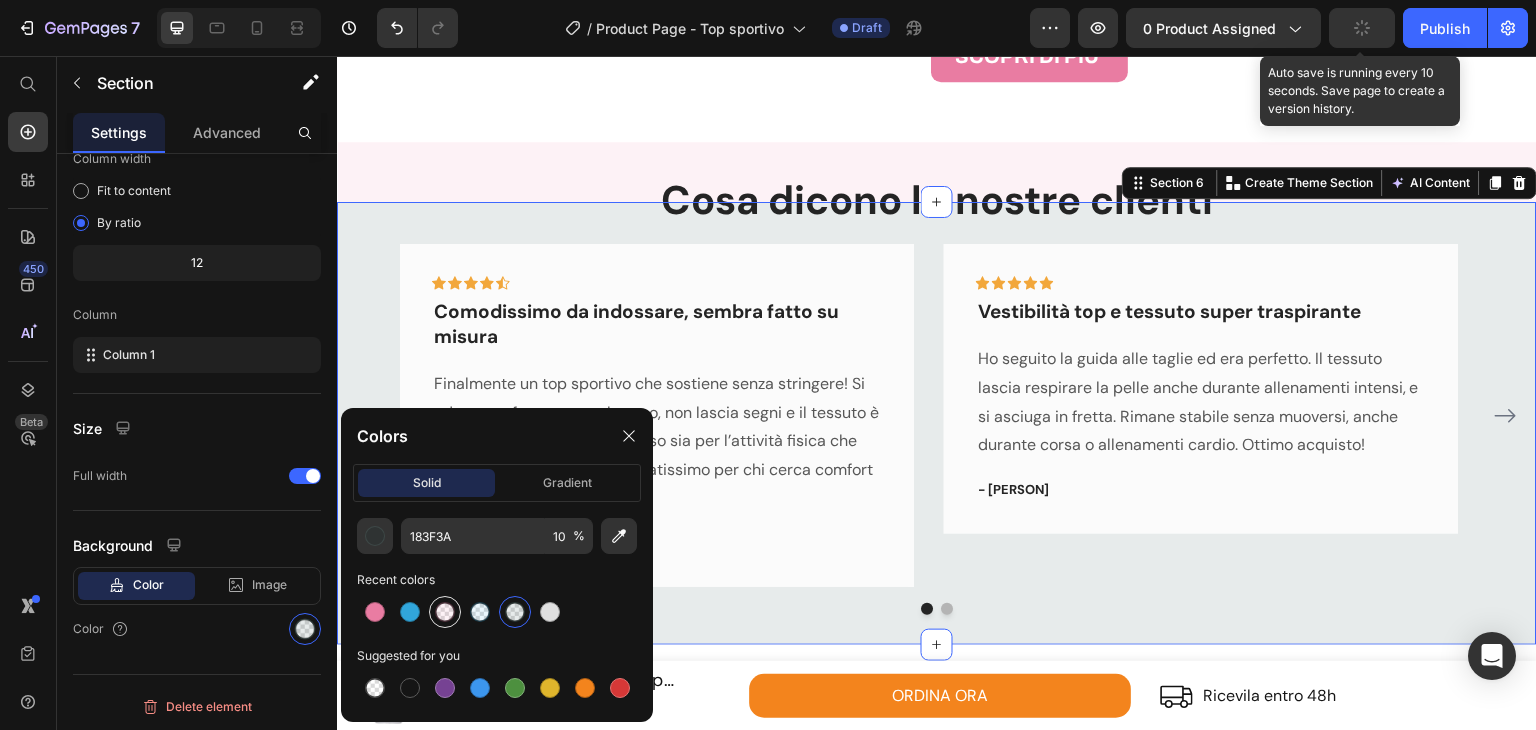 click at bounding box center [445, 612] 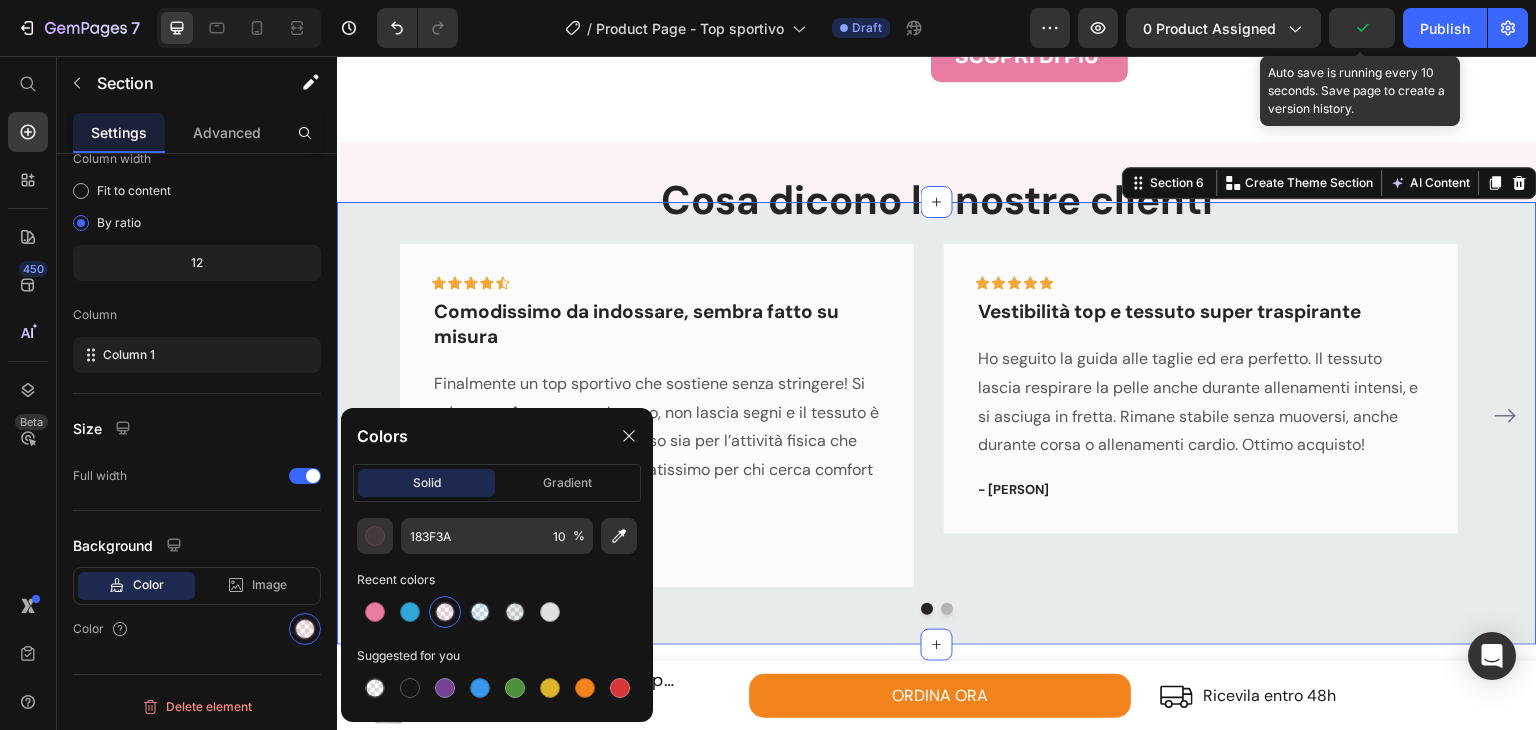 type on "E97CA2" 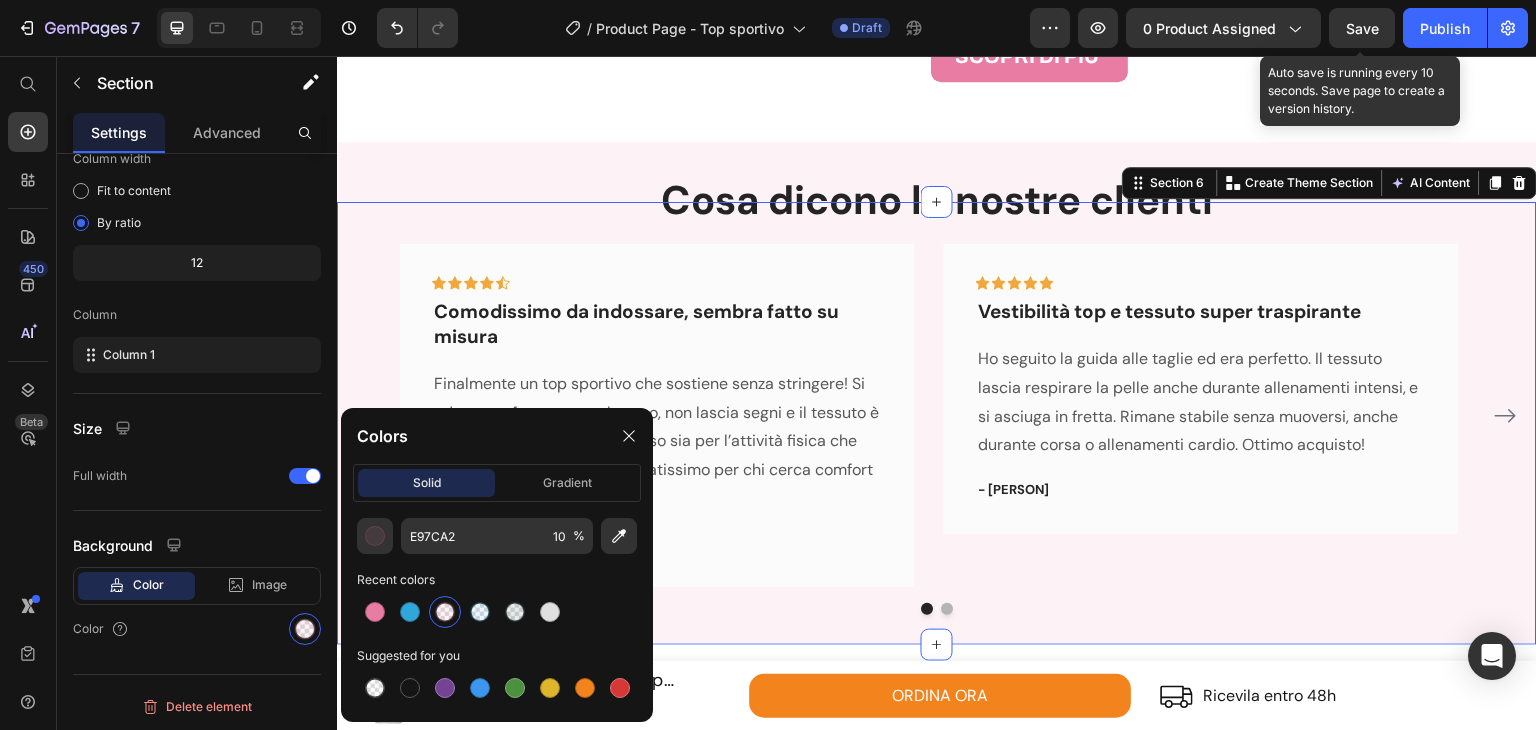 click on "Cosa dicono le nostre clienti Heading
Icon
Icon
Icon
Icon
Icon Row Comodissimo da indossare, sembra fatto su misura Text block Finalmente un top sportivo che sostiene senza stringere! Si adatta perfettamente al corpo, non lascia segni e il tessuto è morbidissimo sulla pelle. Lo uso sia per l’attività fisica che nella vita quotidiana. Consigliatissimo per chi cerca comfort vero! Text block - [NAME] Text block Row
Icon
Icon
Icon
Icon
Icon Row Vestibilità top e tessuto super traspirante Text block Ho seguito la guida alle taglie ed era perfetto. Il tessuto lascia respirare la pelle anche durante allenamenti intensi, e si asciuga in fretta. Rimane stabile senza muoversi, anche durante corsa o allenamenti cardio. Ottimo acquisto! Text block - [NAME] Text block Row
Icon
Icon
Icon Icon" at bounding box center [937, 423] 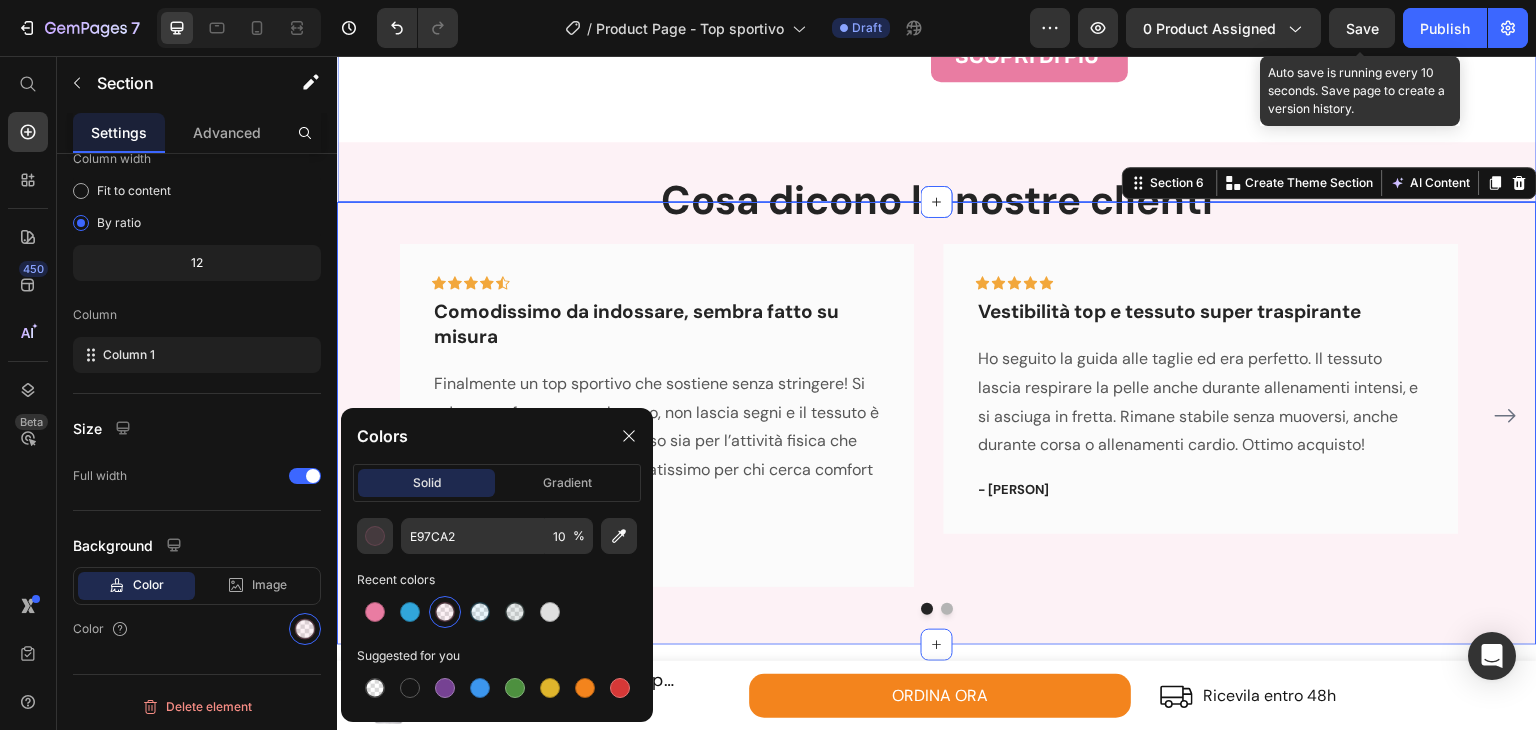 click on "Il tuo alleato per ogni allenamento Heading Row Perfetto per correre in libertà Text Block Massimo  sostegno  e  zero rimbalzi : resta fermo durante la corsa, senza comprimere. Text Block Image Row Image Ideale per yoga e pilates Text Block Tessuto  morbido  e  flessibile  che segue ogni movimento, senza cuciture fastidiose. Text Block Row Ottimo durante esercizi intensi Text Block Aderenza  perfetta e  zip sicura : resta al suo posto mentre ti alleni al massimo. Text Block Image Row
ORDINA ORA Button Row Video IL SEGRETO DEL TUO ALLENAMENTO  Heading Un solo top, più funzioni: ogni dettaglio è pensato per offrire  supporto ,  comodità  e  libertà totale  in ogni fase del tuo workout.   Dalla  zip frontale  che rende ogni cambio semplice e veloce, al  tessuto traspirante  che lascia respirare la pelle anche durante gli sforzi più intensi, fino all’ aderenza perfetta  che segue i movimenti senza stringere.   Realizzato con  materiali morbidi e resistenti ogni giorno, in ogni occasione" at bounding box center (937, -928) 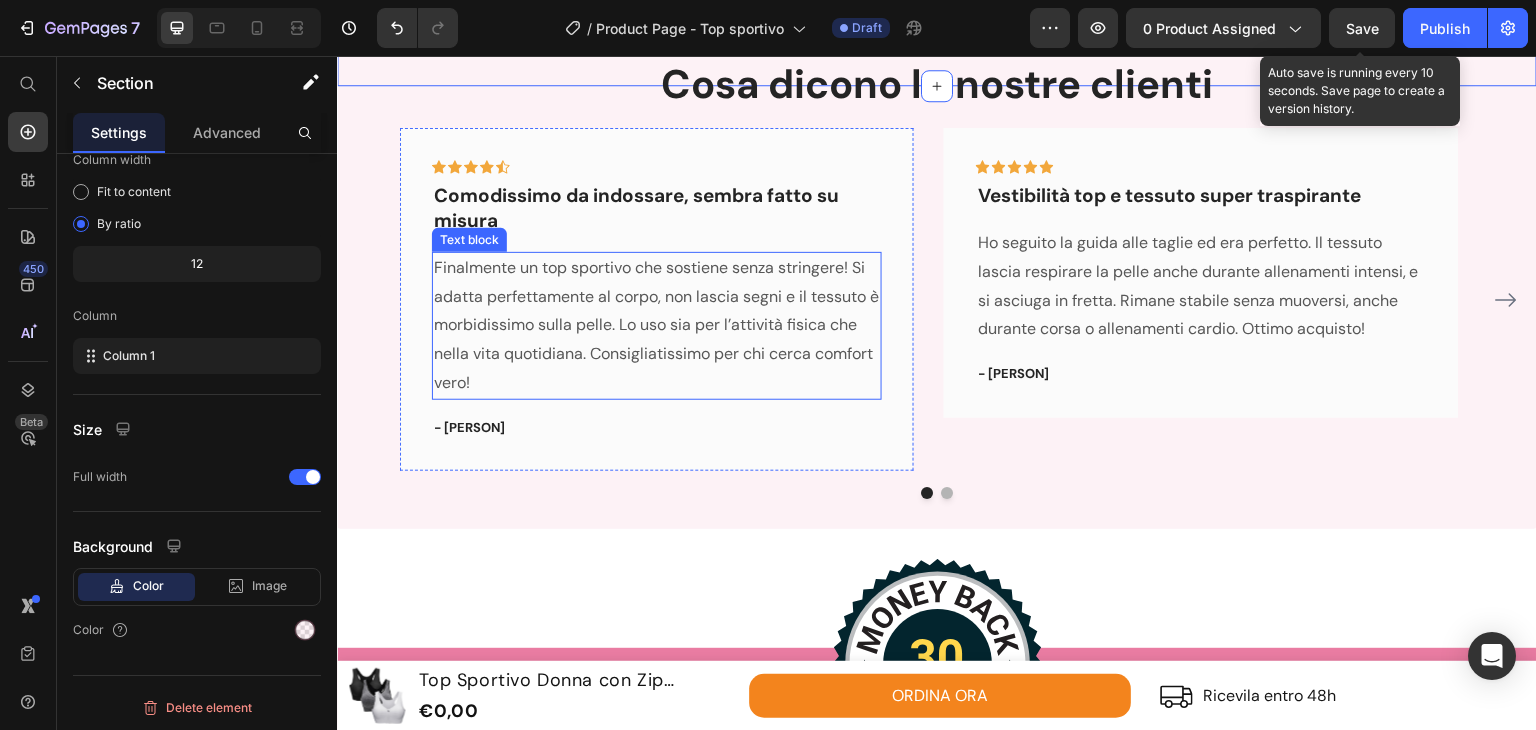 scroll, scrollTop: 3764, scrollLeft: 0, axis: vertical 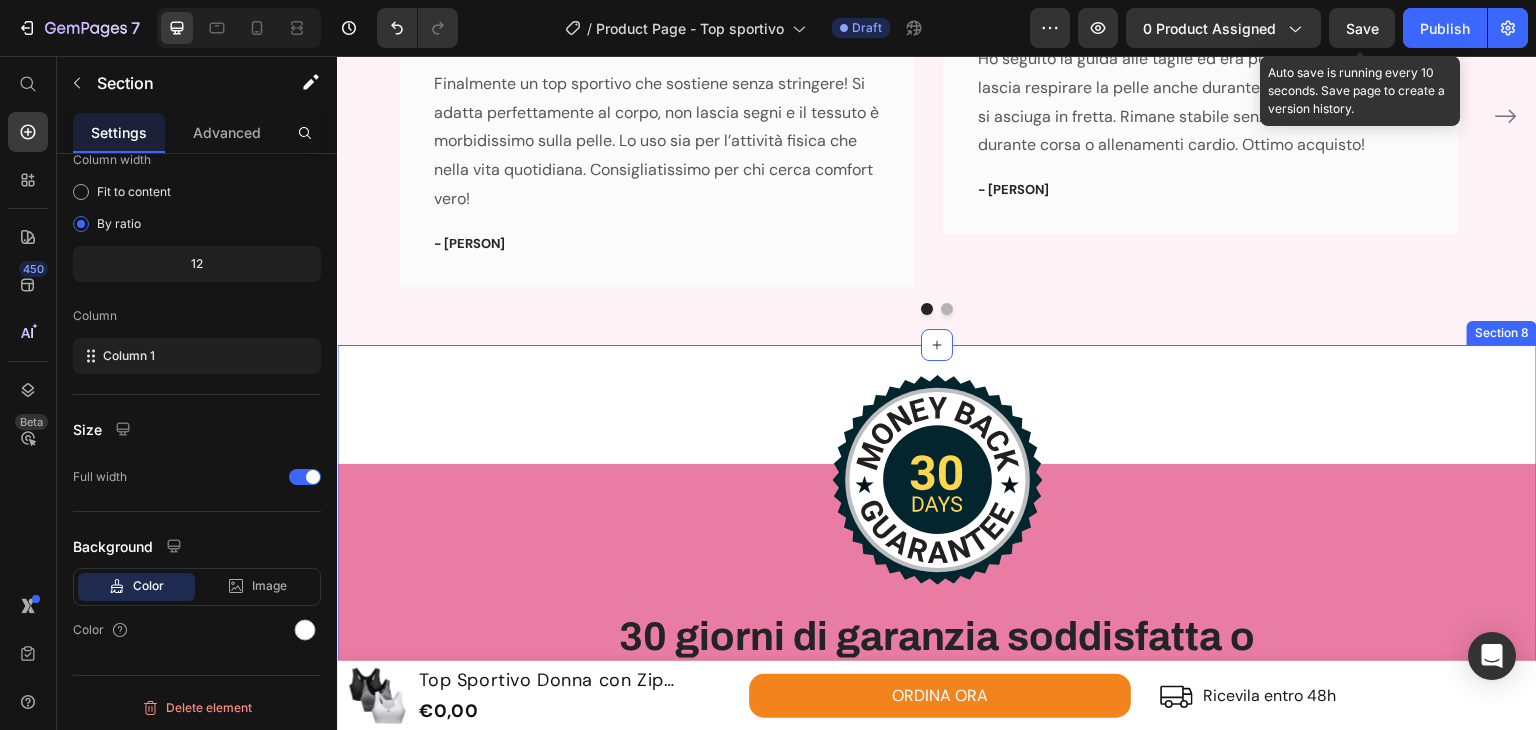 click on "Image 30 giorni di garanzia soddisfatta o rimborsata Heading Row Row Section 8" at bounding box center (937, 539) 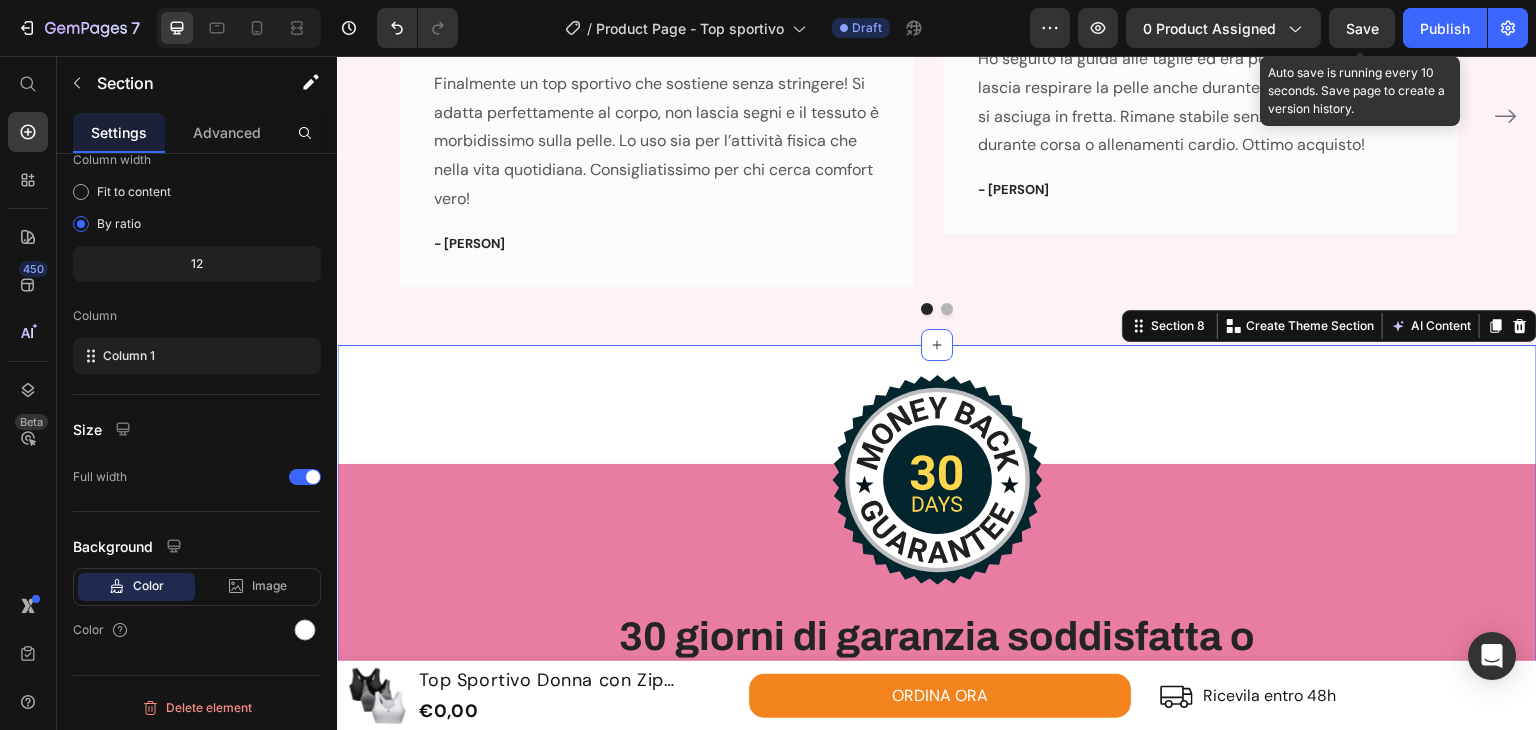 scroll, scrollTop: 172, scrollLeft: 0, axis: vertical 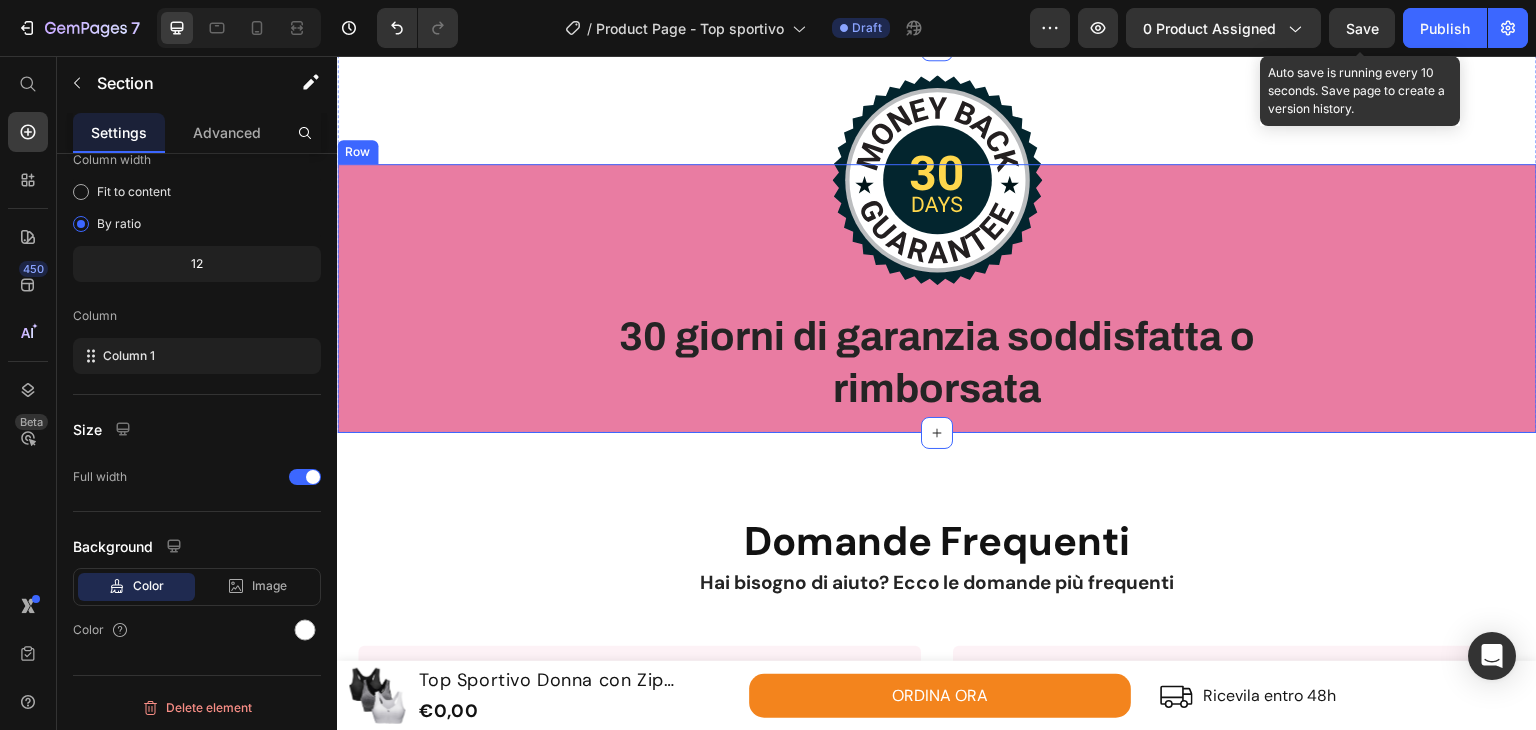 click on "Image 30 giorni di garanzia soddisfatta o rimborsata Heading Row" at bounding box center [937, 298] 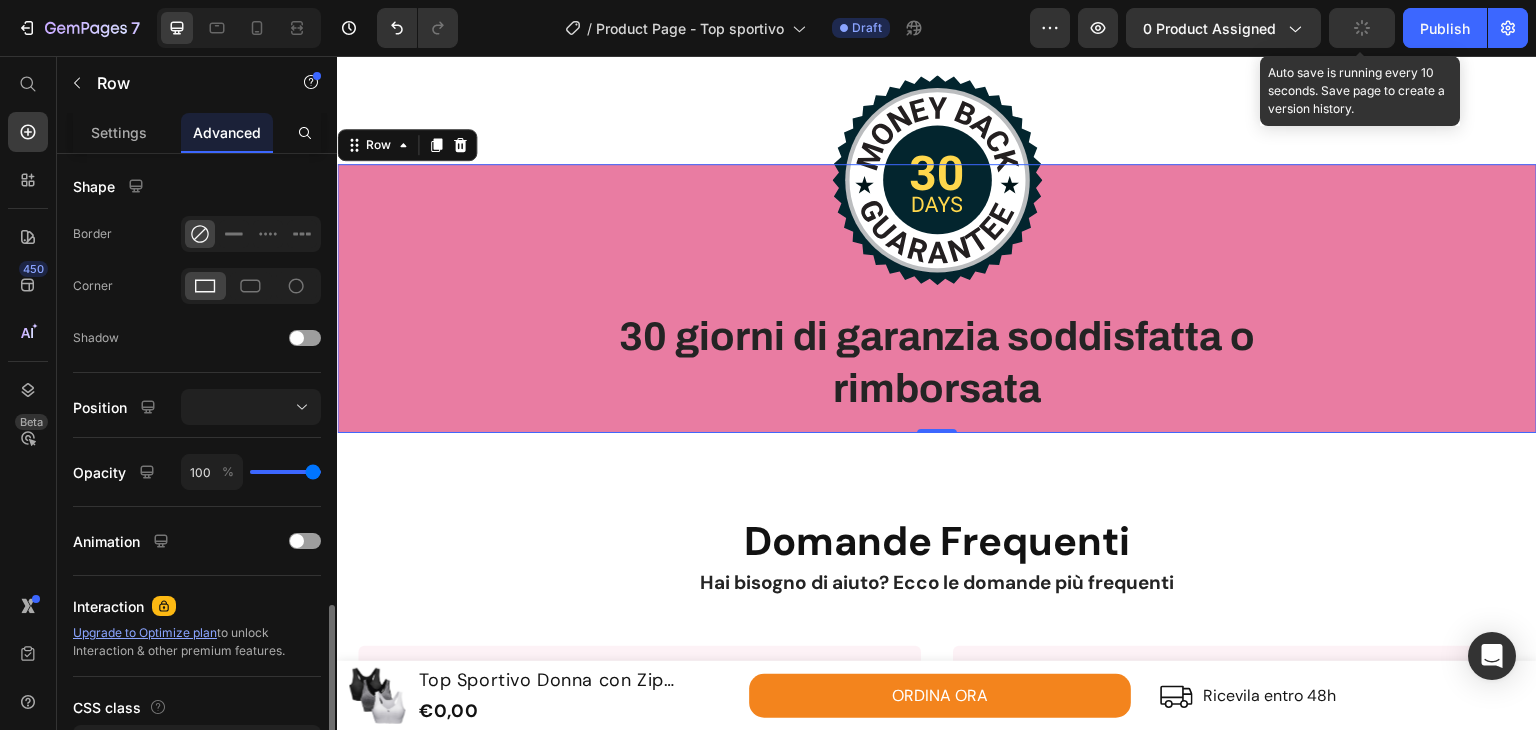 scroll, scrollTop: 634, scrollLeft: 0, axis: vertical 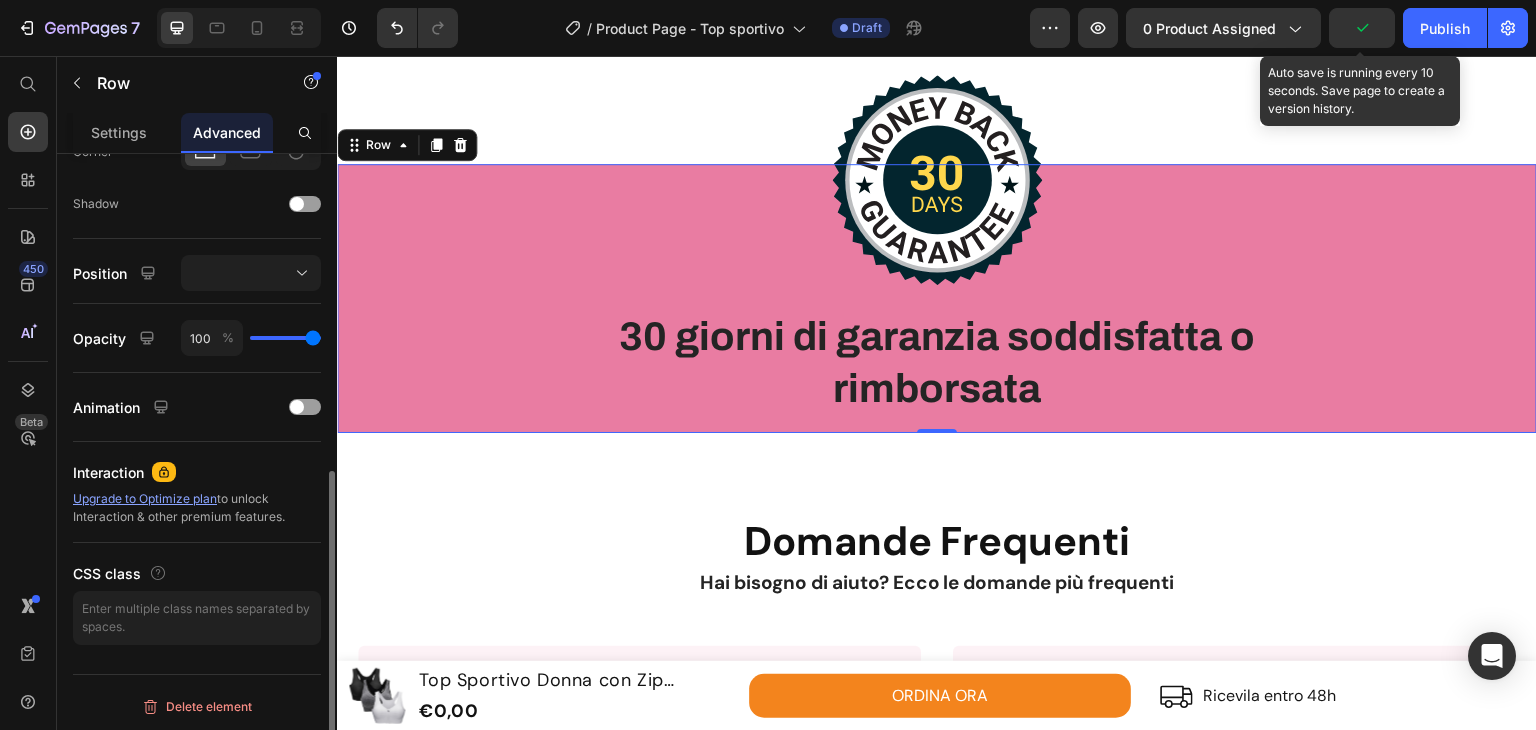 click on "Row" 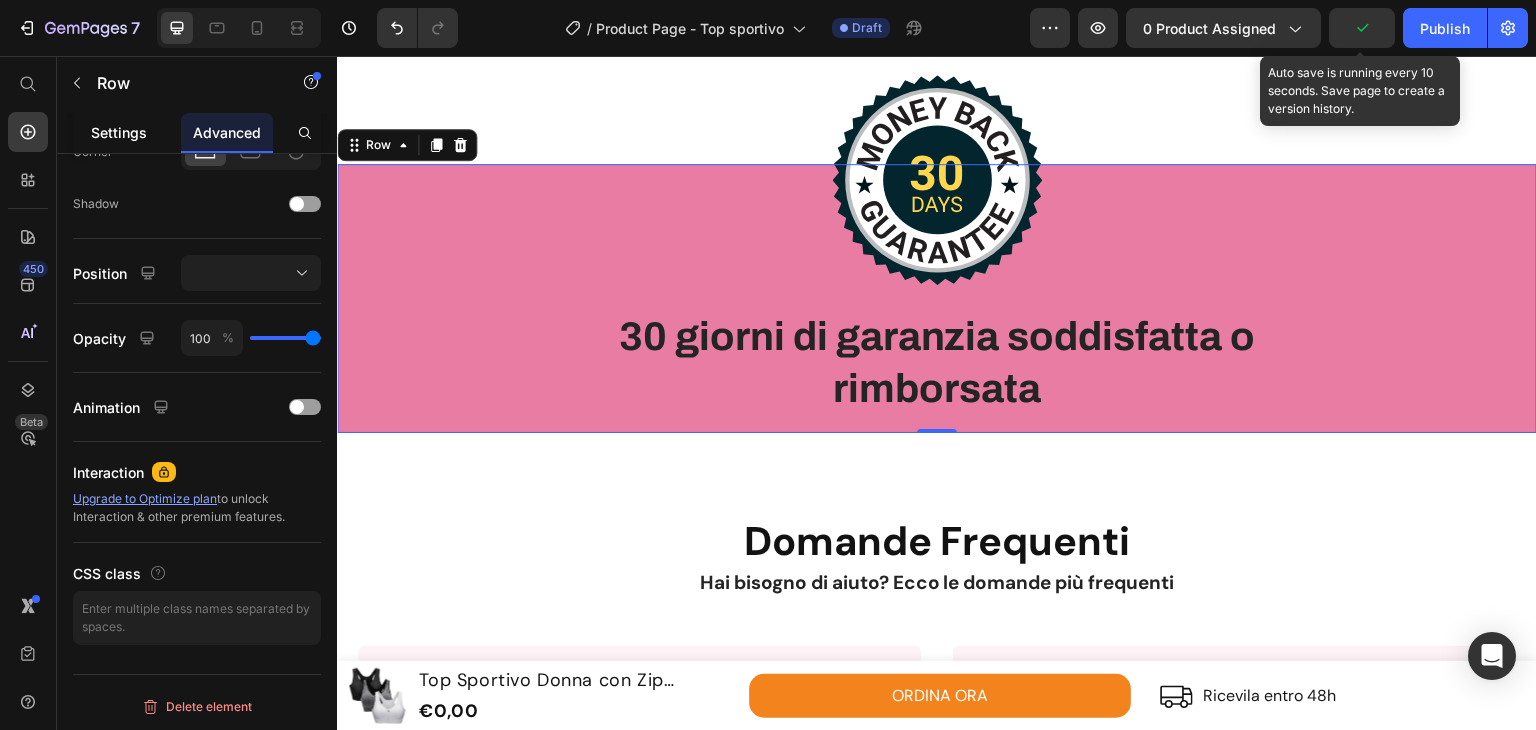 click on "Settings" at bounding box center (119, 132) 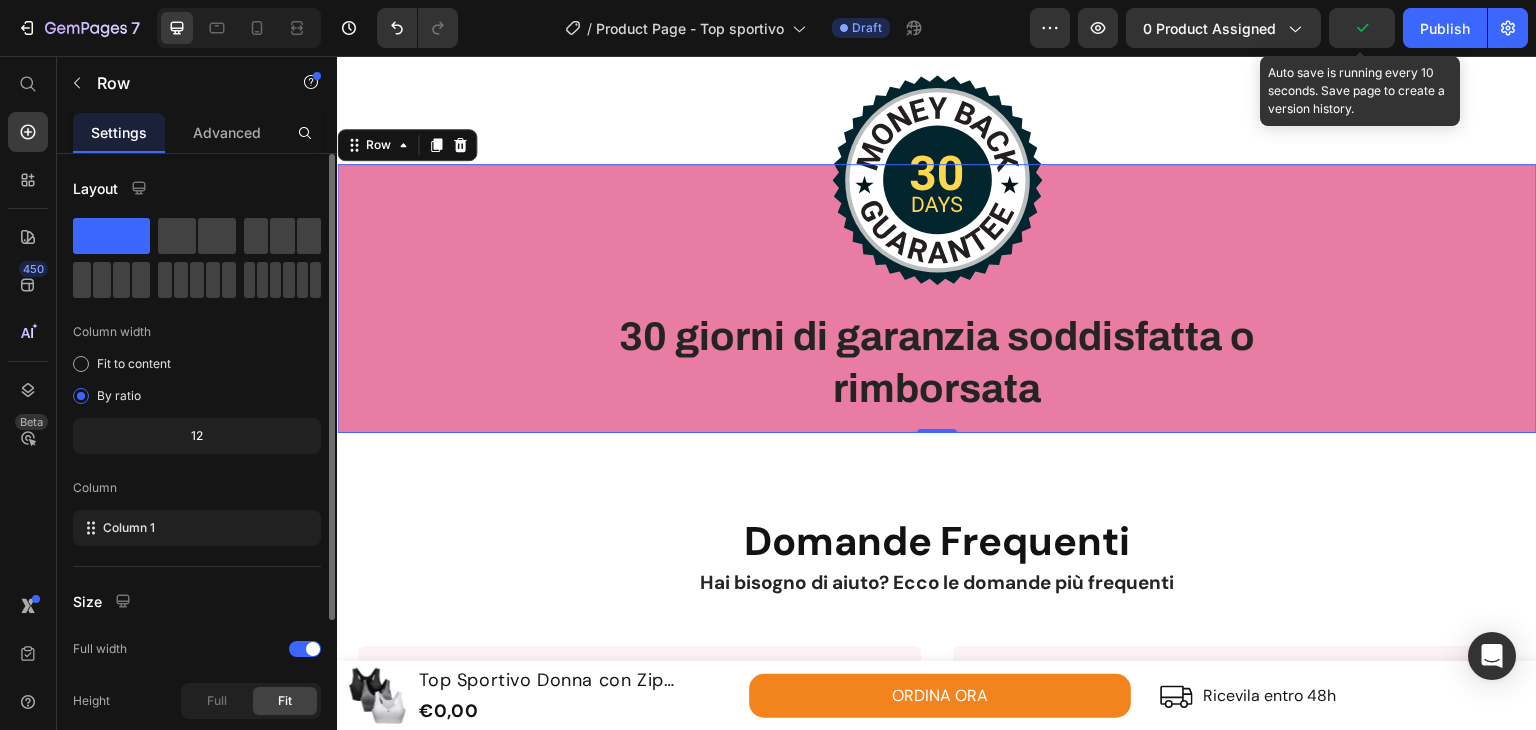 scroll, scrollTop: 225, scrollLeft: 0, axis: vertical 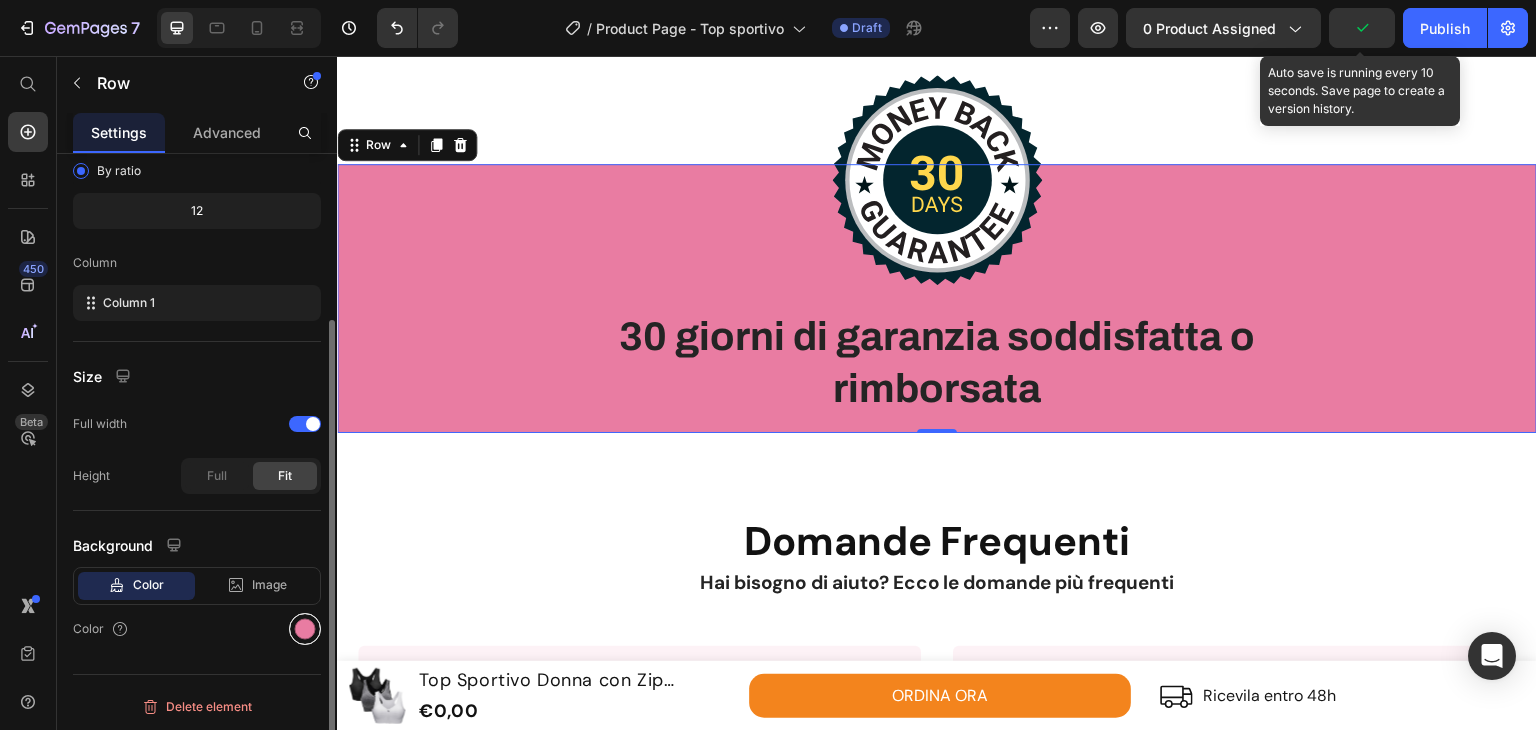 click at bounding box center (305, 629) 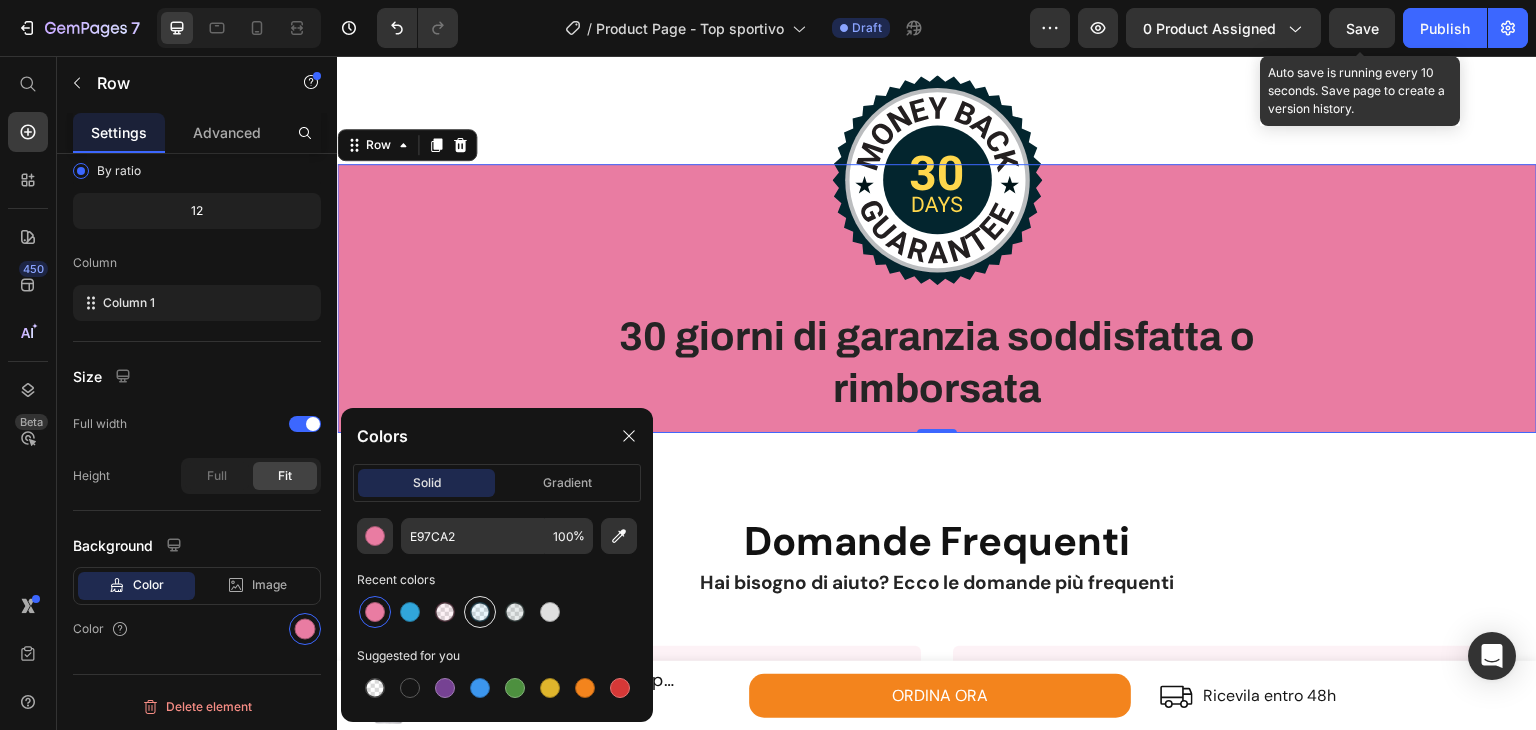 drag, startPoint x: 443, startPoint y: 608, endPoint x: 480, endPoint y: 605, distance: 37.12142 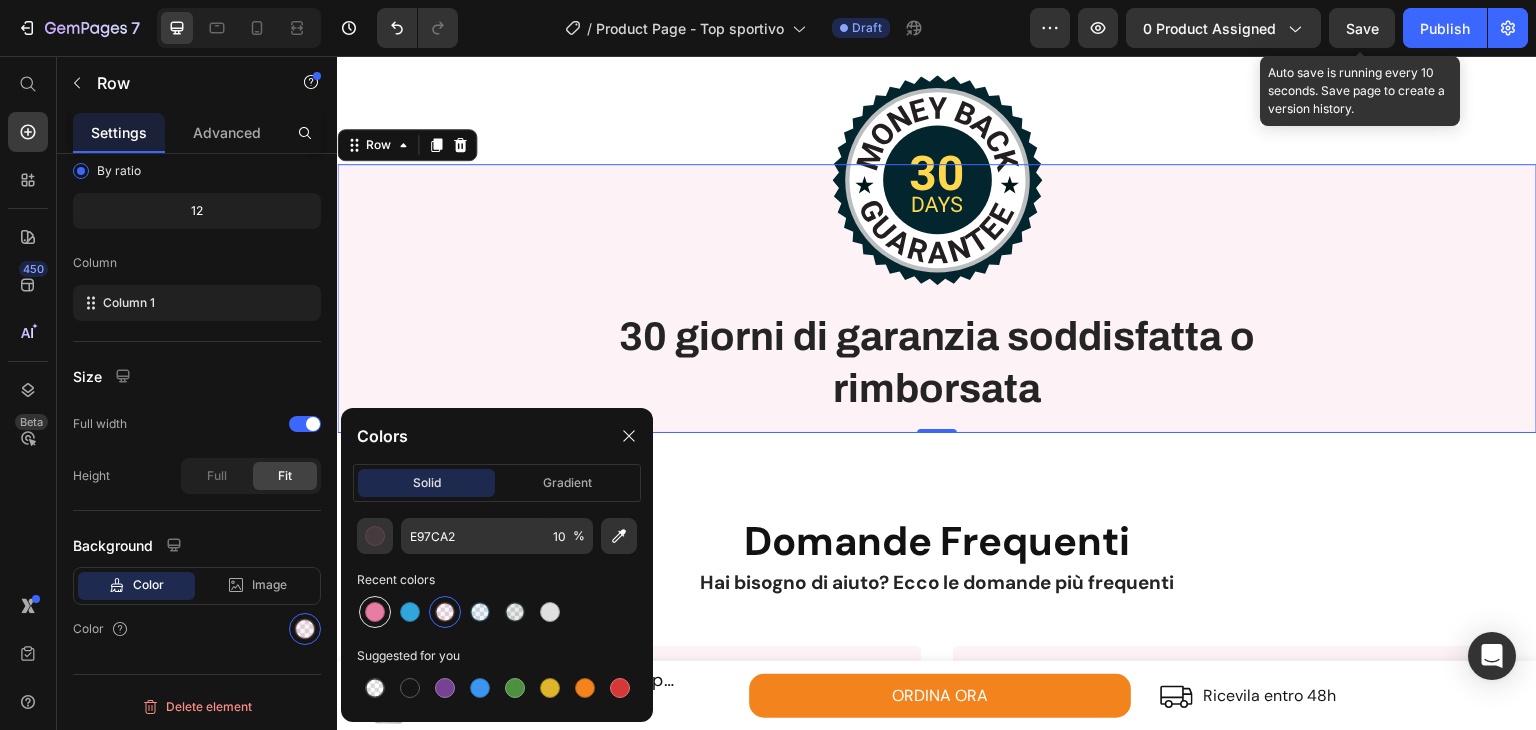 click at bounding box center [375, 612] 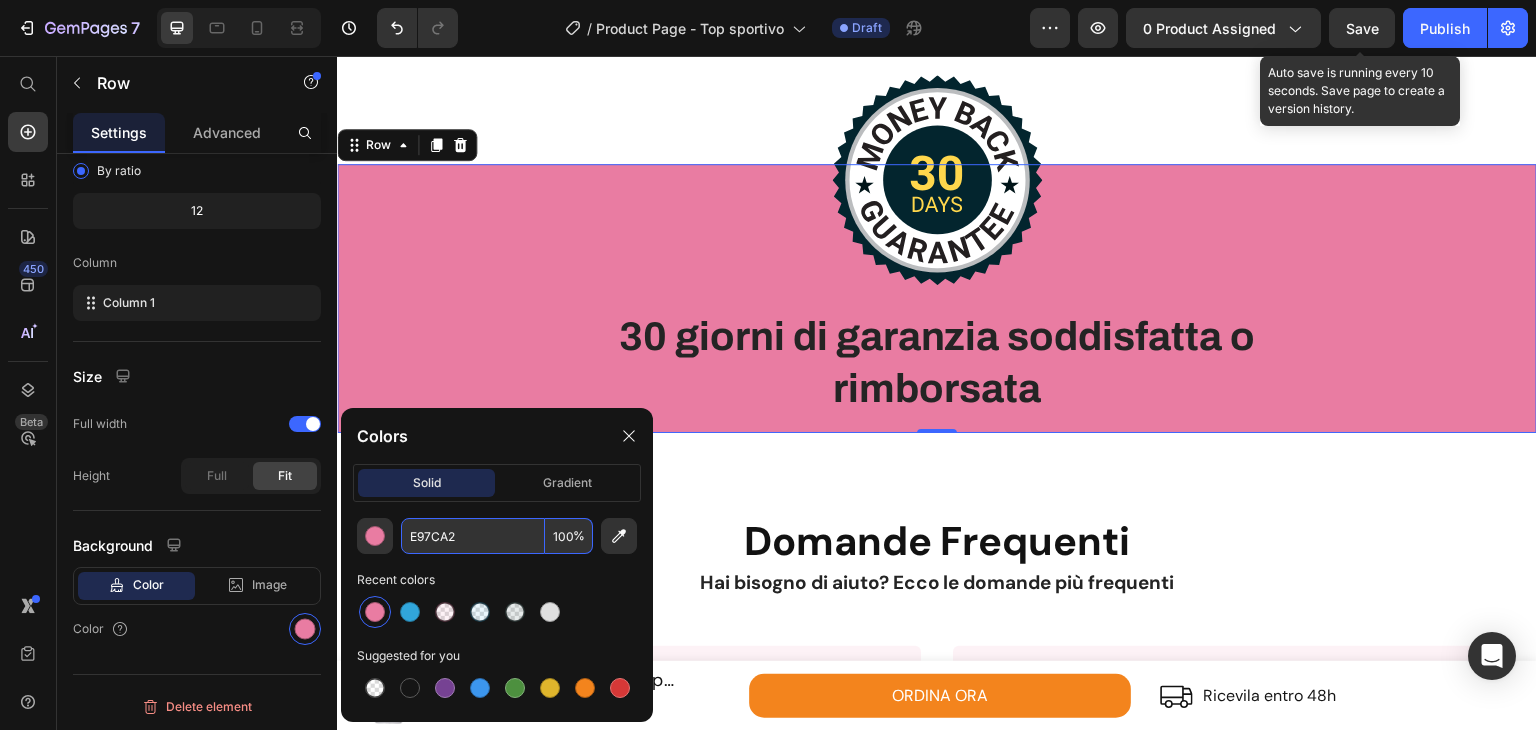 click on "100" at bounding box center [569, 536] 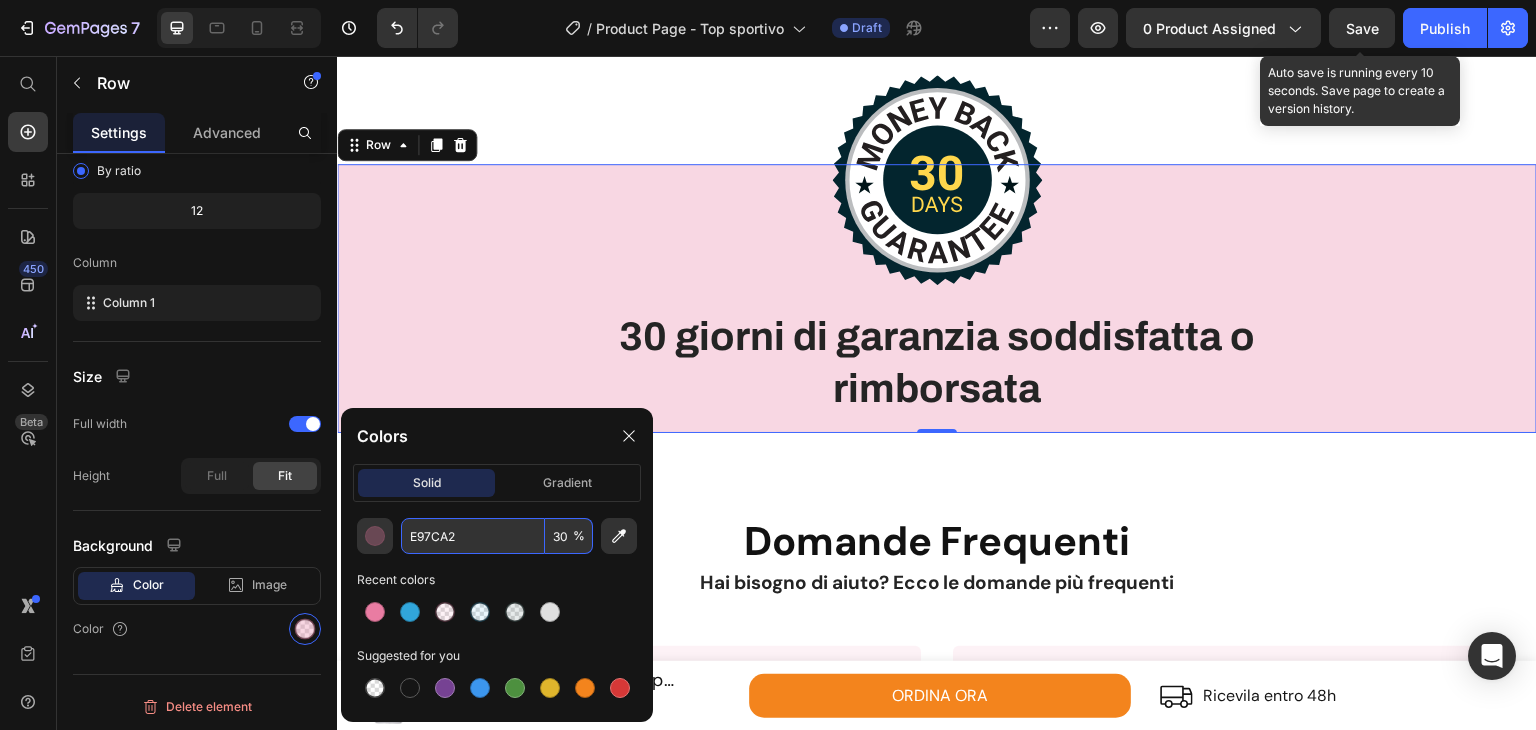 type on "3" 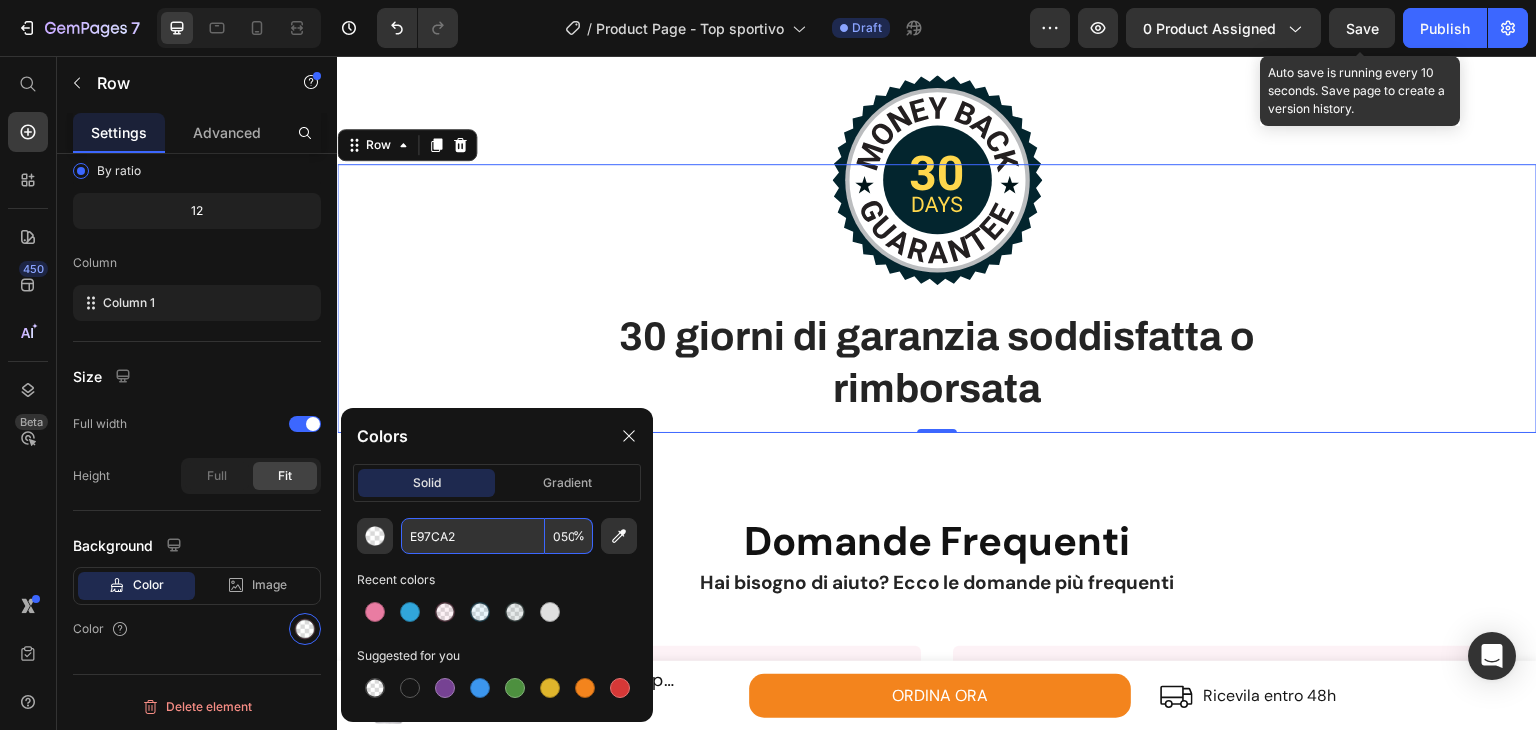 type on "50" 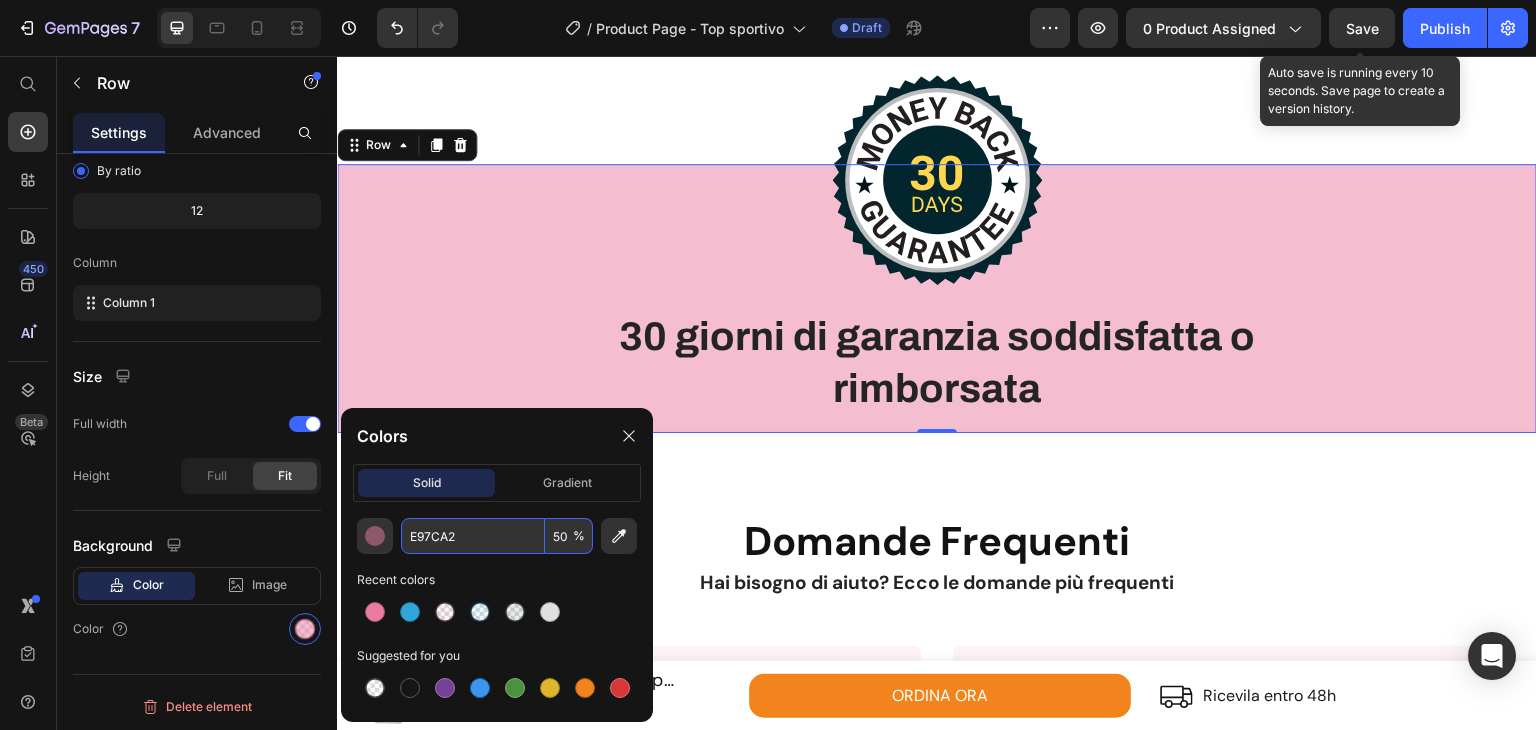 scroll, scrollTop: 0, scrollLeft: 0, axis: both 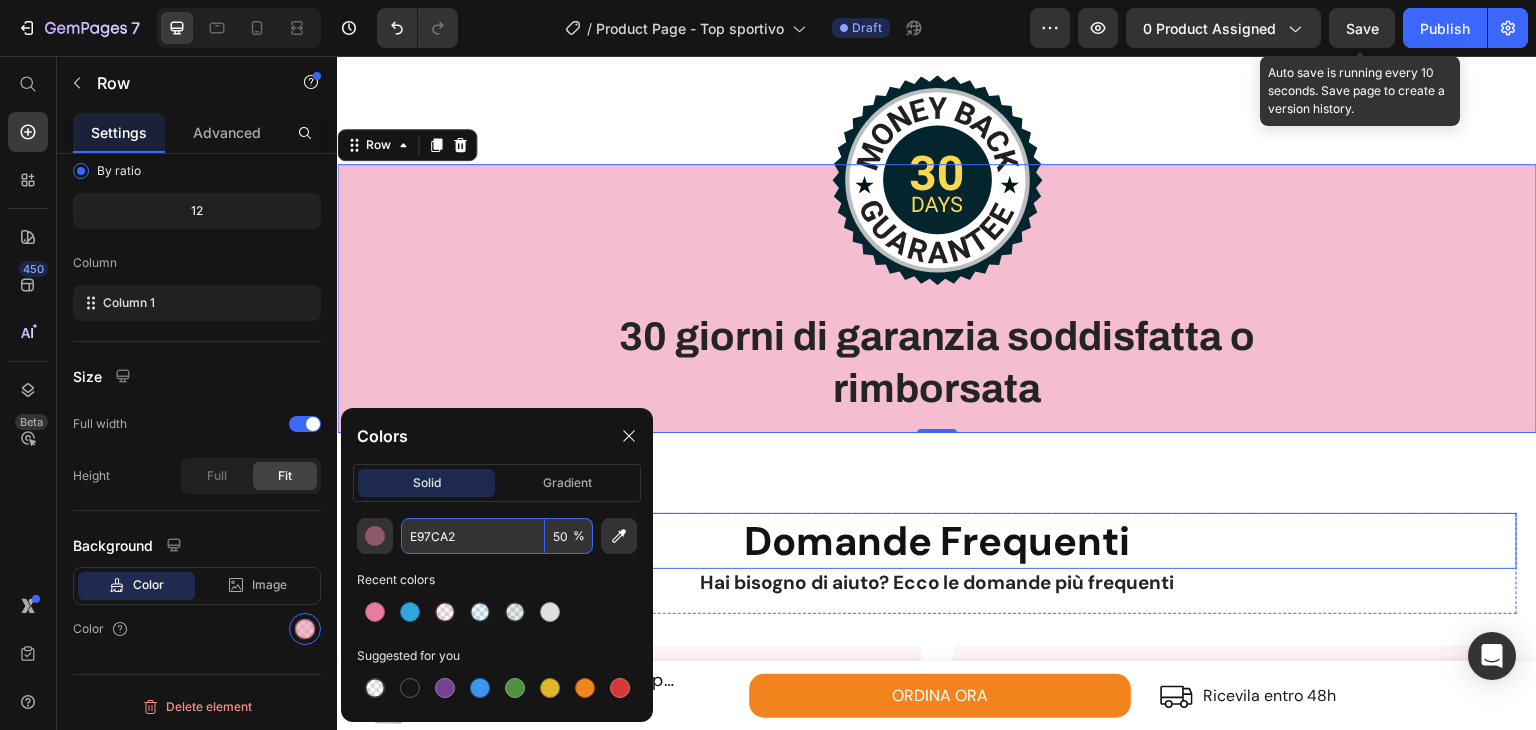 click on "Domande Frequenti" at bounding box center [937, 541] 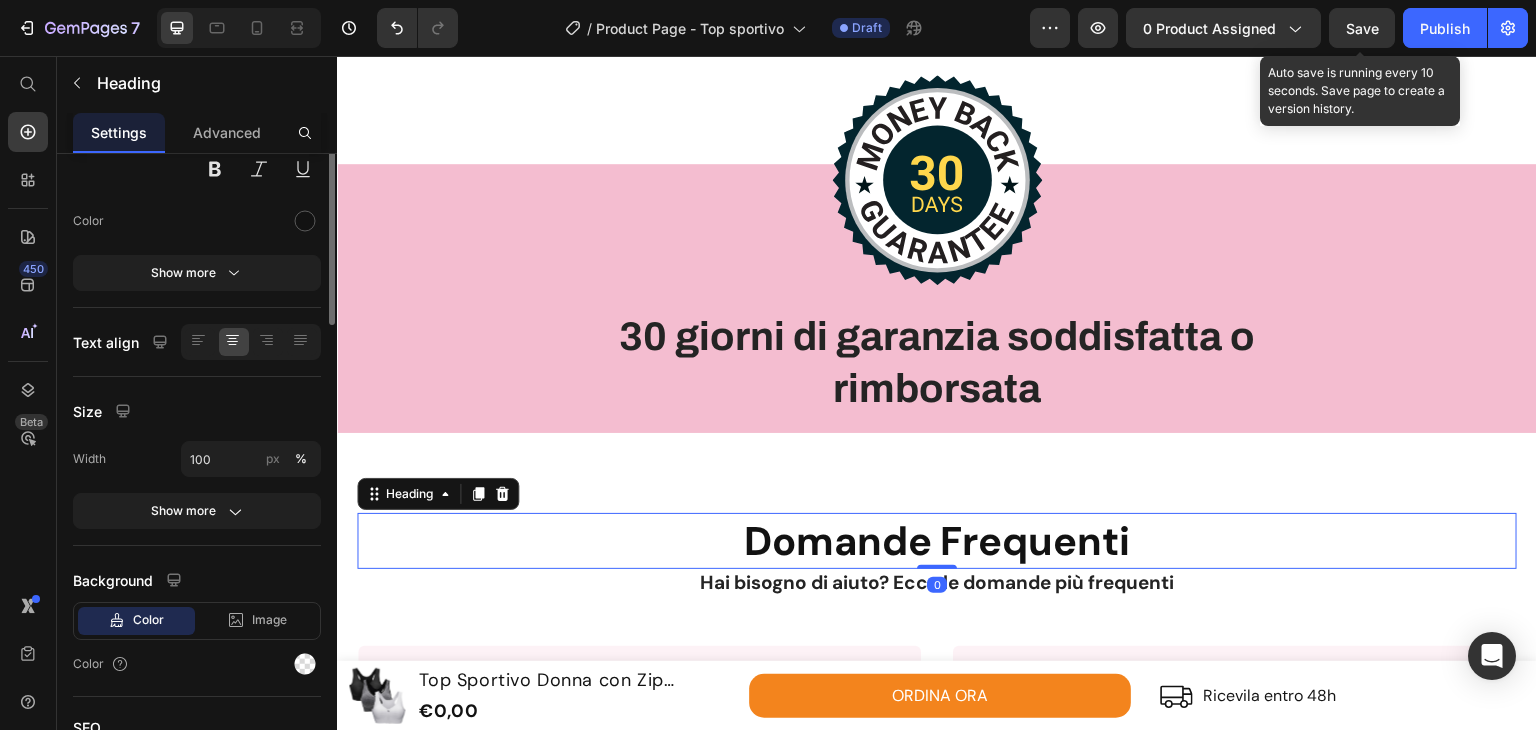 scroll, scrollTop: 0, scrollLeft: 0, axis: both 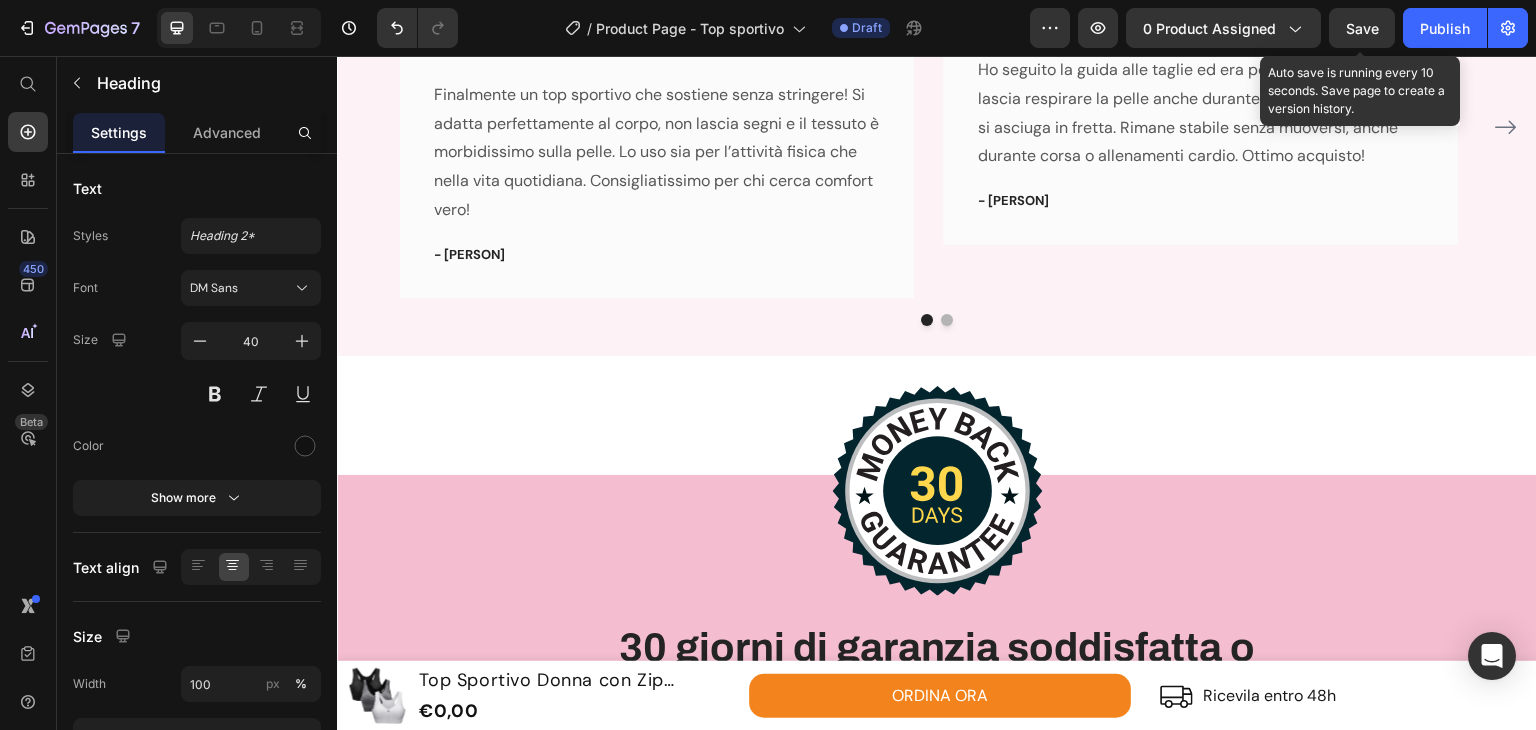 click on "Save" at bounding box center (1362, 28) 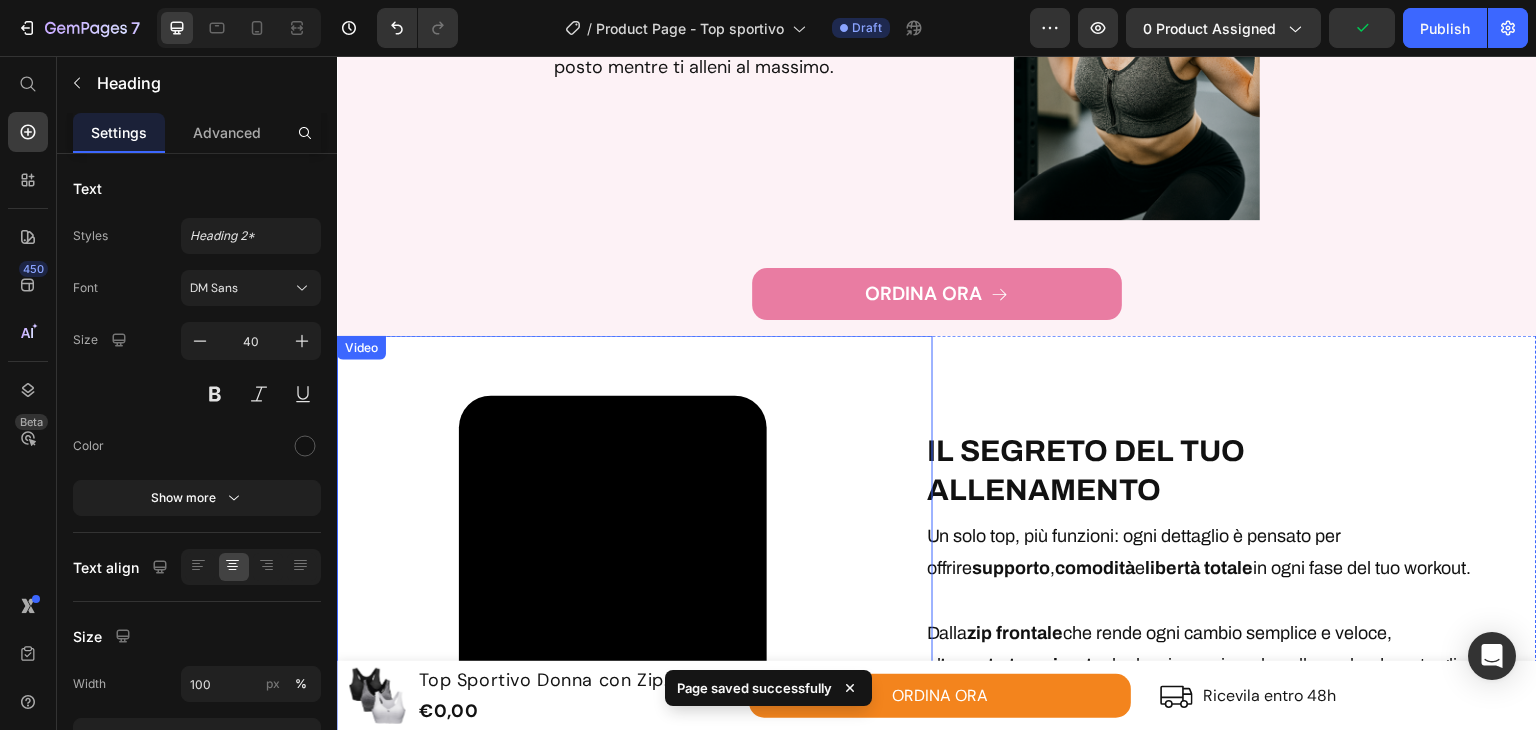 scroll, scrollTop: 2385, scrollLeft: 0, axis: vertical 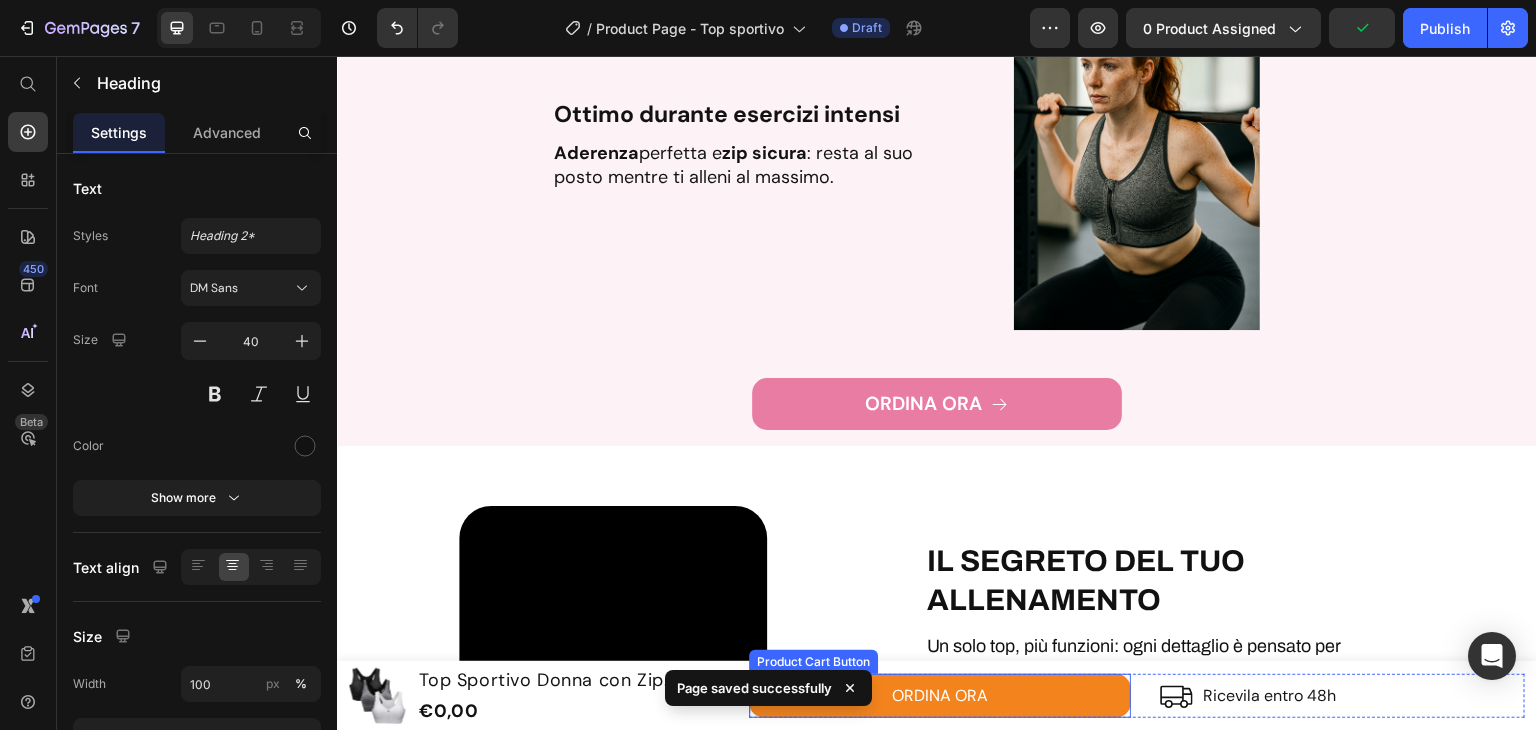 click on "ORDINA ORA" at bounding box center [940, 696] 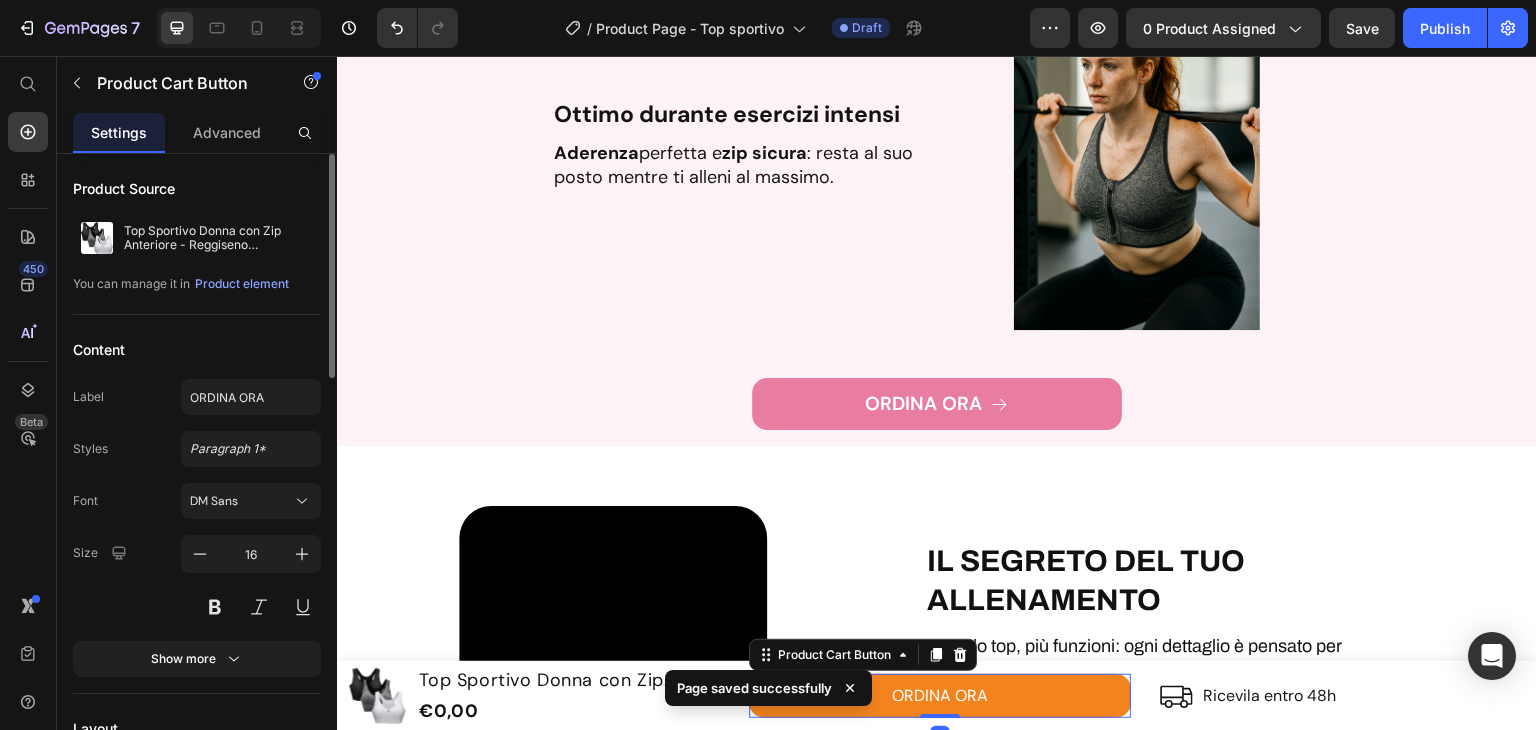 scroll, scrollTop: 600, scrollLeft: 0, axis: vertical 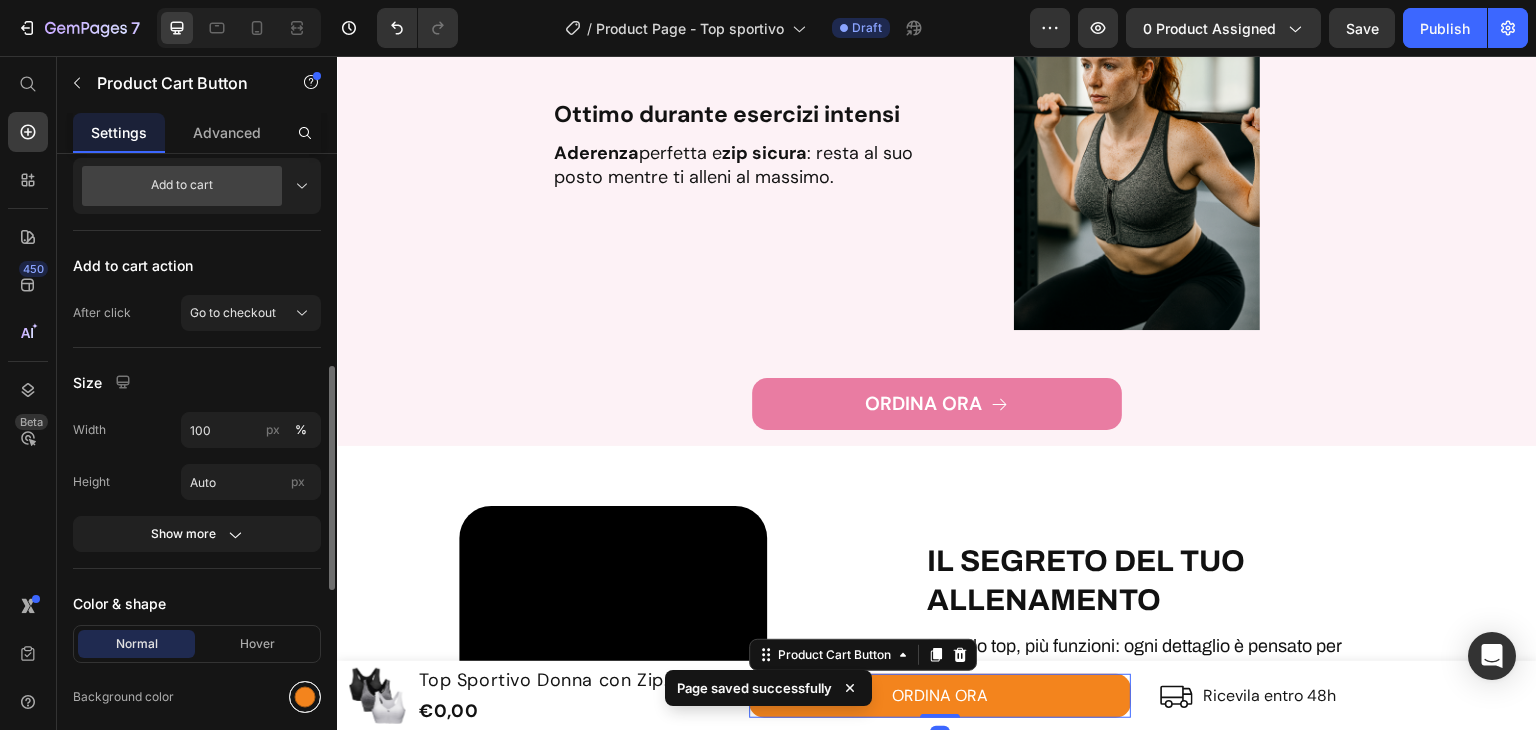 click at bounding box center [305, 697] 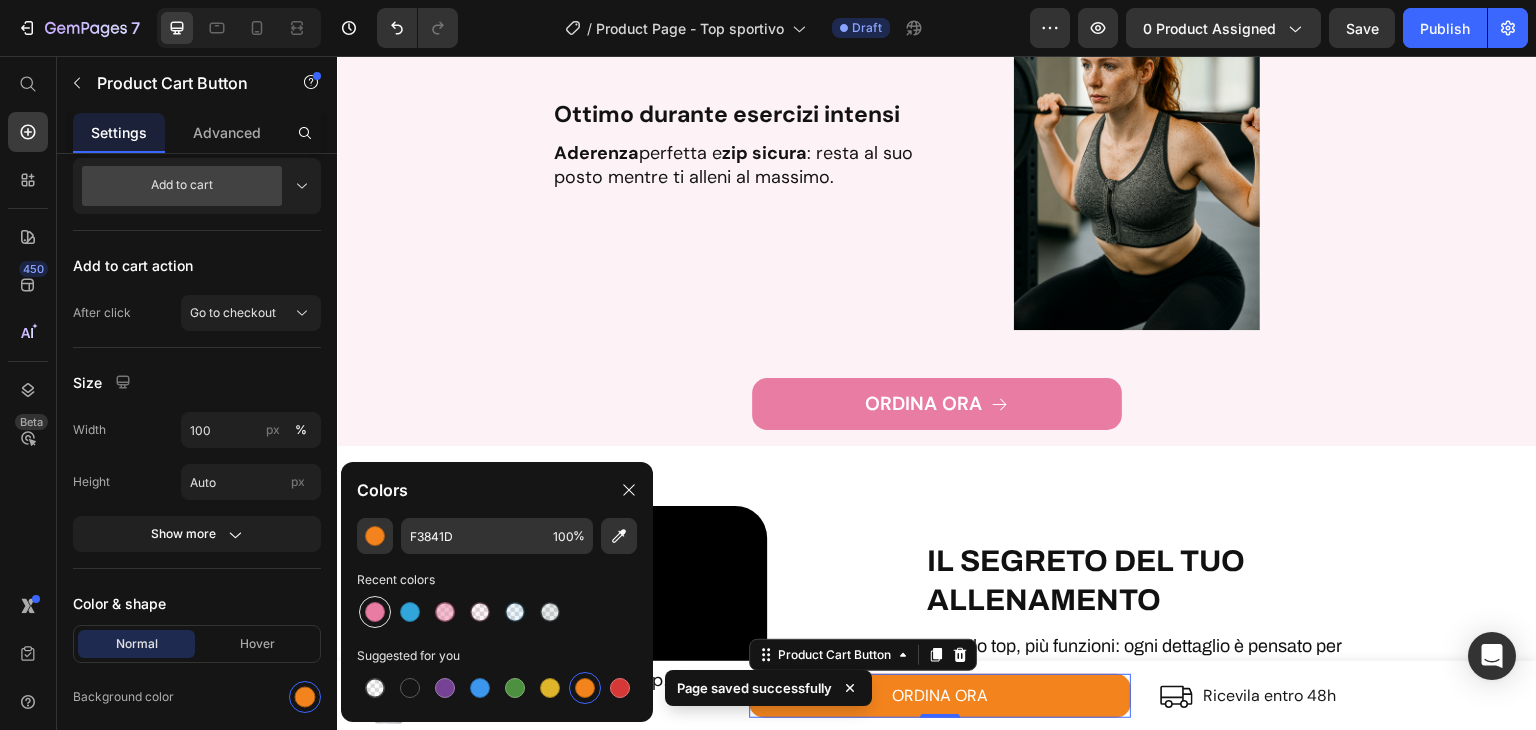 click at bounding box center (375, 612) 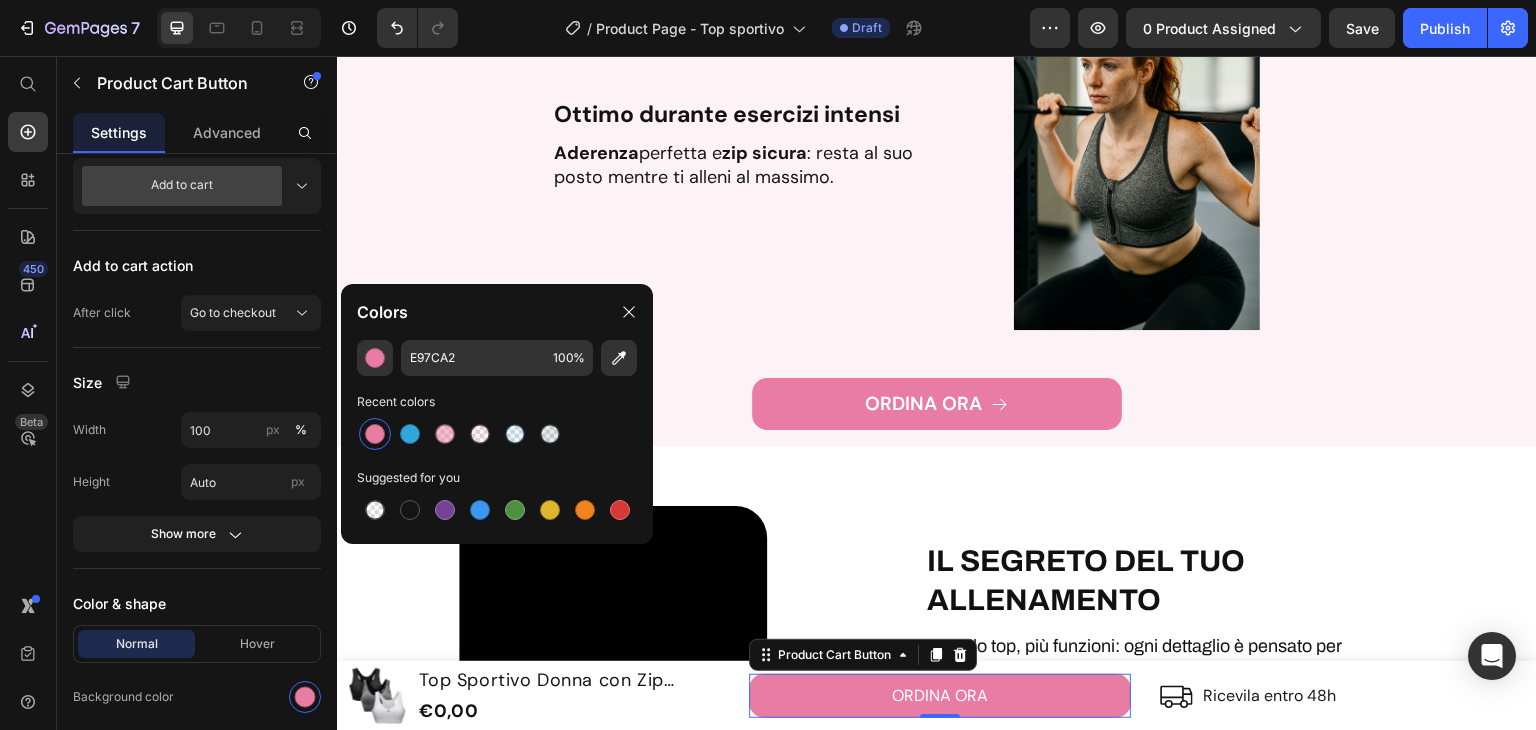 scroll, scrollTop: 1000, scrollLeft: 0, axis: vertical 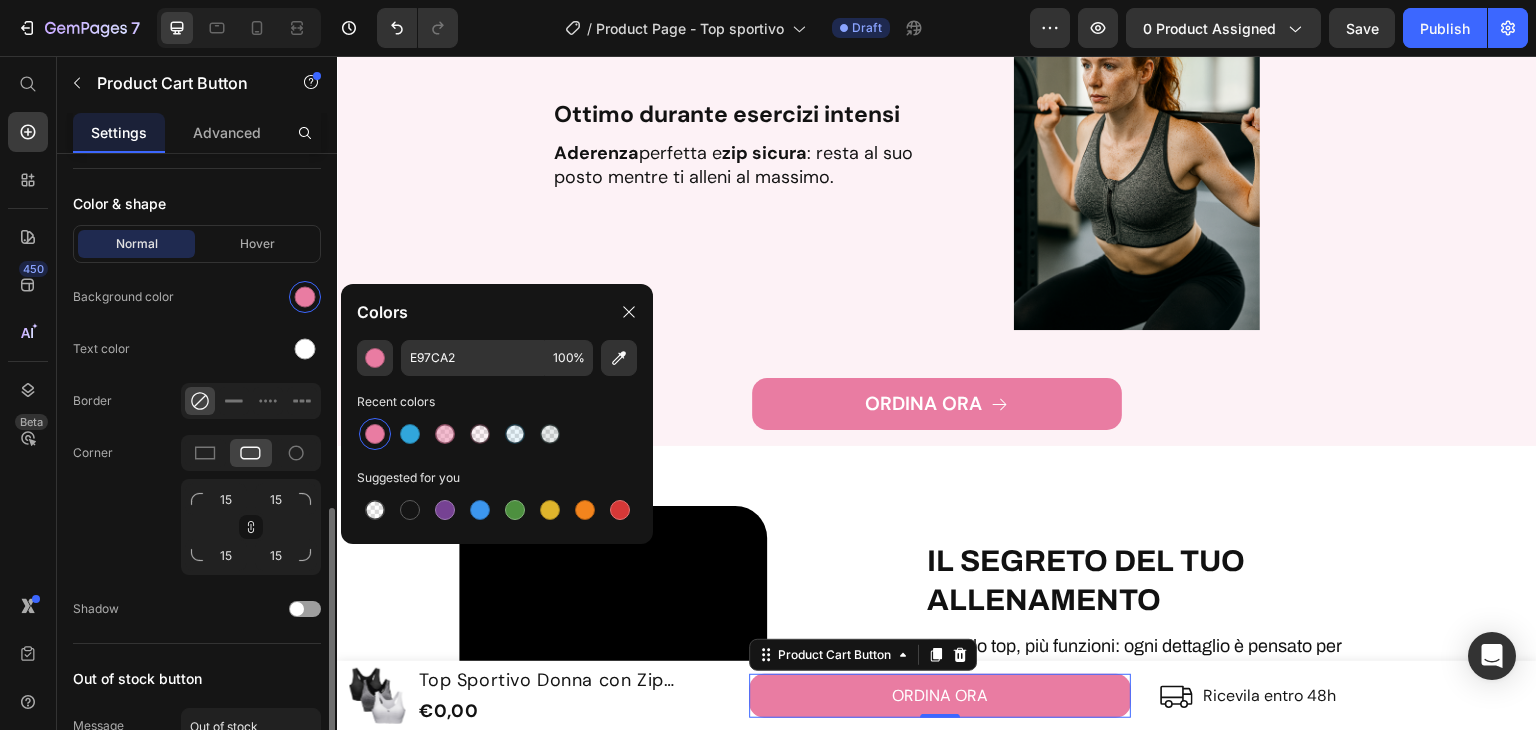 drag, startPoint x: 244, startPoint y: 245, endPoint x: 244, endPoint y: 269, distance: 24 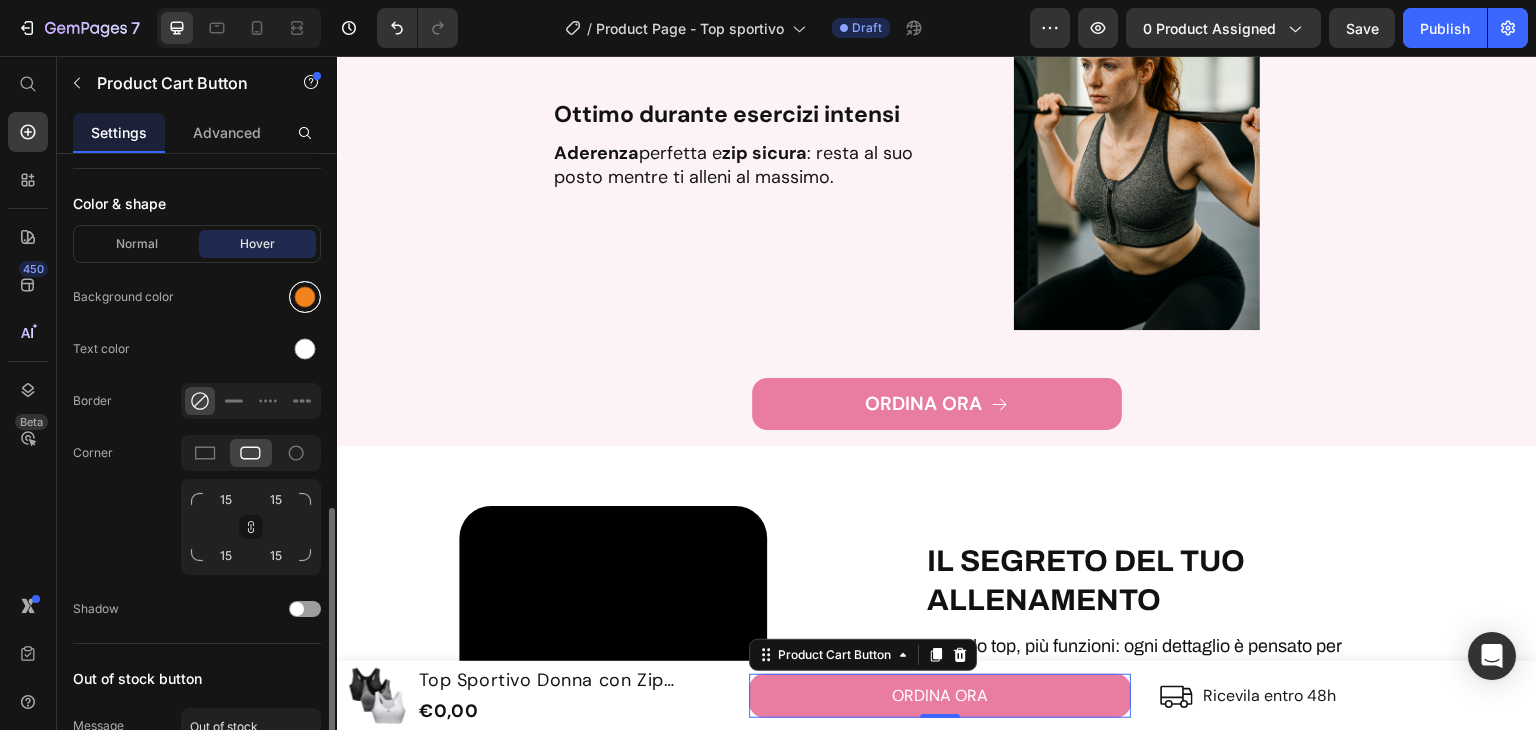 click at bounding box center (305, 297) 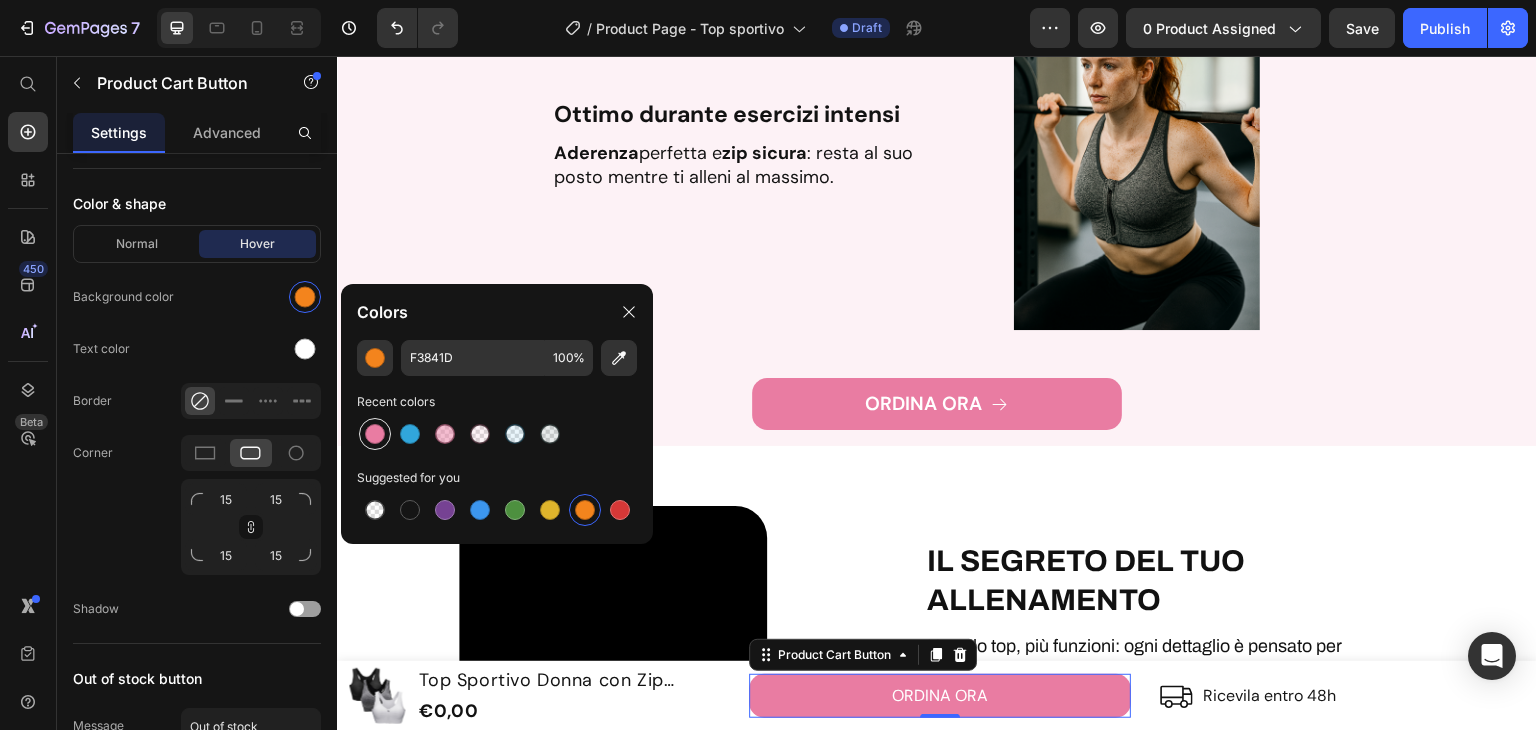 click at bounding box center (375, 434) 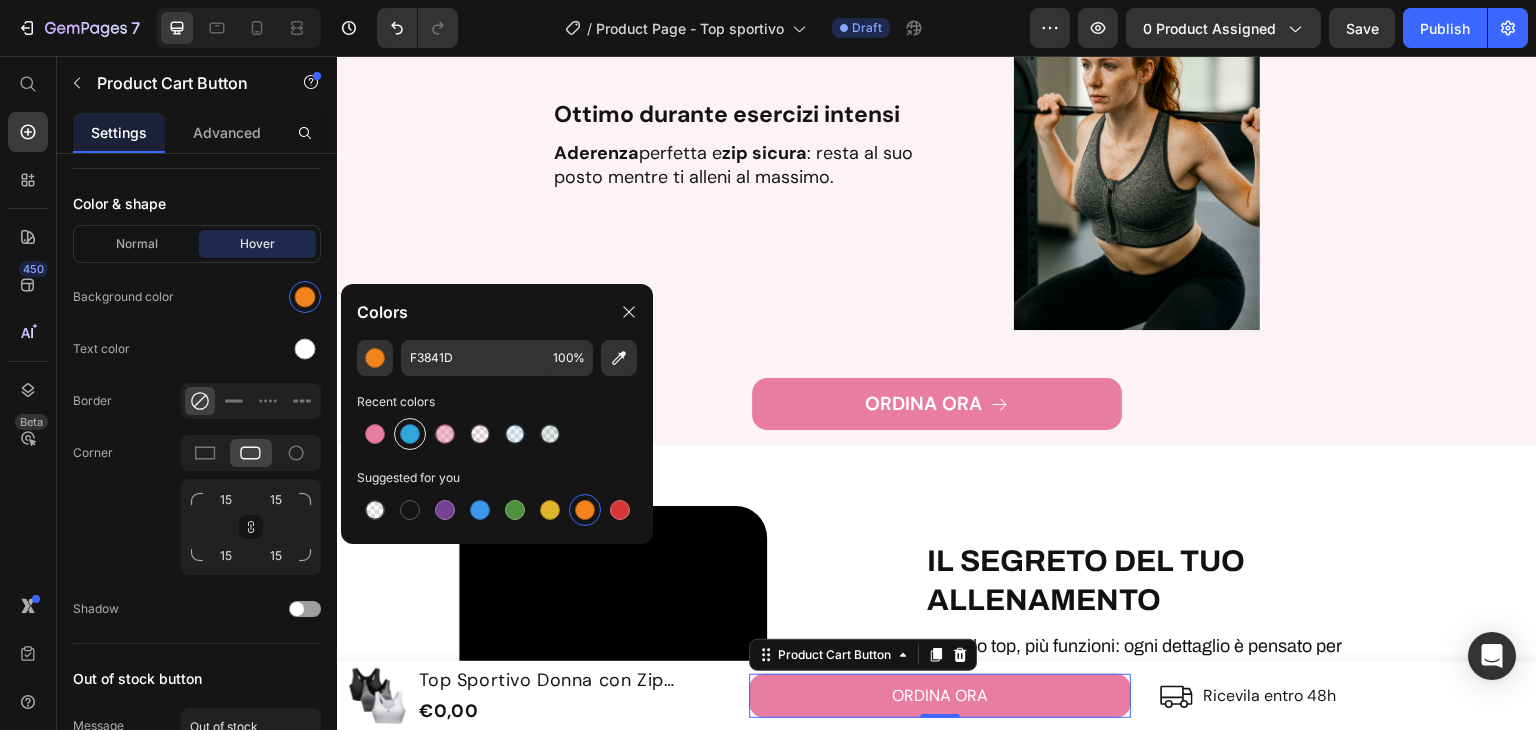 type on "E97CA2" 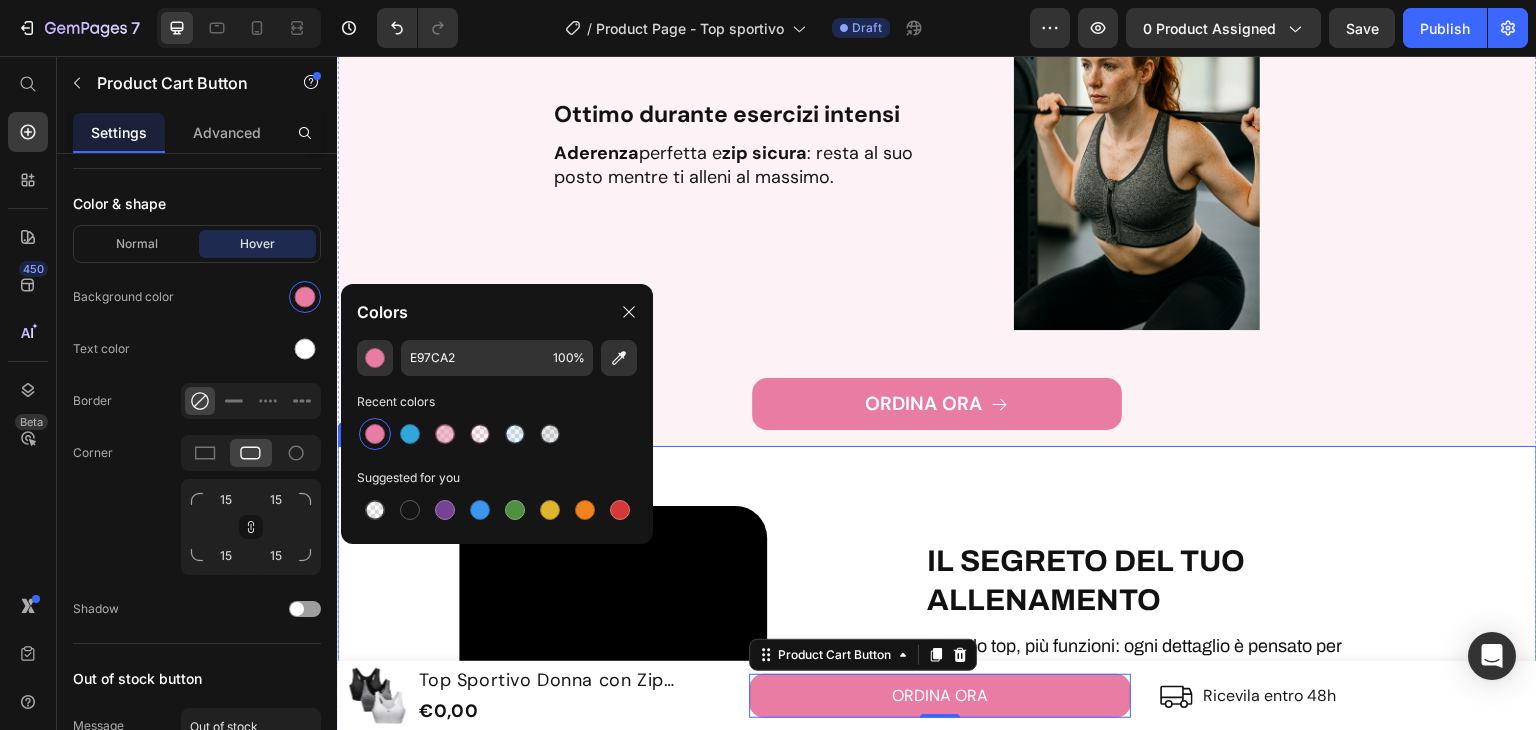 click on "IL SEGRETO DEL TUO ALLENAMENTO  Heading Un solo top, più funzioni: ogni dettaglio è pensato per offrire  supporto ,  comodità  e  libertà totale  in ogni fase del tuo workout.   Dalla  zip frontale  che rende ogni cambio semplice e veloce, al  tessuto traspirante  che lascia respirare la pelle anche durante gli sforzi più intensi, fino all’ aderenza perfetta  che segue i movimenti senza stringere.   Realizzato con  materiali morbidi e resistenti , garantisce un’esperienza di comfort prolungata, anche fuori dalla palestra. Tutto il meglio di un capo tecnico, con il design essenziale di un top che puoi indossare  ogni giorno, in ogni occasione . Text Block SCOPRI DI PIU' Button" at bounding box center [1239, 799] 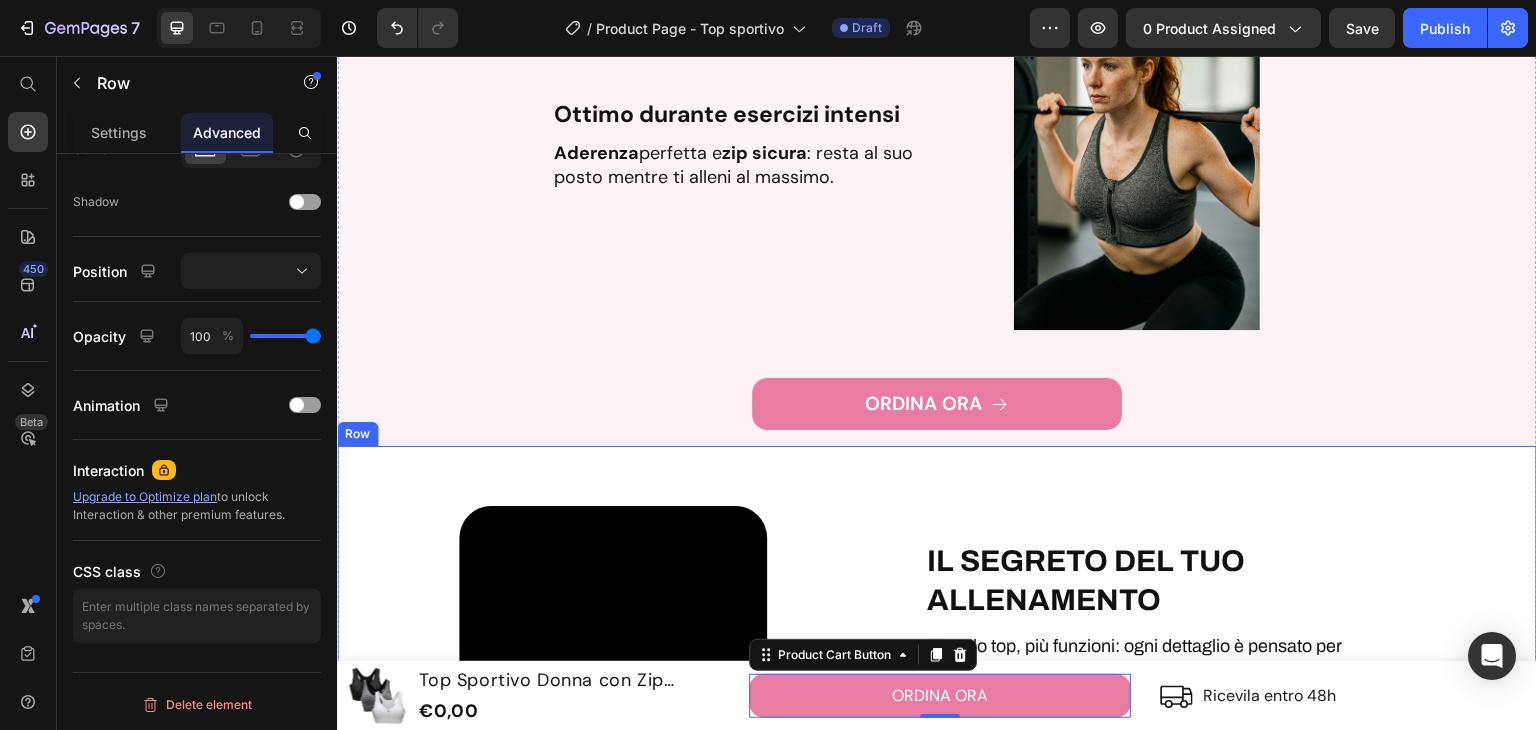 scroll, scrollTop: 0, scrollLeft: 0, axis: both 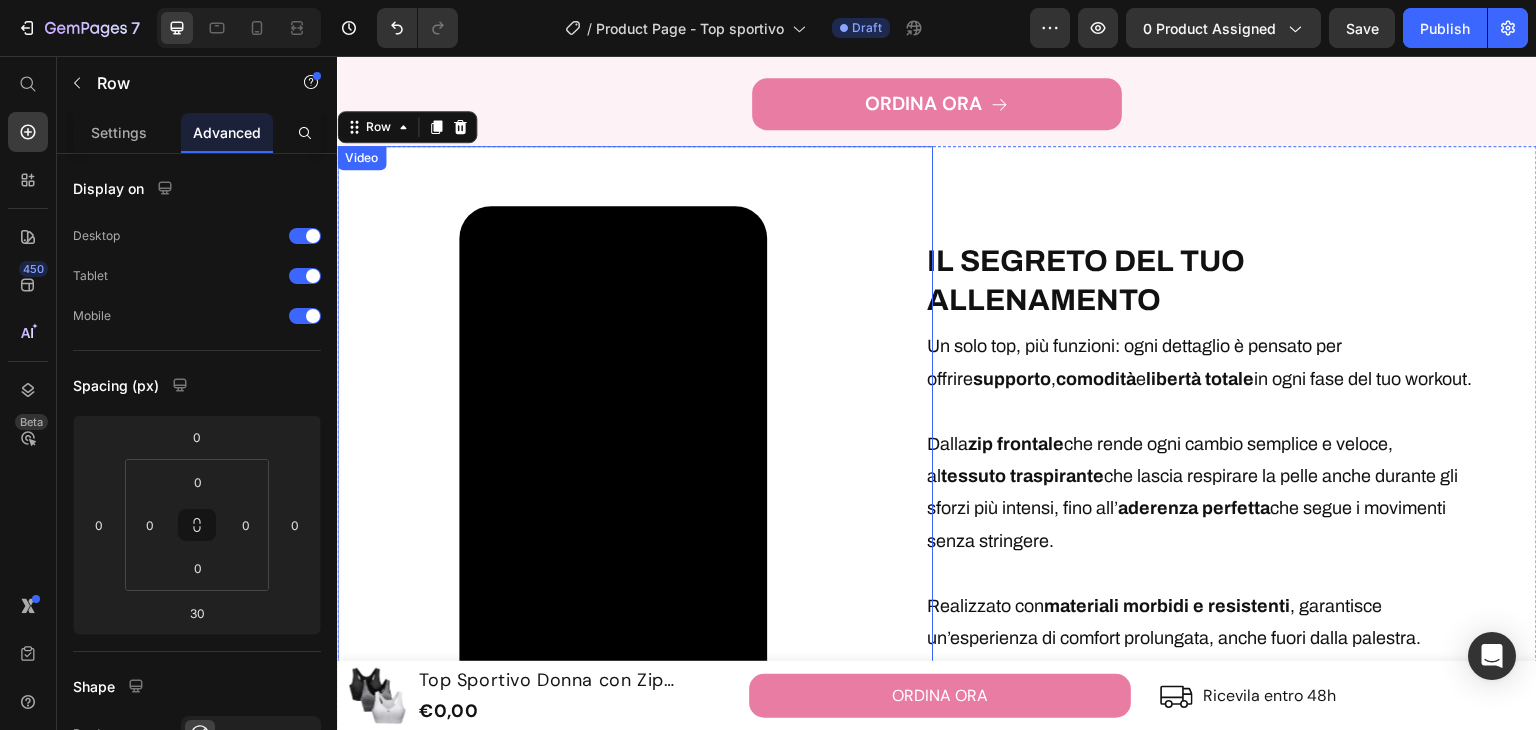 click on "Video" at bounding box center [613, 480] 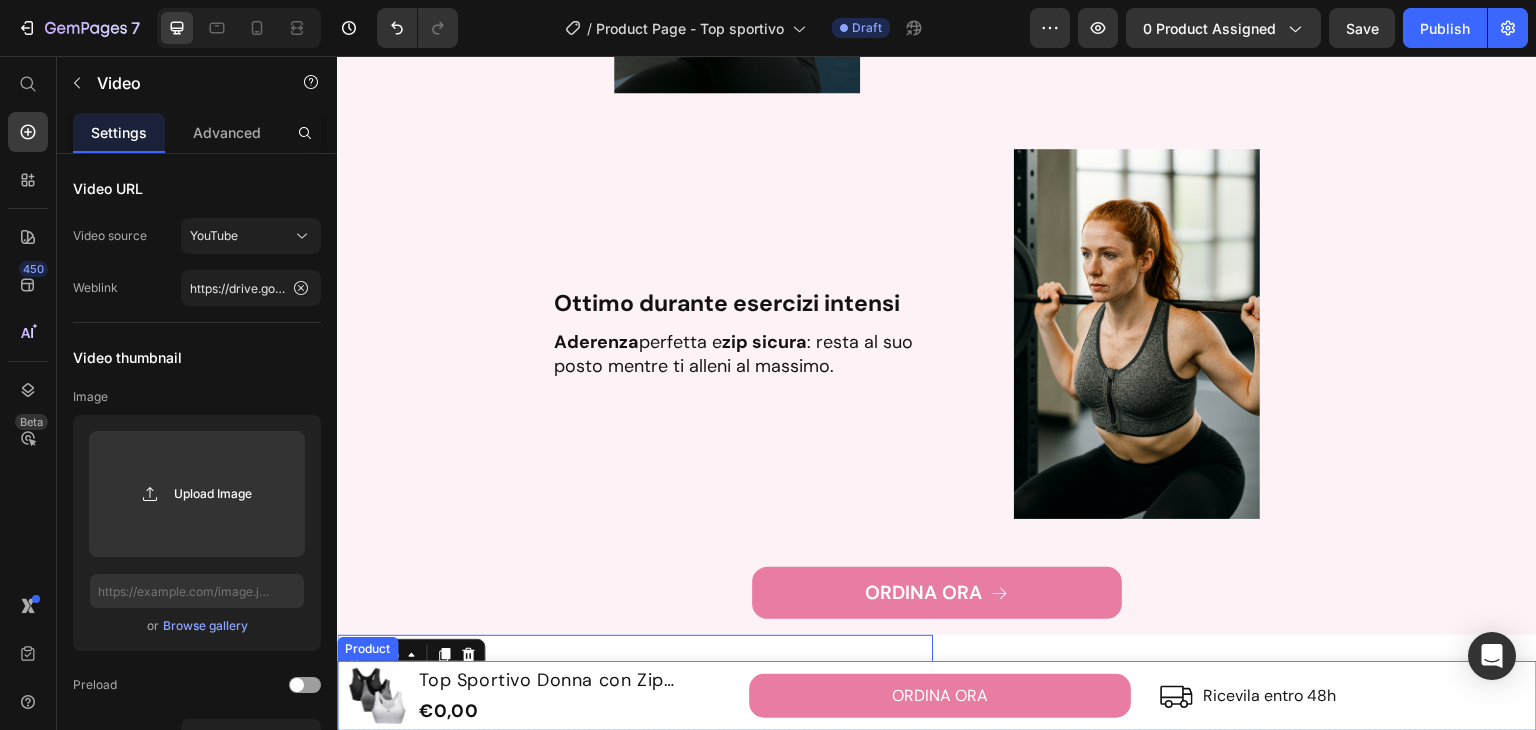 scroll, scrollTop: 2385, scrollLeft: 0, axis: vertical 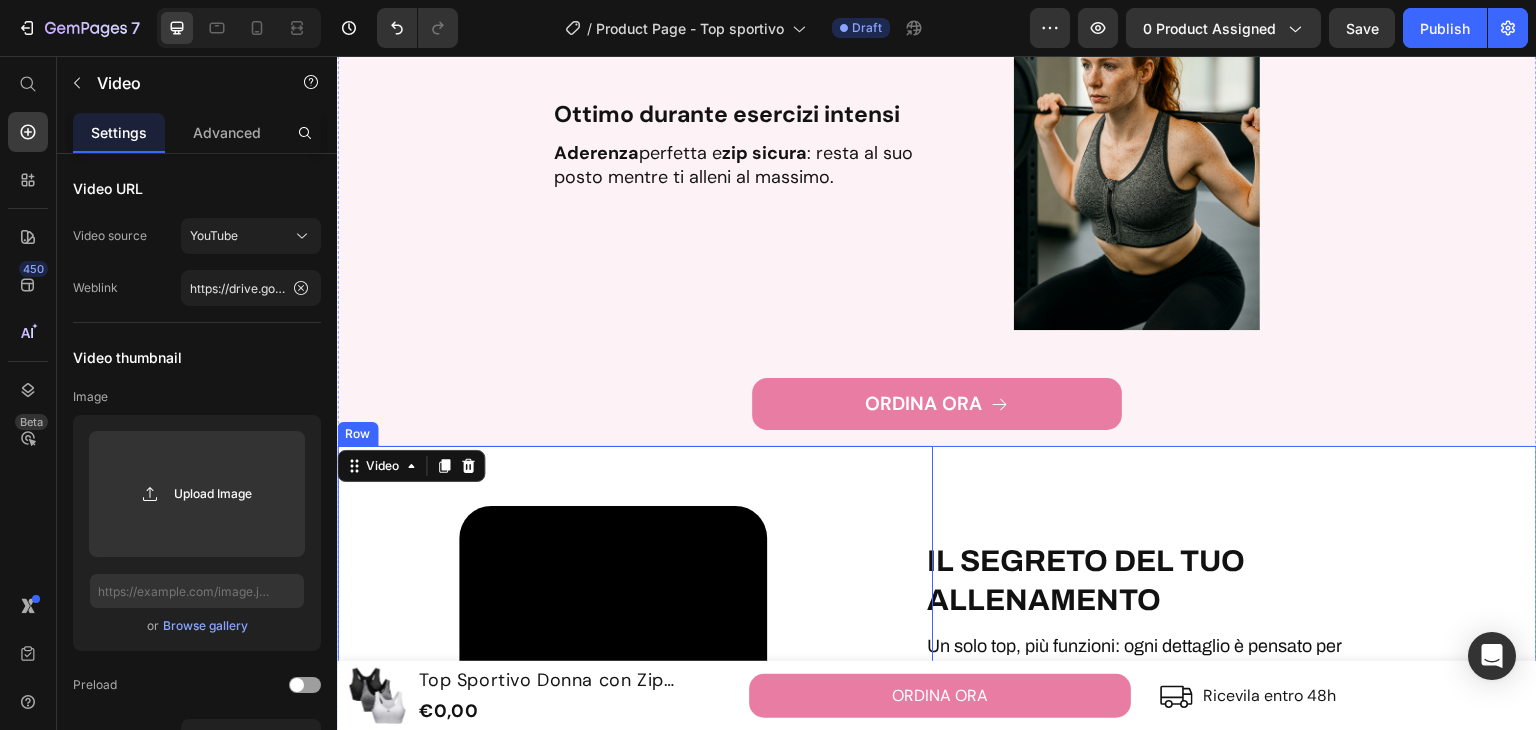 click on "IL SEGRETO DEL TUO ALLENAMENTO  Heading Un solo top, più funzioni: ogni dettaglio è pensato per offrire  supporto ,  comodità  e  libertà totale  in ogni fase del tuo workout.   Dalla  zip frontale  che rende ogni cambio semplice e veloce, al  tessuto traspirante  che lascia respirare la pelle anche durante gli sforzi più intensi, fino all’ aderenza perfetta  che segue i movimenti senza stringere.   Realizzato con  materiali morbidi e resistenti , garantisce un’esperienza di comfort prolungata, anche fuori dalla palestra. Tutto il meglio di un capo tecnico, con il design essenziale di un top che puoi indossare  ogni giorno, in ogni occasione . Text Block SCOPRI DI PIU' Button" at bounding box center [1239, 799] 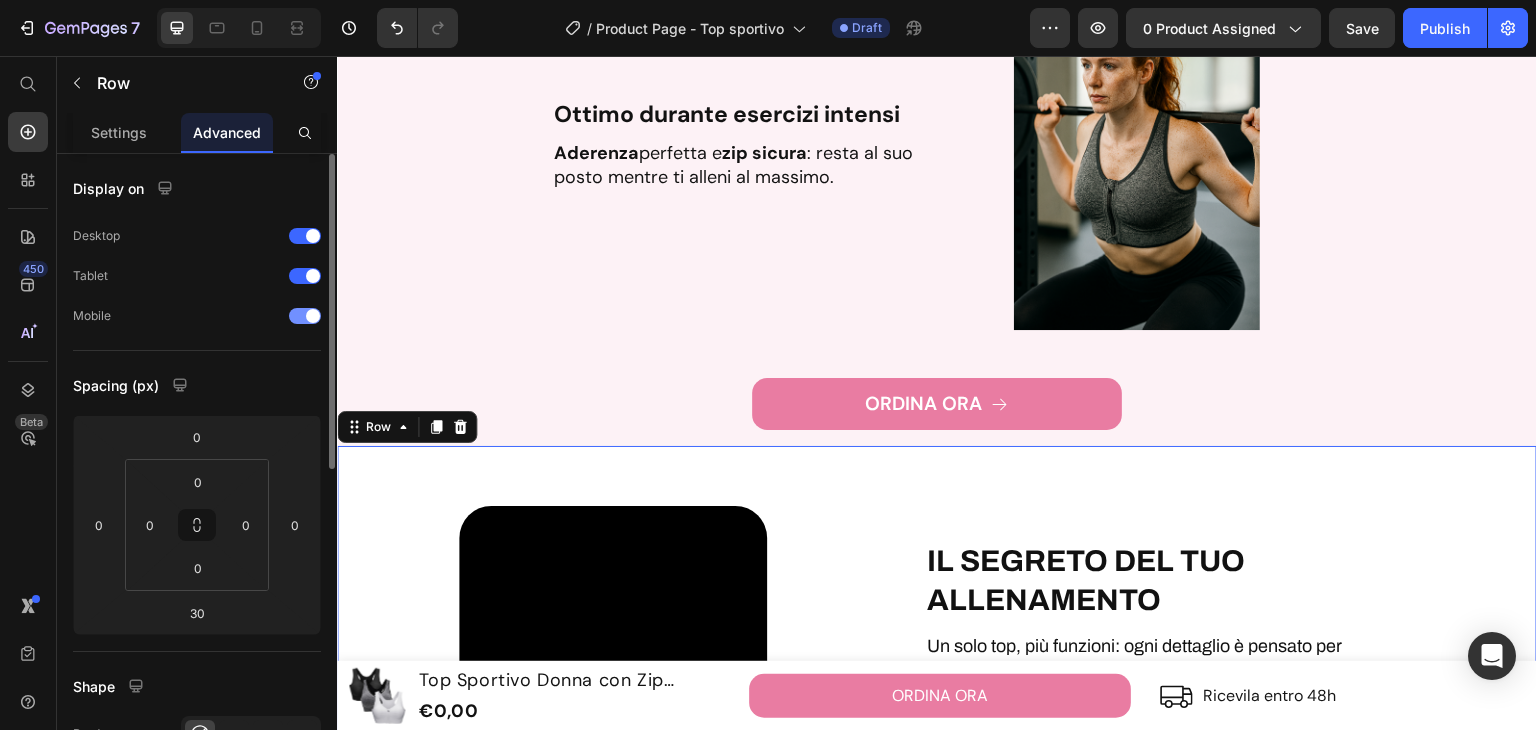 click at bounding box center (305, 316) 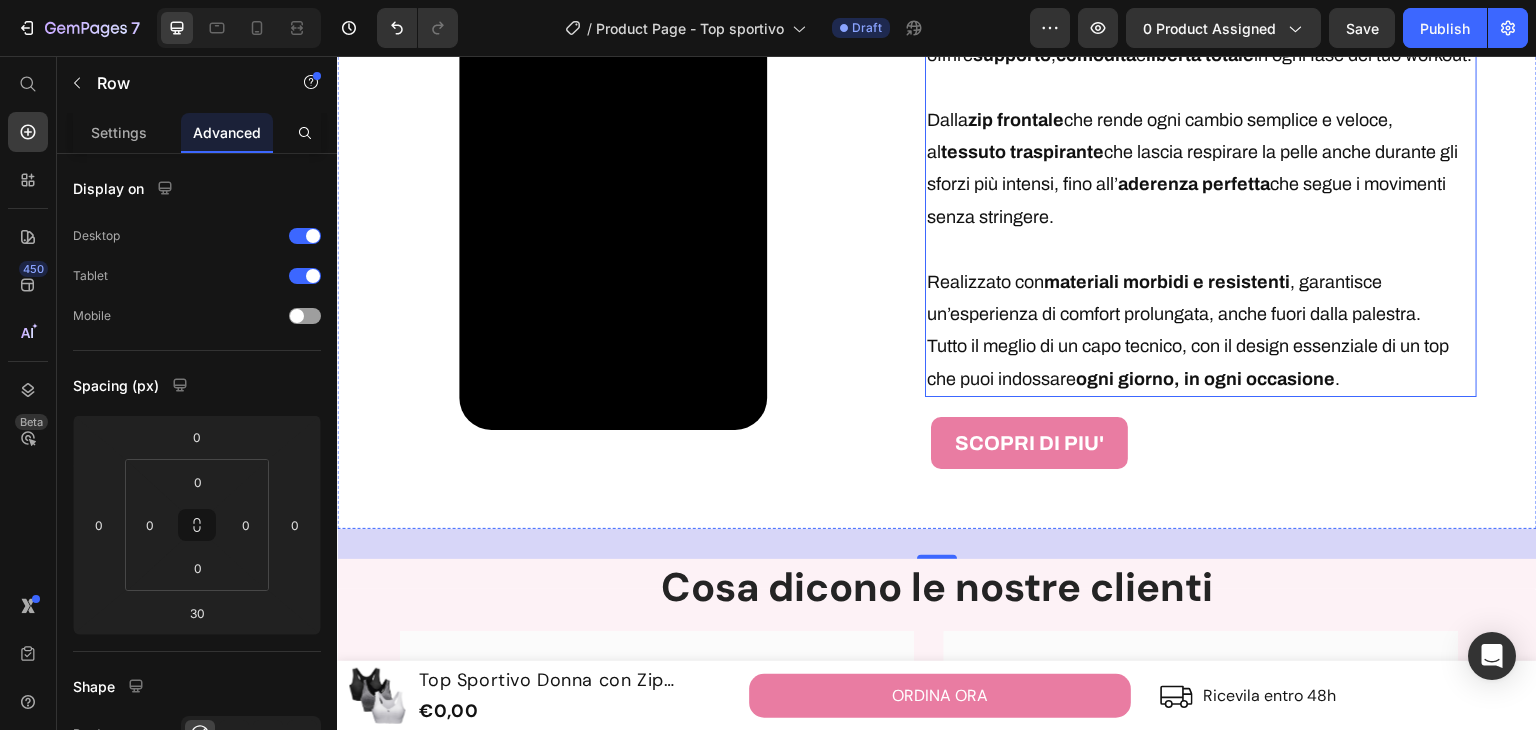 scroll, scrollTop: 3185, scrollLeft: 0, axis: vertical 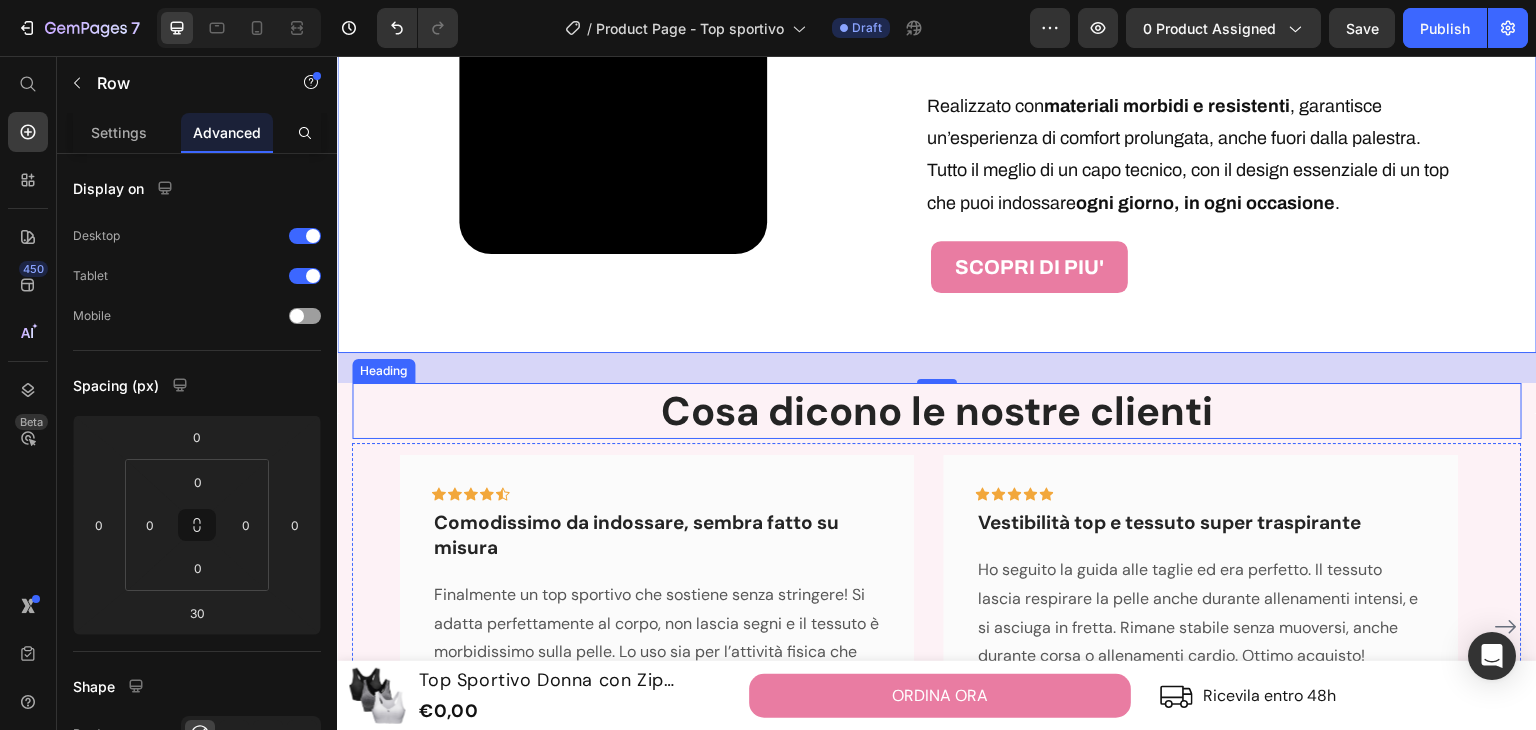 click on "Cosa dicono le nostre clienti" at bounding box center (937, 411) 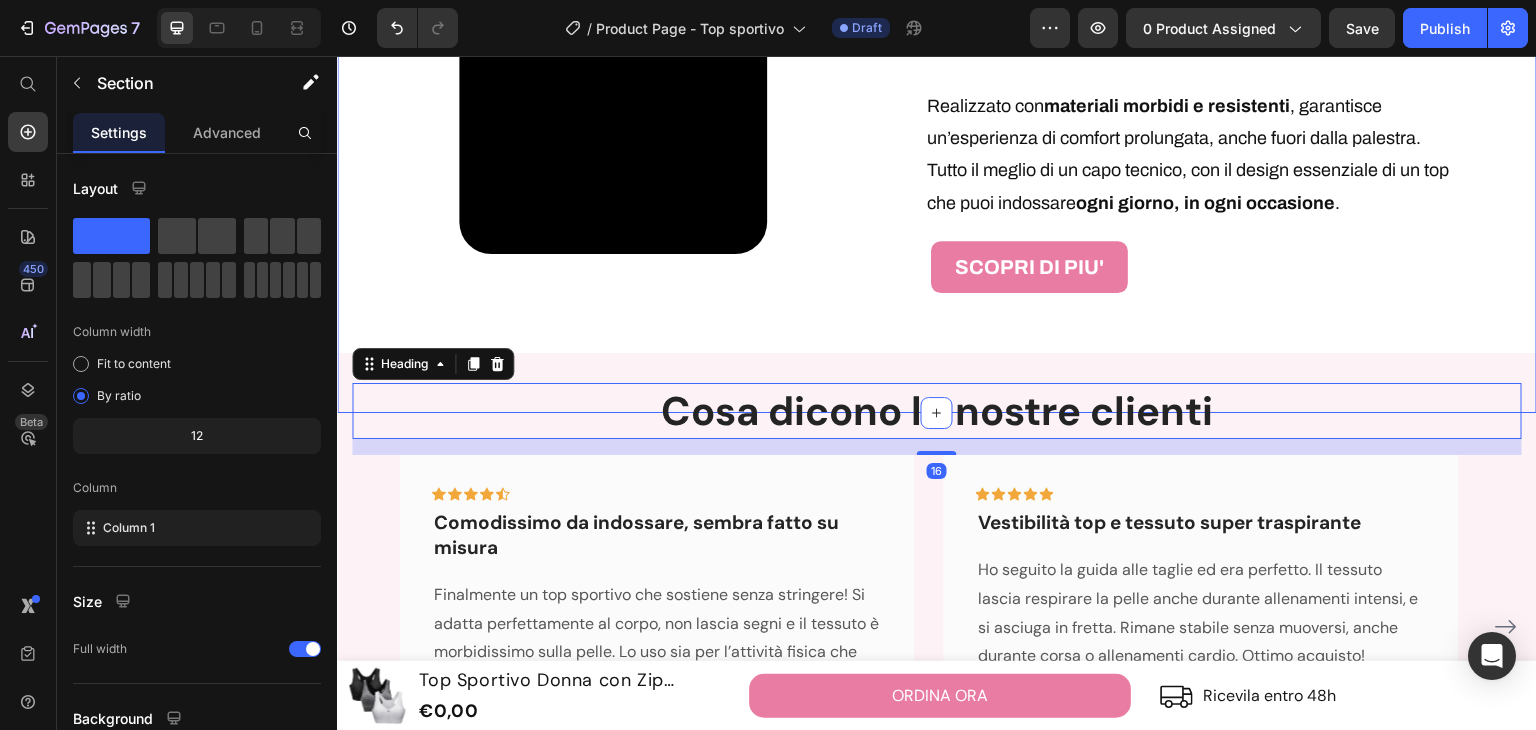 click on "Il tuo alleato per ogni allenamento Heading Row Perfetto per correre in libertà Text Block Massimo  sostegno  e  zero rimbalzi : resta fermo durante la corsa, senza comprimere. Text Block Image Row Image Ideale per yoga e pilates Text Block Tessuto  morbido  e  flessibile  che segue ogni movimento, senza cuciture fastidiose. Text Block Row Ottimo durante esercizi intensi Text Block Aderenza  perfetta e  zip sicura : resta al suo posto mentre ti alleni al massimo. Text Block Image Row
ORDINA ORA Button Row Video IL SEGRETO DEL TUO ALLENAMENTO  Heading Un solo top, più funzioni: ogni dettaglio è pensato per offrire  supporto ,  comodità  e  libertà totale  in ogni fase del tuo workout.   Dalla  zip frontale  che rende ogni cambio semplice e veloce, al  tessuto traspirante  che lascia respirare la pelle anche durante gli sforzi più intensi, fino all’ aderenza perfetta  che segue i movimenti senza stringere.   Realizzato con  materiali morbidi e resistenti ogni giorno, in ogni occasione" at bounding box center [937, -717] 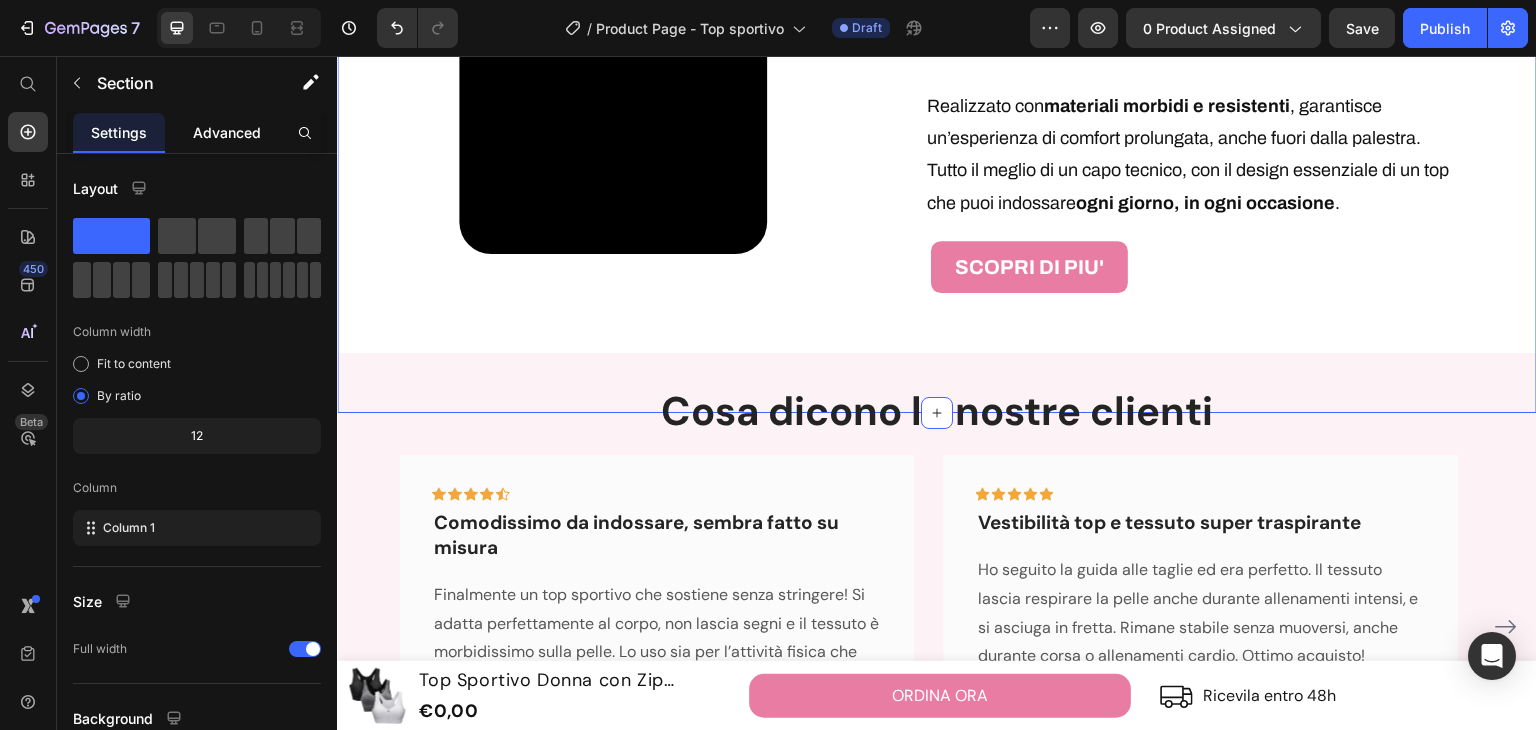 click on "Advanced" at bounding box center [227, 132] 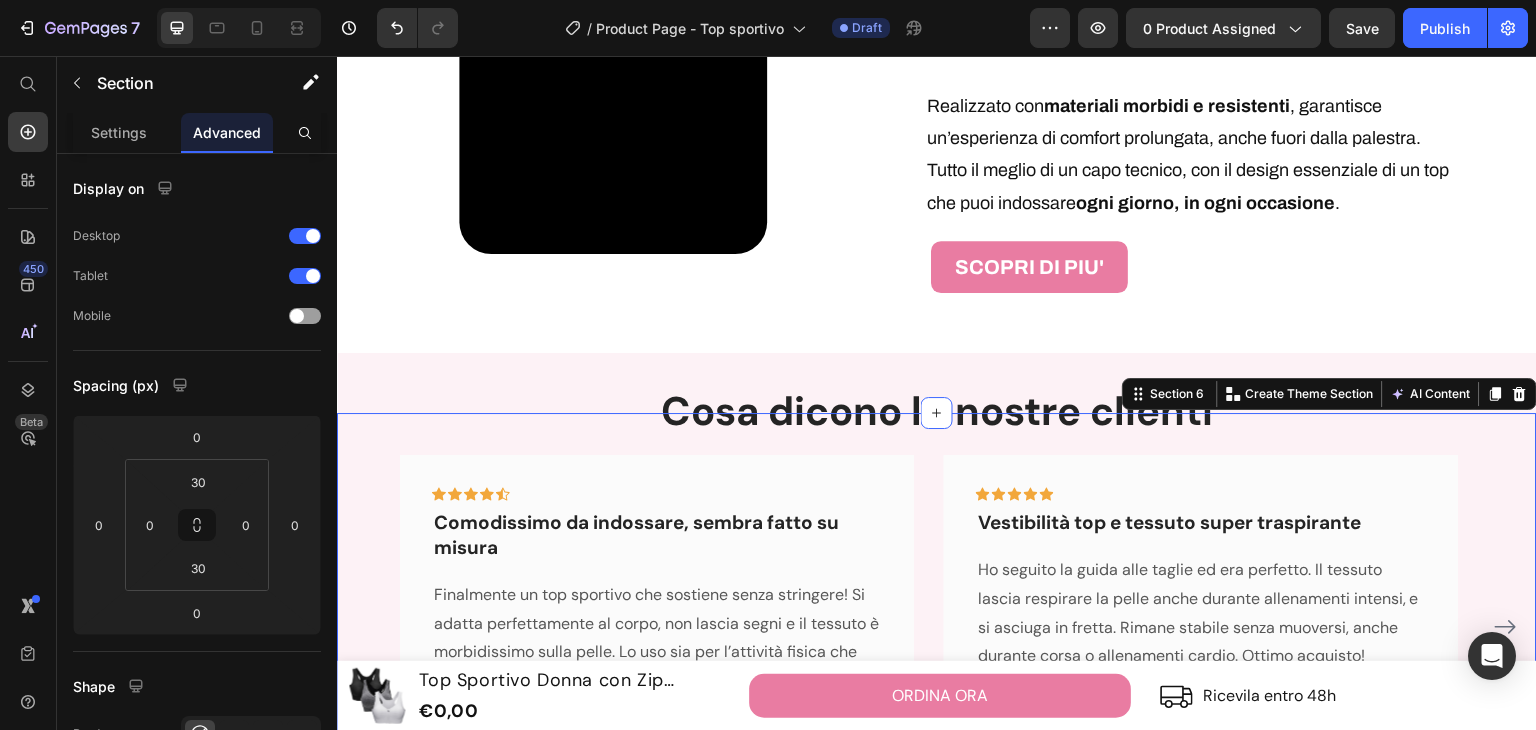 click on "Cosa dicono le nostre clienti Heading
Icon
Icon
Icon
Icon
Icon Row Comodissimo da indossare, sembra fatto su misura Text block Finalmente un top sportivo che sostiene senza stringere! Si adatta perfettamente al corpo, non lascia segni e il tessuto è morbidissimo sulla pelle. Lo uso sia per l’attività fisica che nella vita quotidiana. Consigliatissimo per chi cerca comfort vero! Text block - [NAME] Text block Row
Icon
Icon
Icon
Icon
Icon Row Vestibilità top e tessuto super traspirante Text block Ho seguito la guida alle taglie ed era perfetto. Il tessuto lascia respirare la pelle anche durante allenamenti intensi, e si asciuga in fretta. Rimane stabile senza muoversi, anche durante corsa o allenamenti cardio. Ottimo acquisto! Text block - [NAME] Text block Row
Icon
Icon
Icon Icon" at bounding box center (937, 634) 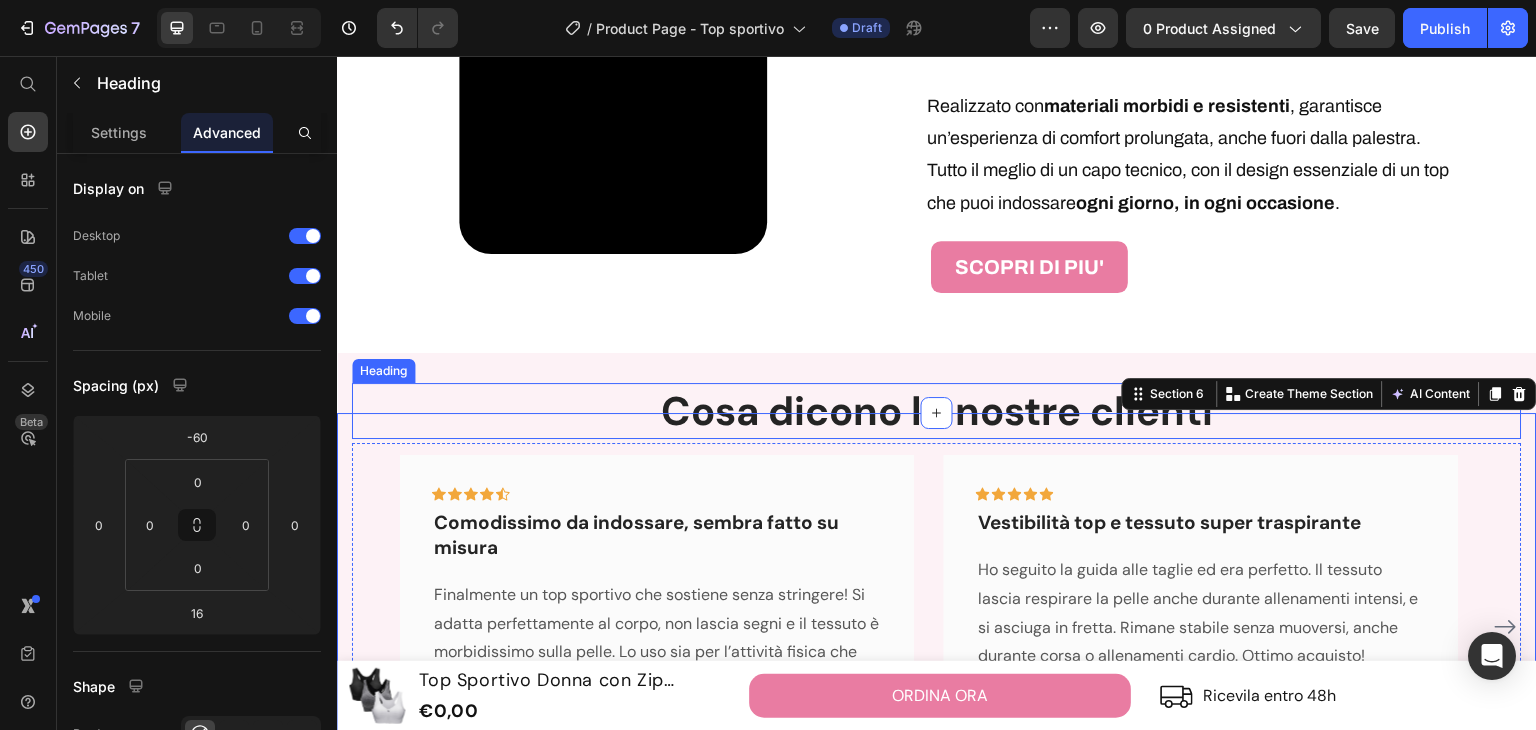 click on "Cosa dicono le nostre clienti" at bounding box center (937, 411) 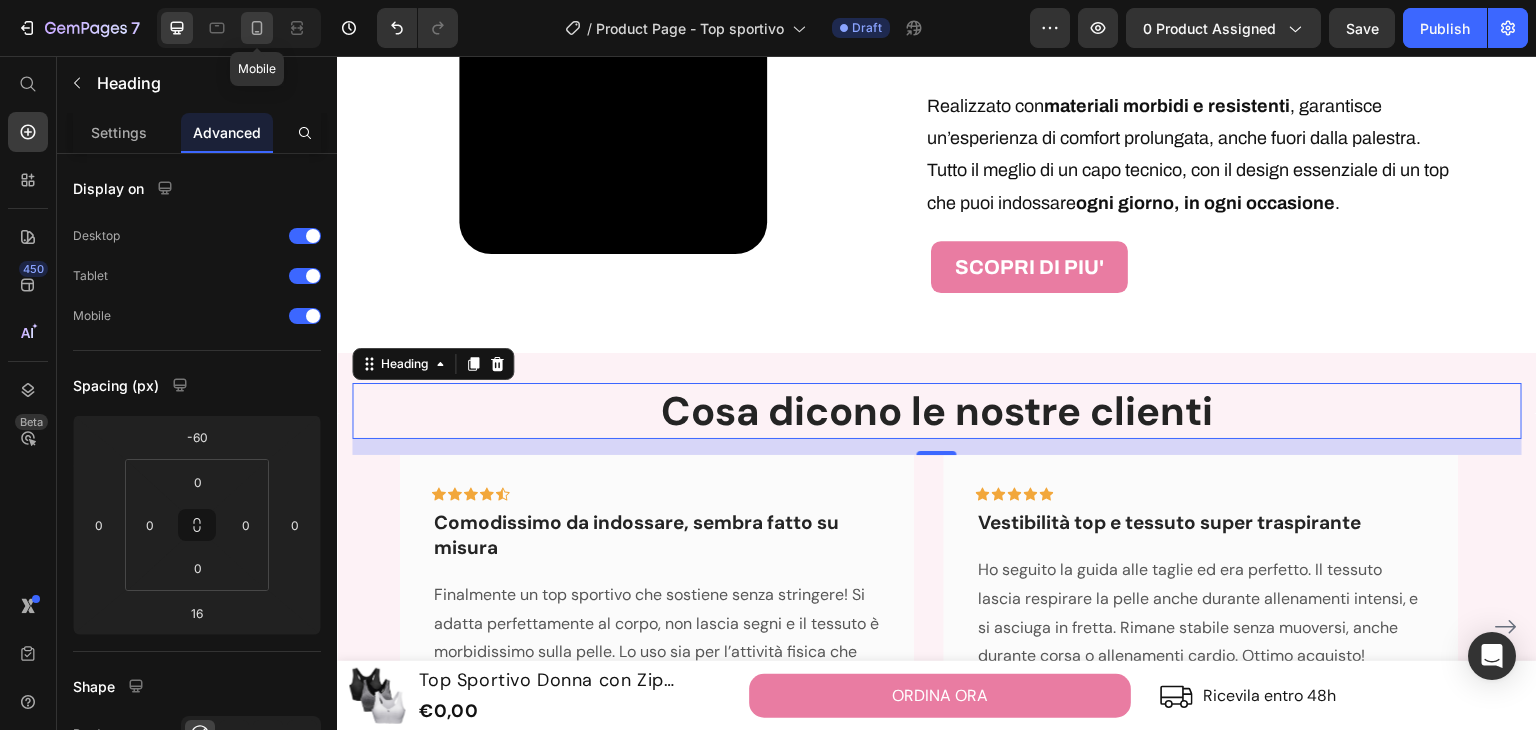 click 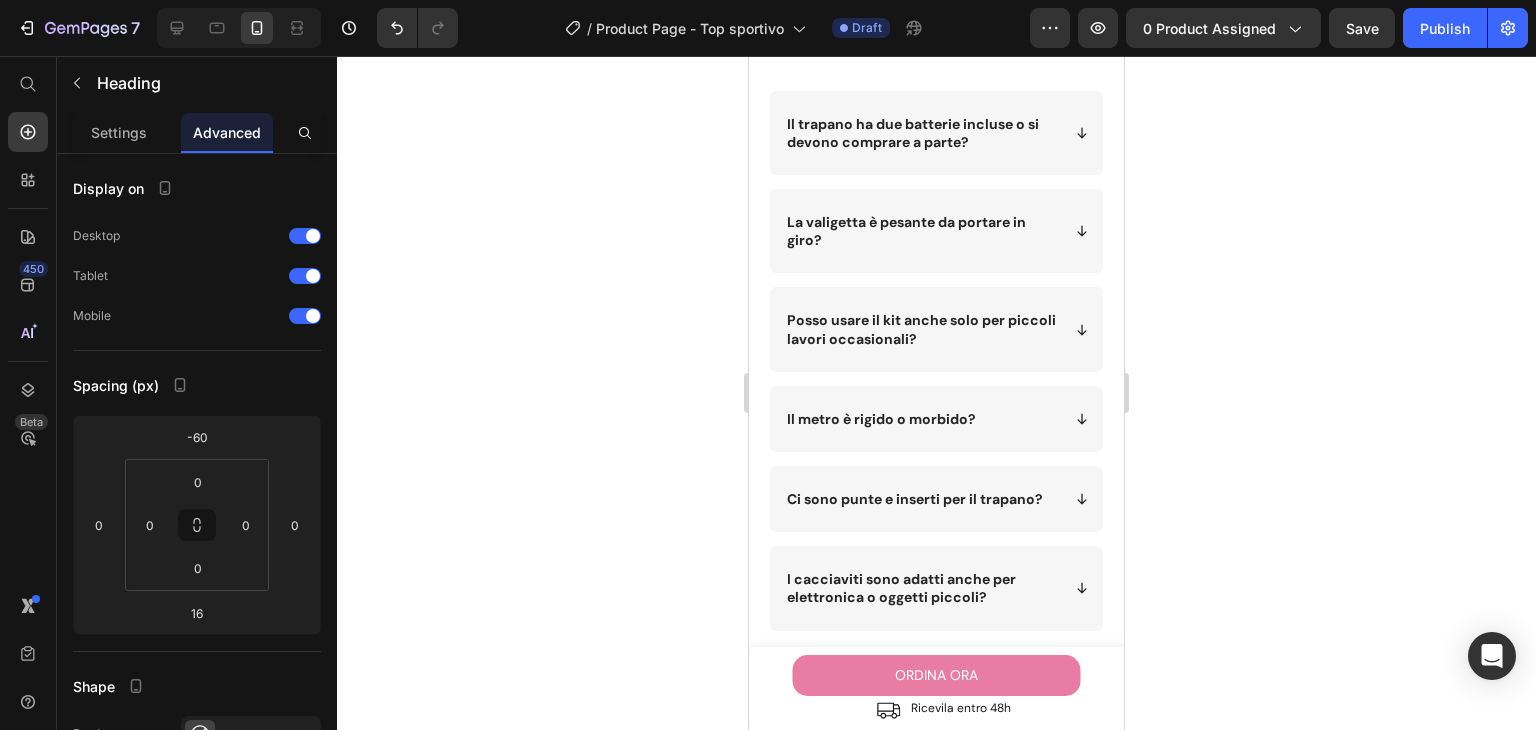 scroll, scrollTop: 3216, scrollLeft: 0, axis: vertical 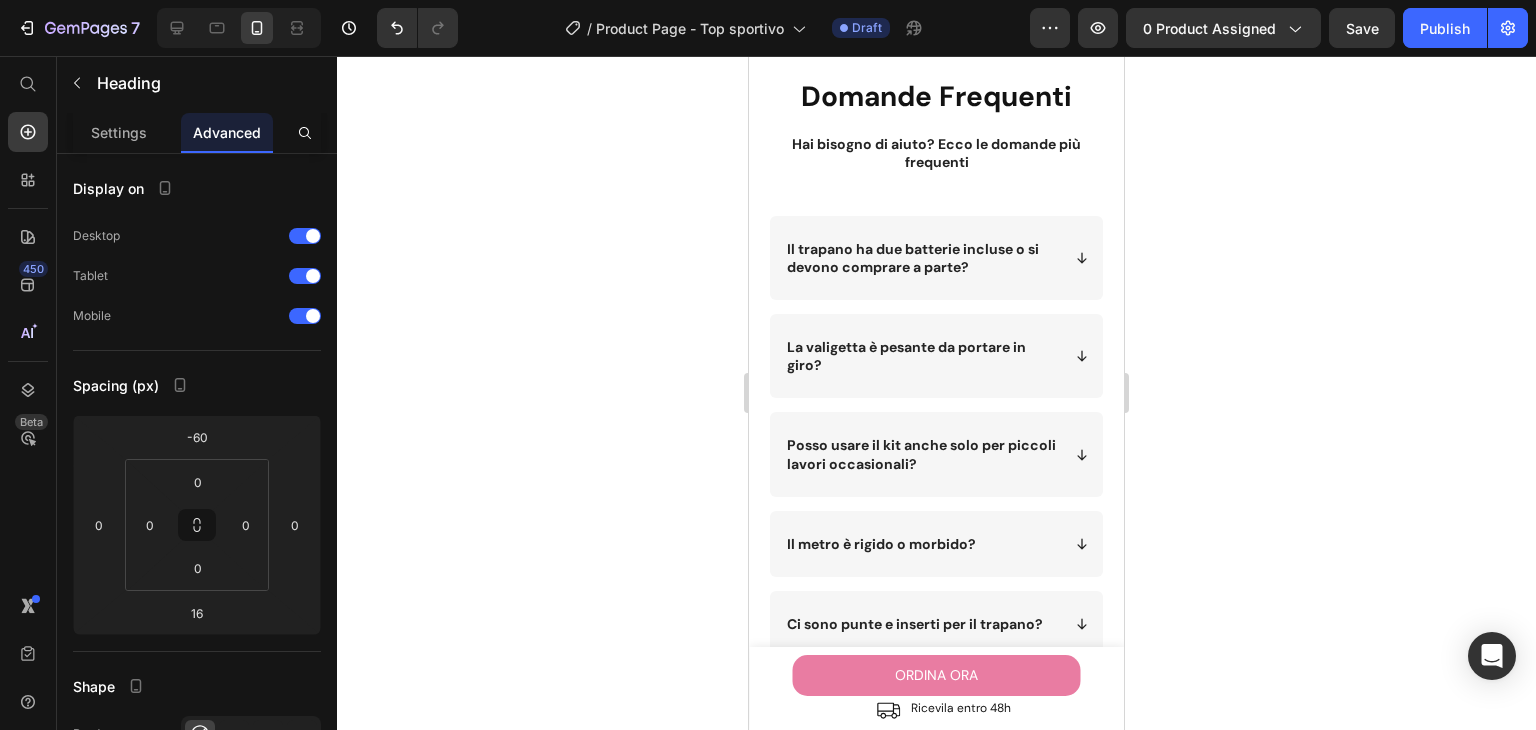 click at bounding box center (936, -158) 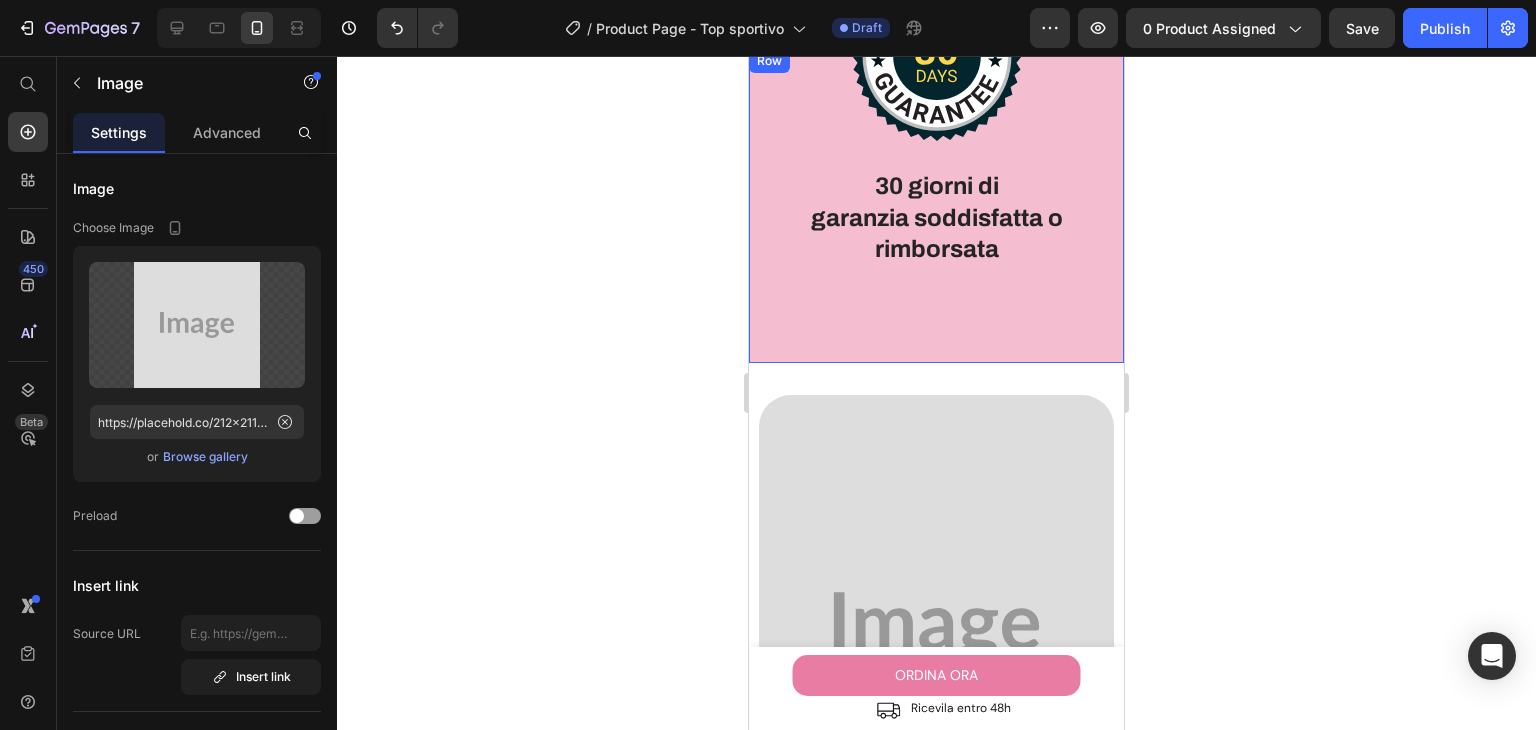 scroll, scrollTop: 2716, scrollLeft: 0, axis: vertical 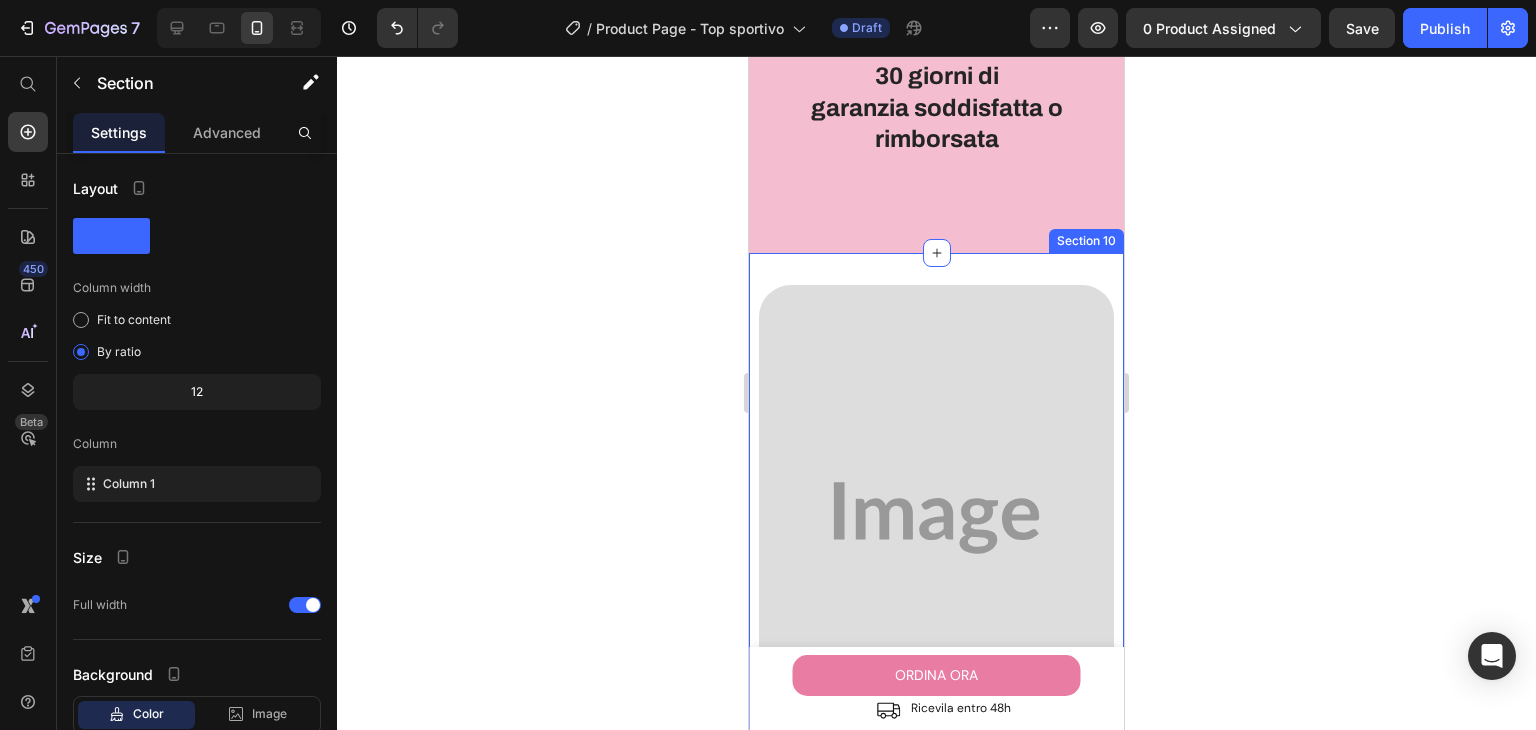 click on "Image Section 10" at bounding box center (936, 518) 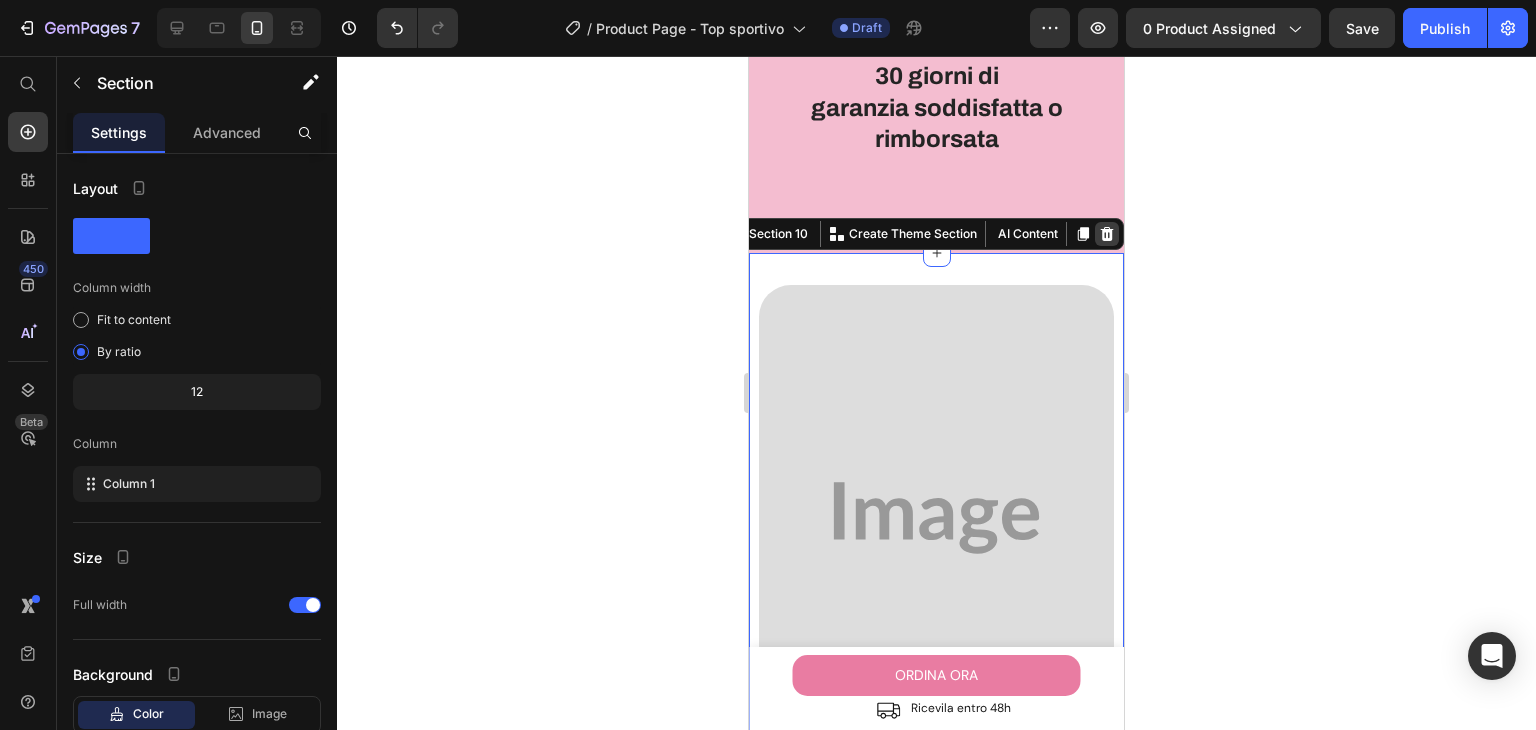 click 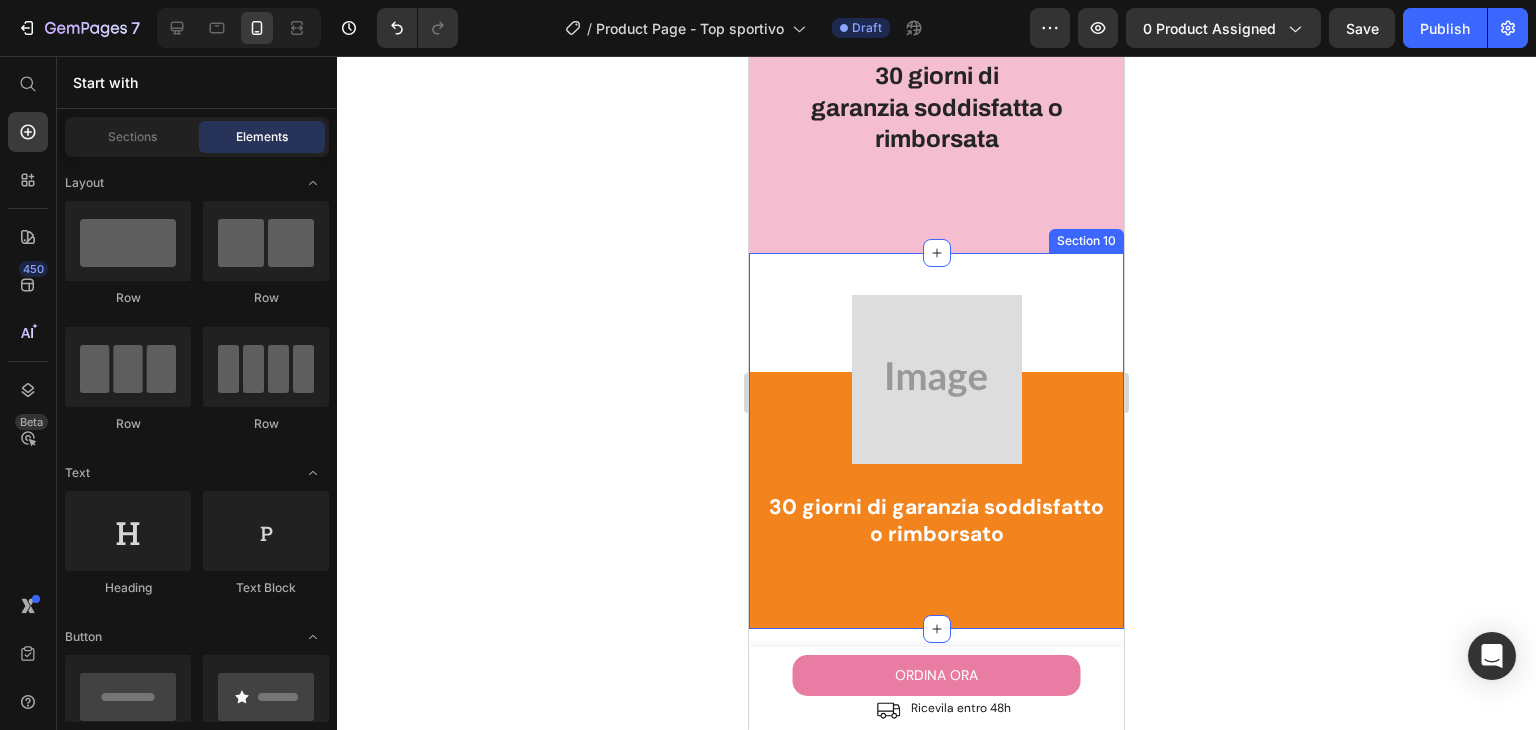 click on "Image 30 giorni di garanzia soddisfatto o rimborsato Heading Row Row Section 10" at bounding box center (936, 441) 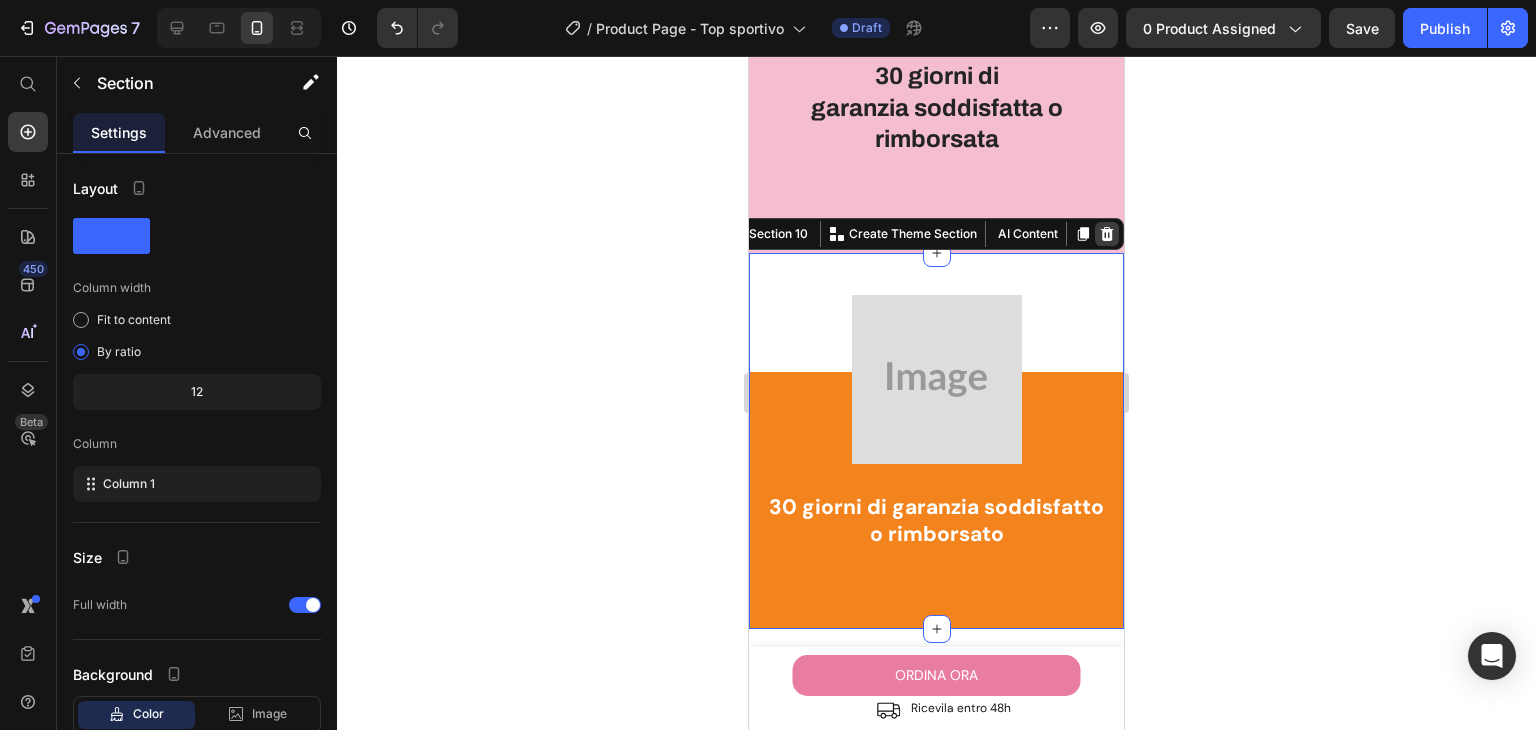 click 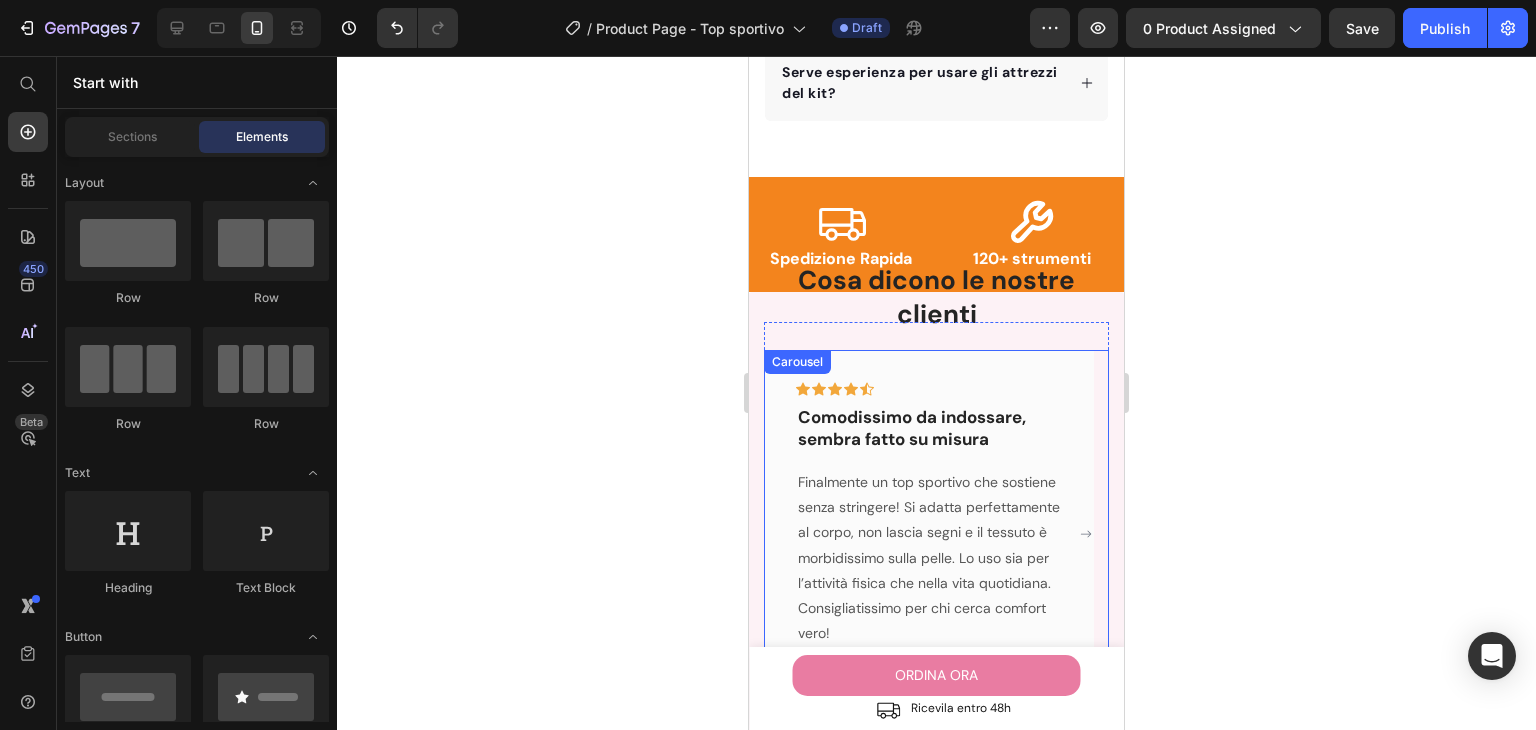 scroll, scrollTop: 1306, scrollLeft: 0, axis: vertical 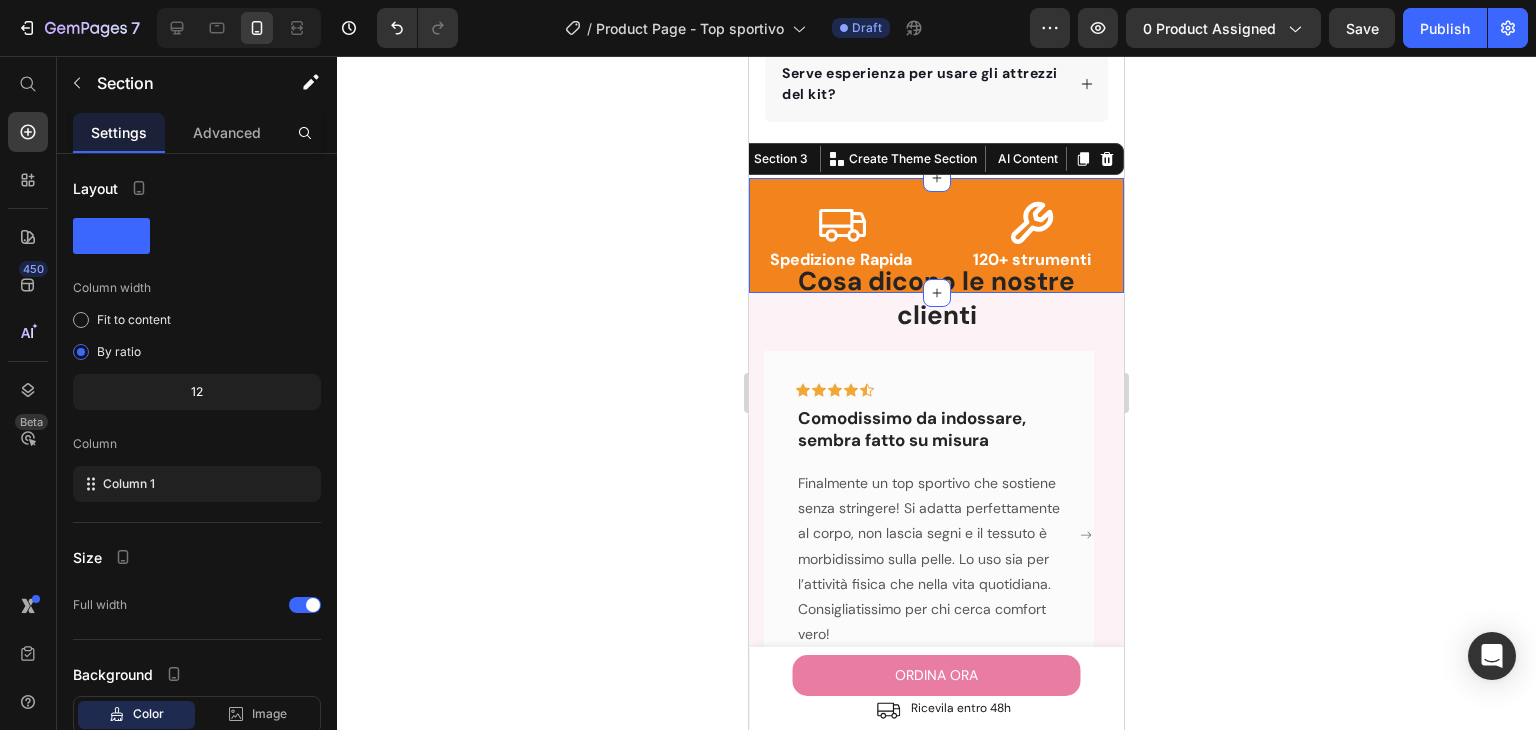 click on "Icon Spedizione Rapida Heading
Icon 120+ strumenti Heading Row
Icon Anallergici Heading
Icon Materiali selezionati Heading
Icon Sostenibili Heading
Icon Qualità garantita Heading Row Section 3   You can create reusable sections Create Theme Section AI Content Write with GemAI What would you like to describe here? Tone and Voice Persuasive Product Show more Generate" at bounding box center [936, 235] 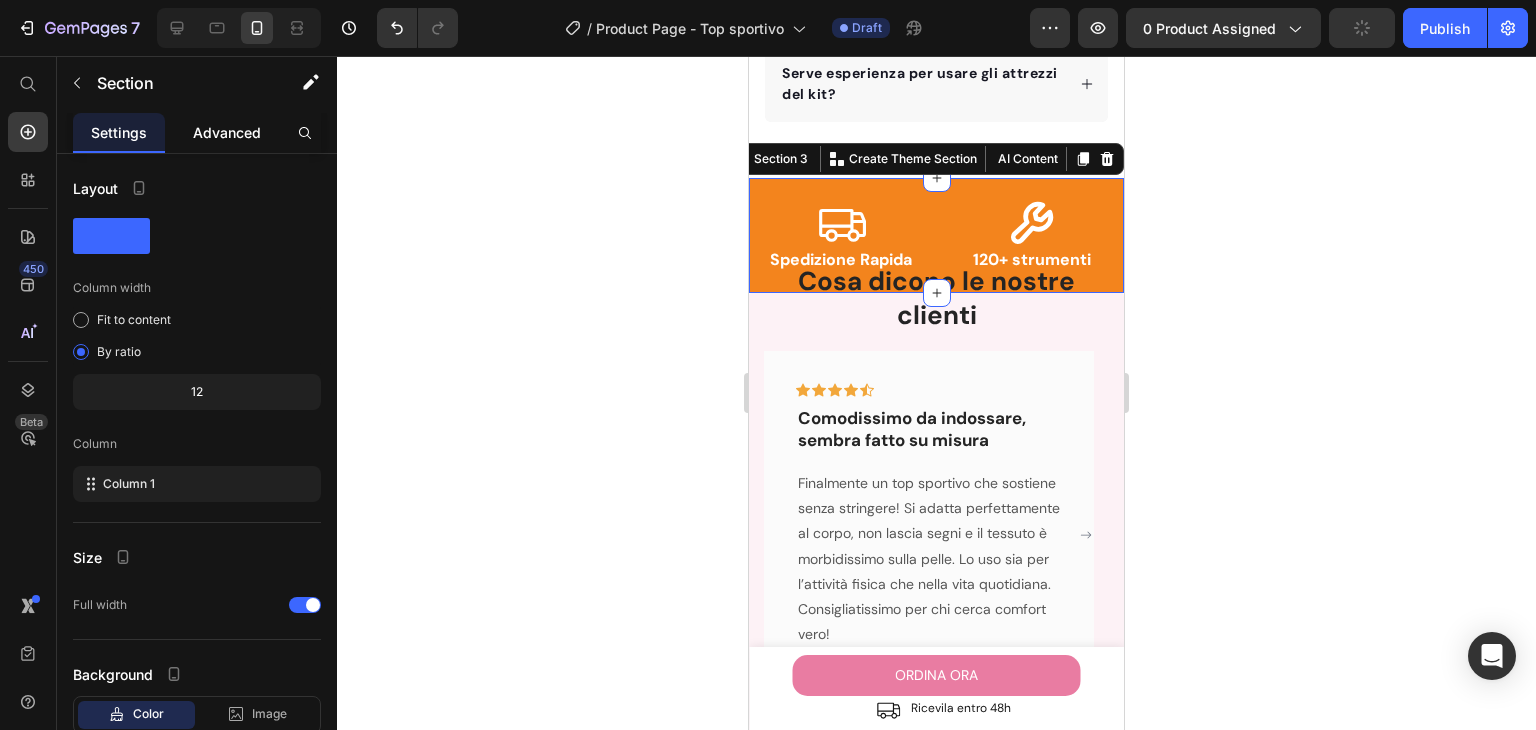 click on "Advanced" 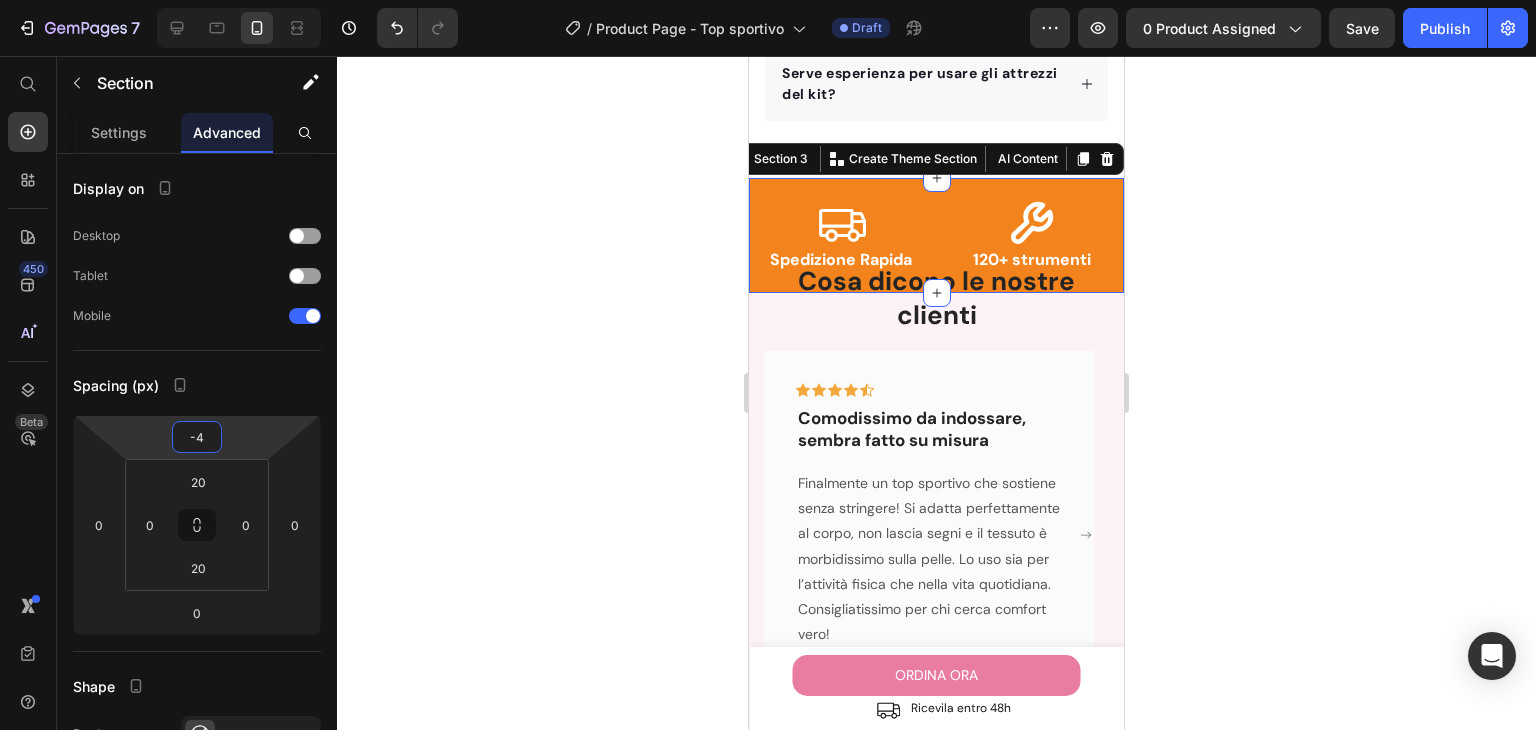 type on "-8" 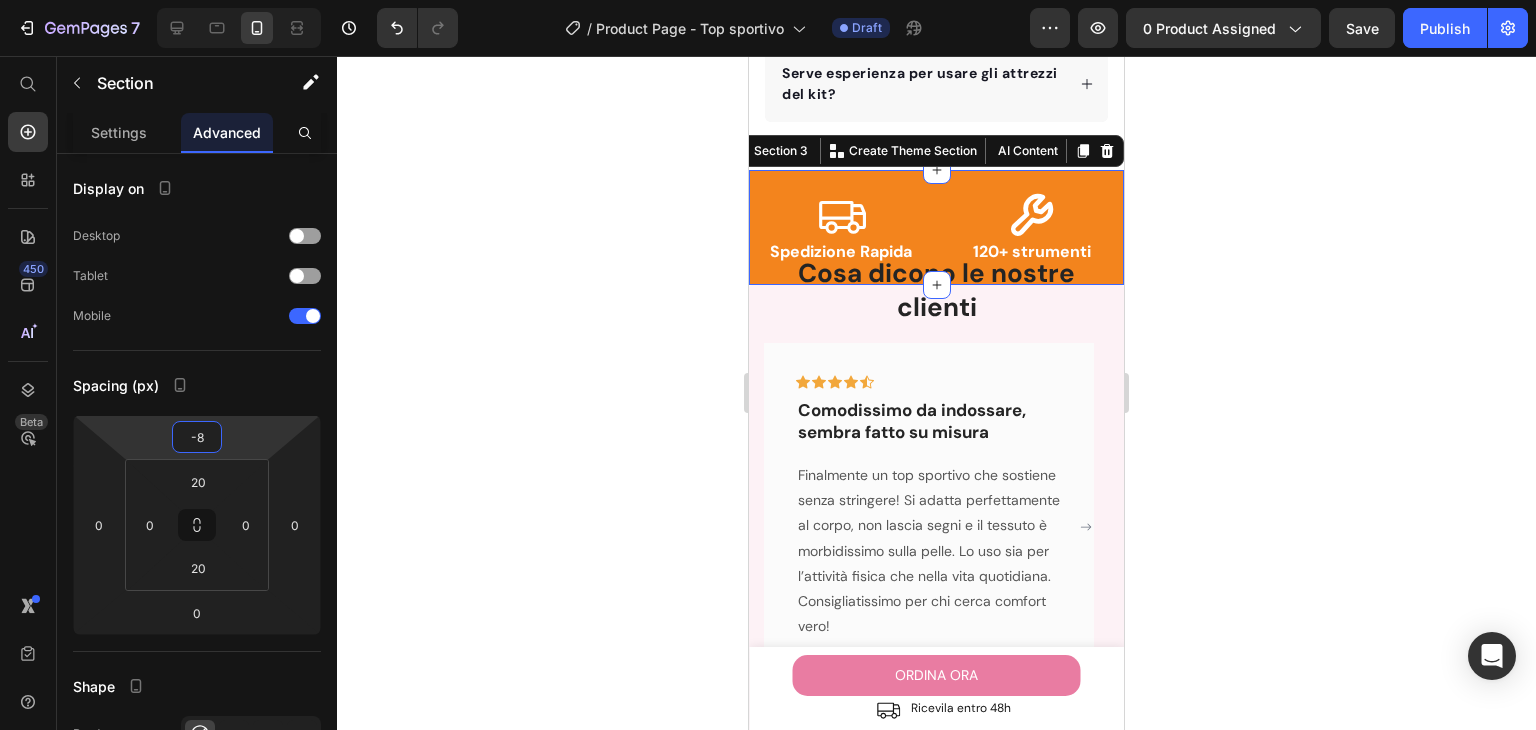 click on "7  Version history  /  Product Page - Top sportivo Draft Preview 0 product assigned  Save   Publish  450 Beta Start with Sections Elements Hero Section Product Detail Brands Trusted Badges Guarantee Product Breakdown How to use Testimonials Compare Bundle FAQs Social Proof Brand Story Product List Collection Blog List Contact Sticky Add to Cart Custom Footer Browse Library 450 Layout
Row
Row
Row
Row Text
Heading
Text Block Button
Button
Button
Sticky Back to top Media
Image" at bounding box center [768, 0] 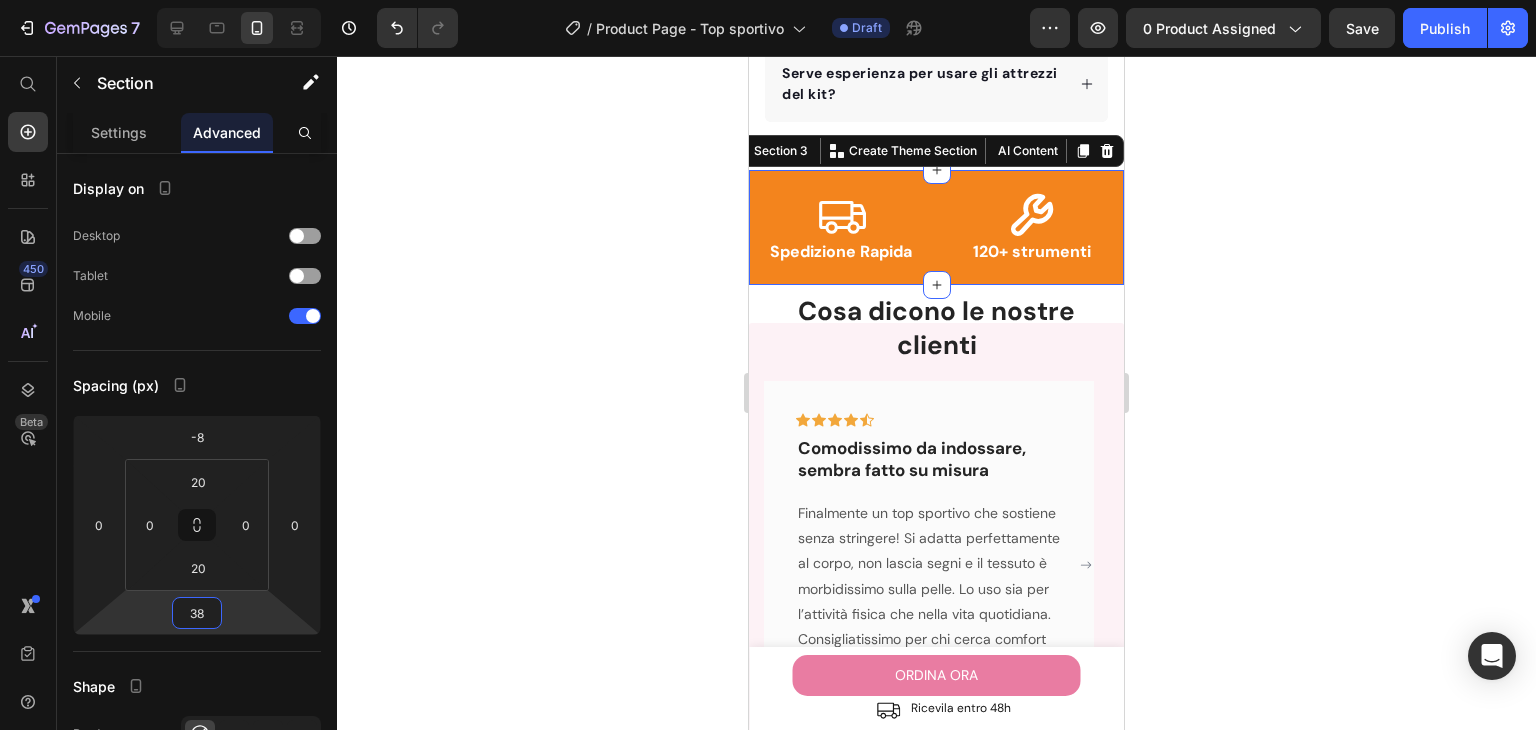 type on "48" 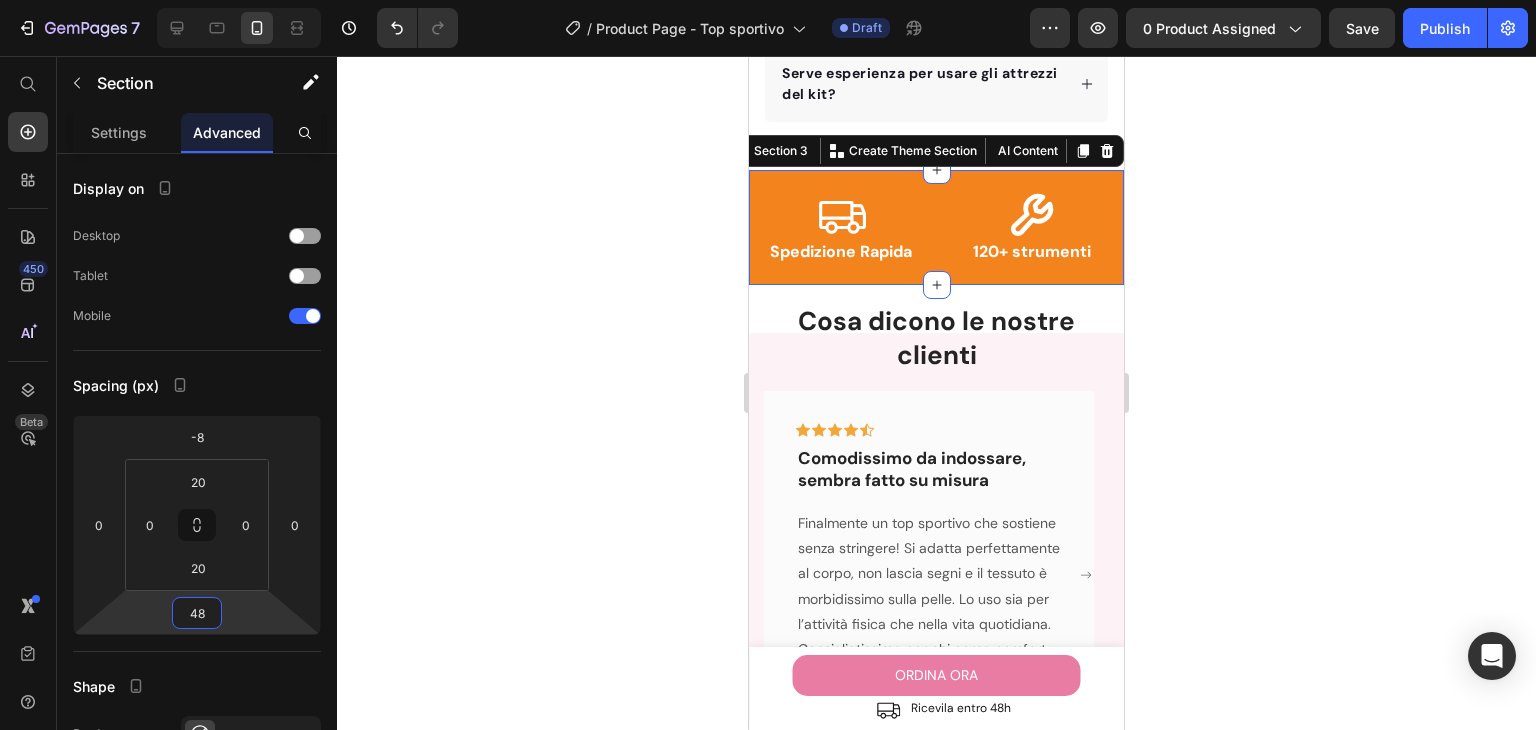 drag, startPoint x: 253, startPoint y: 629, endPoint x: 278, endPoint y: 582, distance: 53.235325 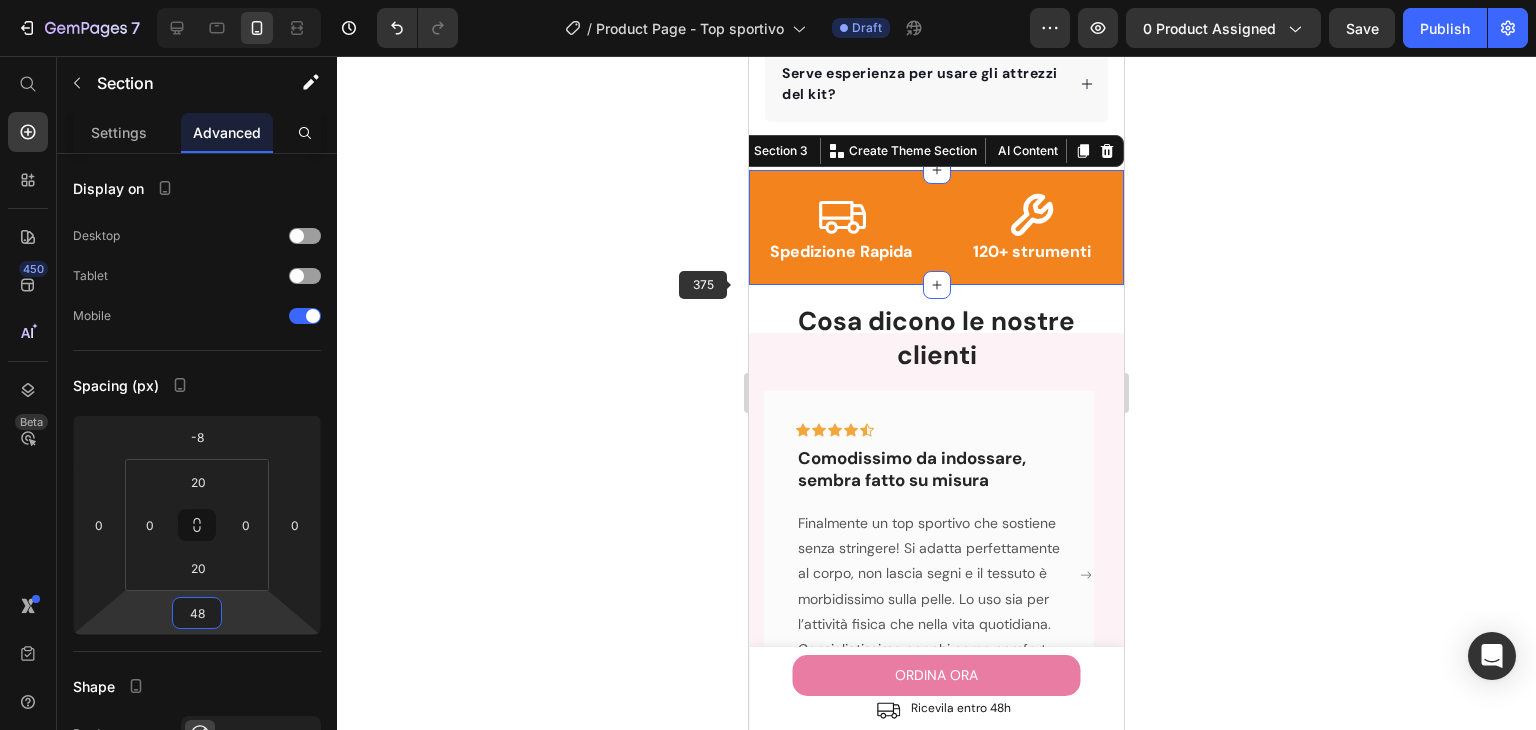 click on "Cosa dicono le nostre clienti" at bounding box center (936, 339) 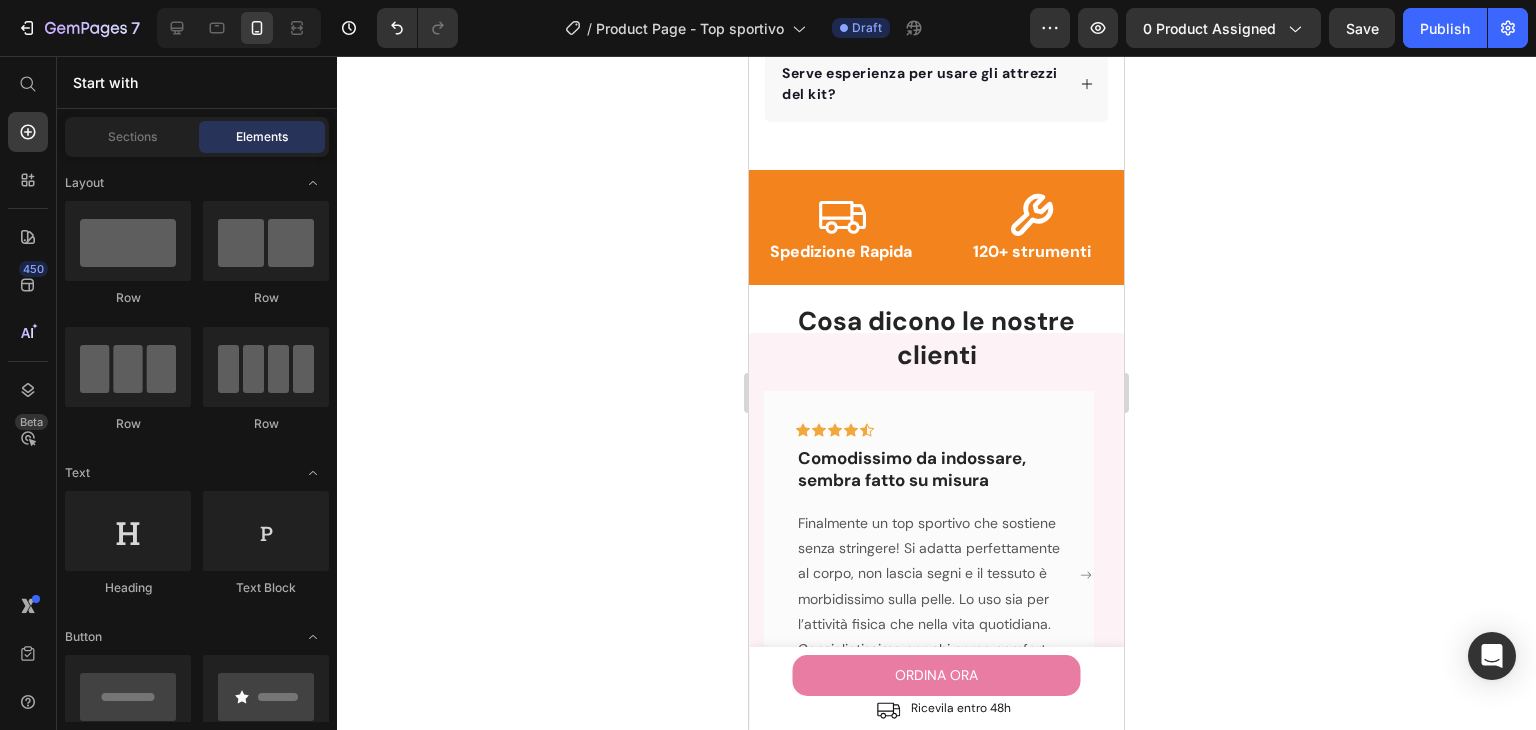 click on "Product Images Top Sportivo Donna con Zip Anteriore - Reggiseno Contenitivo Senza Ferretto, Traspirante e Confortevole Product Title €0,00 Product Price Row ORDINA ORA Product Cart Button
Icon Ricevila entro 48h Text Block Row Row Product Sticky
Product Images "My dog absolutely loves this food! It's clear that the taste and quality are top-notch."  -[NAME] Text block Row Row Top Sportivo Donna con Zip Anteriore - Reggiseno Contenitivo Senza Ferretto, Traspirante e Confortevole Product Title Traspirante e ad asciugatura rapida Comodo e senza cuciture fastidiose Zip frontale con chiusura di sicurezza Supporto stabile senza ferretto Item list €0,00 Product Price €0,00 Product Price Row PAGA CON CARTA Product Cart Button Releasit COD Form & Upsells Releasit COD Form & Upsells Image Image Image Image Image Icon List Hoz Perfect for sensitive tummies Supercharge immunity System Bursting with protein, vitamins, and minerals Item list
Accordion" at bounding box center (936, 768) 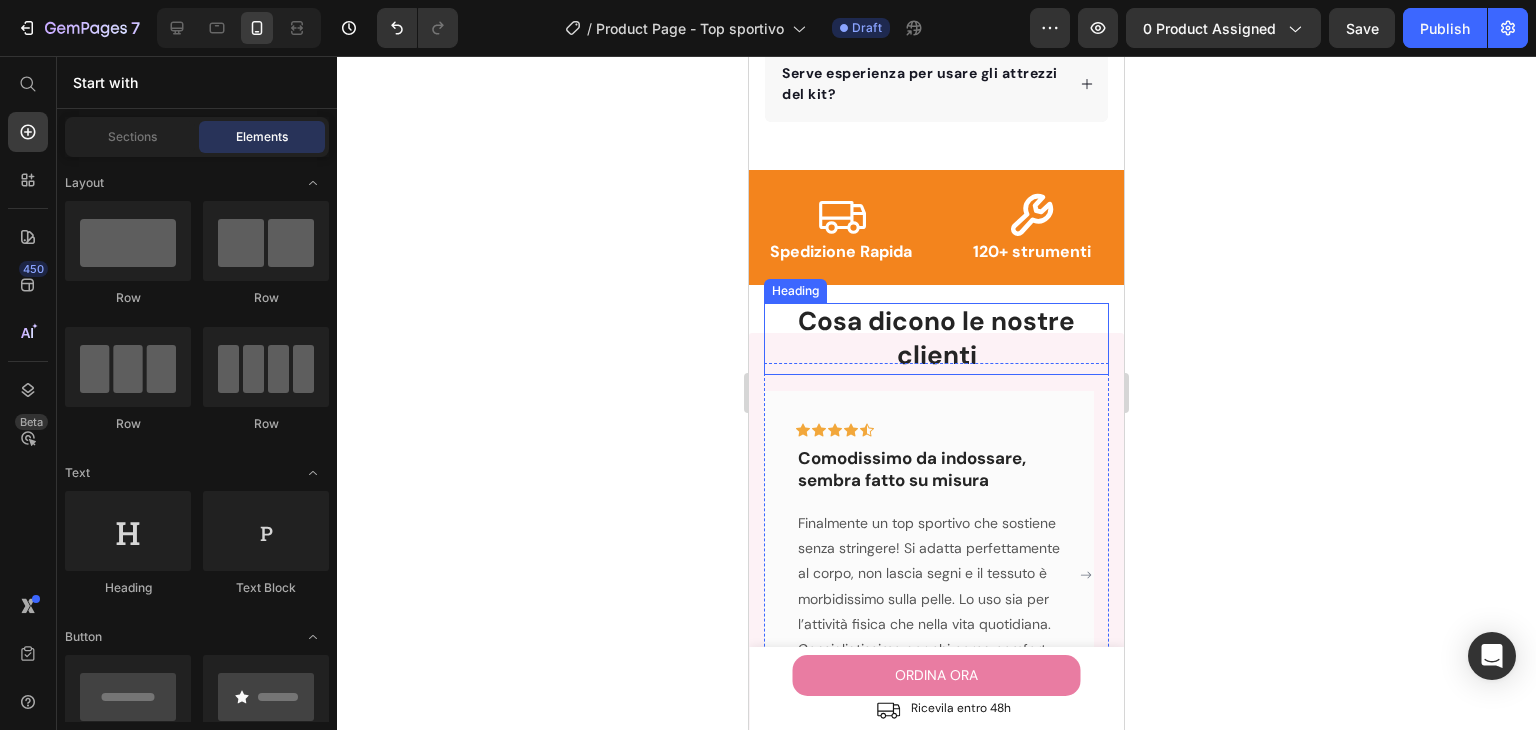 click on "Cosa dicono le nostre clienti" at bounding box center (936, 339) 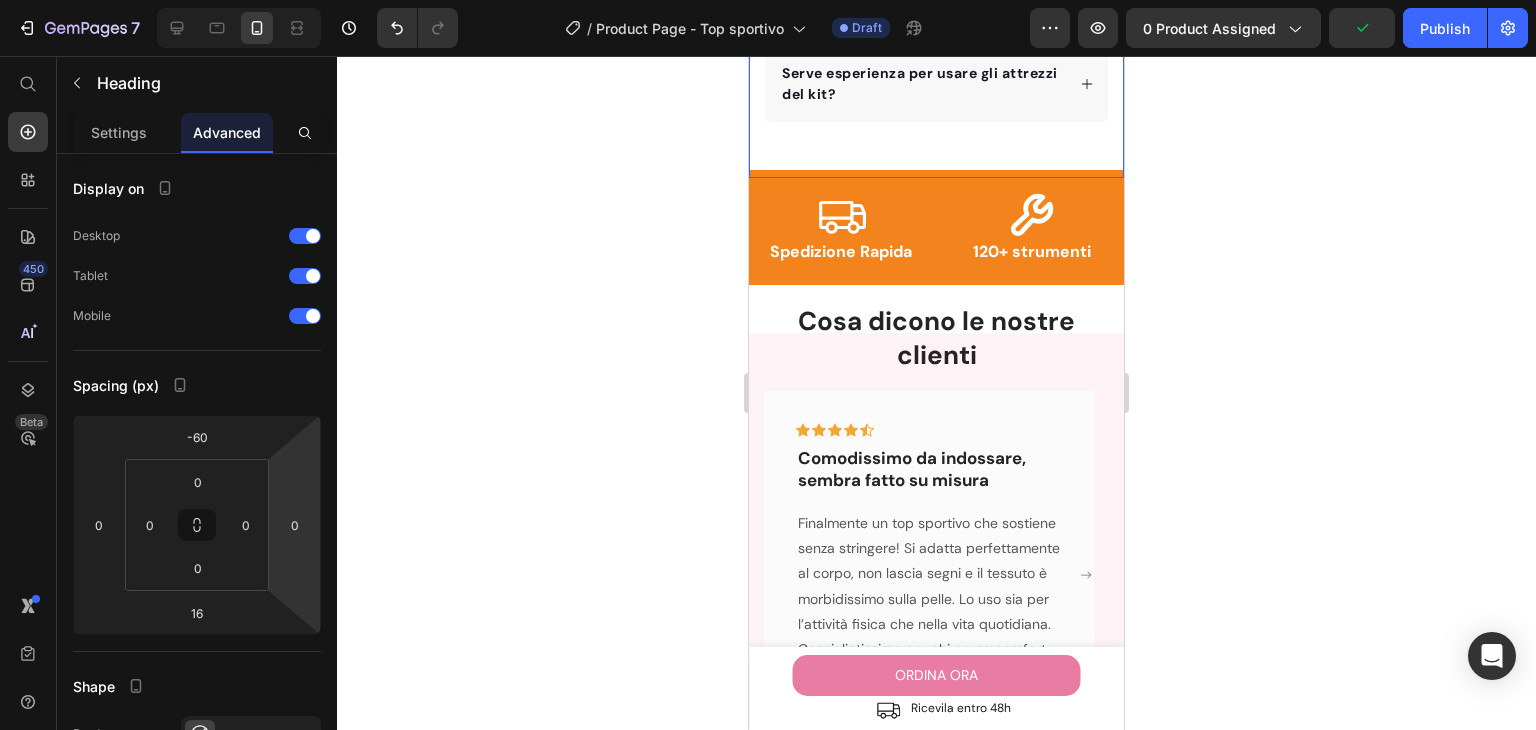 click on "Product Images Row Top Sportivo Donna con Zip Anteriore - Reggiseno Contenitivo Senza Ferretto, Traspirante e Confortevole Product Title Icon Icon Icon Icon Icon Icon List 4,7/5 Text Block Row 126 attrezzi in una sola valigetta. Tutti gli strumenti di cui hai bisogno. Perfetta anche se non sei un esperto. Leggera, compatta e sempre pronta Item list Leggera da trasportare 126 pezzi in una sola valigetta Perfetta anche se non sei un esperto Trapano avvitatore incluso con due batterie Item list €0,00 Product Price €0,00 Product Price Row PAGA CON CARTA Product Cart Button Releasit COD Form & Upsells Releasit COD Form & Upsells Image Image Image Image Image Icon List Hoz
Il trapano riesce a forare il muro o serve solo per il legno?
Il trapano ha anche le batterie e il caricatore? Accordion
La sega per metalli è utile se non faccio lavori pesanti?
Serve esperienza per usare gli attrezzi del kit? Accordion Row Product Row   0" at bounding box center (936, -516) 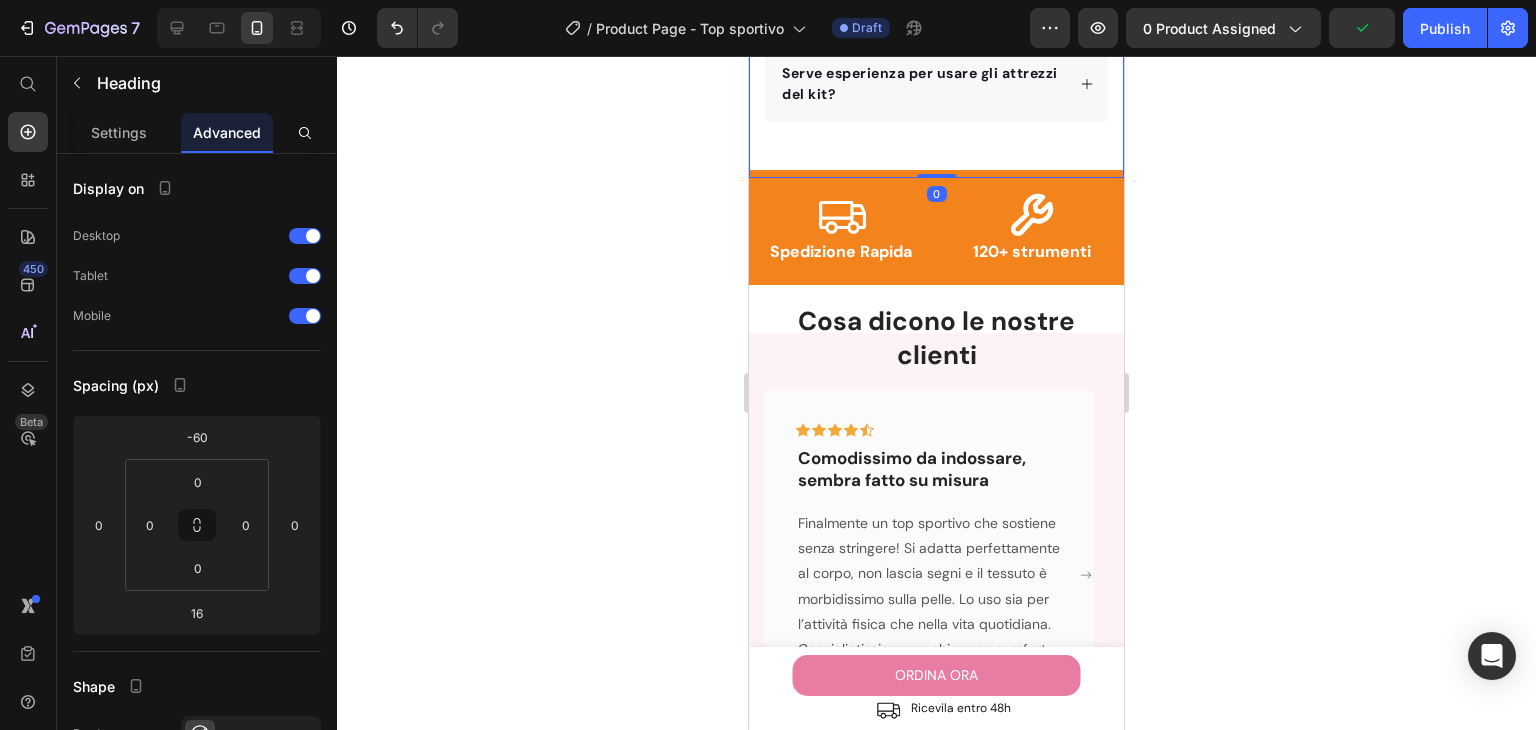 click on "Cosa dicono le nostre clienti" at bounding box center (936, 339) 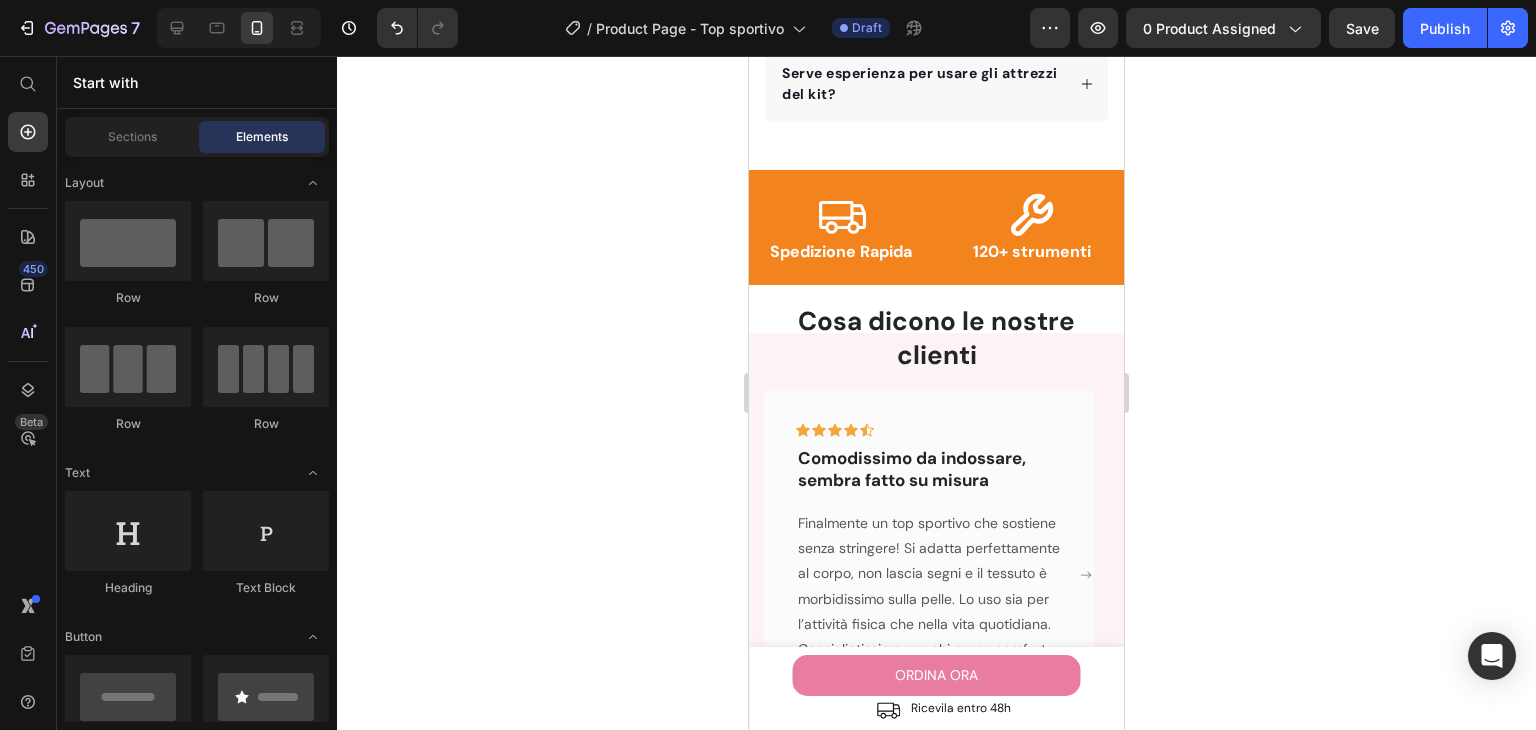 click on "Product Images Top Sportivo Donna con Zip Anteriore - Reggiseno Contenitivo Senza Ferretto, Traspirante e Confortevole Product Title €0,00 Product Price Row ORDINA ORA Product Cart Button
Icon Ricevila entro 48h Text Block Row Row Product Sticky
Product Images "My dog absolutely loves this food! It's clear that the taste and quality are top-notch."  -[NAME] Text block Row Row Top Sportivo Donna con Zip Anteriore - Reggiseno Contenitivo Senza Ferretto, Traspirante e Confortevole Product Title Traspirante e ad asciugatura rapida Comodo e senza cuciture fastidiose Zip frontale con chiusura di sicurezza Supporto stabile senza ferretto Item list €0,00 Product Price €0,00 Product Price Row PAGA CON CARTA Product Cart Button Releasit COD Form & Upsells Releasit COD Form & Upsells Image Image Image Image Image Icon List Hoz Perfect for sensitive tummies Supercharge immunity System Bursting with protein, vitamins, and minerals Item list
Accordion" at bounding box center (936, 768) 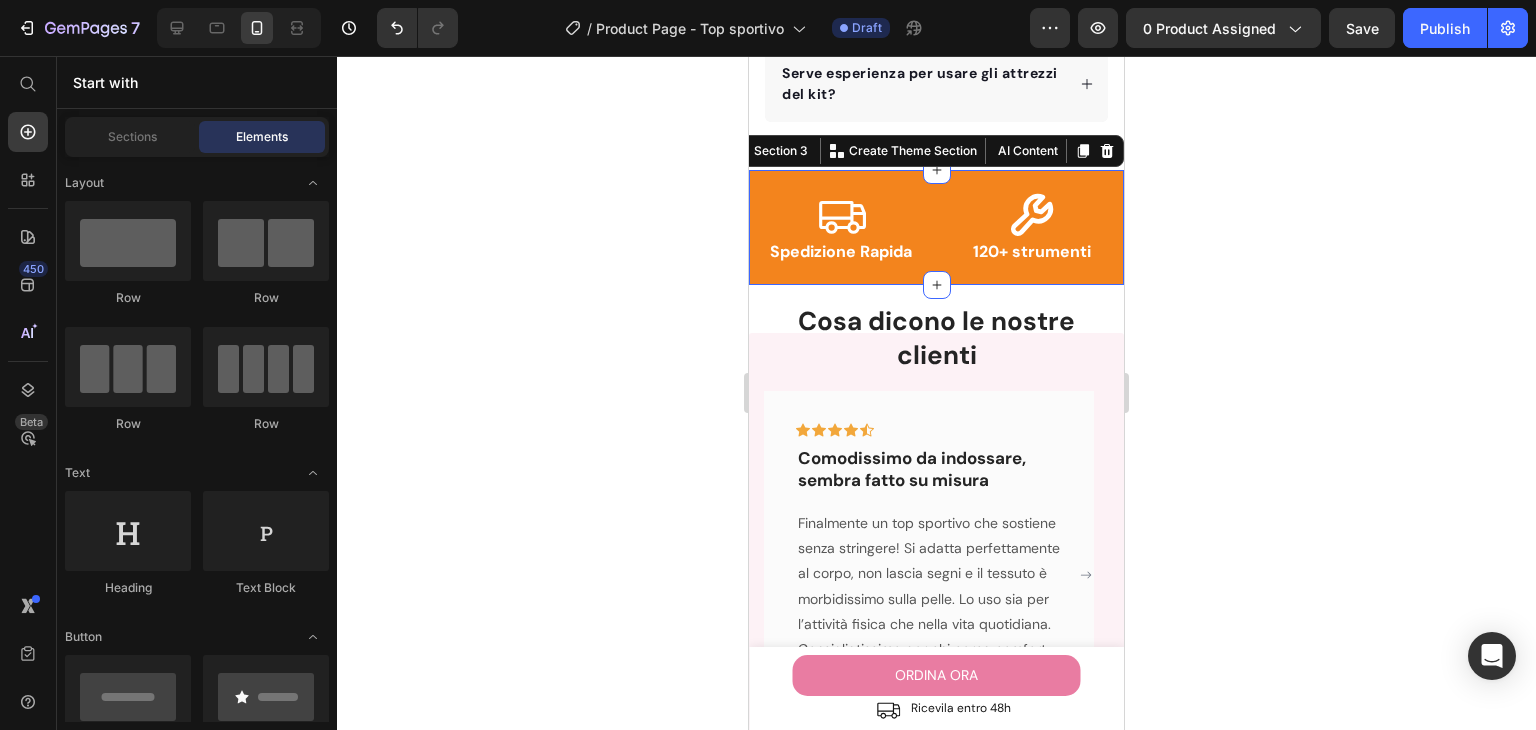 click on "Icon Spedizione Rapida Heading
Icon 120+ strumenti Heading Row
Icon Anallergici Heading
Icon Materiali selezionati Heading
Icon Sostenibili Heading
Icon Qualità garantita Heading Row Section 3   You can create reusable sections Create Theme Section AI Content Write with GemAI What would you like to describe here? Tone and Voice Persuasive Product Show more Generate" at bounding box center (936, 227) 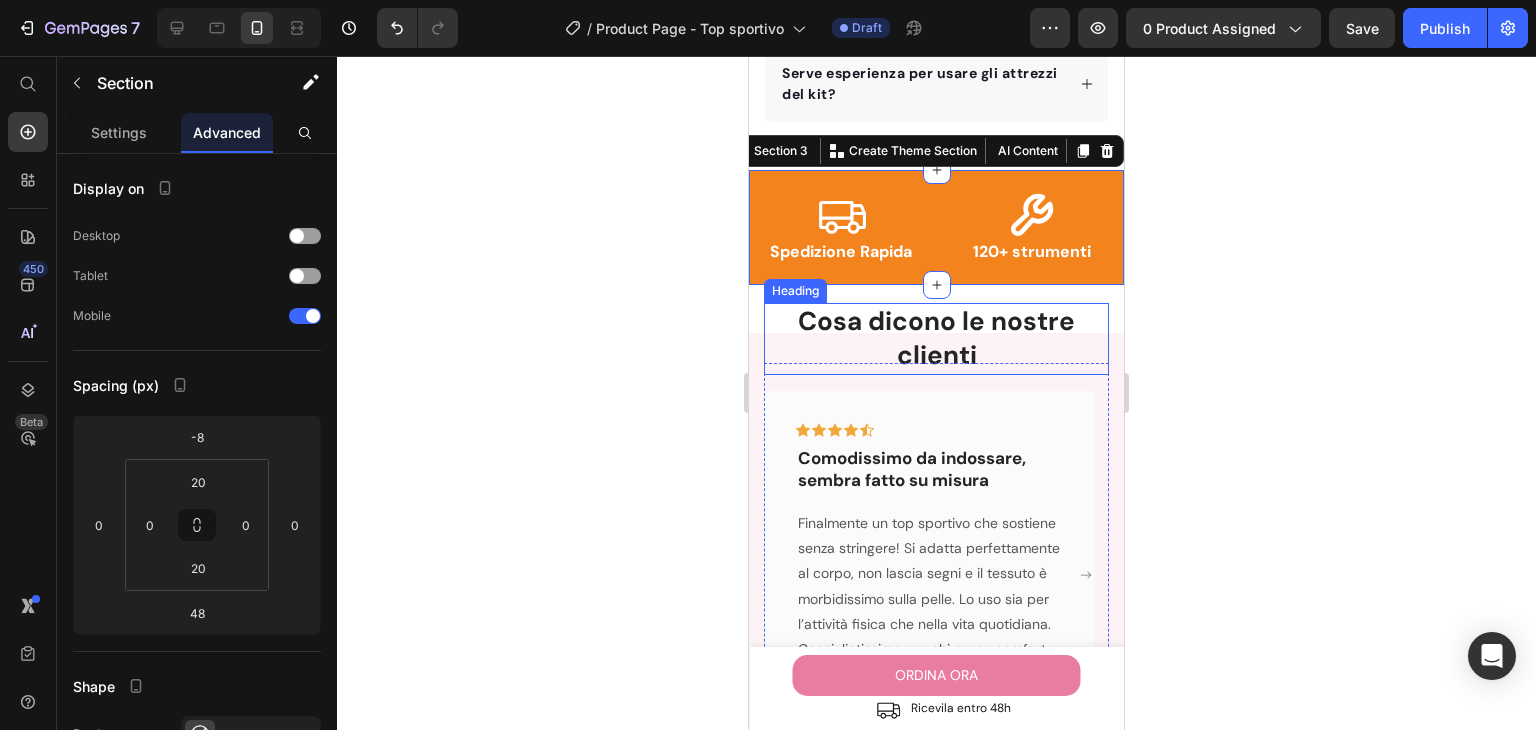 click on "Cosa dicono le nostre clienti" at bounding box center [936, 339] 